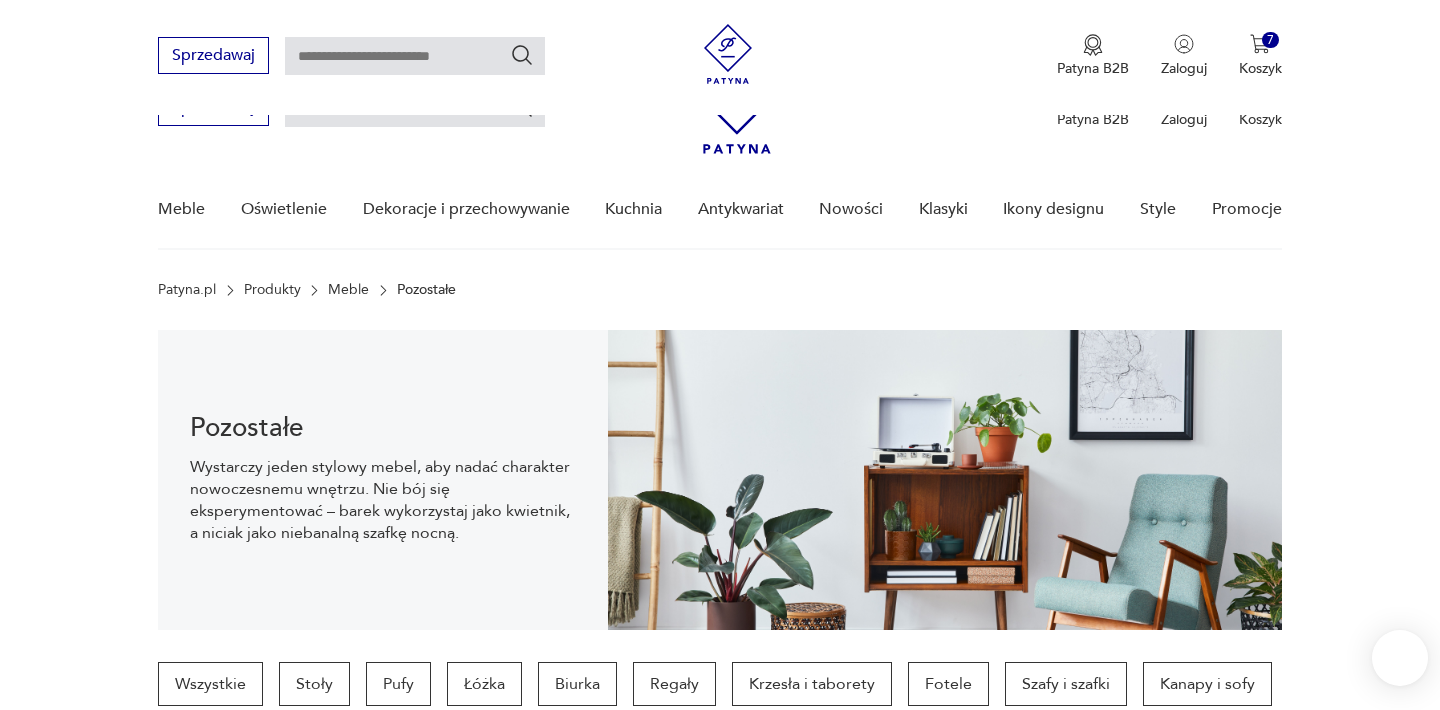 scroll, scrollTop: 2692, scrollLeft: 0, axis: vertical 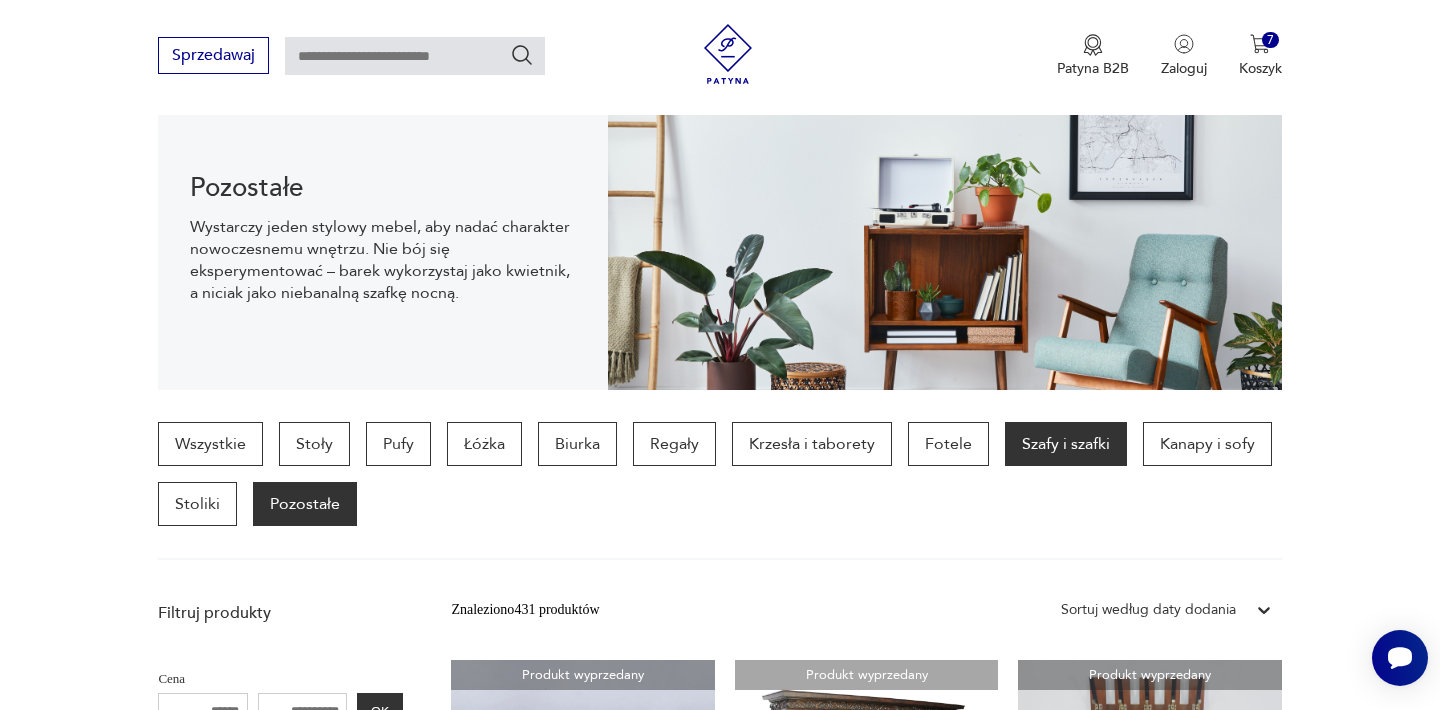 click on "Szafy i szafki" at bounding box center (1066, 444) 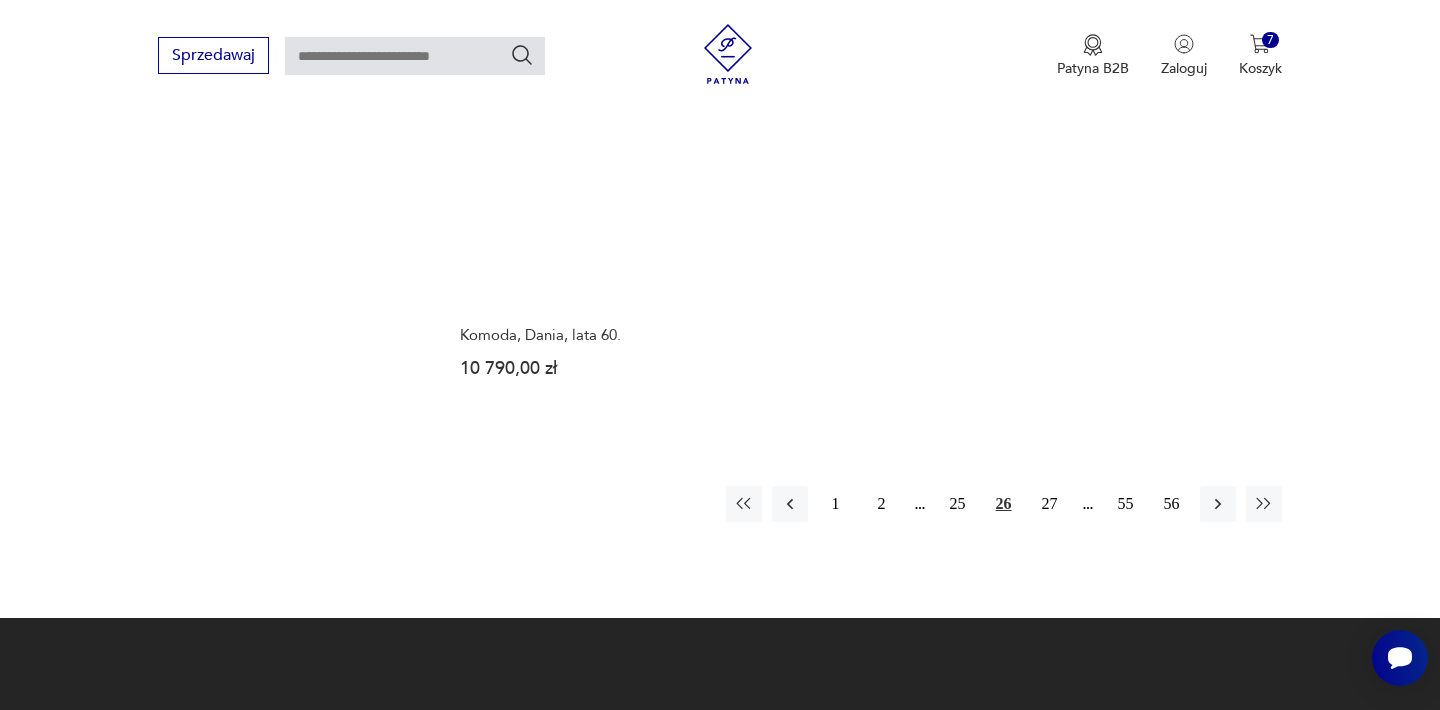 scroll, scrollTop: 3052, scrollLeft: 0, axis: vertical 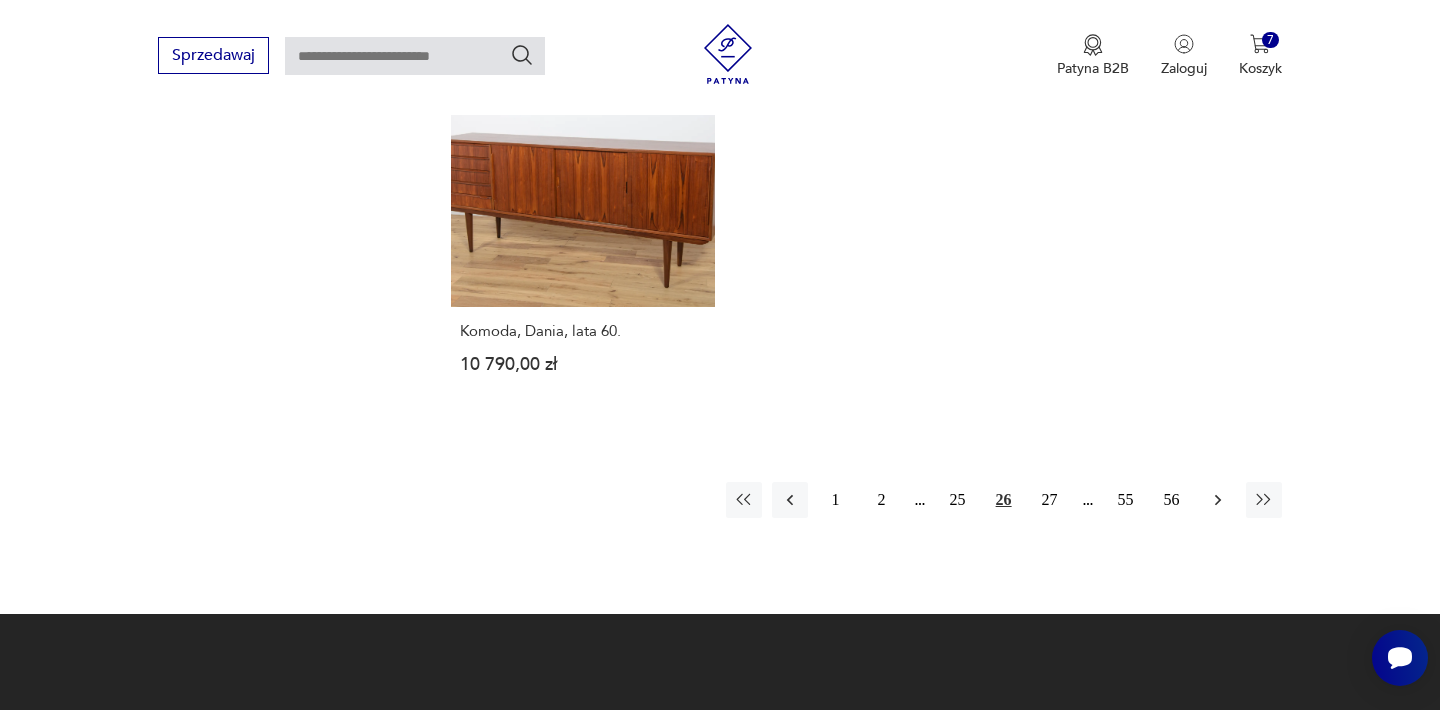 click 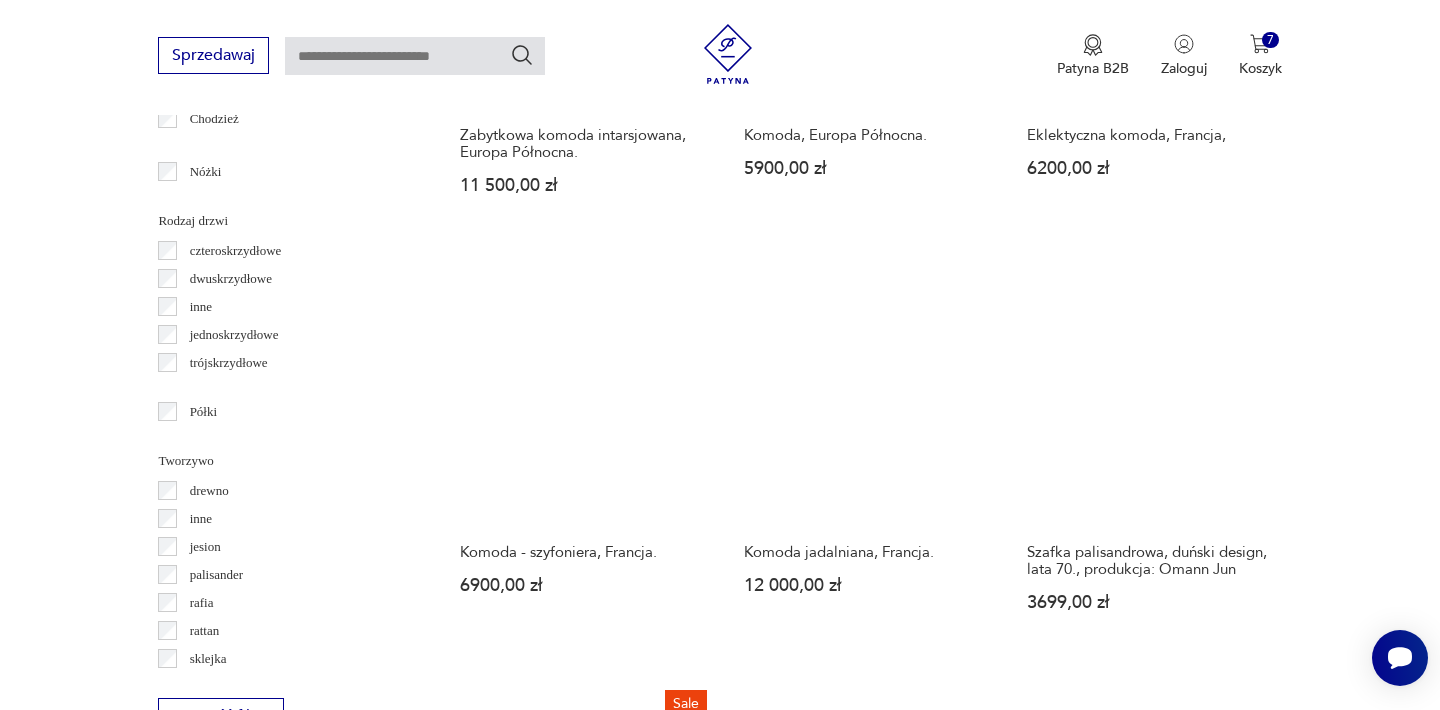 scroll, scrollTop: 2332, scrollLeft: 0, axis: vertical 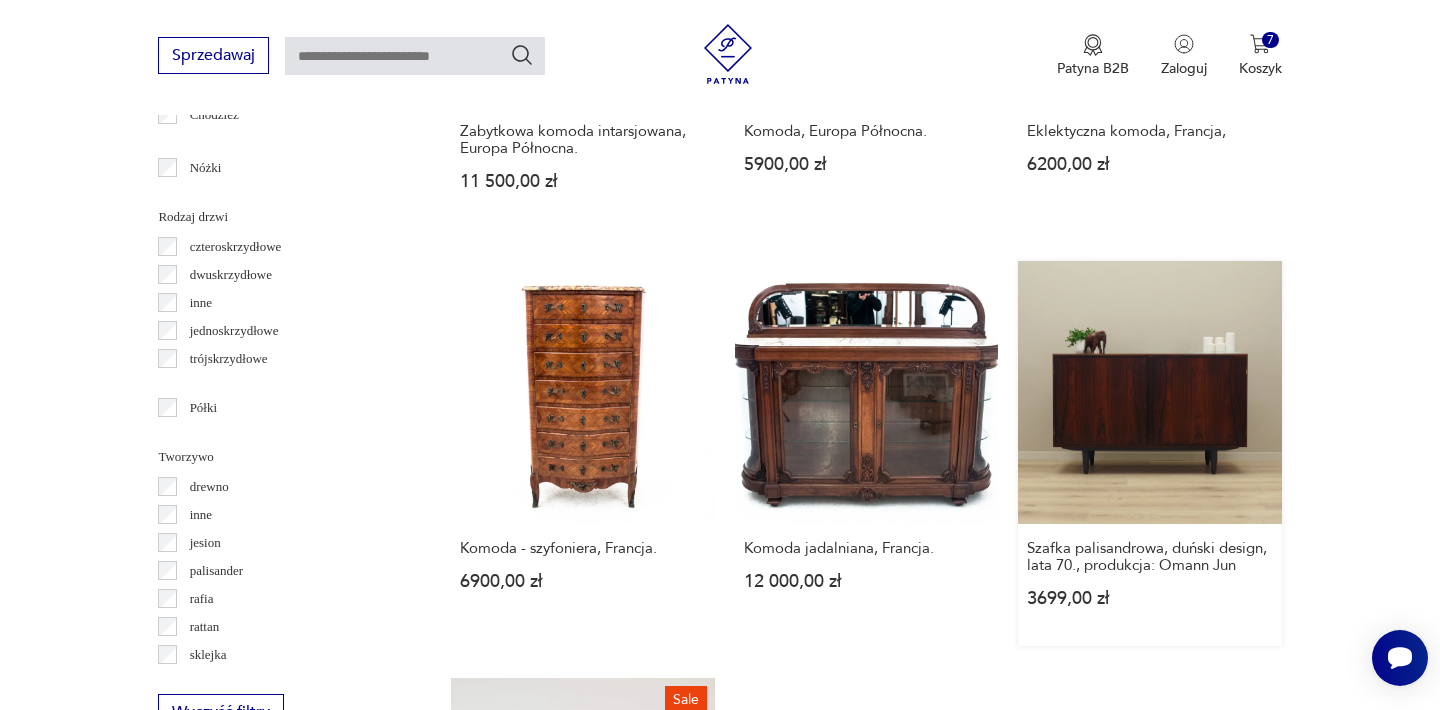 click on "Szafka palisandrowa, duński design, lata 70., produkcja: Omann Jun 3699,00 zł" at bounding box center (1149, 453) 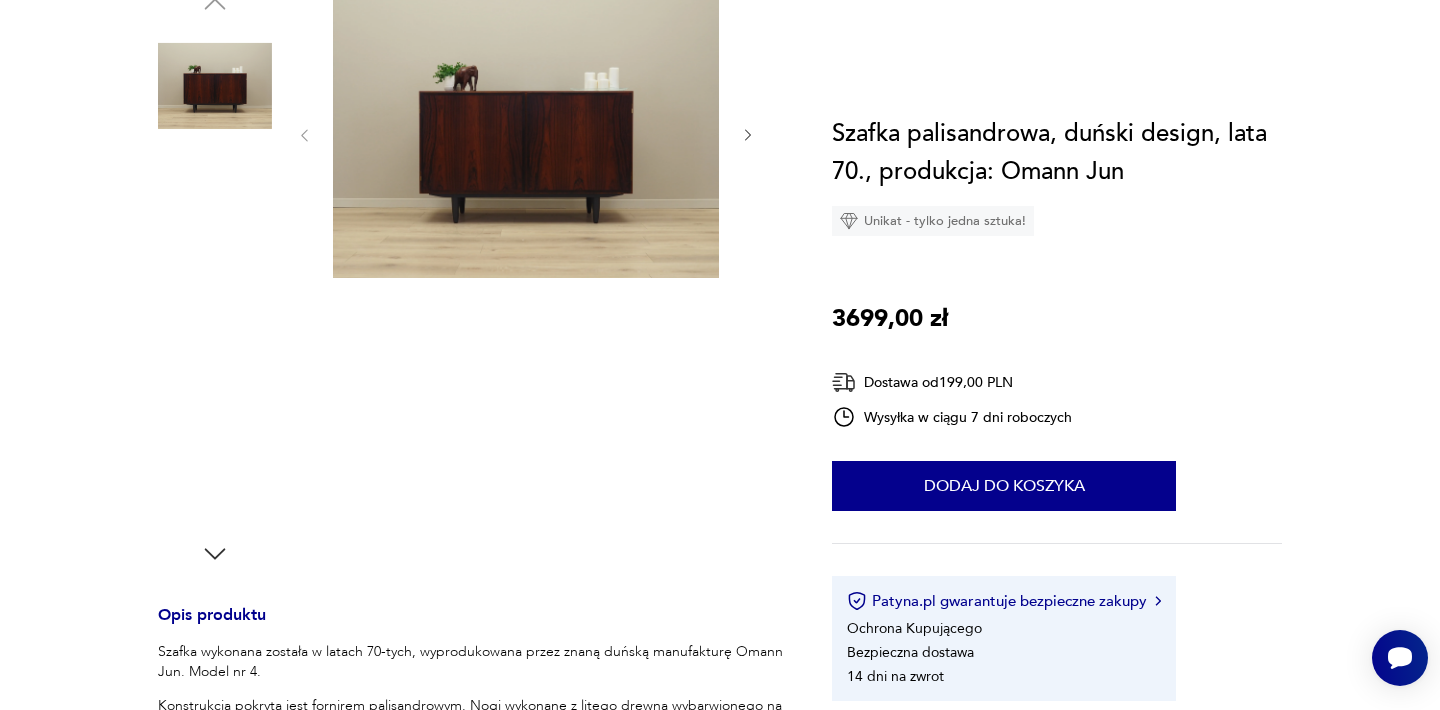 scroll, scrollTop: 0, scrollLeft: 0, axis: both 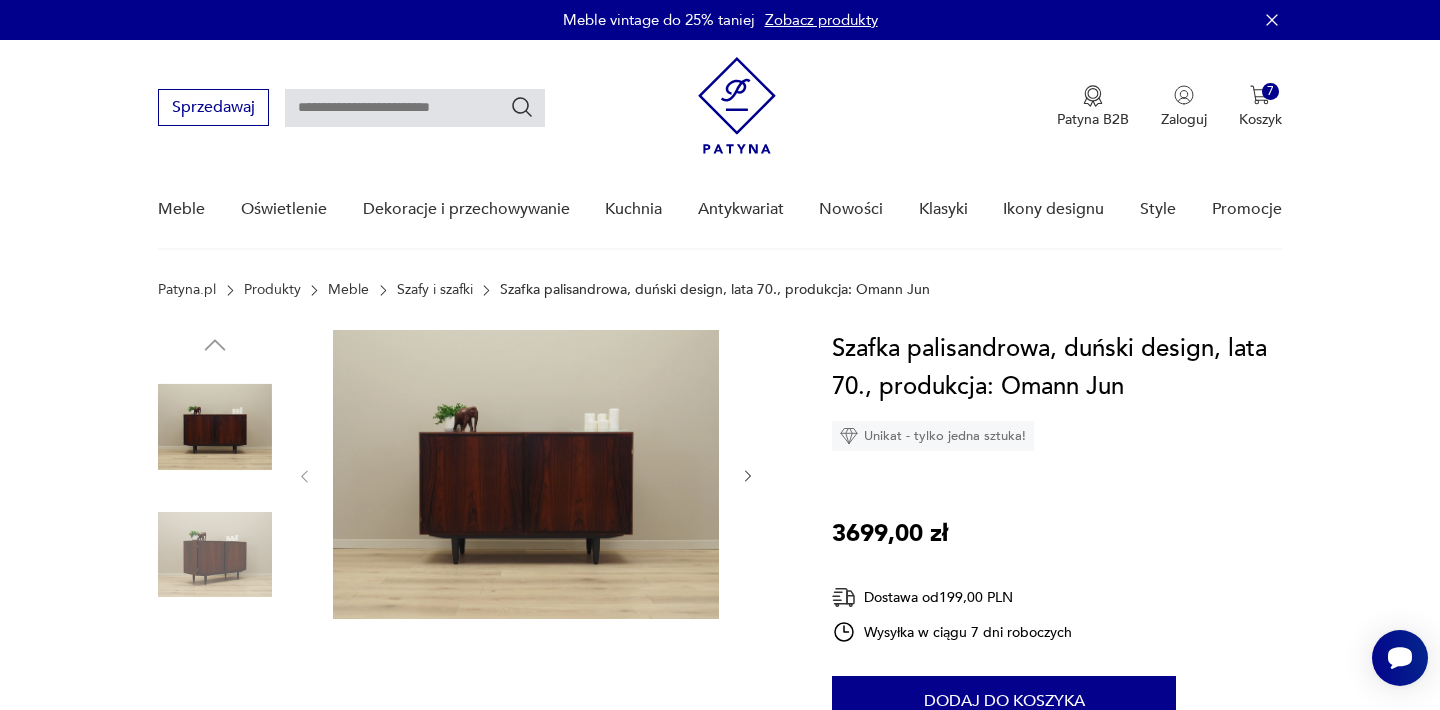 click at bounding box center (215, 555) 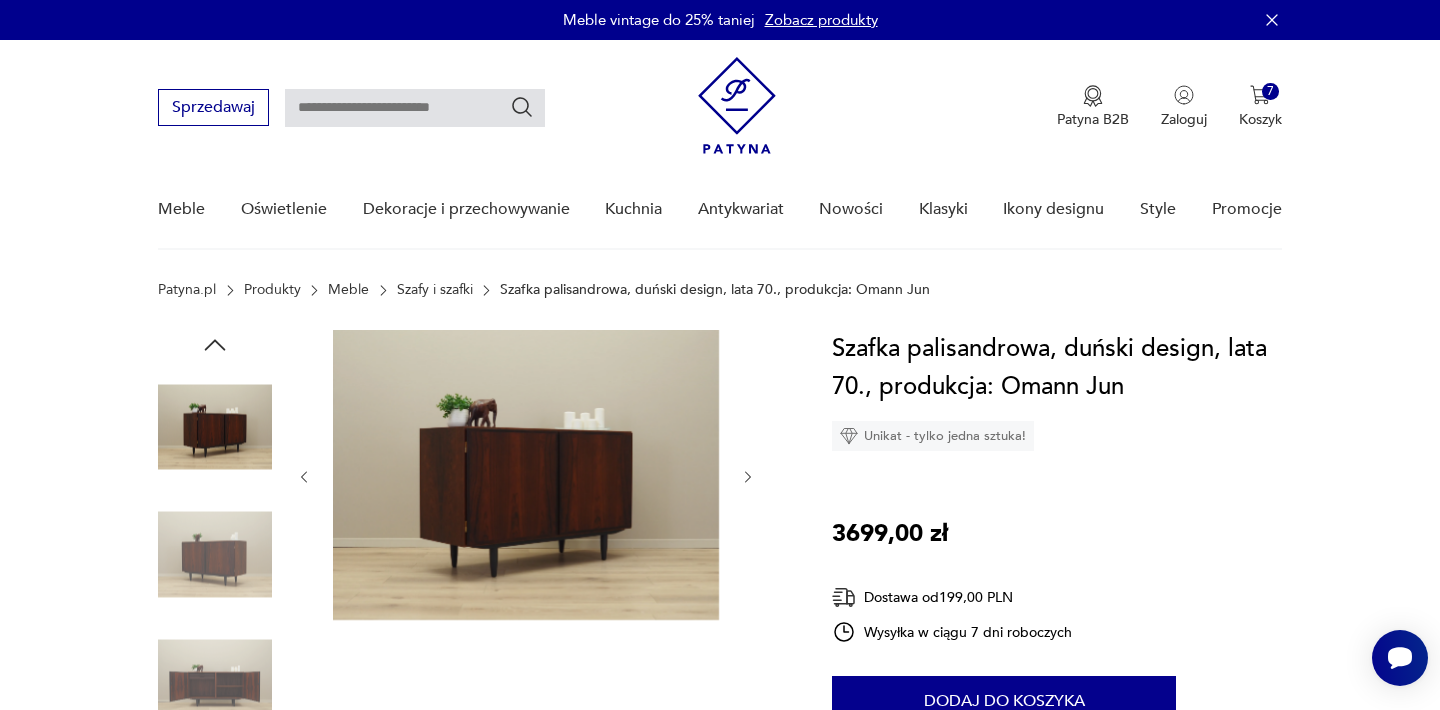 click at bounding box center (526, 475) 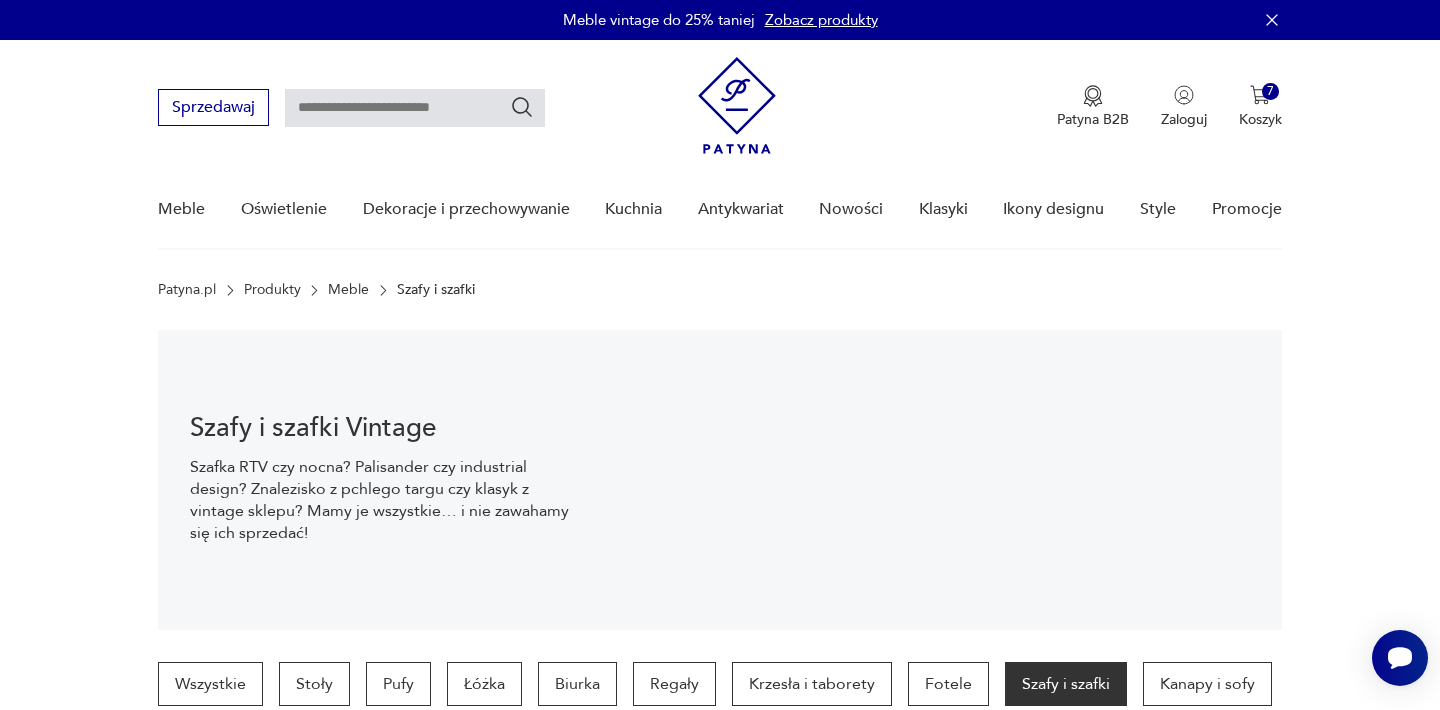 scroll, scrollTop: 2506, scrollLeft: 0, axis: vertical 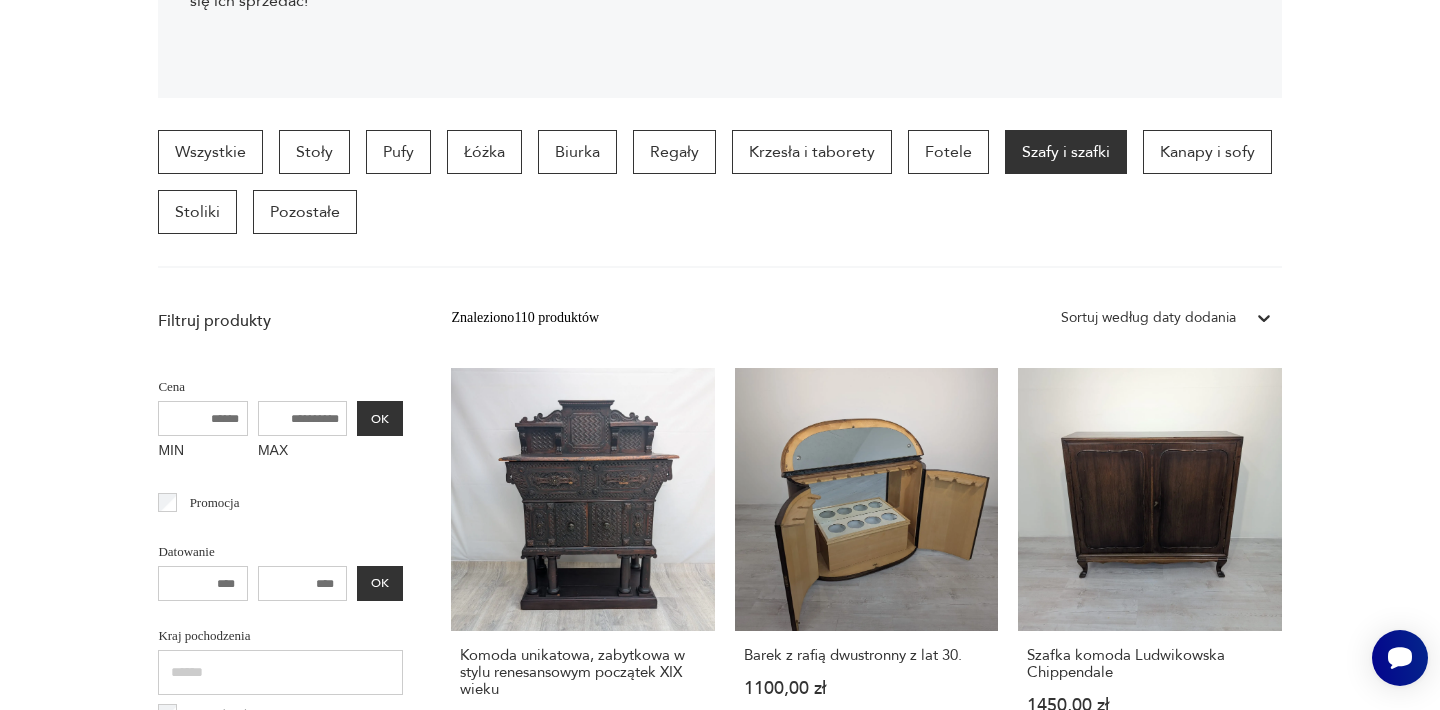 click on "Filtruj produkty Cena MIN MAX OK Promocja Datowanie OK Kraj pochodzenia Dania  ( 268 ) Niemcy  ( 123 ) Polska  ( 98 ) Szwecja  ( 32 ) Wielka Brytania  ( 25 ) Włochy  ( 17 ) Francja  ( 14 ) Norwegia  ( 12 ) Producent Projektant Typ bieliźniarka etażerka garderoba inna szafka chlebowa szafka nocna Stan przedmiotu Klasyk Kolor Tag art deco Bauhaus Bavaria black friday Cepelia ceramika Chodzież Ćmielów Nóżki Rodzaj drzwi czteroskrzydłowe dwuskrzydłowe inne jednoskrzydłowe trójskrzydłowe Półki Tworzywo drewno inne jesion palisander rafia rattan sklejka teak wiklina Wyczyść filtry Znaleziono  110   produktów Filtruj Sortuj według daty dodania Sortuj według daty dodania Komoda unikatowa, zabytkowa w stylu renesansowym początek XIX wieku 4700,00 zł Barek z rafią dwustronny z lat 30. 1100,00 zł Szafka komoda Ludwikowska Chippendale 1450,00 zł Szafka, komoda z drewna egzotycznego 2600,00 zł Witryna w stylu secesyjnym 3-częściowa 2200,00 zł Klasyk 4190,00 zł 10 990,00 zł Klasyk 1" at bounding box center (720, 1705) 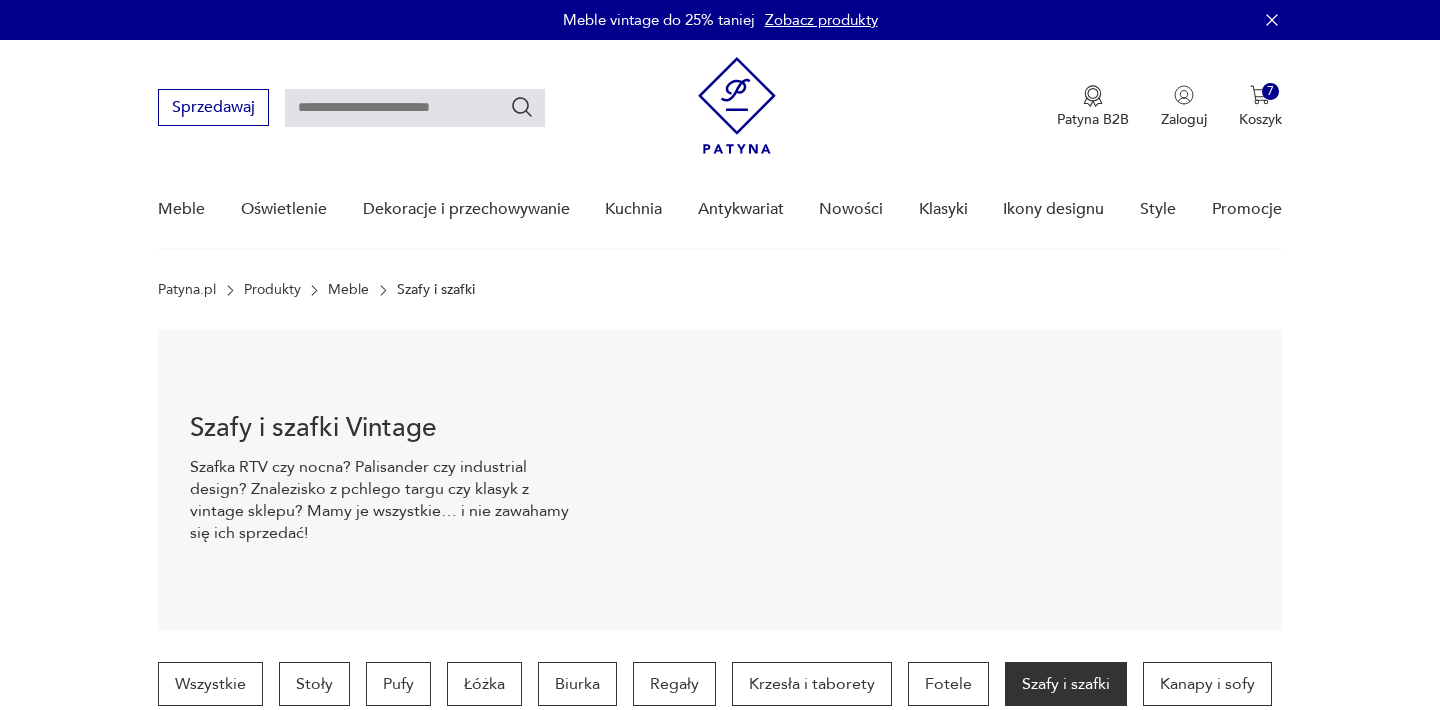 scroll, scrollTop: 30, scrollLeft: 0, axis: vertical 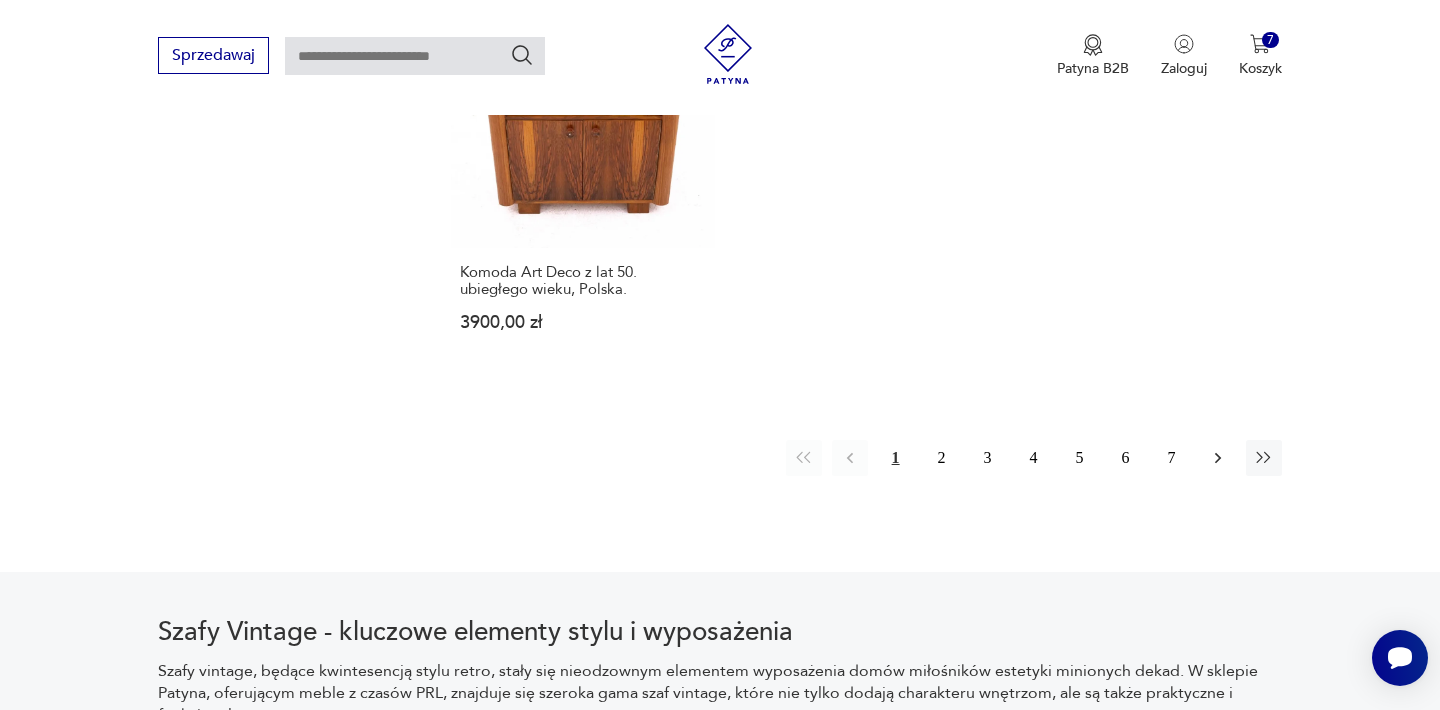 click 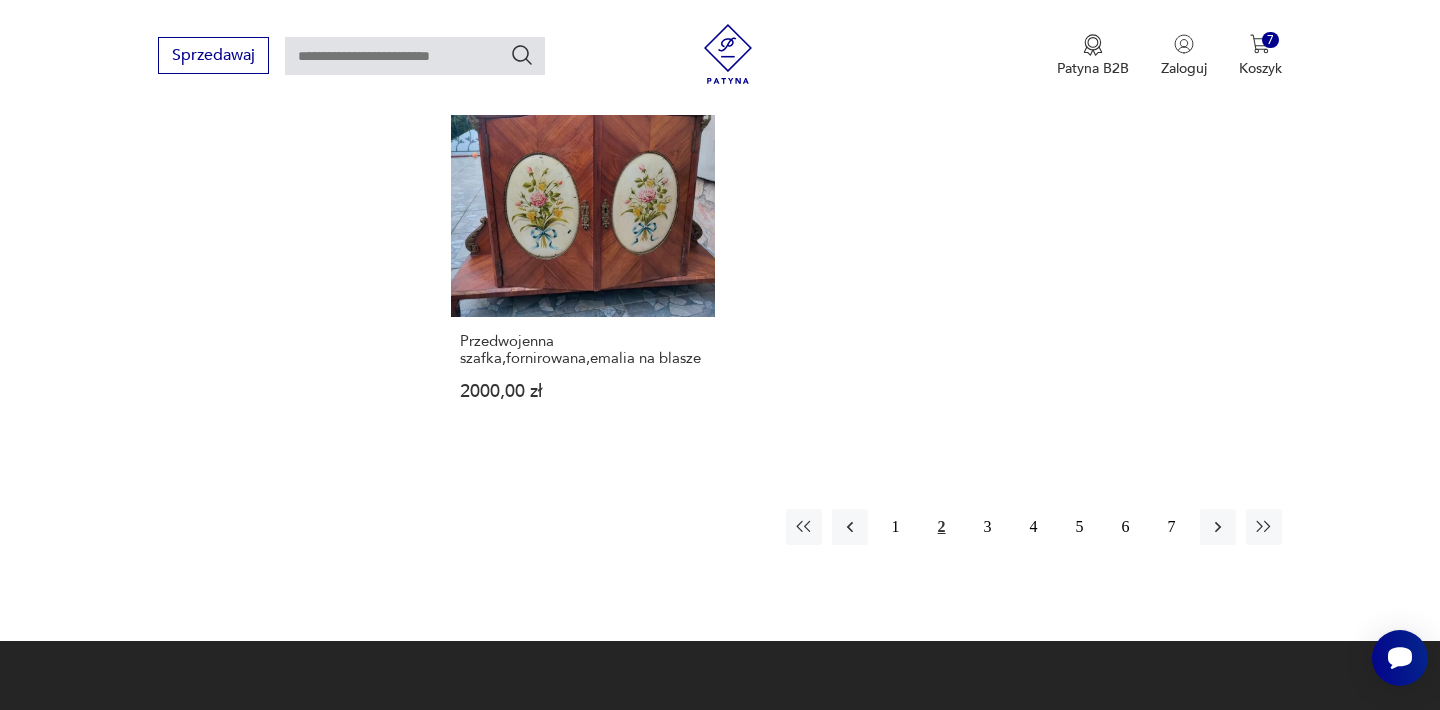 scroll, scrollTop: 2972, scrollLeft: 0, axis: vertical 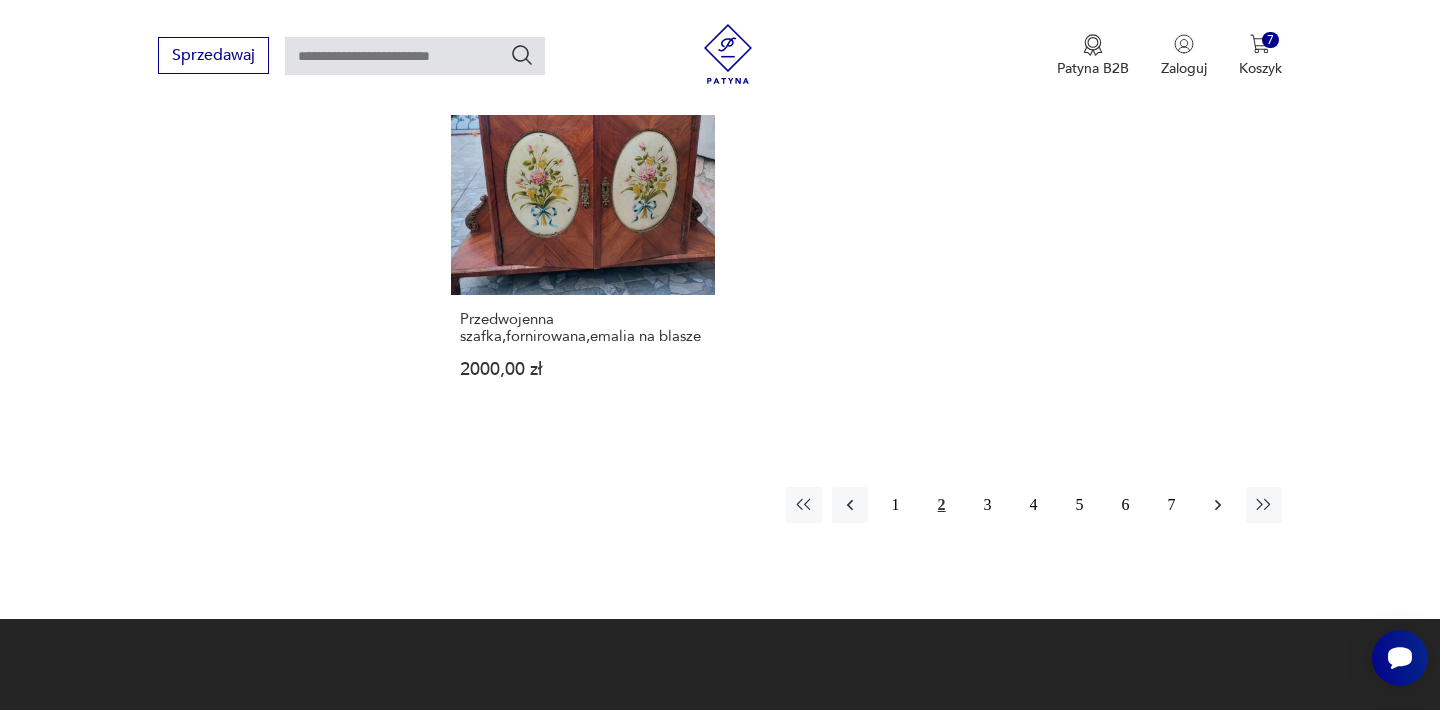 click 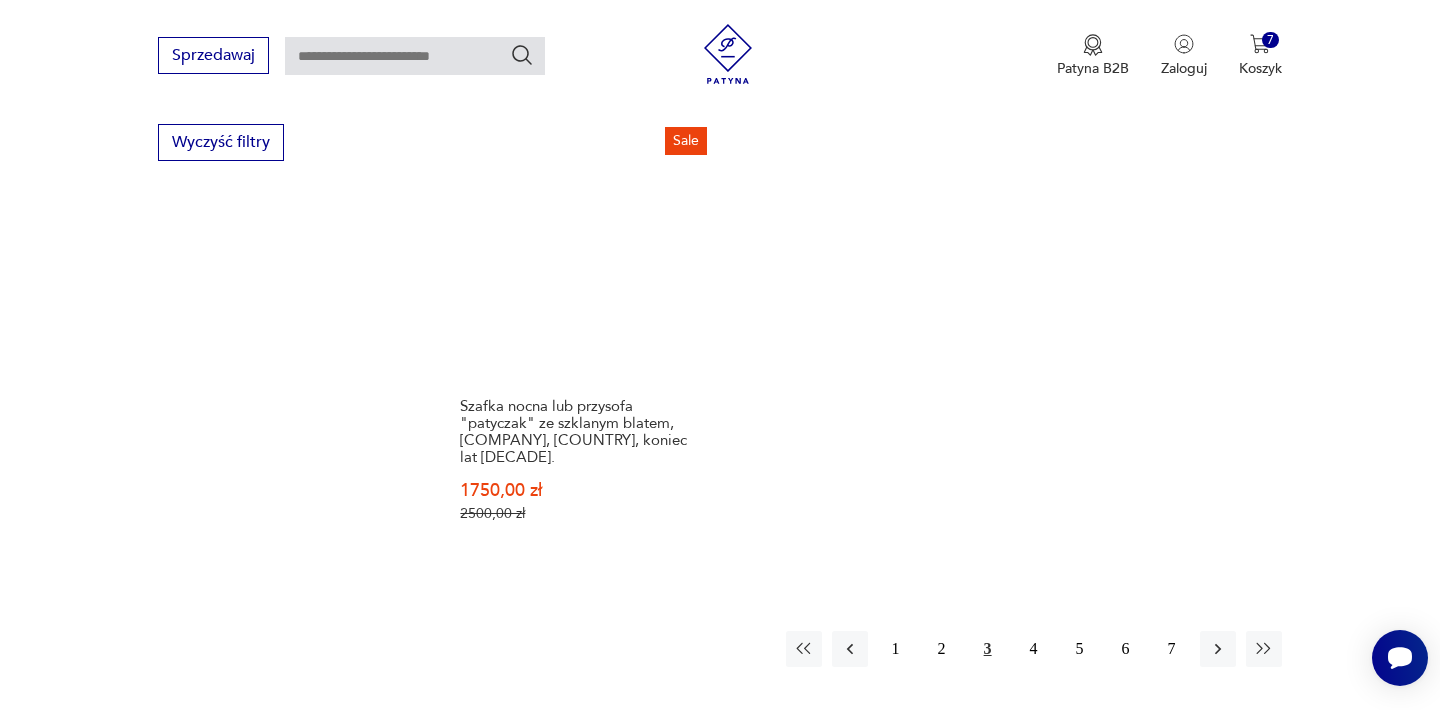 scroll, scrollTop: 2972, scrollLeft: 0, axis: vertical 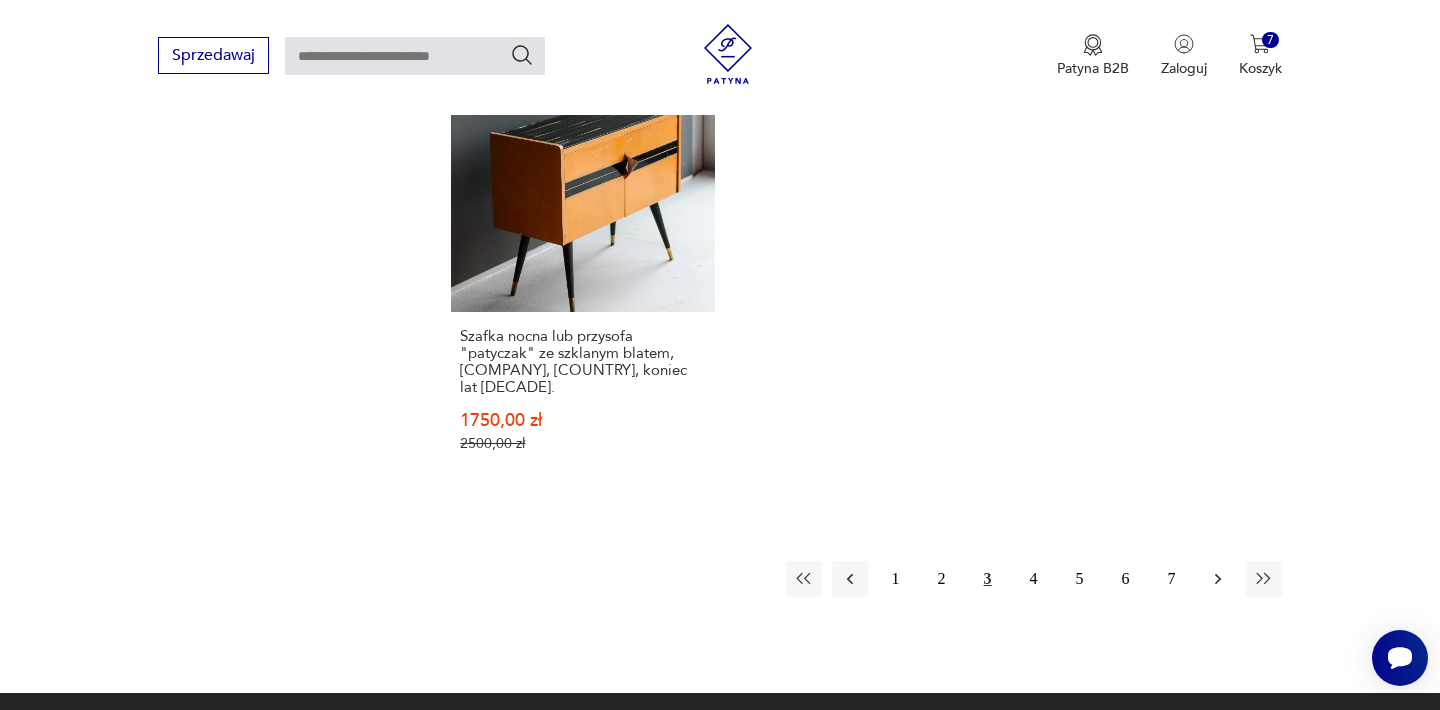 click 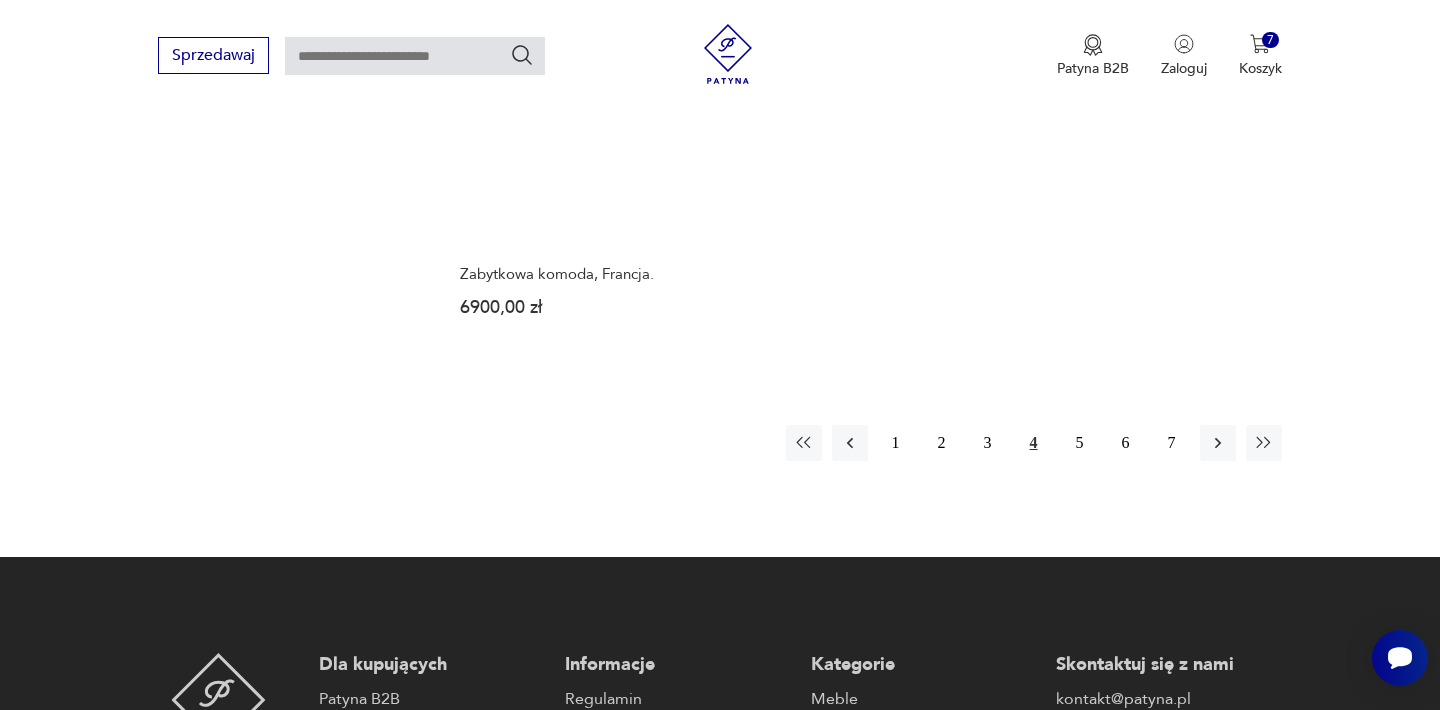 scroll, scrollTop: 3092, scrollLeft: 0, axis: vertical 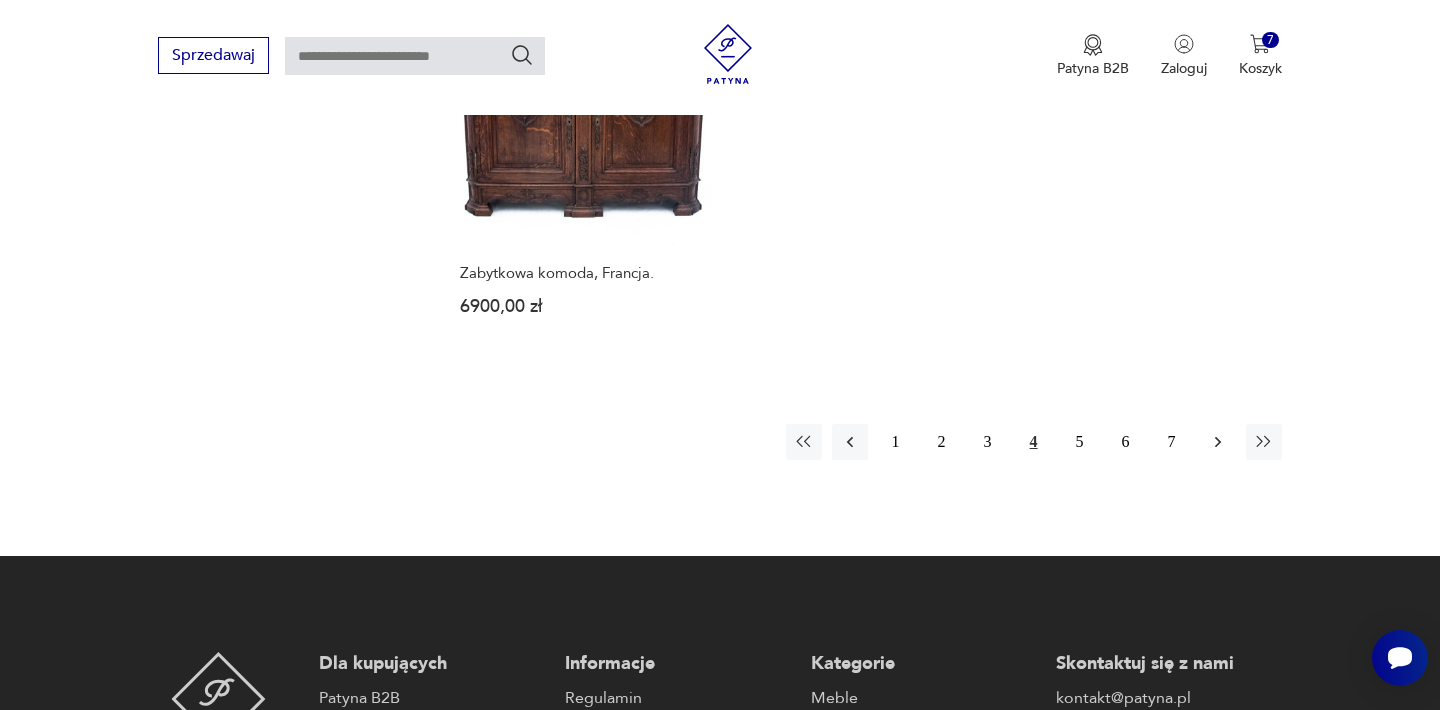 click 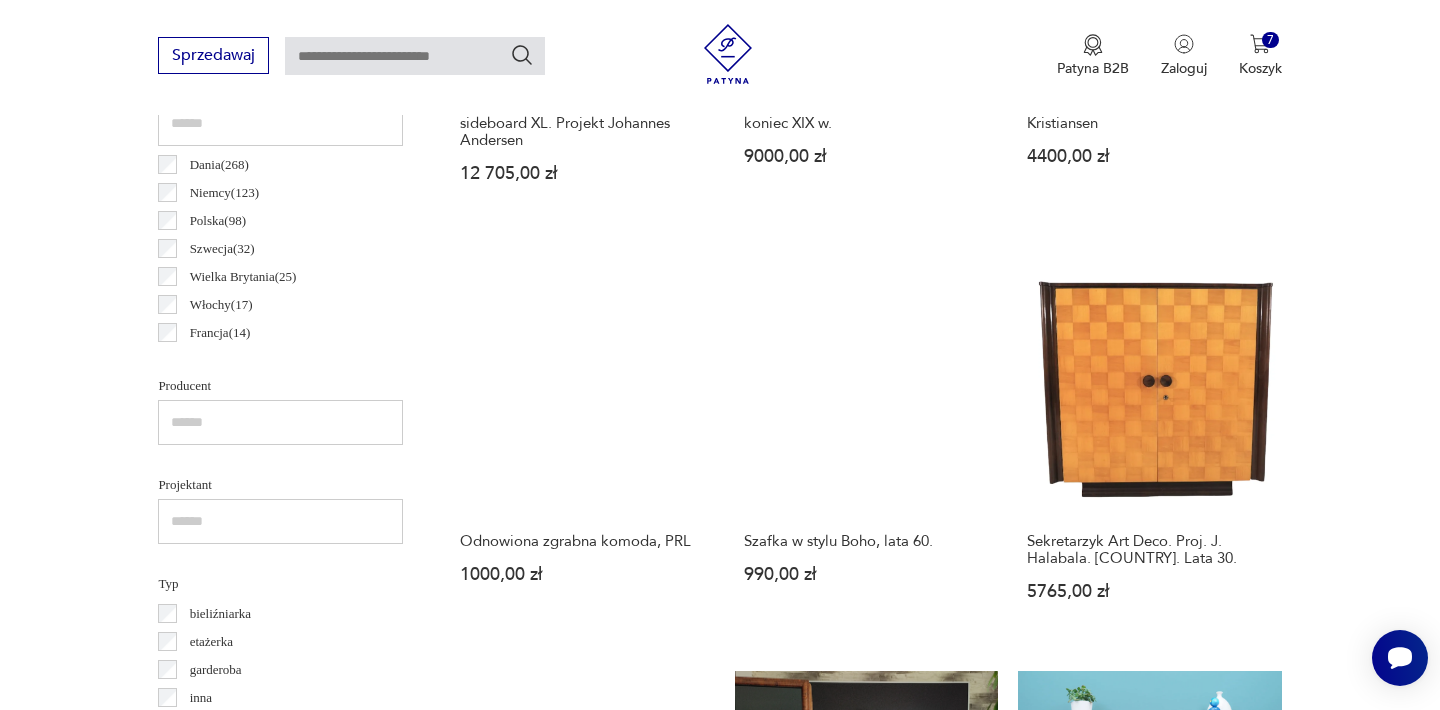 scroll, scrollTop: 1092, scrollLeft: 0, axis: vertical 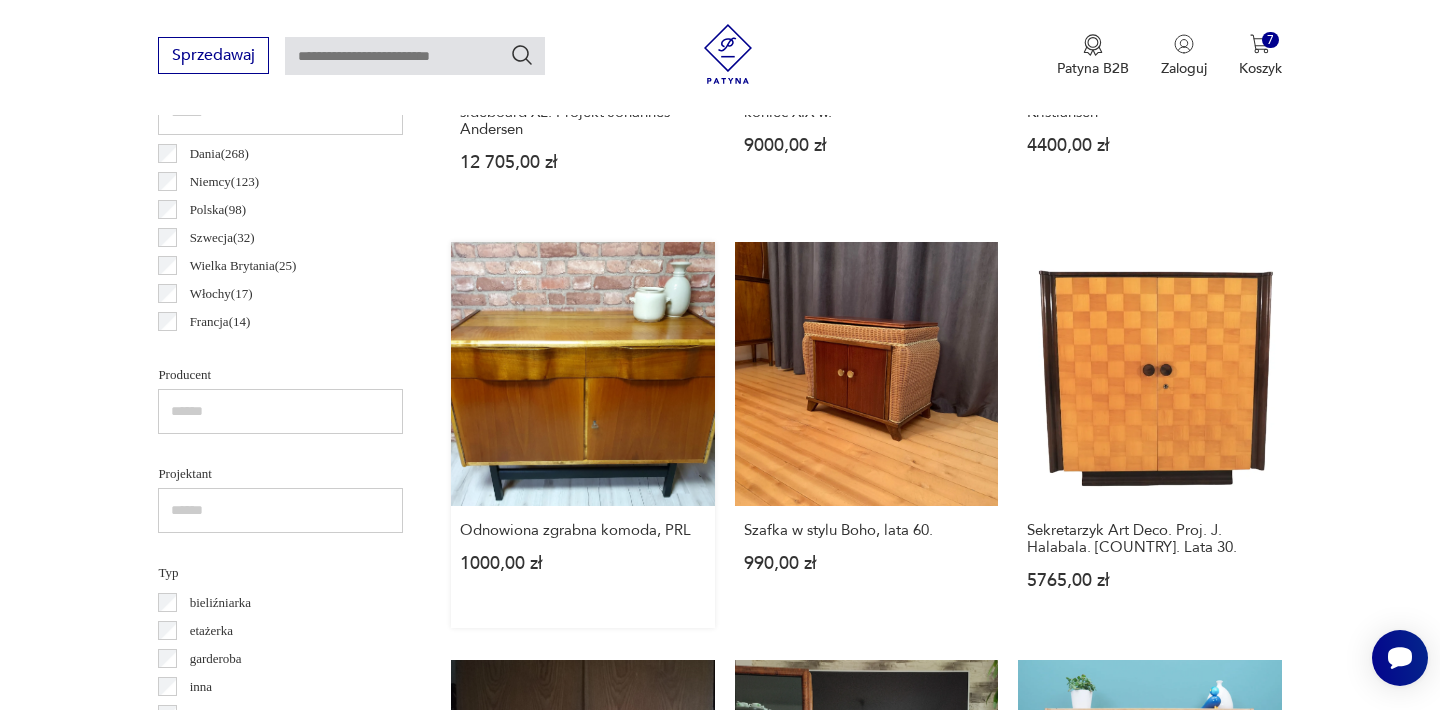 click on "Odnowiona zgrabna komoda, PRL [PRICE]" at bounding box center [582, 434] 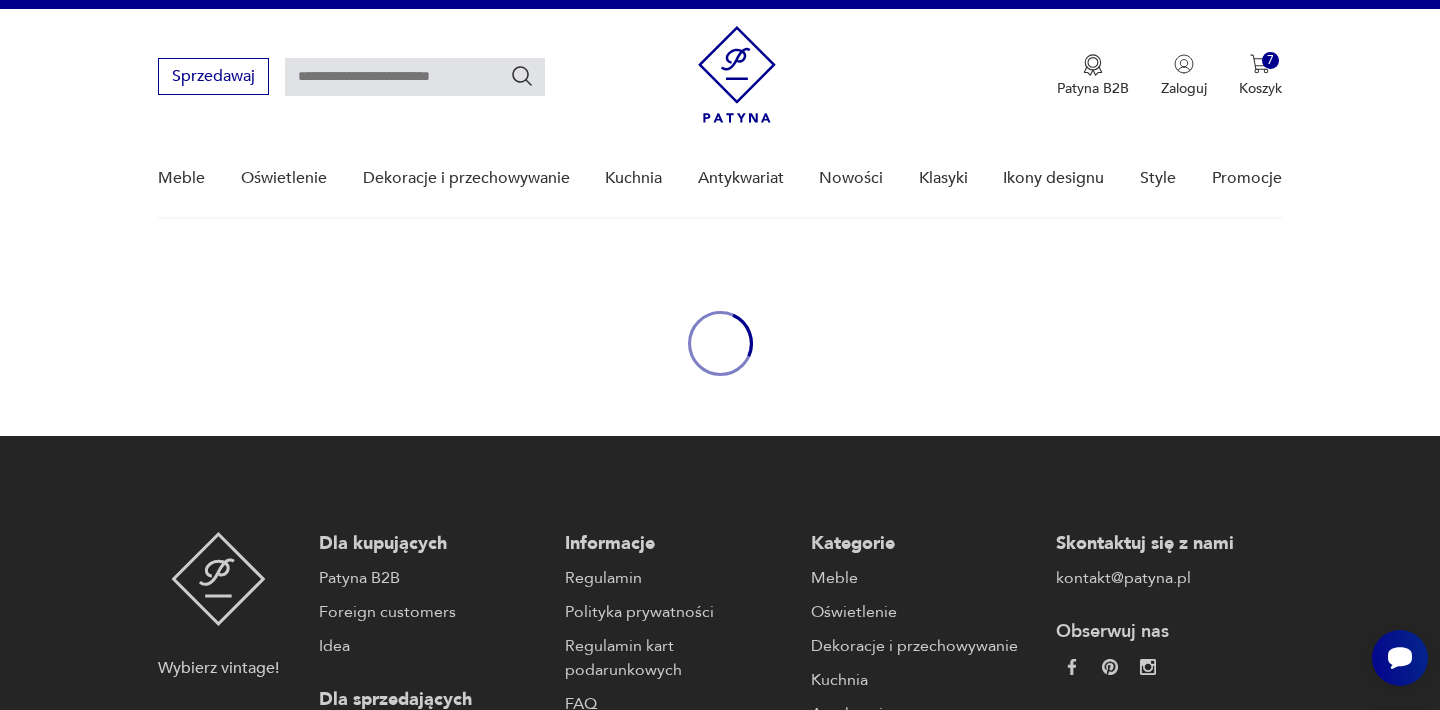 scroll, scrollTop: 0, scrollLeft: 0, axis: both 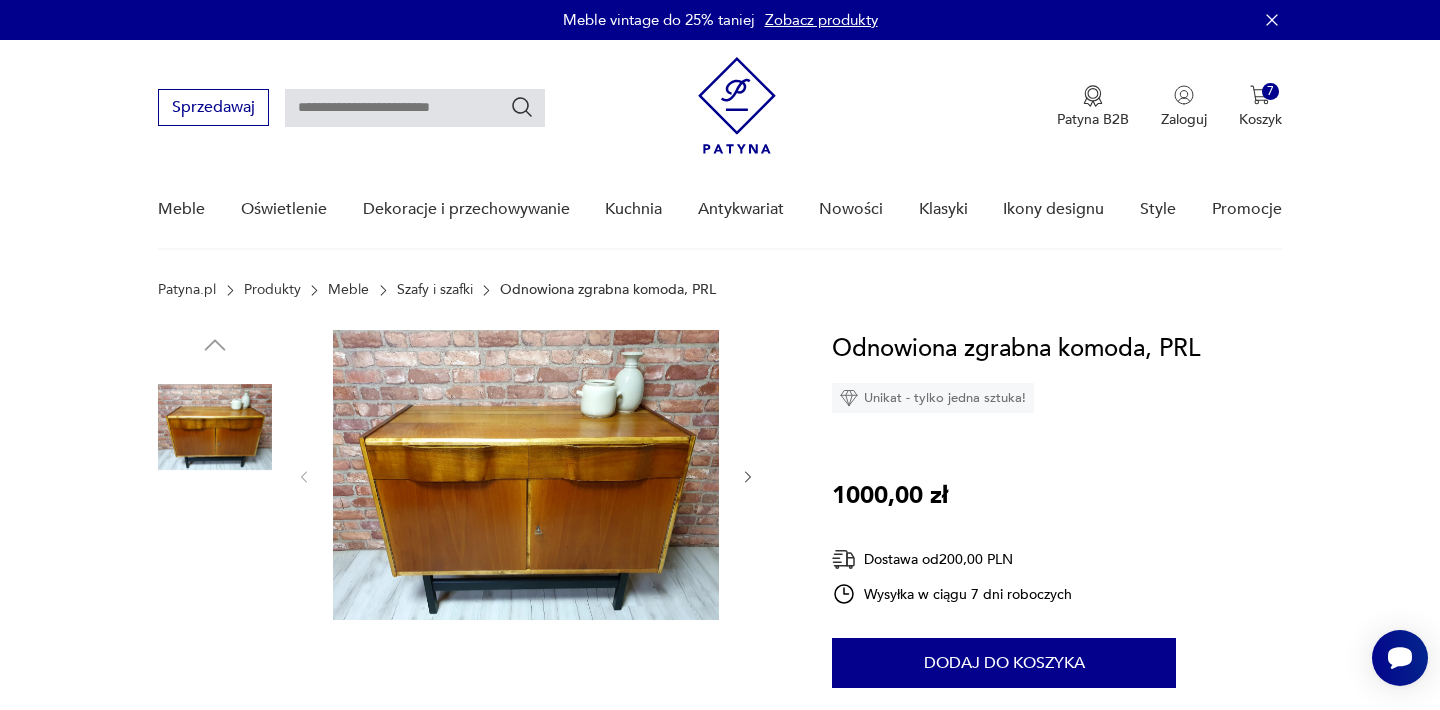 click at bounding box center [526, 475] 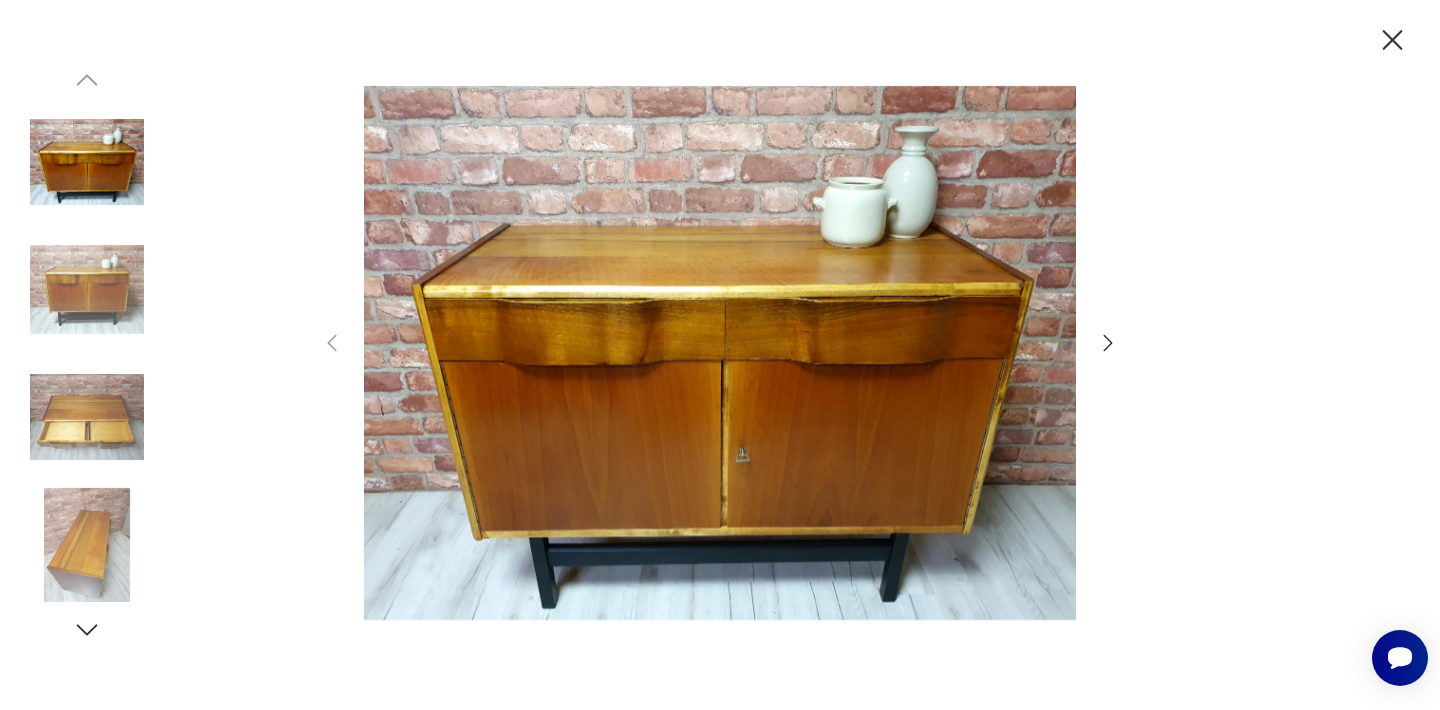 click 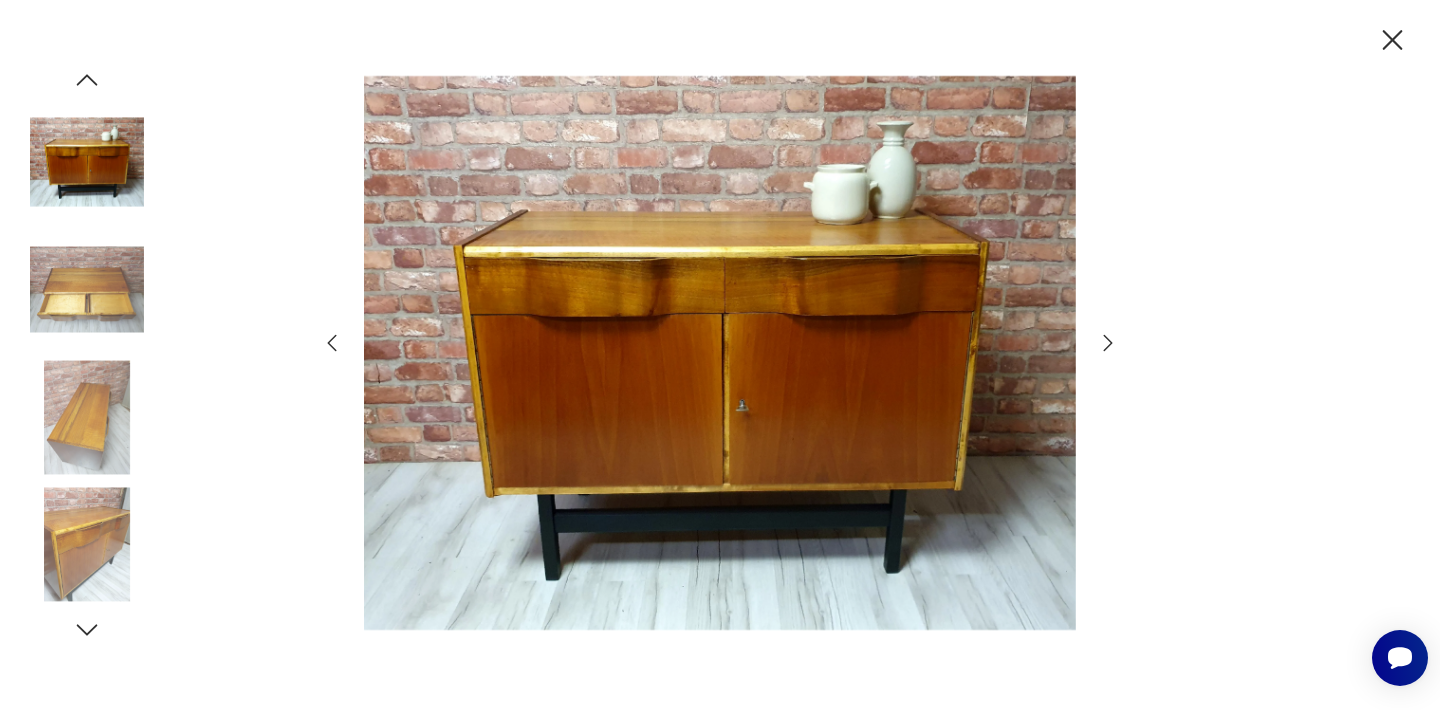 click 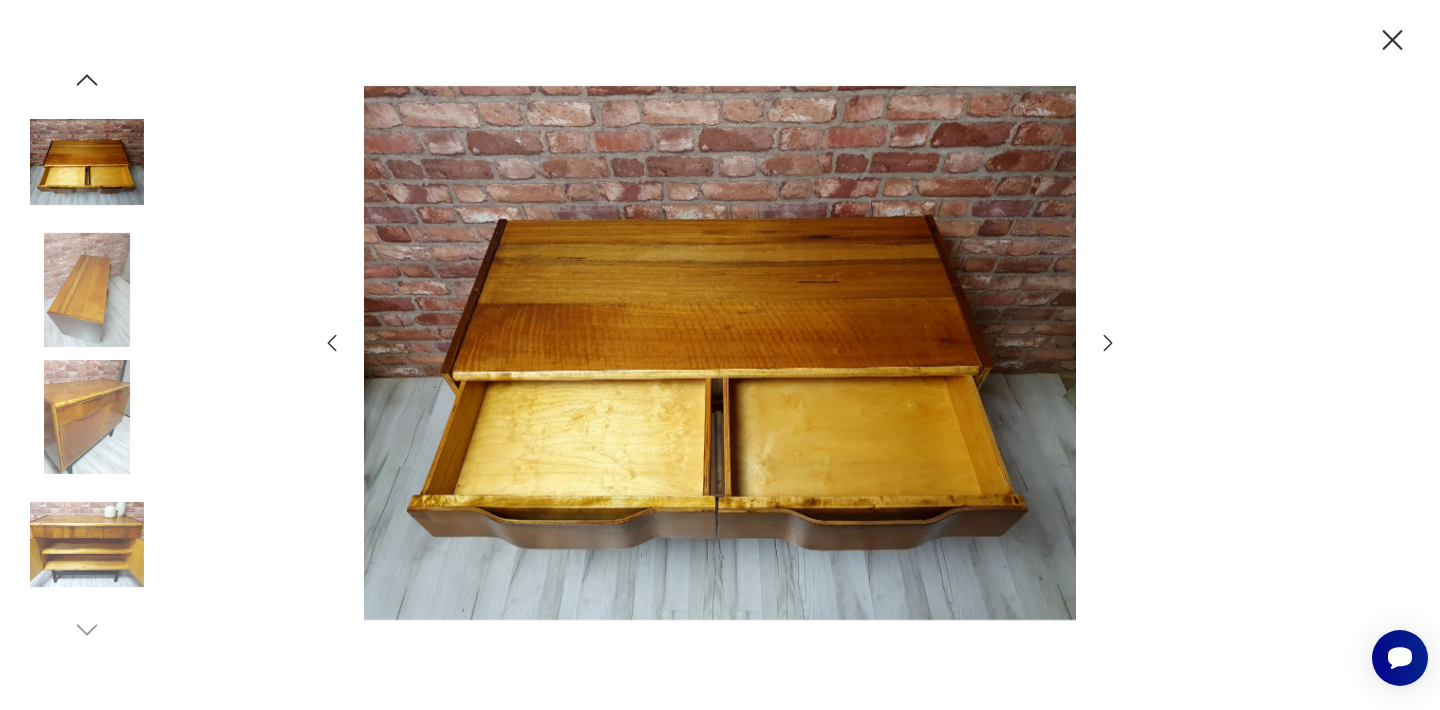 click 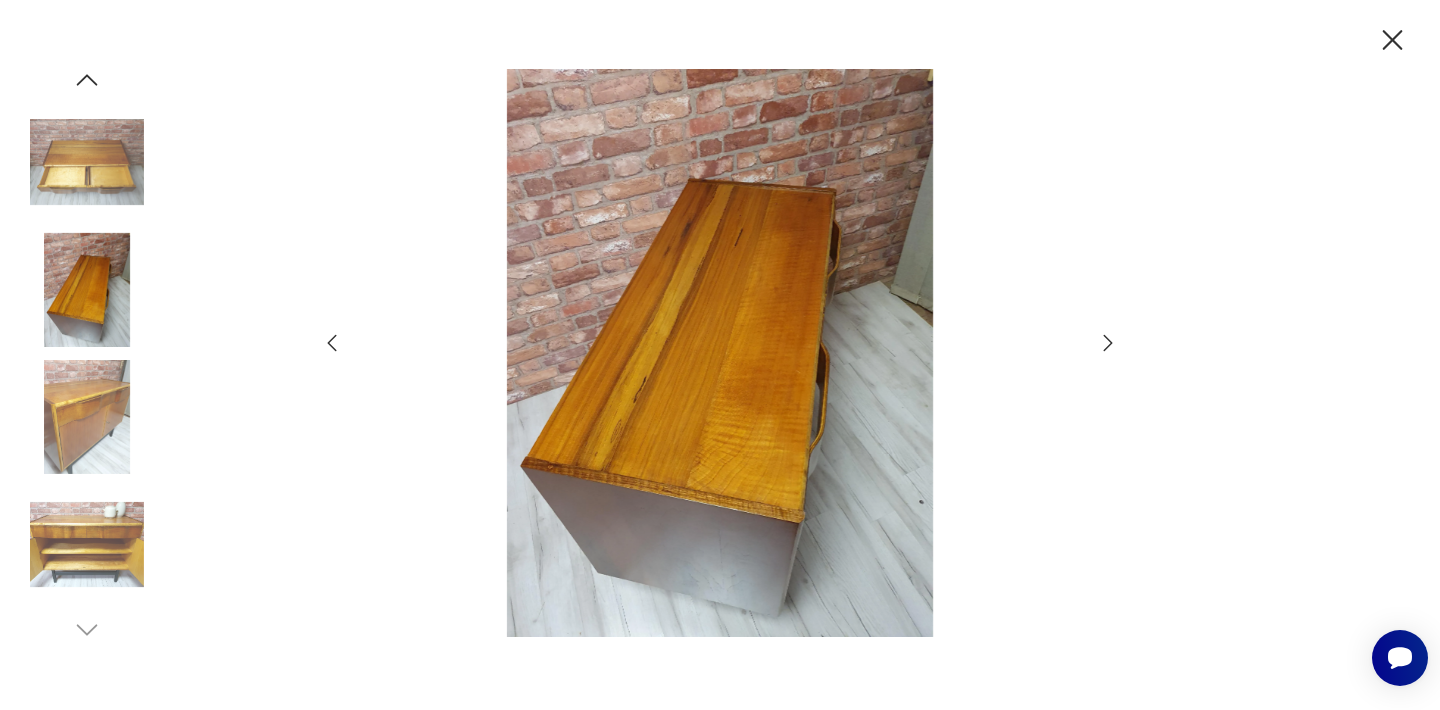 click 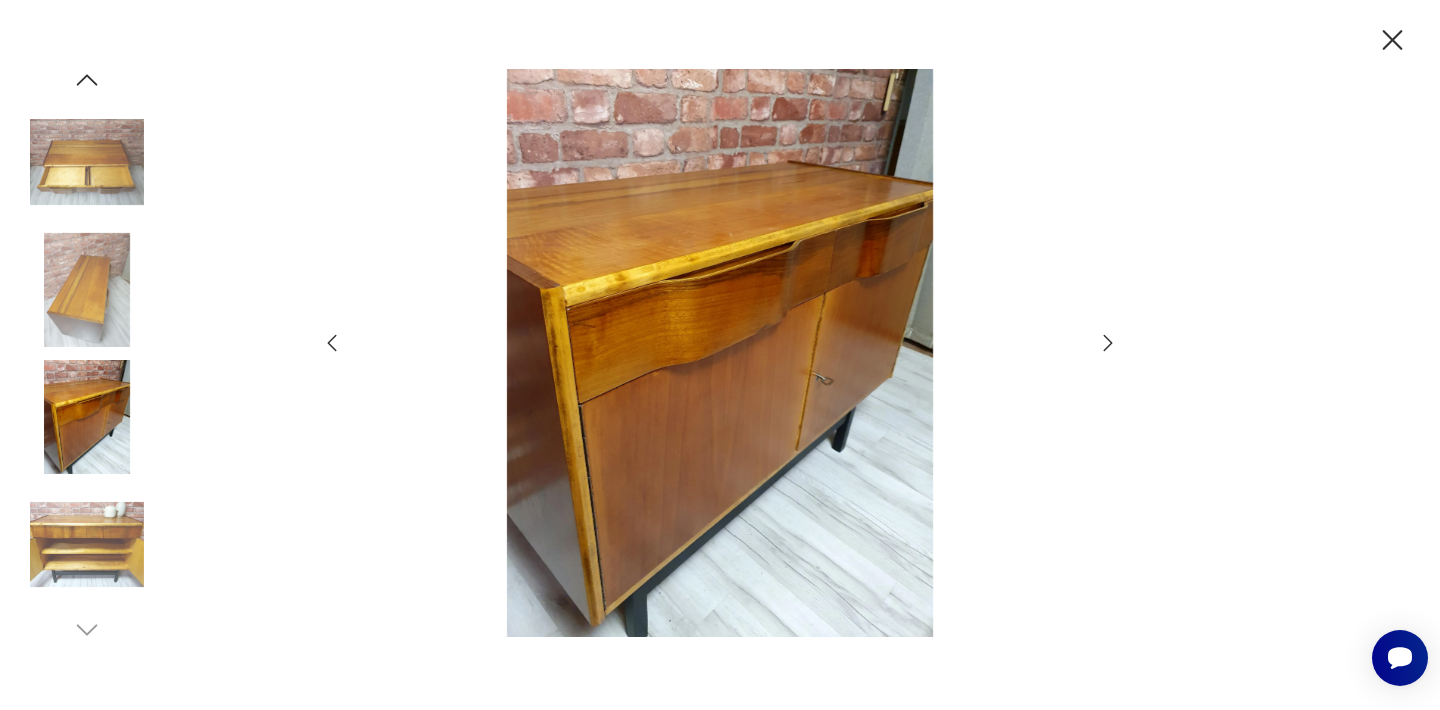 click 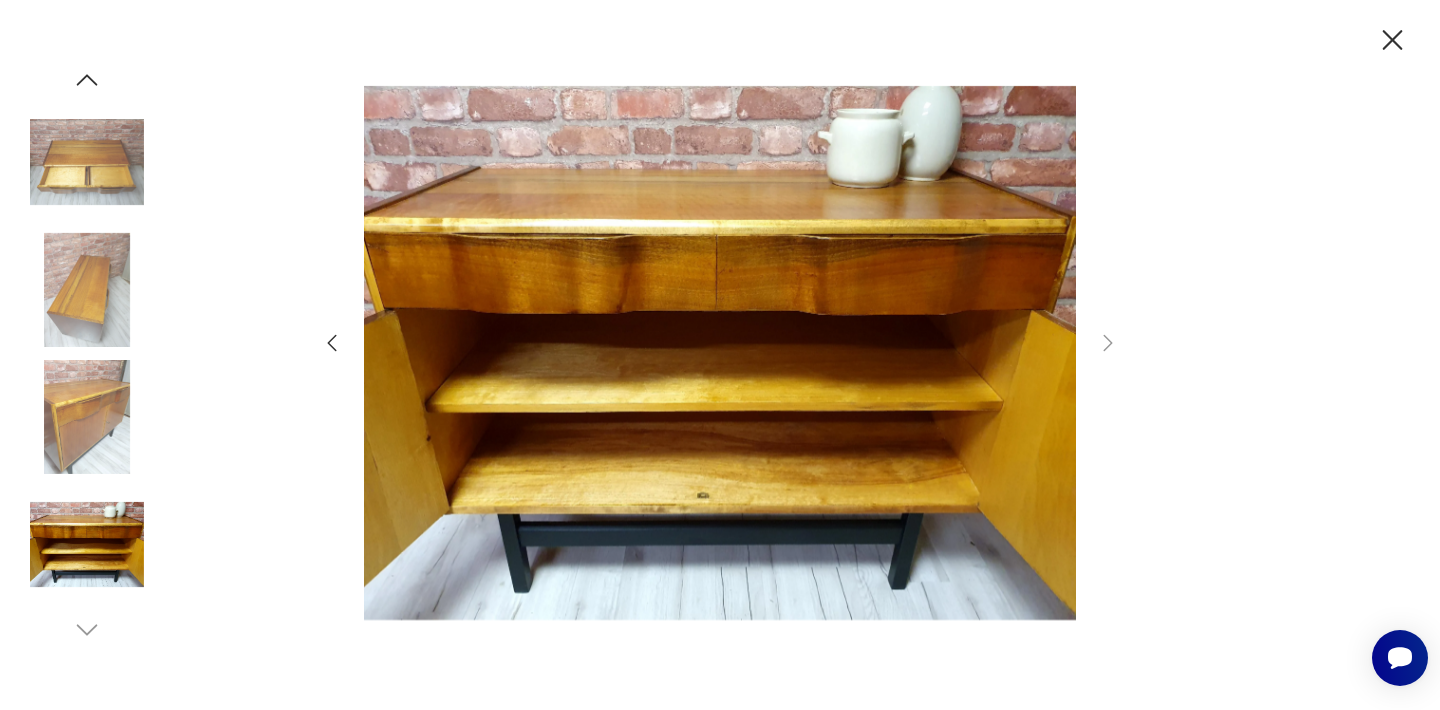 click 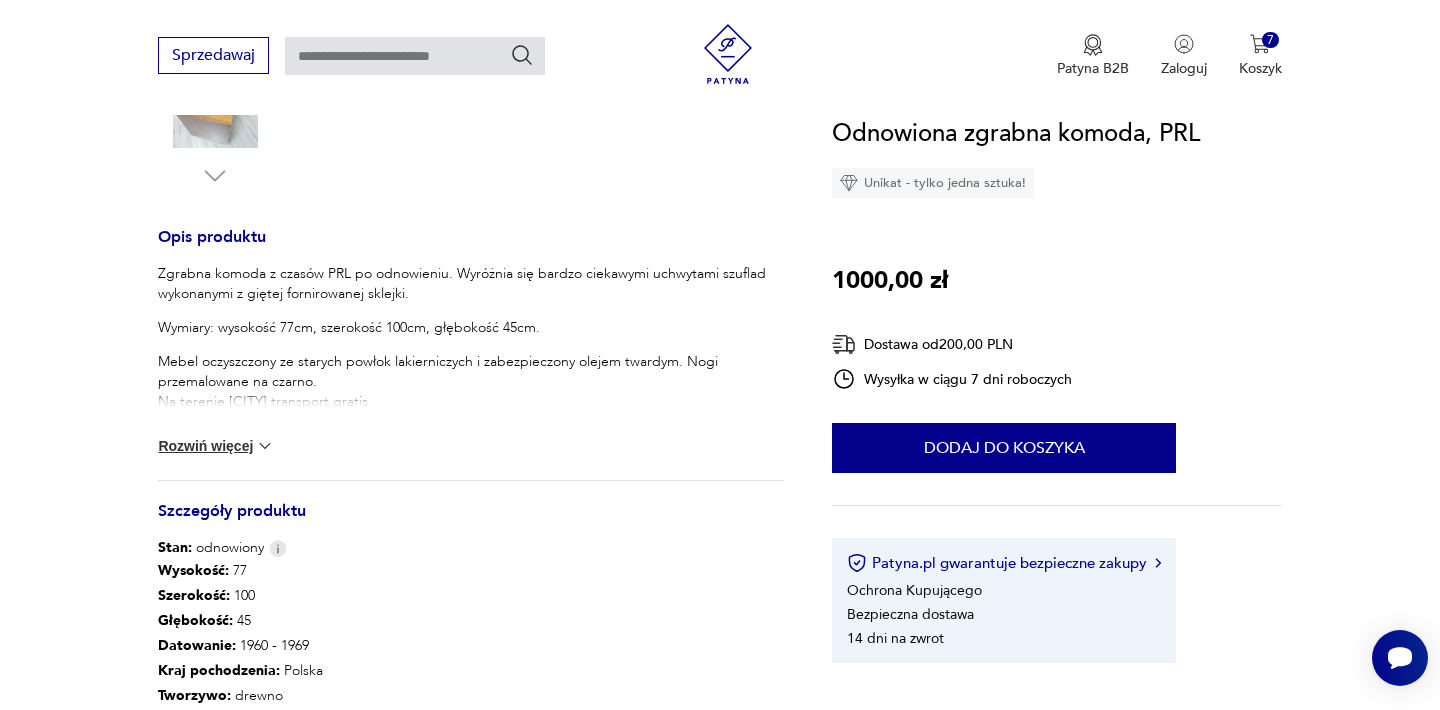 scroll, scrollTop: 720, scrollLeft: 0, axis: vertical 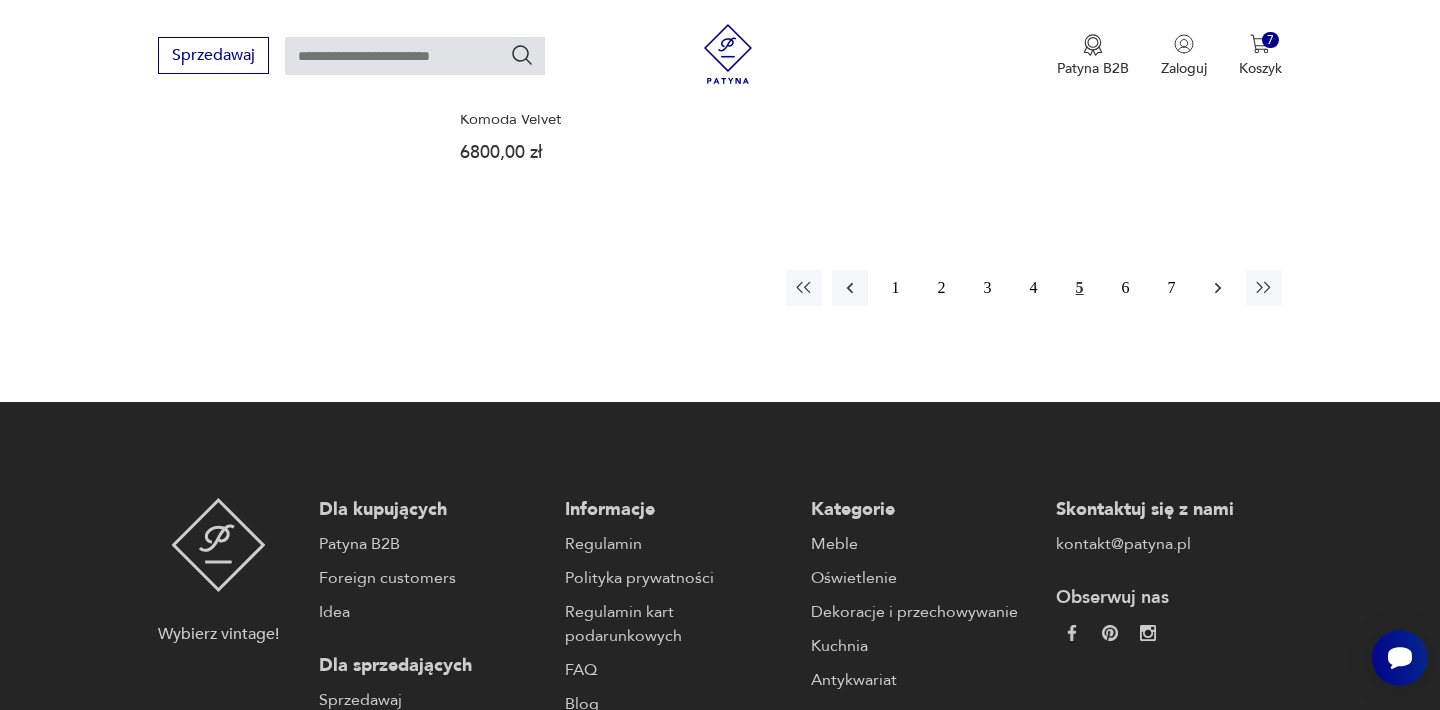click 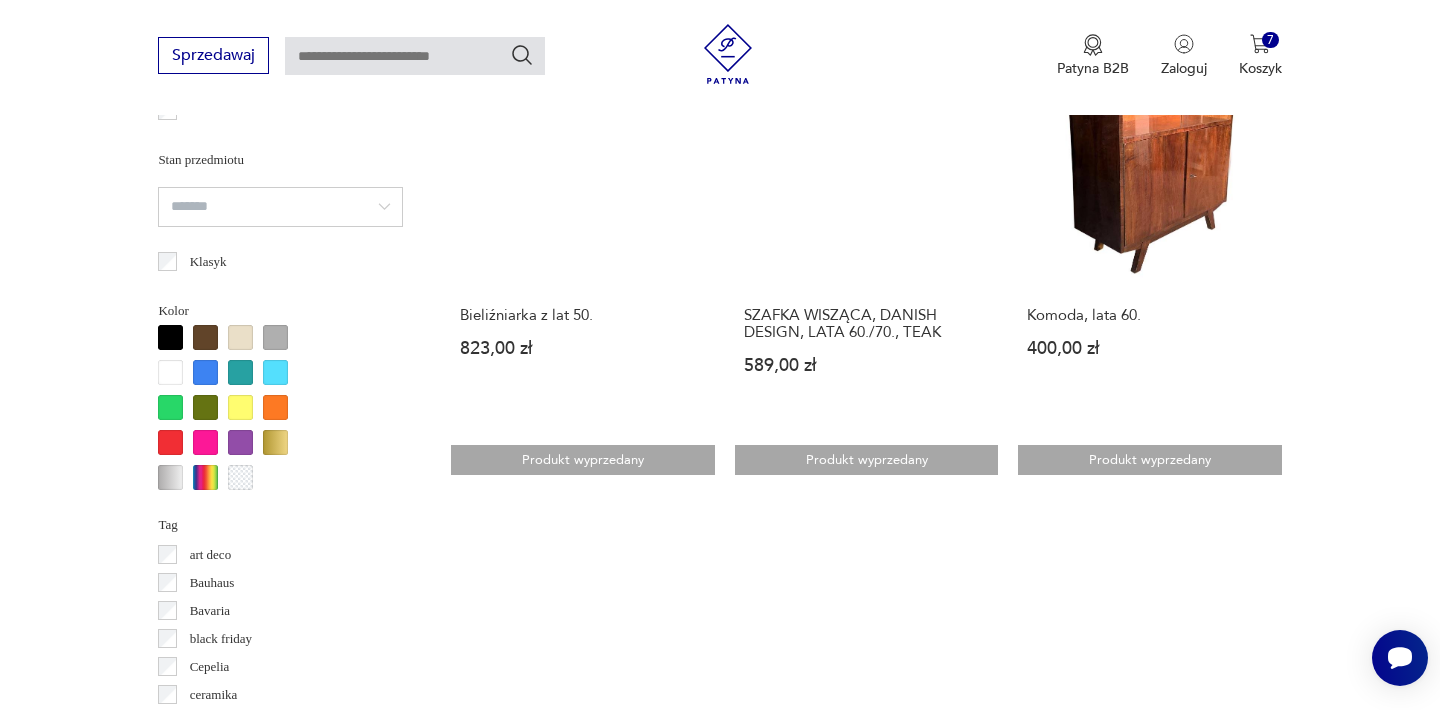 scroll, scrollTop: 1852, scrollLeft: 0, axis: vertical 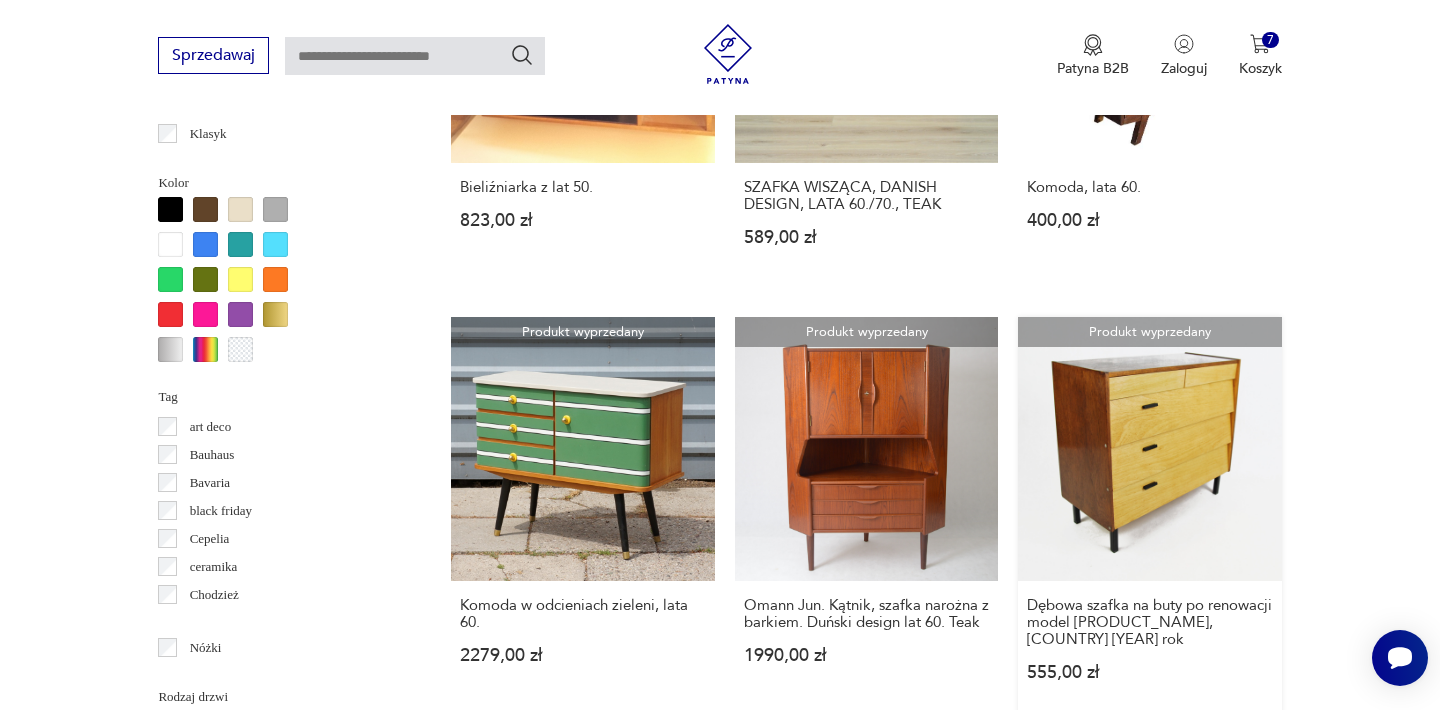 click on "Produkt wyprzedany Dębowa szafka na buty po renowacji model Hernhut, [COUNTRY] 1977 rok [PRICE]" at bounding box center (1149, 518) 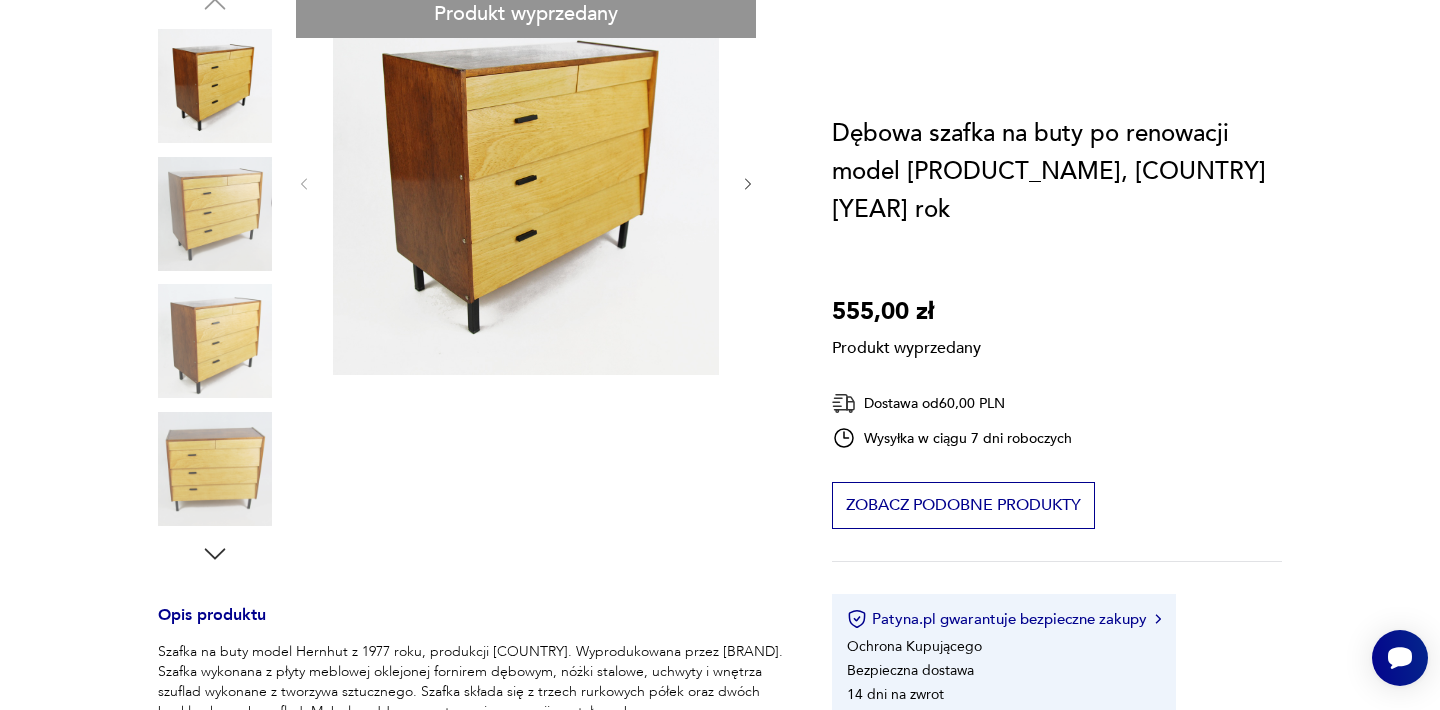 scroll, scrollTop: 0, scrollLeft: 0, axis: both 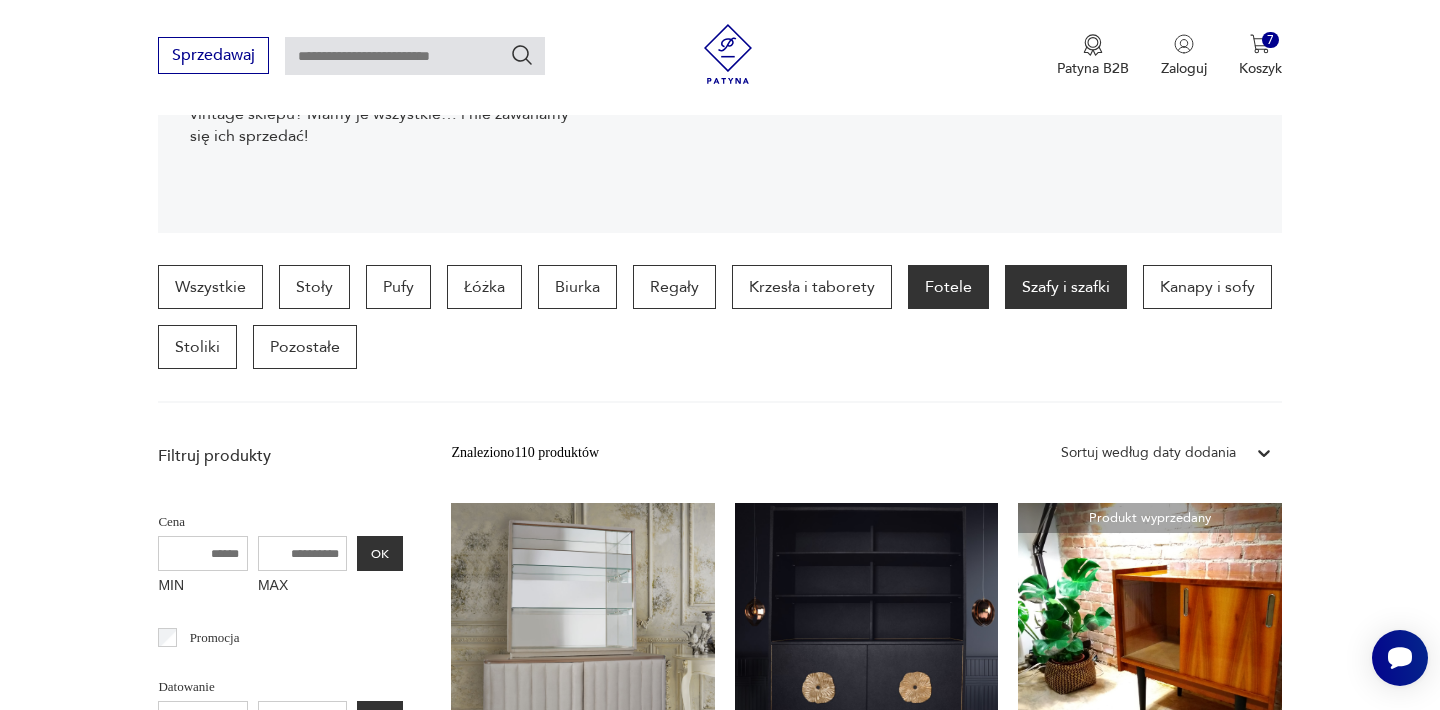 click on "Fotele" at bounding box center [948, 287] 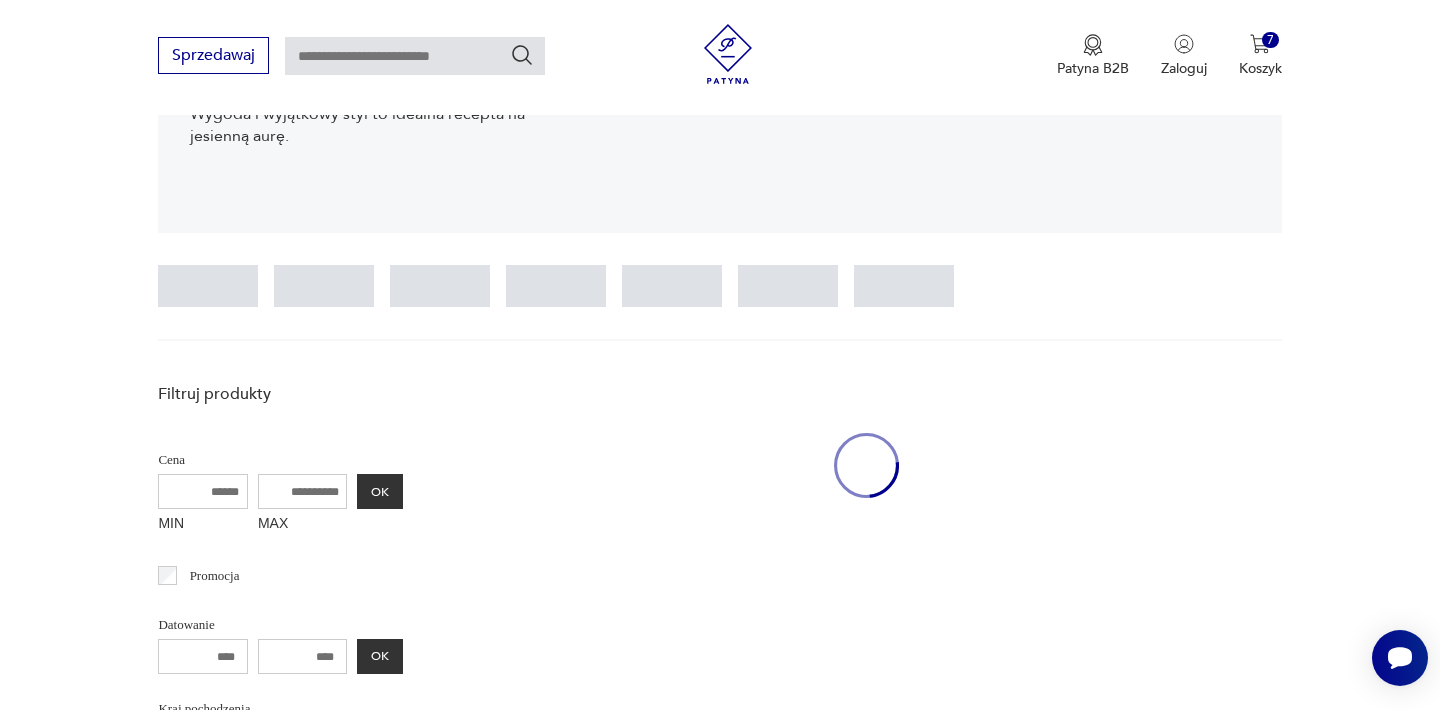 scroll, scrollTop: 532, scrollLeft: 0, axis: vertical 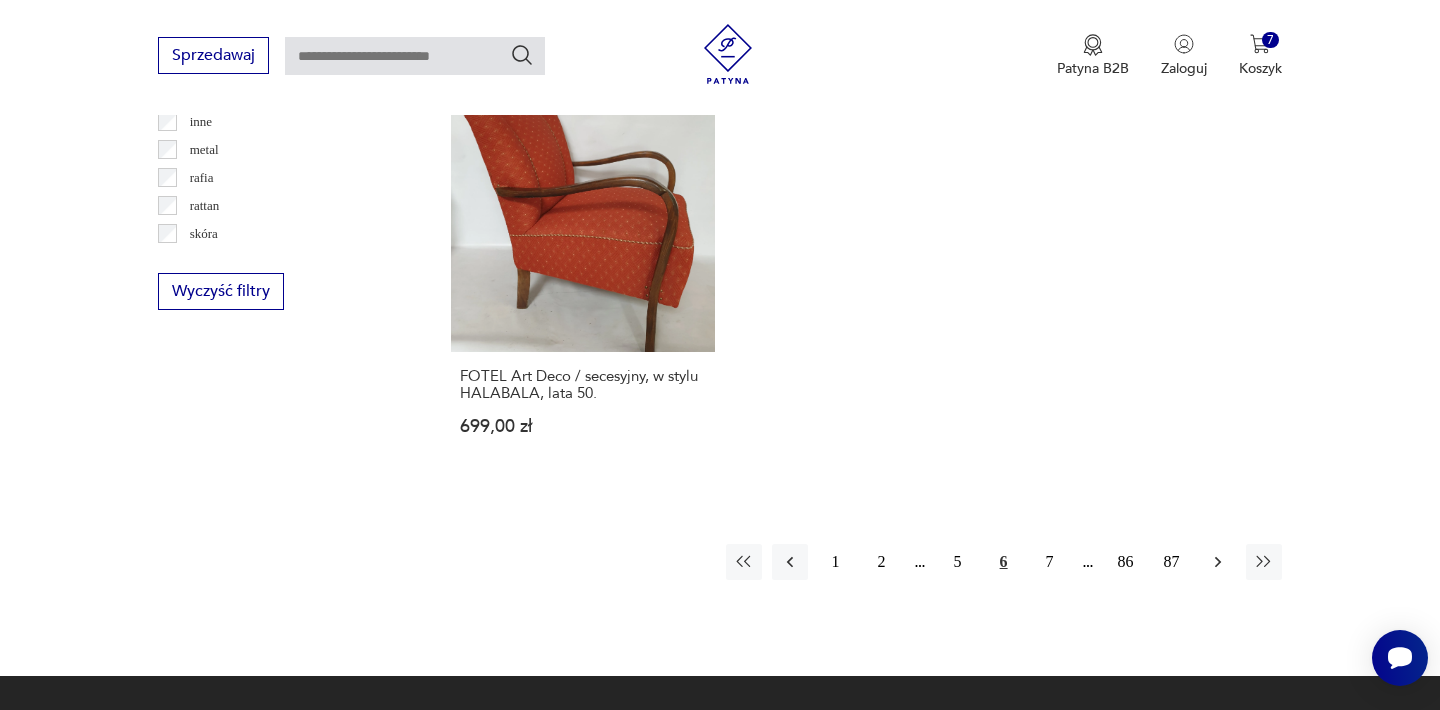 click 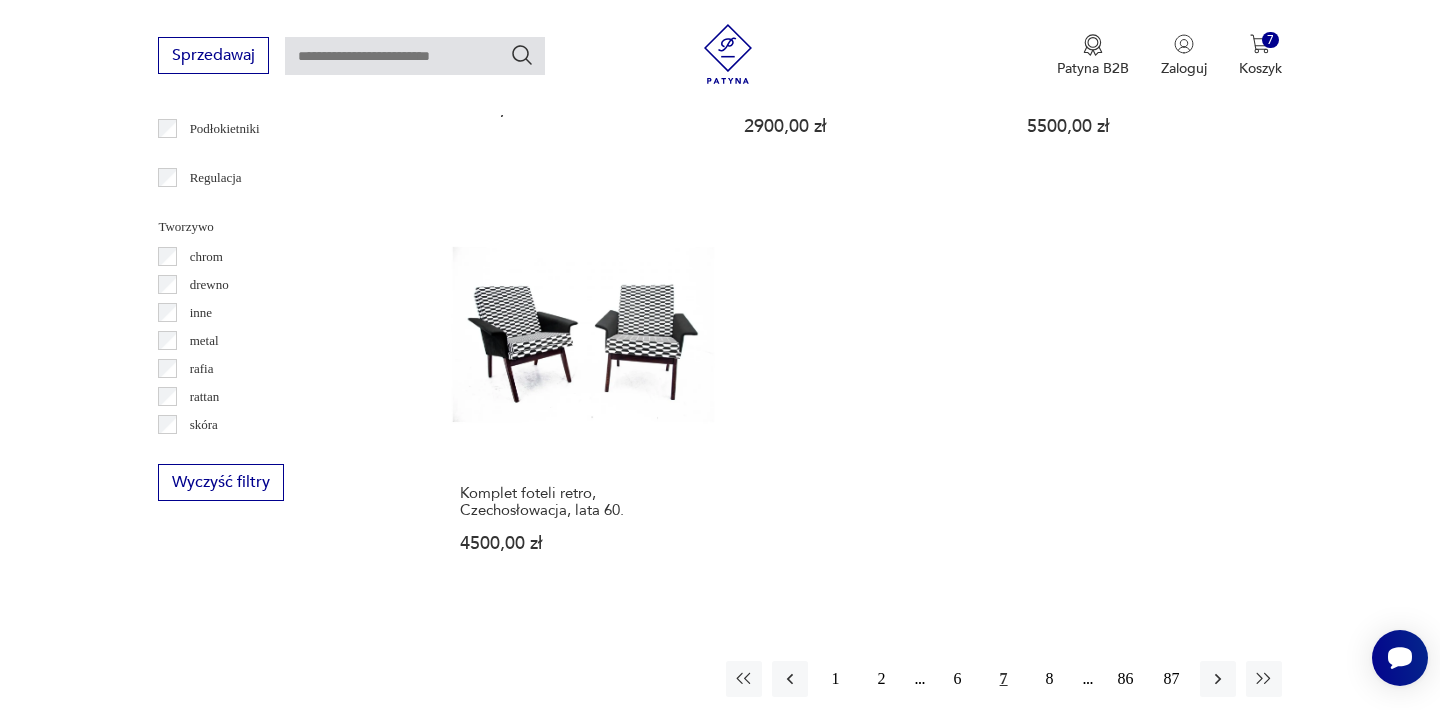 scroll, scrollTop: 2852, scrollLeft: 0, axis: vertical 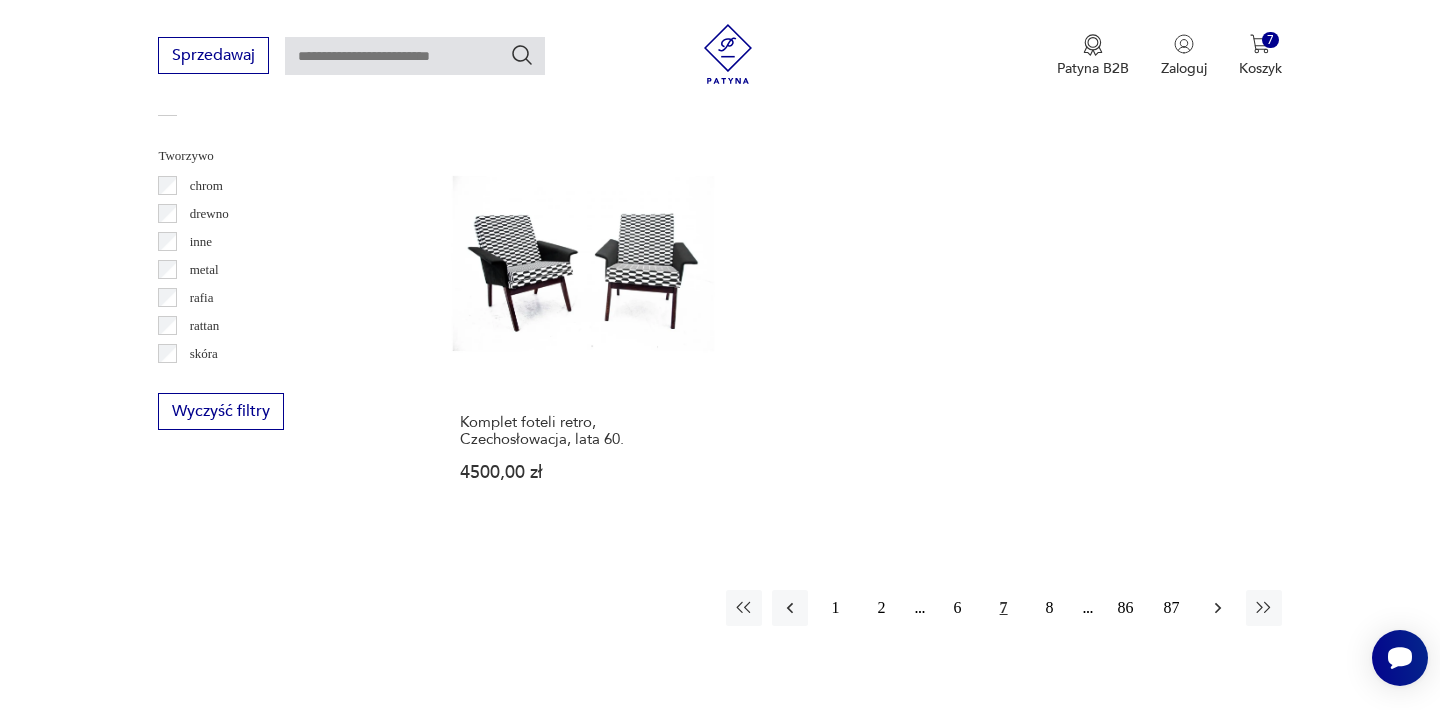 click 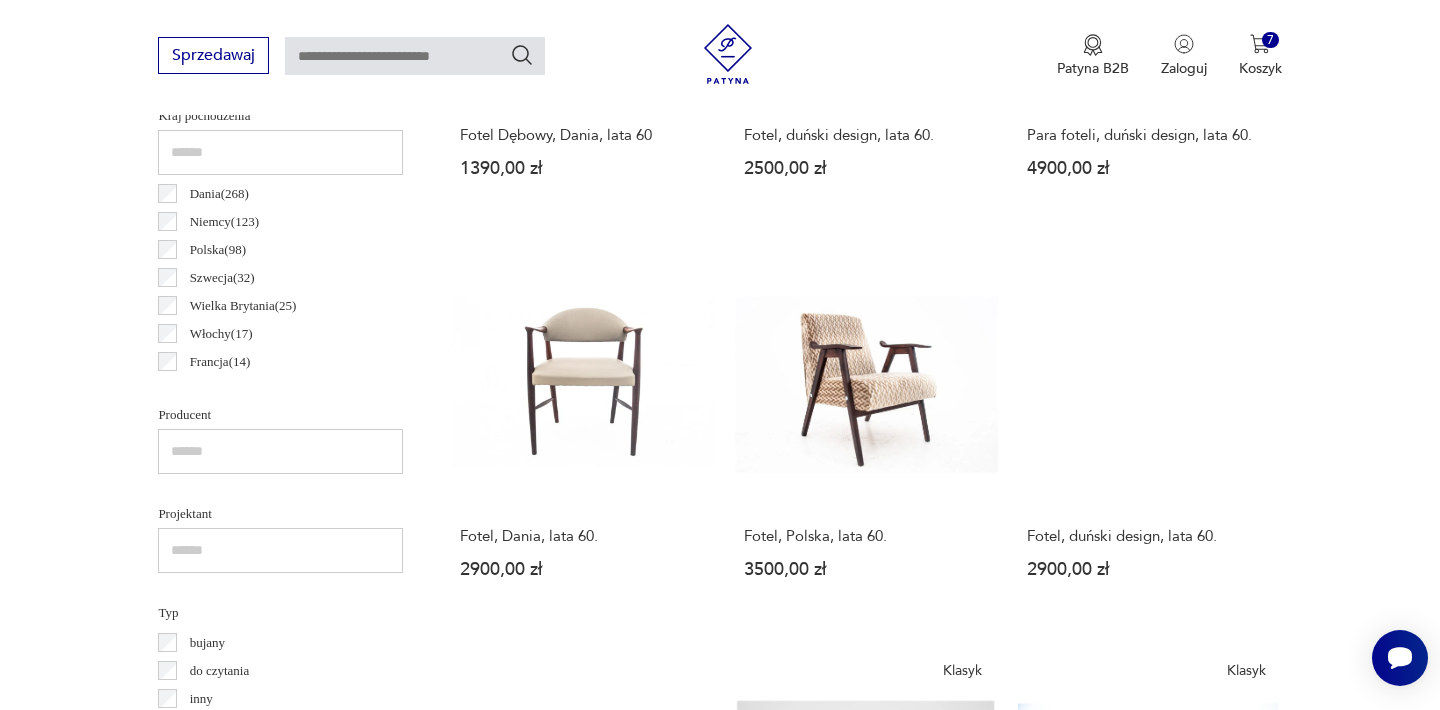 scroll, scrollTop: 1092, scrollLeft: 0, axis: vertical 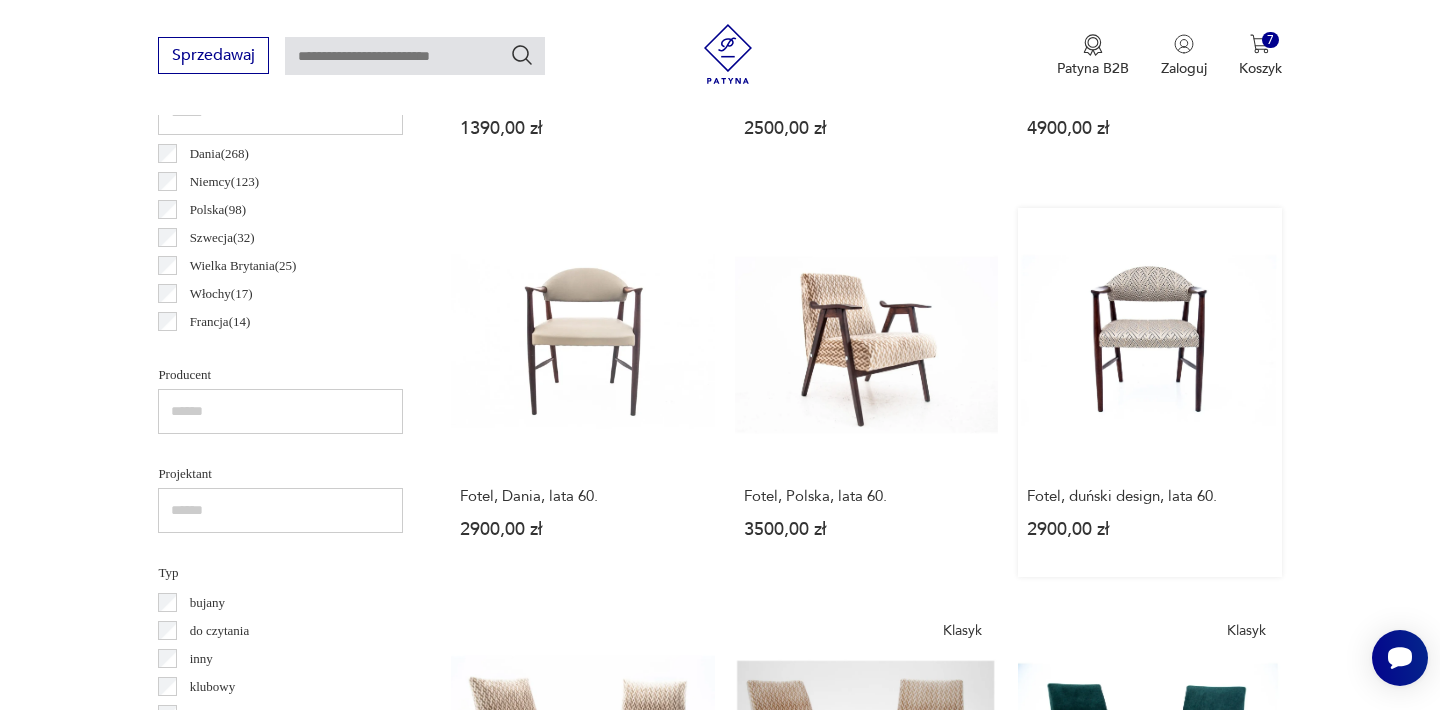 click on "Fotel, duński design, lata 60. [PRICE]" at bounding box center [1149, 392] 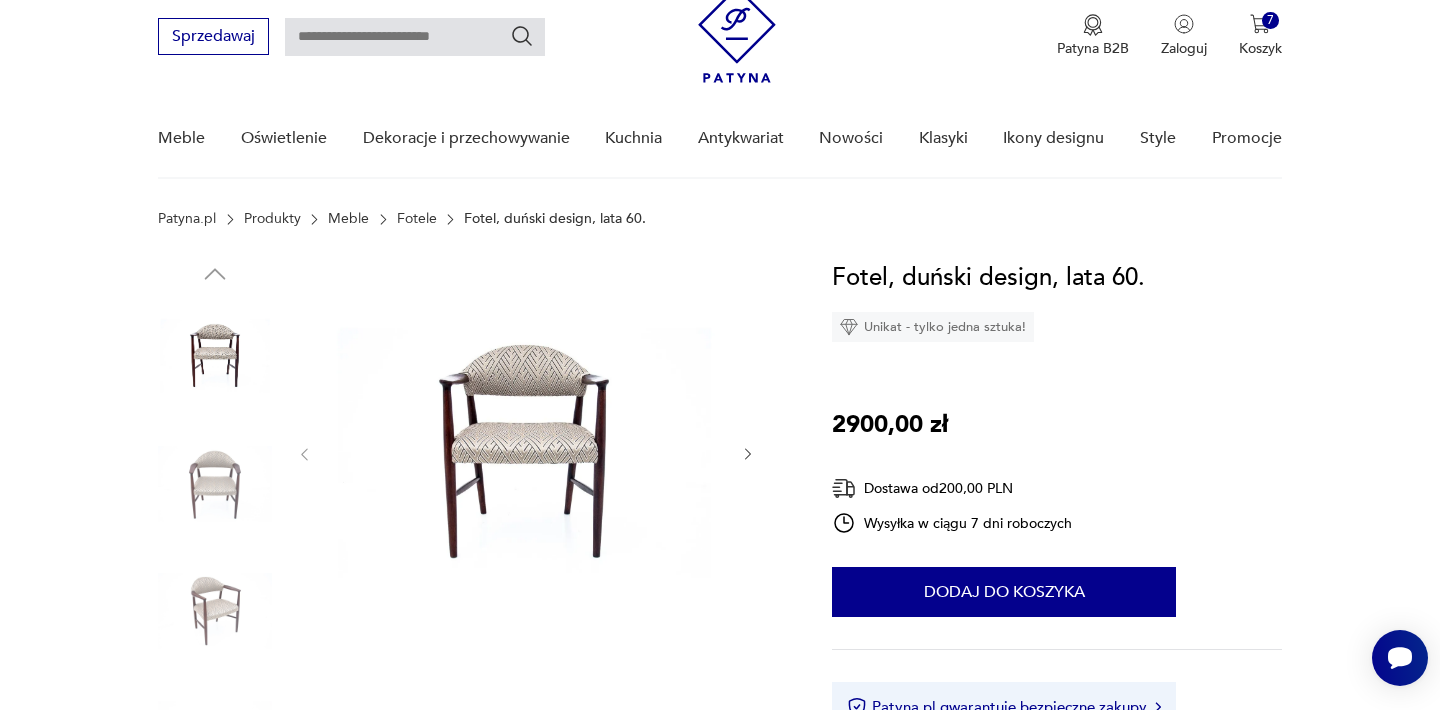 scroll, scrollTop: 0, scrollLeft: 0, axis: both 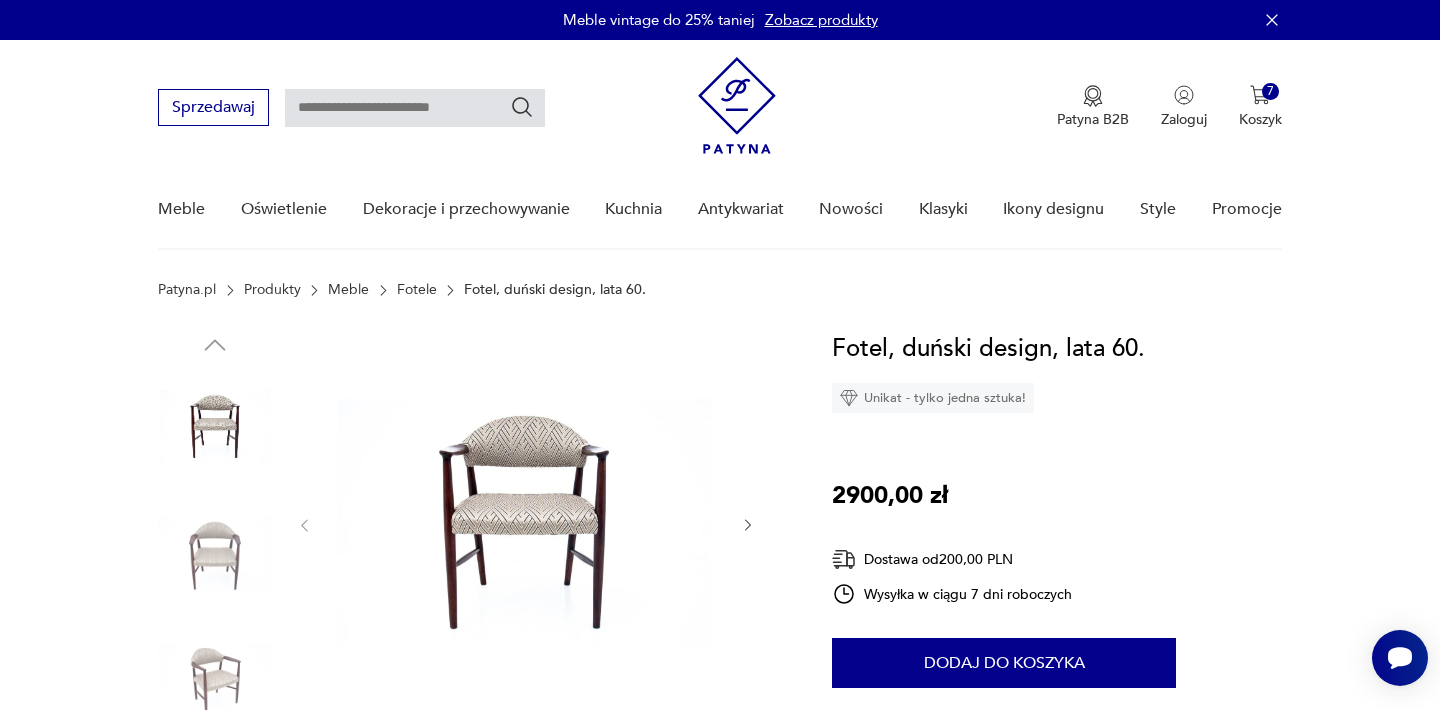 click at bounding box center (526, 523) 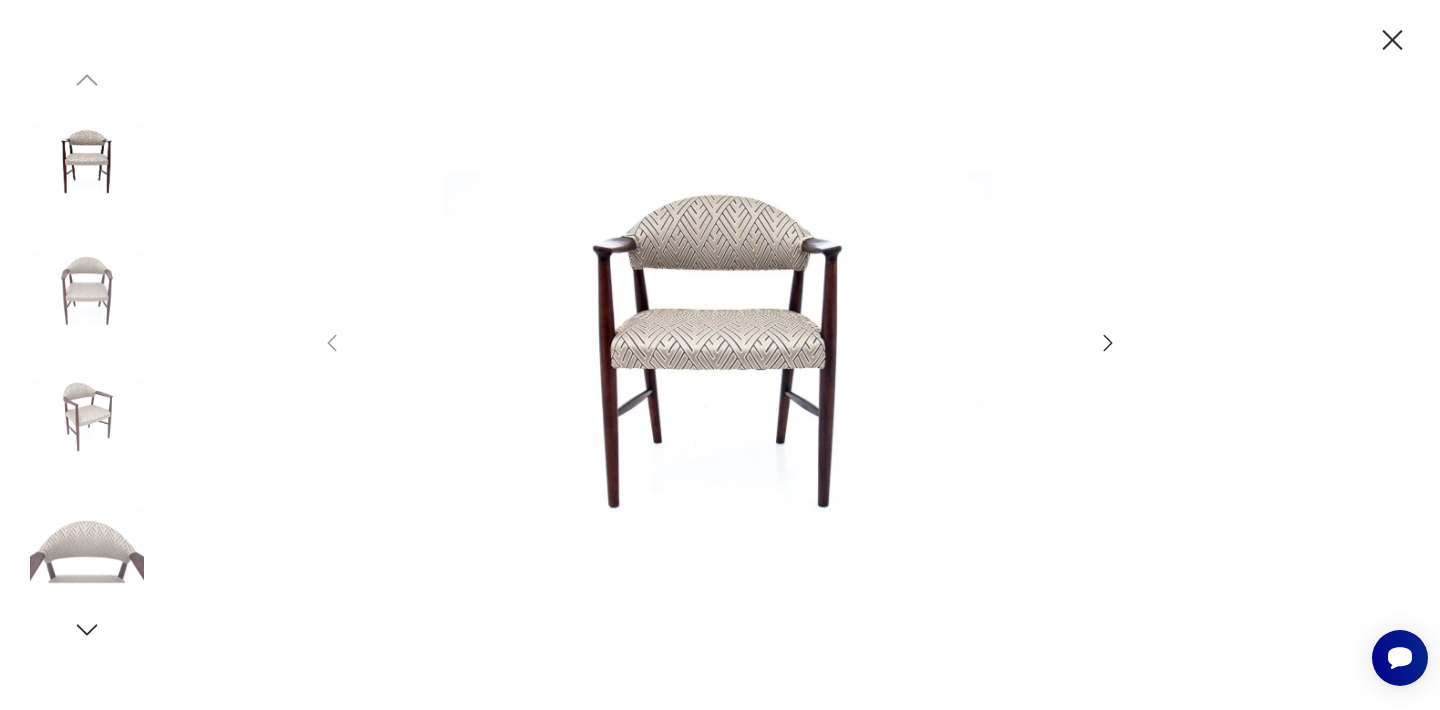click 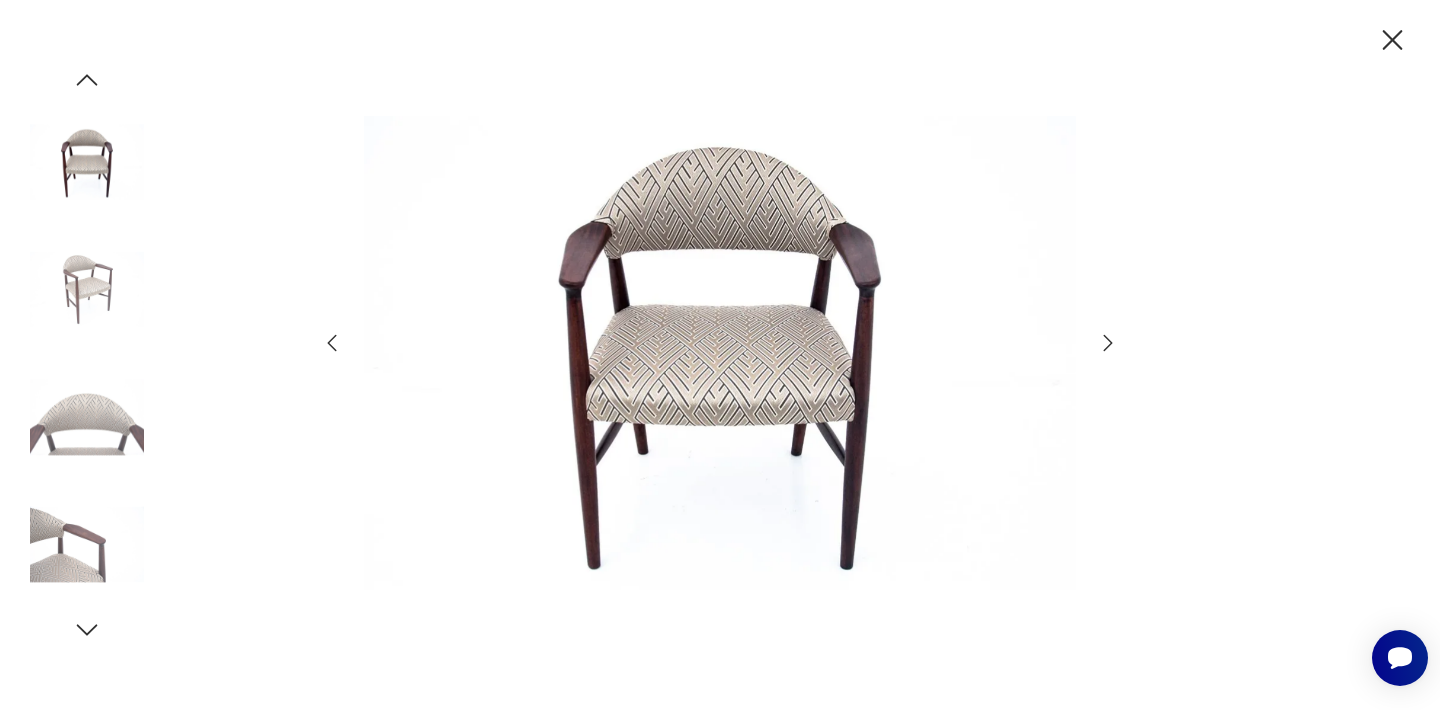 click 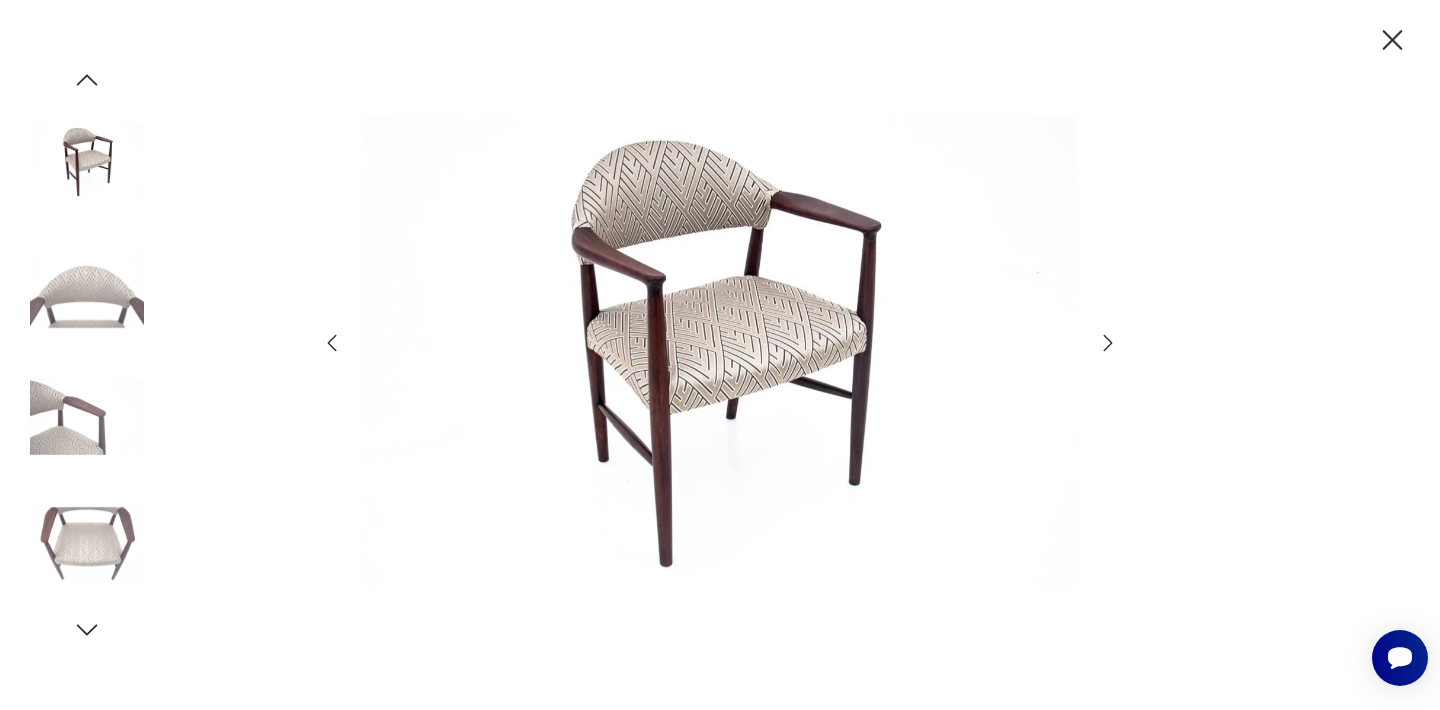 click 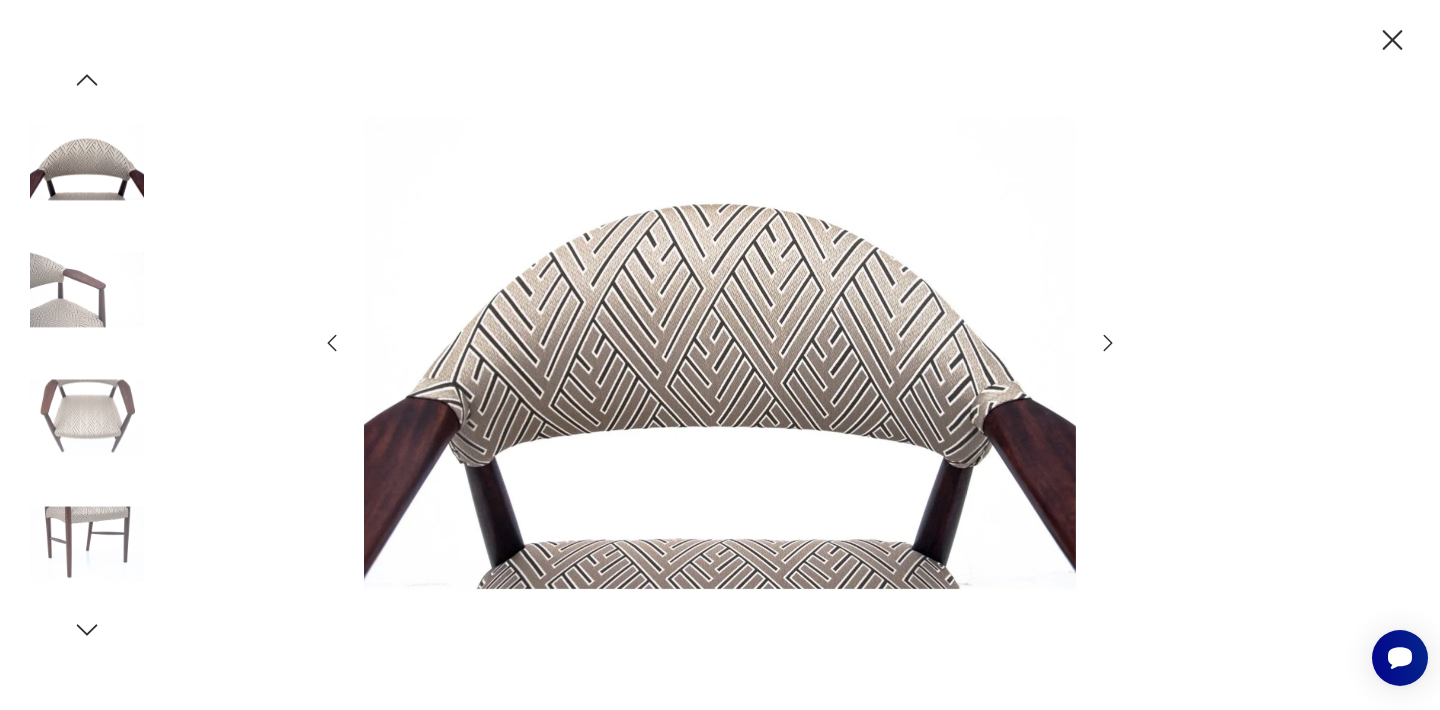 click 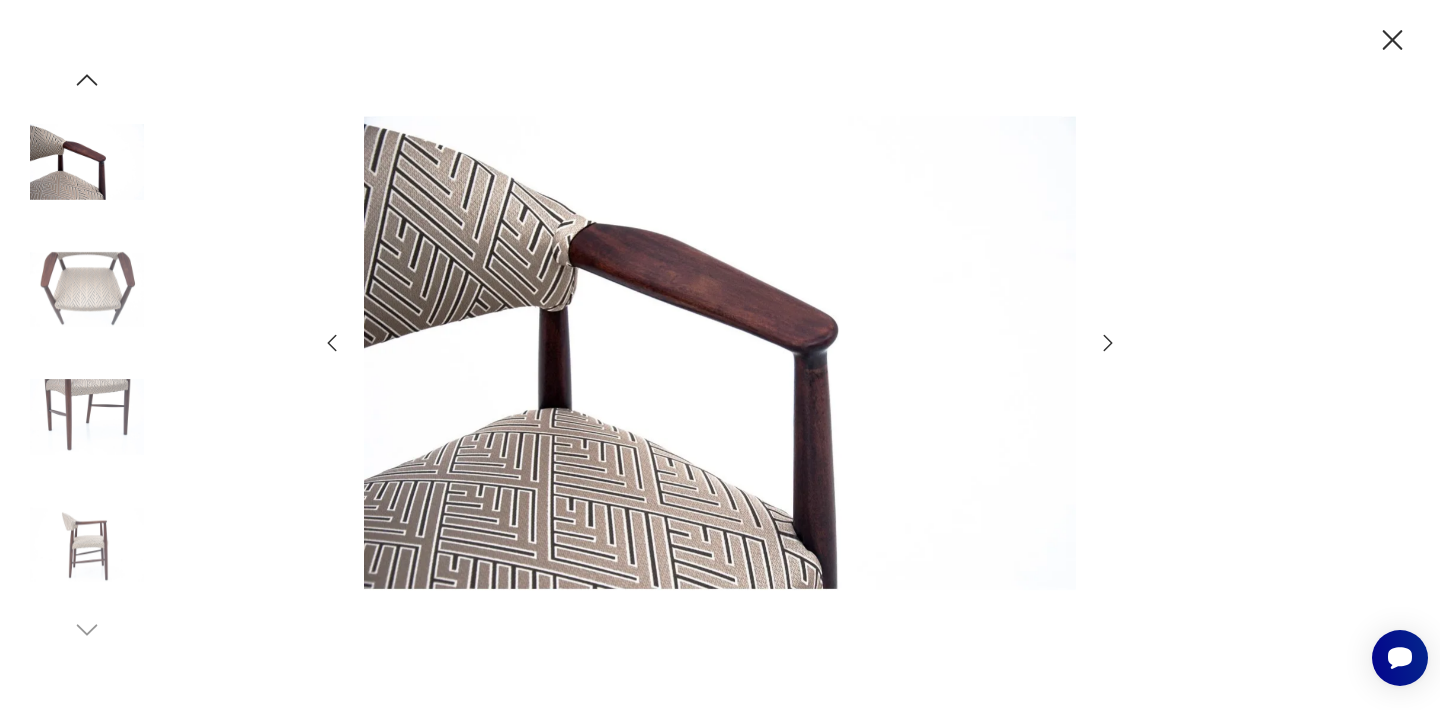 click 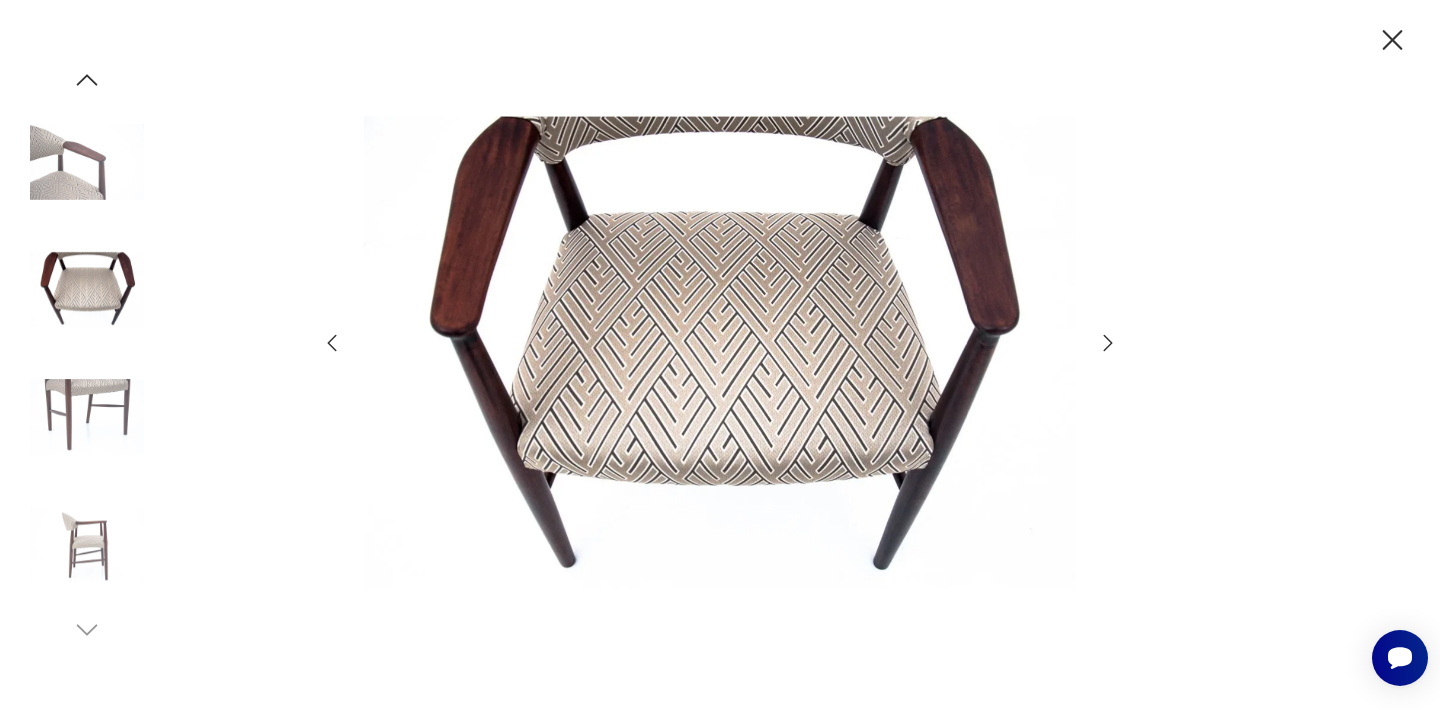 click 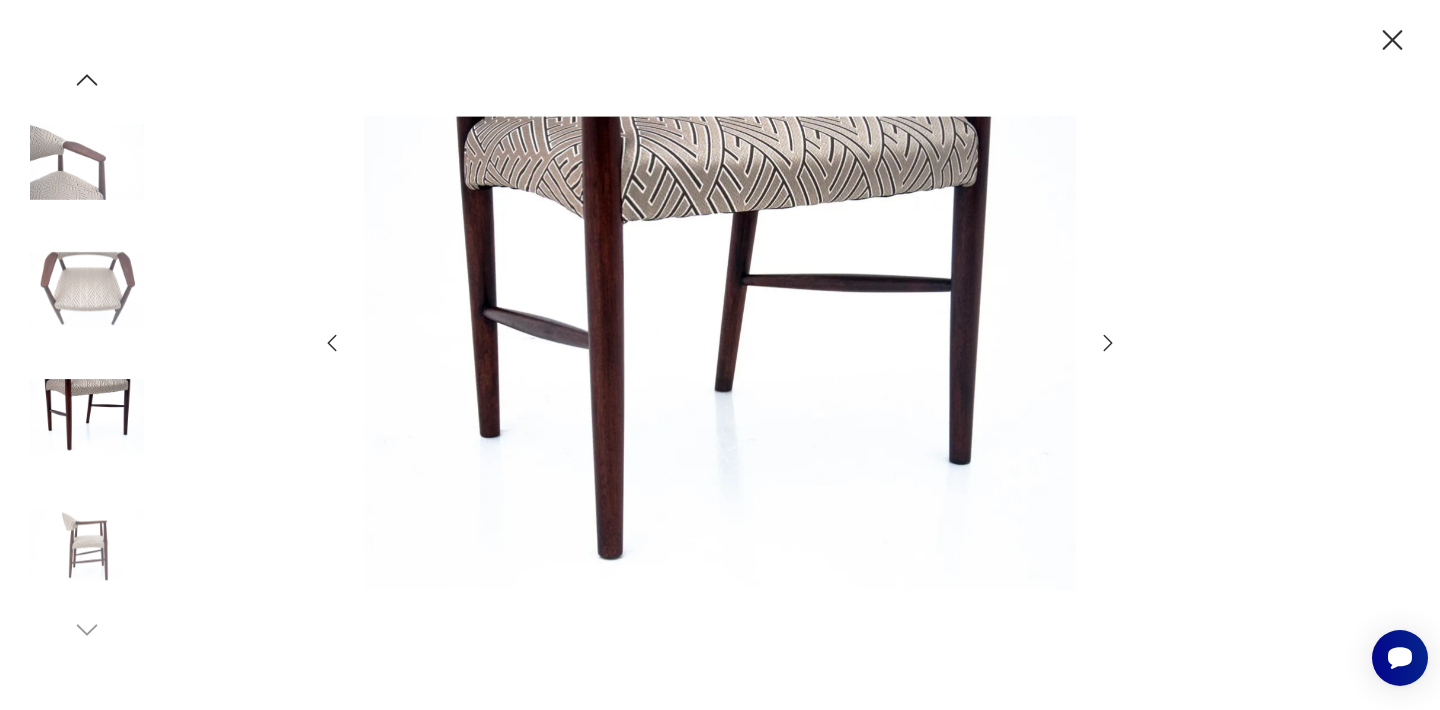 click 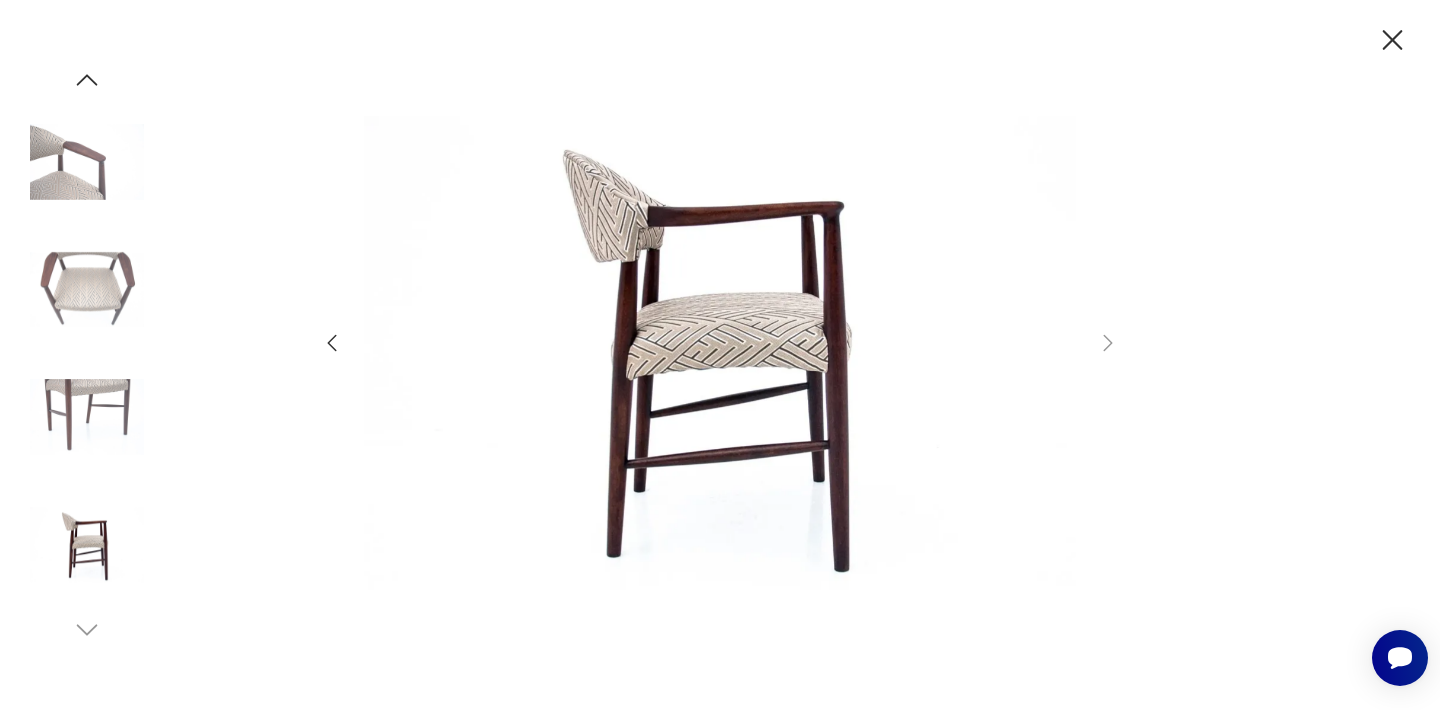 click 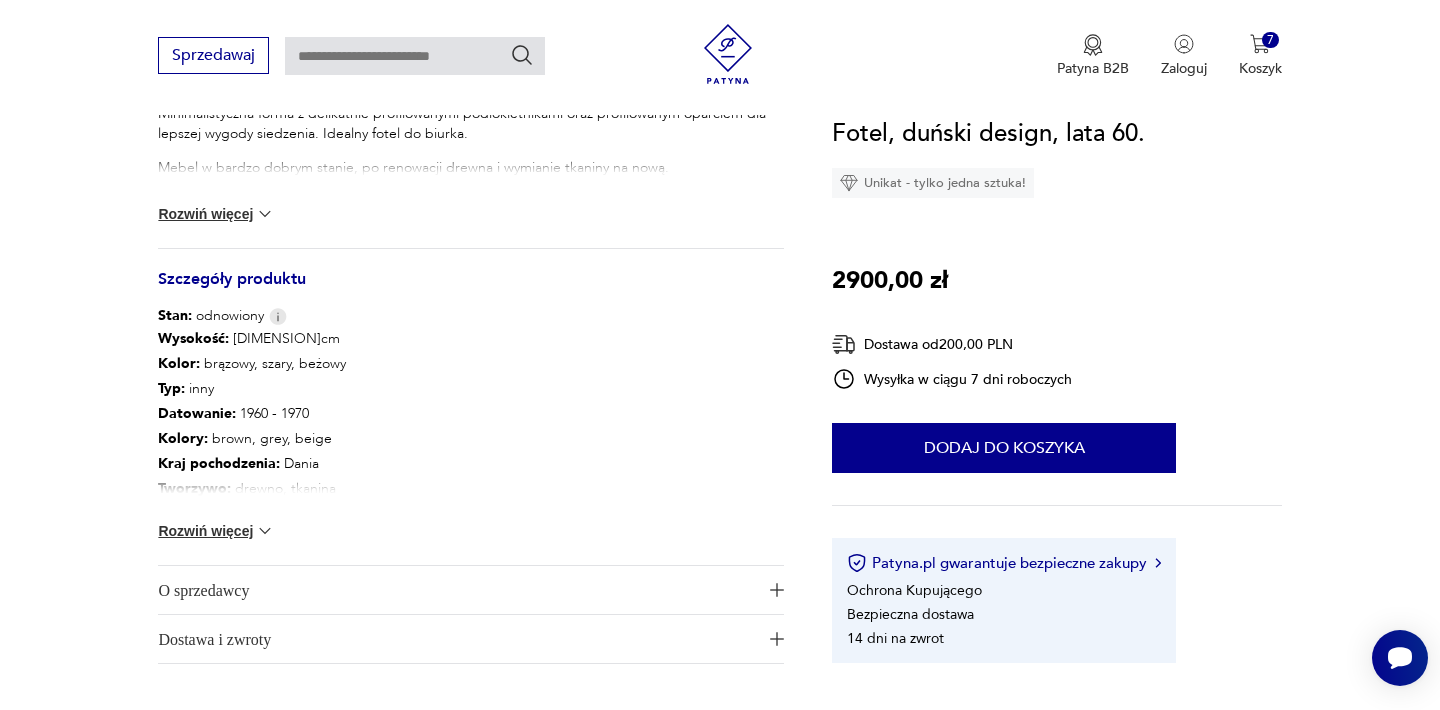 scroll, scrollTop: 920, scrollLeft: 0, axis: vertical 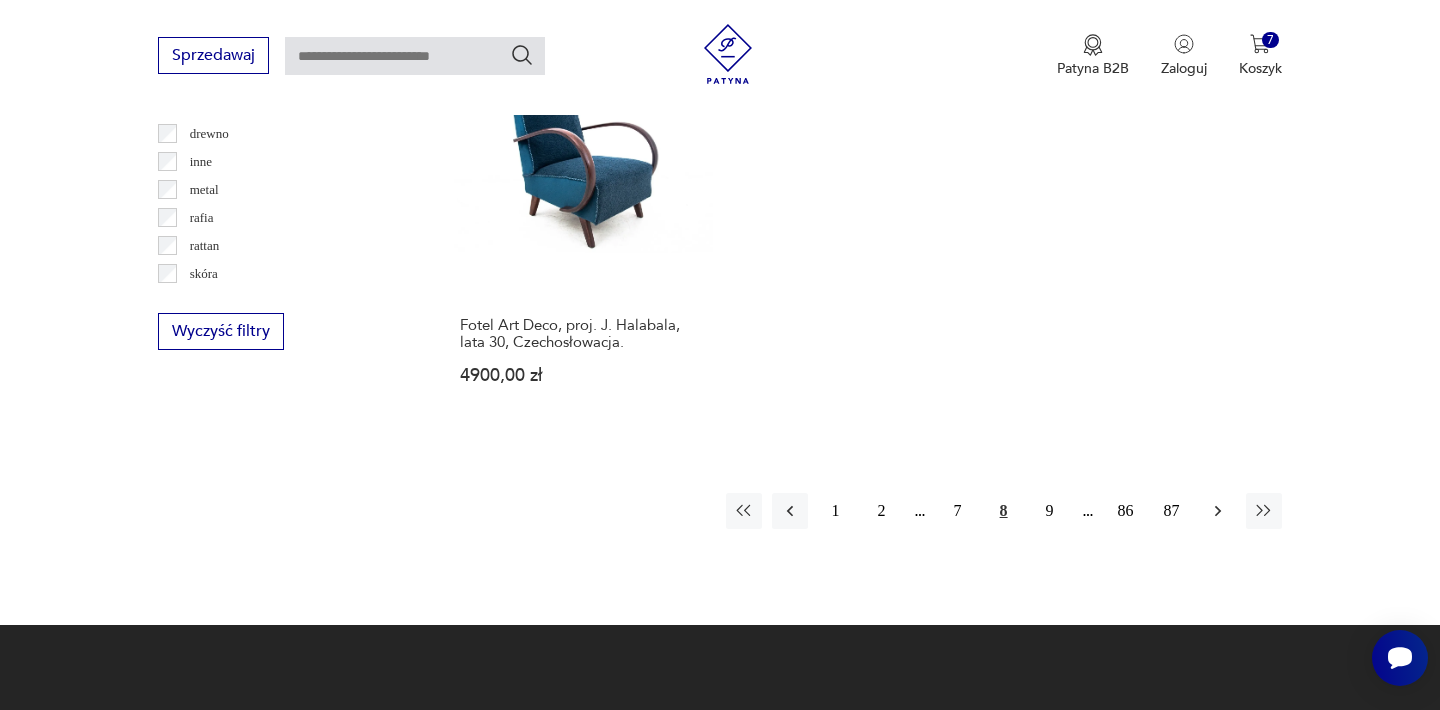 click 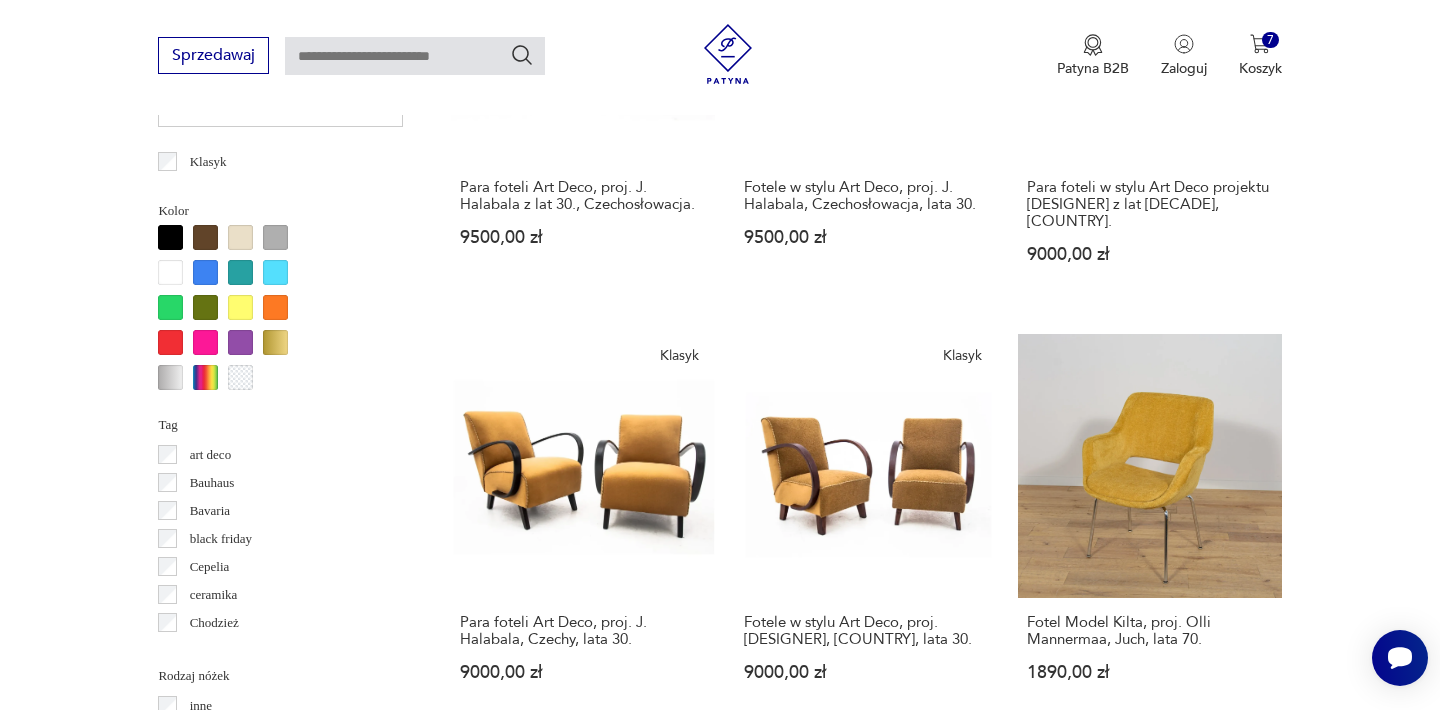 scroll, scrollTop: 1932, scrollLeft: 0, axis: vertical 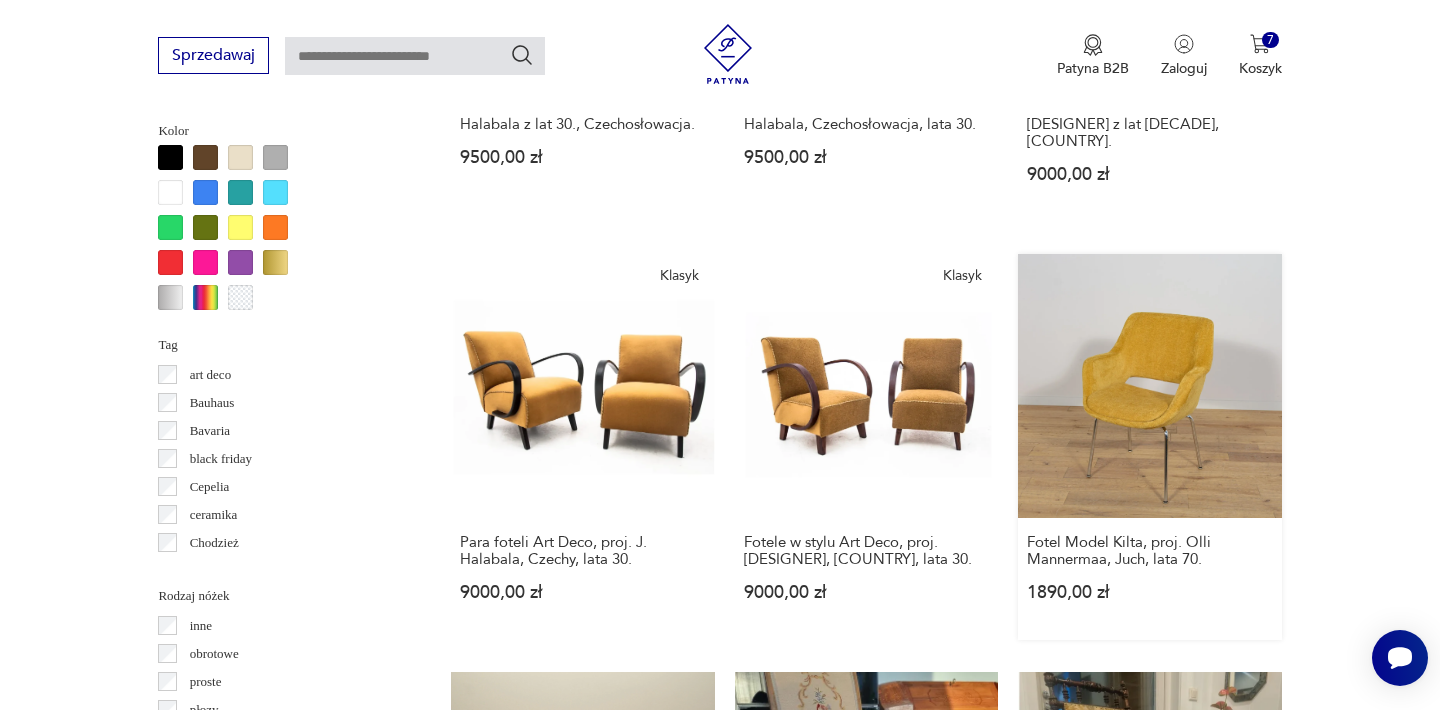click on "Fotel Model Kilta, proj. Olli Mannermaa, Juch, lata 70. [PRICE]" at bounding box center (1149, 446) 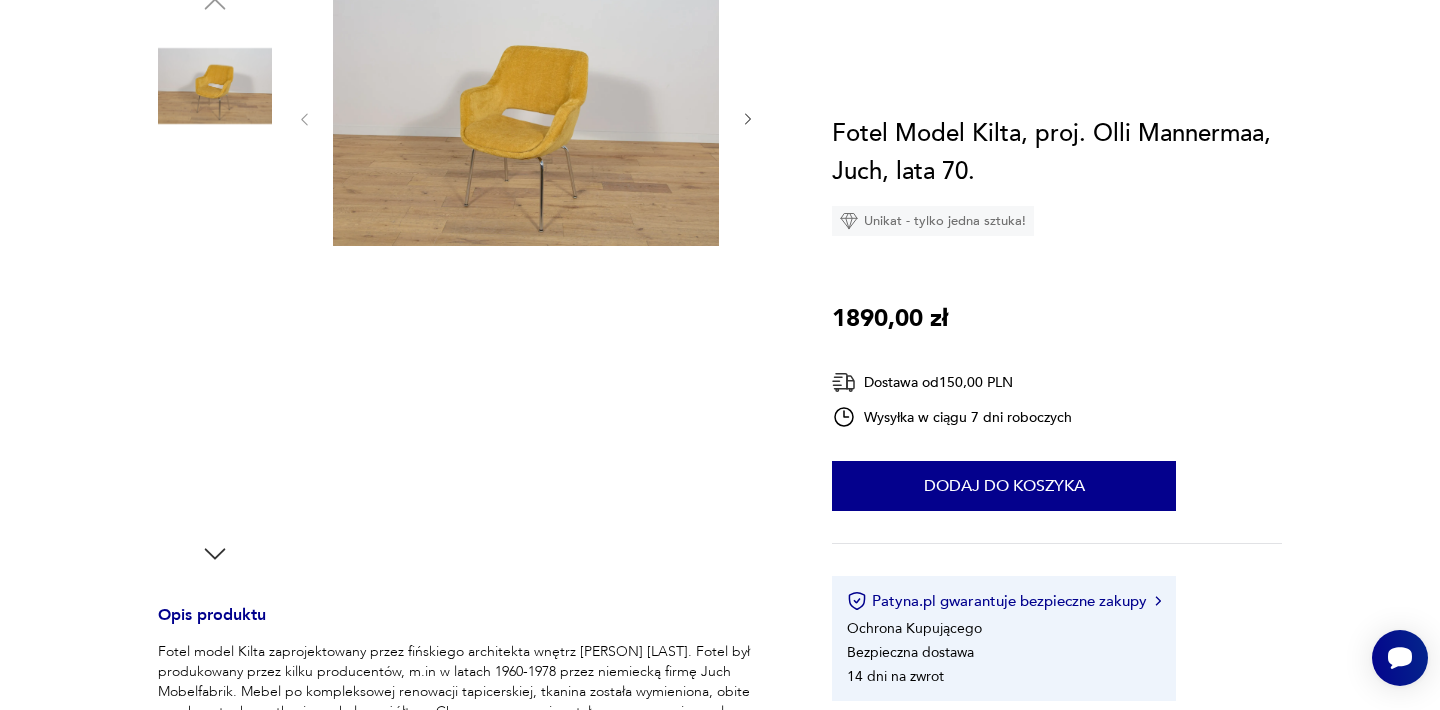 scroll, scrollTop: 0, scrollLeft: 0, axis: both 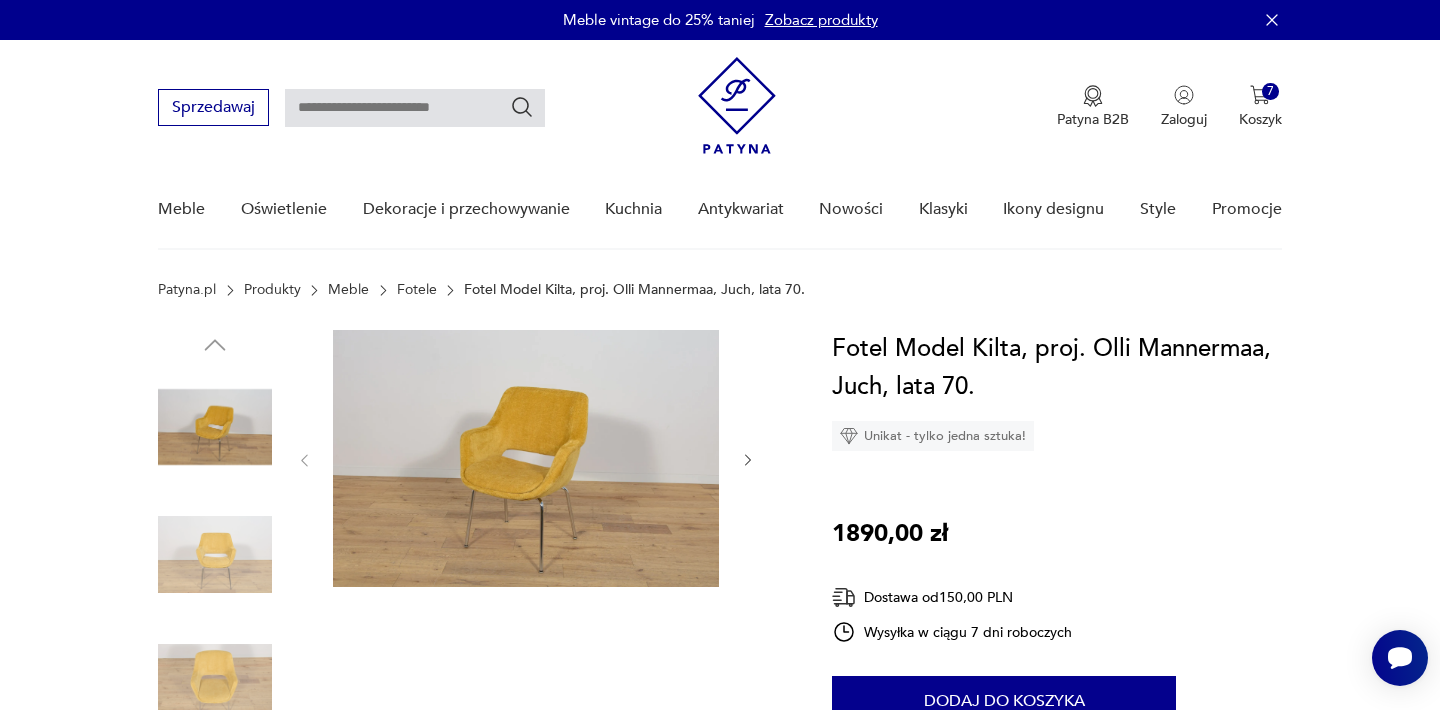 click at bounding box center (526, 458) 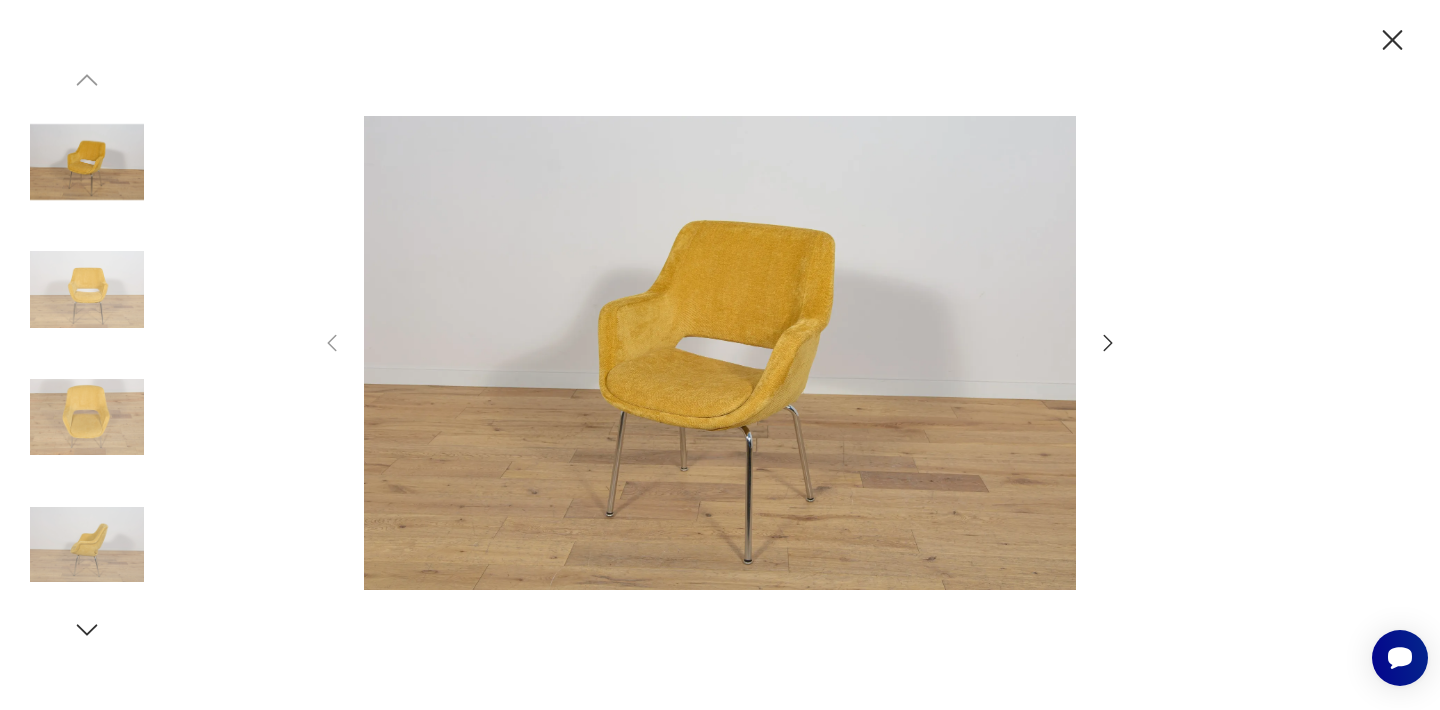click at bounding box center [720, 353] 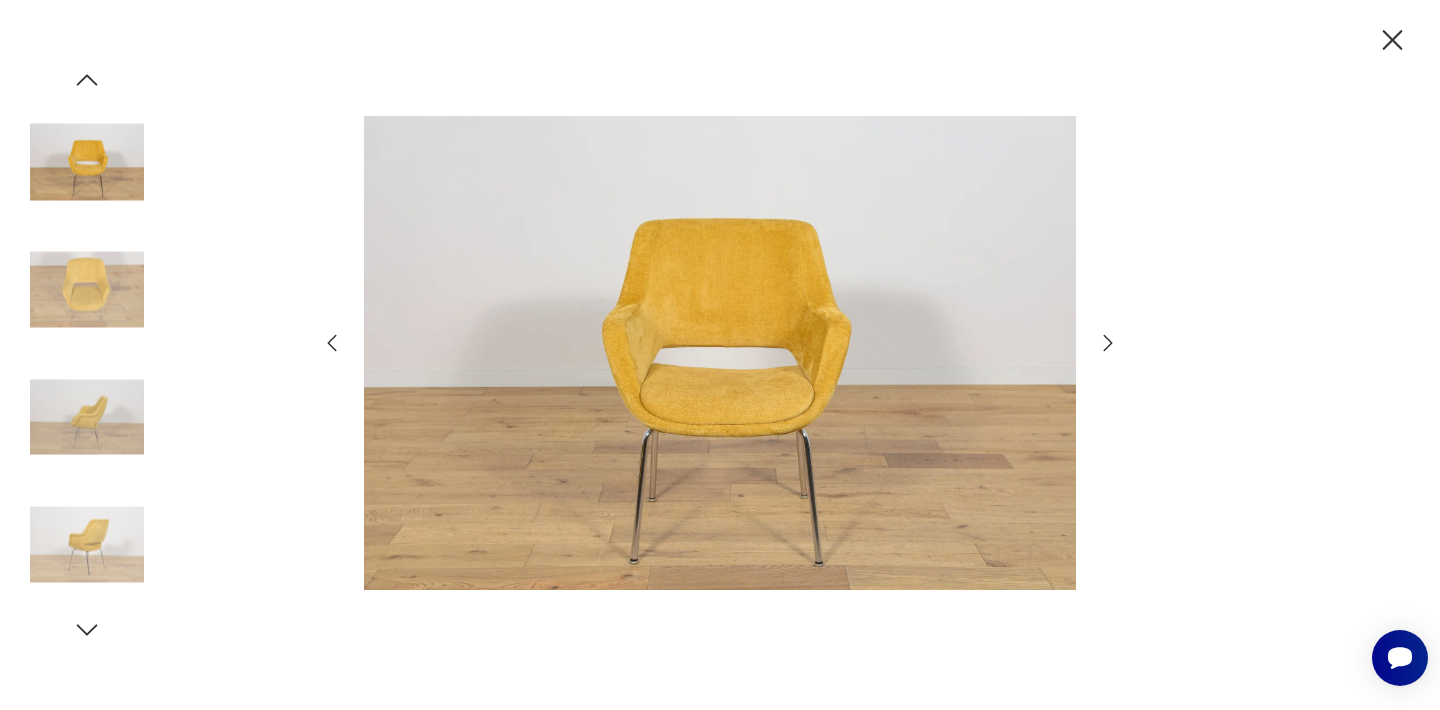 click 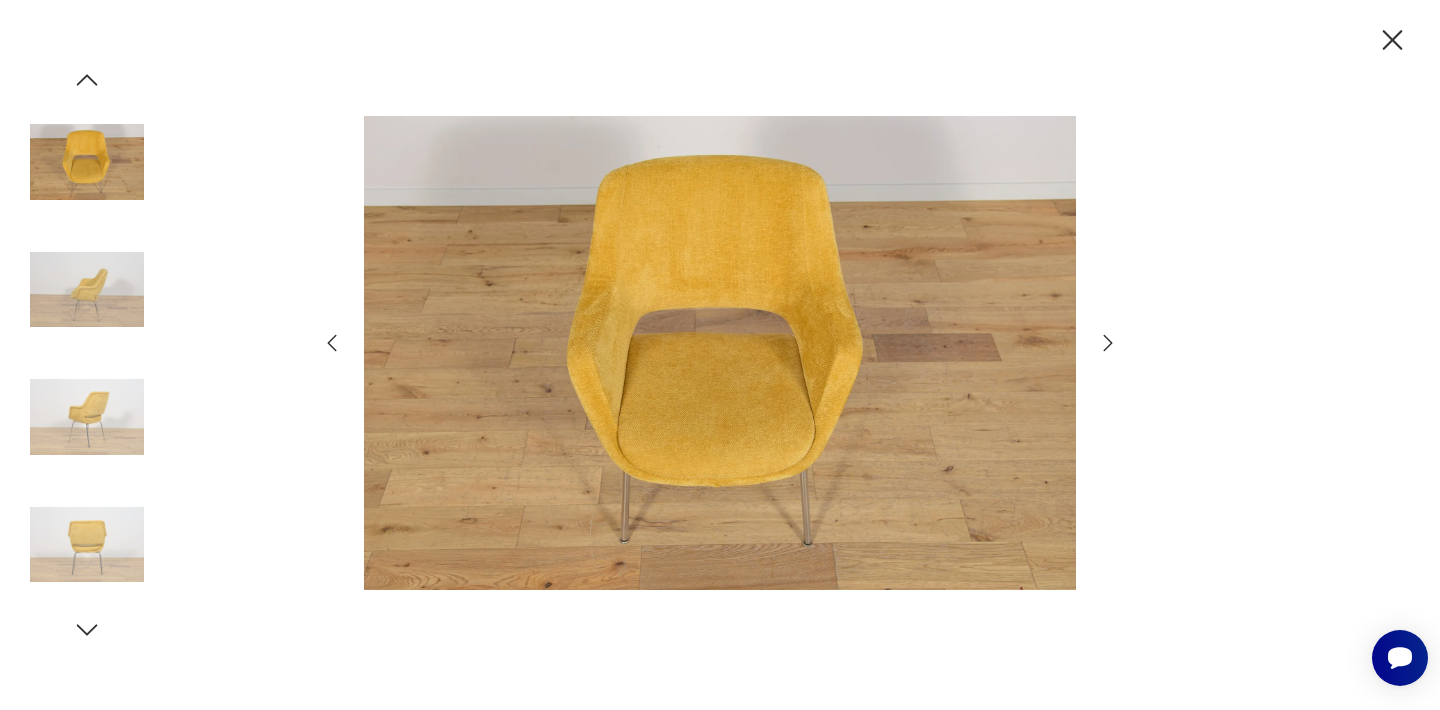 click 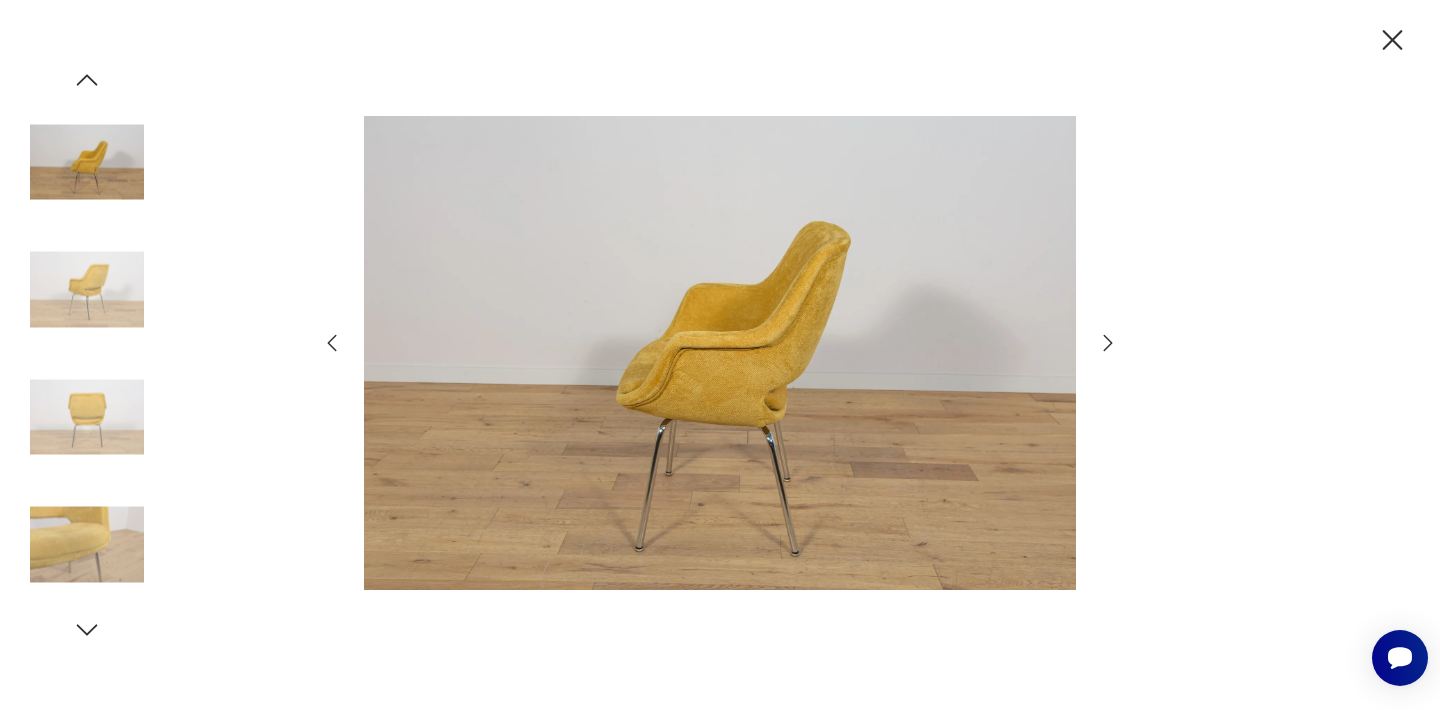 click 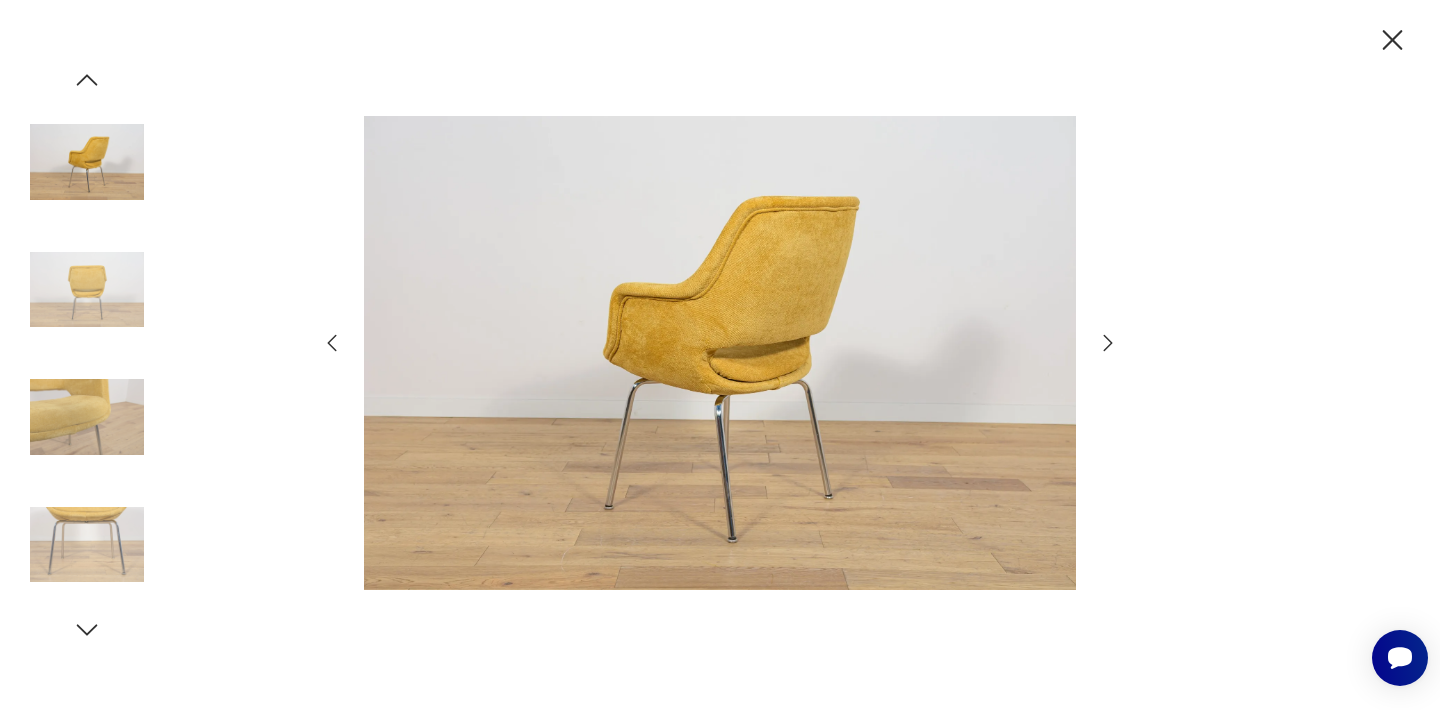 click 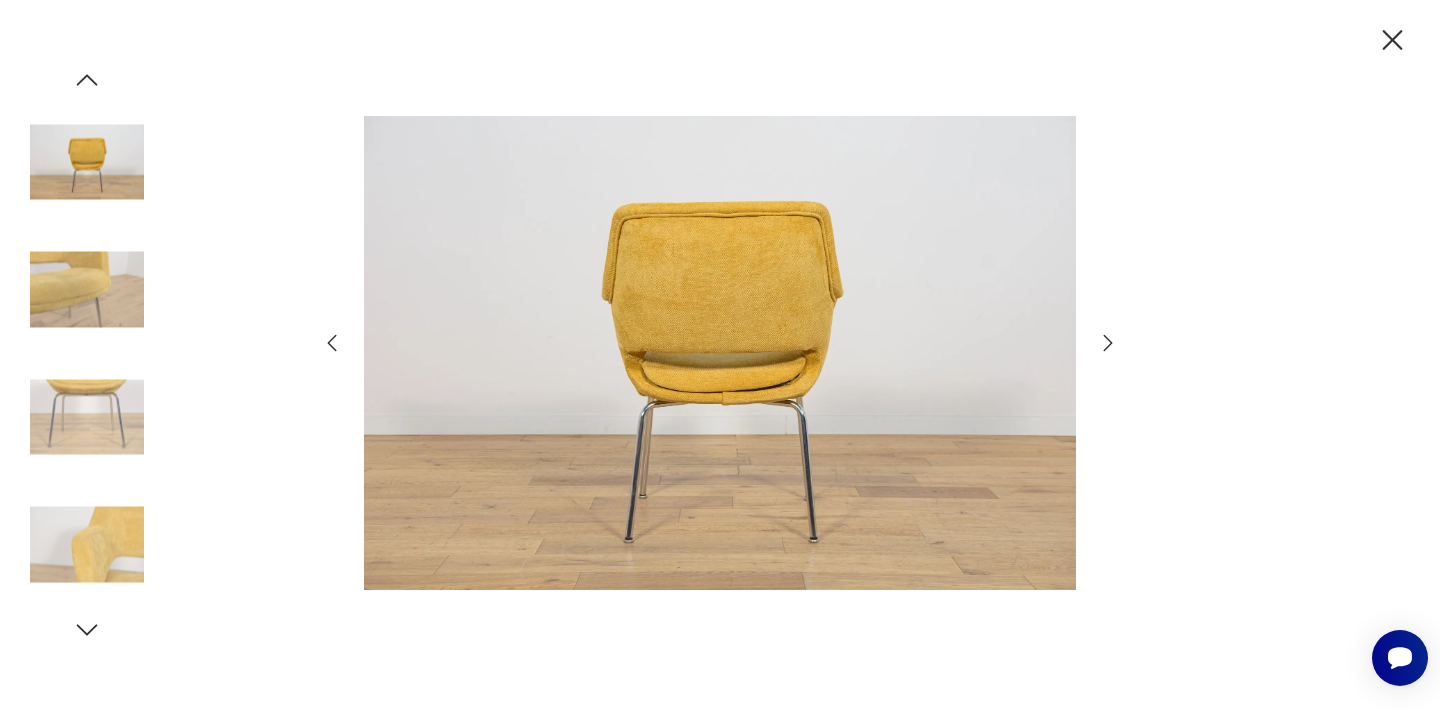click 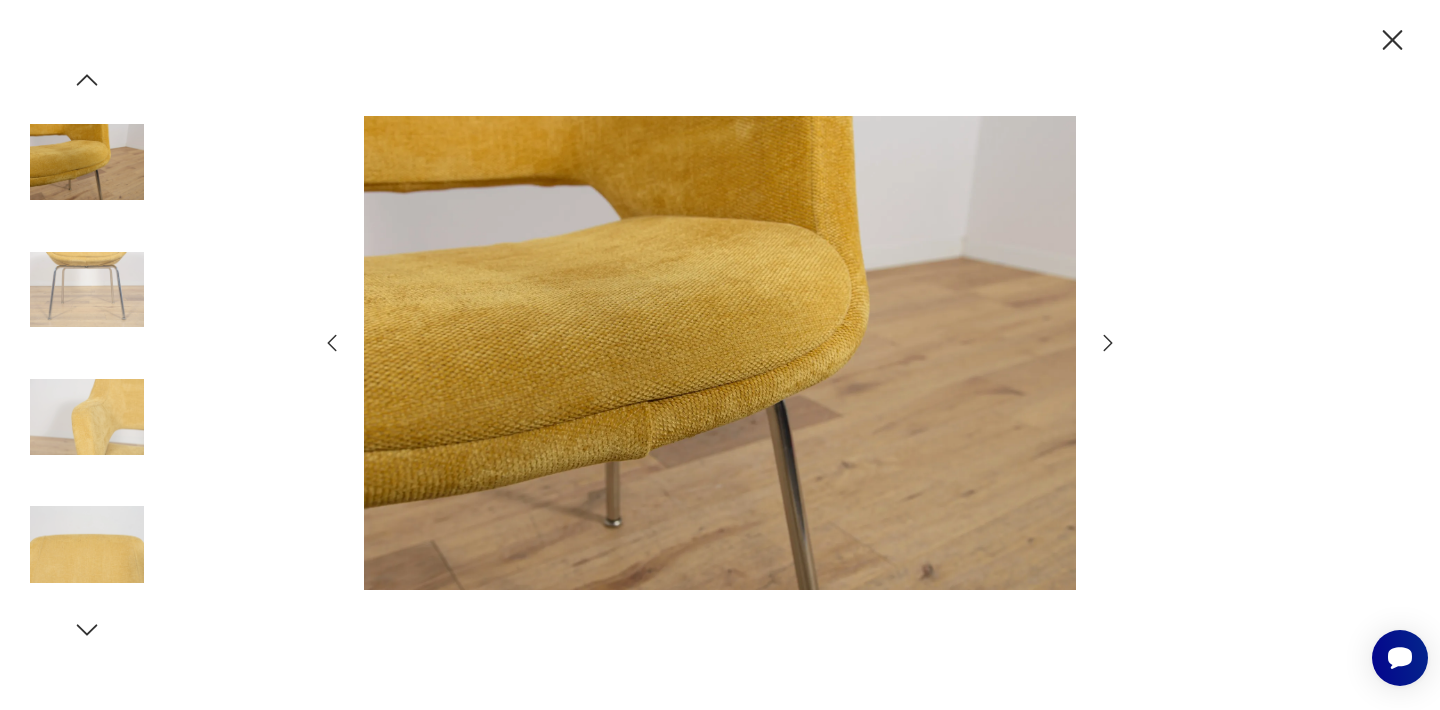 click 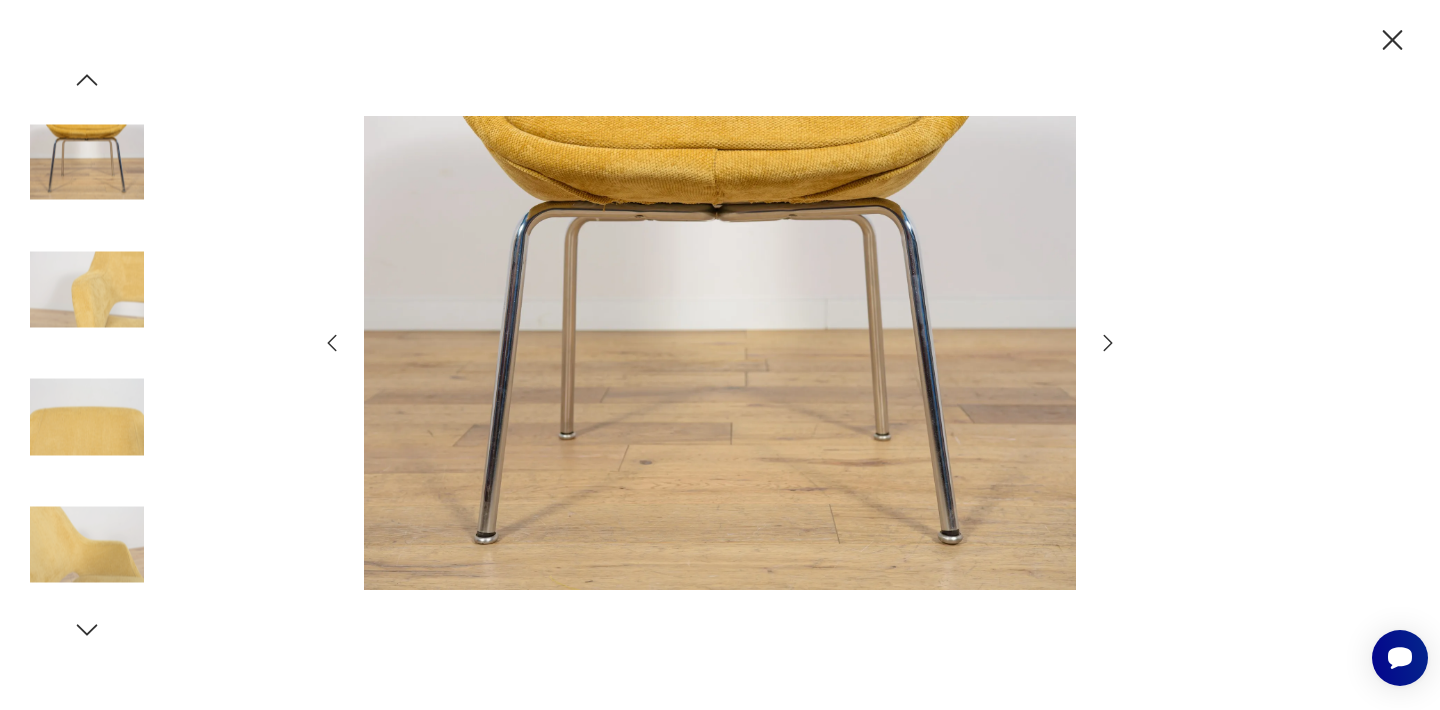 click 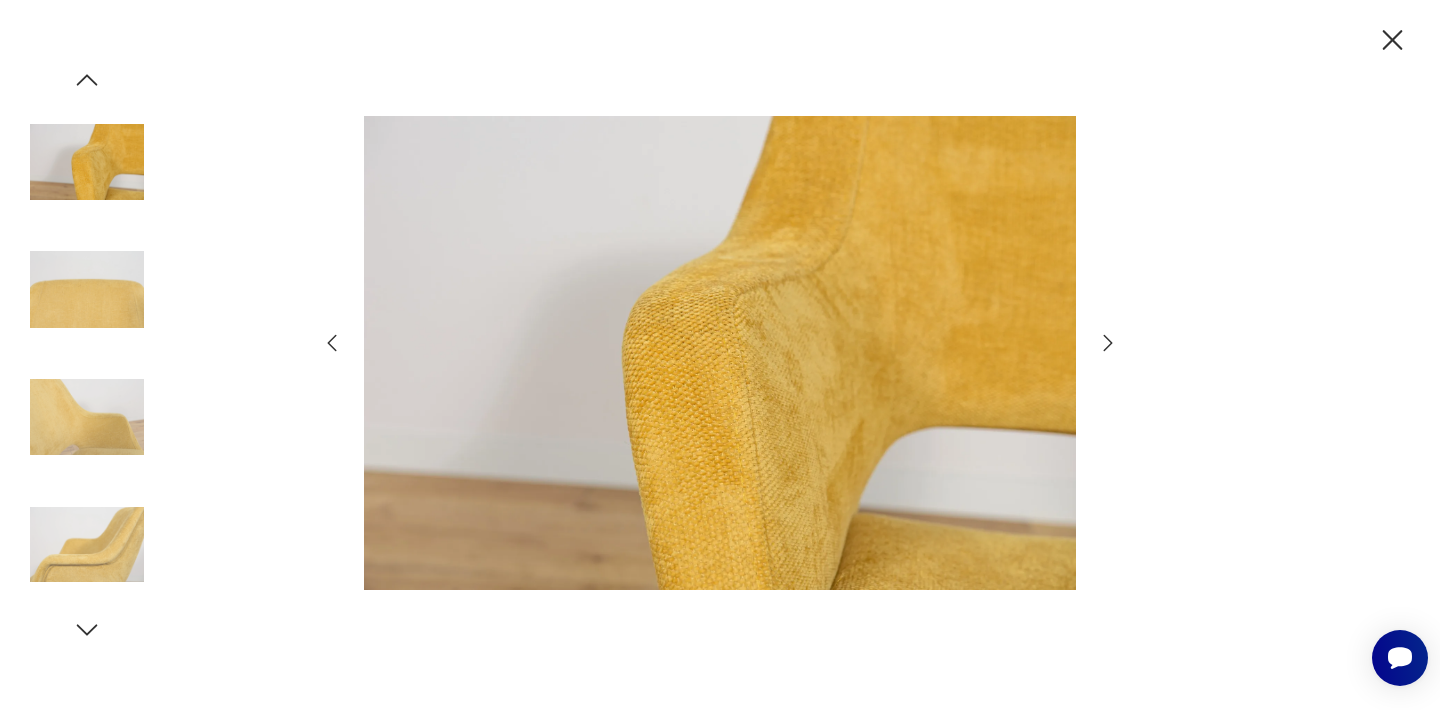 click 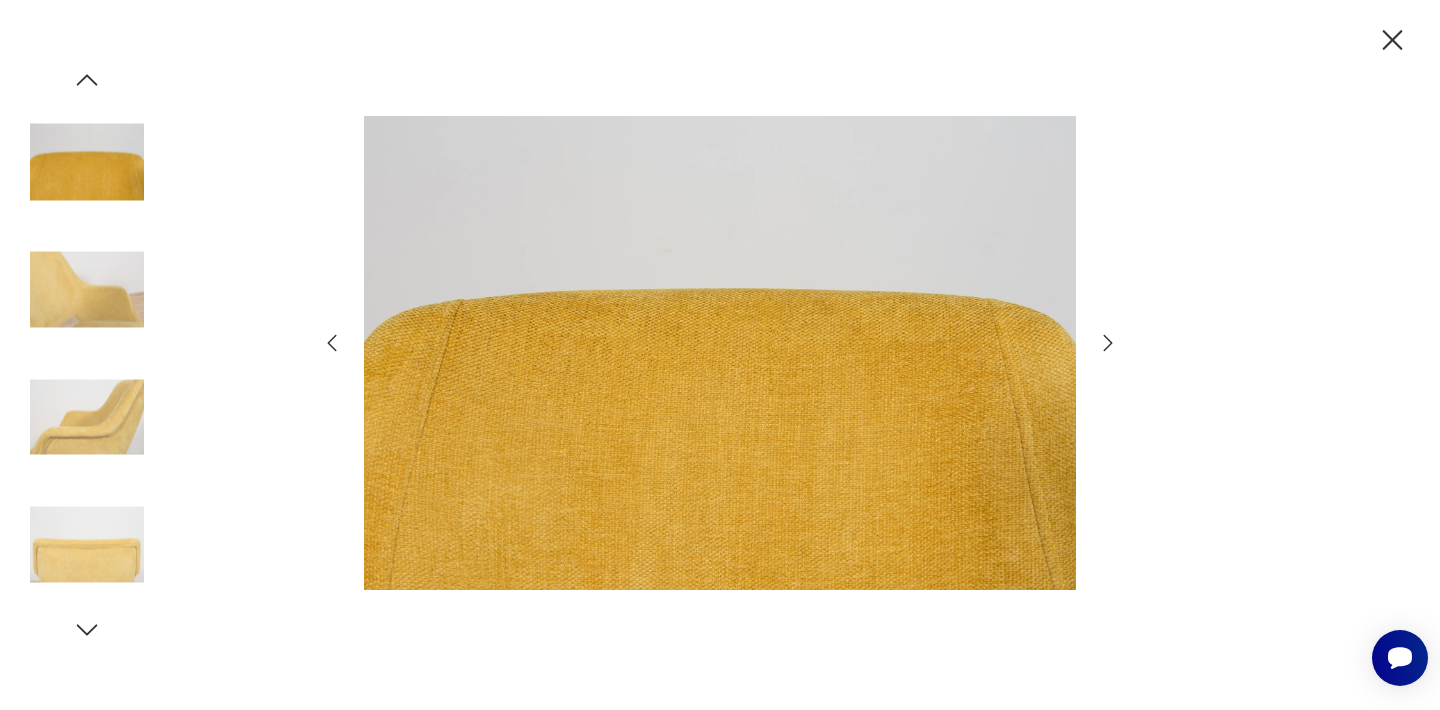 click 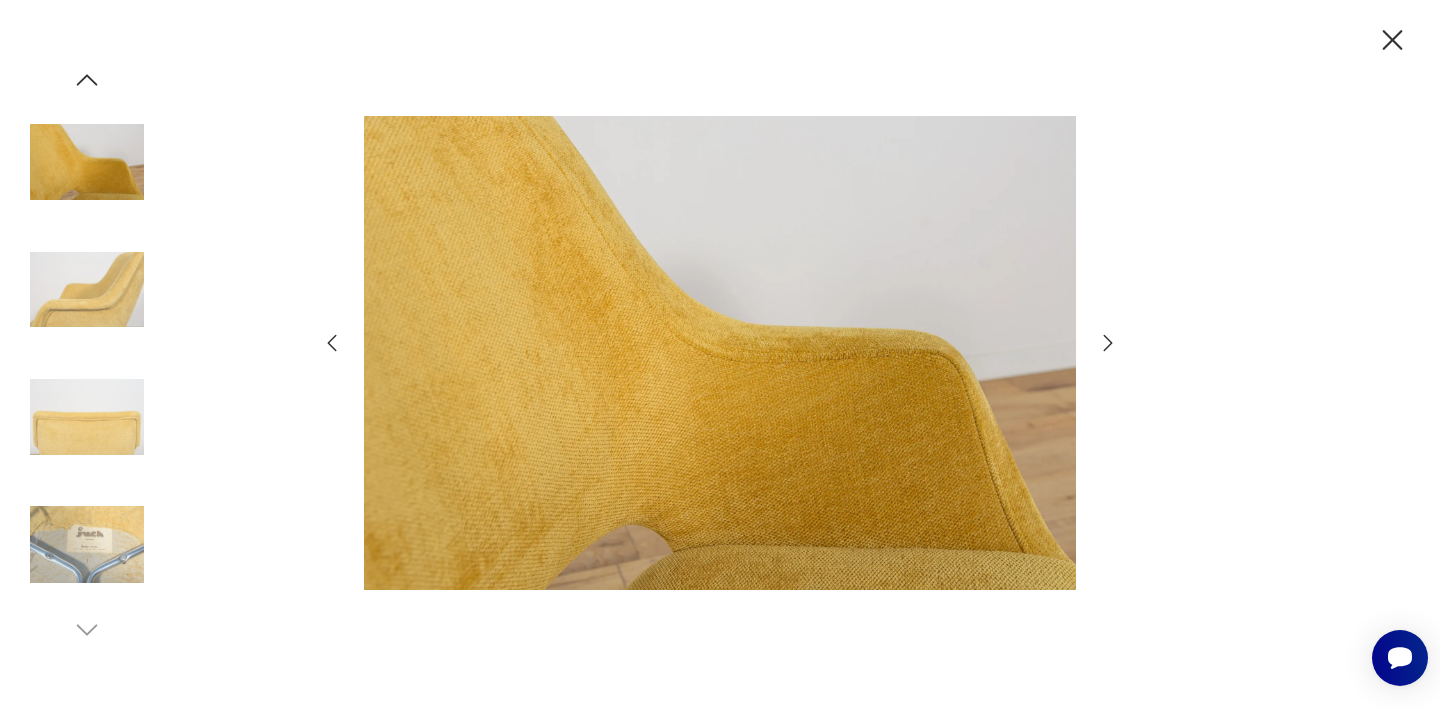 click 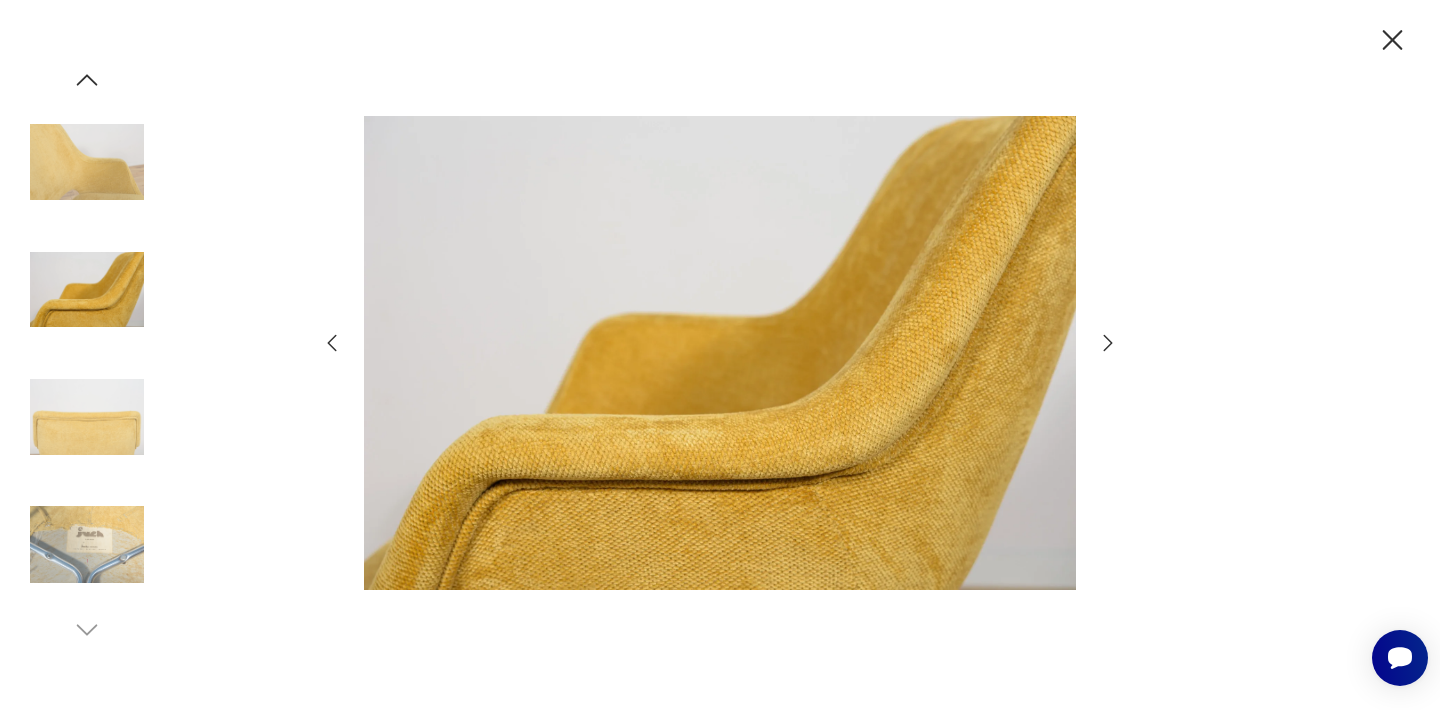click 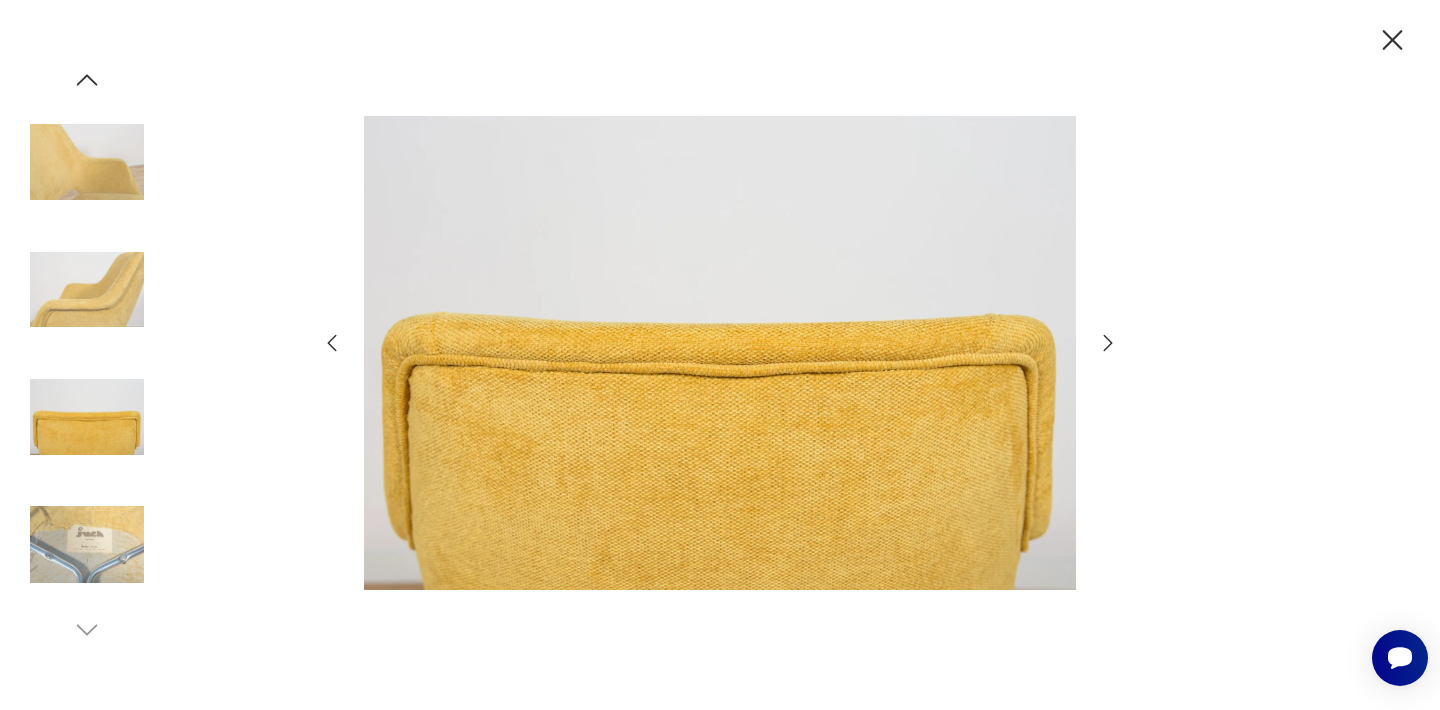 click 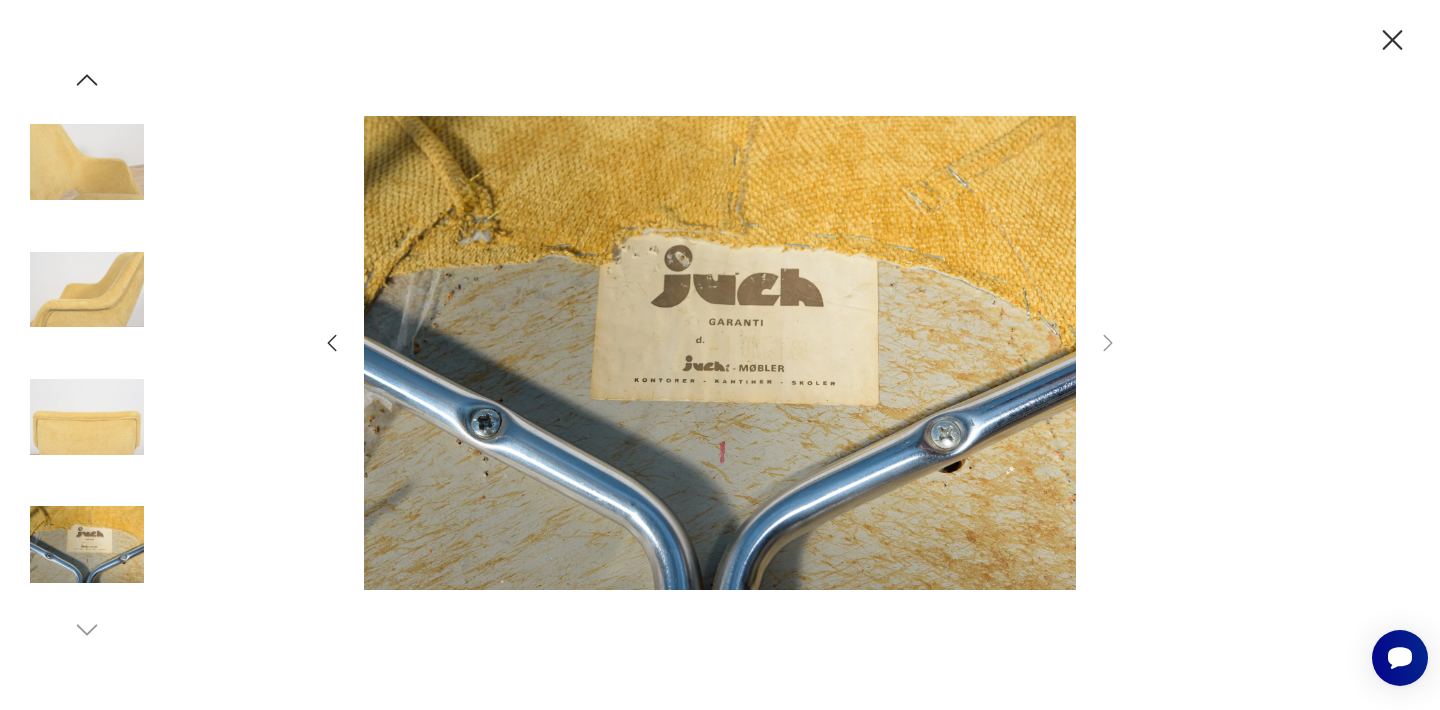 click 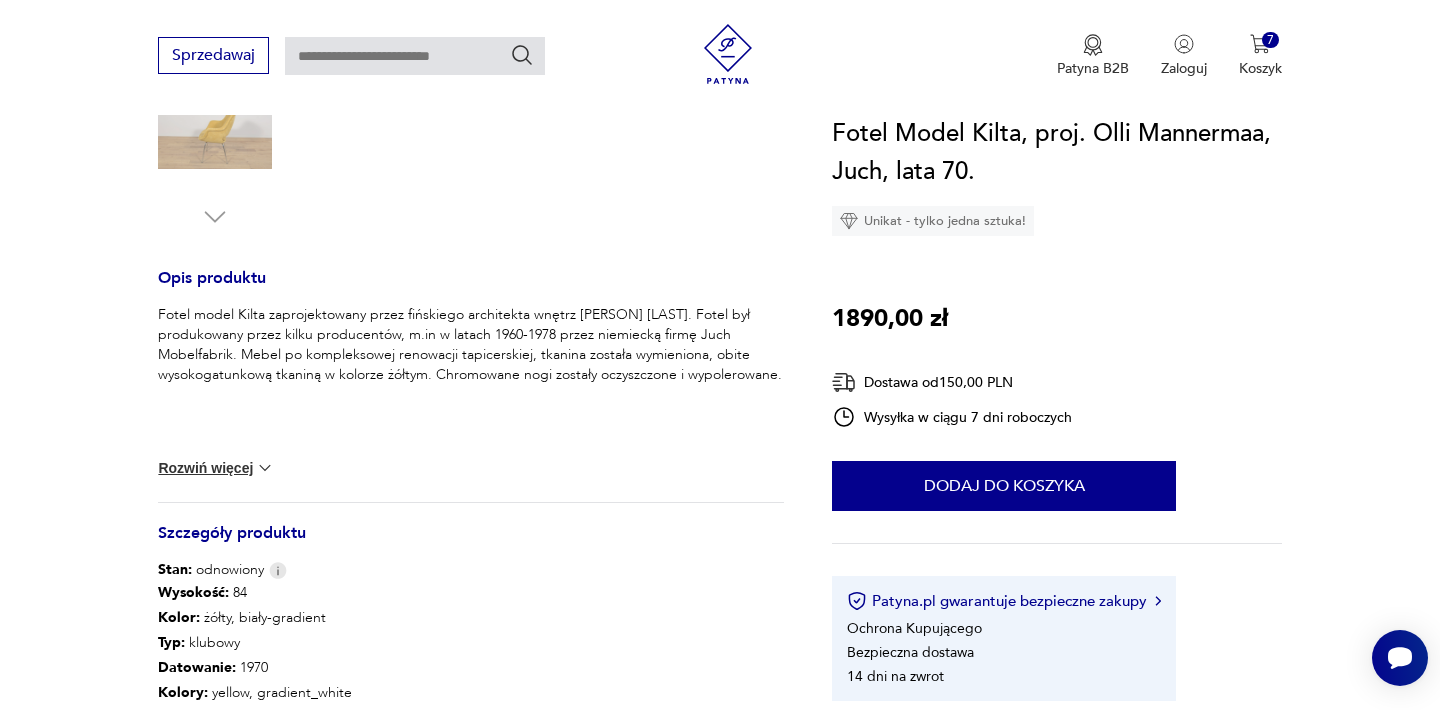 scroll, scrollTop: 680, scrollLeft: 0, axis: vertical 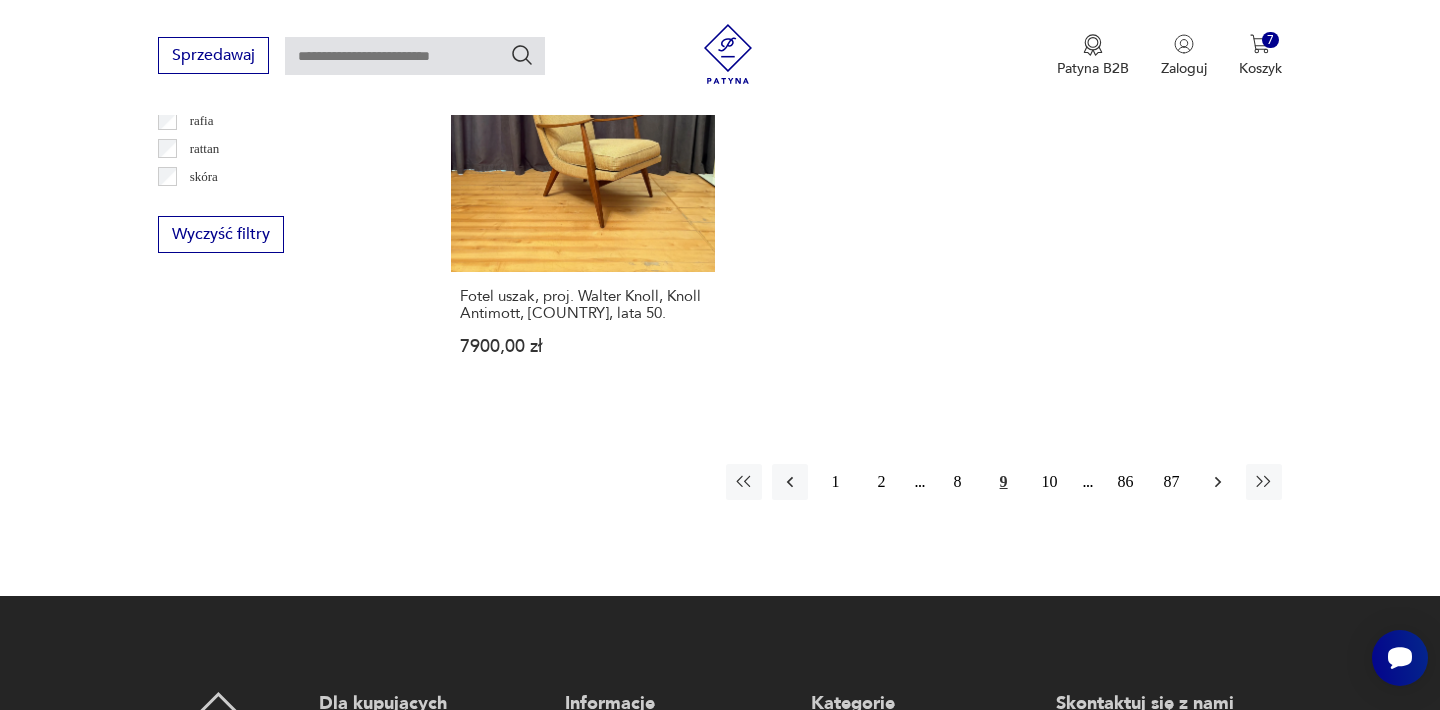 click 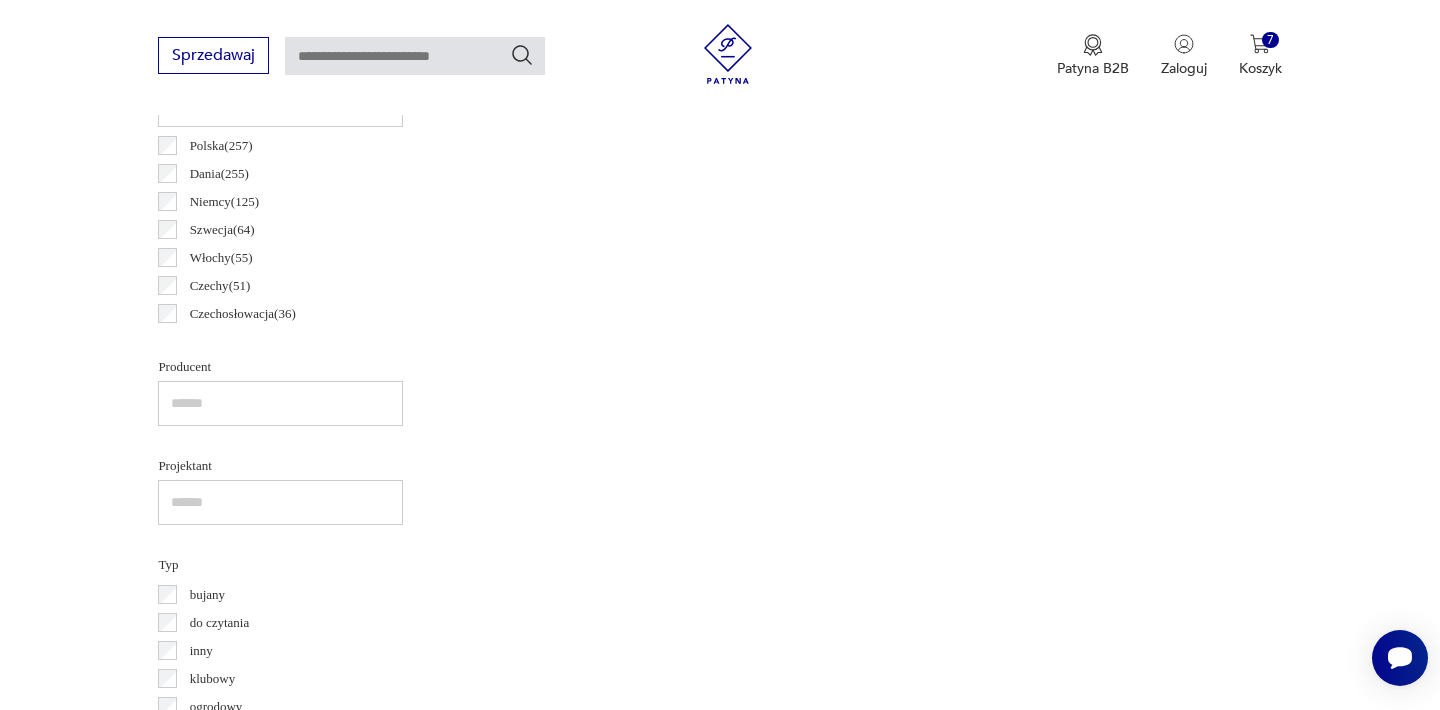 scroll, scrollTop: 532, scrollLeft: 0, axis: vertical 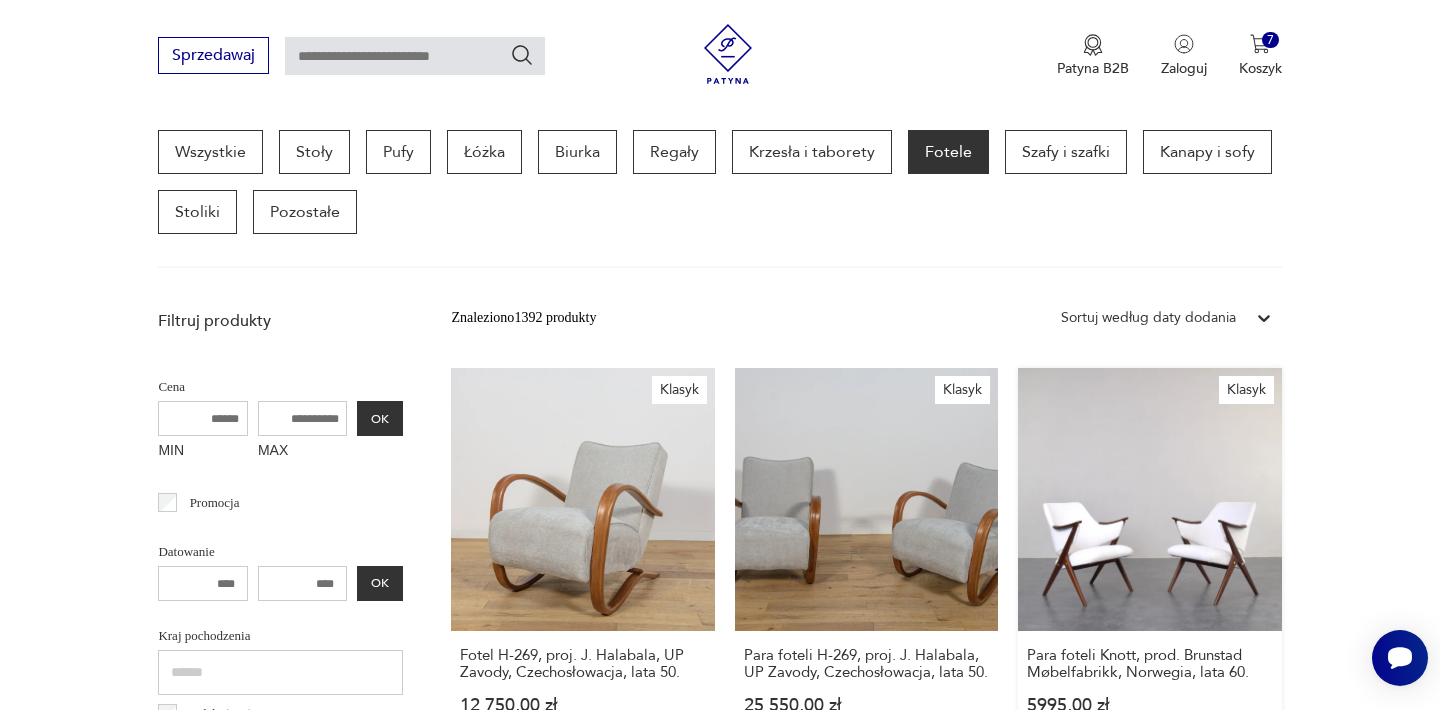 click on "Klasyk Para foteli [PRODUCT_NAME], prod. [COMPANY], [COUNTRY], lata [DECADE]. [PRICE]" at bounding box center [1149, 560] 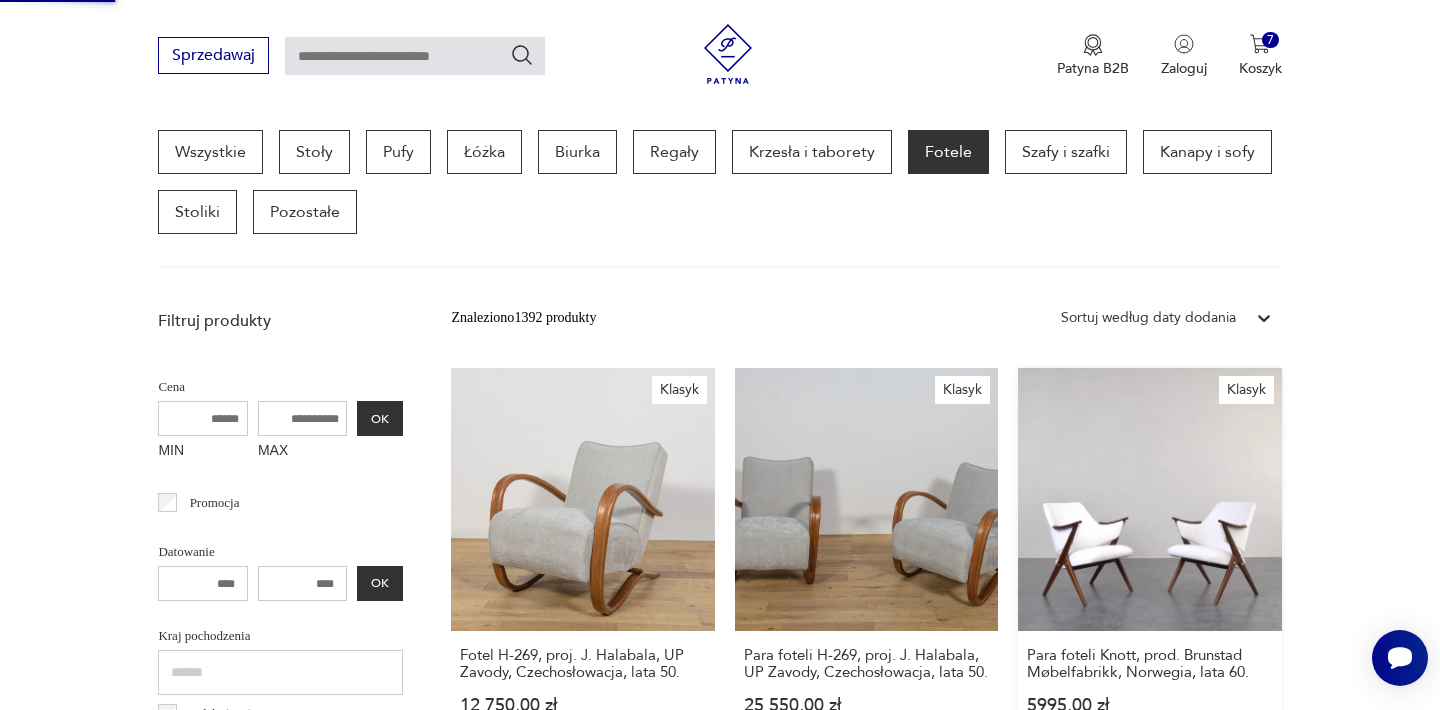 scroll, scrollTop: 513, scrollLeft: 0, axis: vertical 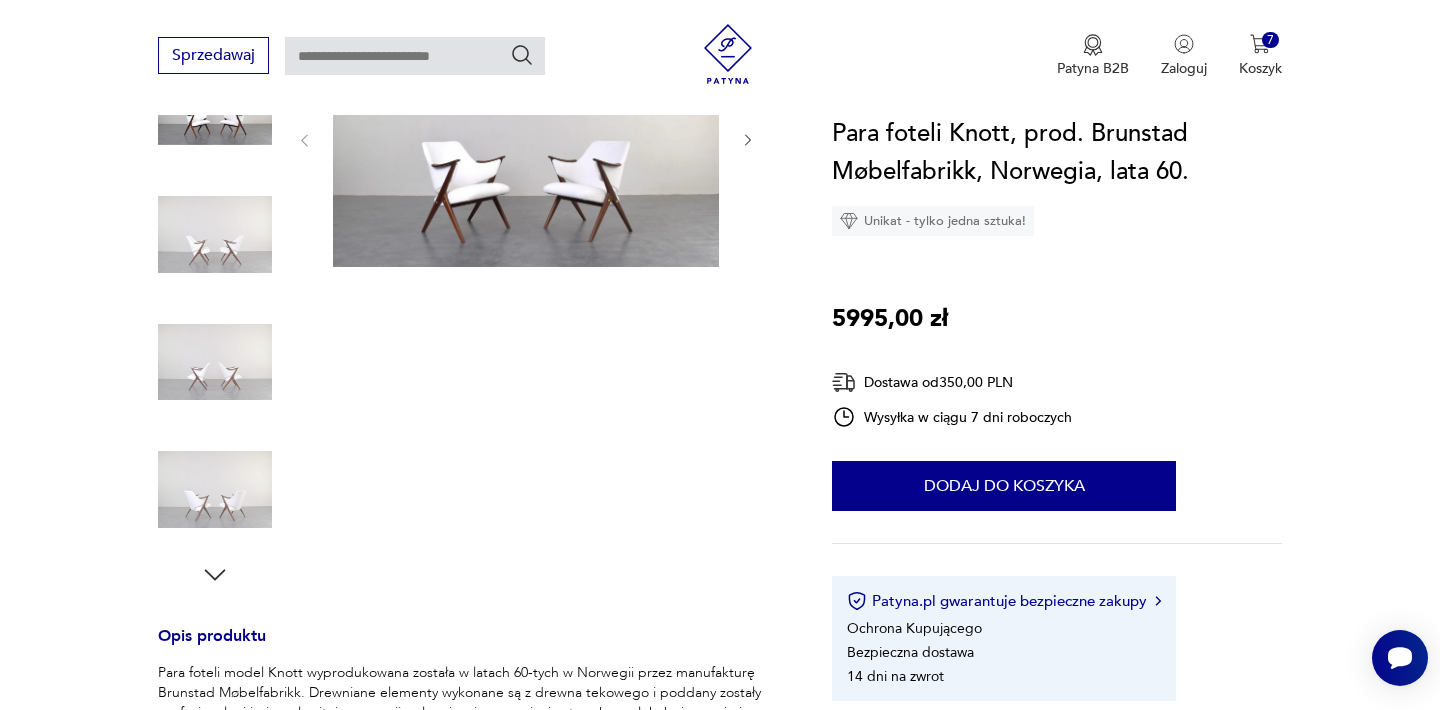 click at bounding box center [526, 138] 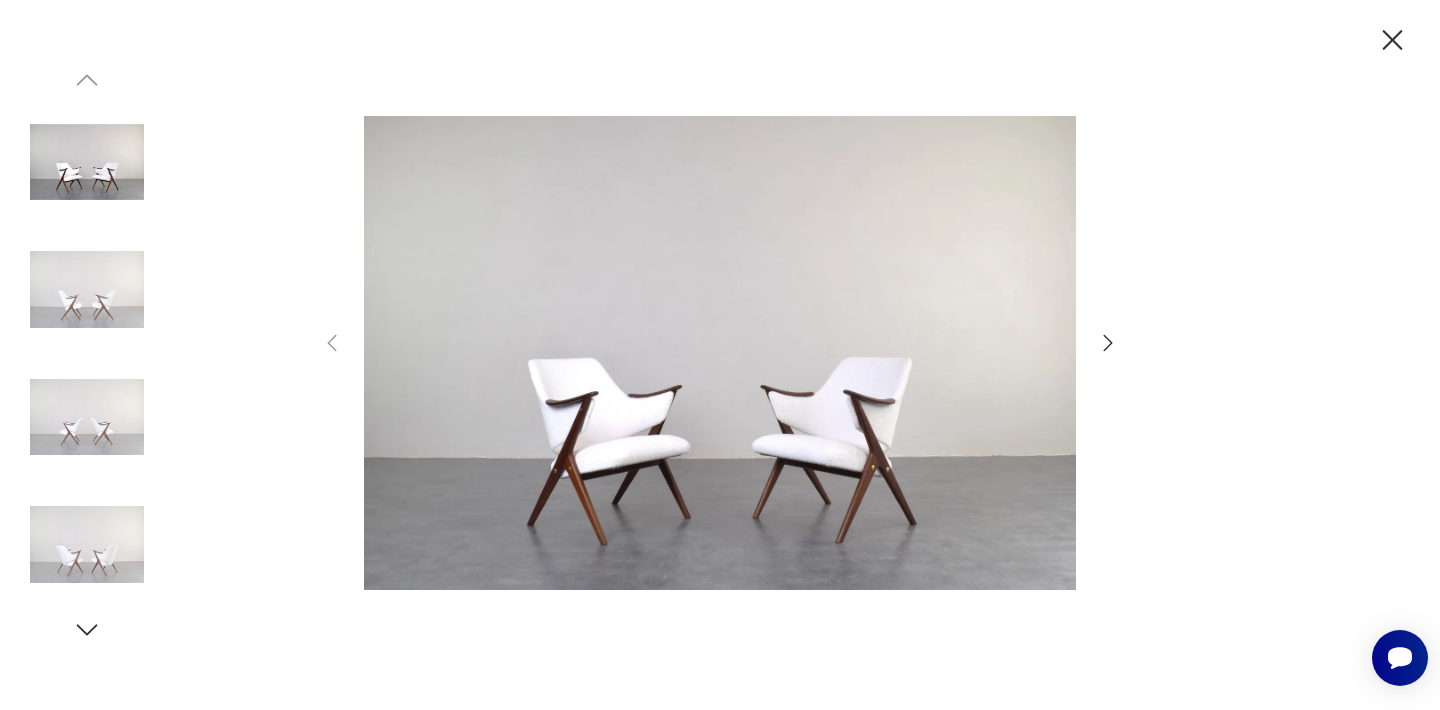click 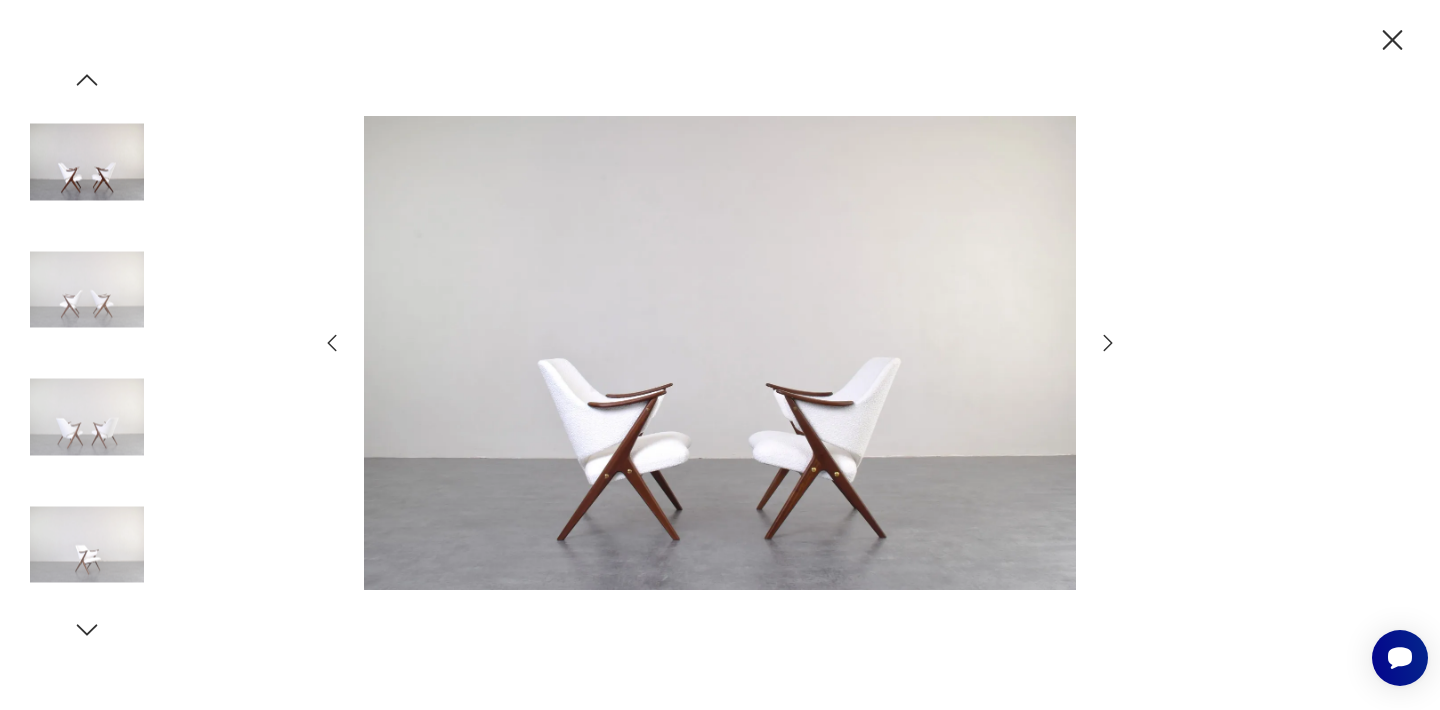 click 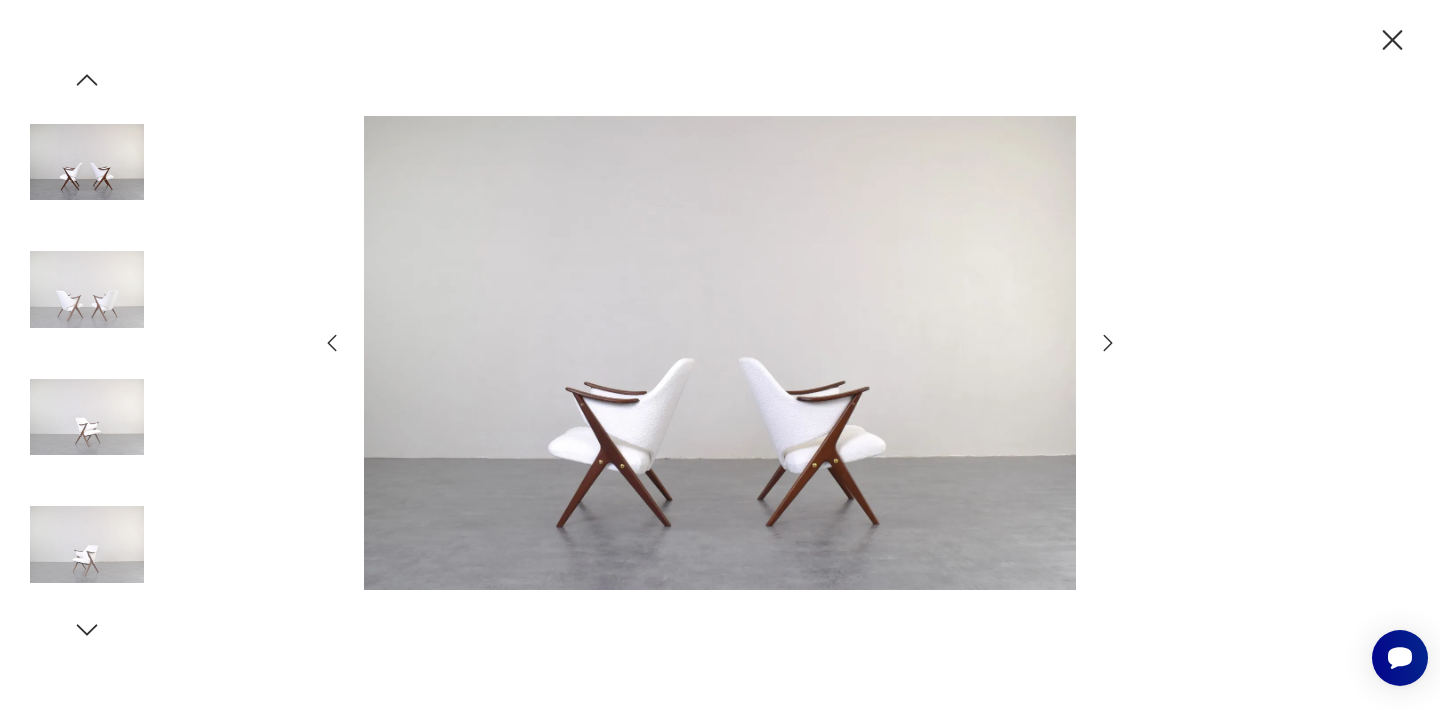 click 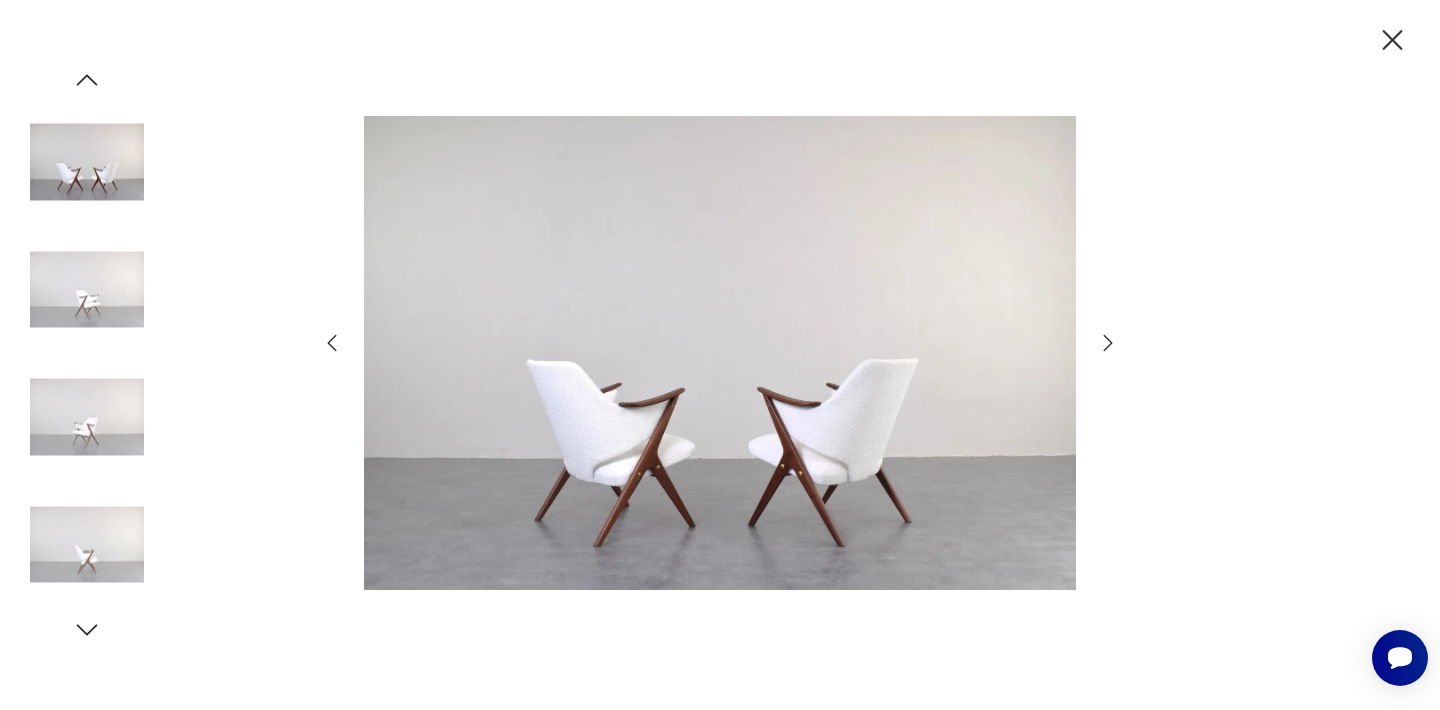 click 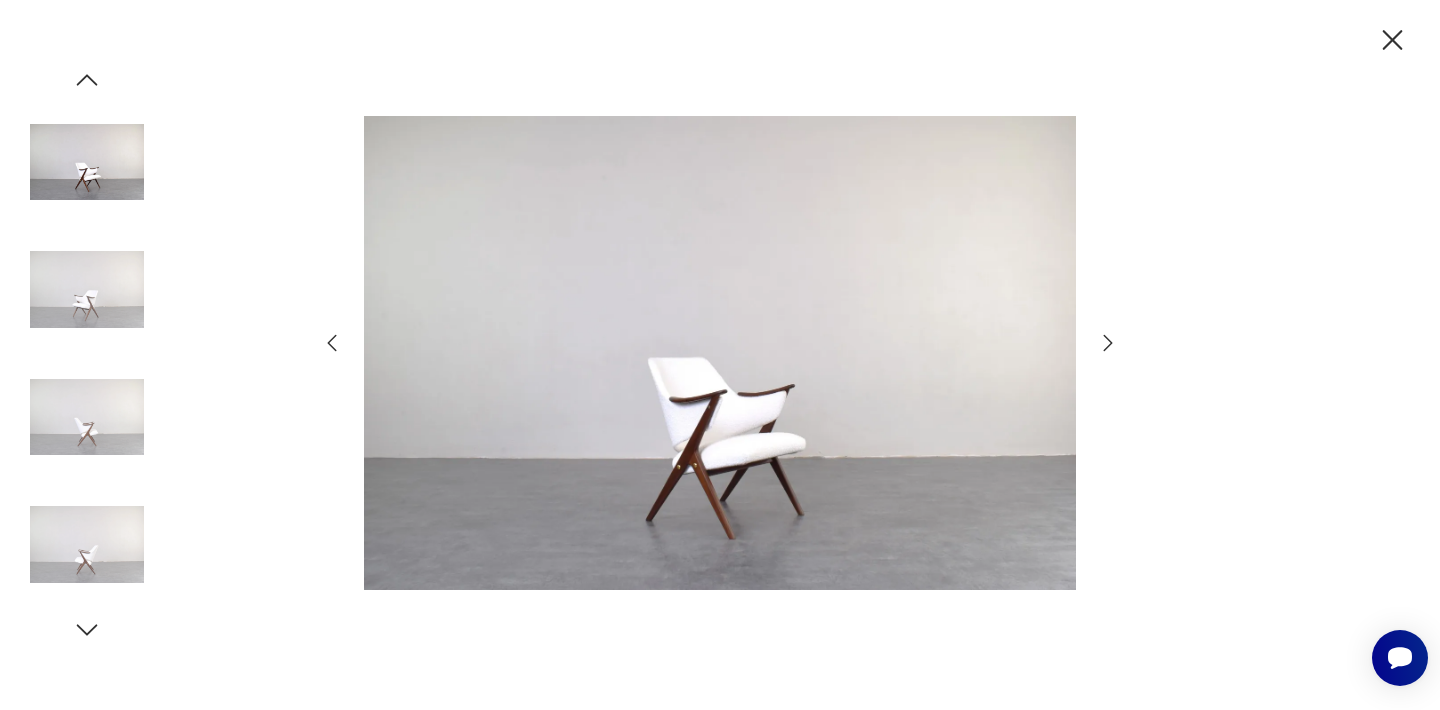 click 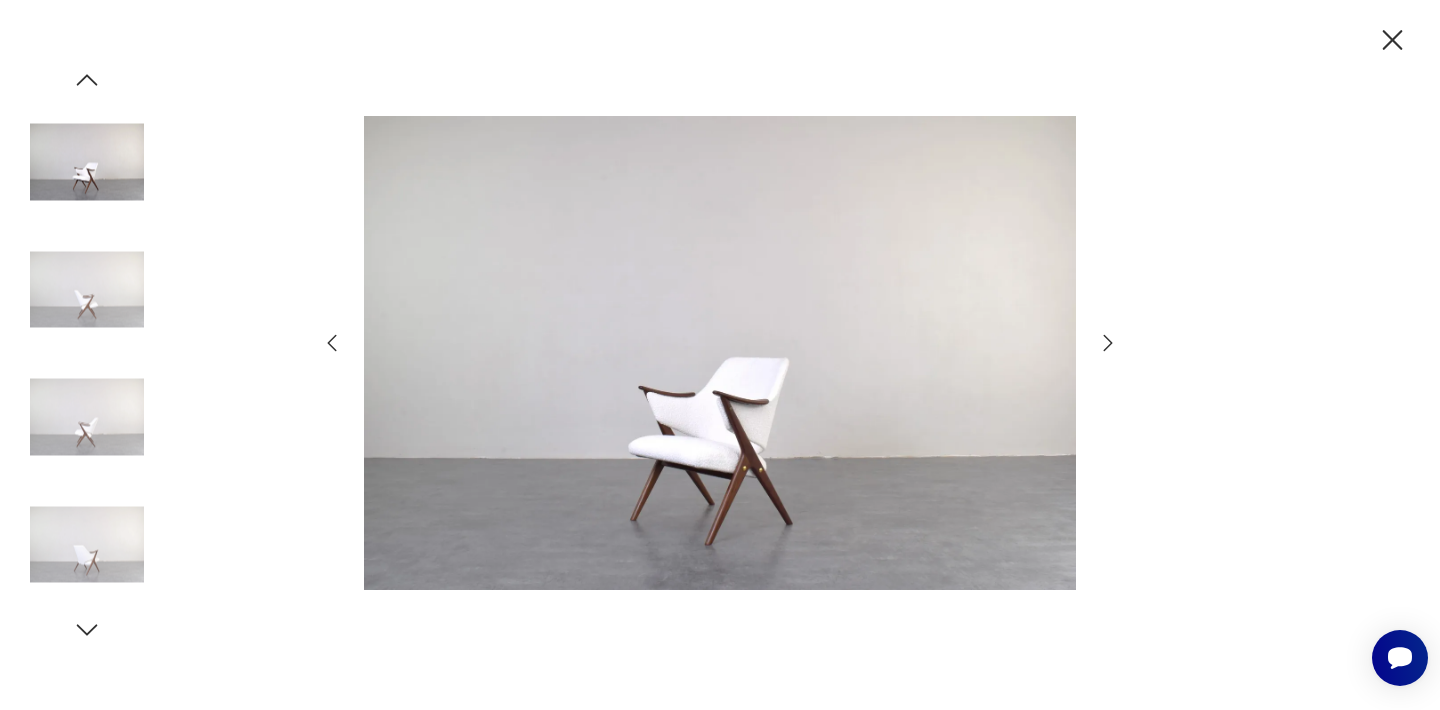 click 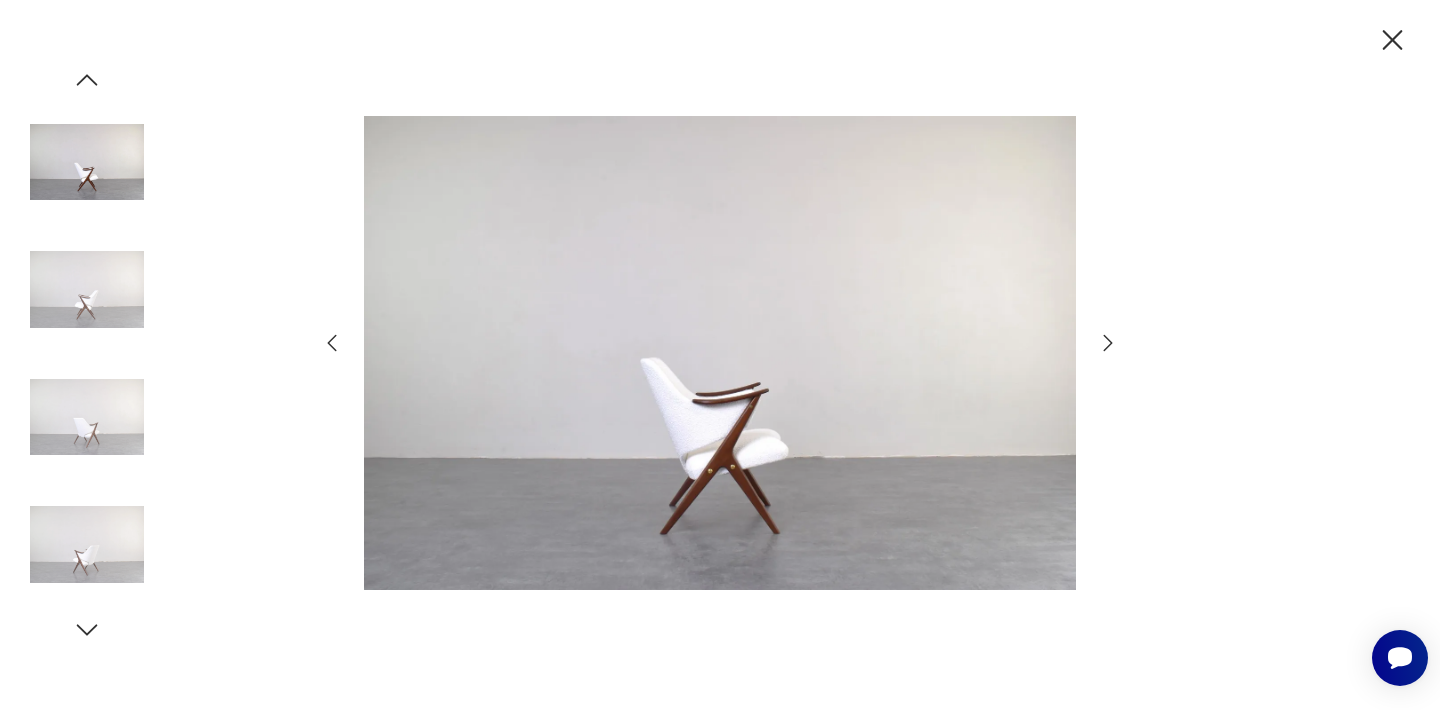 click 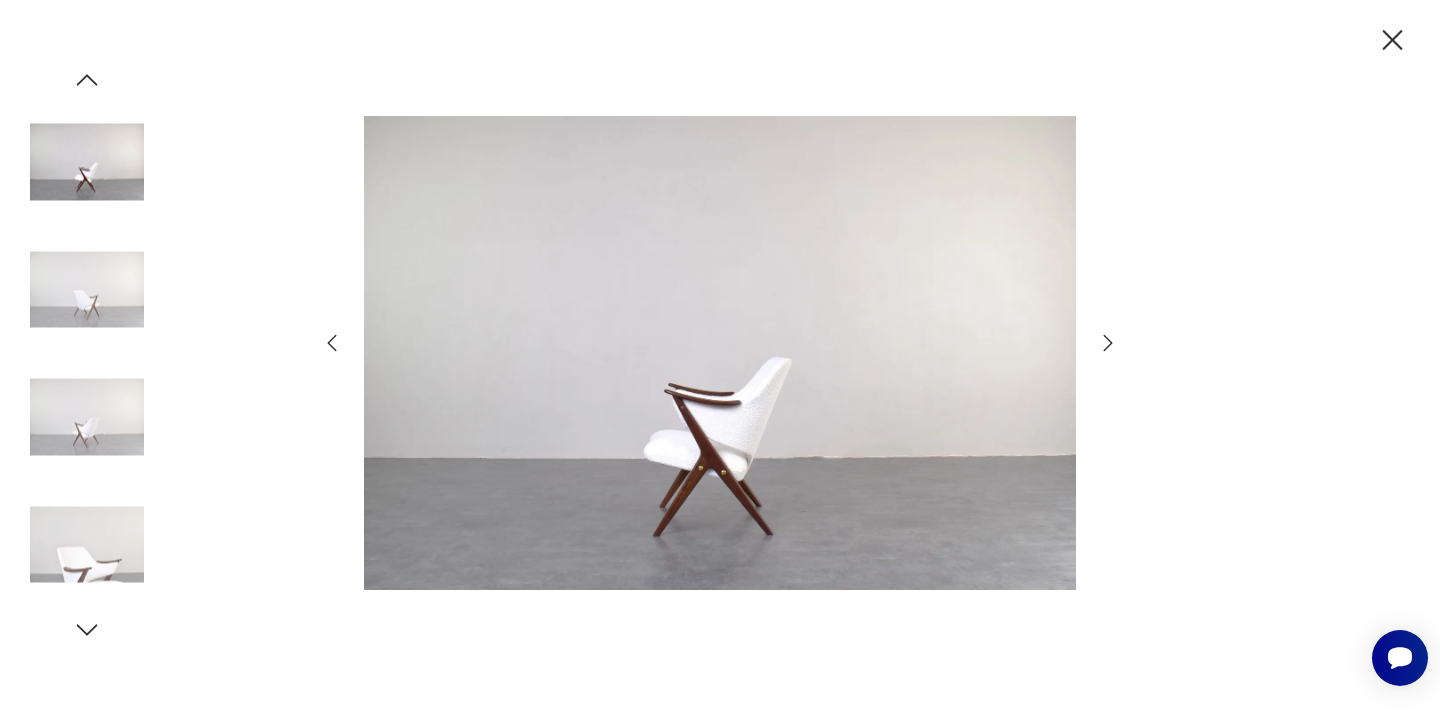 click 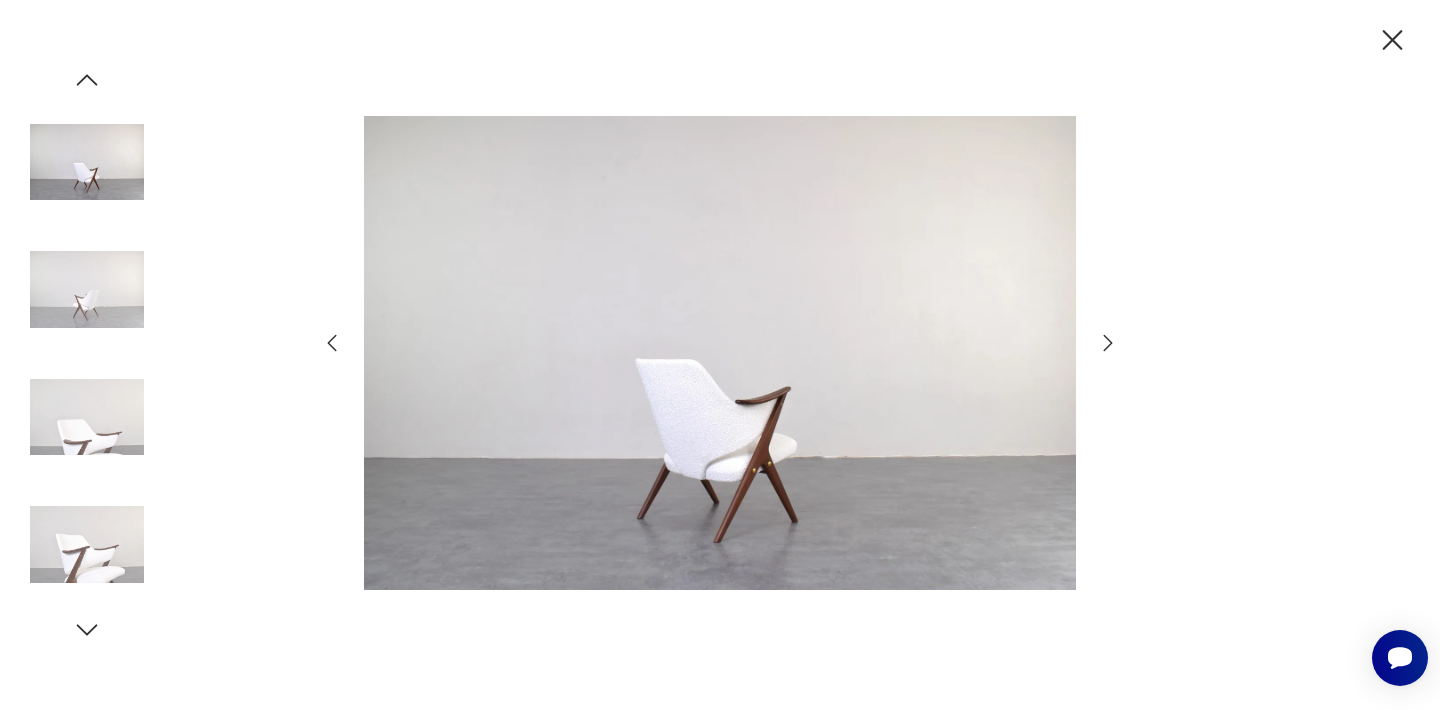 click 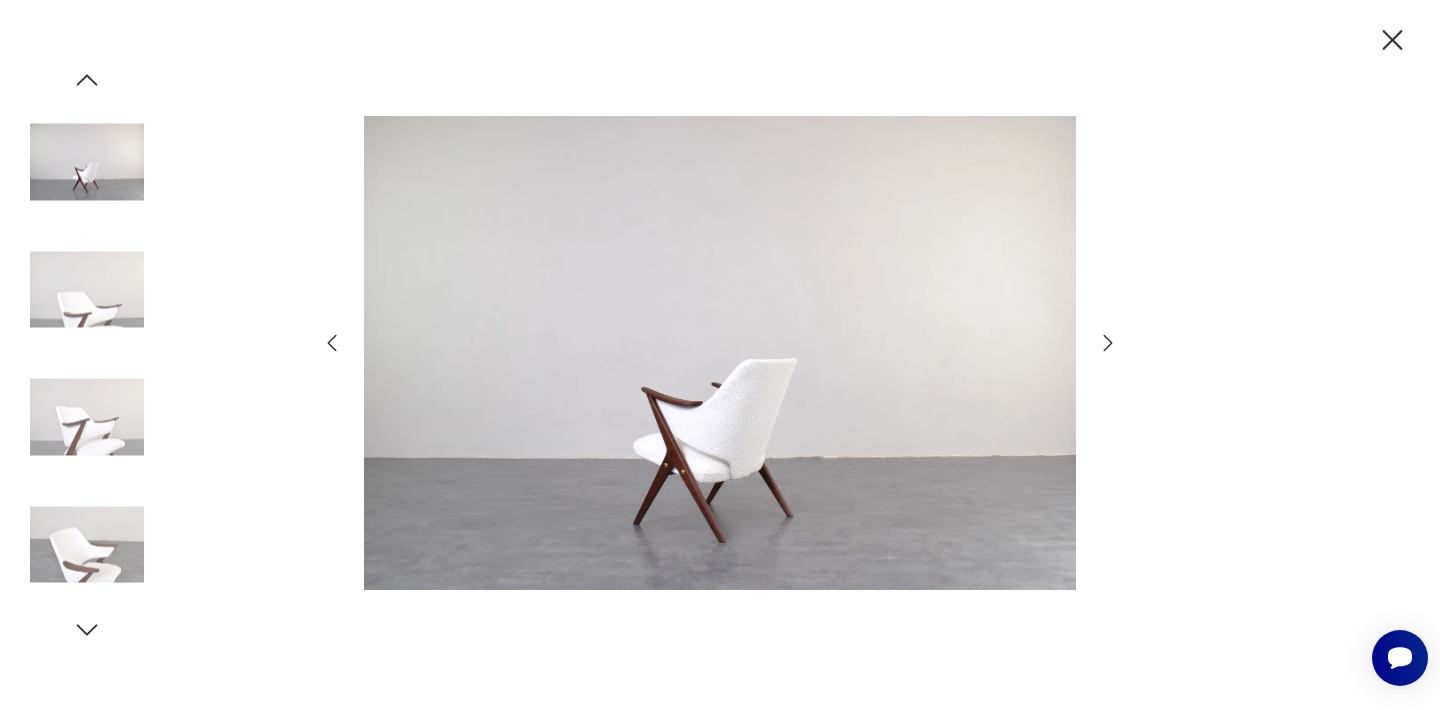 click 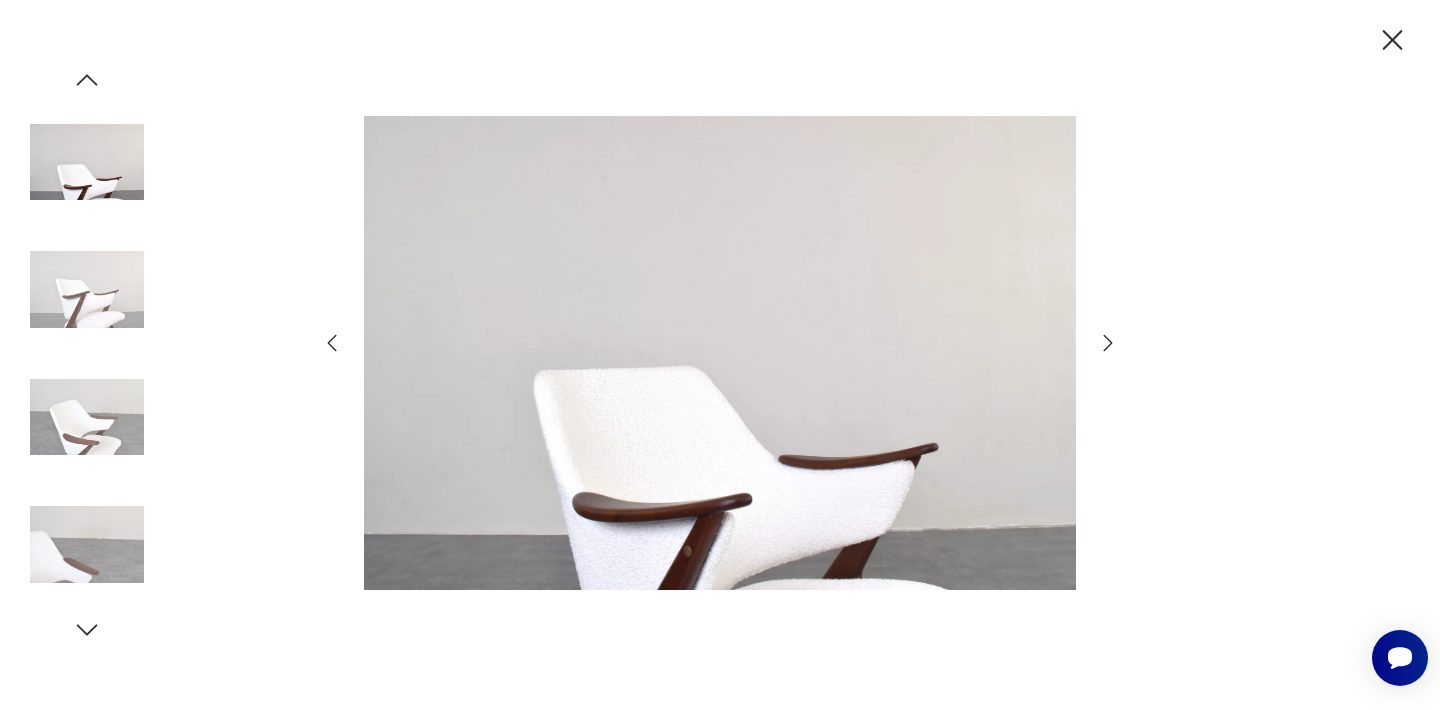 click 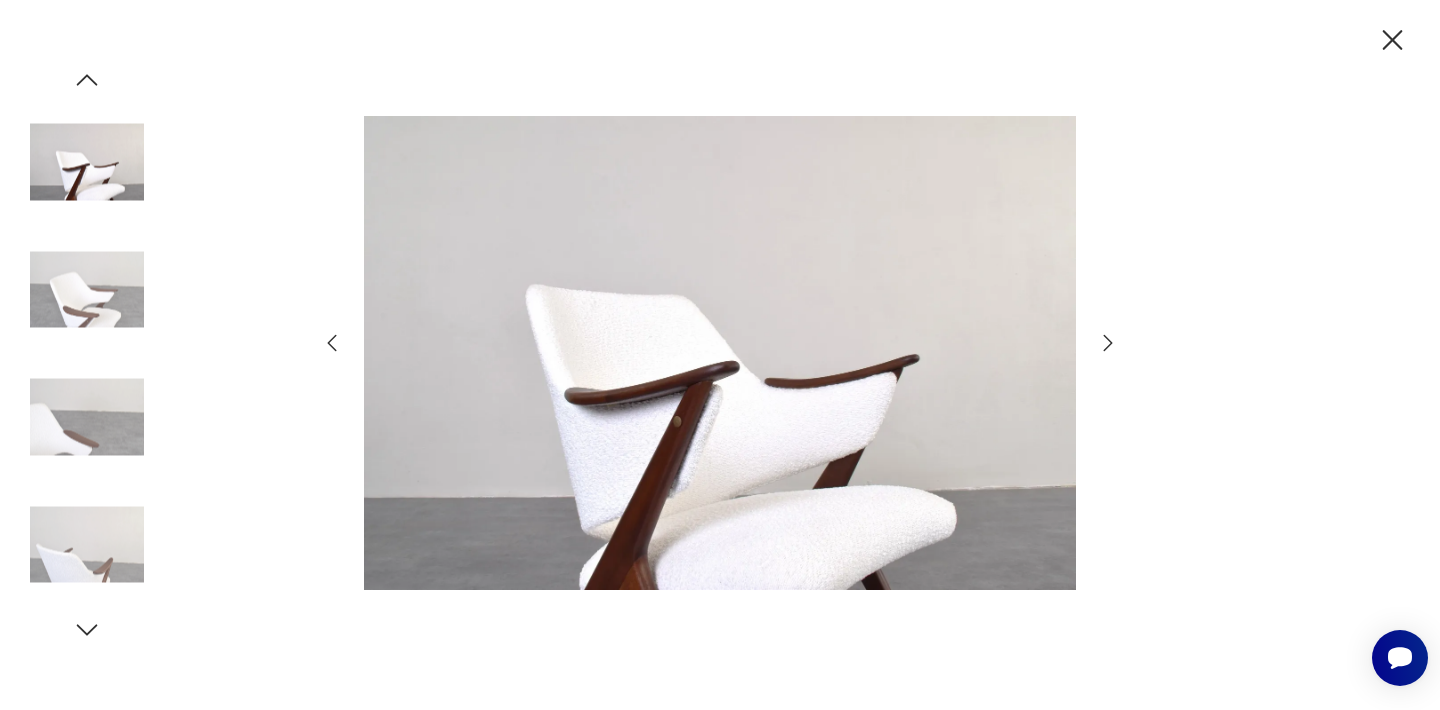 click 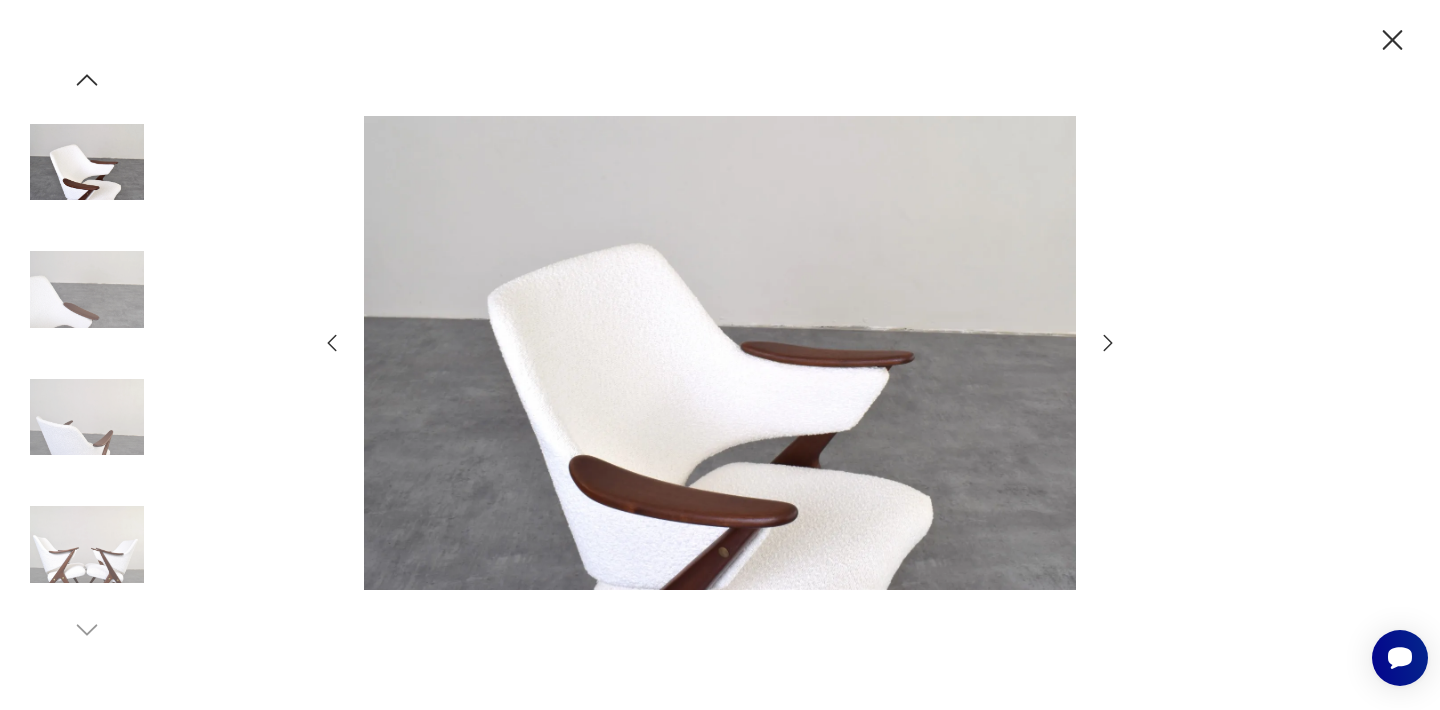 click 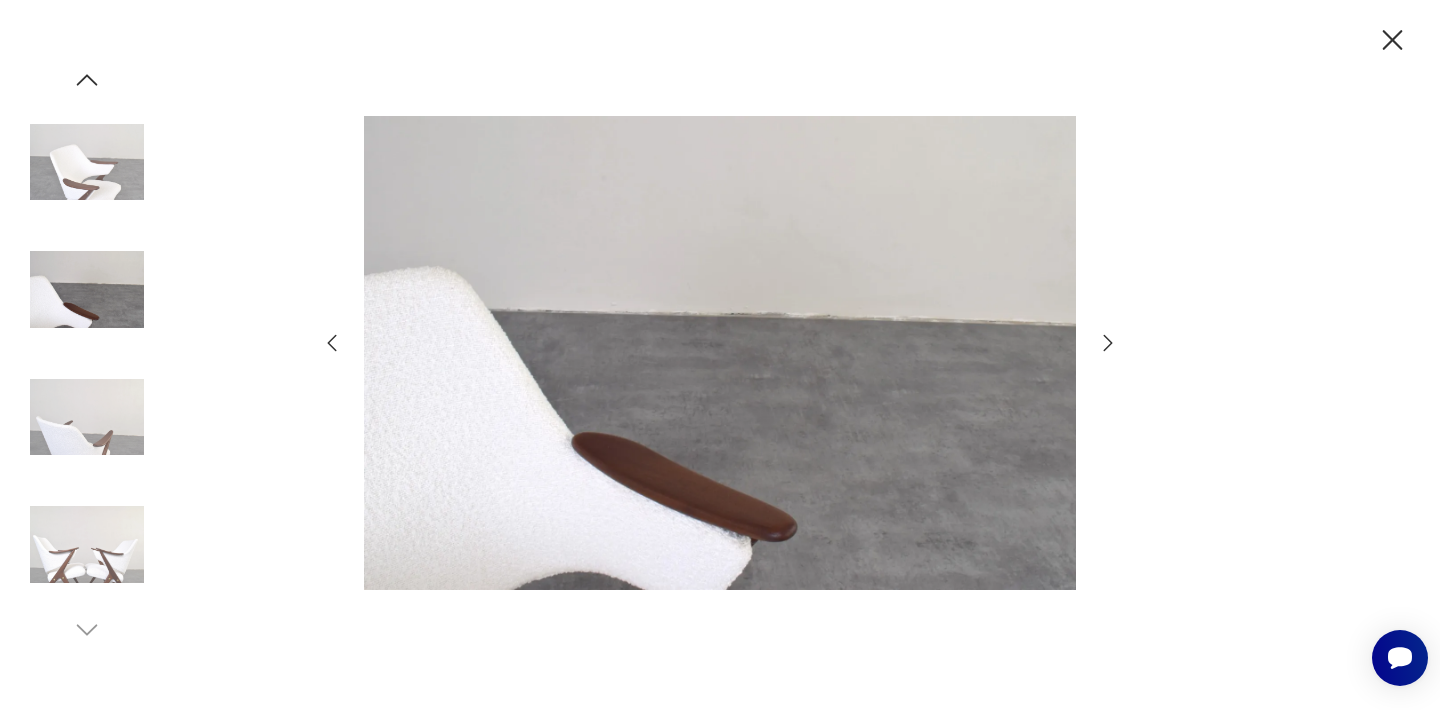 click 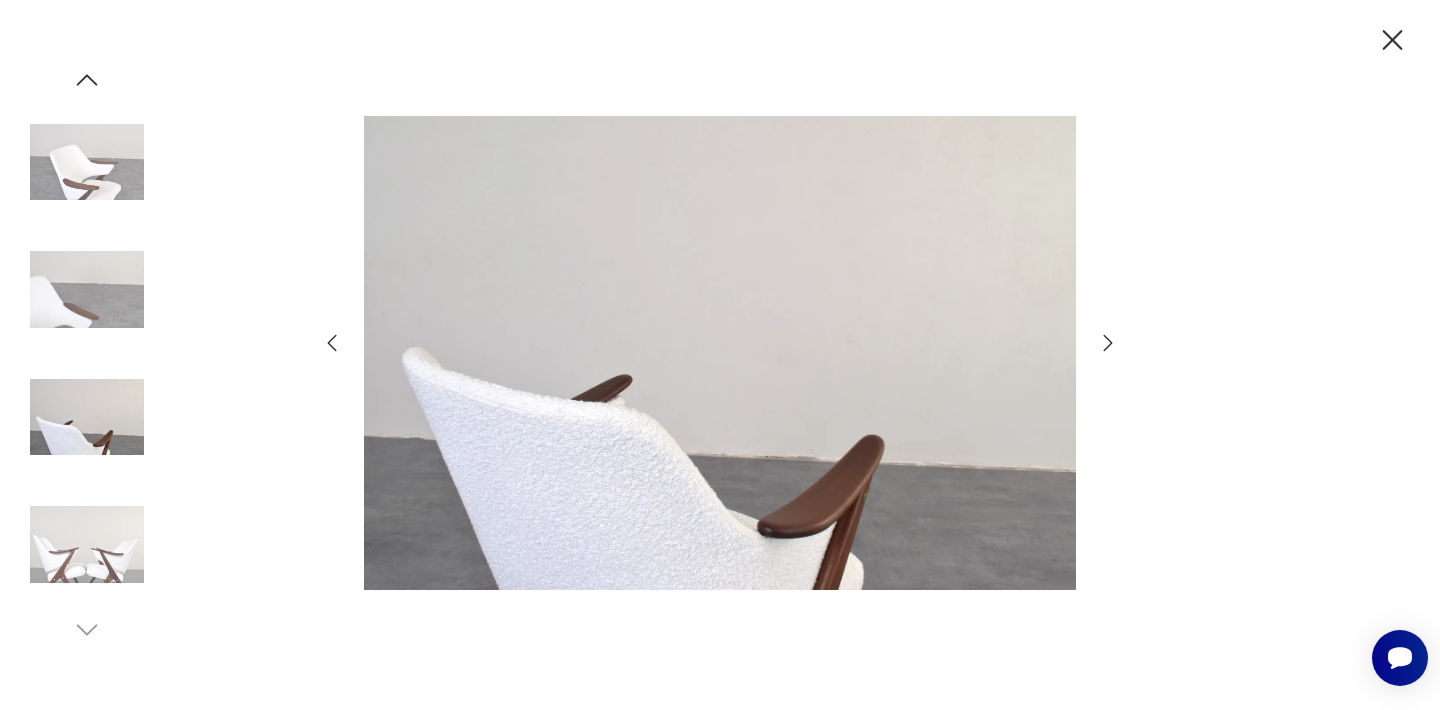 click 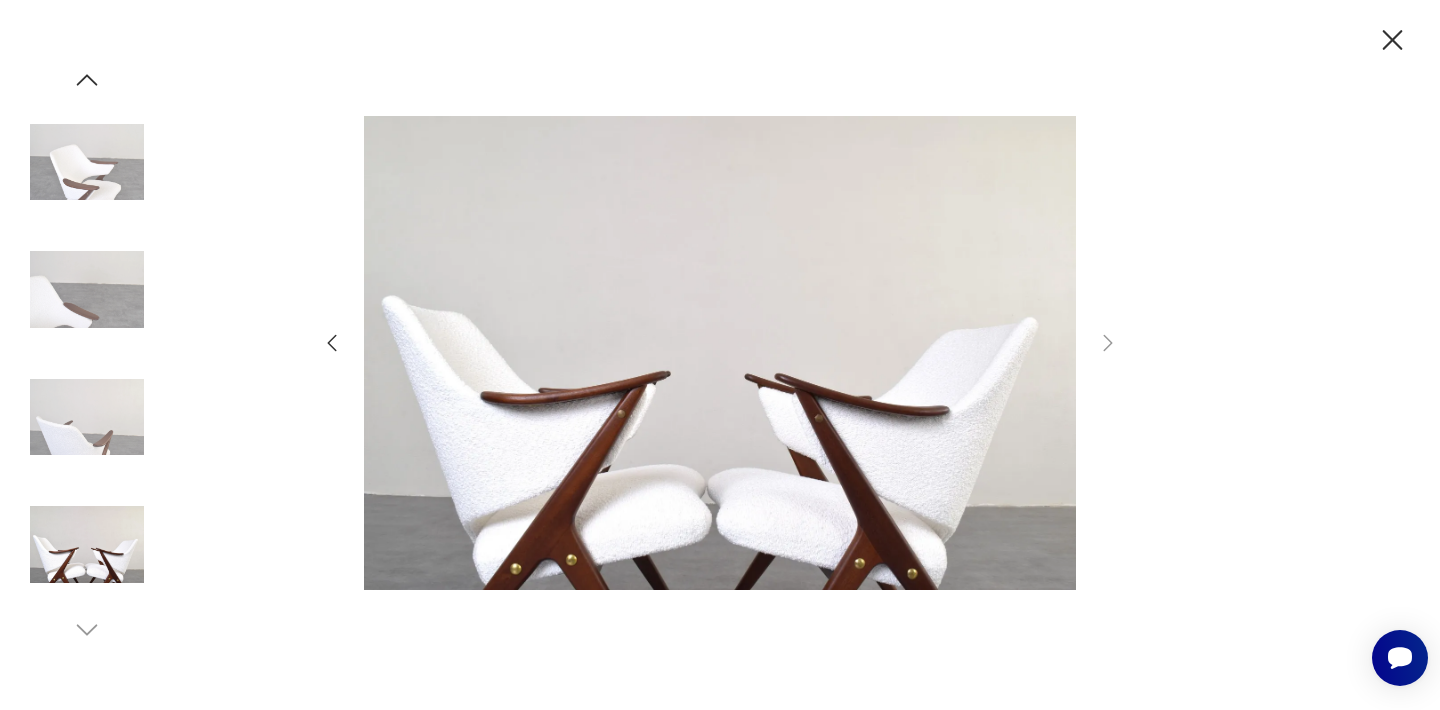 click 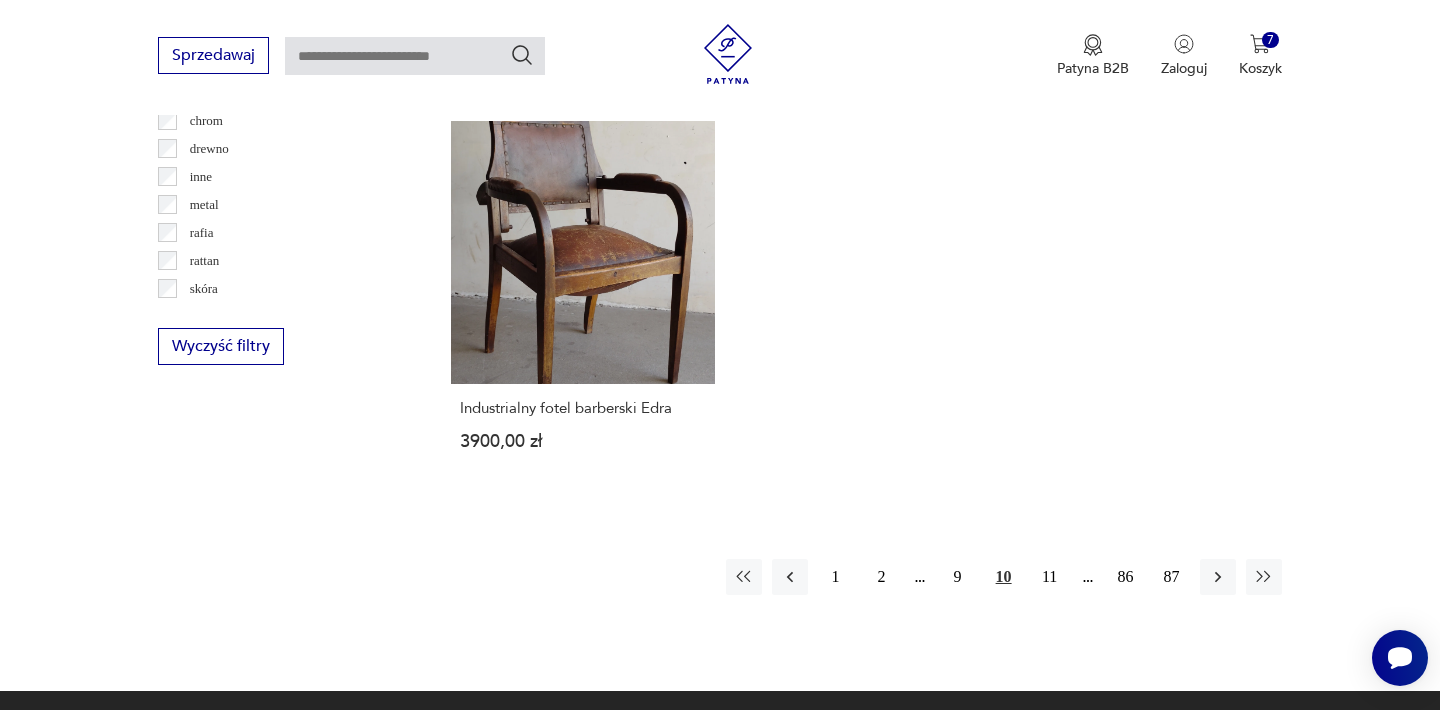 scroll, scrollTop: 2939, scrollLeft: 0, axis: vertical 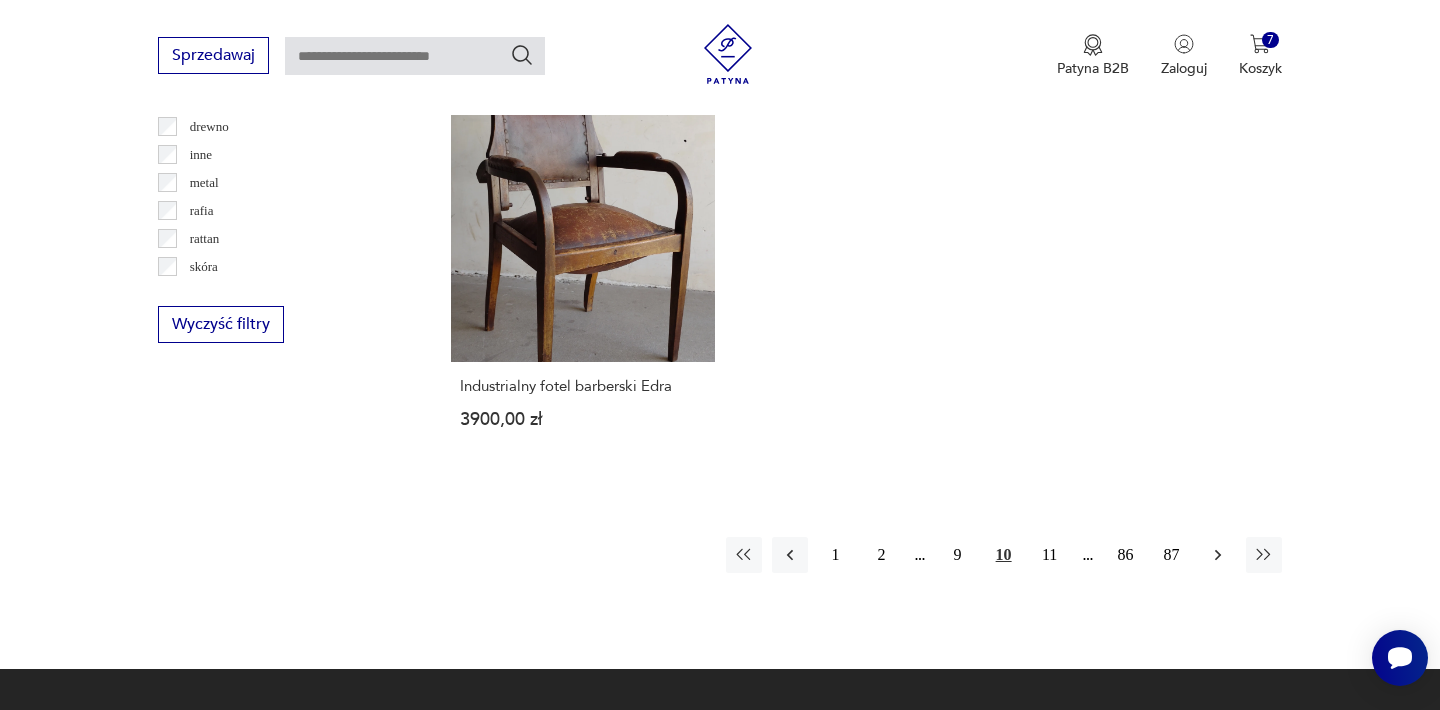 click 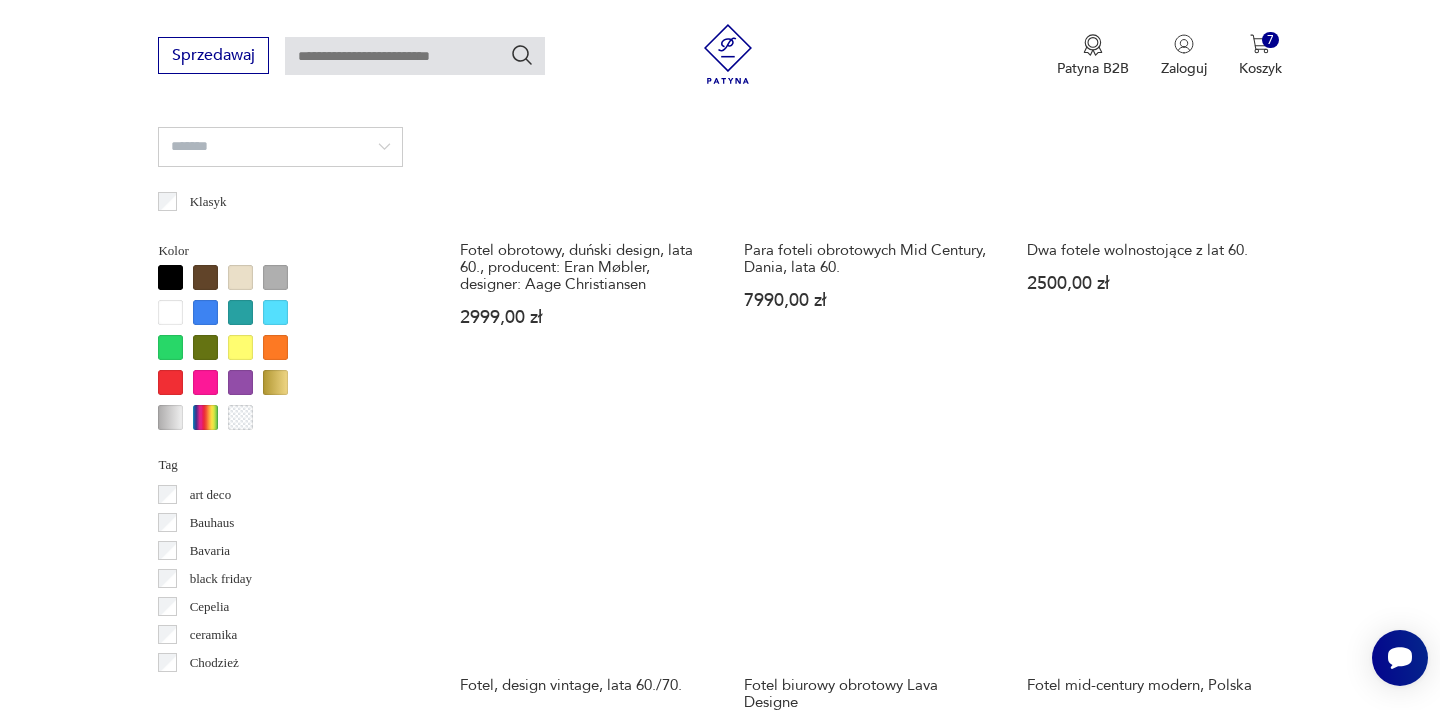 scroll, scrollTop: 1932, scrollLeft: 0, axis: vertical 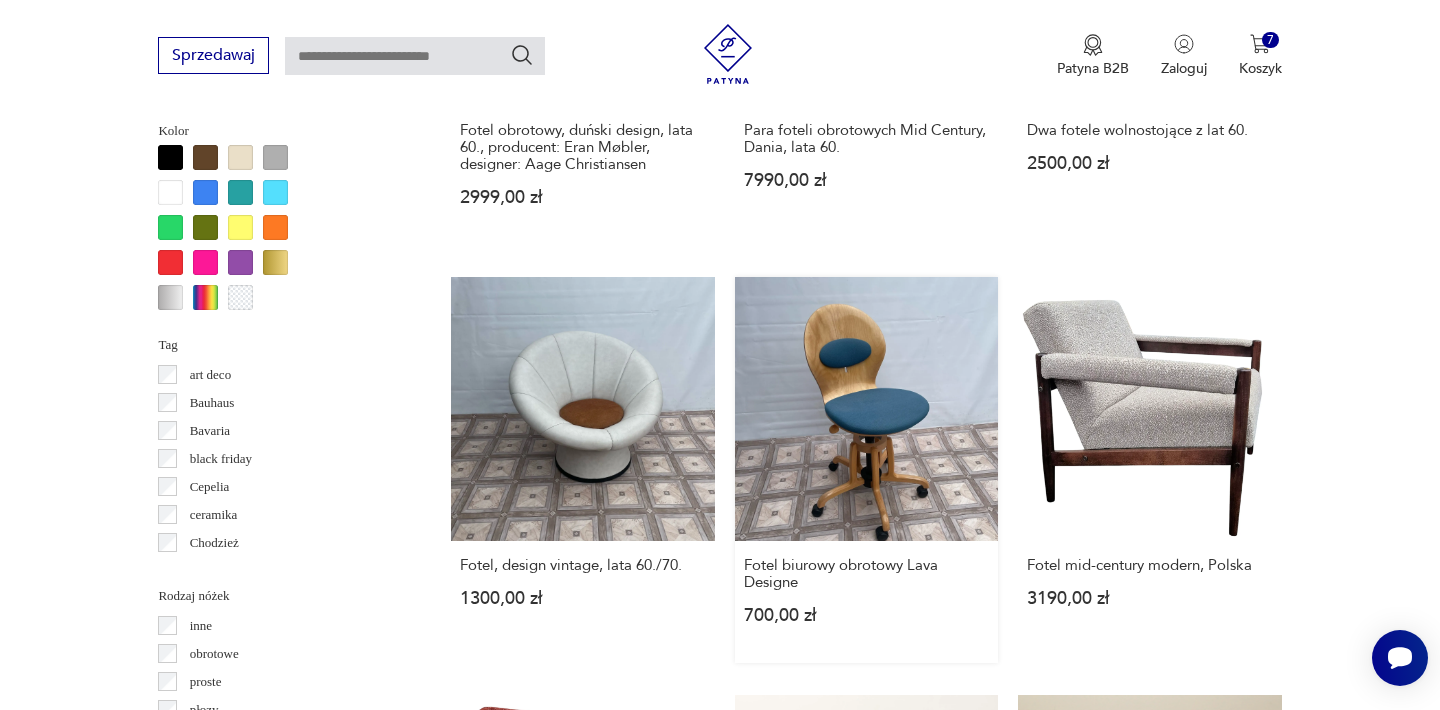 click on "Fotel biurowy obrotowy Lava Designe [PRICE]" at bounding box center (866, 469) 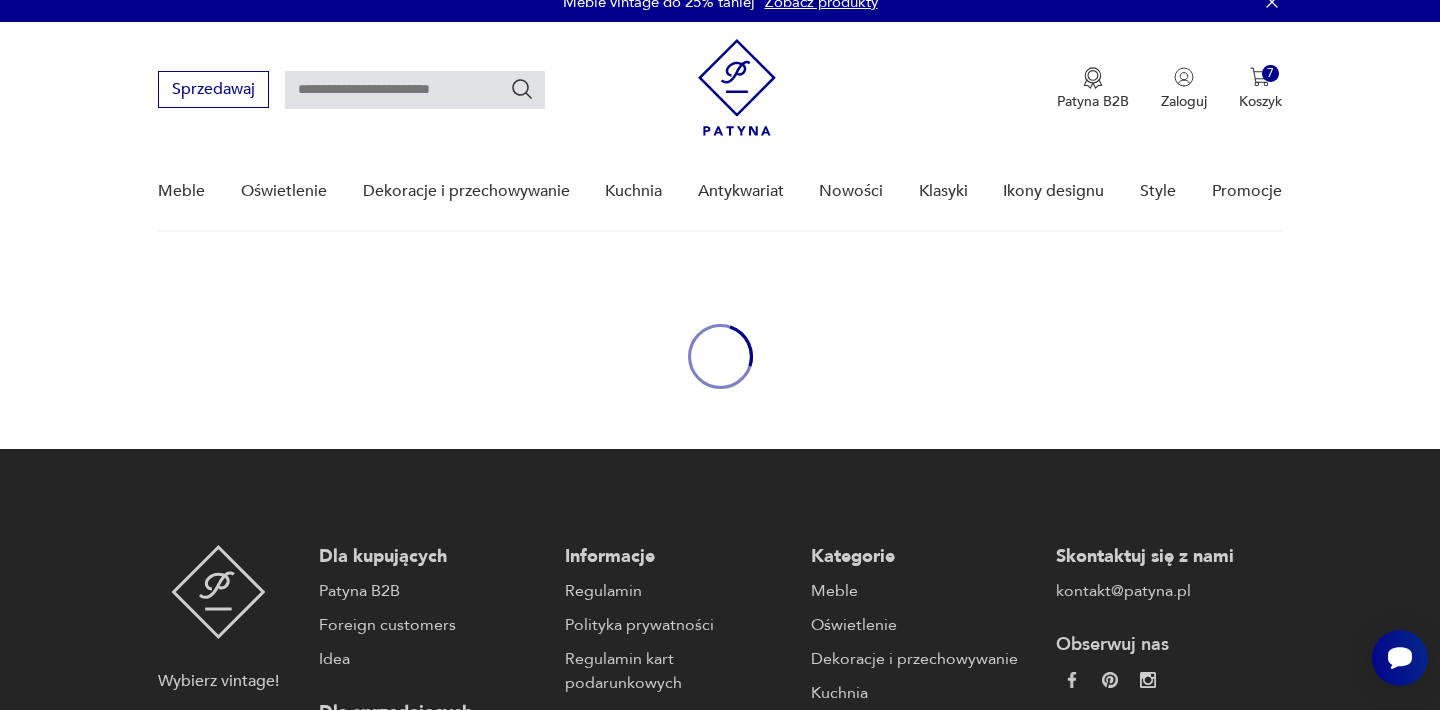 scroll, scrollTop: 0, scrollLeft: 0, axis: both 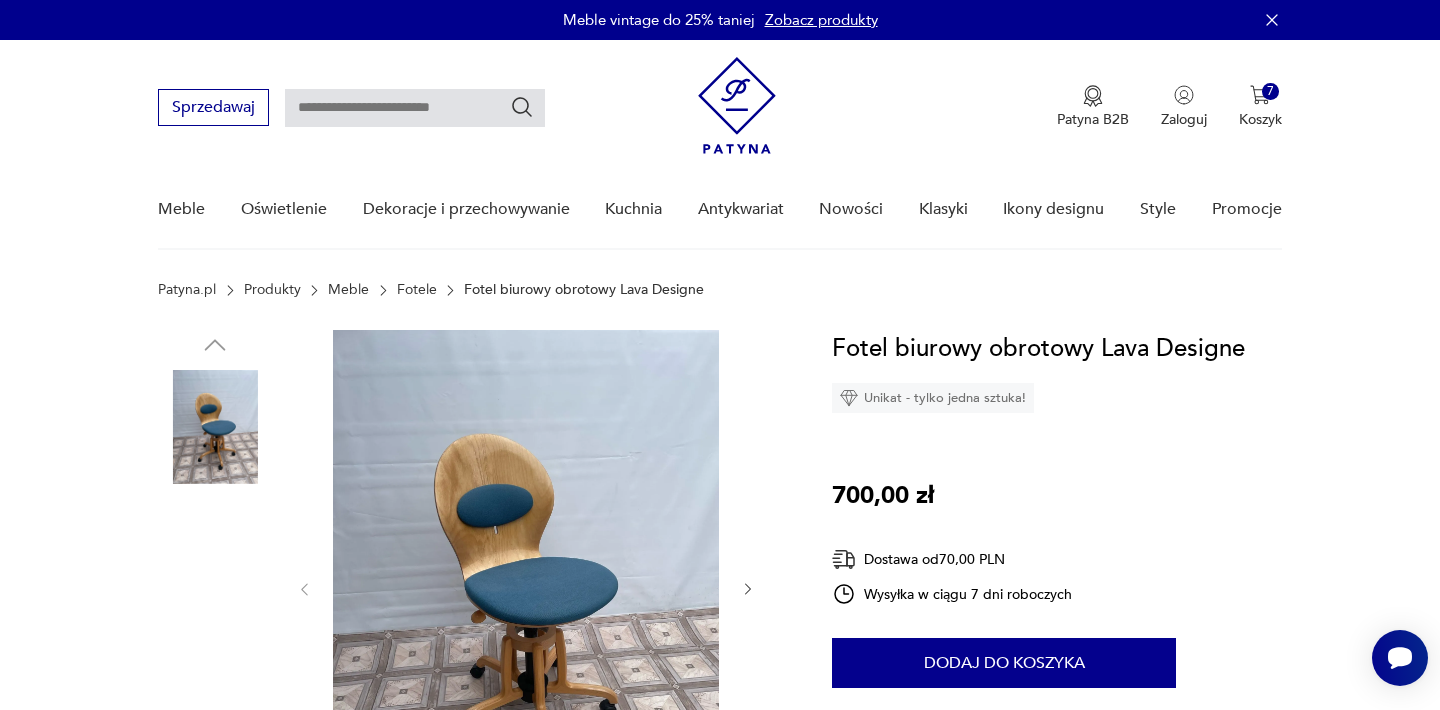 click at bounding box center (526, 587) 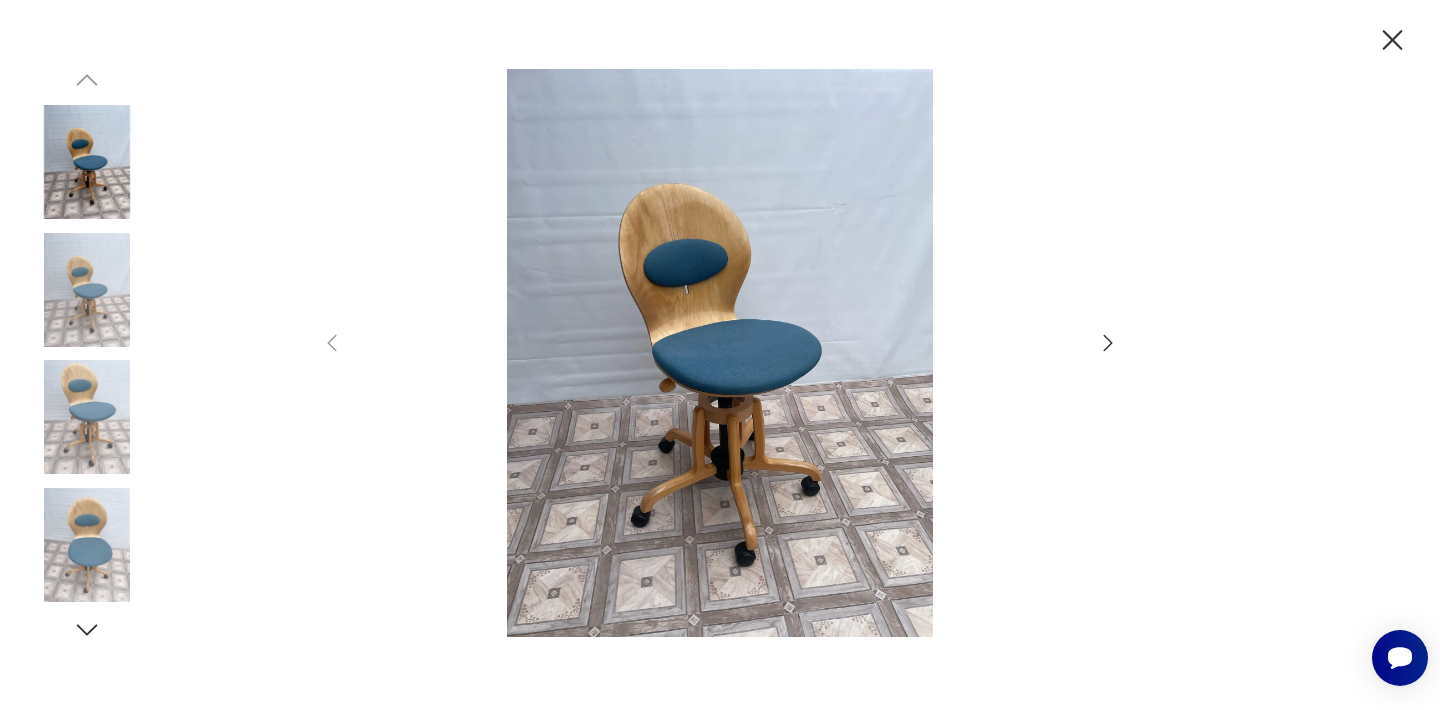 click 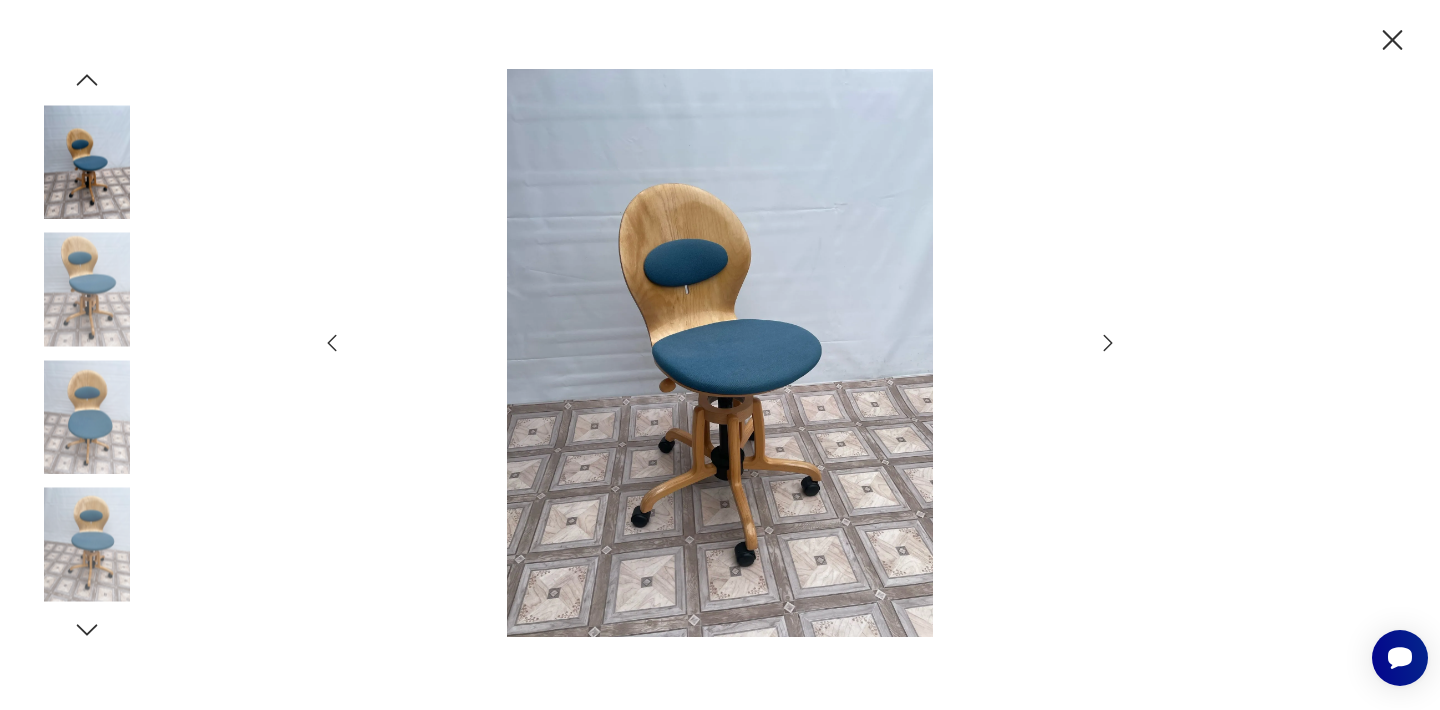 click 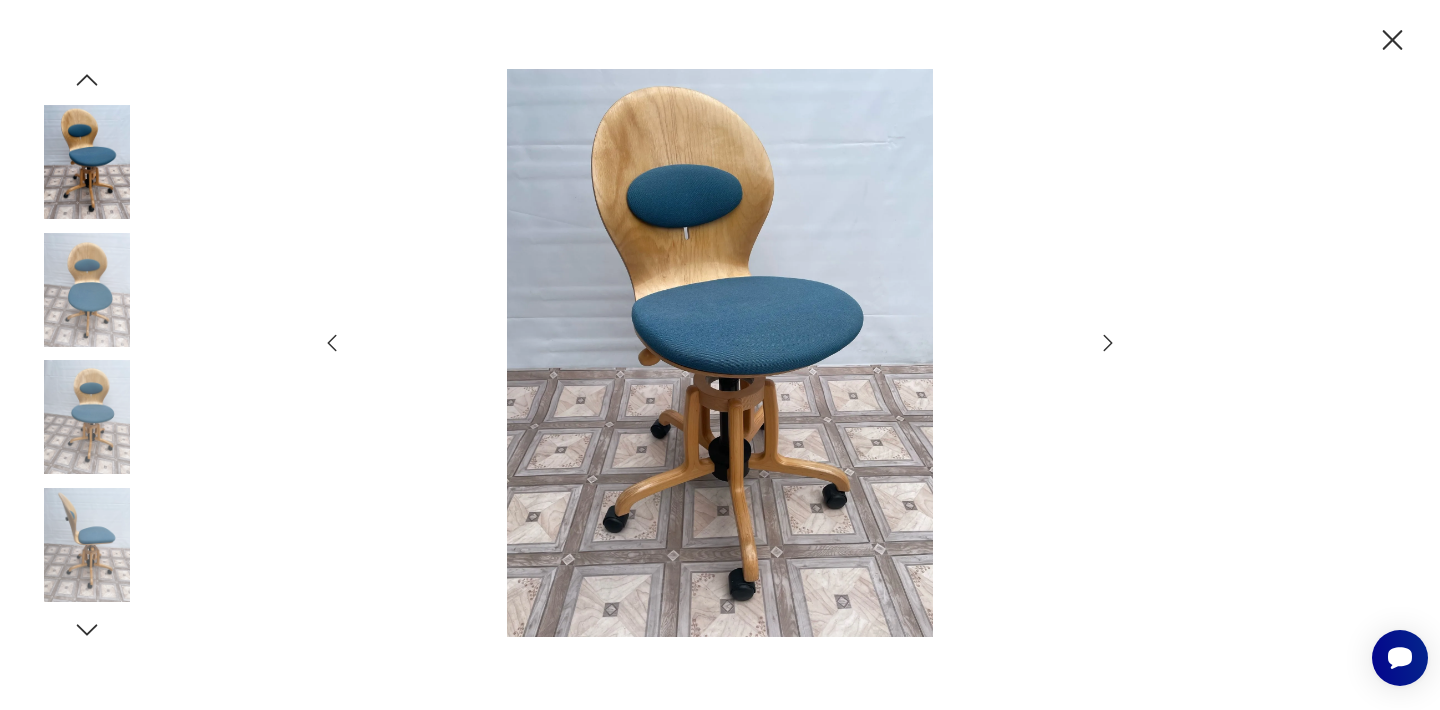 click 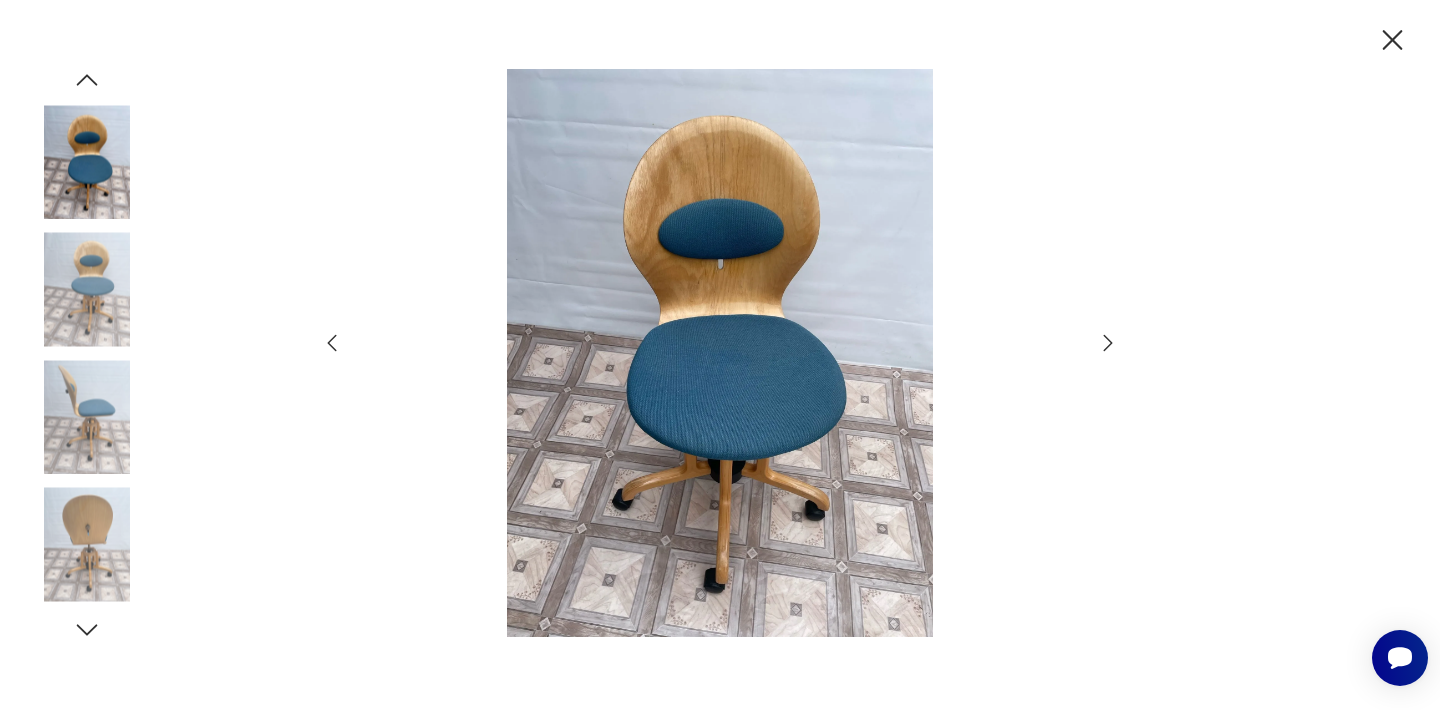 click 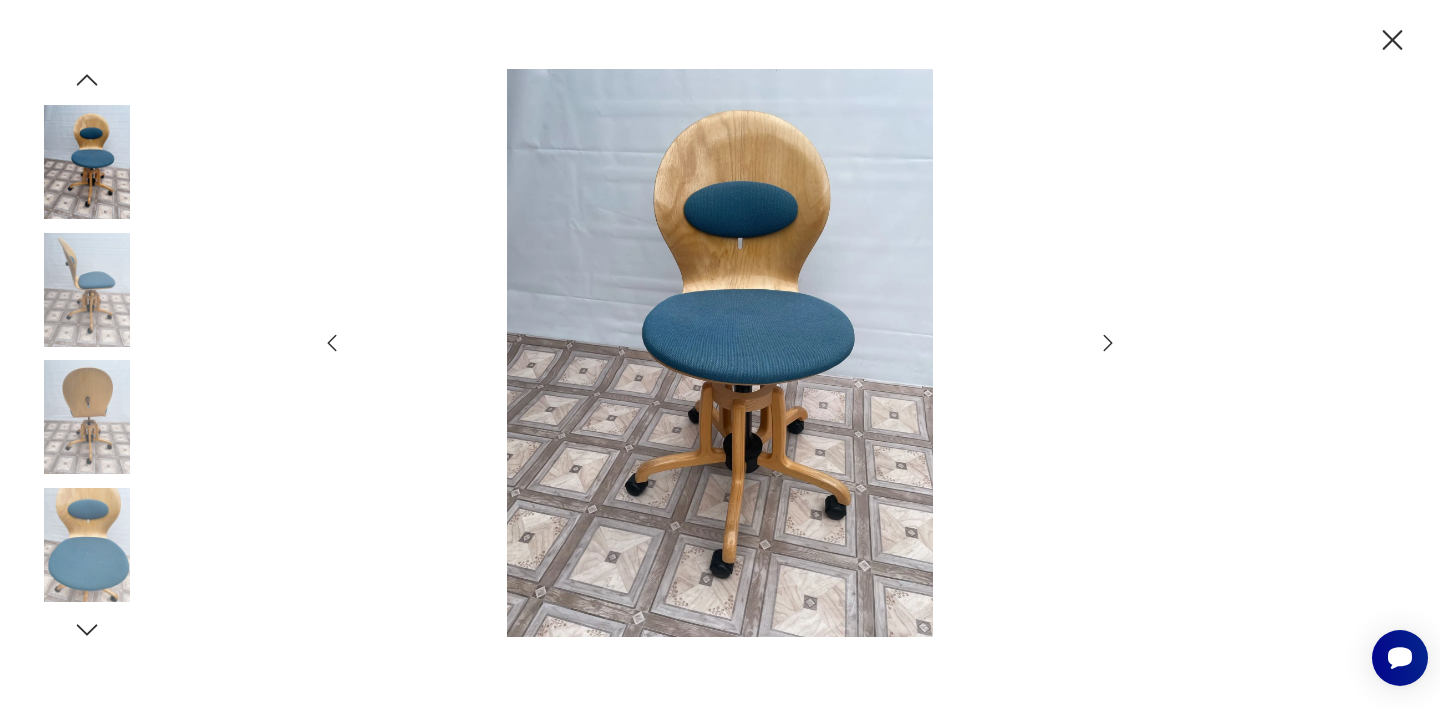 click 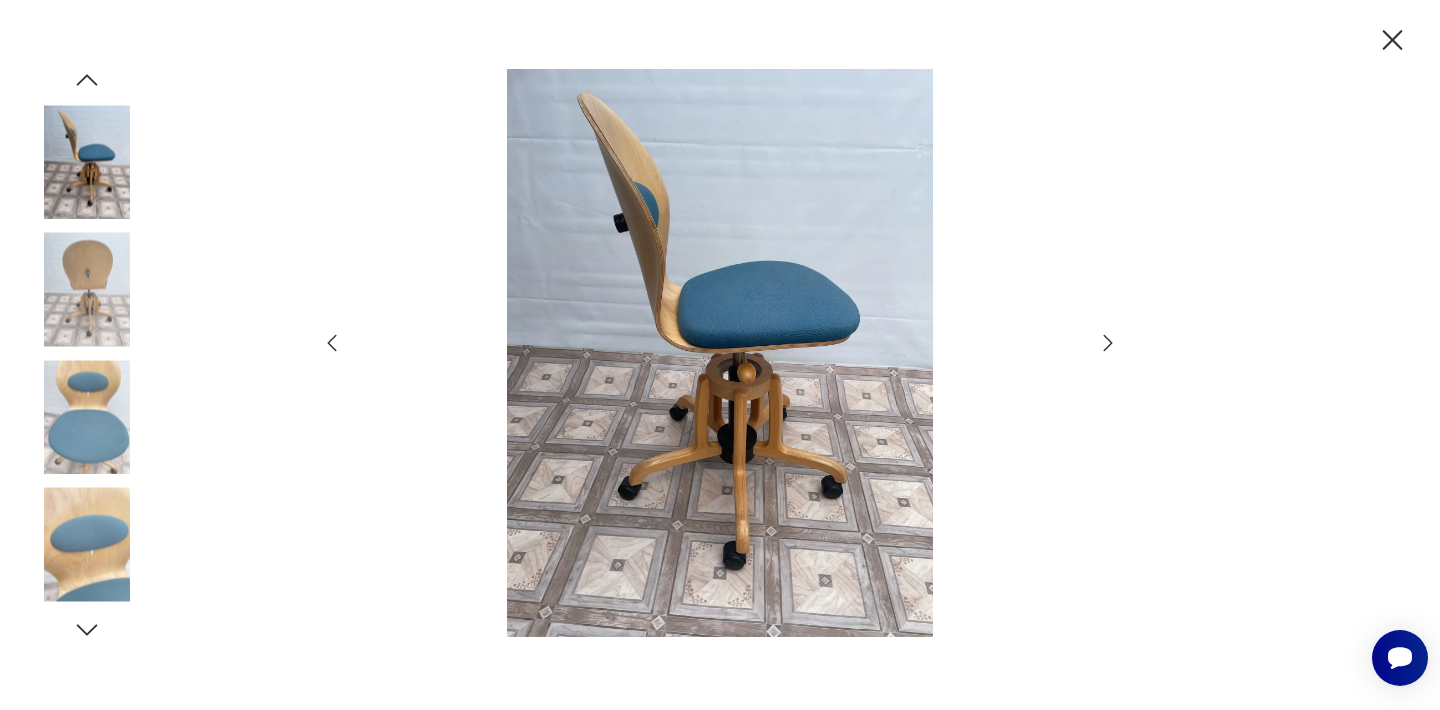 click 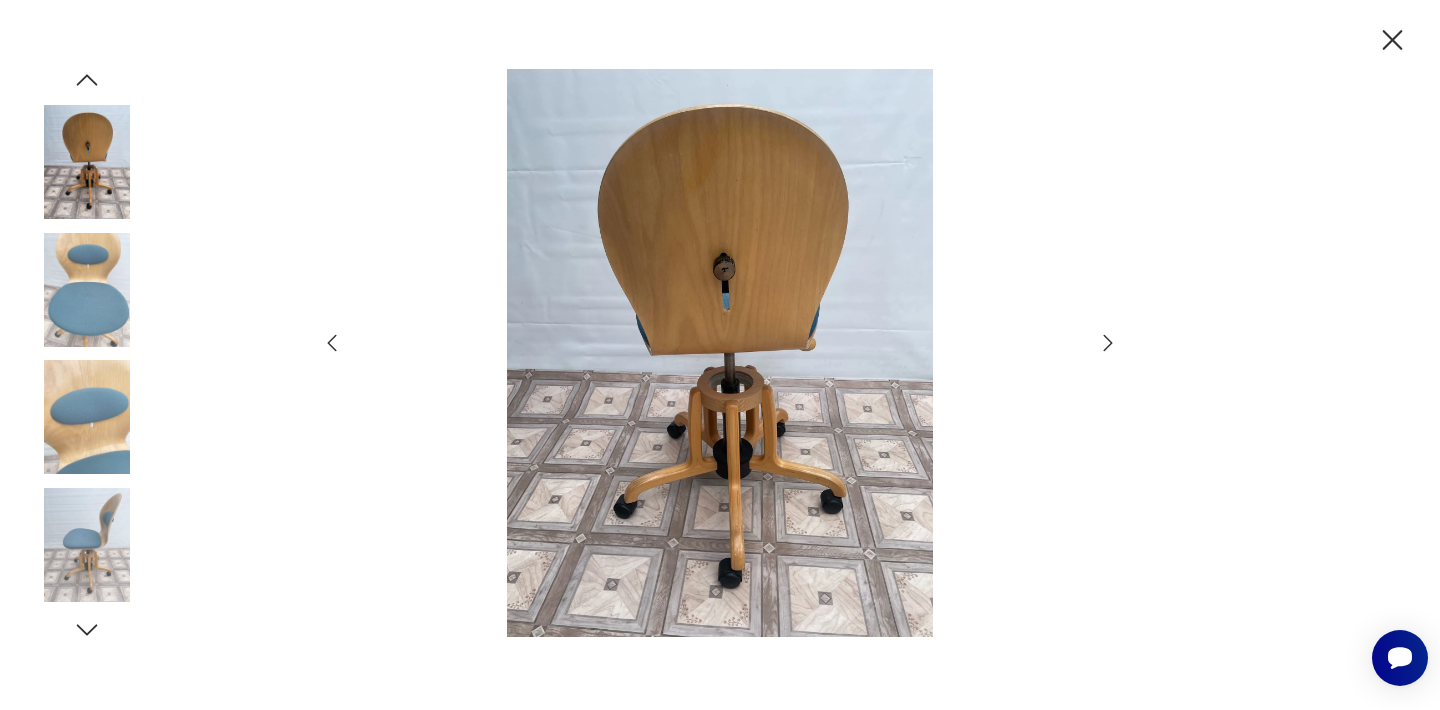 click 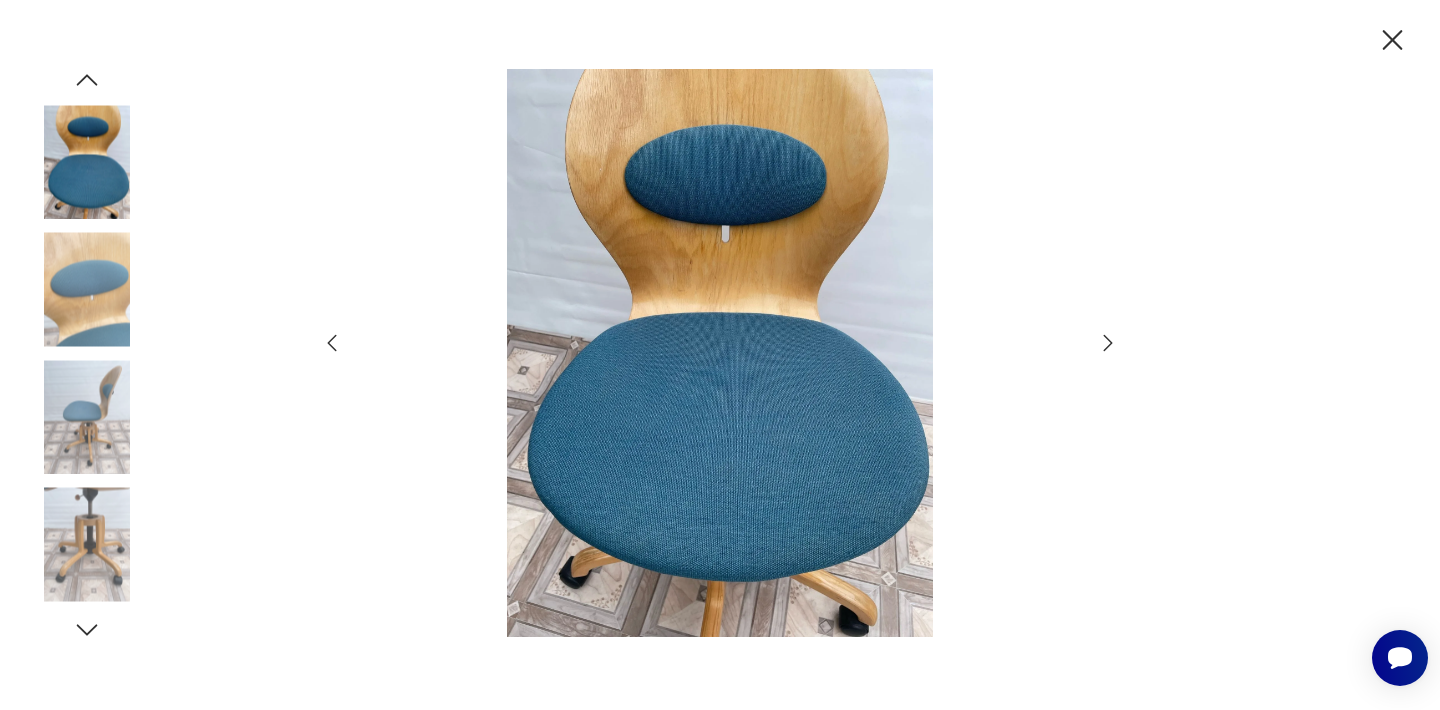 click 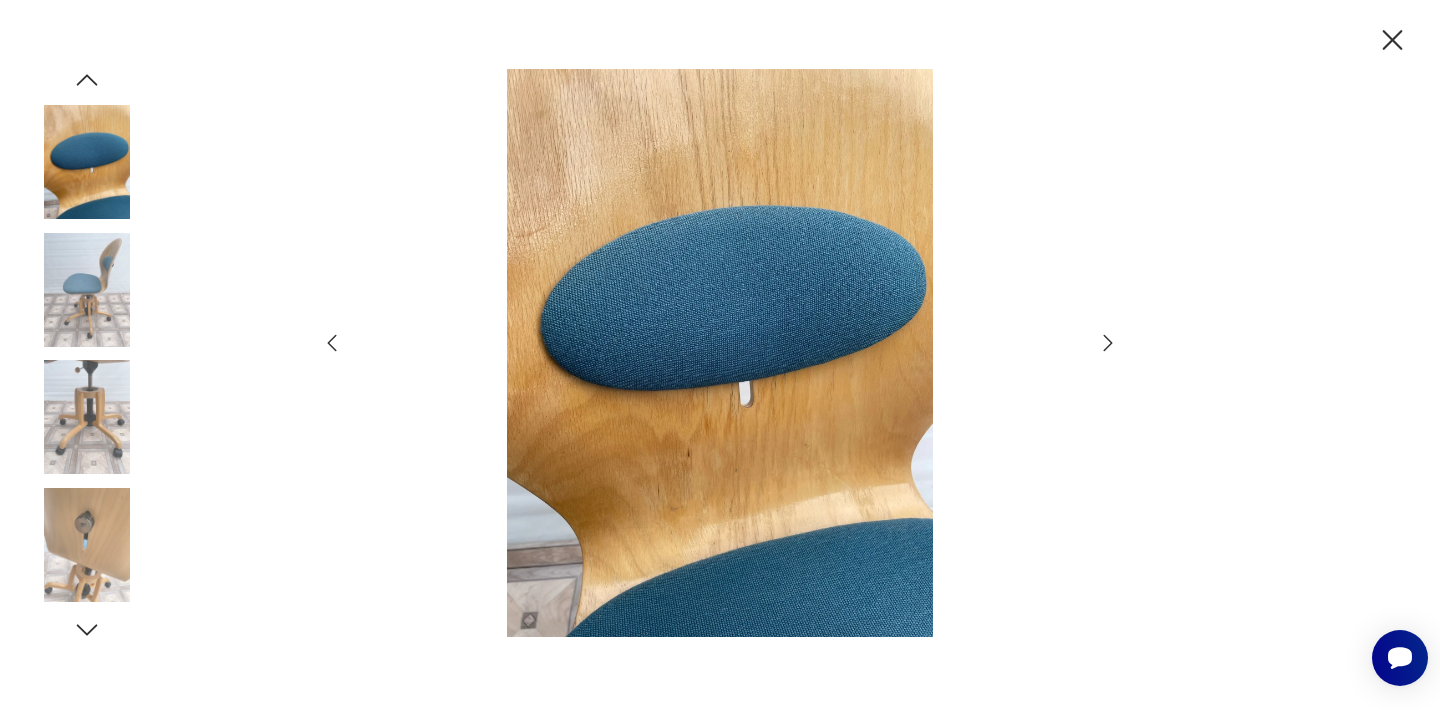 click 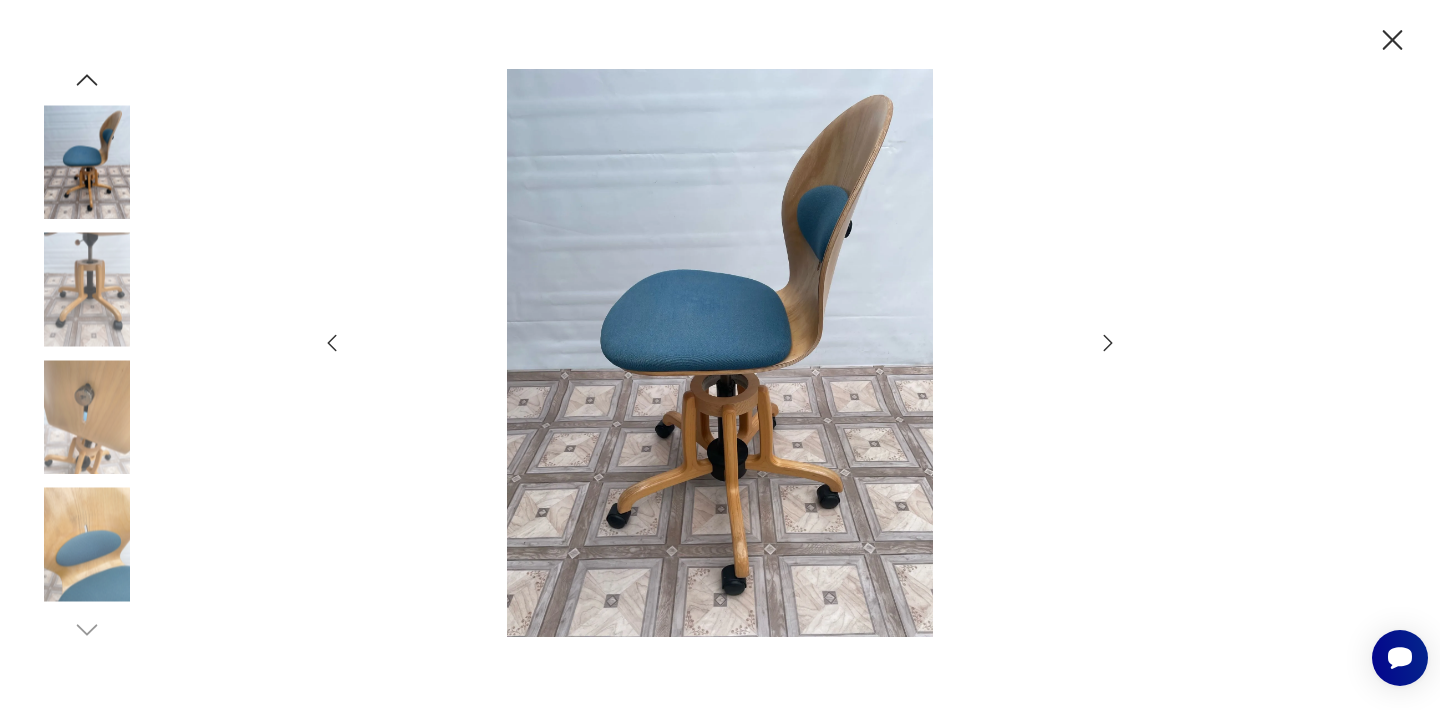 click 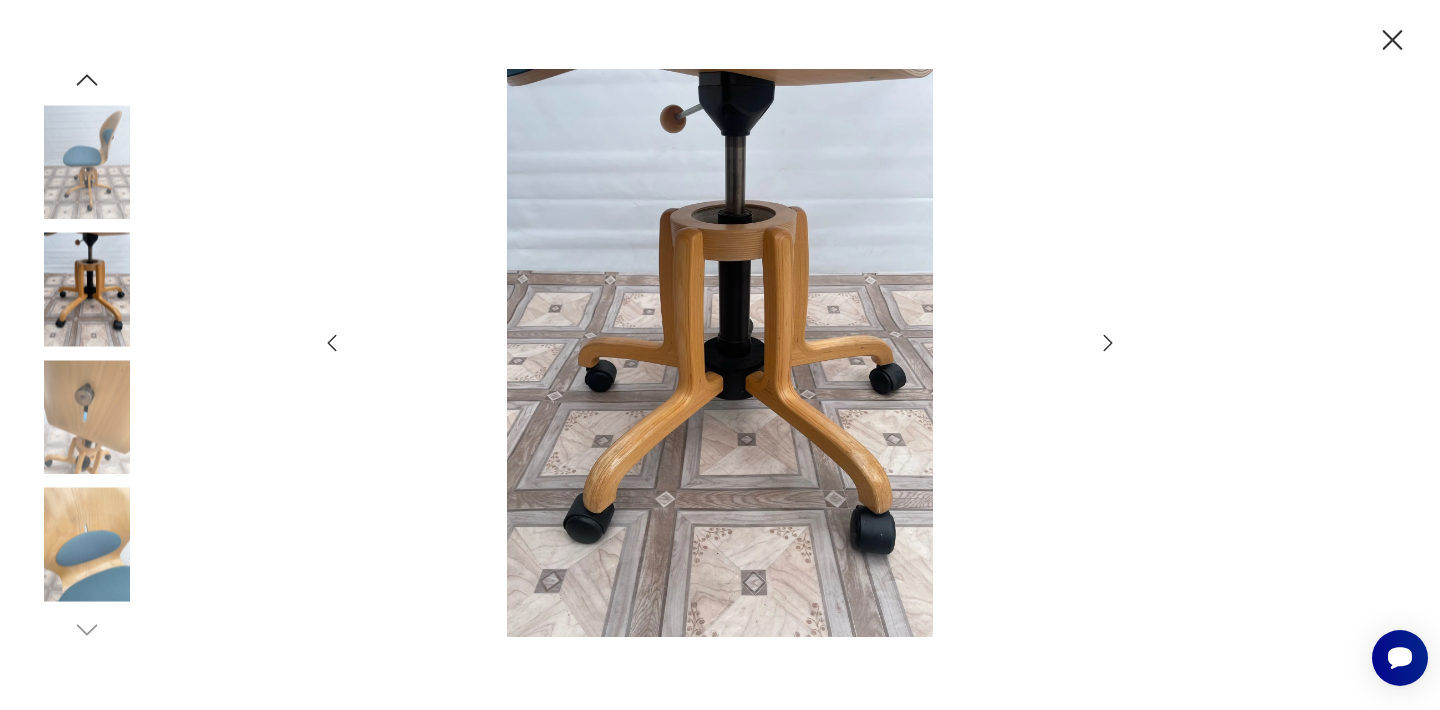 click 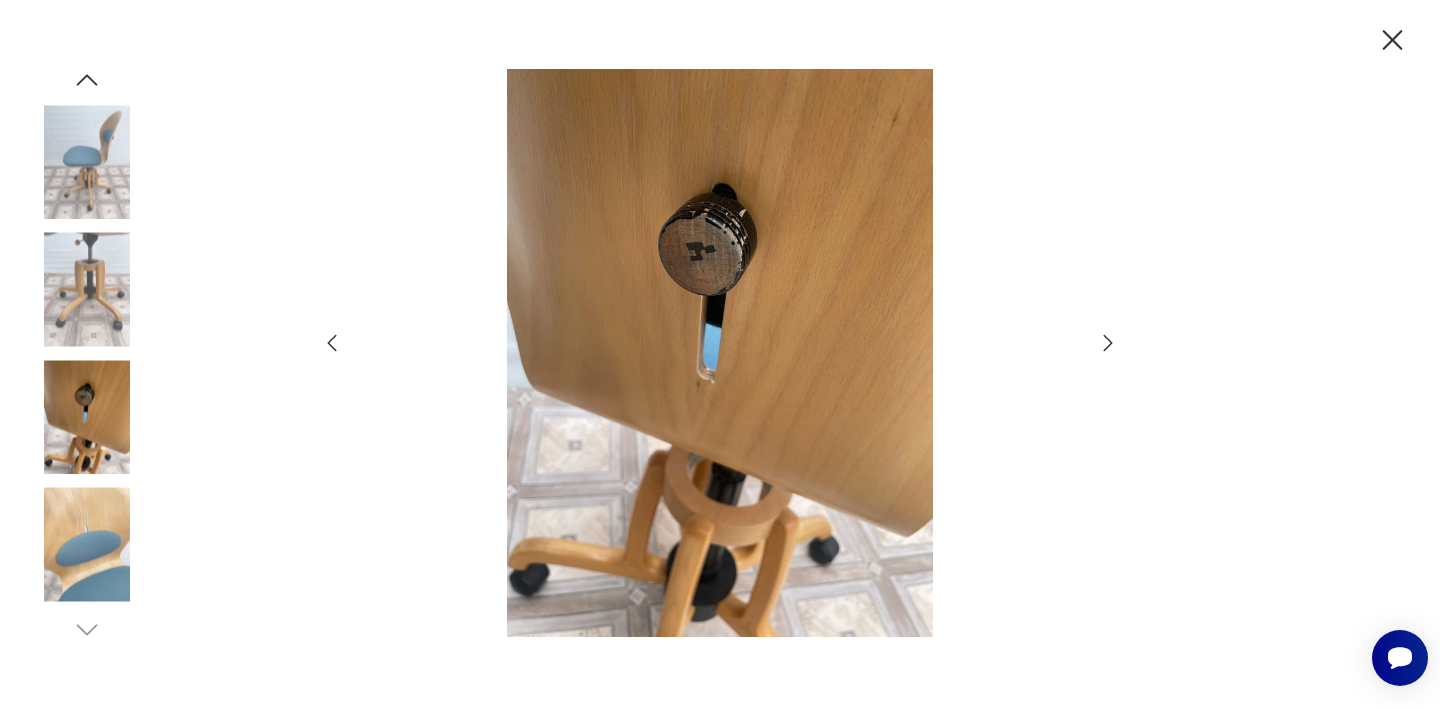 click 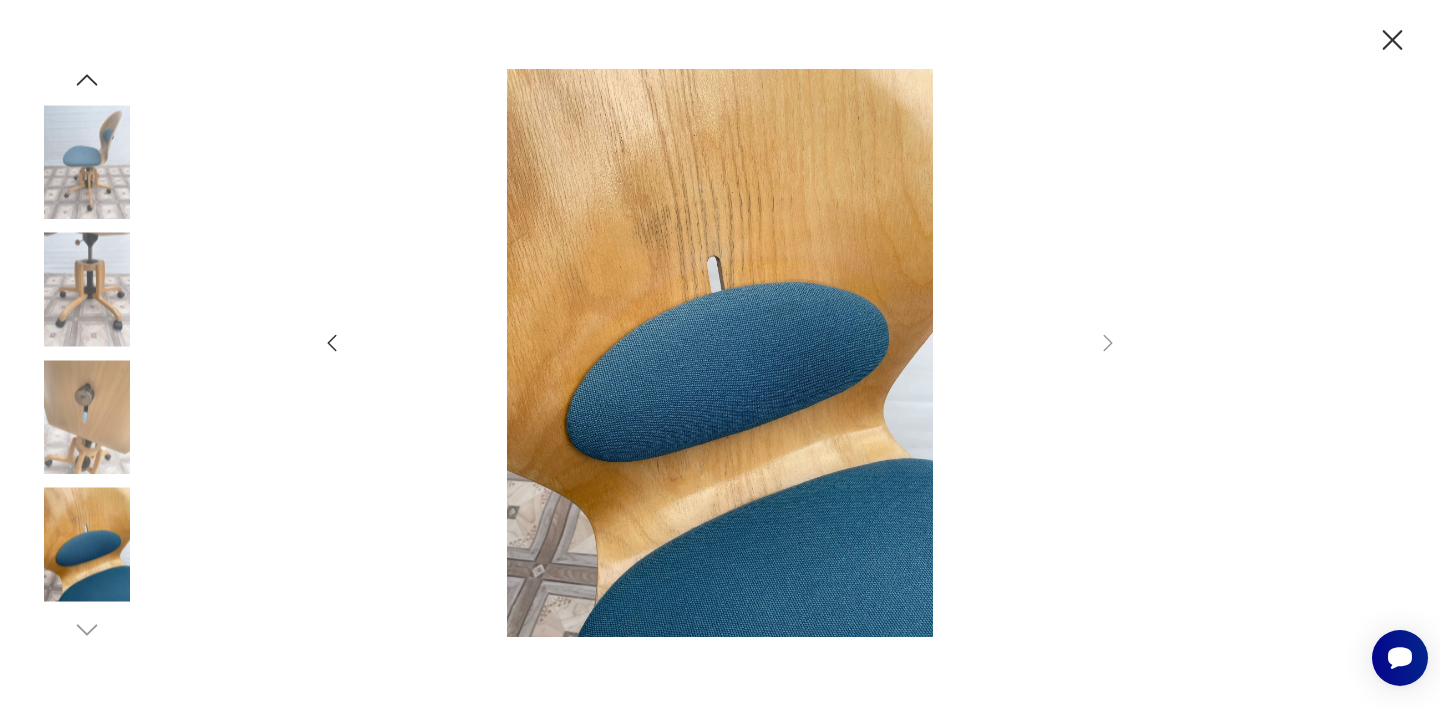 click 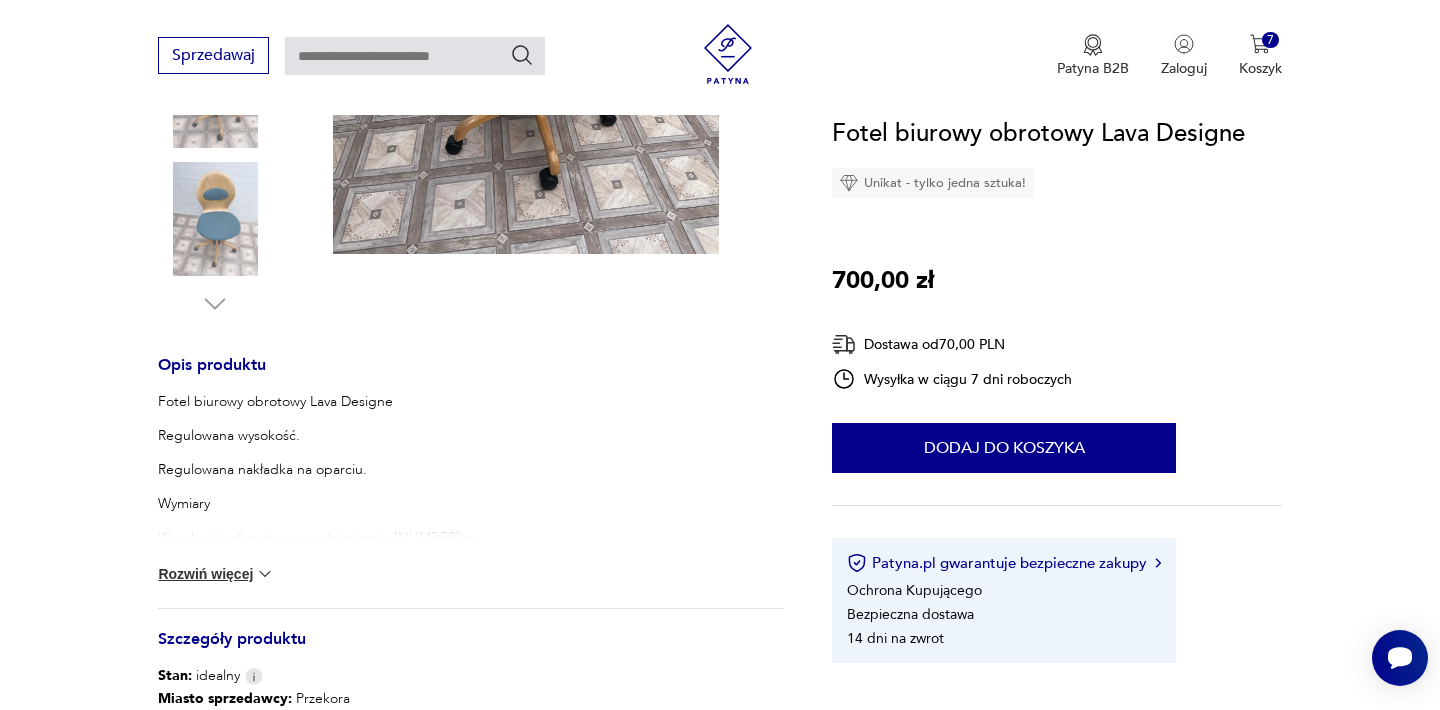 scroll, scrollTop: 640, scrollLeft: 0, axis: vertical 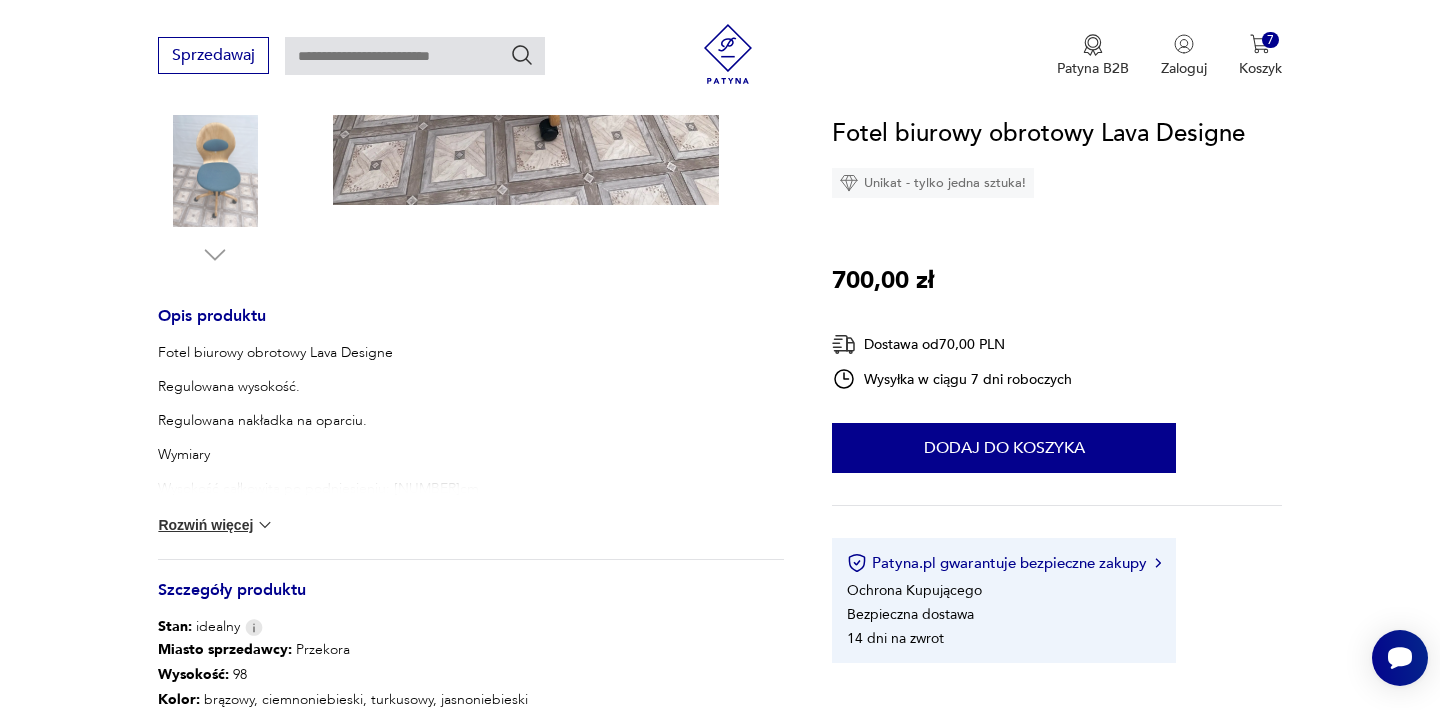 click on "Rozwiń więcej" at bounding box center [216, 525] 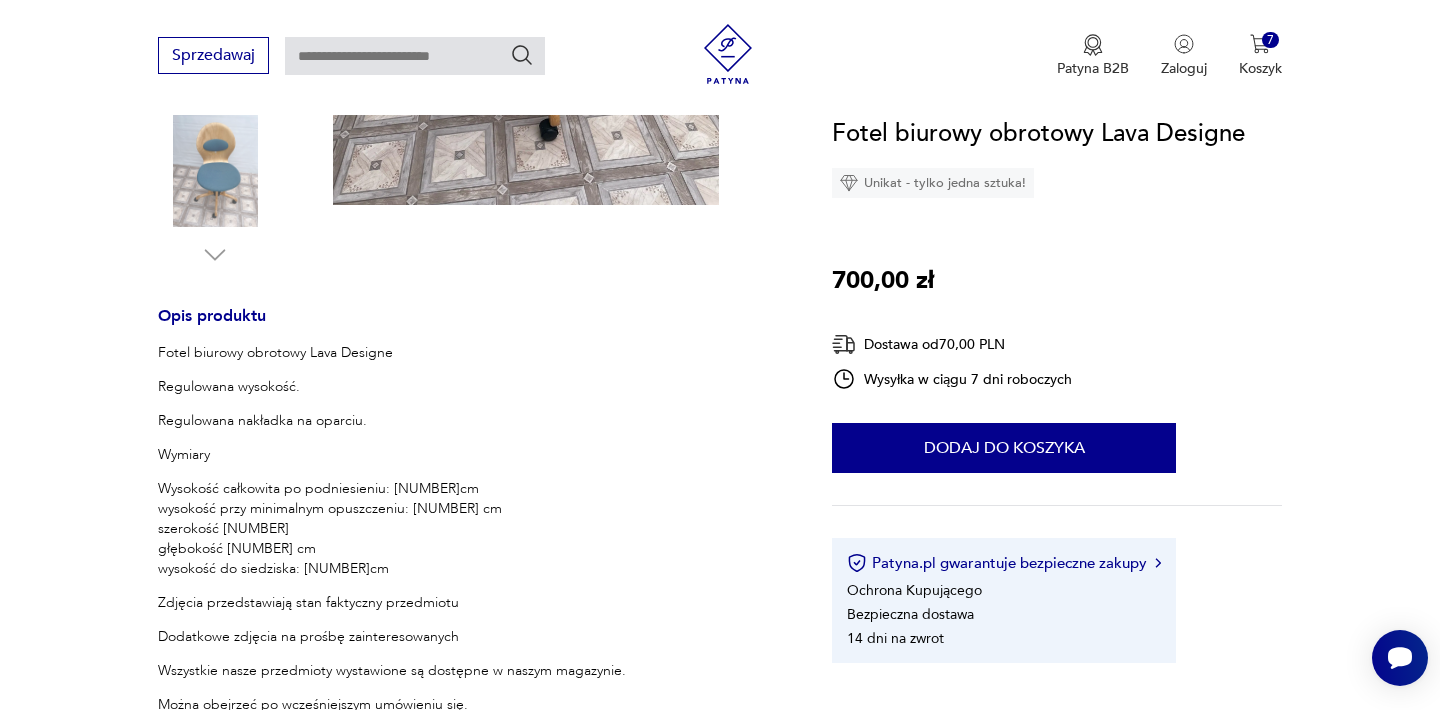 type 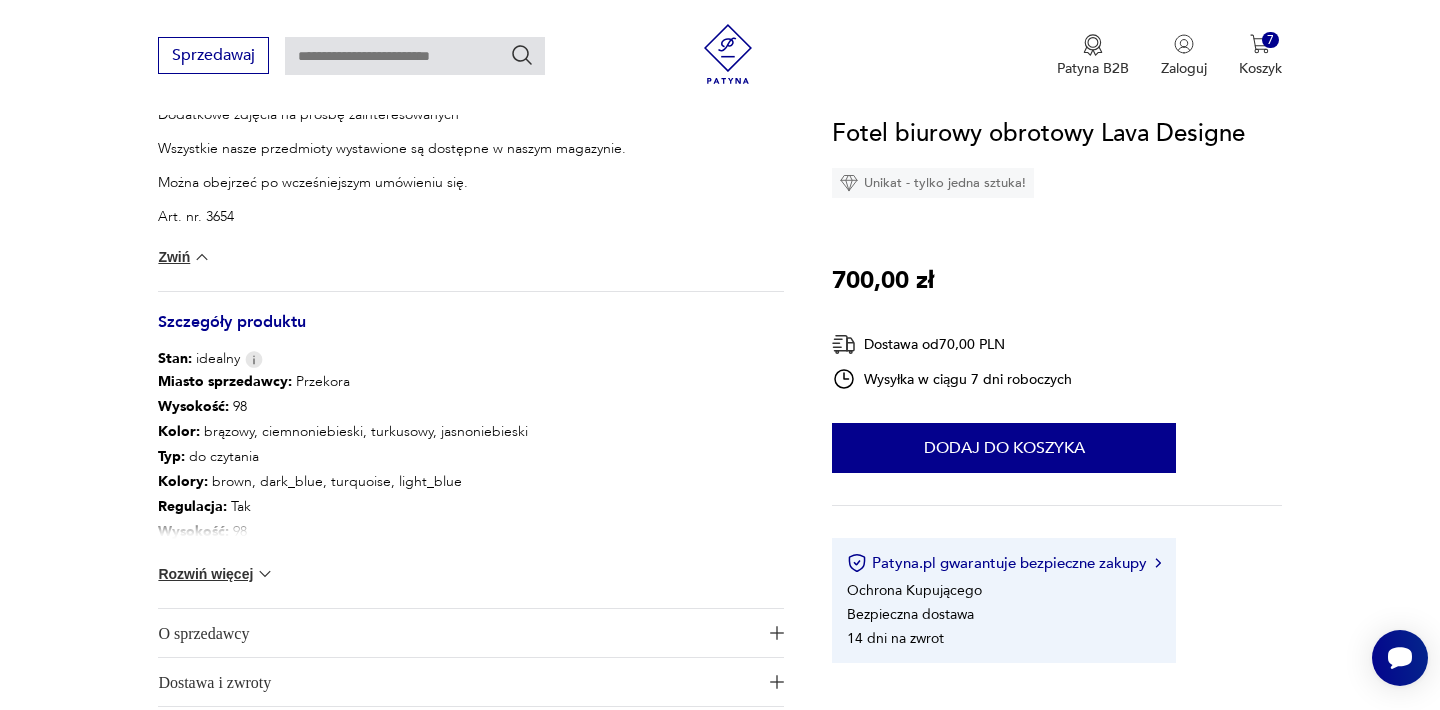 scroll, scrollTop: 1200, scrollLeft: 0, axis: vertical 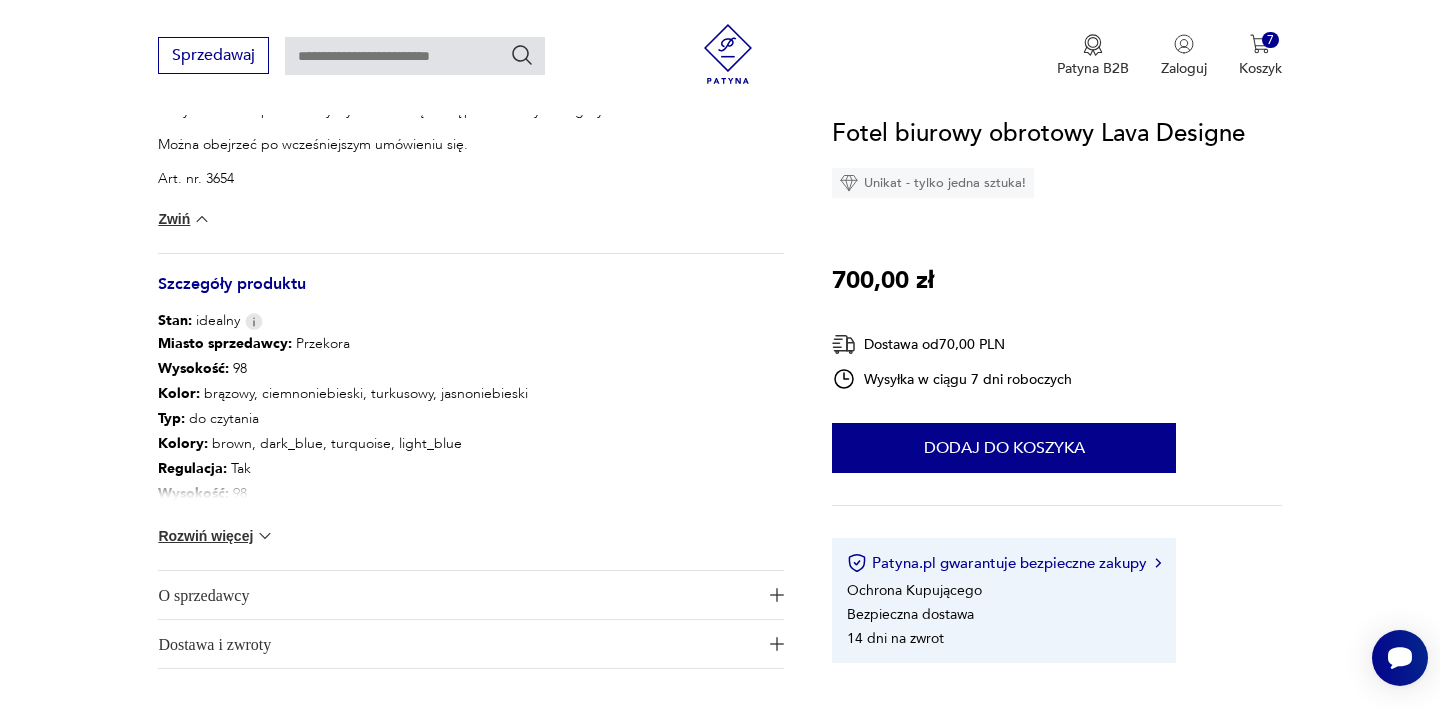 click on "Rozwiń więcej" at bounding box center [216, 536] 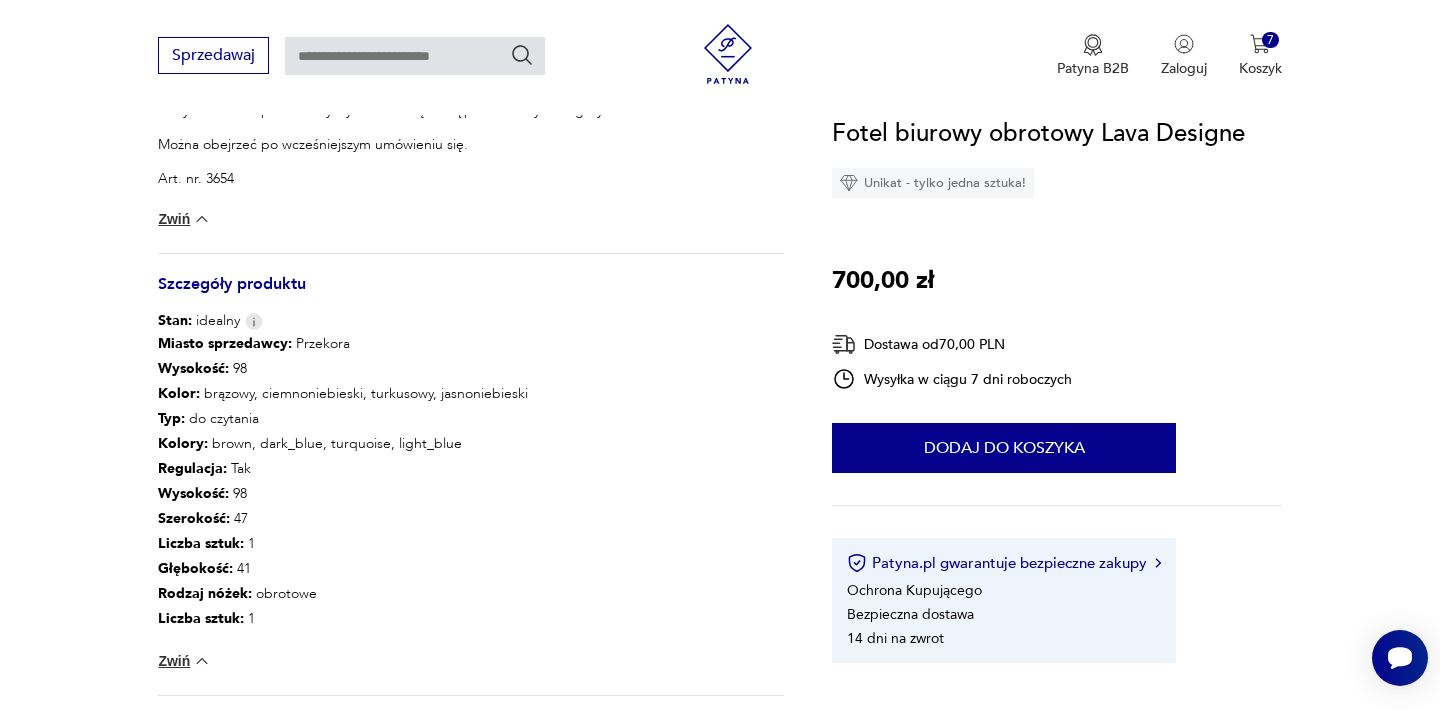 type 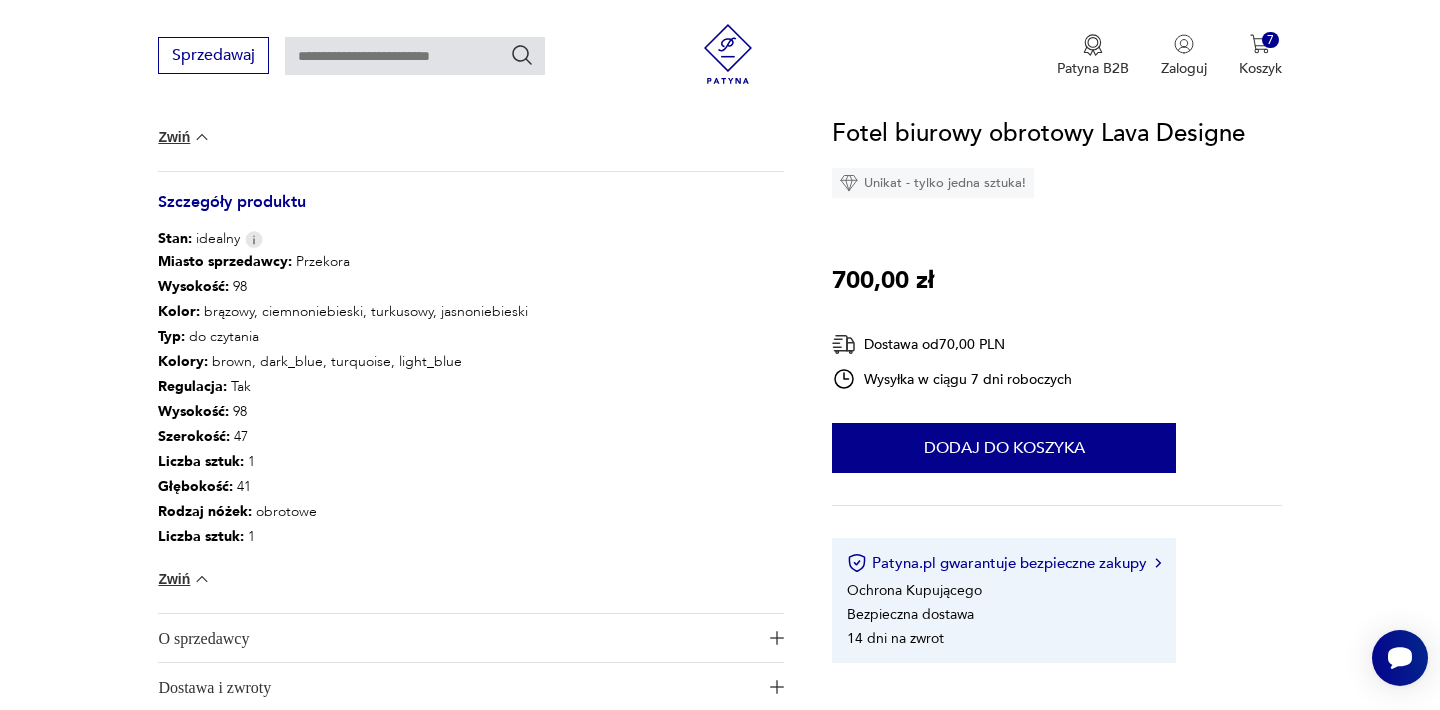 scroll, scrollTop: 1320, scrollLeft: 0, axis: vertical 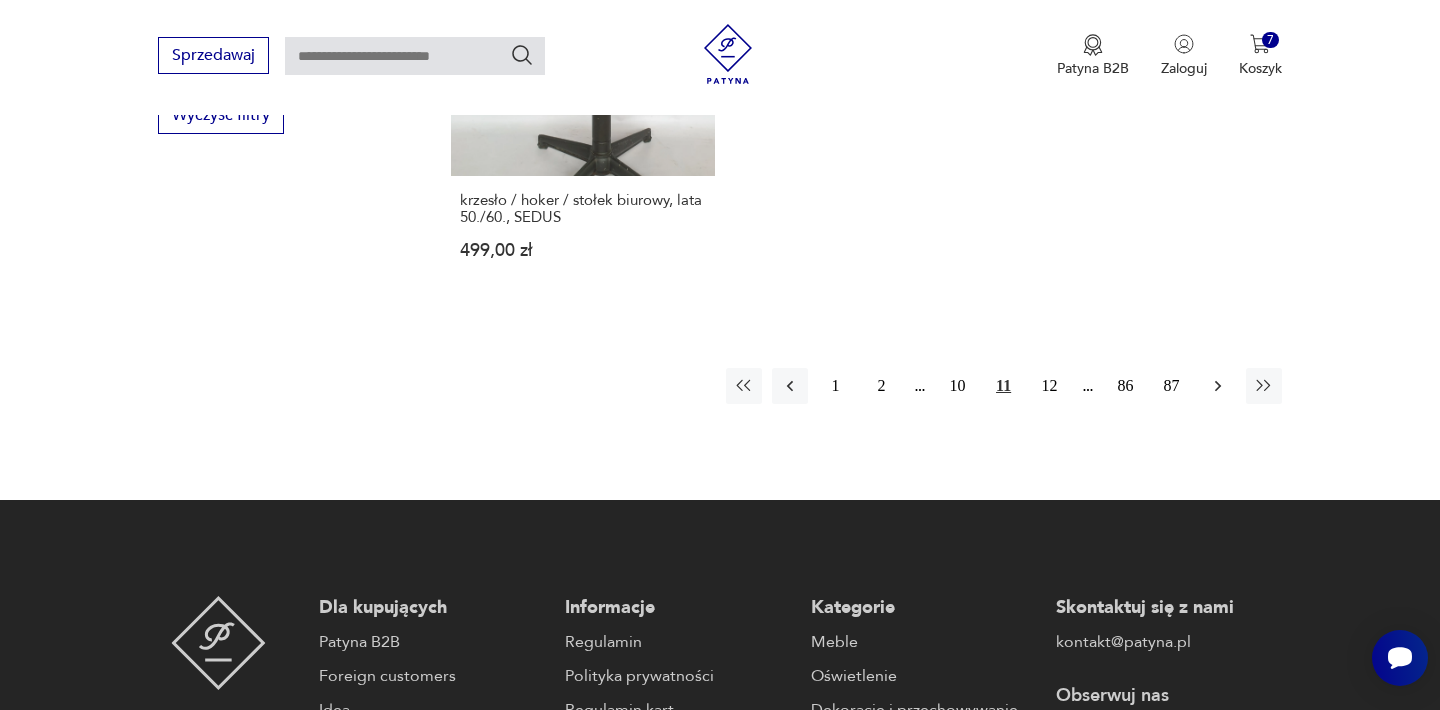 click 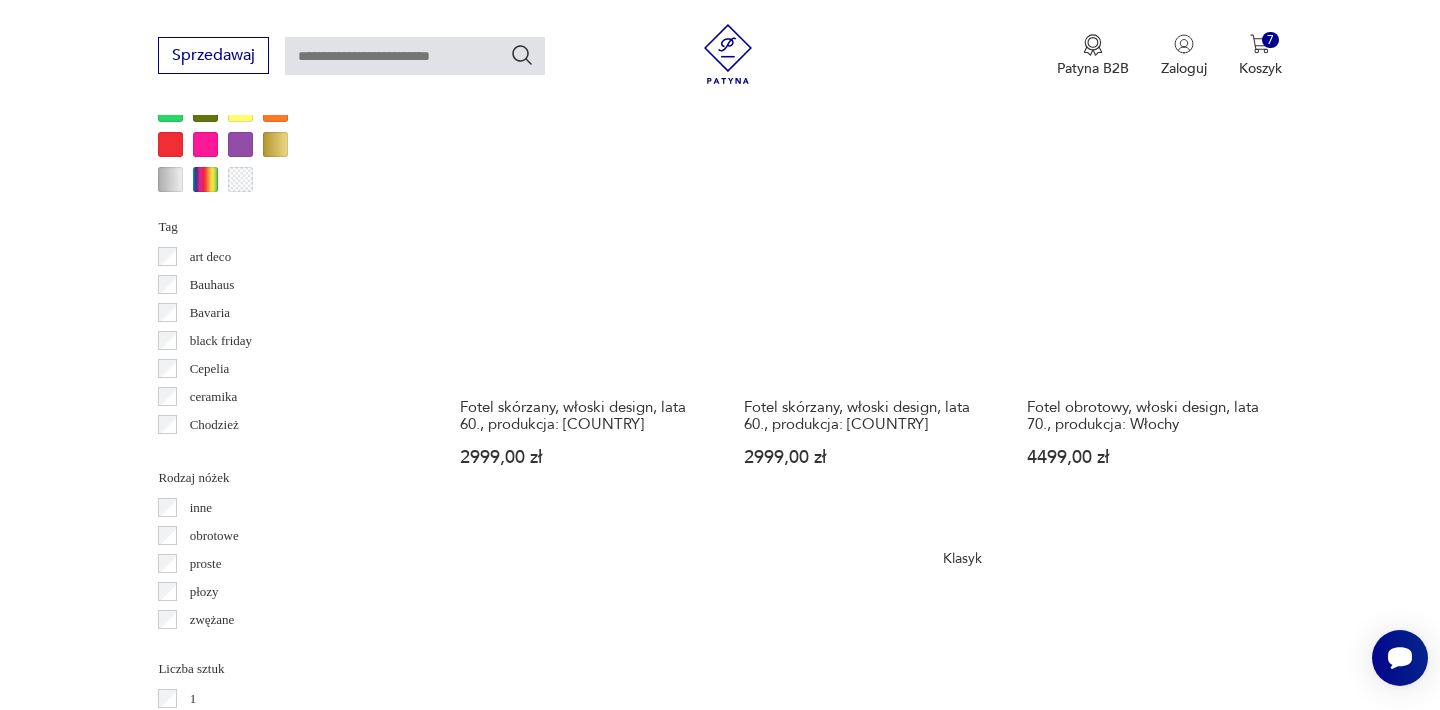 scroll, scrollTop: 2052, scrollLeft: 0, axis: vertical 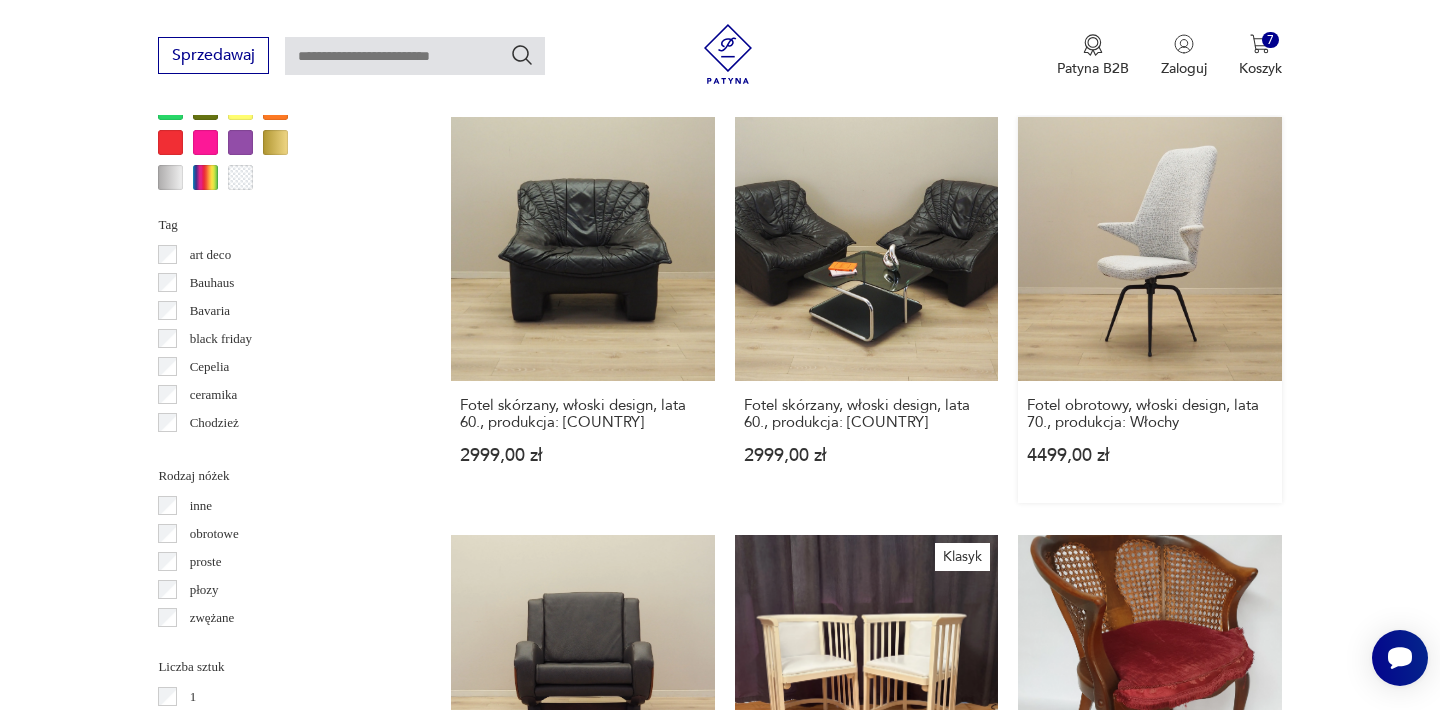 click on "Fotel obrotowy, włoski design, lata 70., produkcja: [COUNTRY] [PRICE]" at bounding box center [1149, 309] 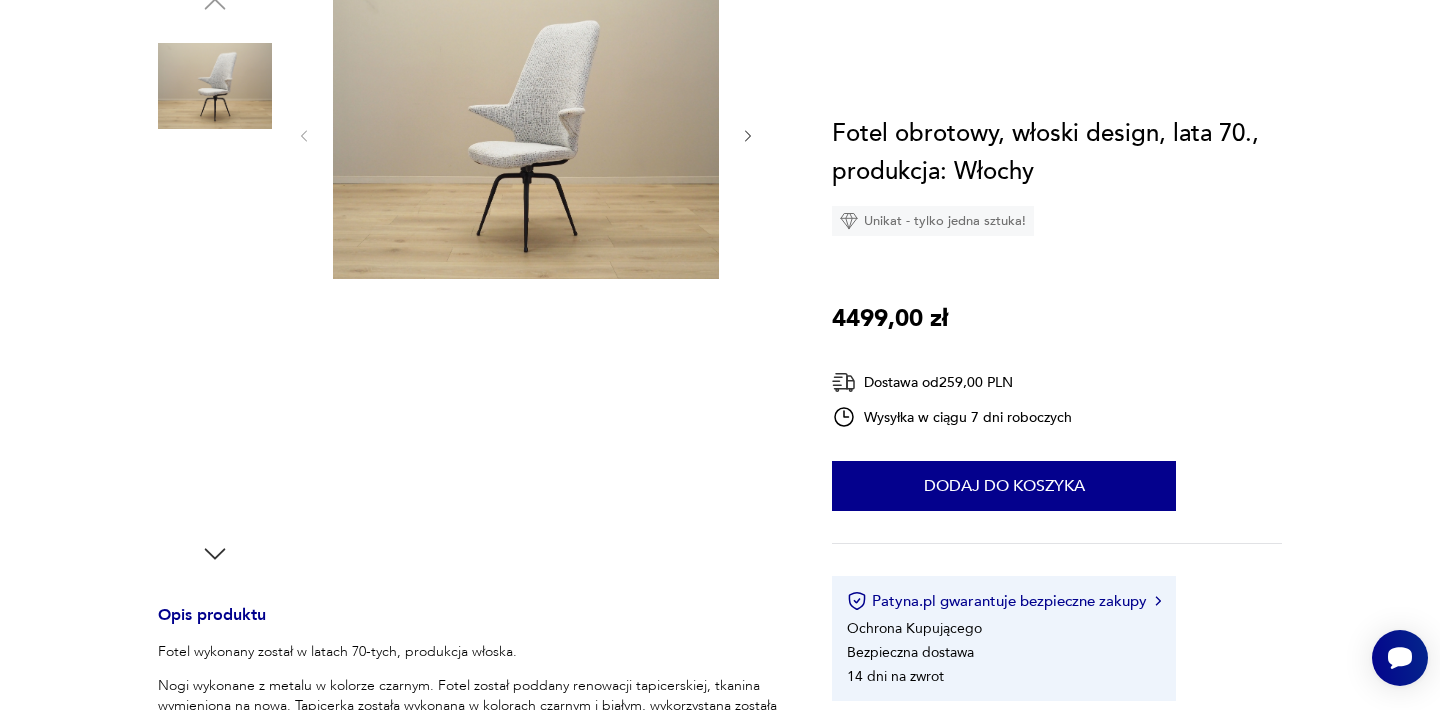 scroll, scrollTop: 0, scrollLeft: 0, axis: both 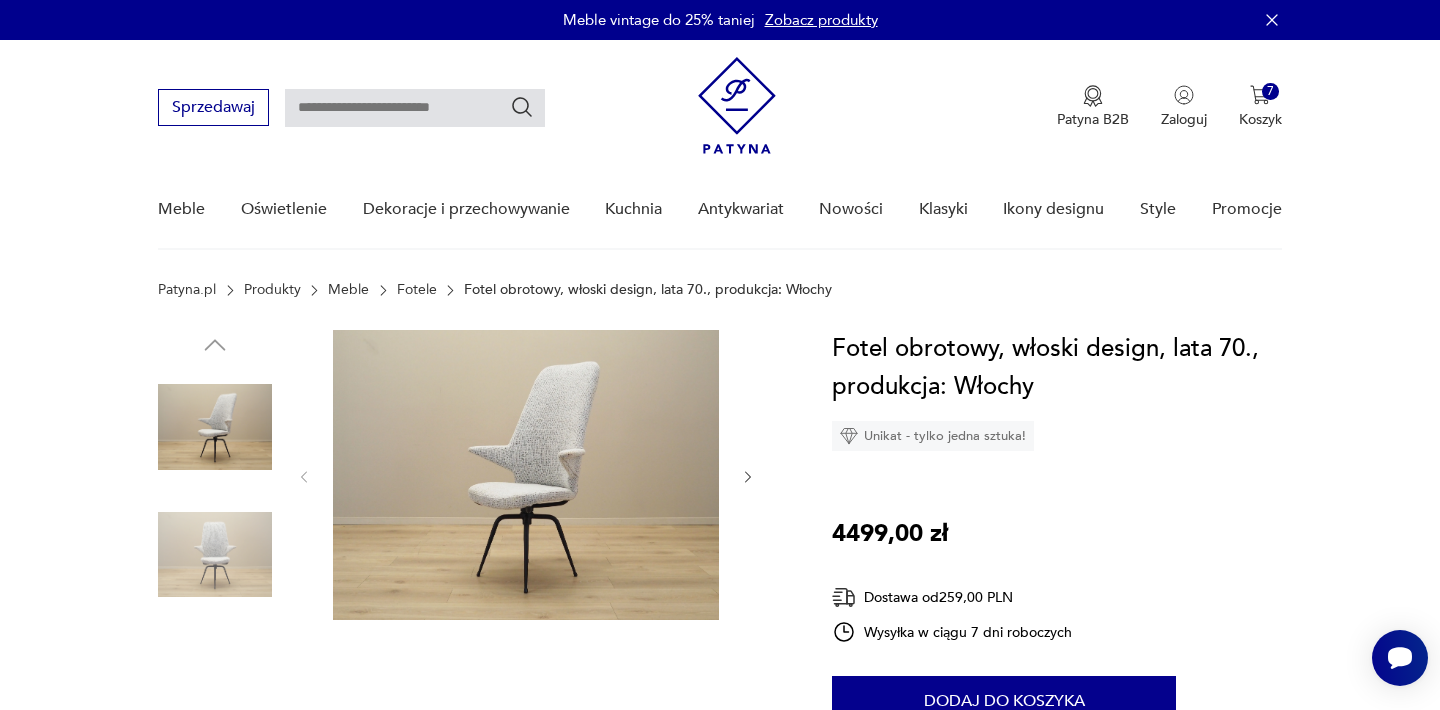 click at bounding box center [526, 475] 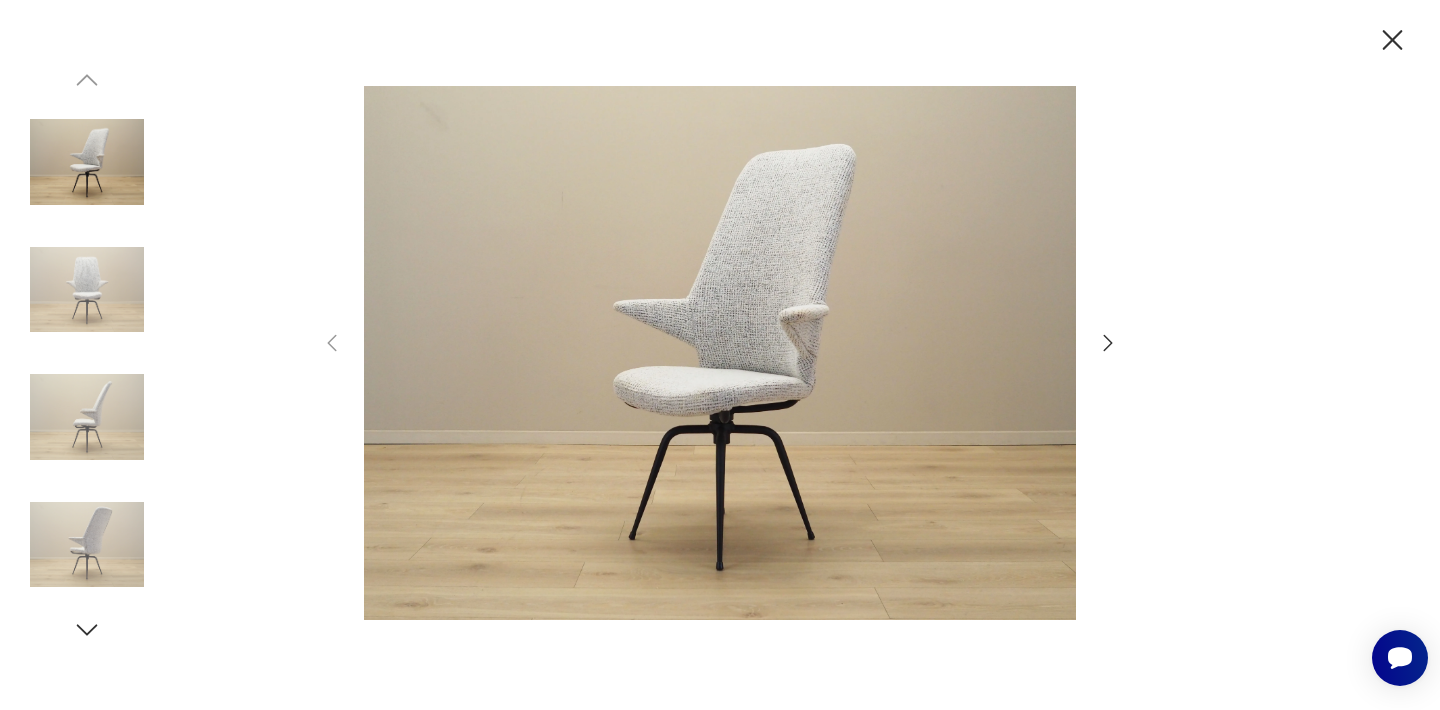 click at bounding box center (720, 353) 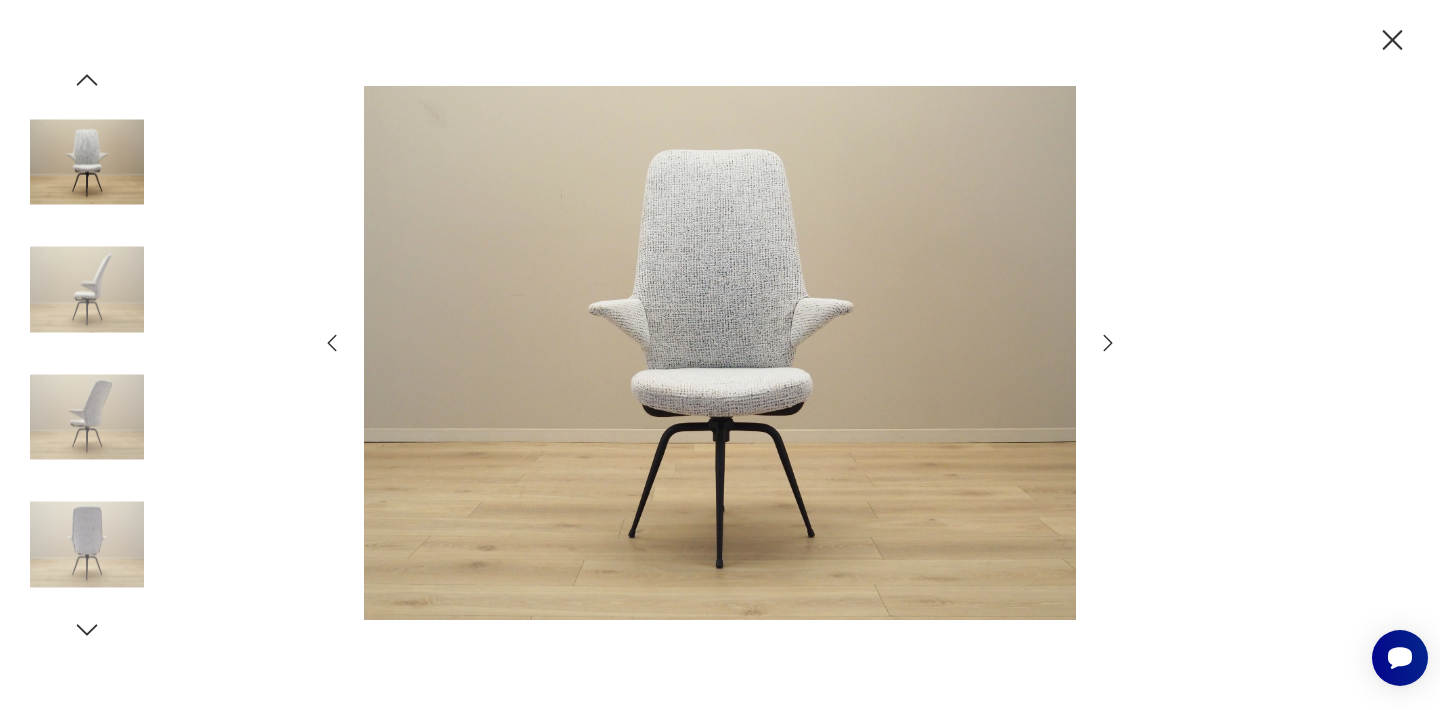 click 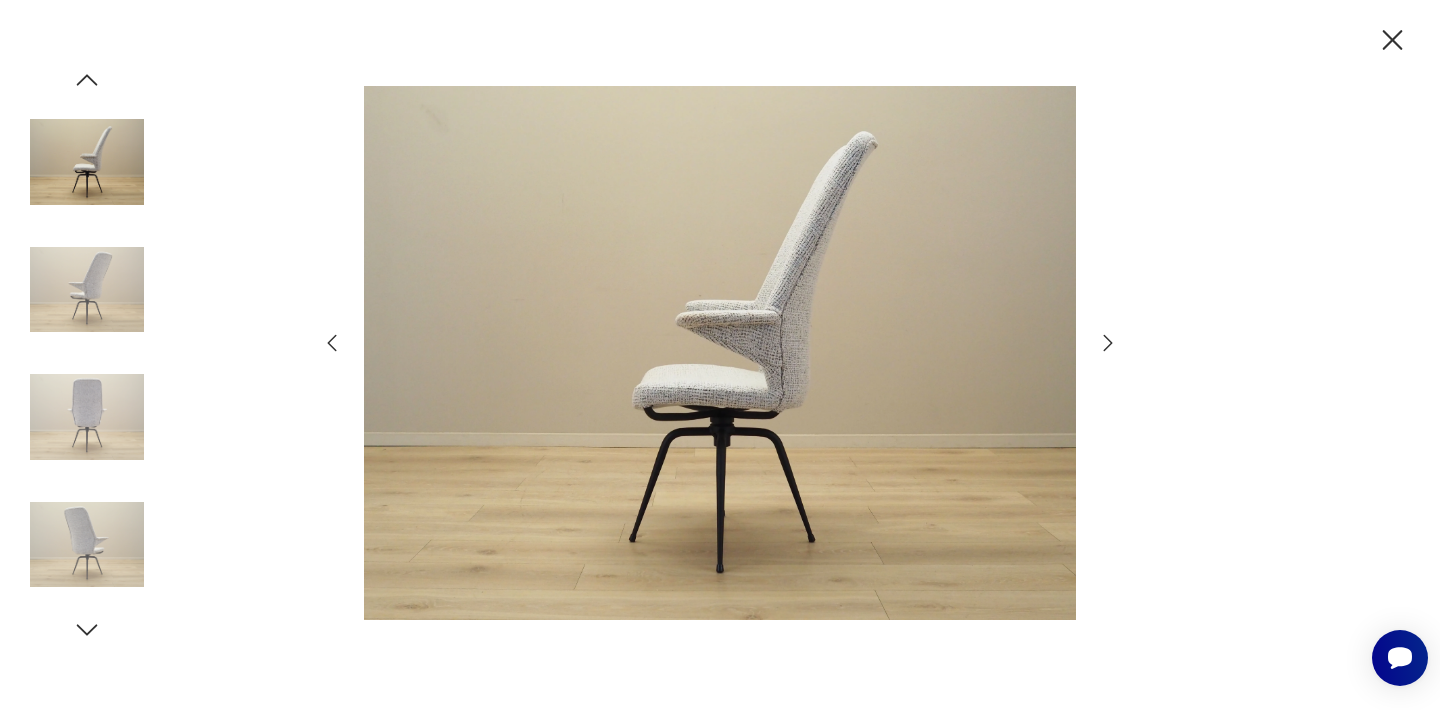 click 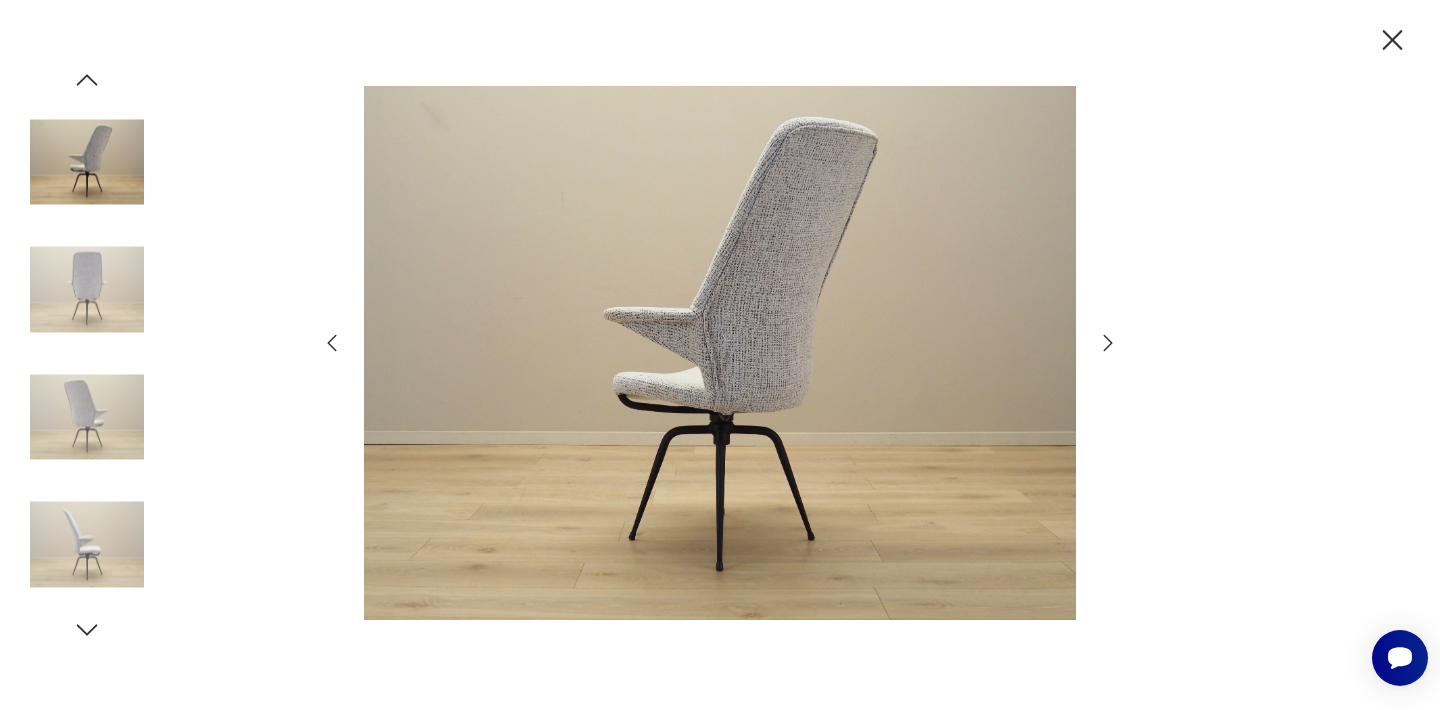 click 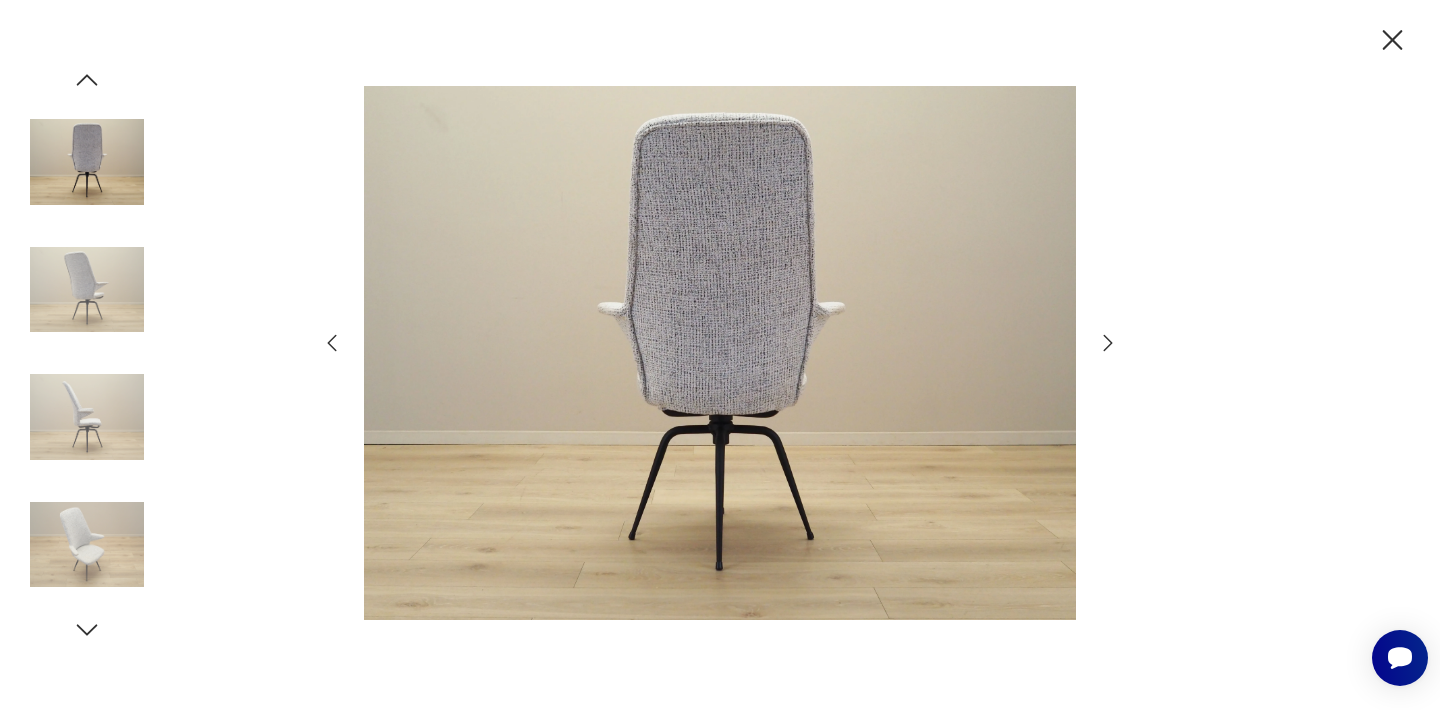 click 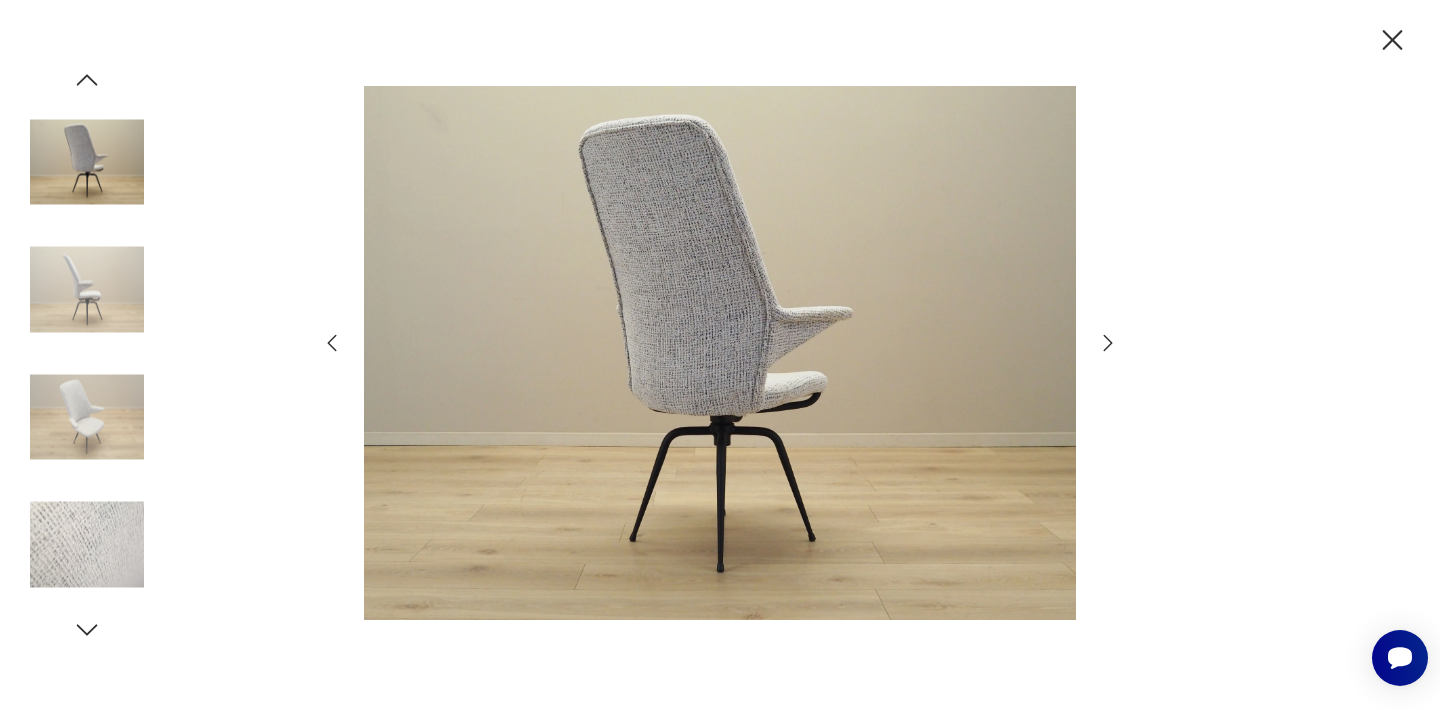 click 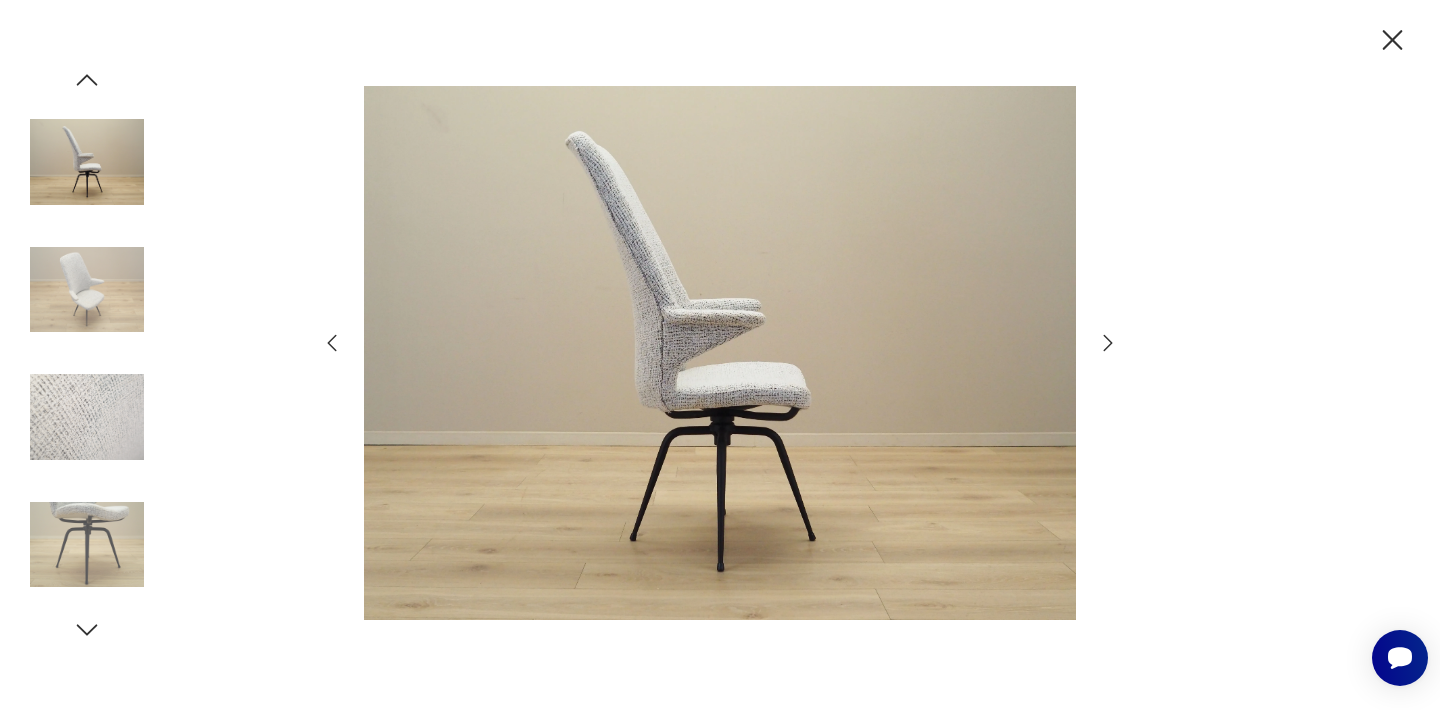 click 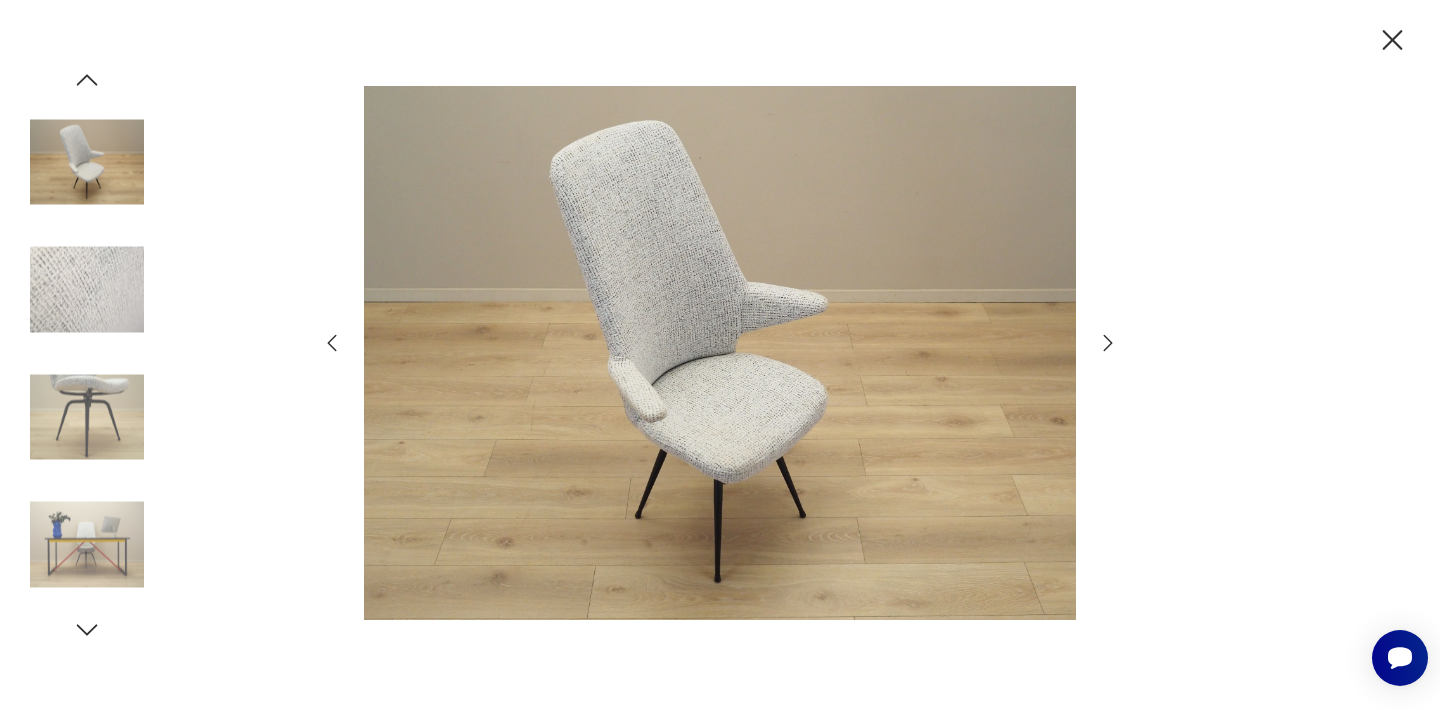 click 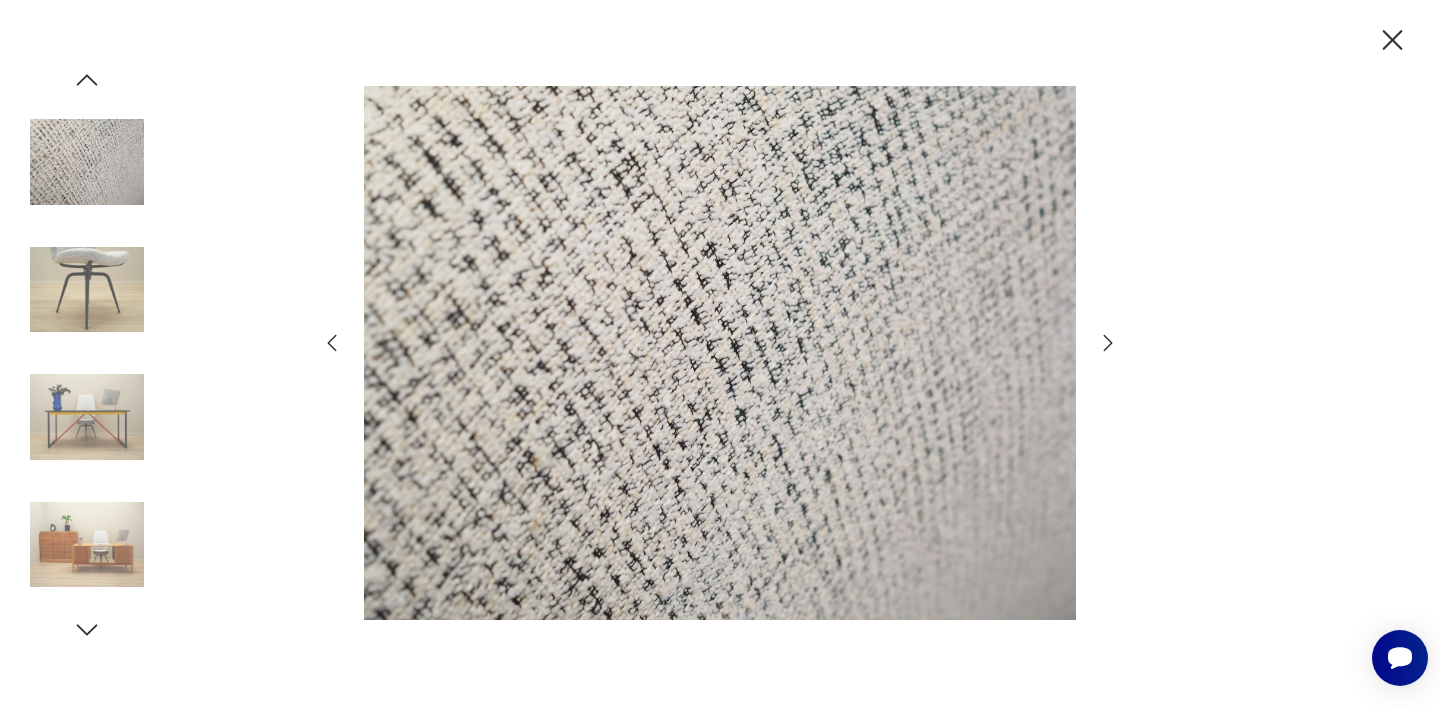 click 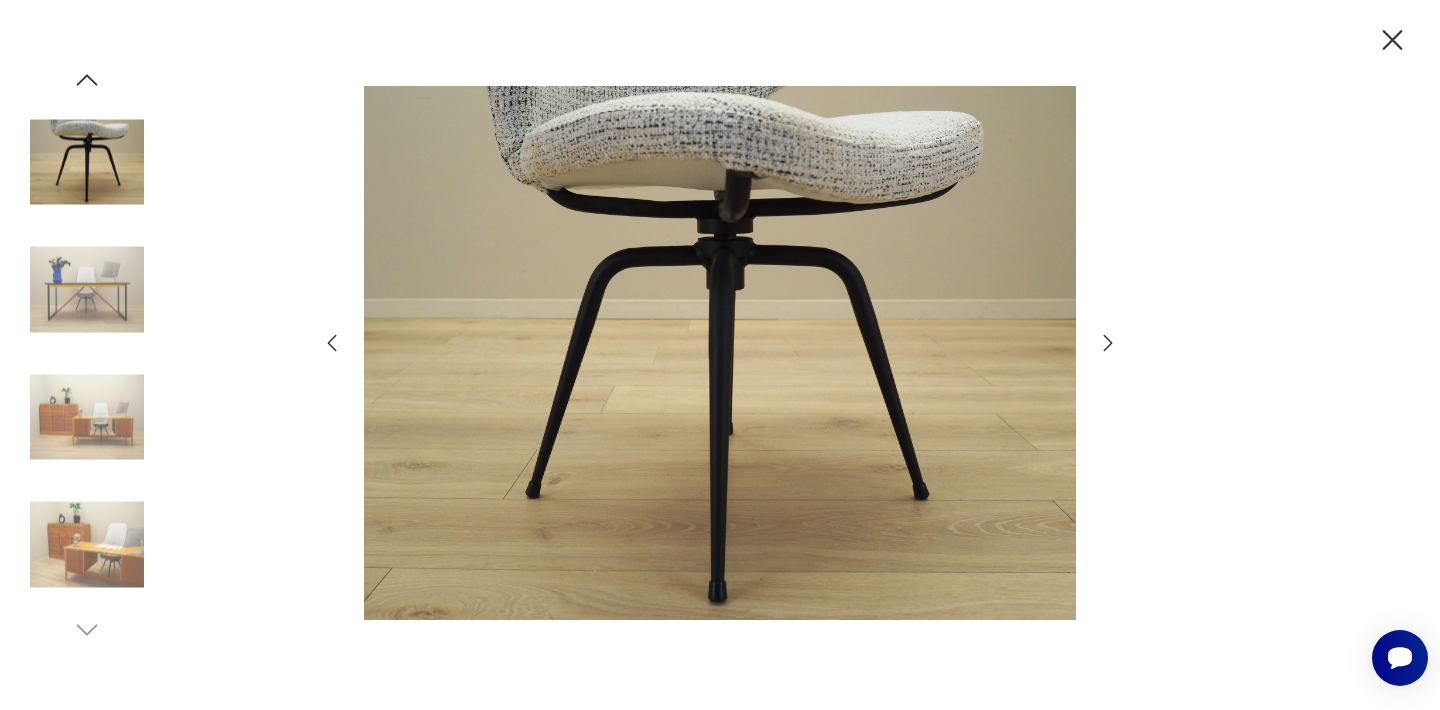 click 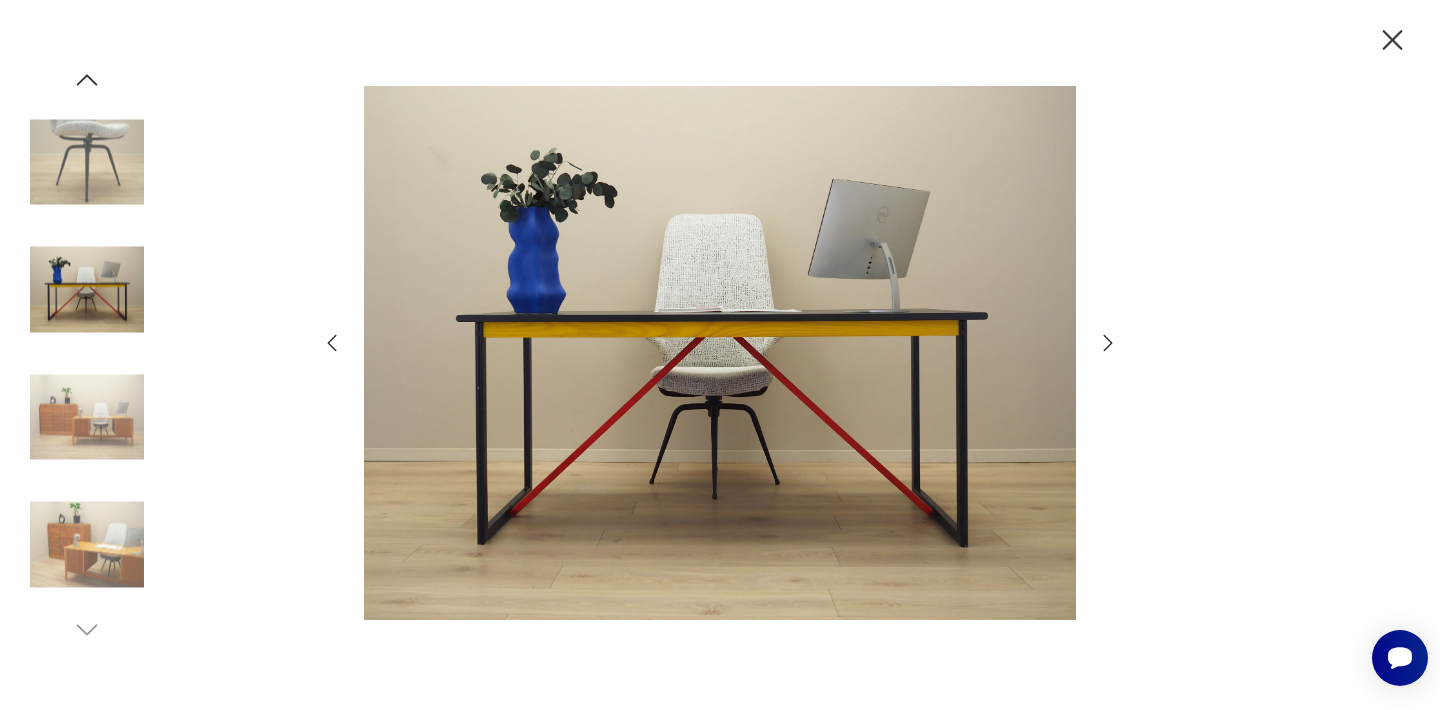 click 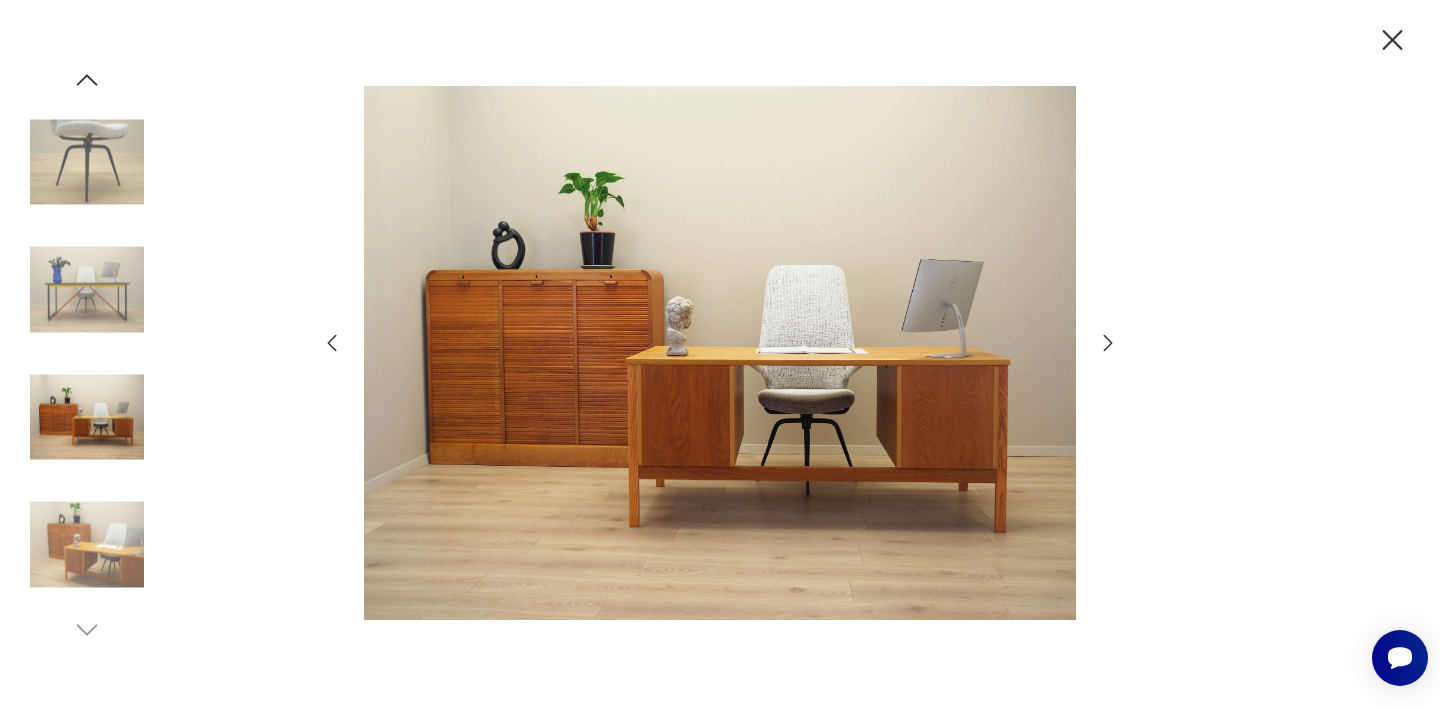 click 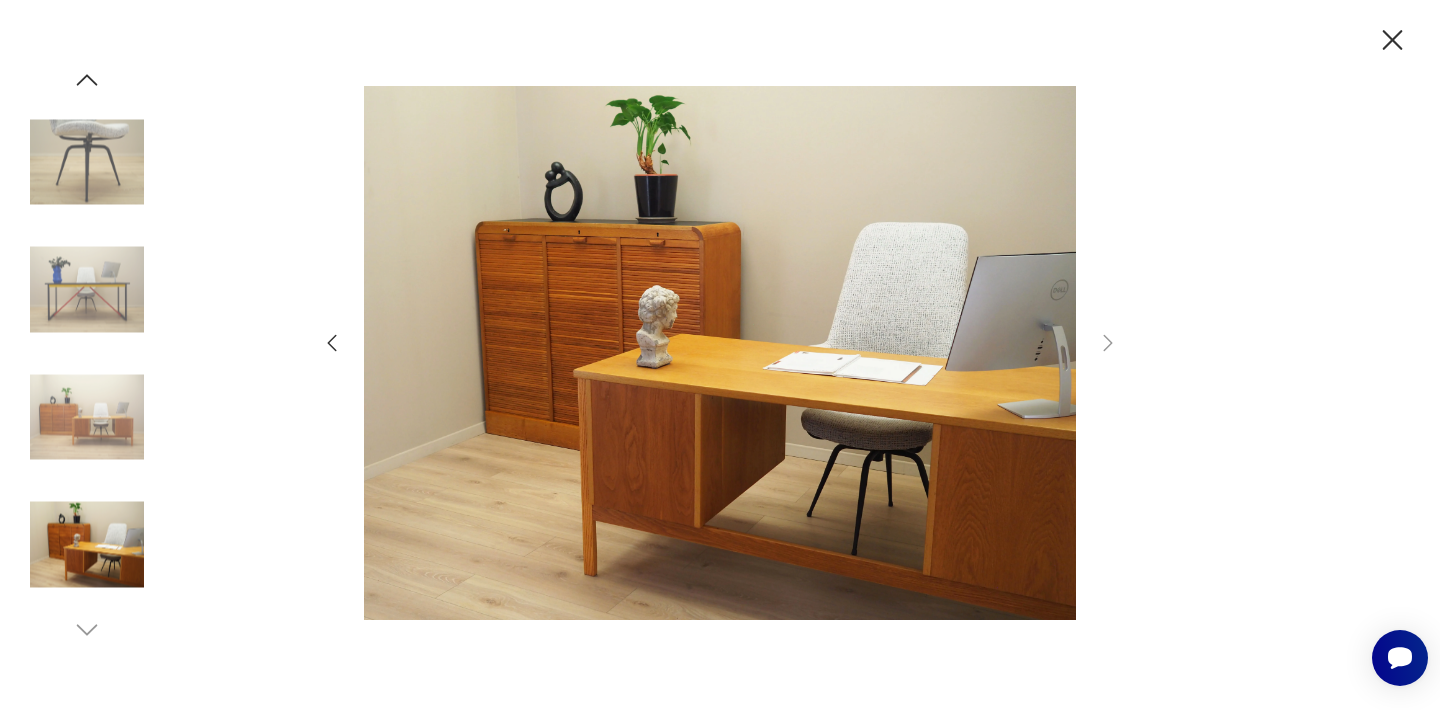 click 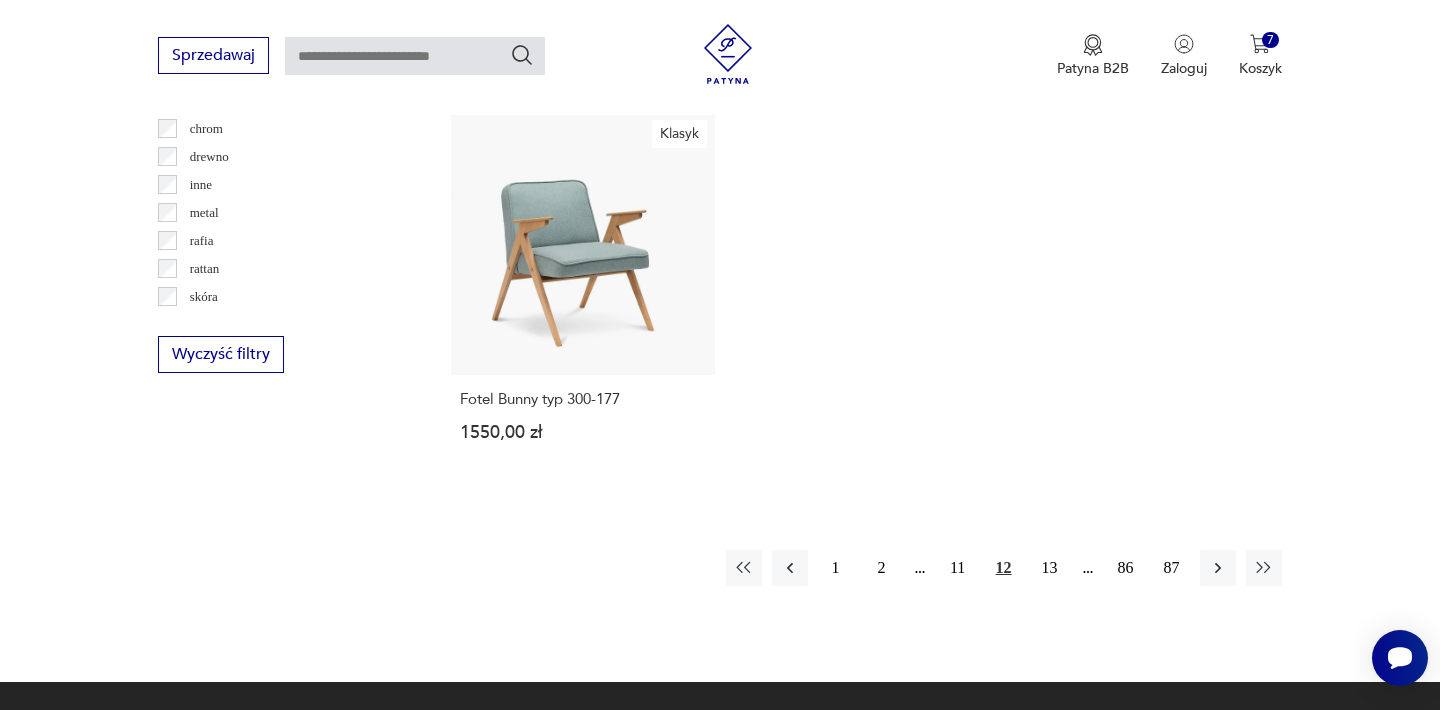 scroll, scrollTop: 2949, scrollLeft: 0, axis: vertical 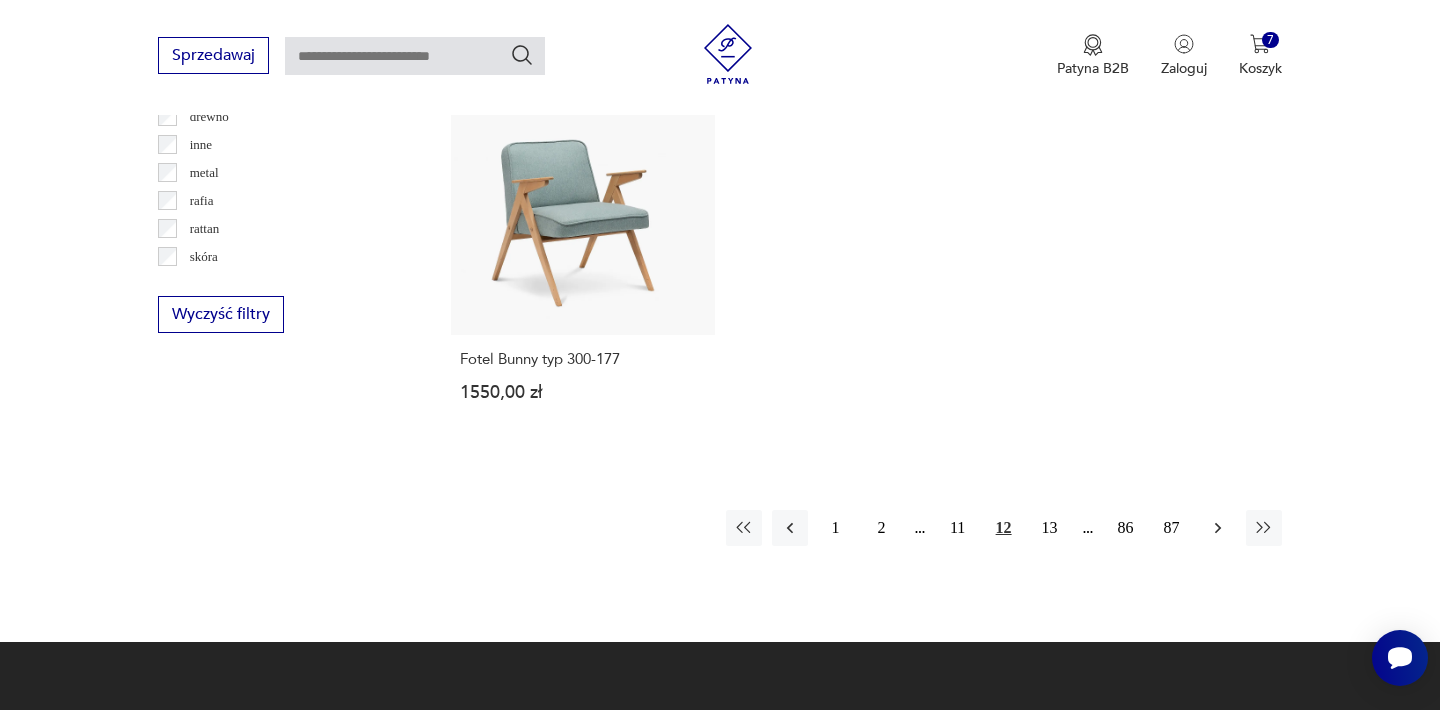 click 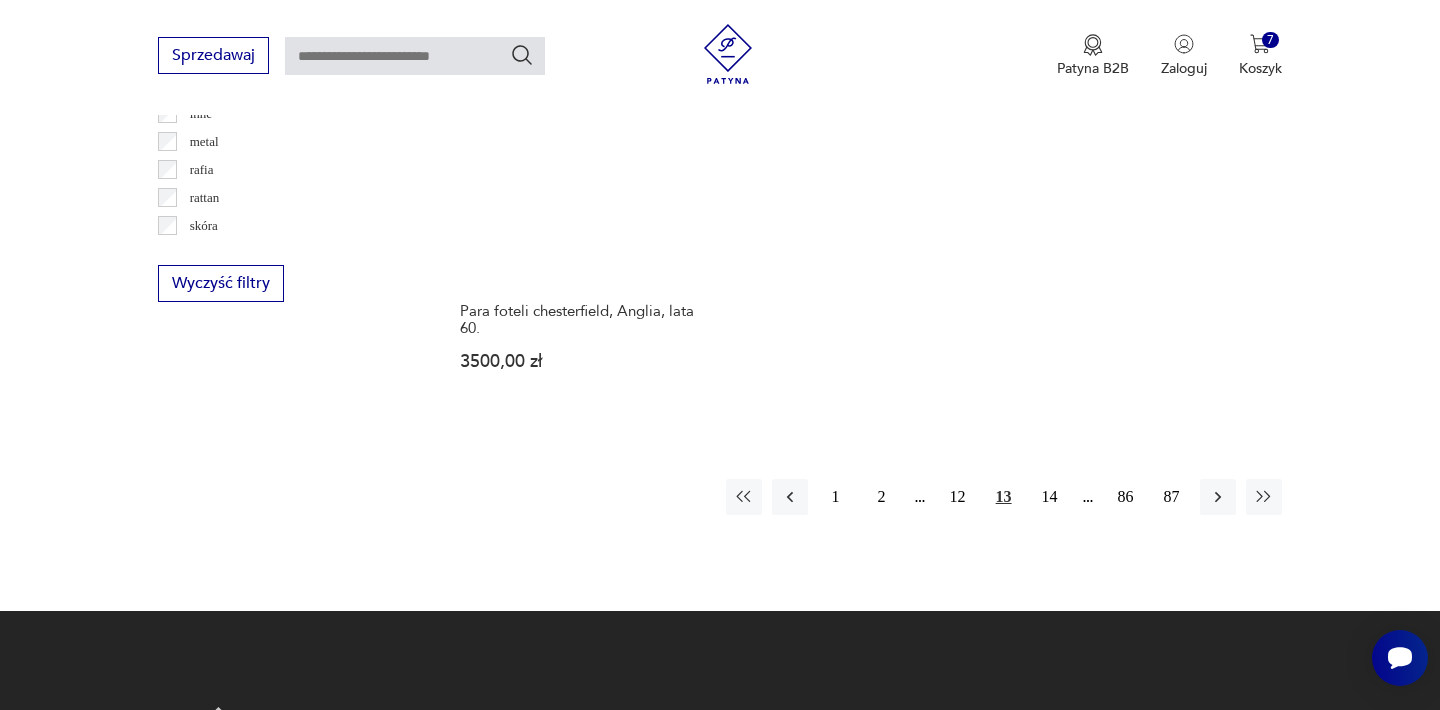 scroll, scrollTop: 3012, scrollLeft: 0, axis: vertical 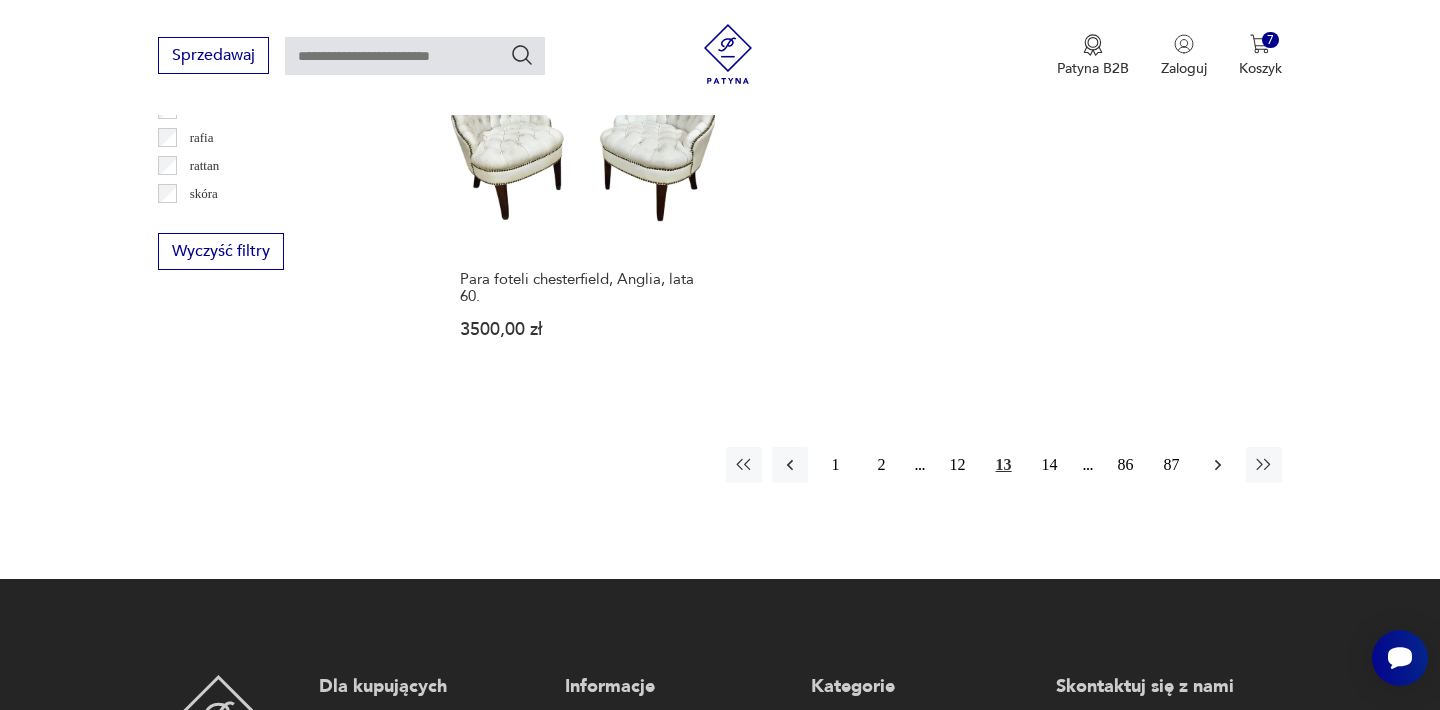 click 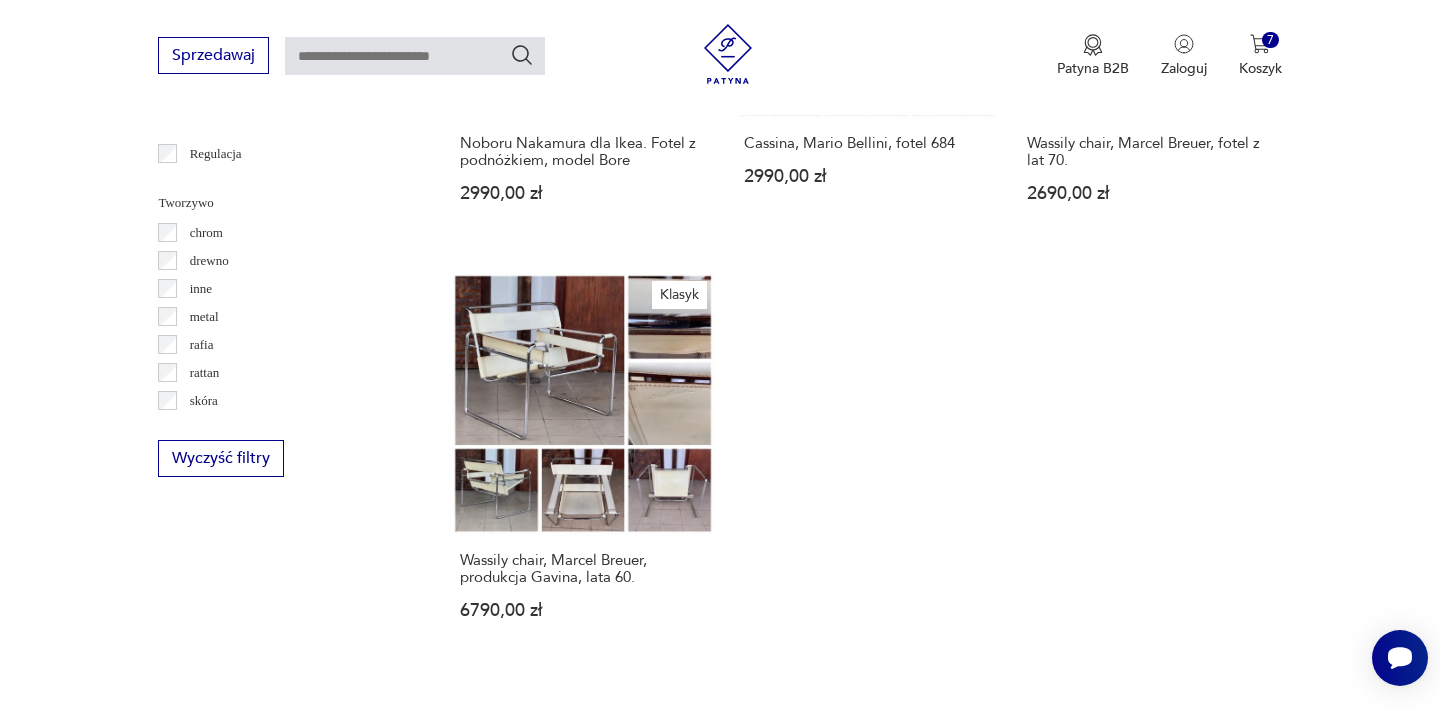 scroll, scrollTop: 2892, scrollLeft: 0, axis: vertical 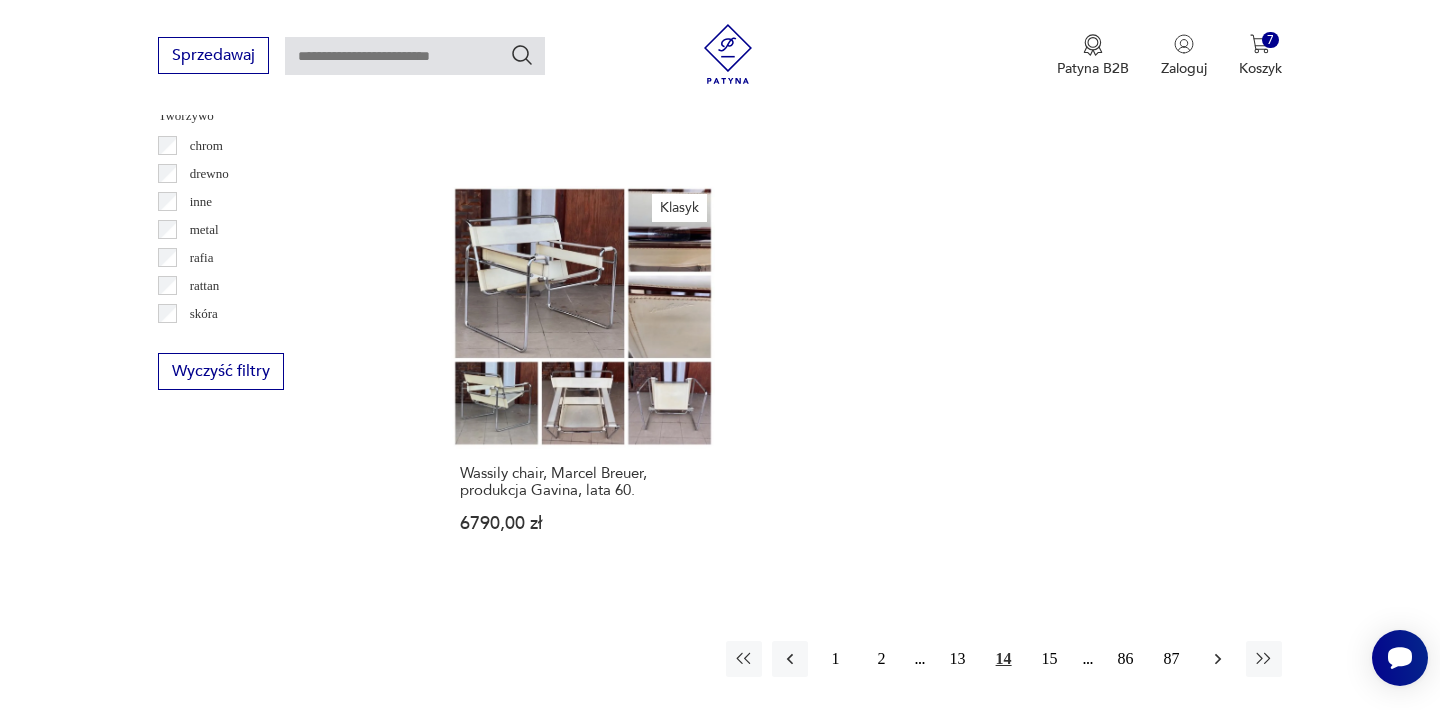 click 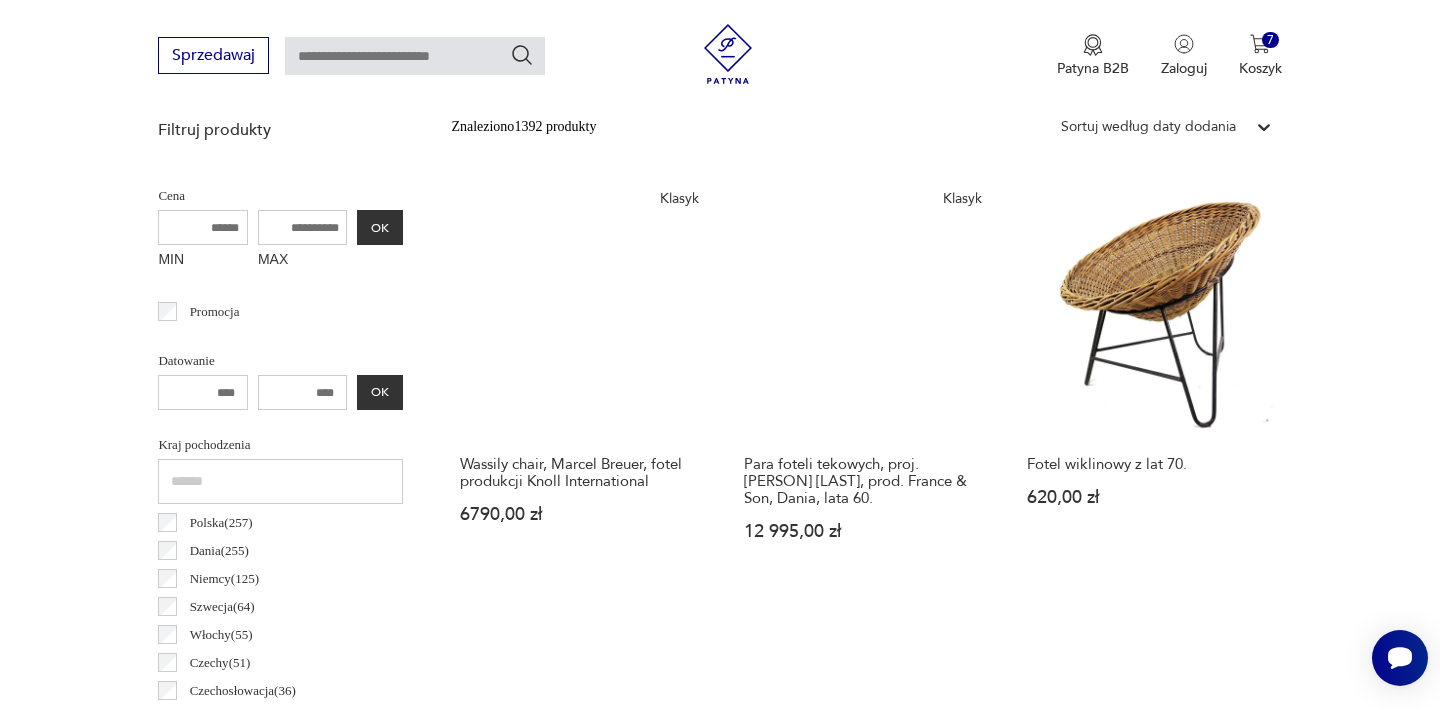 scroll, scrollTop: 732, scrollLeft: 0, axis: vertical 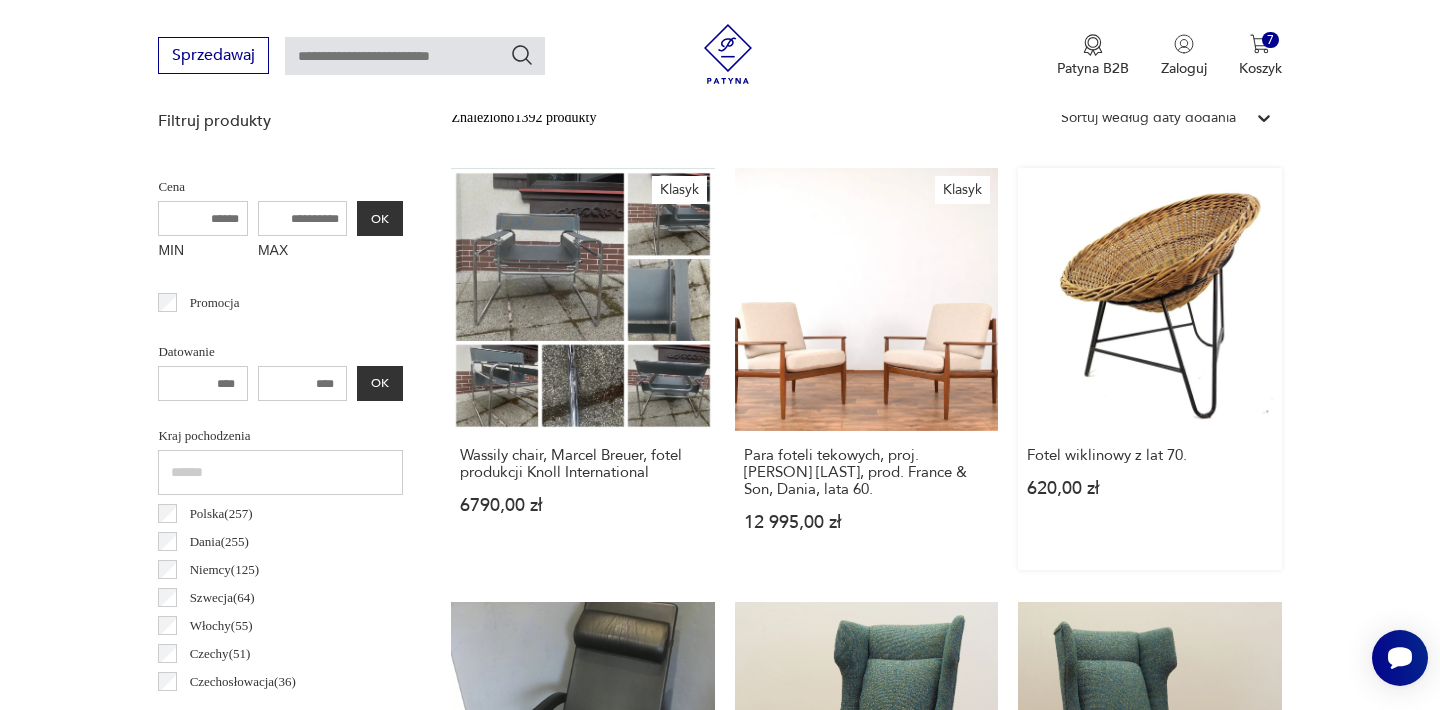 click on "Fotel wiklinowy z lat 70. [PRICE]" at bounding box center (1149, 369) 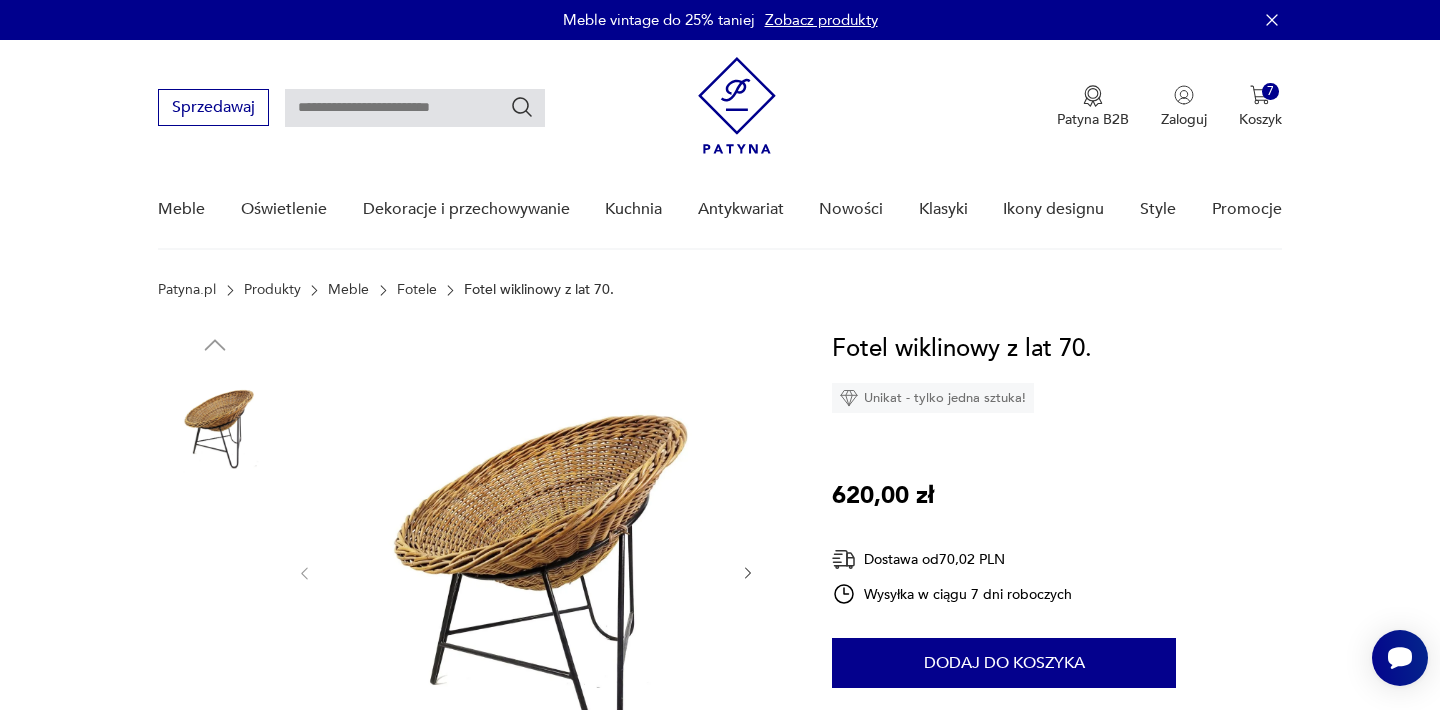 scroll, scrollTop: 40, scrollLeft: 0, axis: vertical 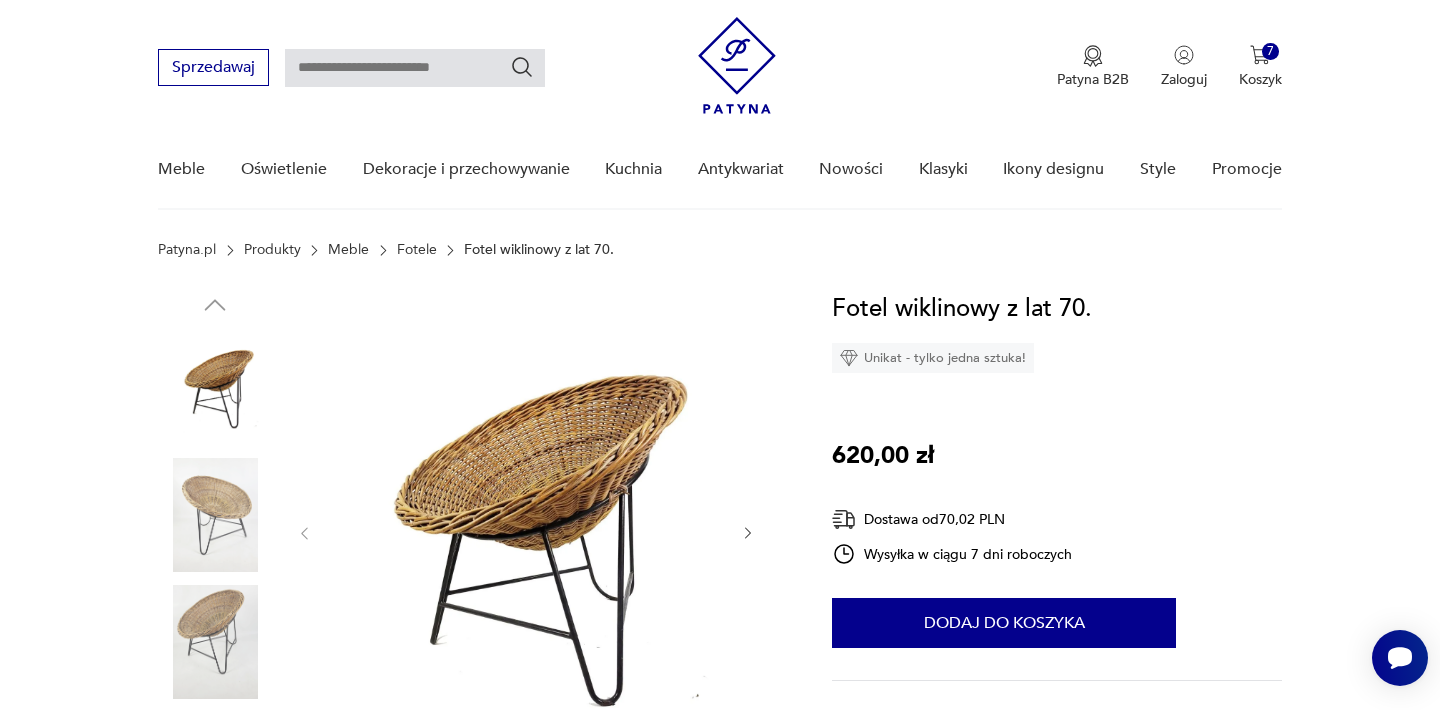 click at bounding box center (526, 531) 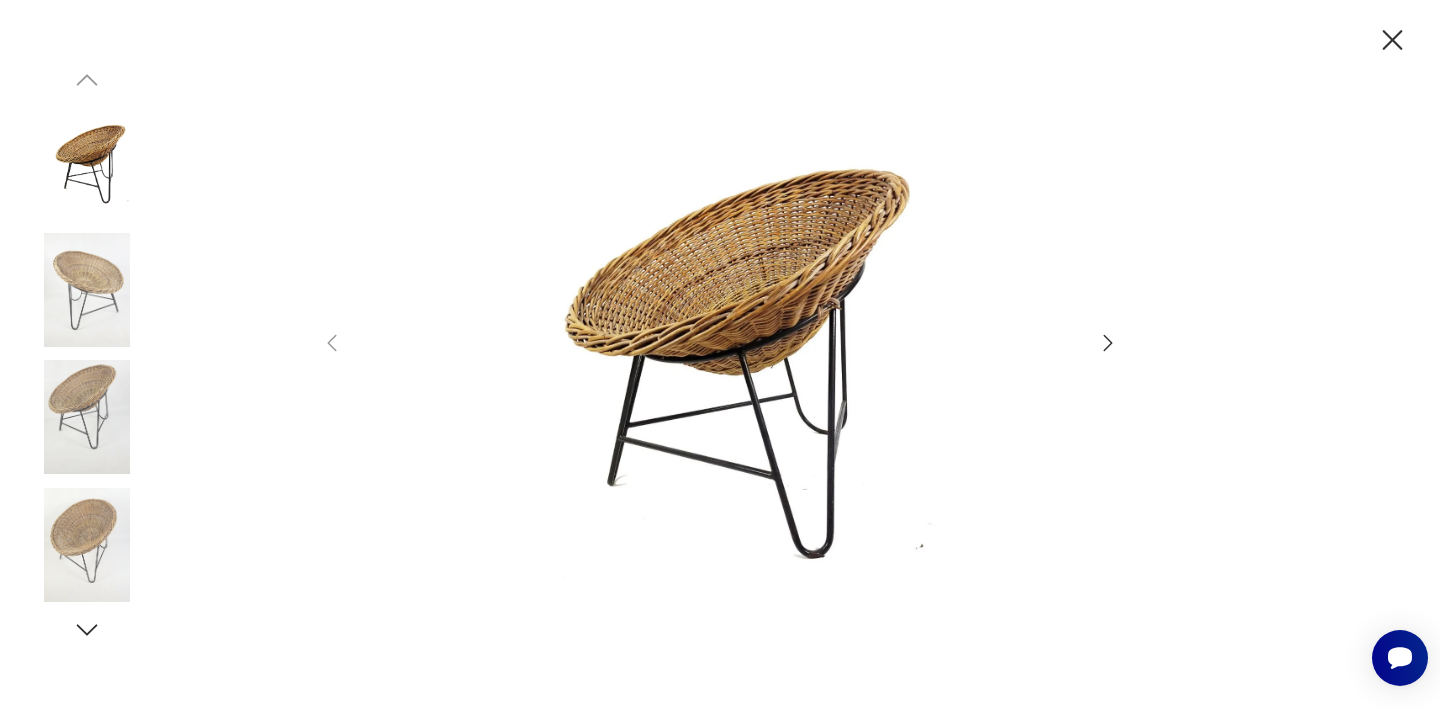 click 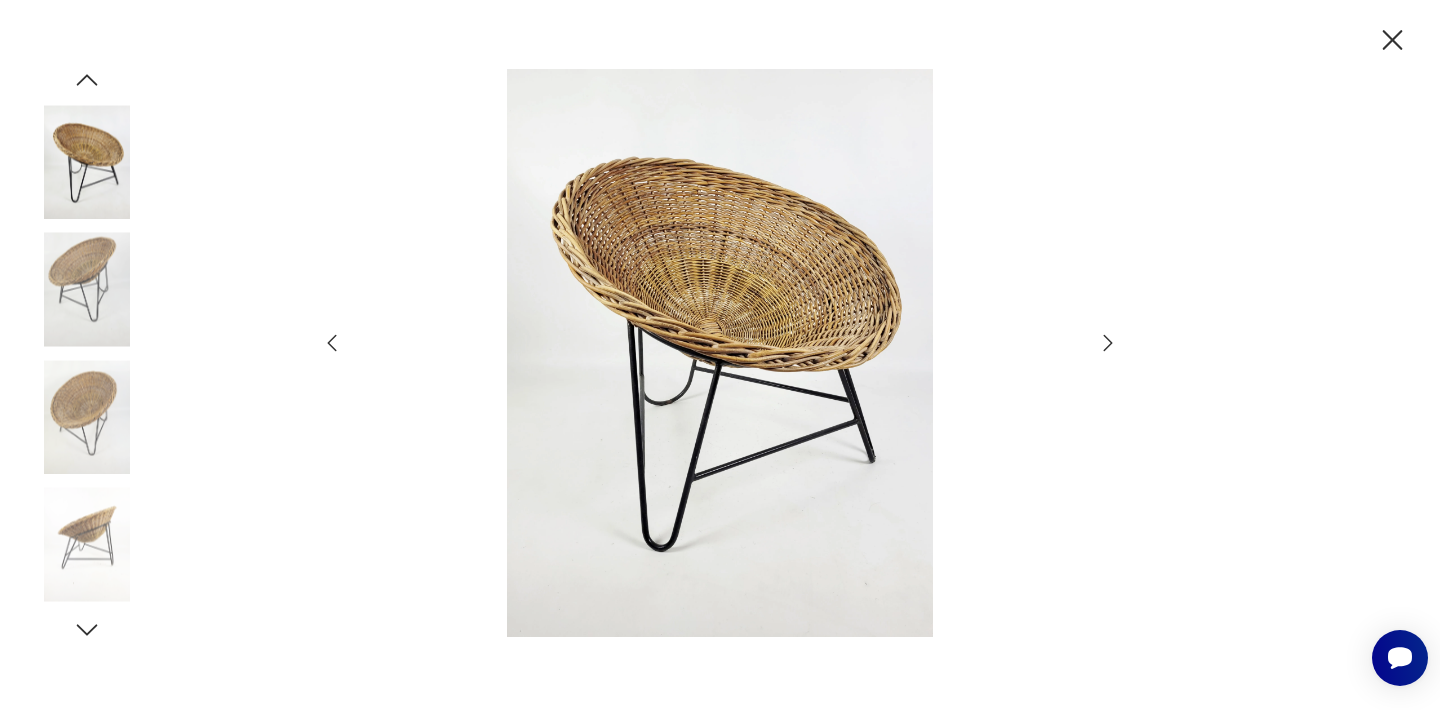 click 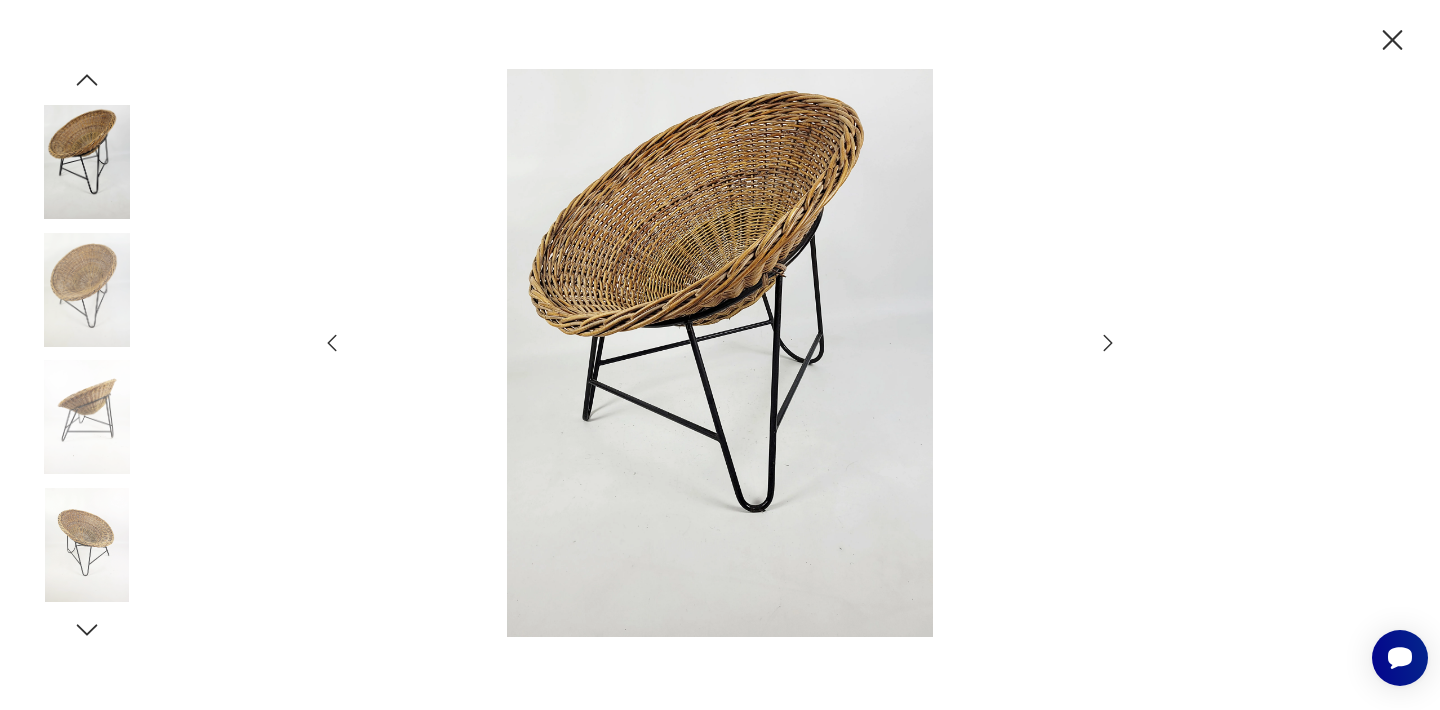 click 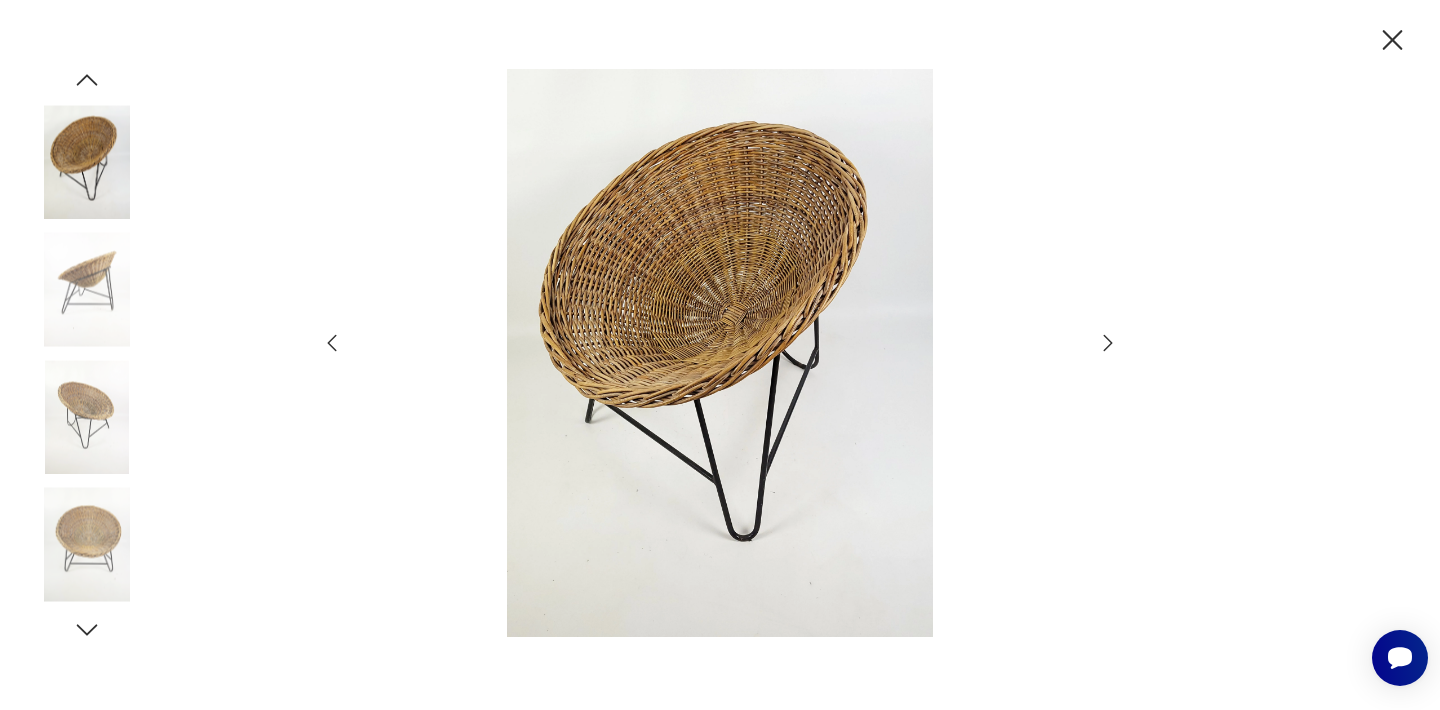 click 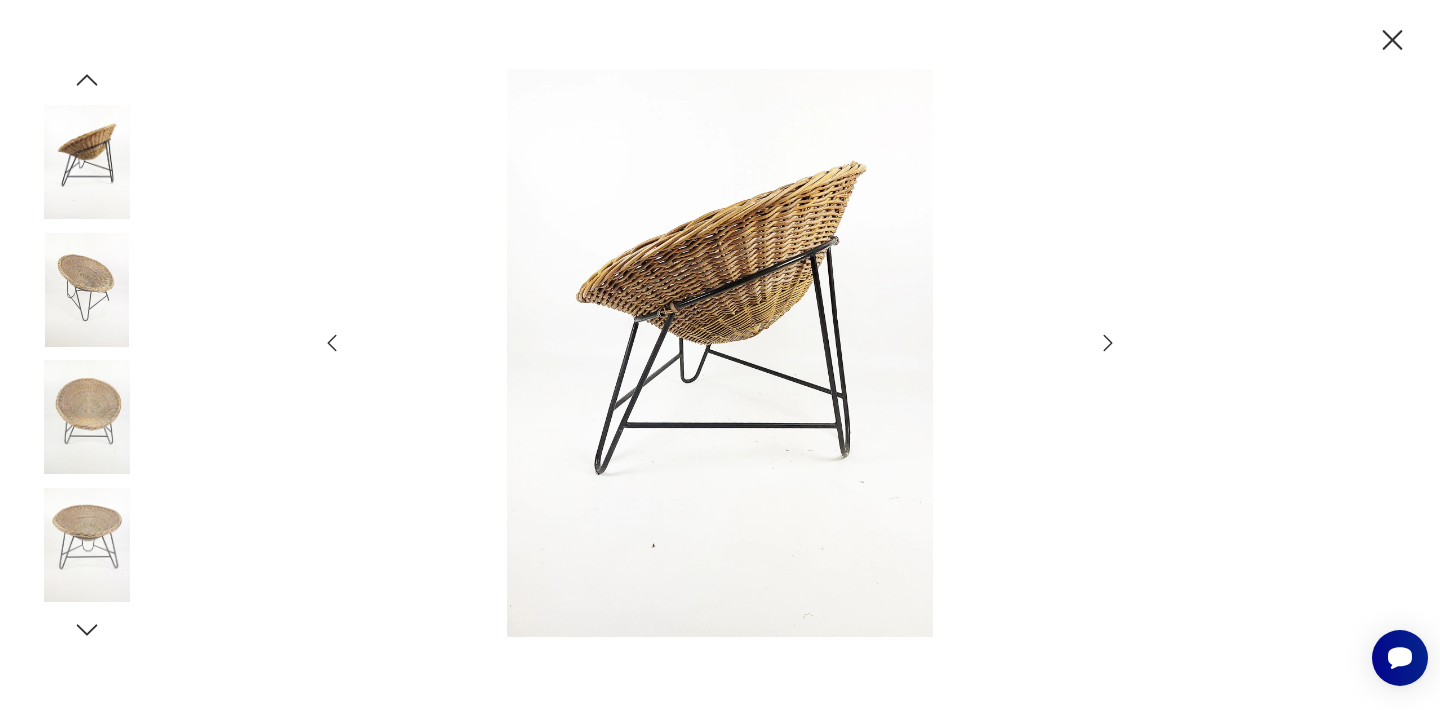 click 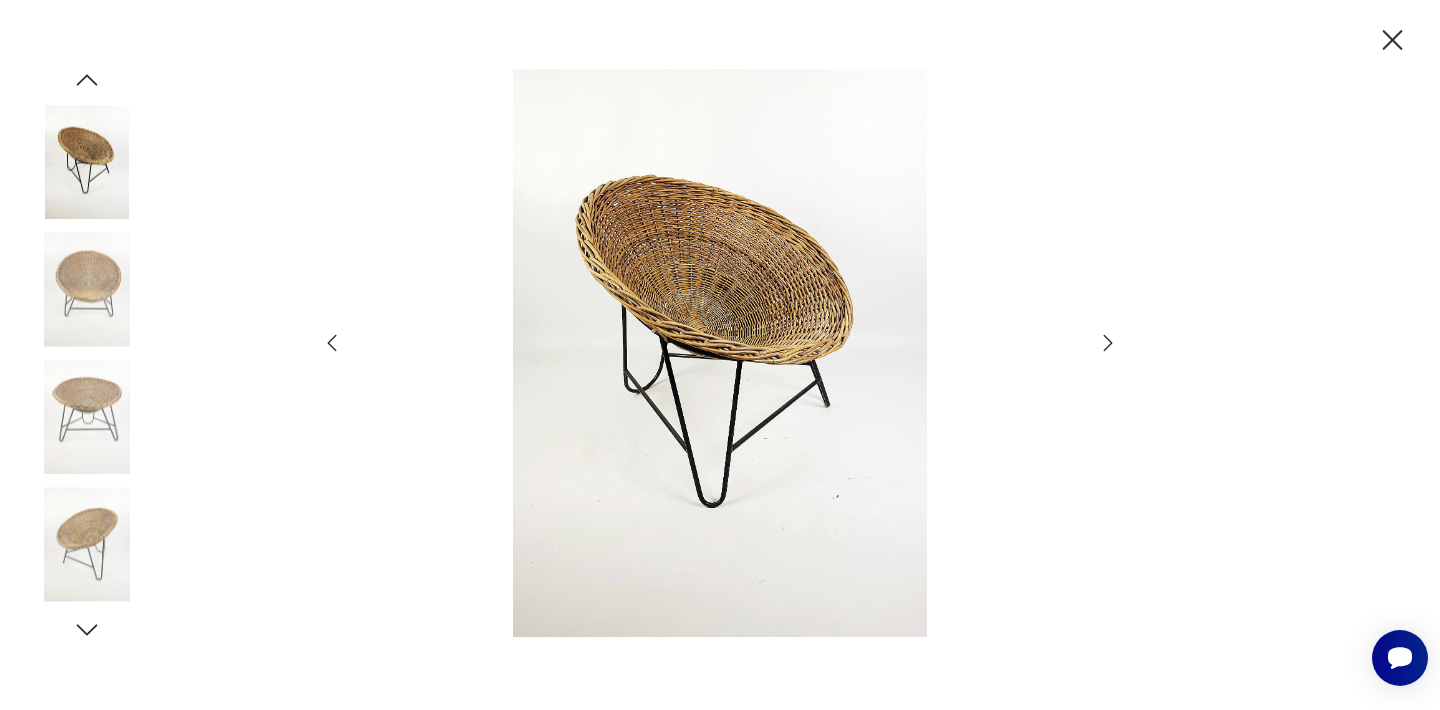 click 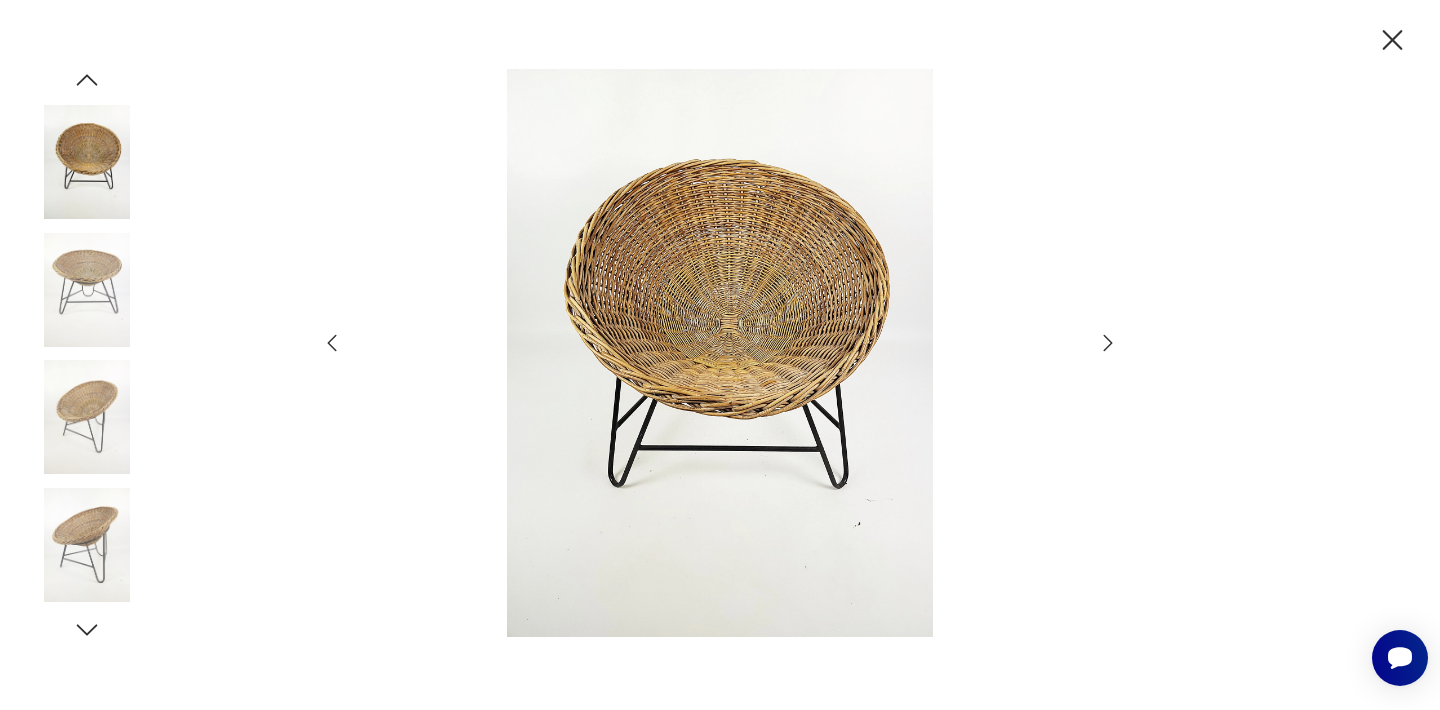 click 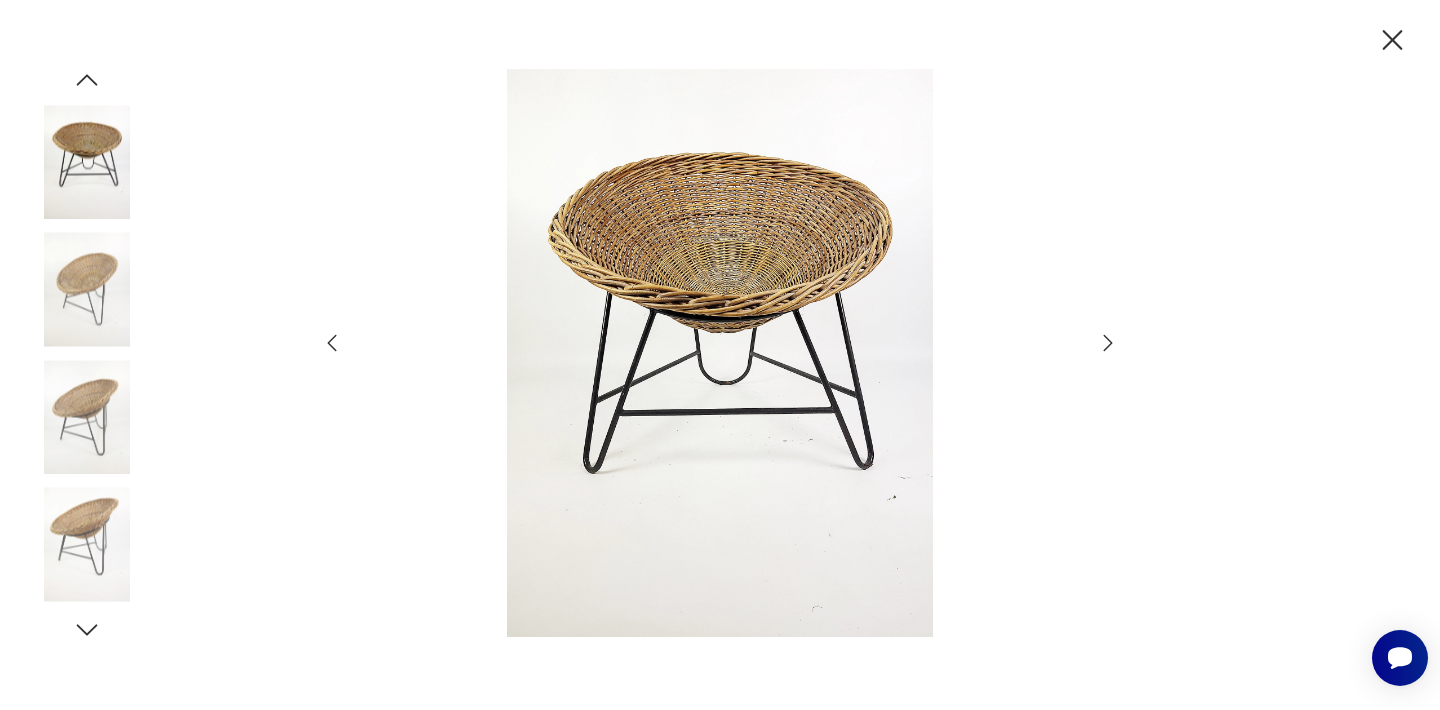 click 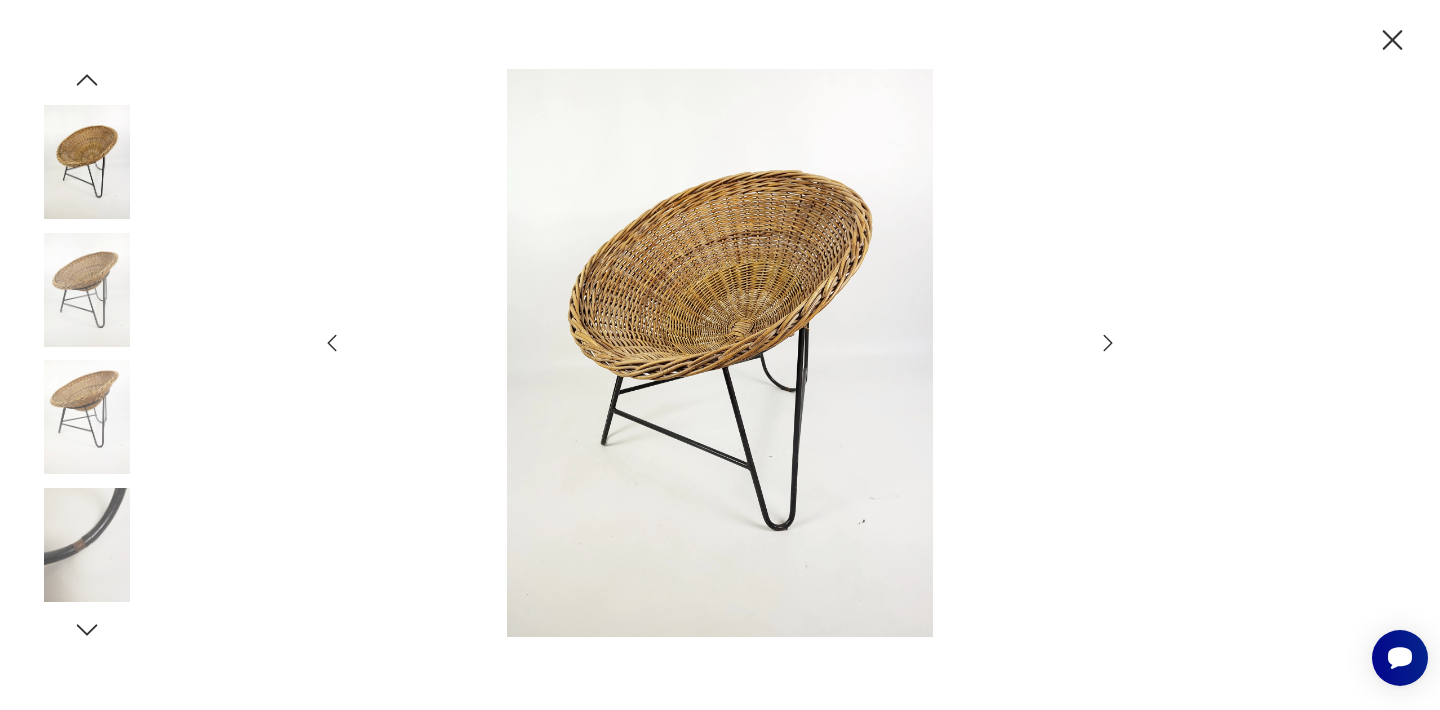 click 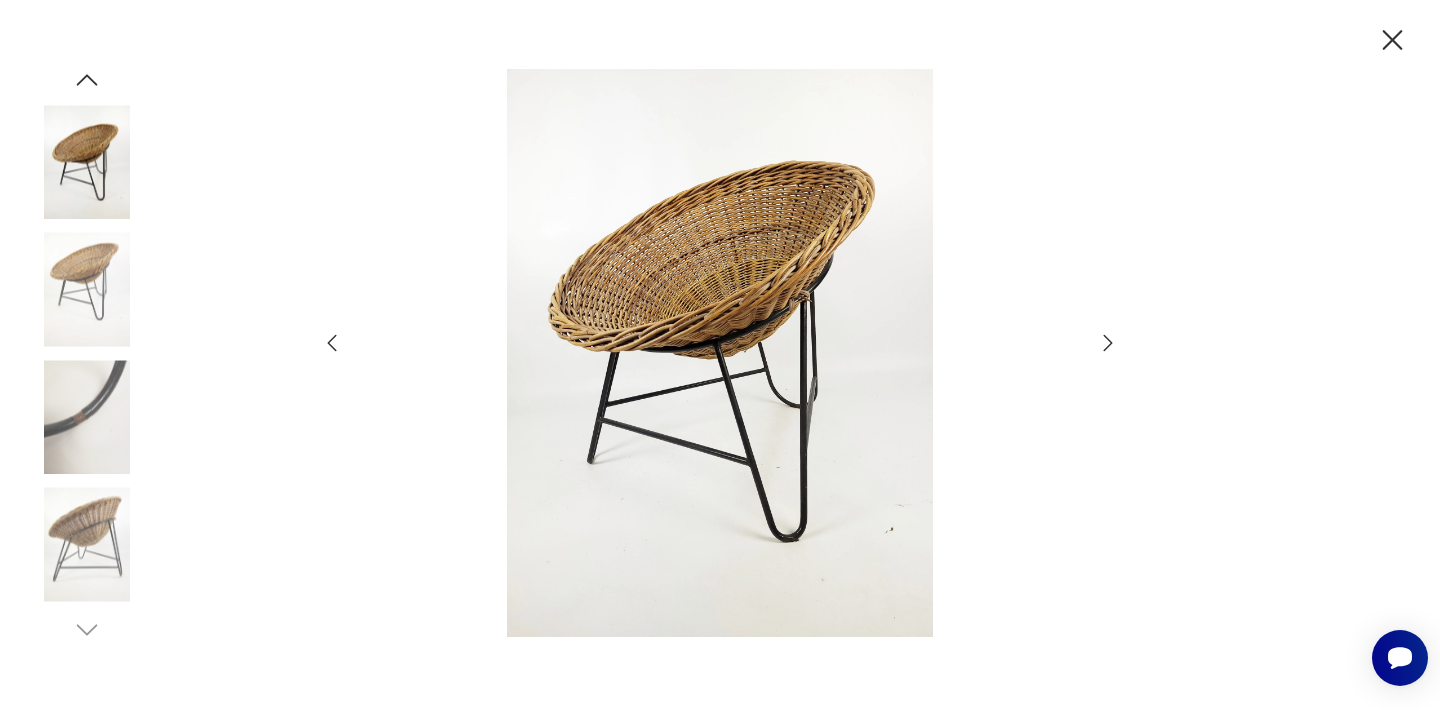 click 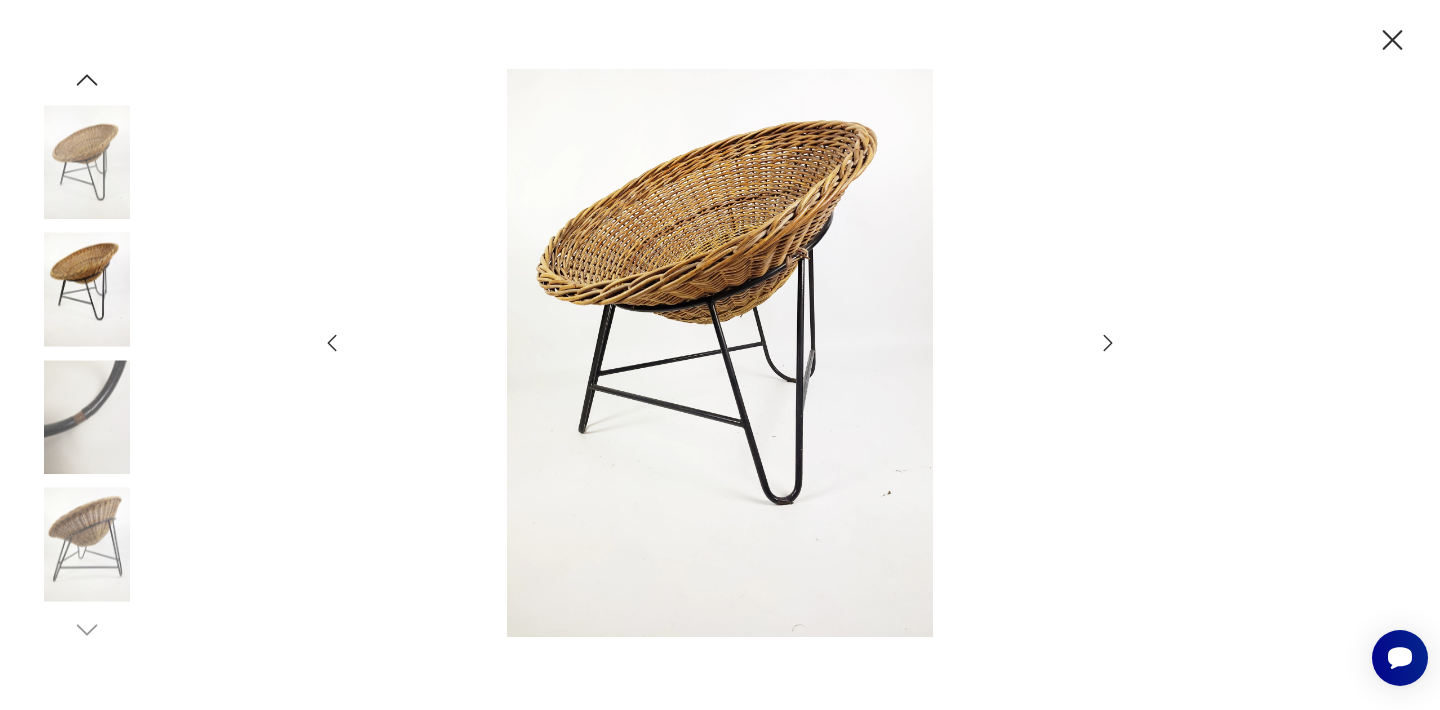 click 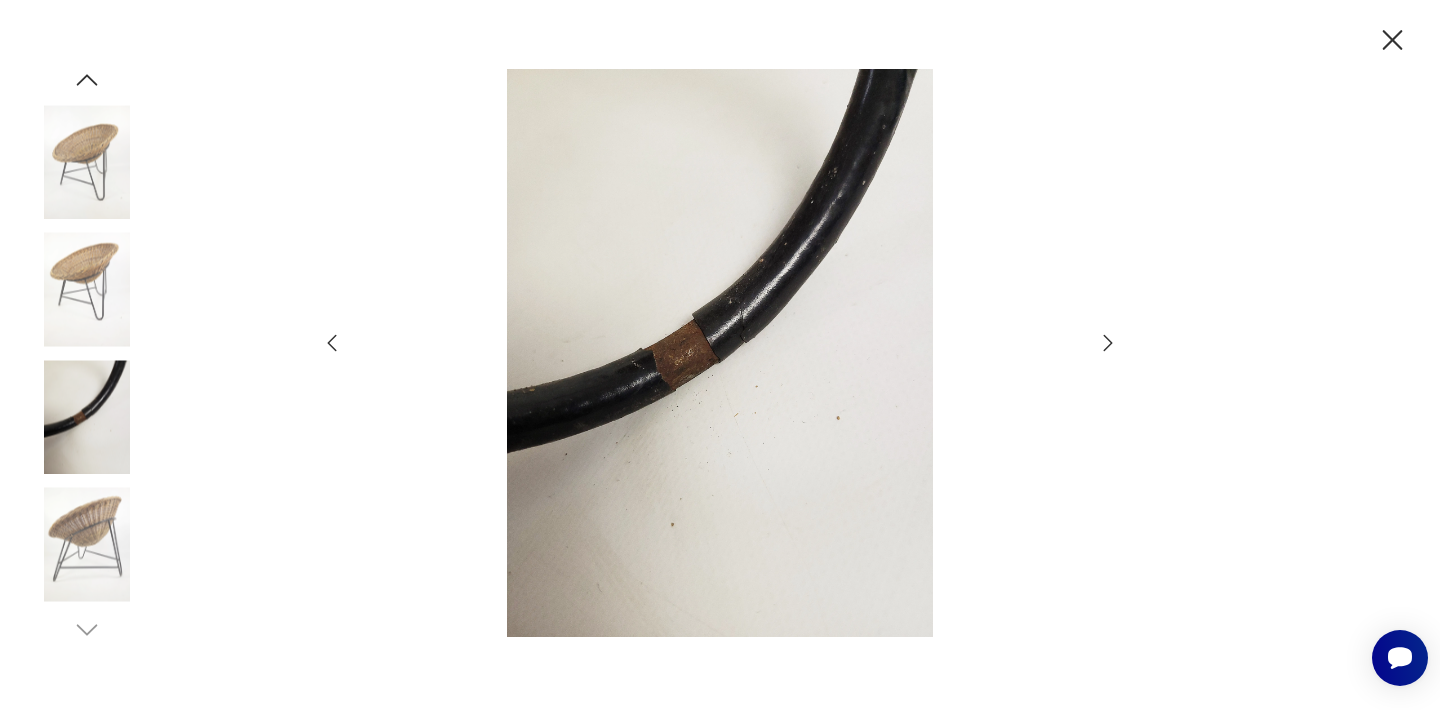click 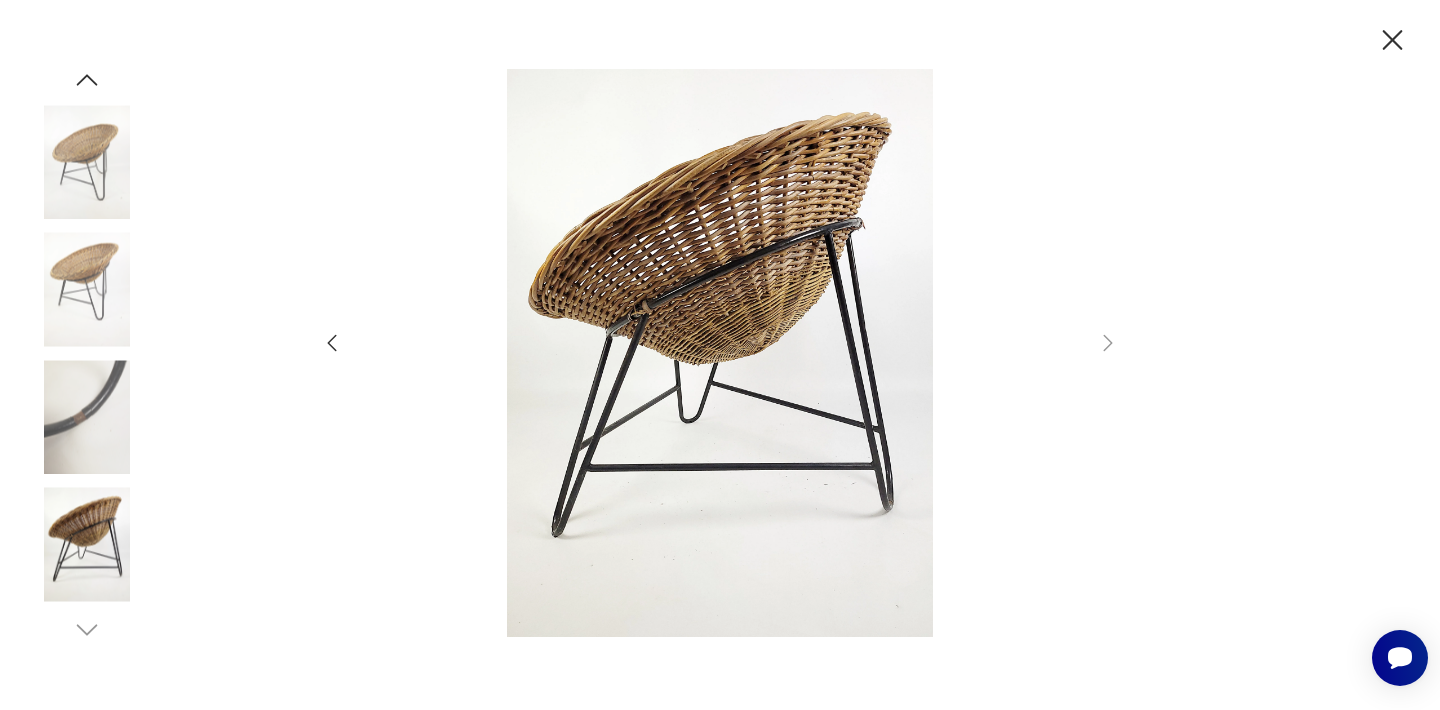 click 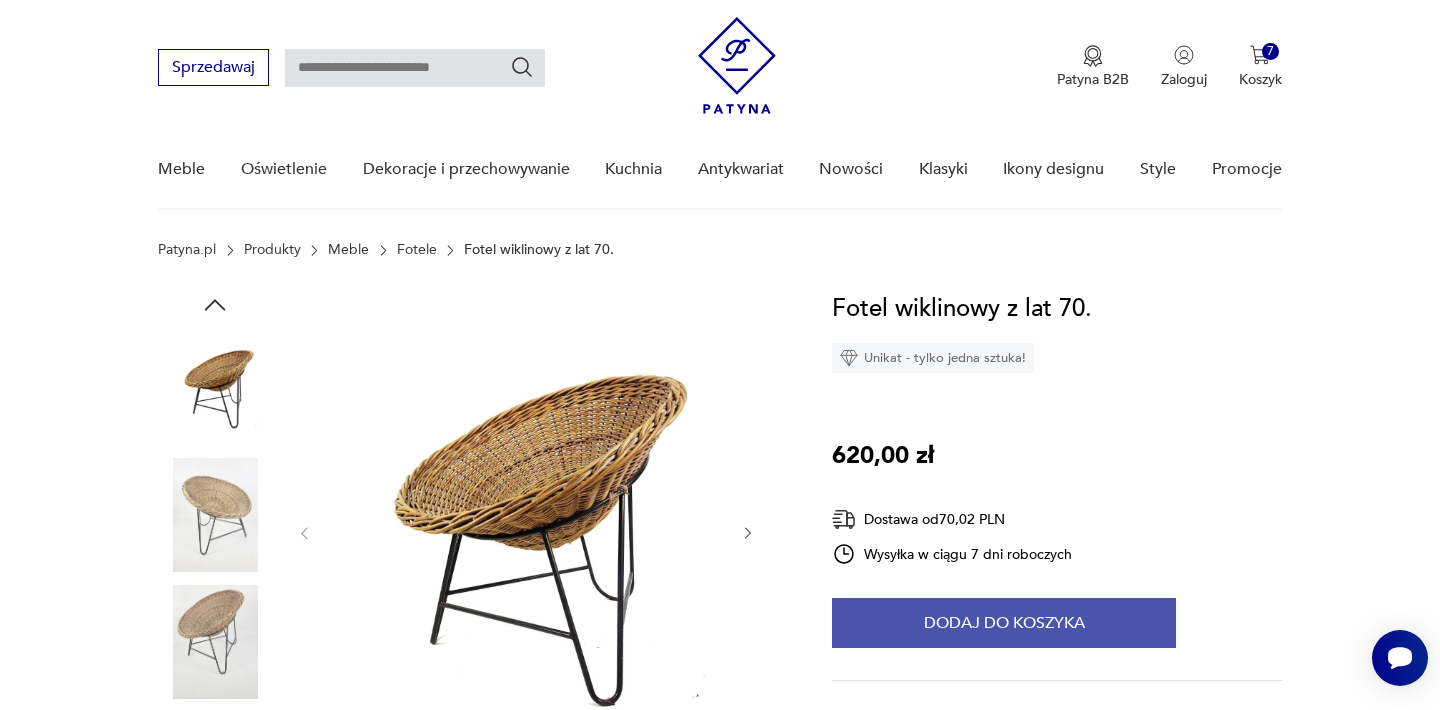 click on "Dodaj do koszyka" at bounding box center (1004, 623) 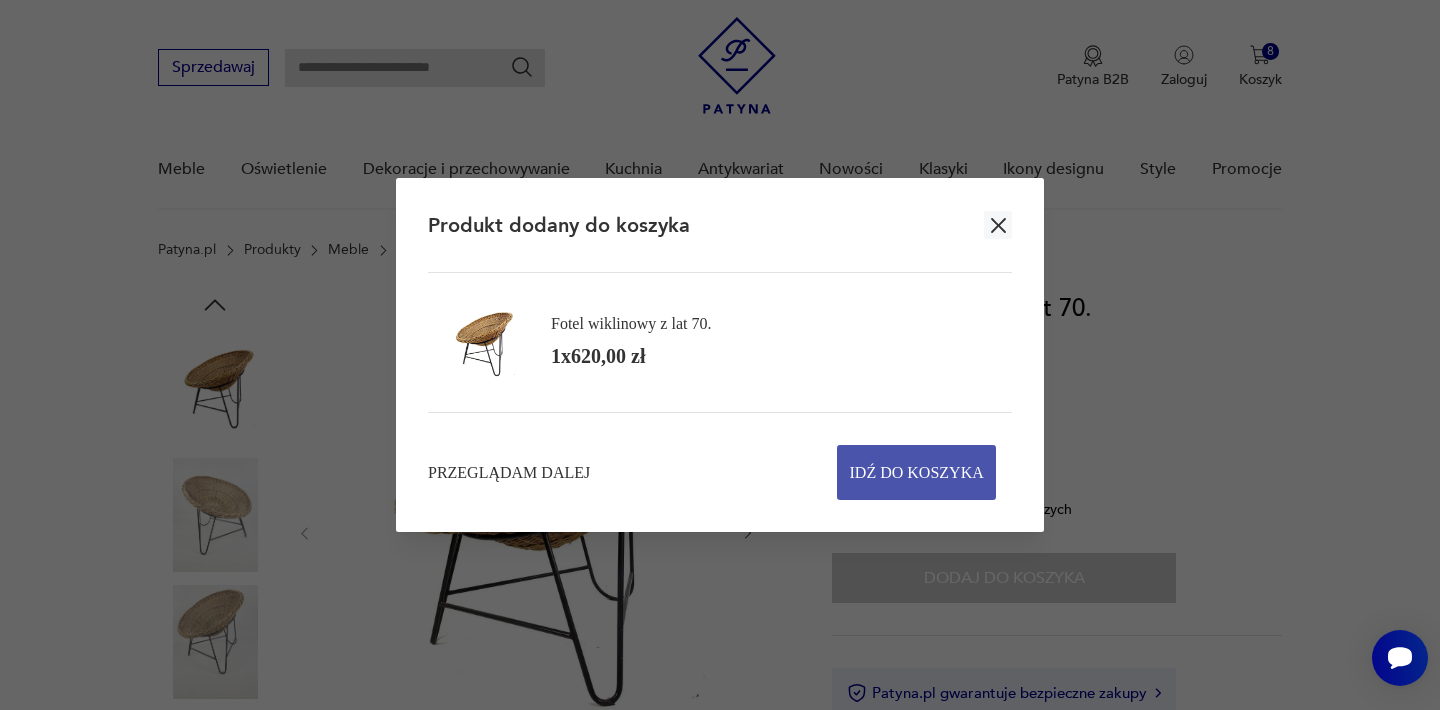 click on "Idź do koszyka" at bounding box center (917, 472) 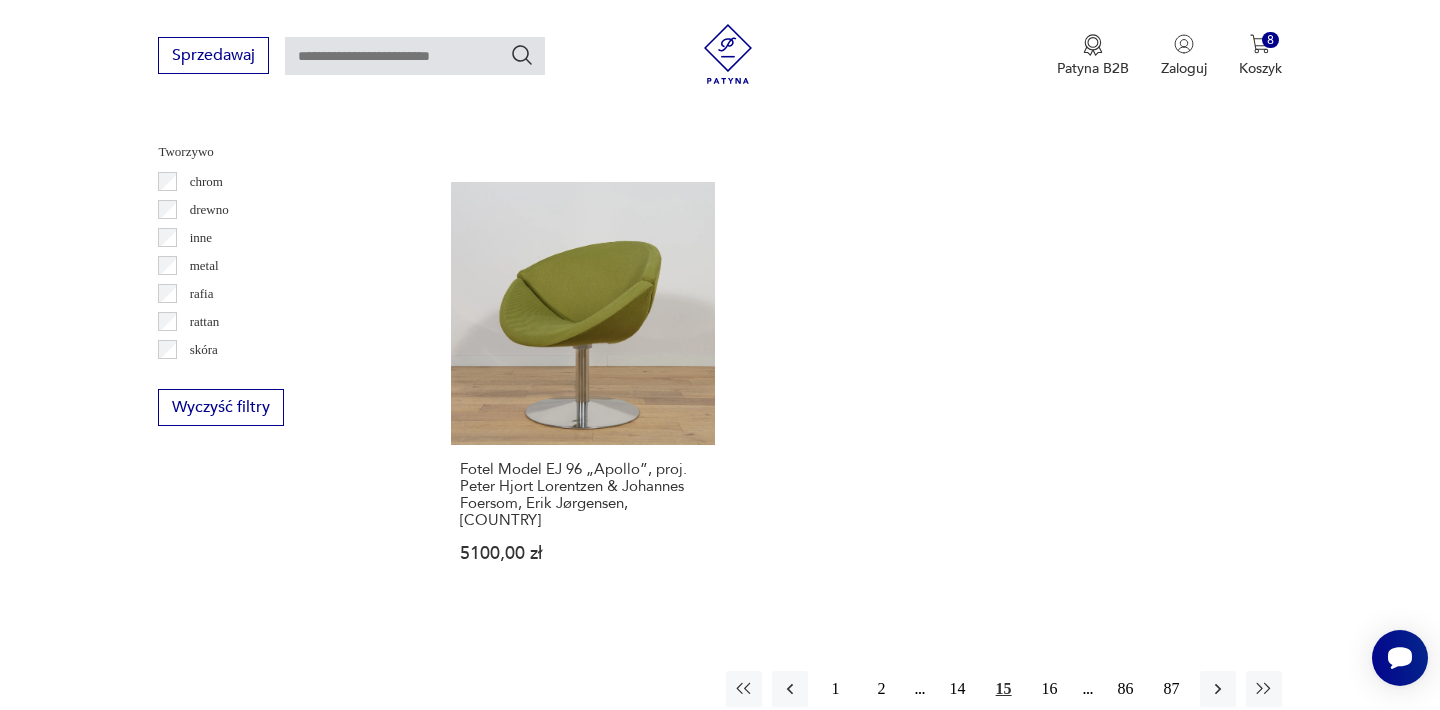 scroll, scrollTop: 2859, scrollLeft: 0, axis: vertical 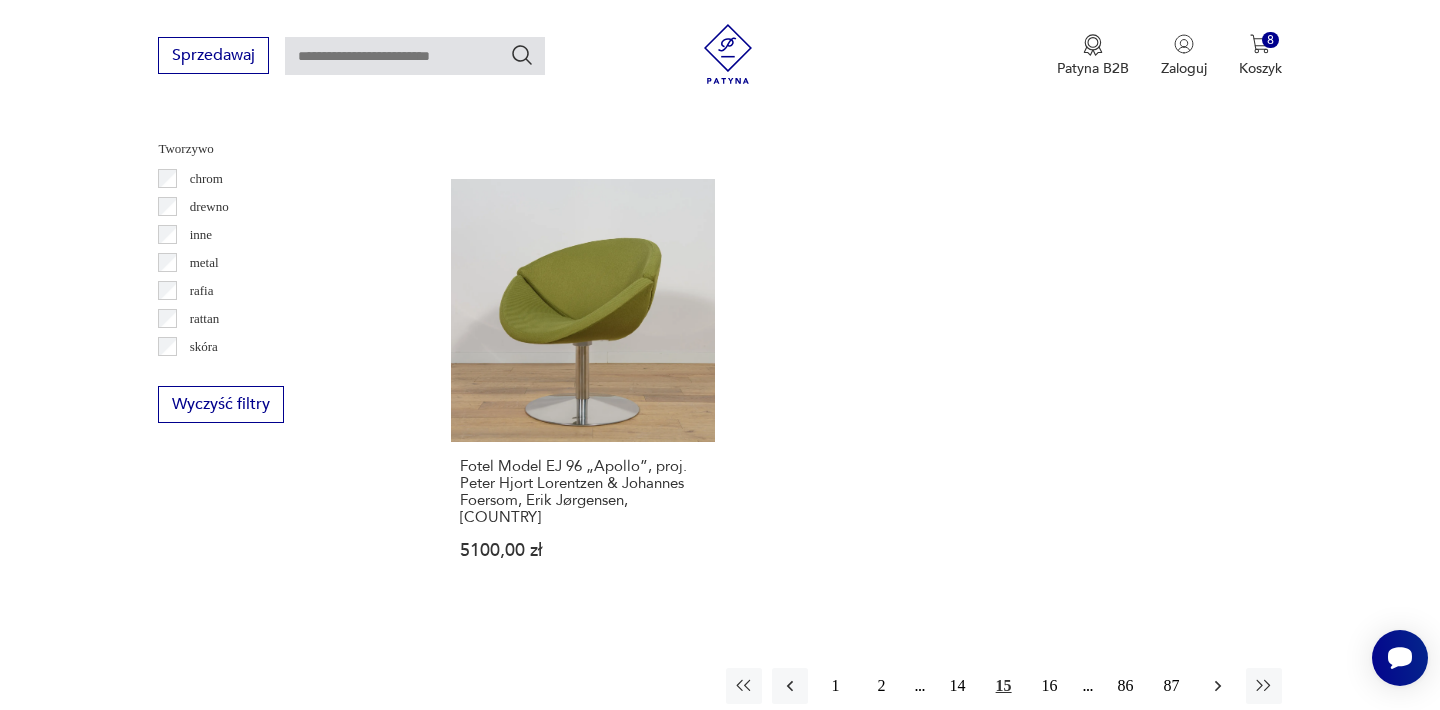 click 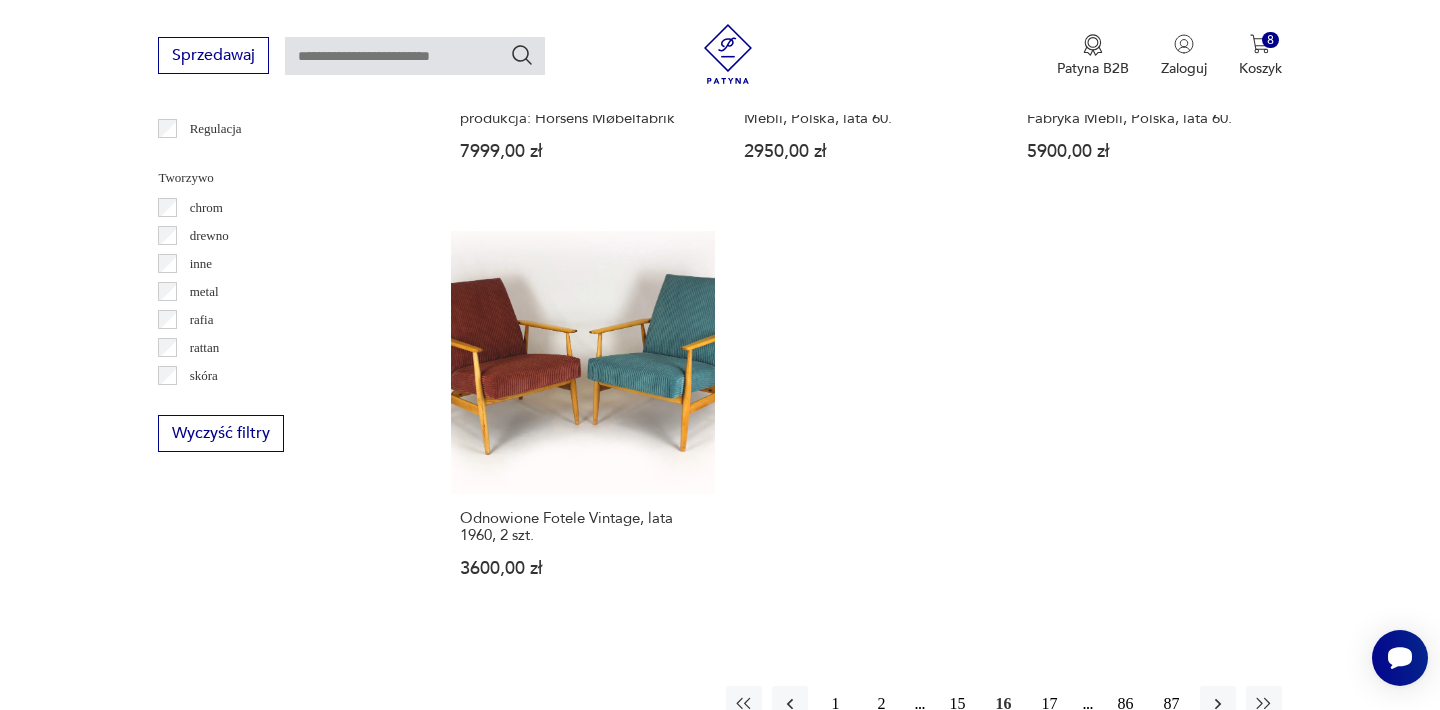 scroll, scrollTop: 2852, scrollLeft: 0, axis: vertical 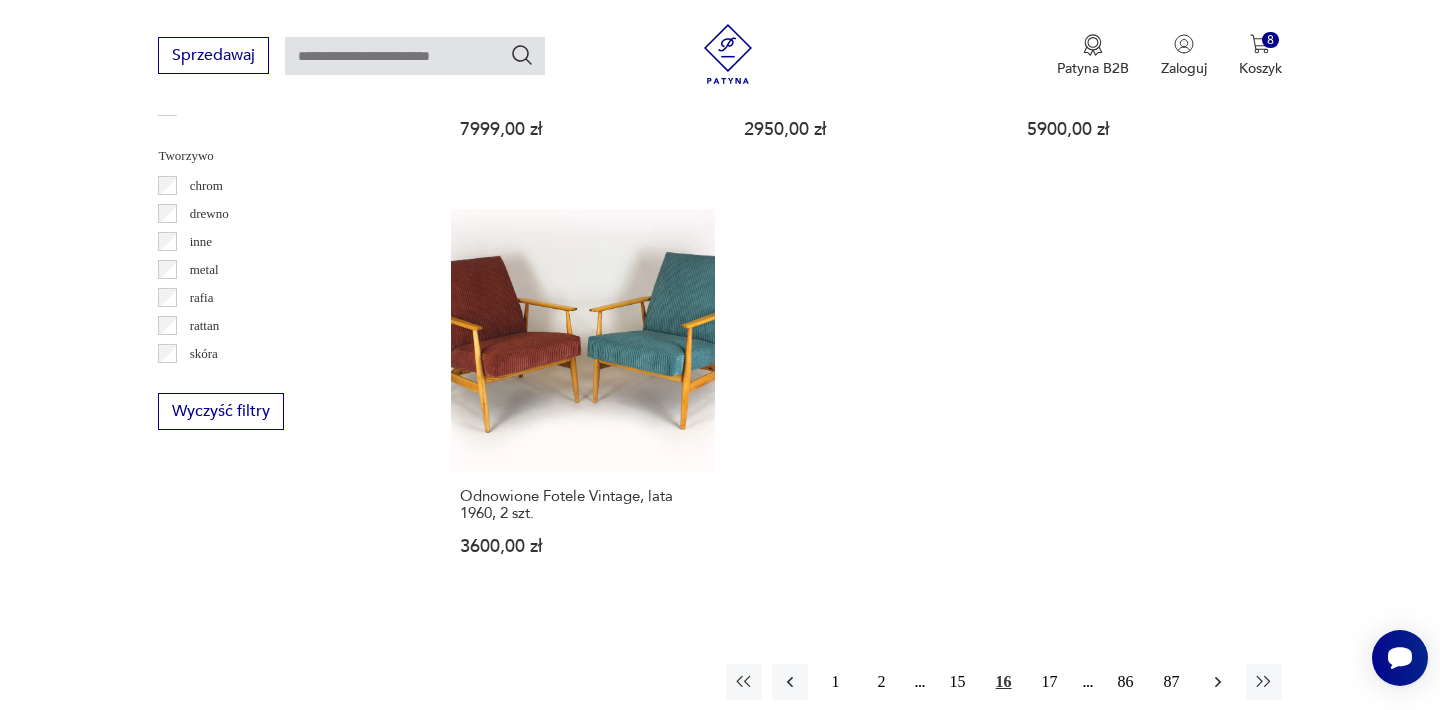 click 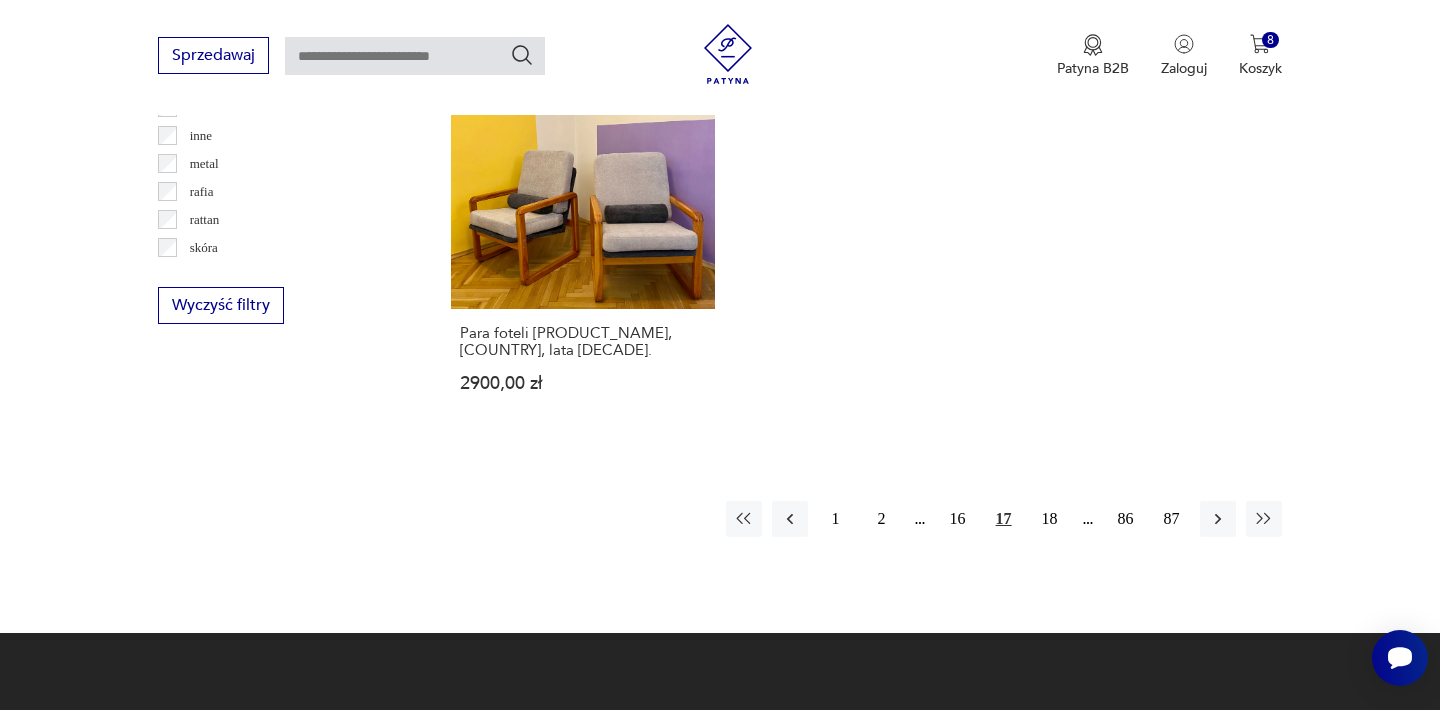 scroll, scrollTop: 2972, scrollLeft: 0, axis: vertical 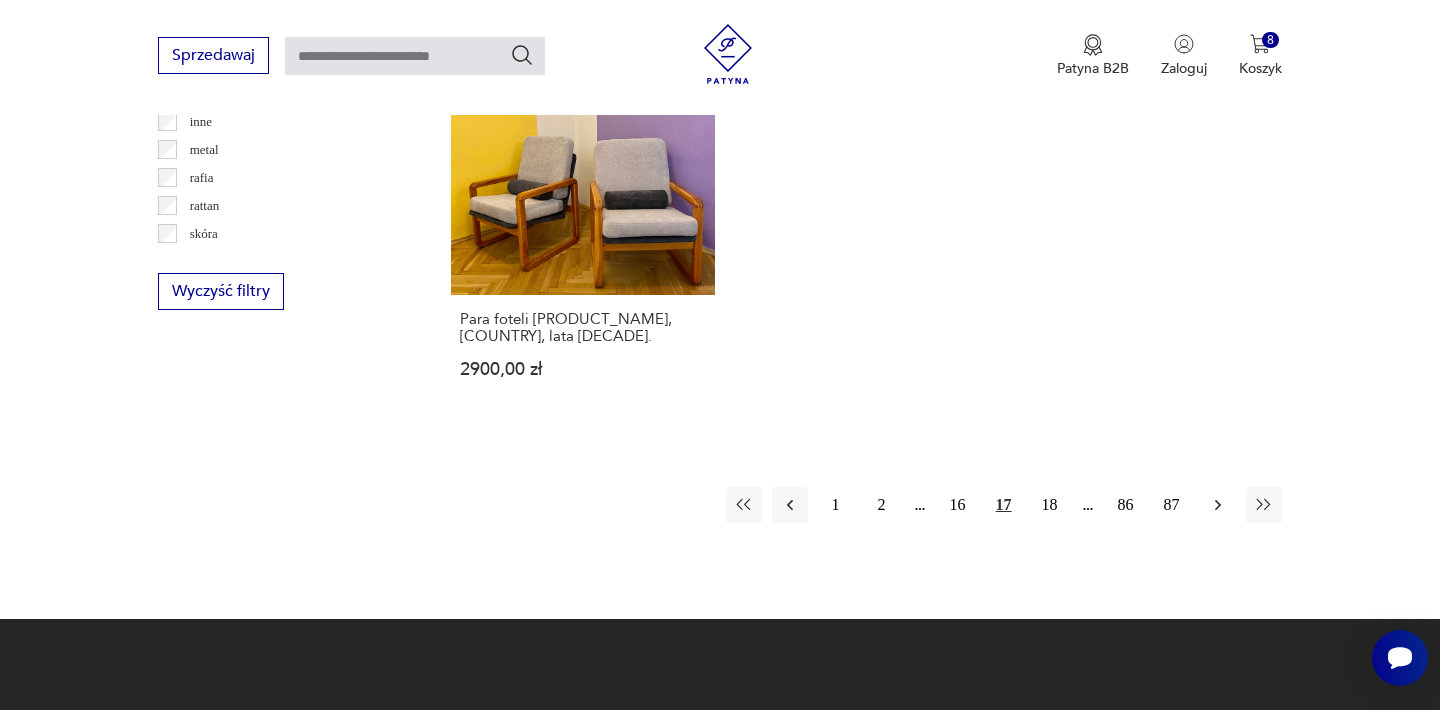 click 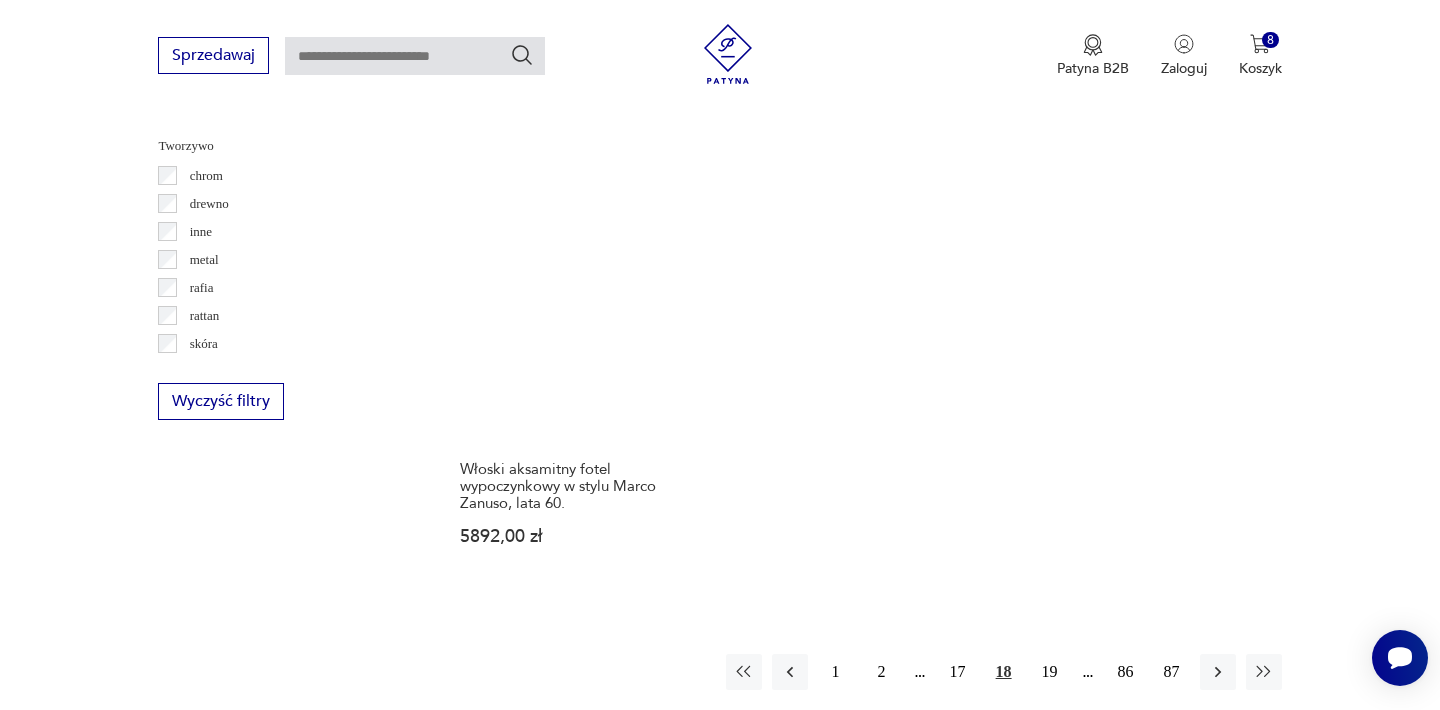 scroll, scrollTop: 2893, scrollLeft: 0, axis: vertical 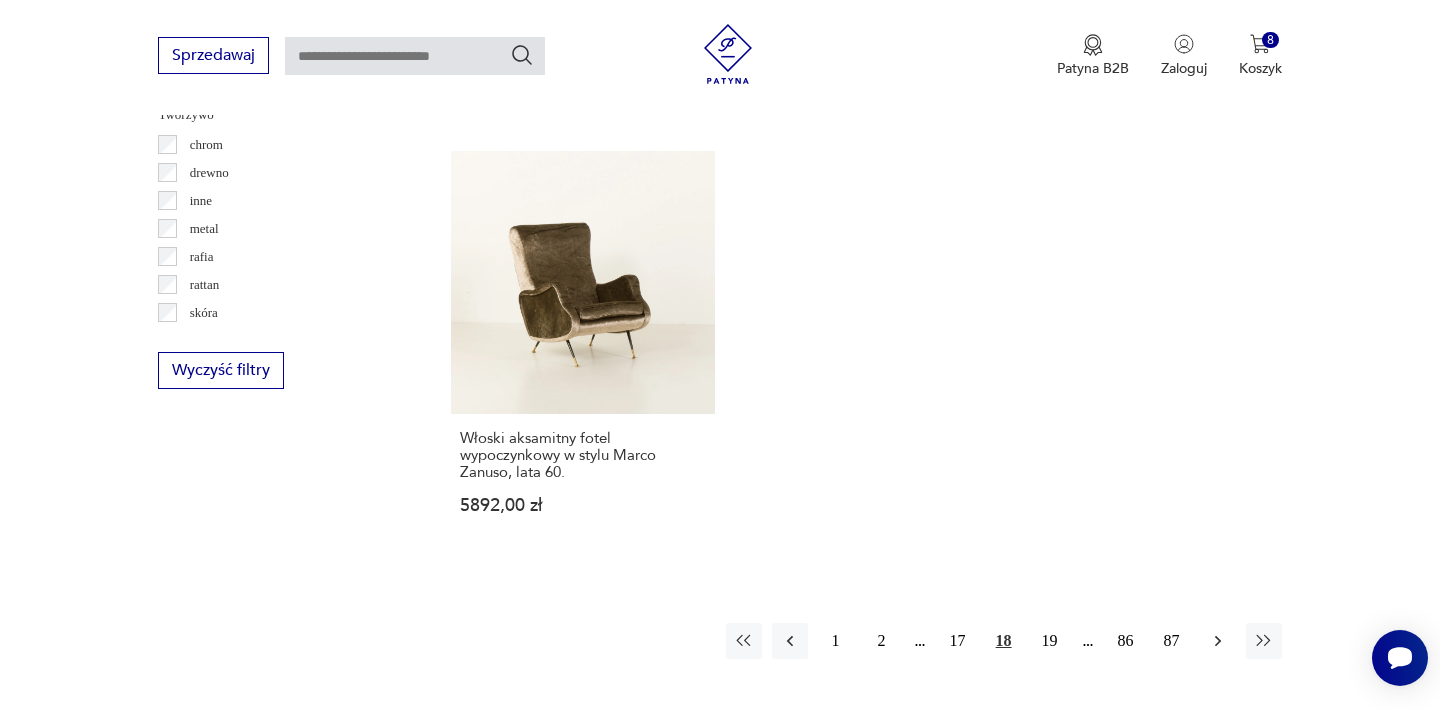 click 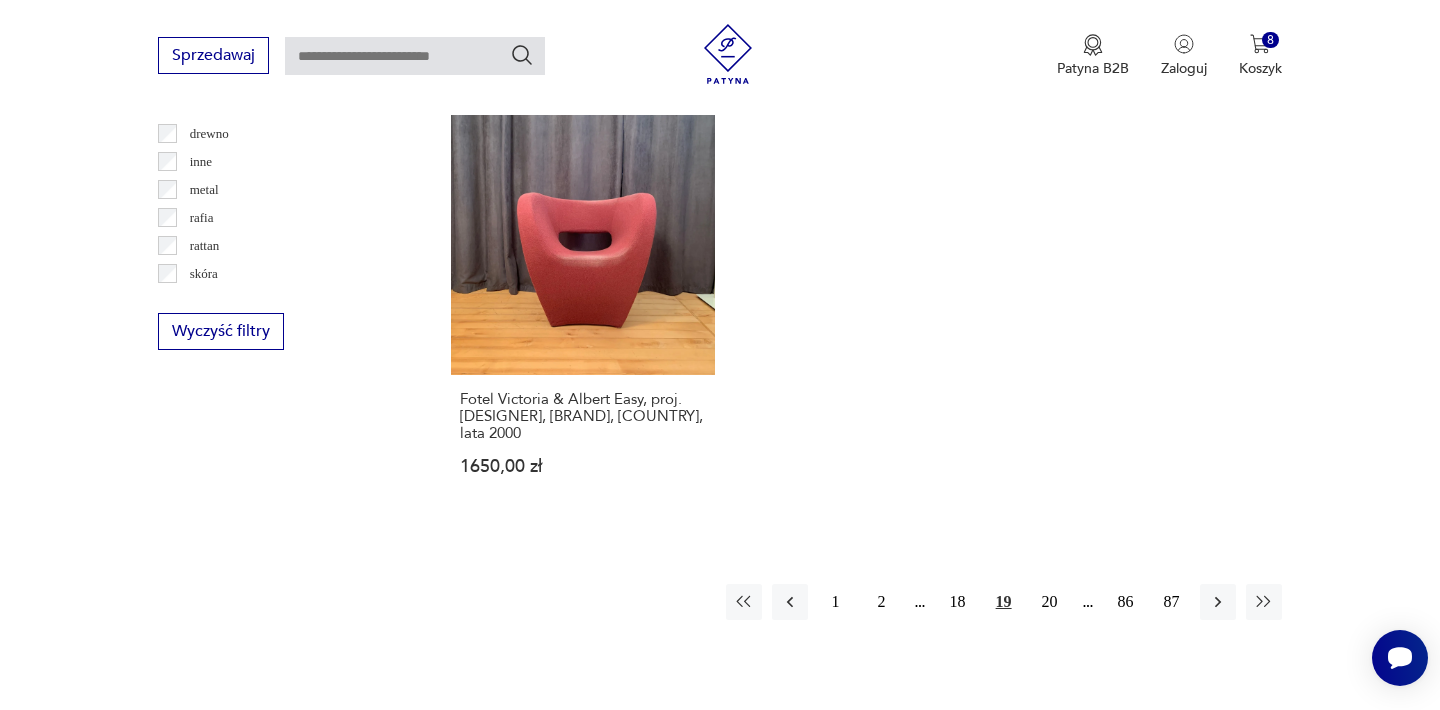 scroll, scrollTop: 2972, scrollLeft: 0, axis: vertical 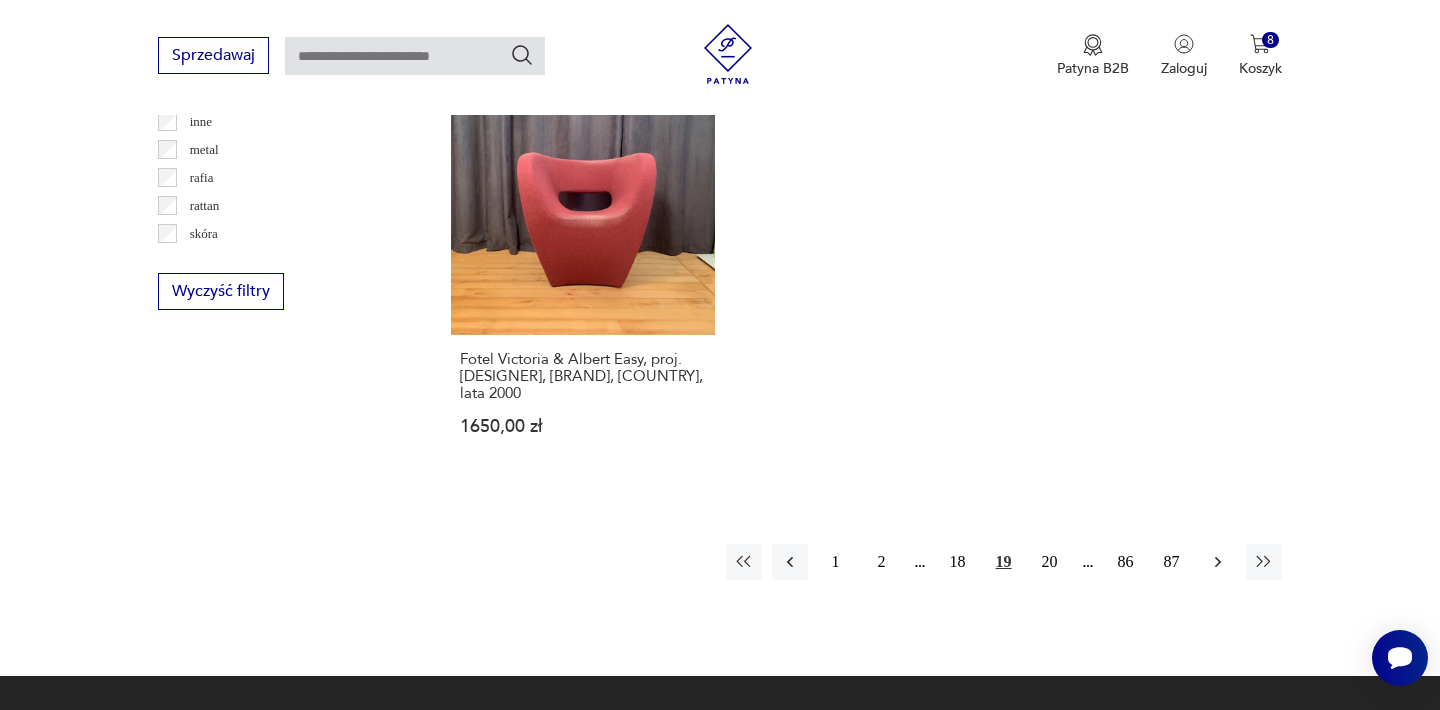 click 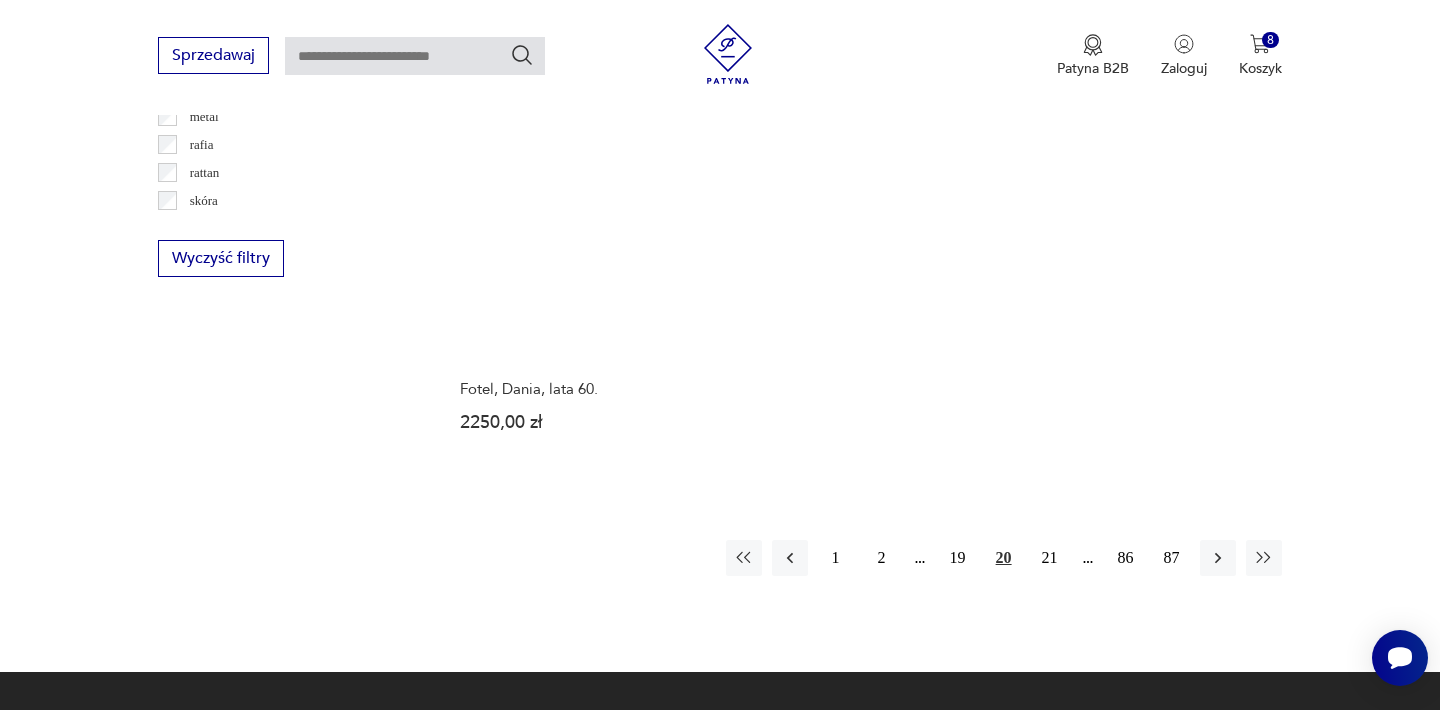 scroll, scrollTop: 3012, scrollLeft: 0, axis: vertical 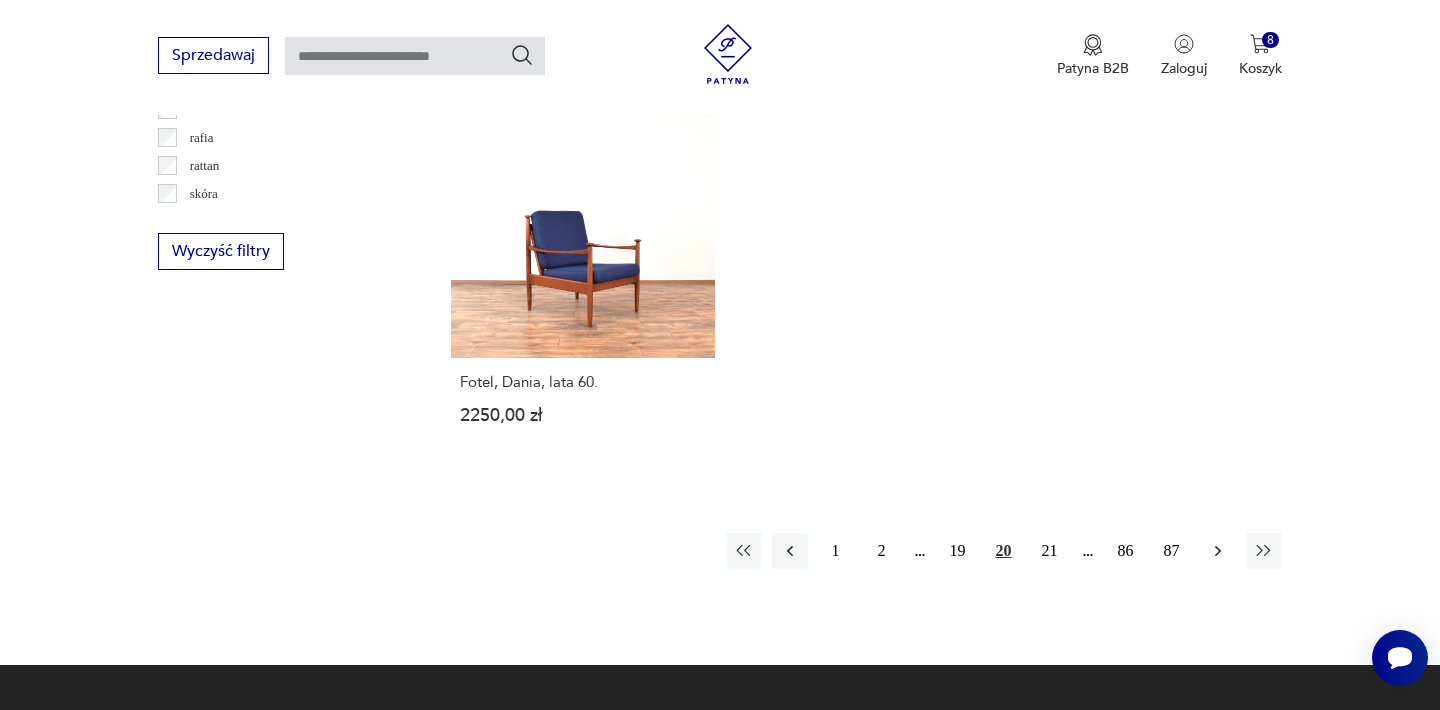 click 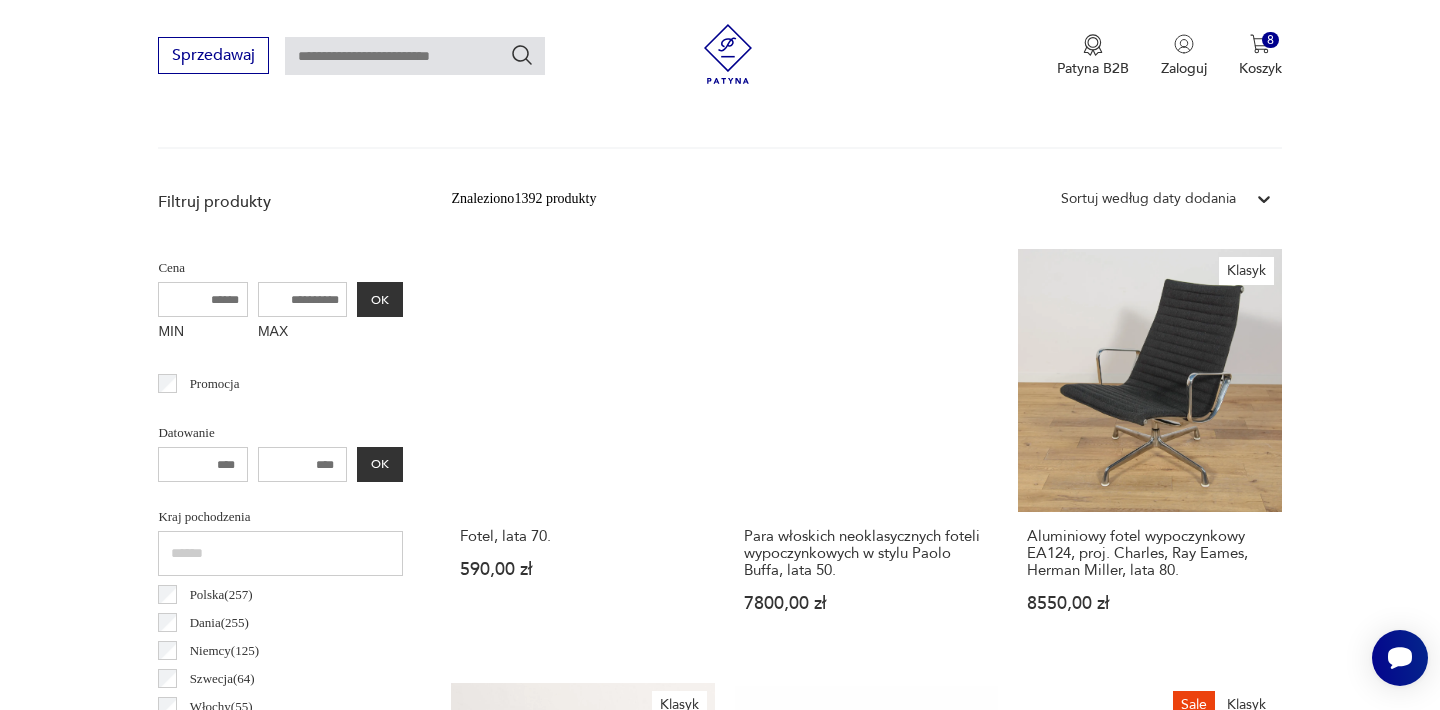 scroll, scrollTop: 652, scrollLeft: 0, axis: vertical 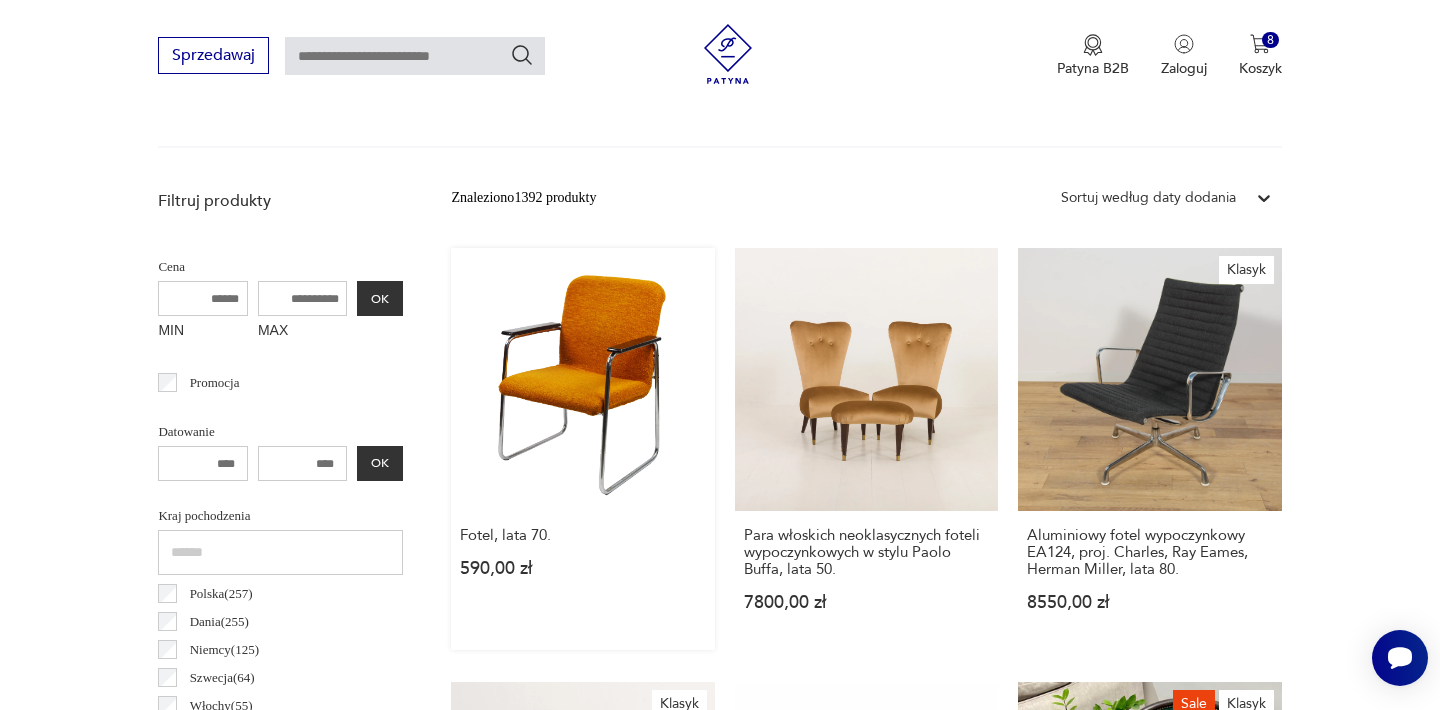 click on "Fotel, lata [DECADE]. [PRICE]" at bounding box center (582, 449) 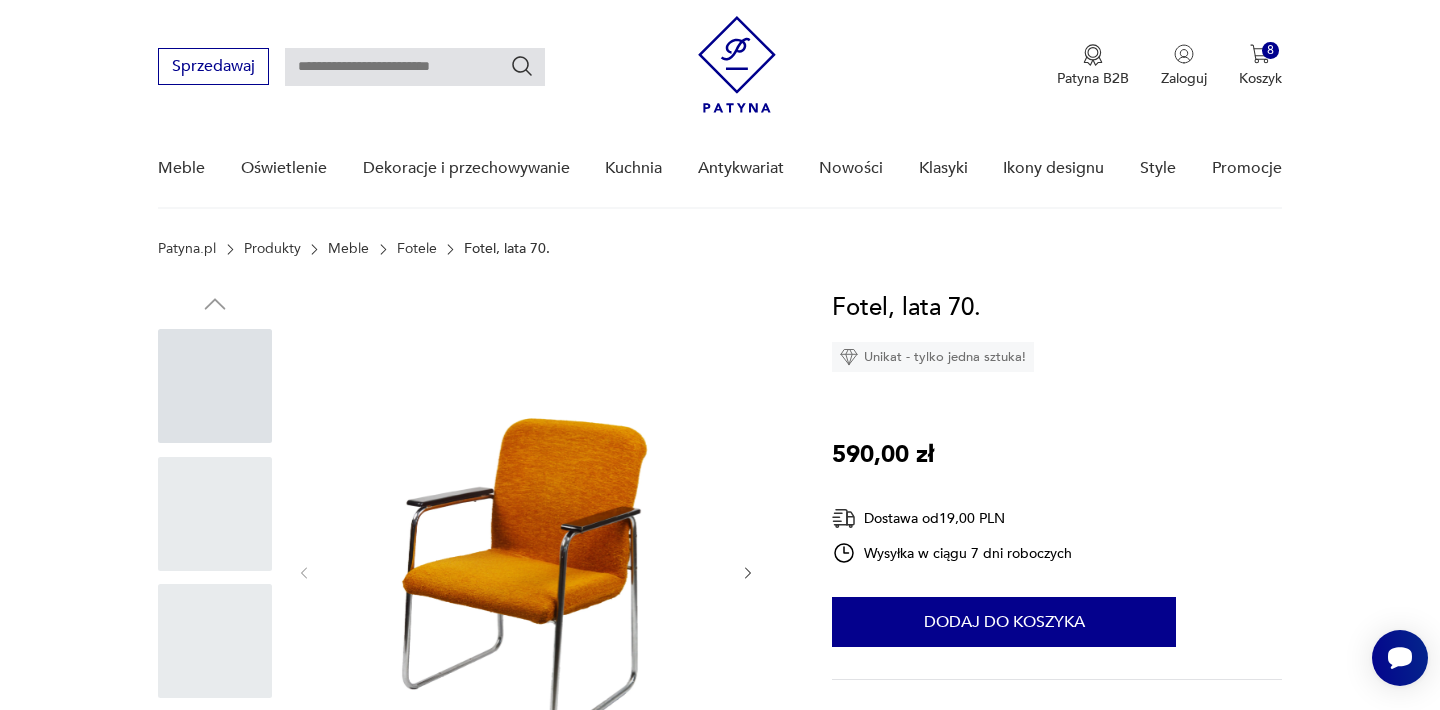 scroll, scrollTop: 0, scrollLeft: 0, axis: both 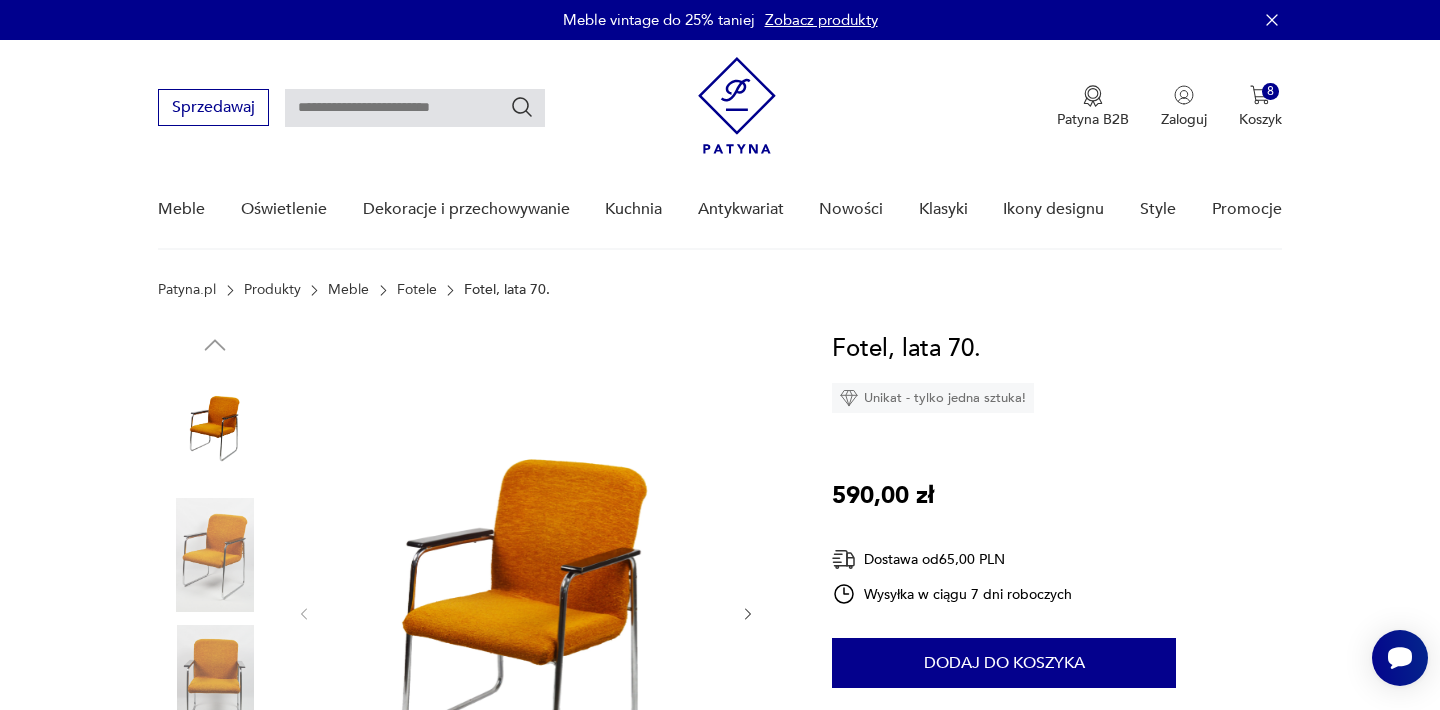 click at bounding box center (526, 612) 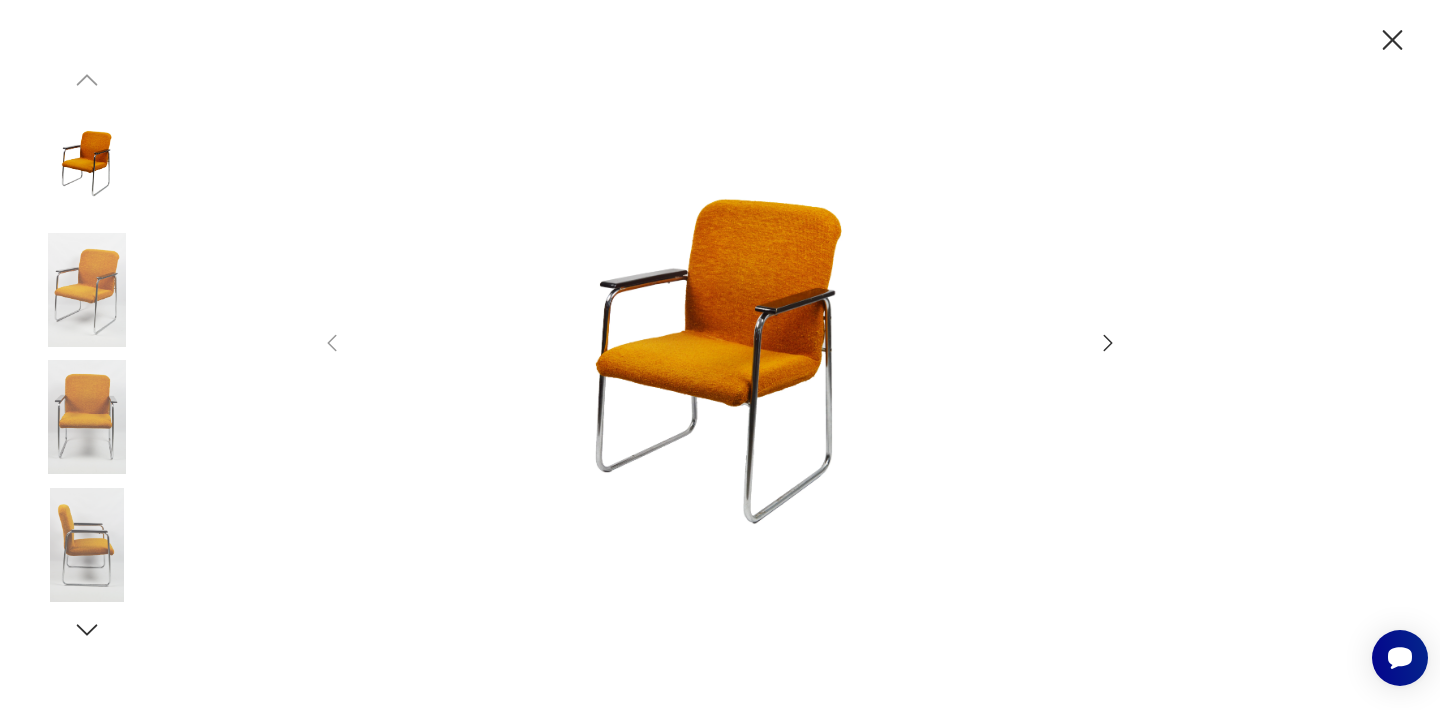 click 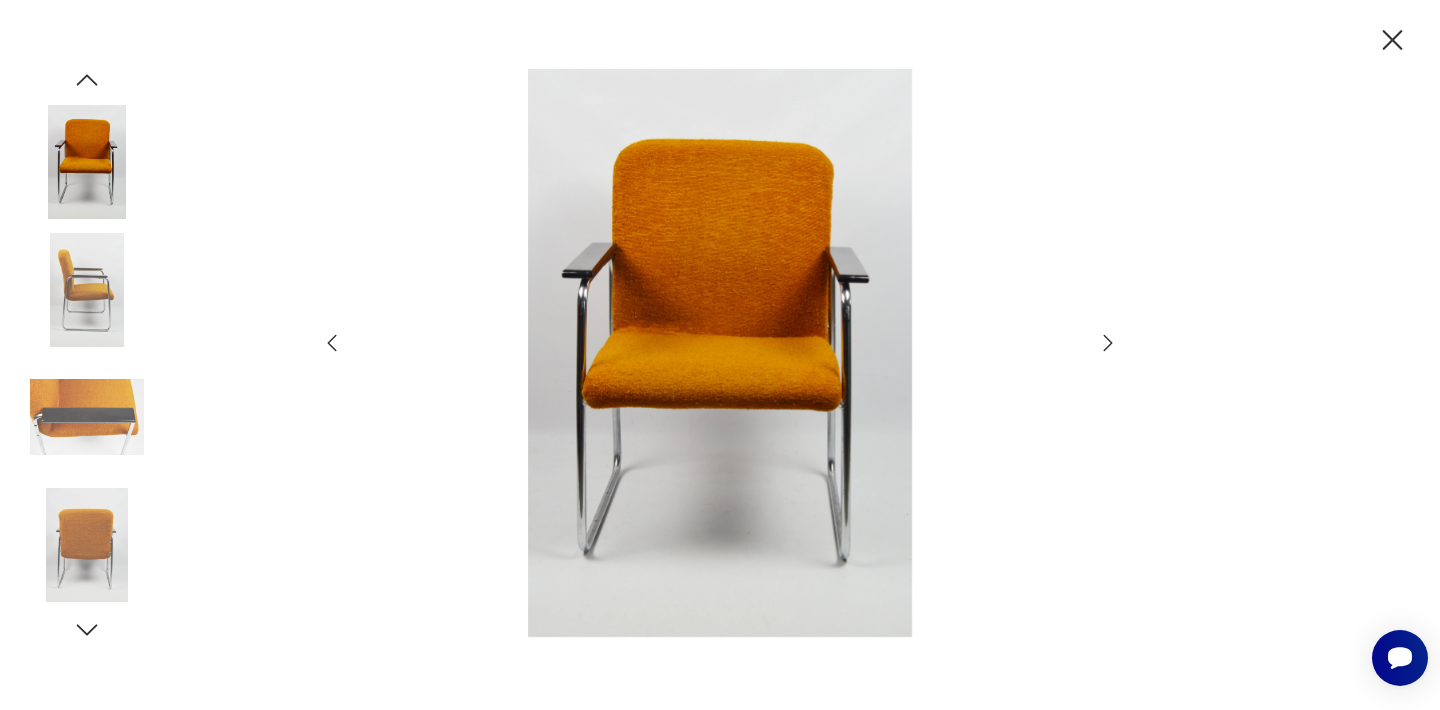 click 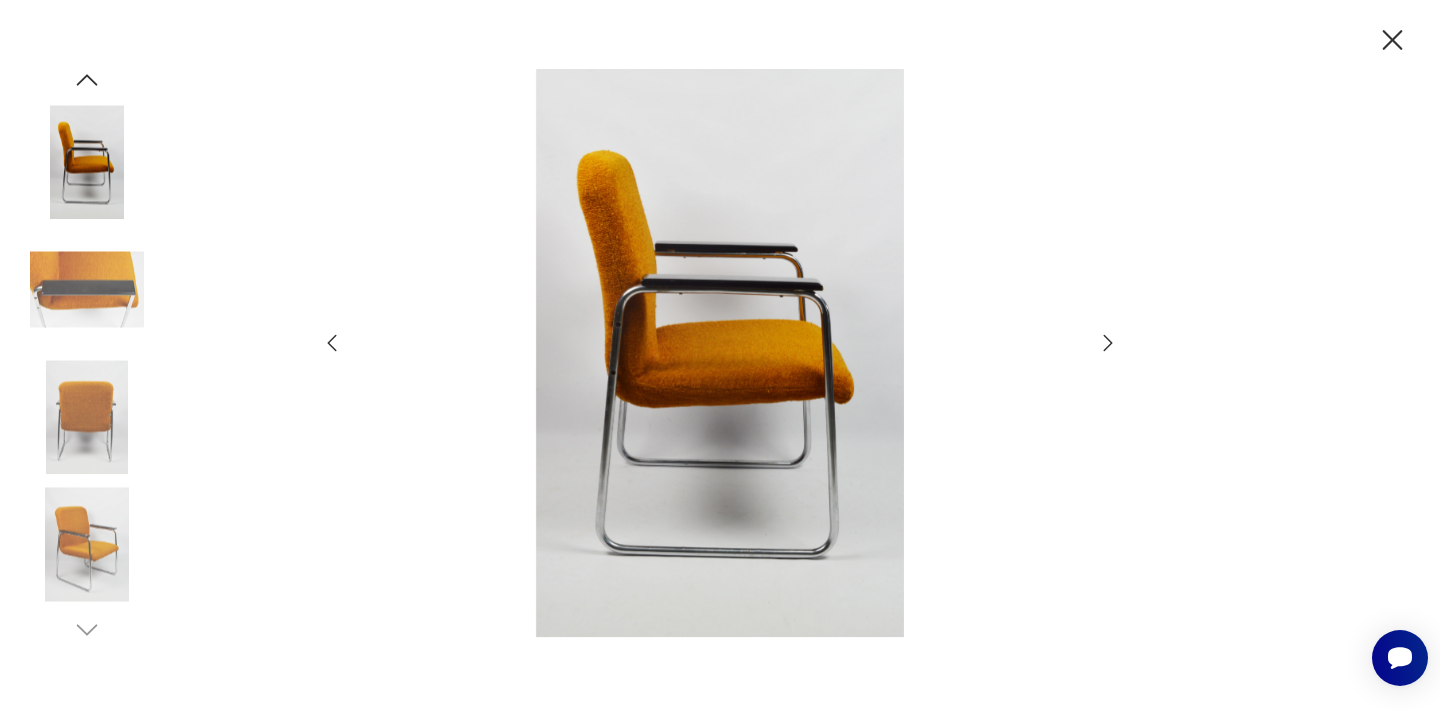 click 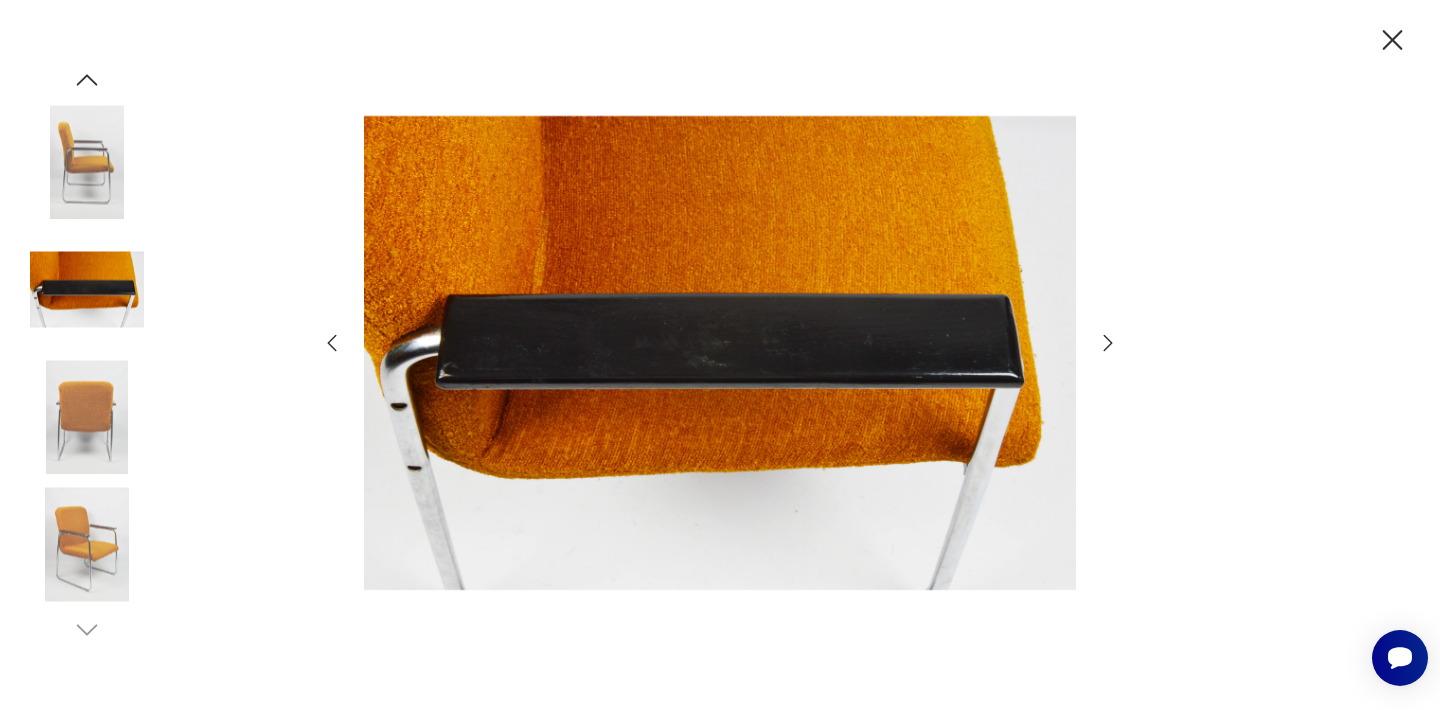 click 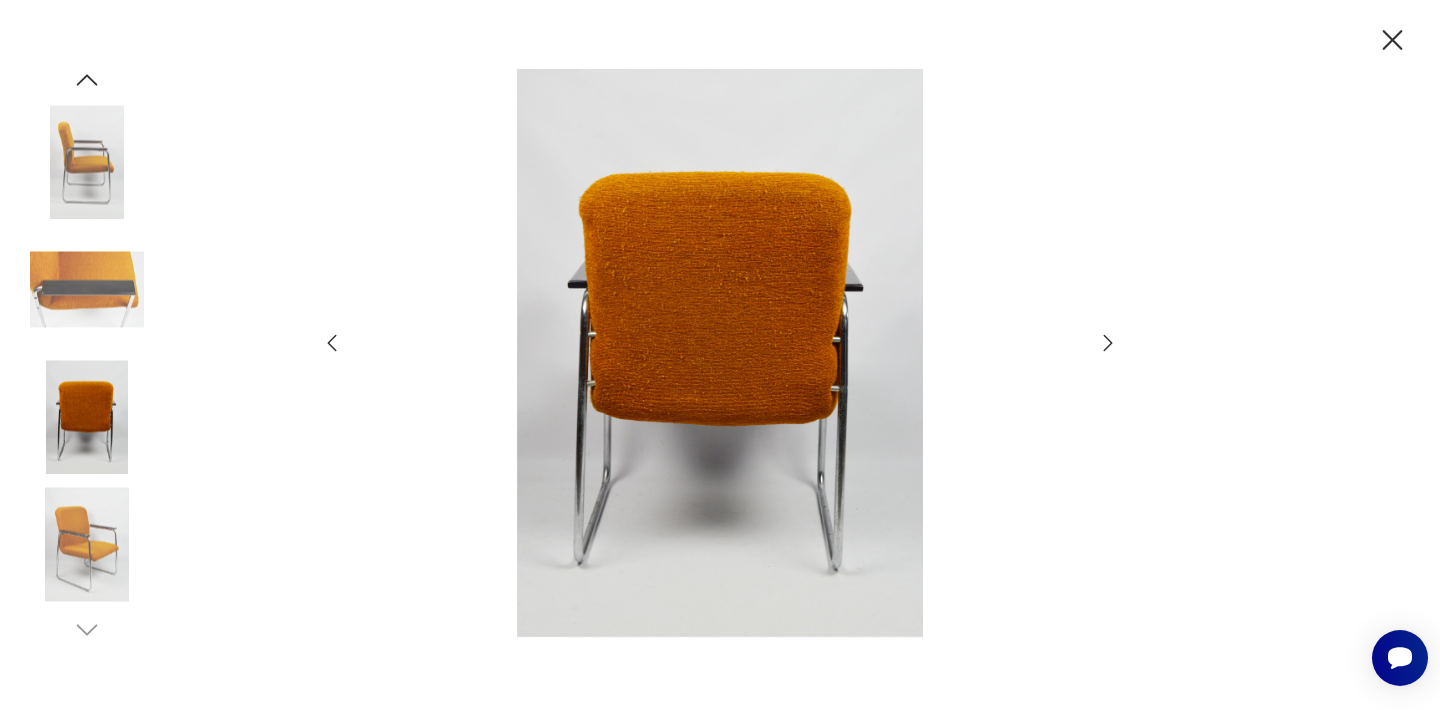 click 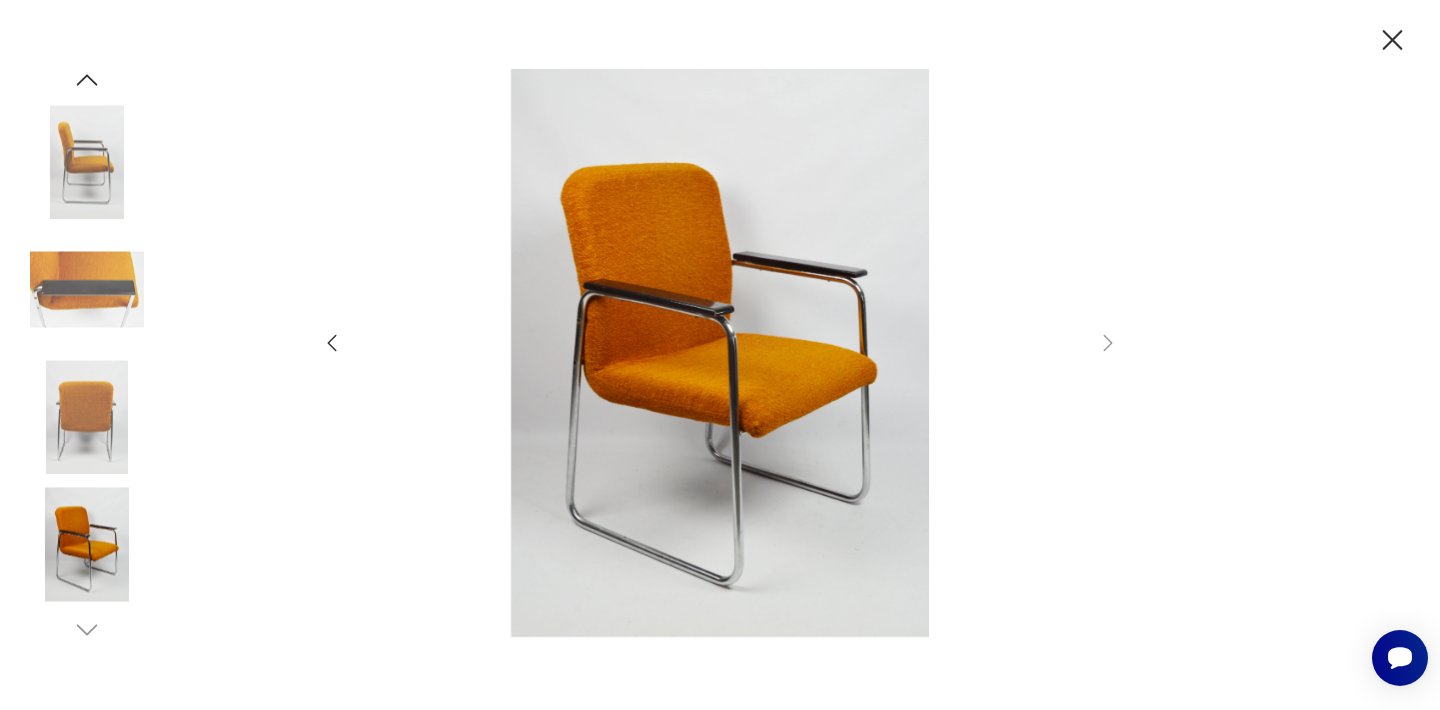 click 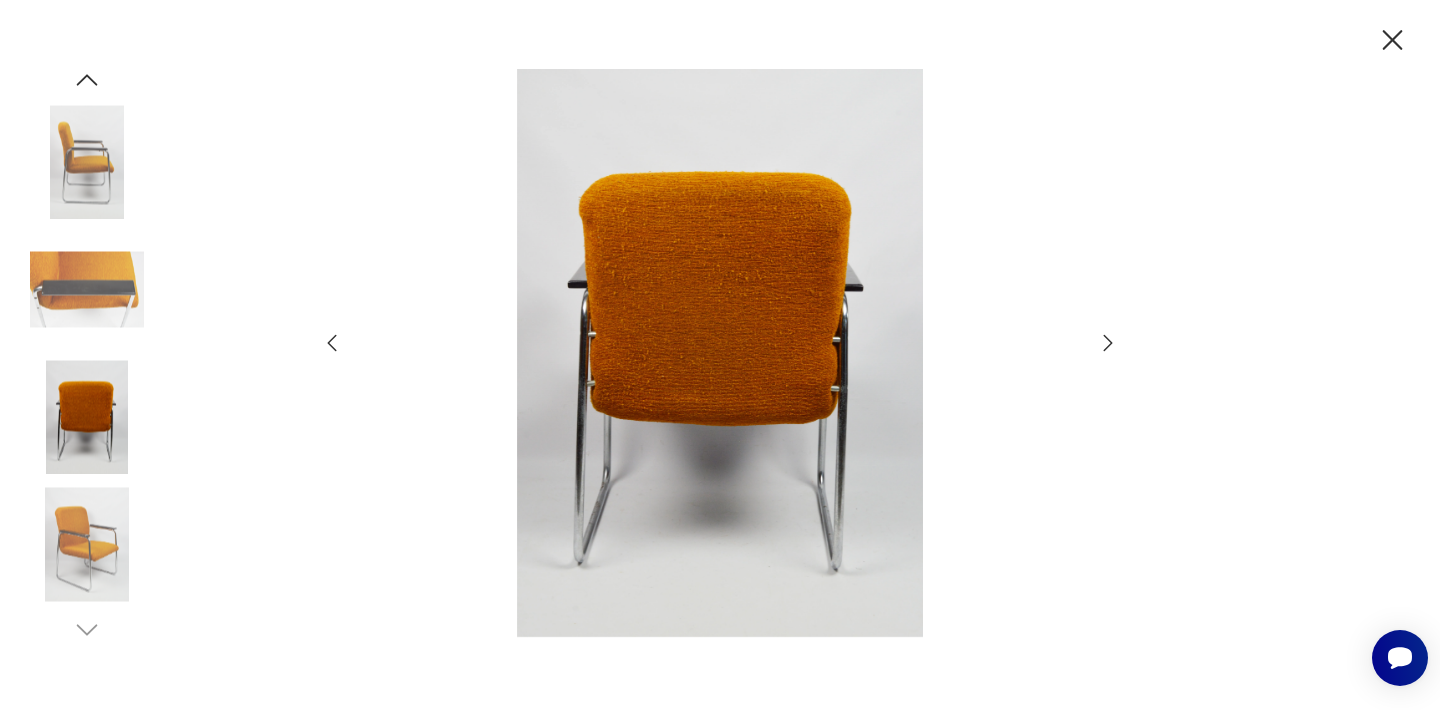 click 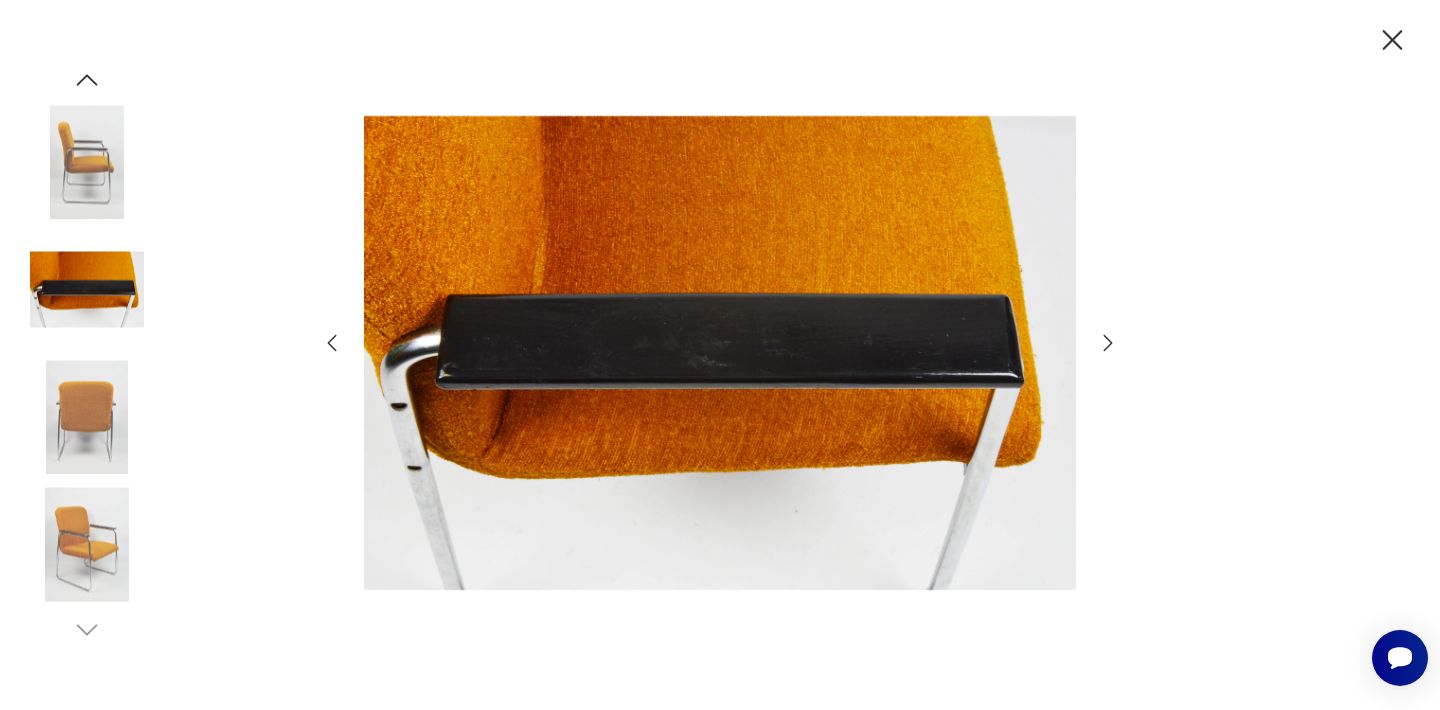 click 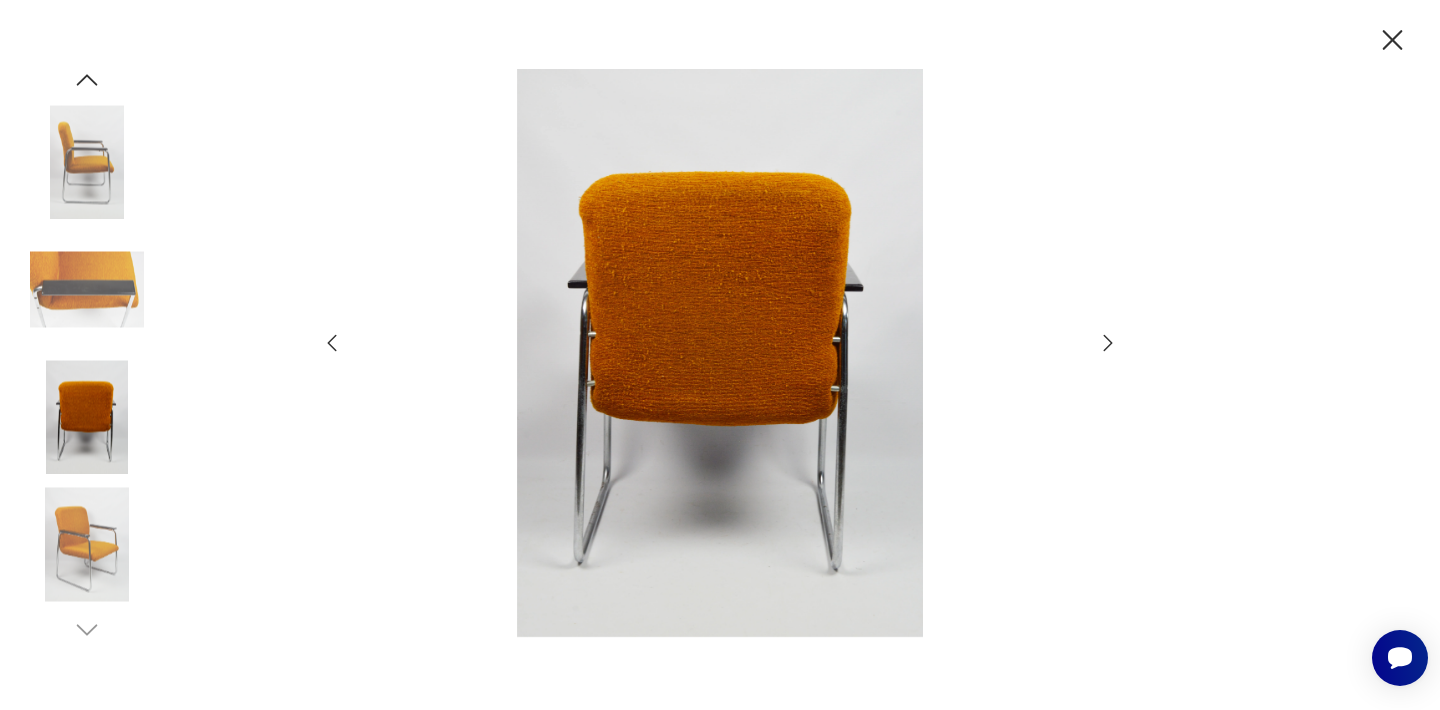 click 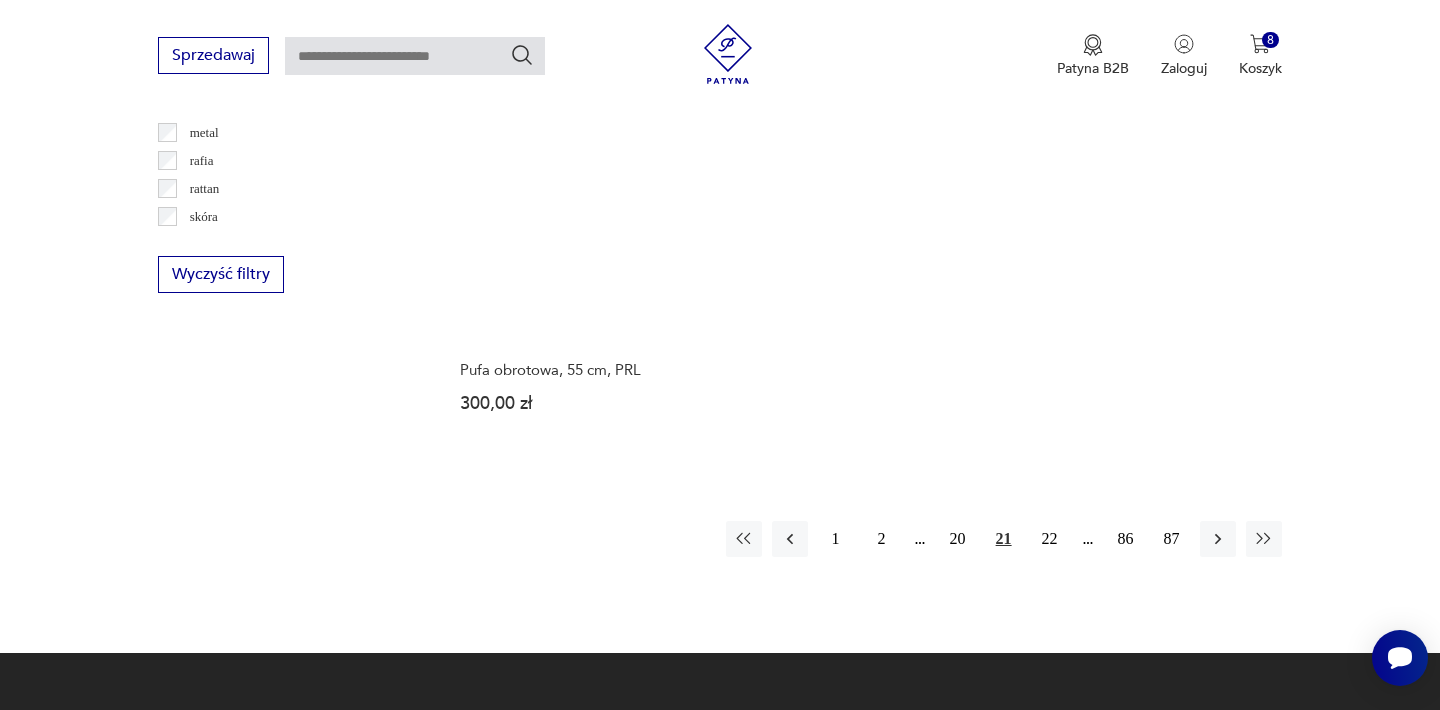 scroll, scrollTop: 3052, scrollLeft: 0, axis: vertical 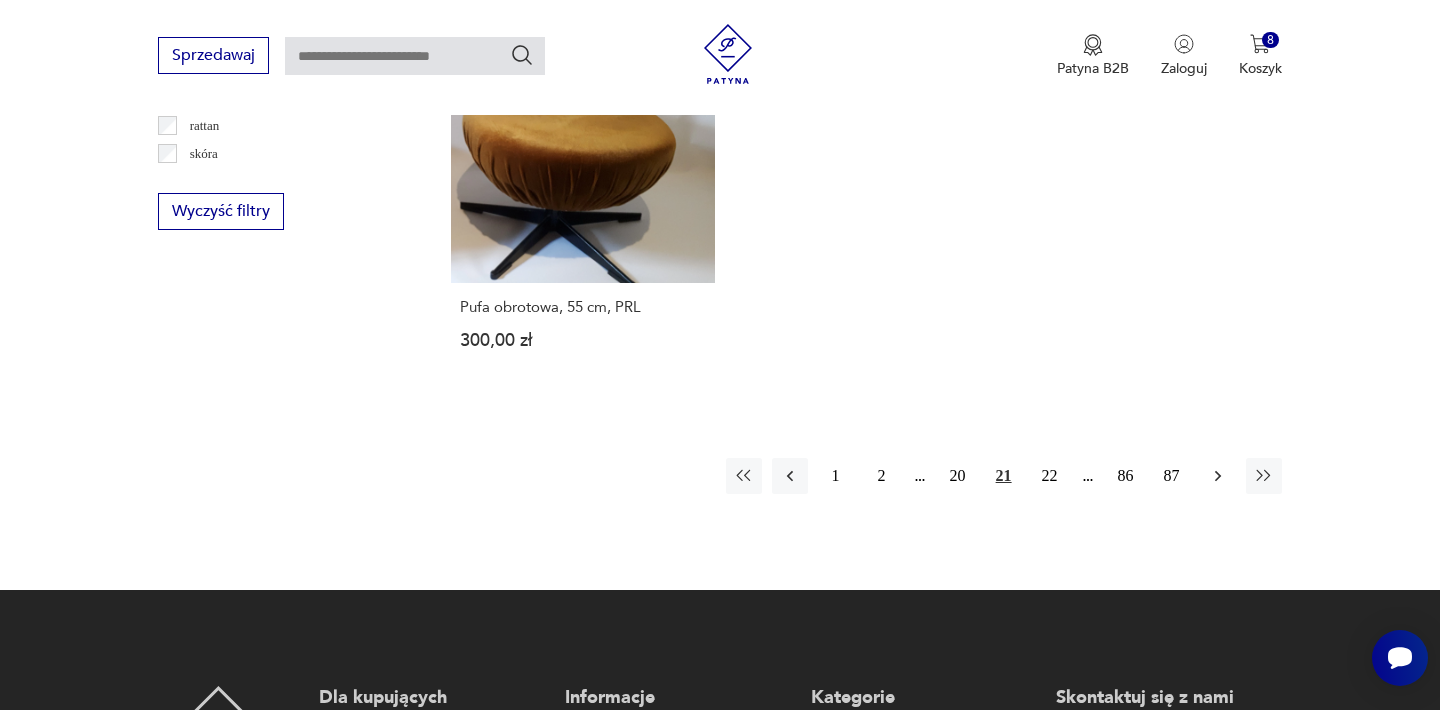 click 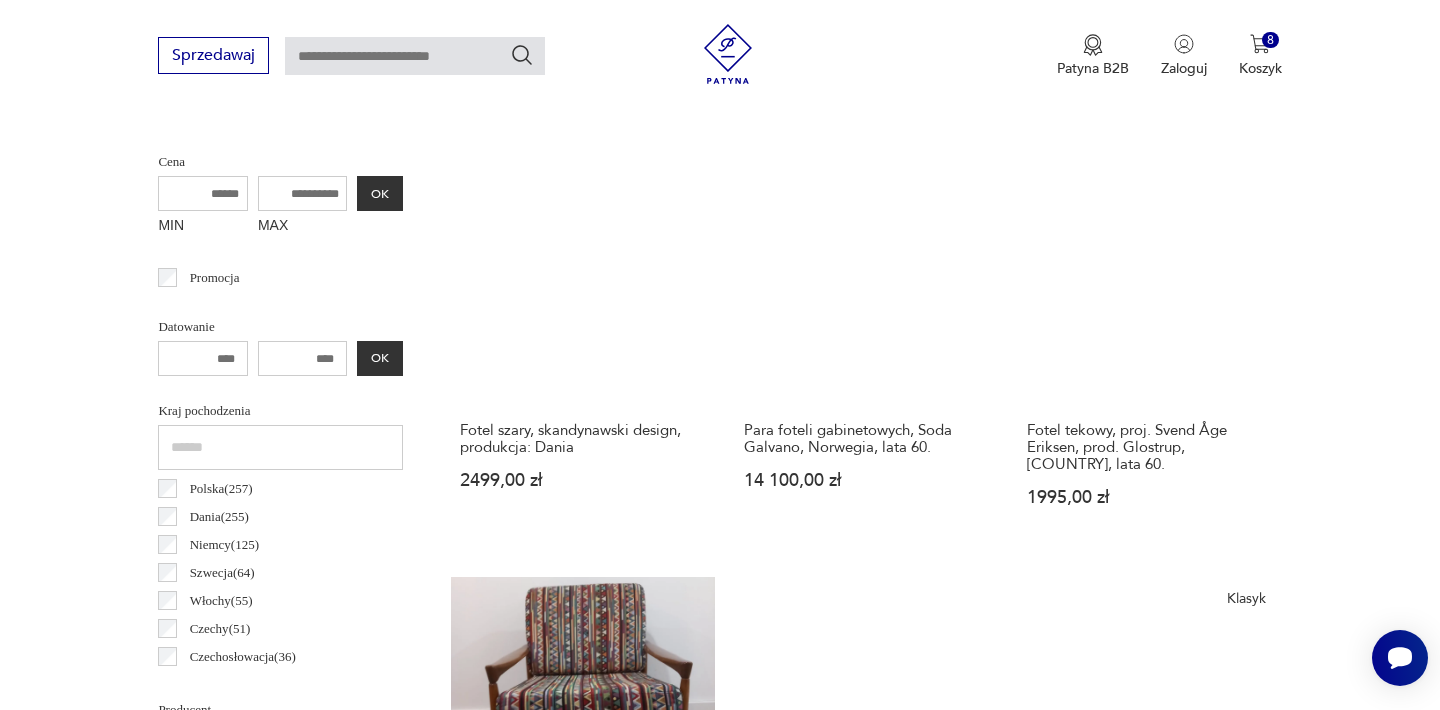scroll, scrollTop: 772, scrollLeft: 0, axis: vertical 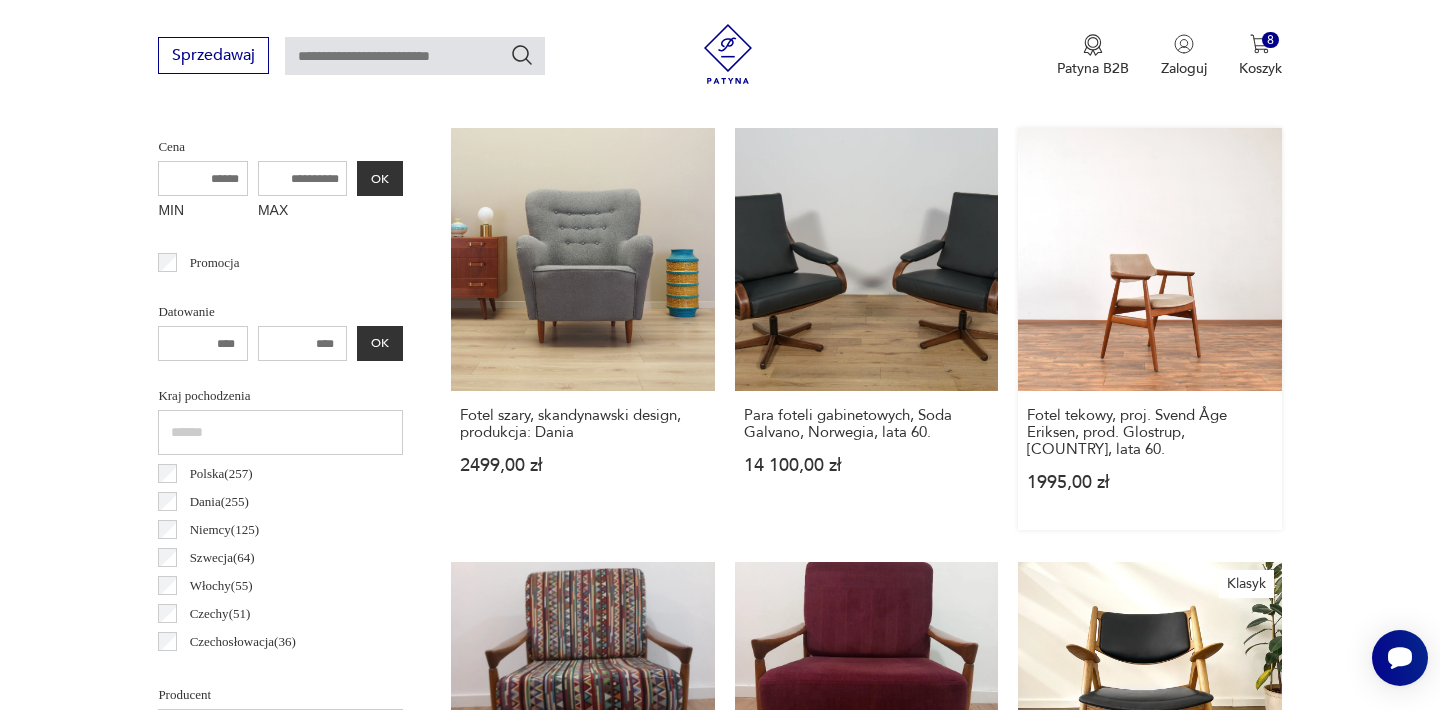 click on "Fotel tekowy, proj. [PERSON] [LAST], prod. Glostrup, Dania, lata 60. 1995,00 zł" at bounding box center (1149, 329) 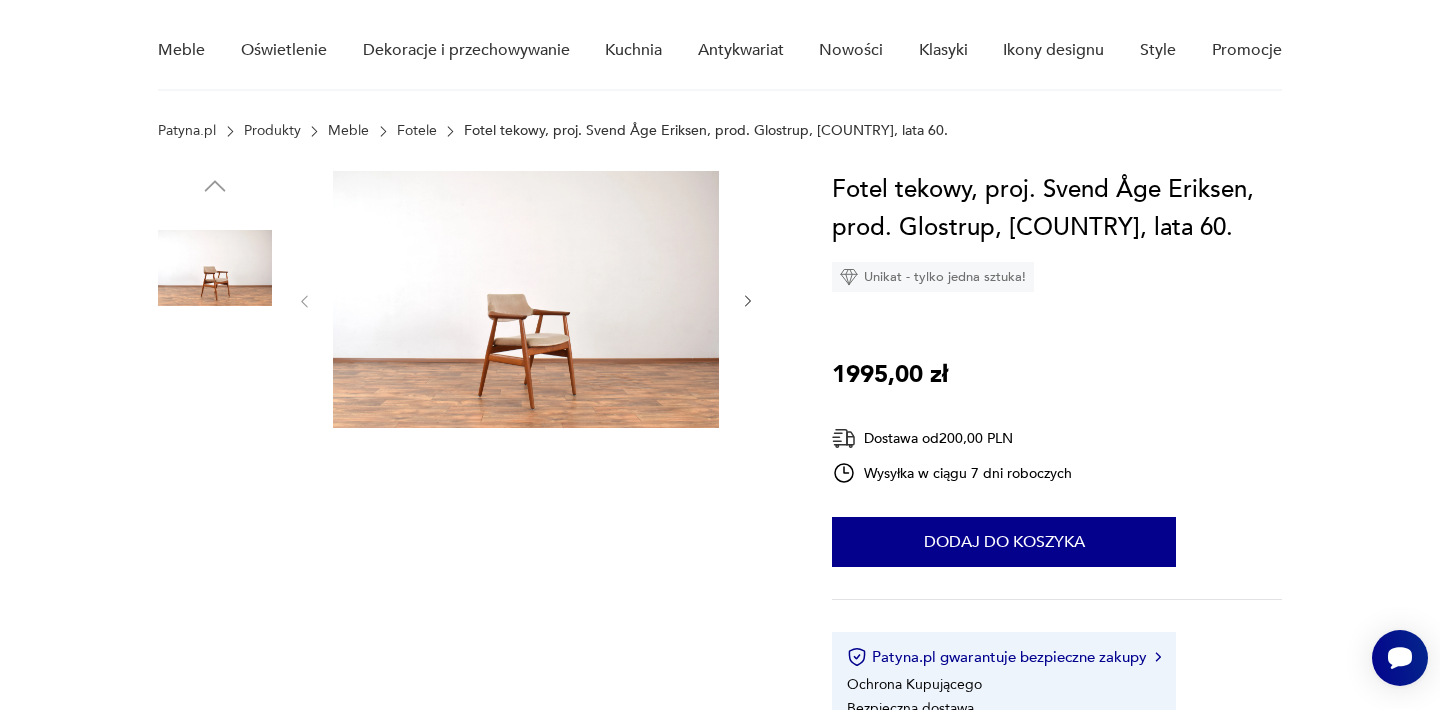 scroll, scrollTop: 0, scrollLeft: 0, axis: both 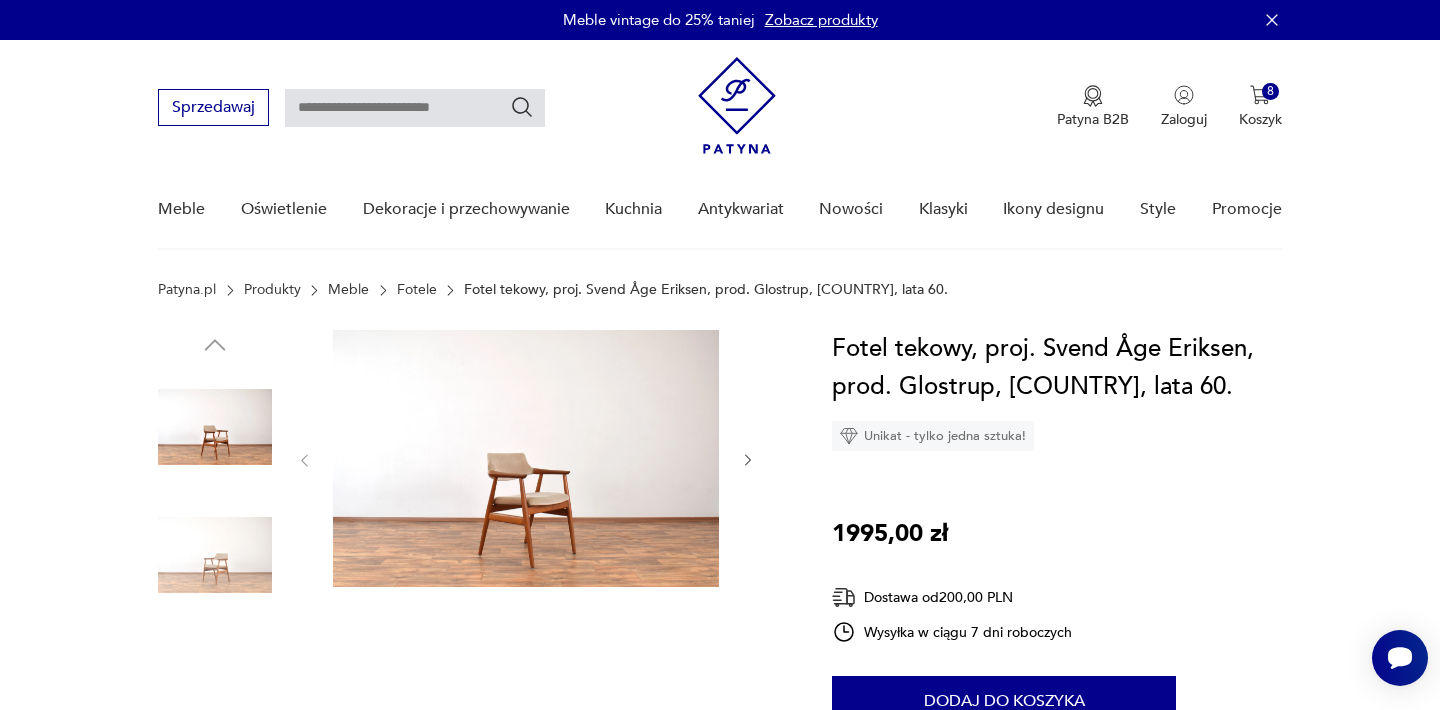 click at bounding box center [526, 458] 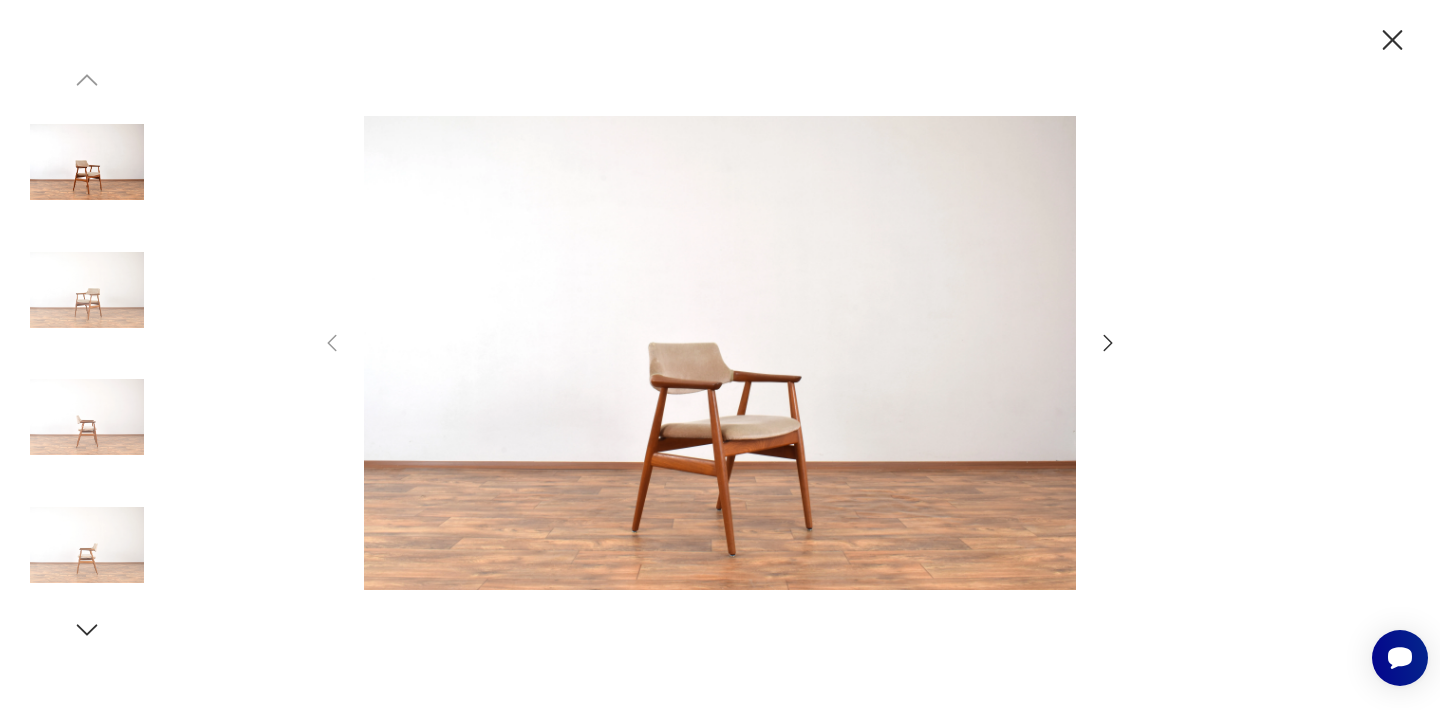 click 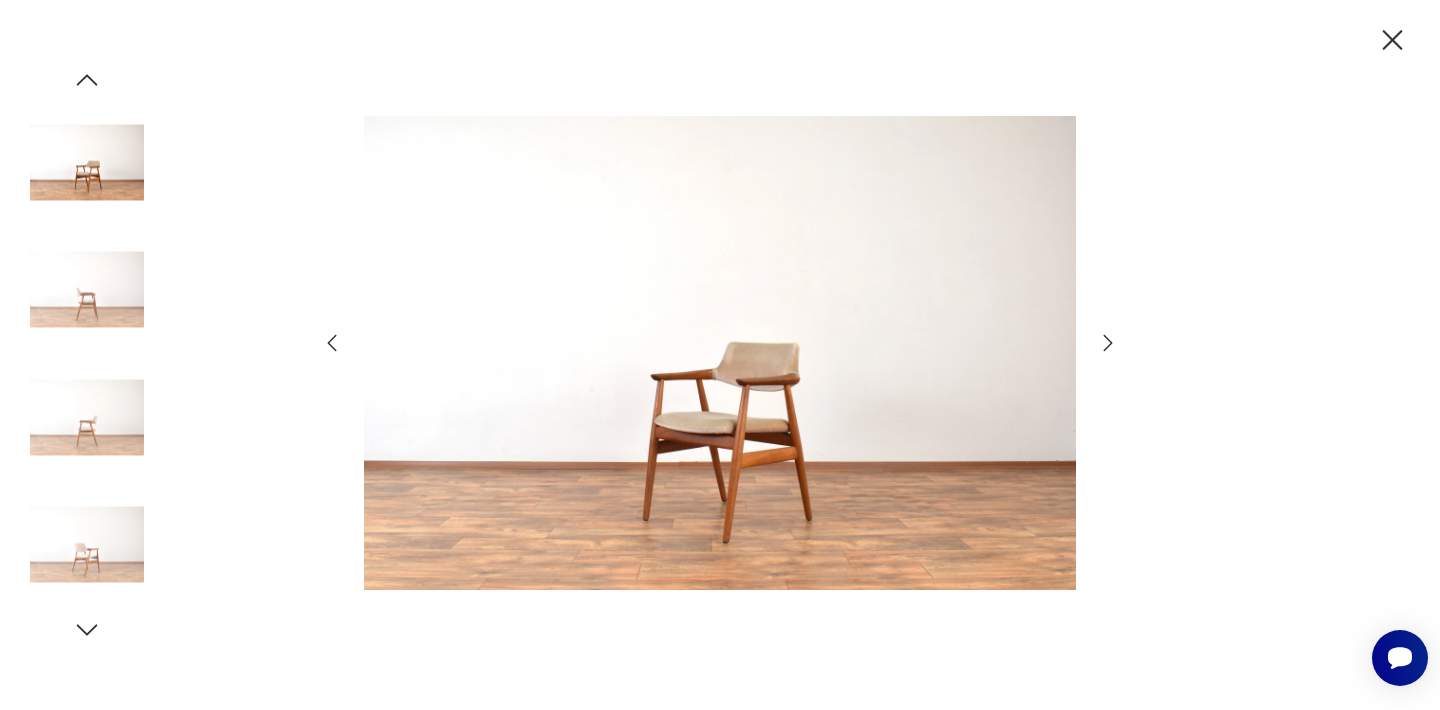 click 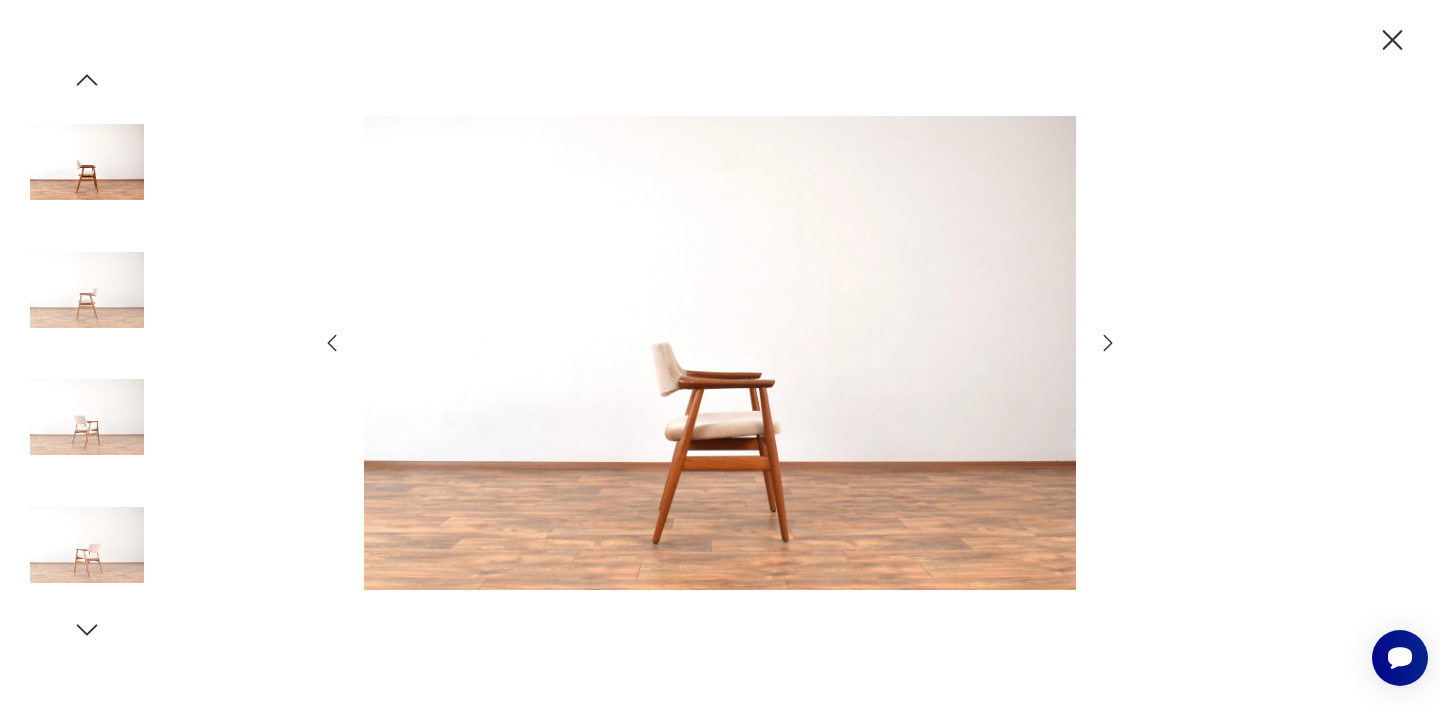 click 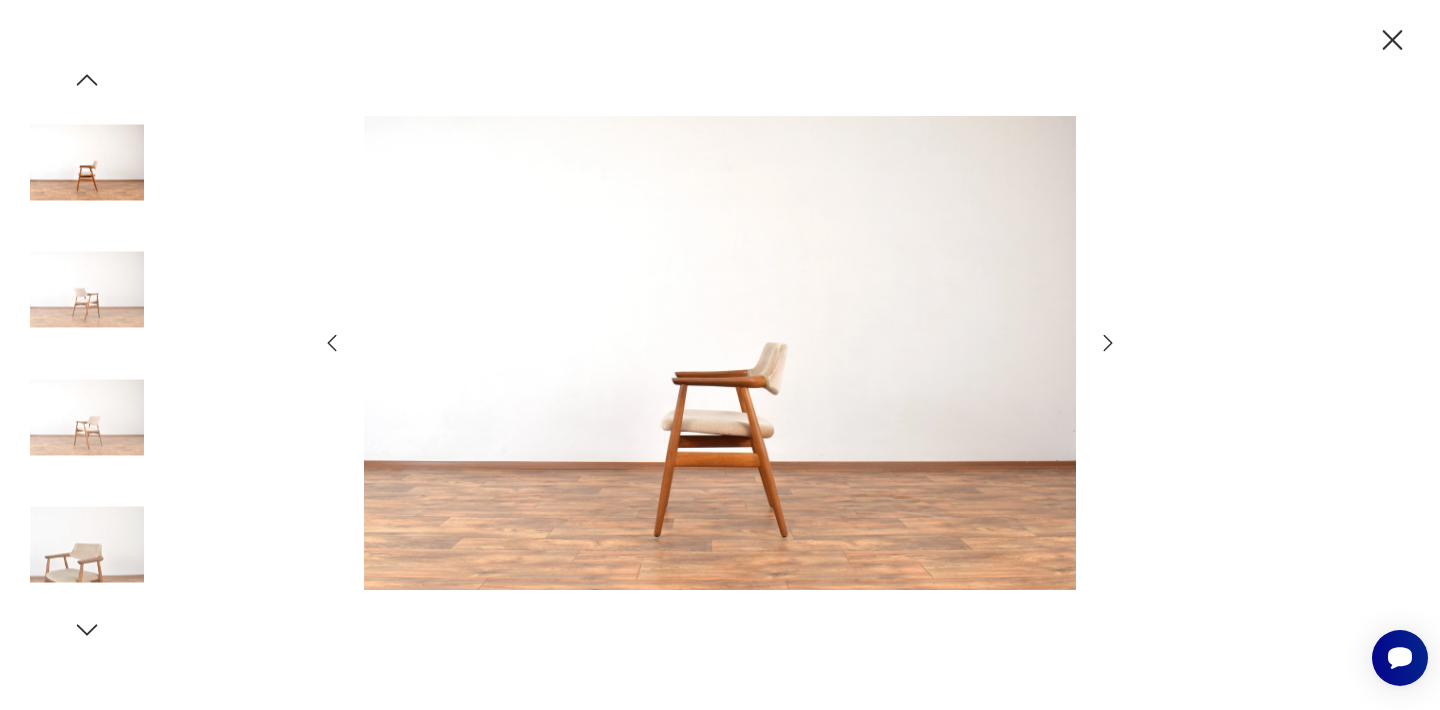 click 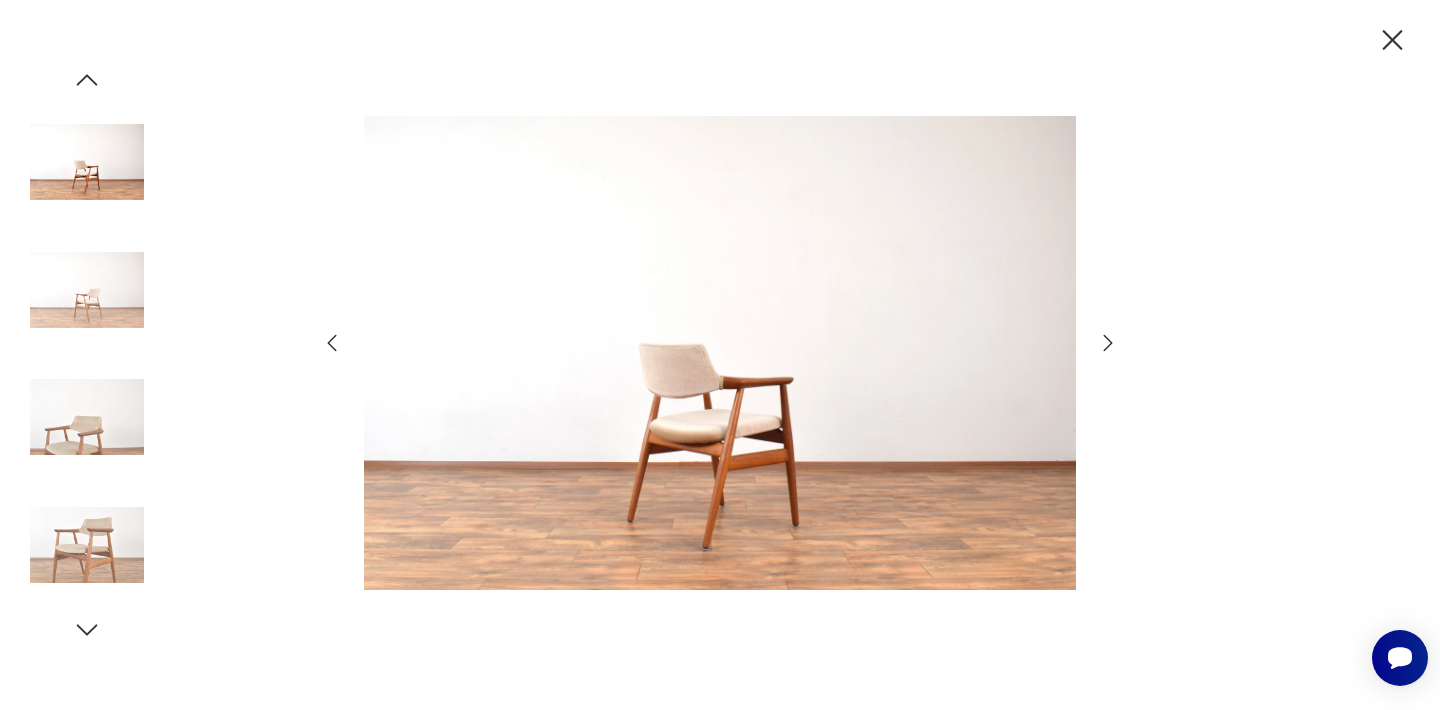click 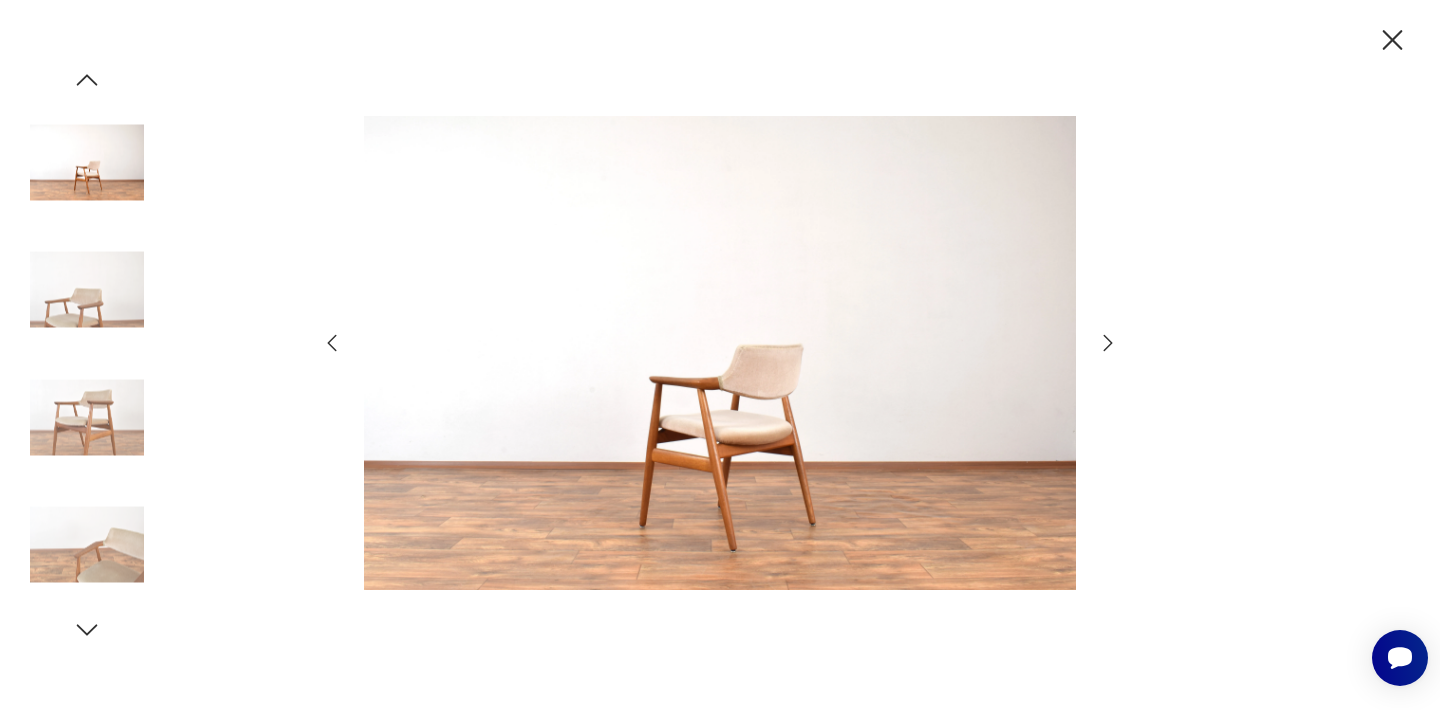 click 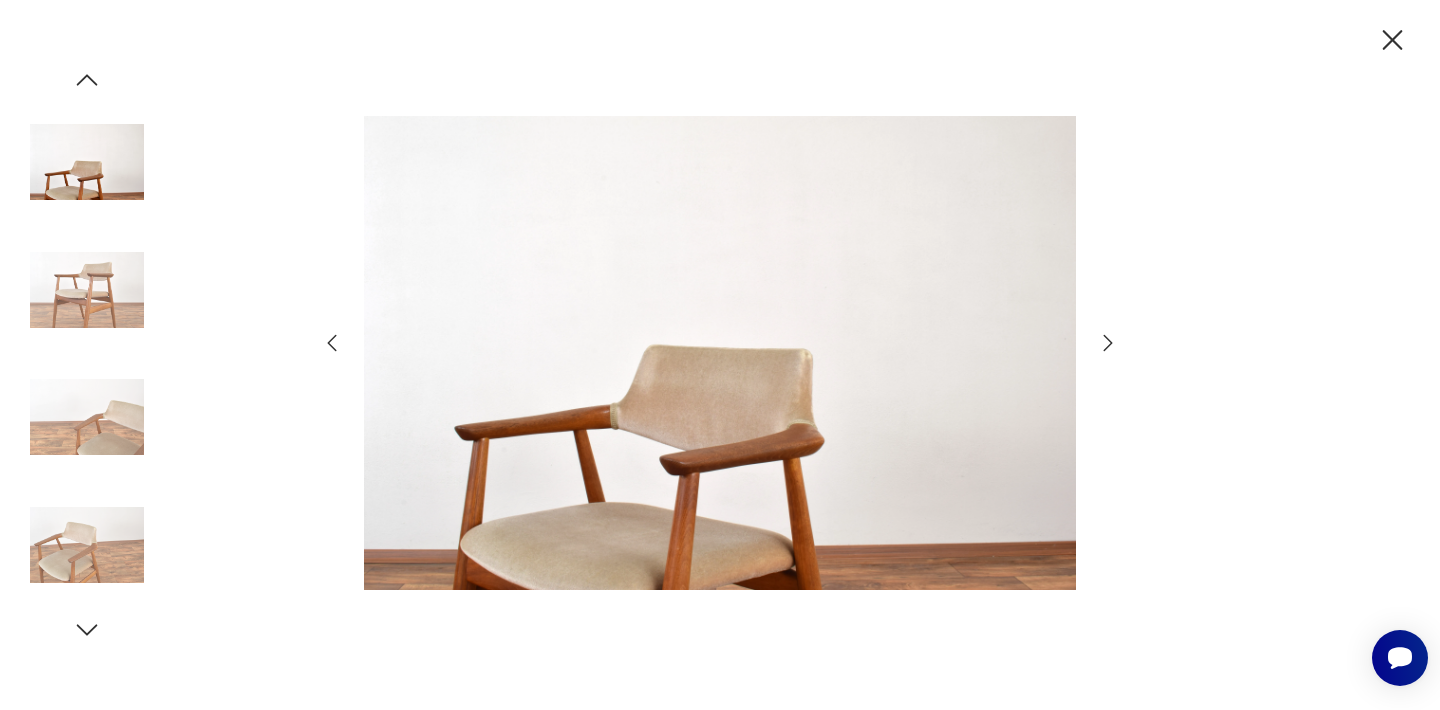 click 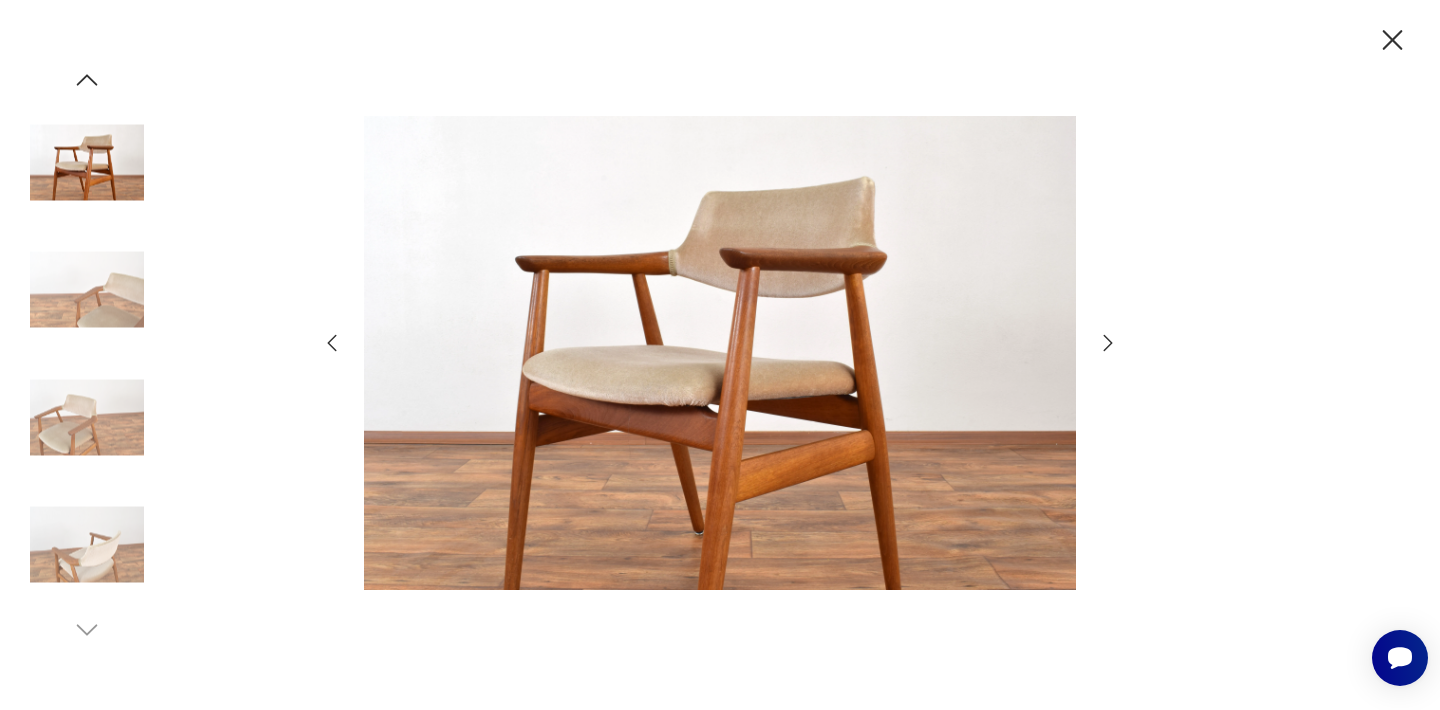 click 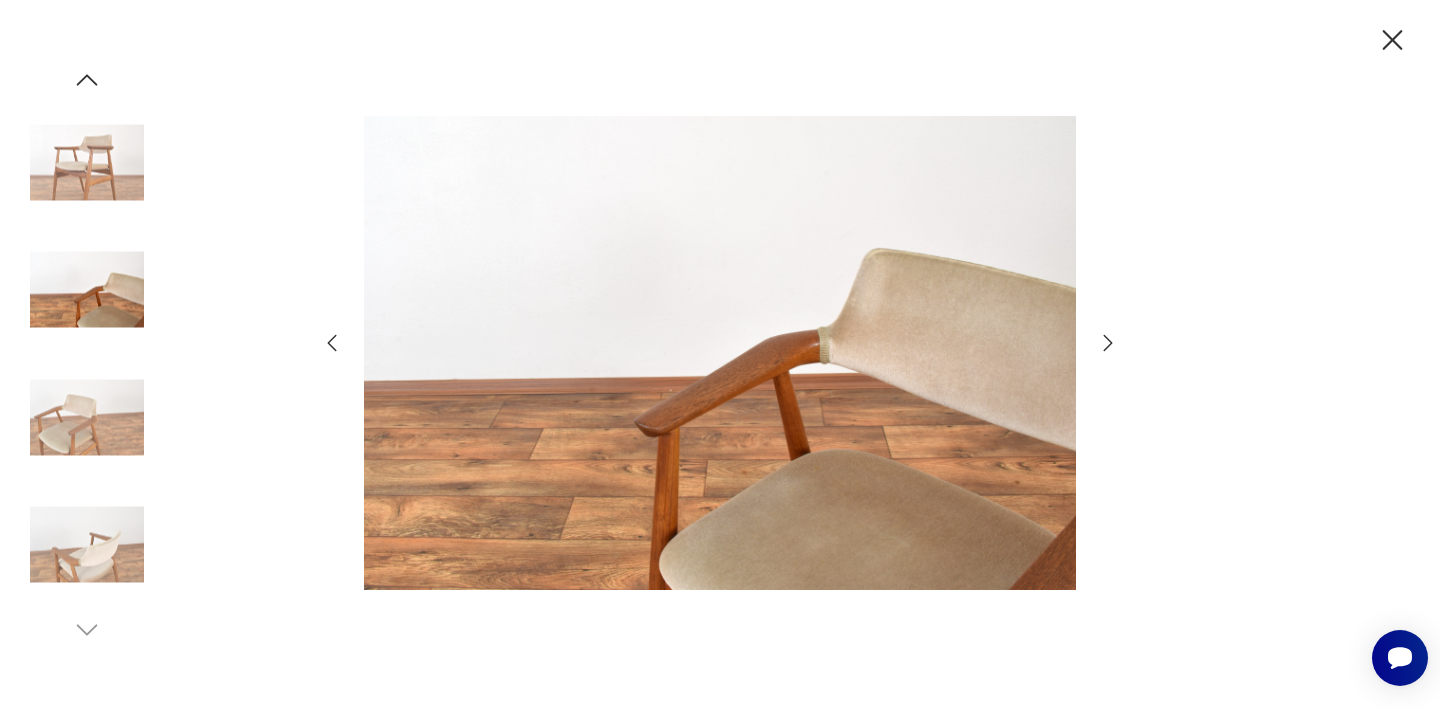 click 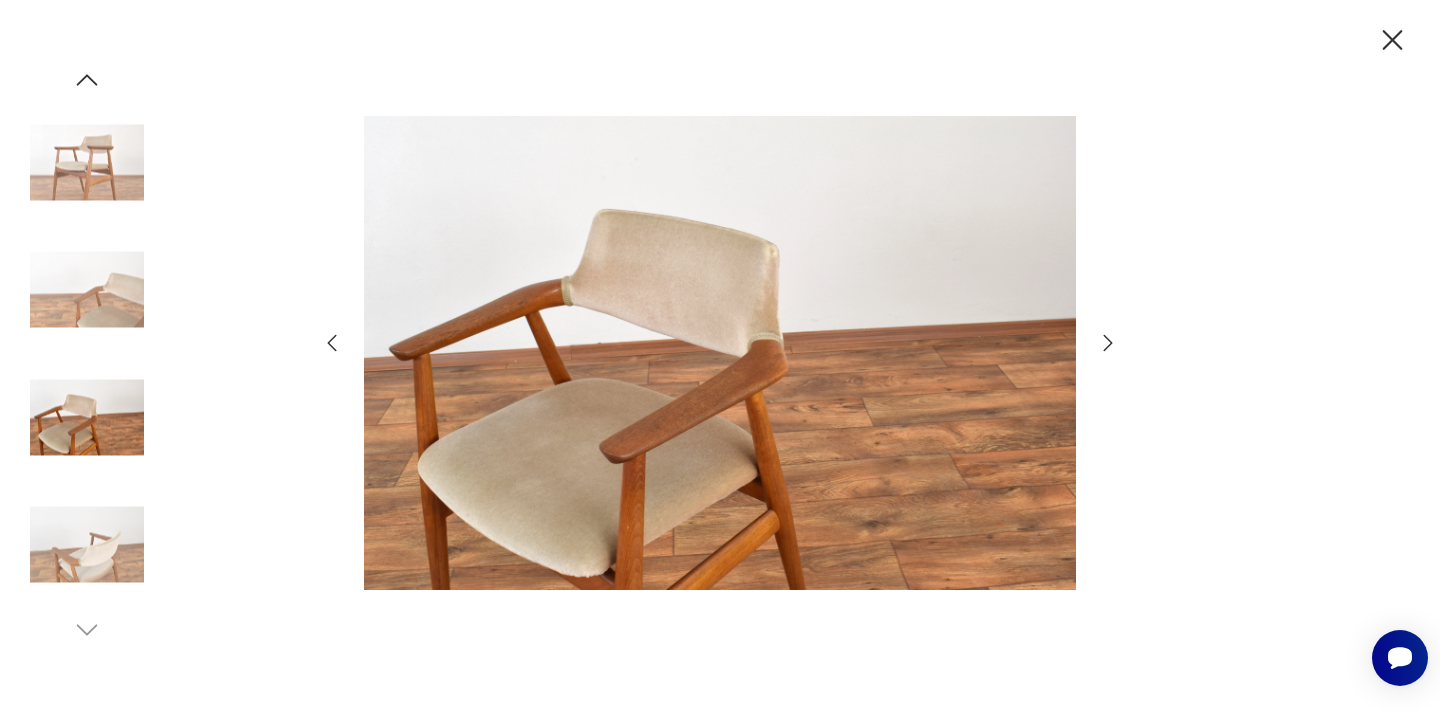 click 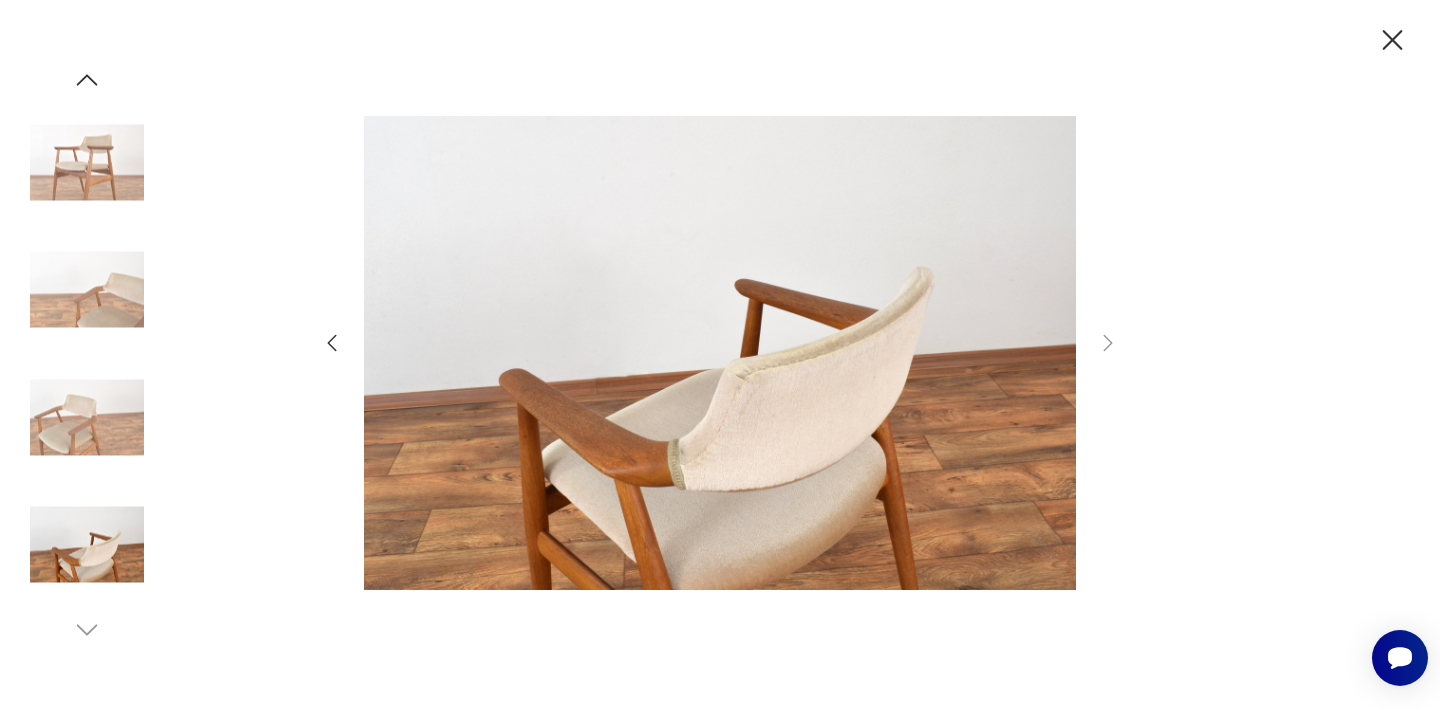 click 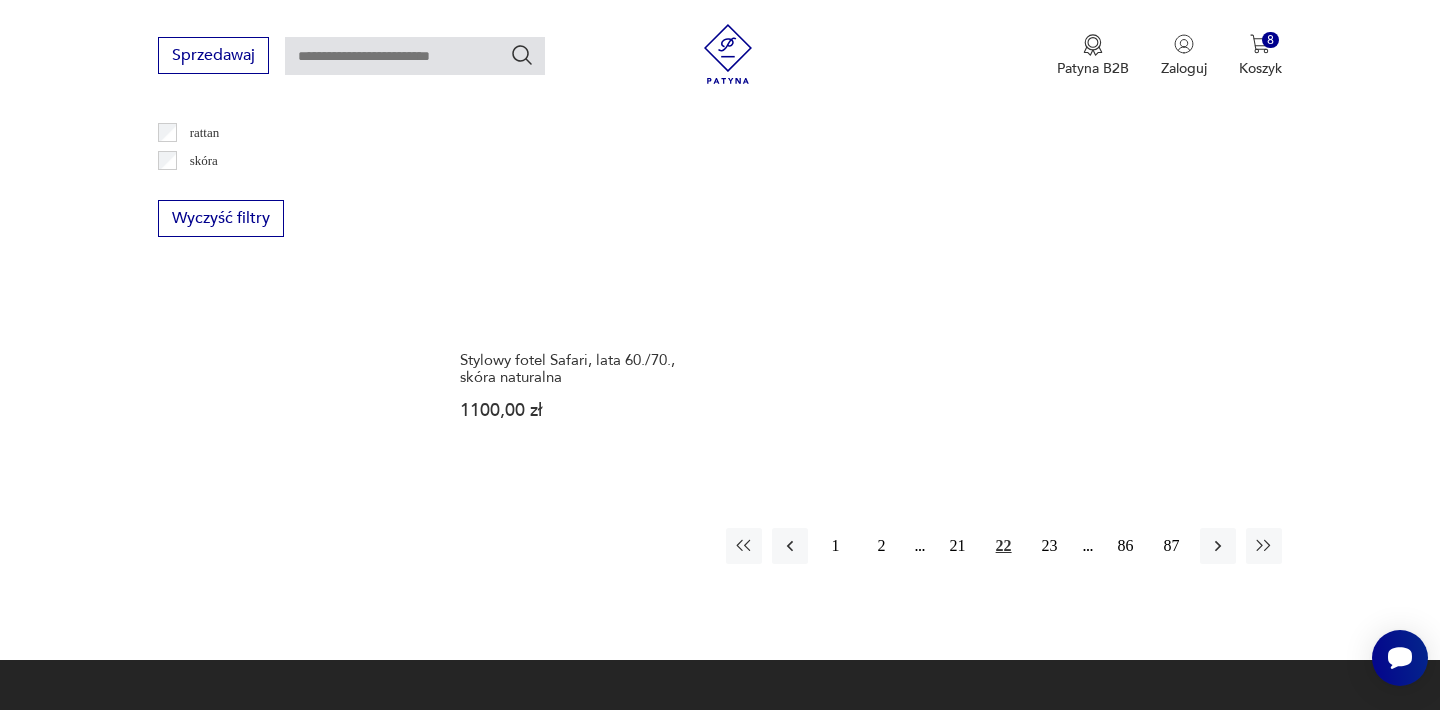 scroll, scrollTop: 3052, scrollLeft: 0, axis: vertical 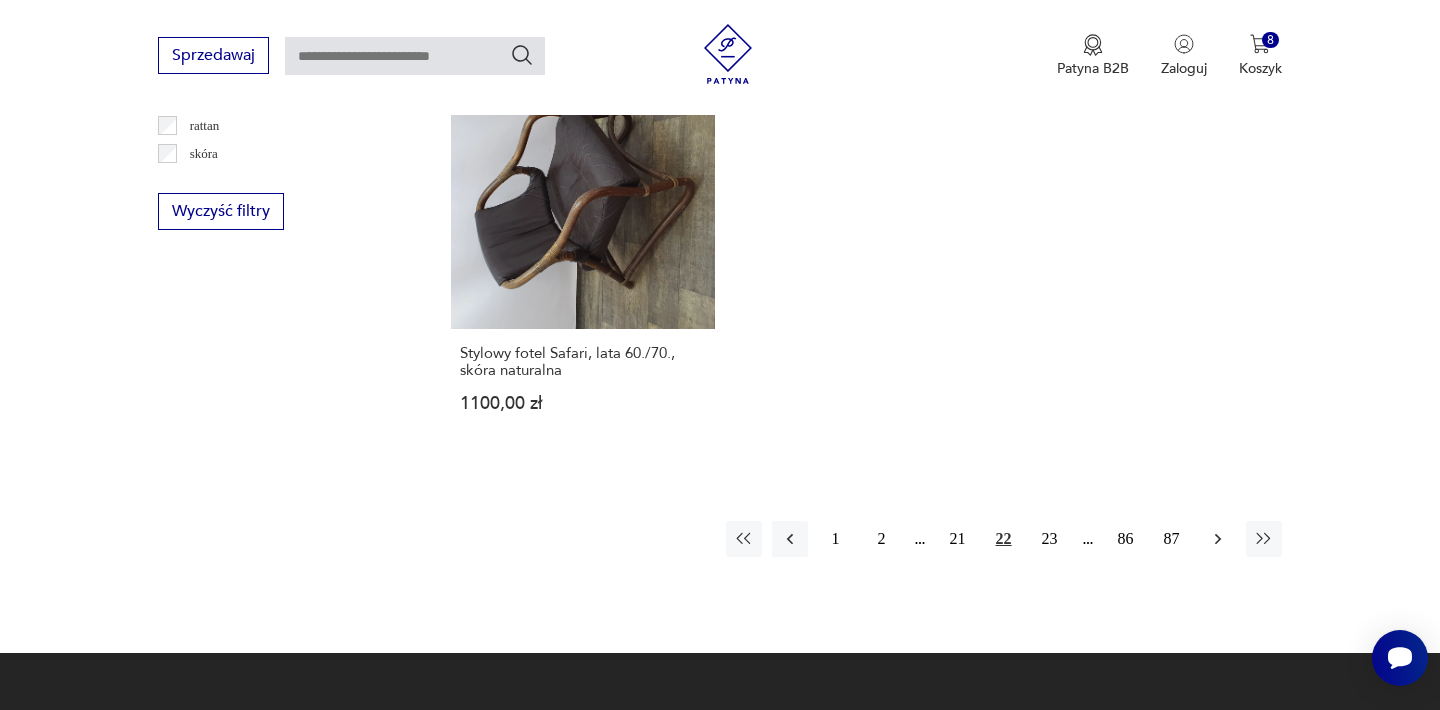 click 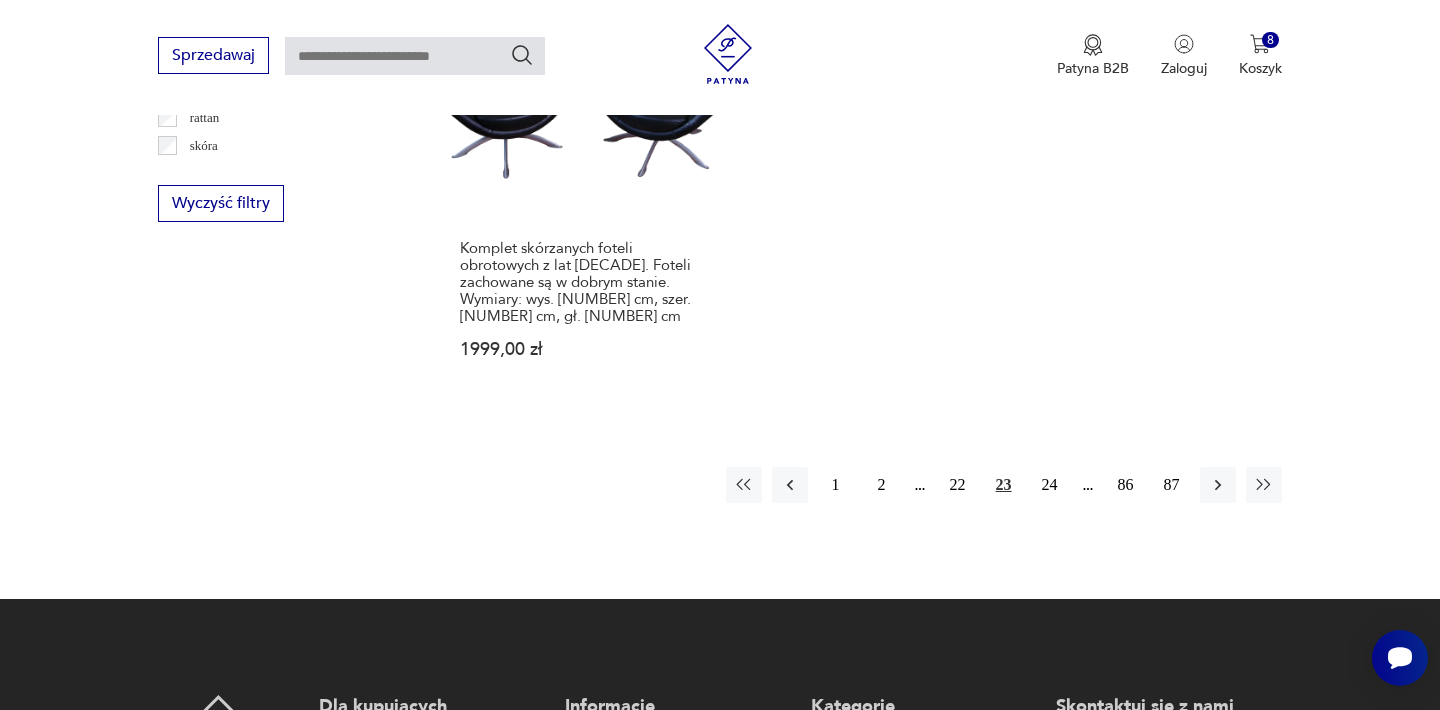 scroll, scrollTop: 3092, scrollLeft: 0, axis: vertical 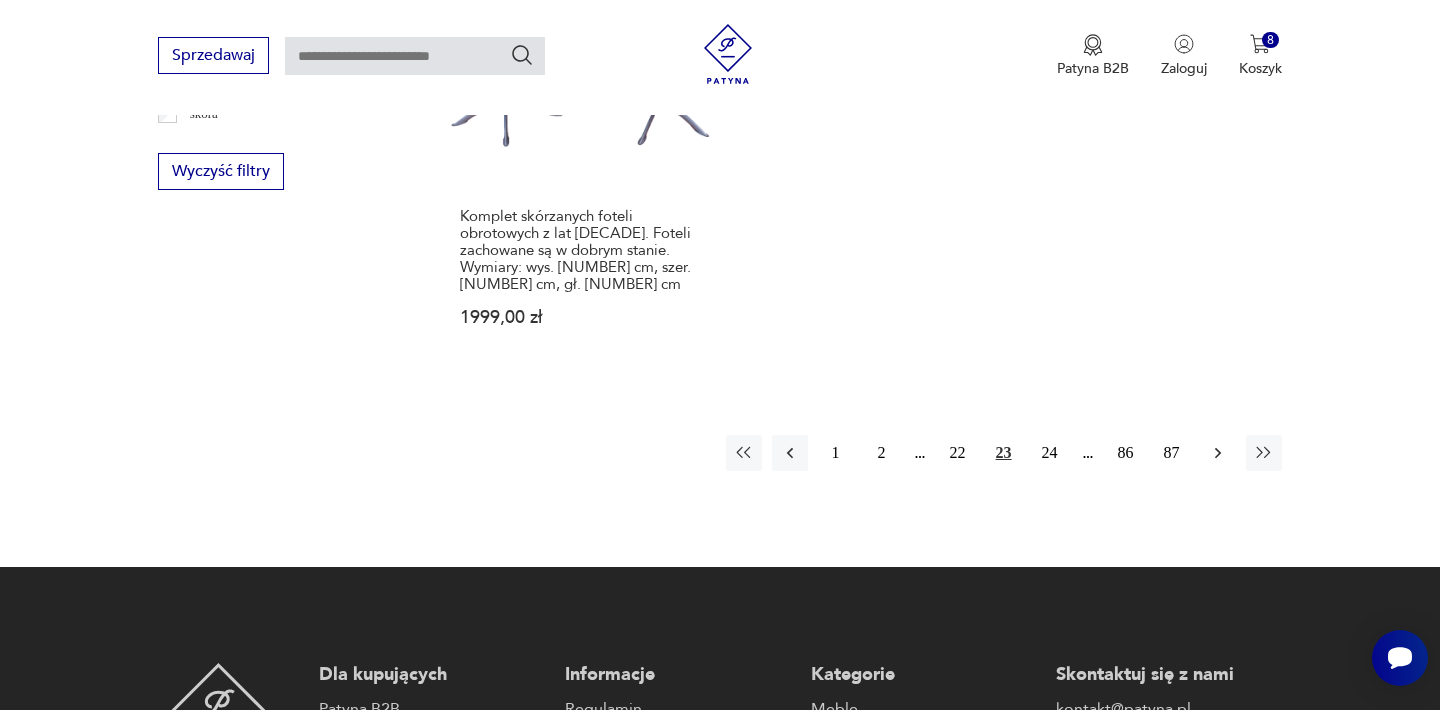click 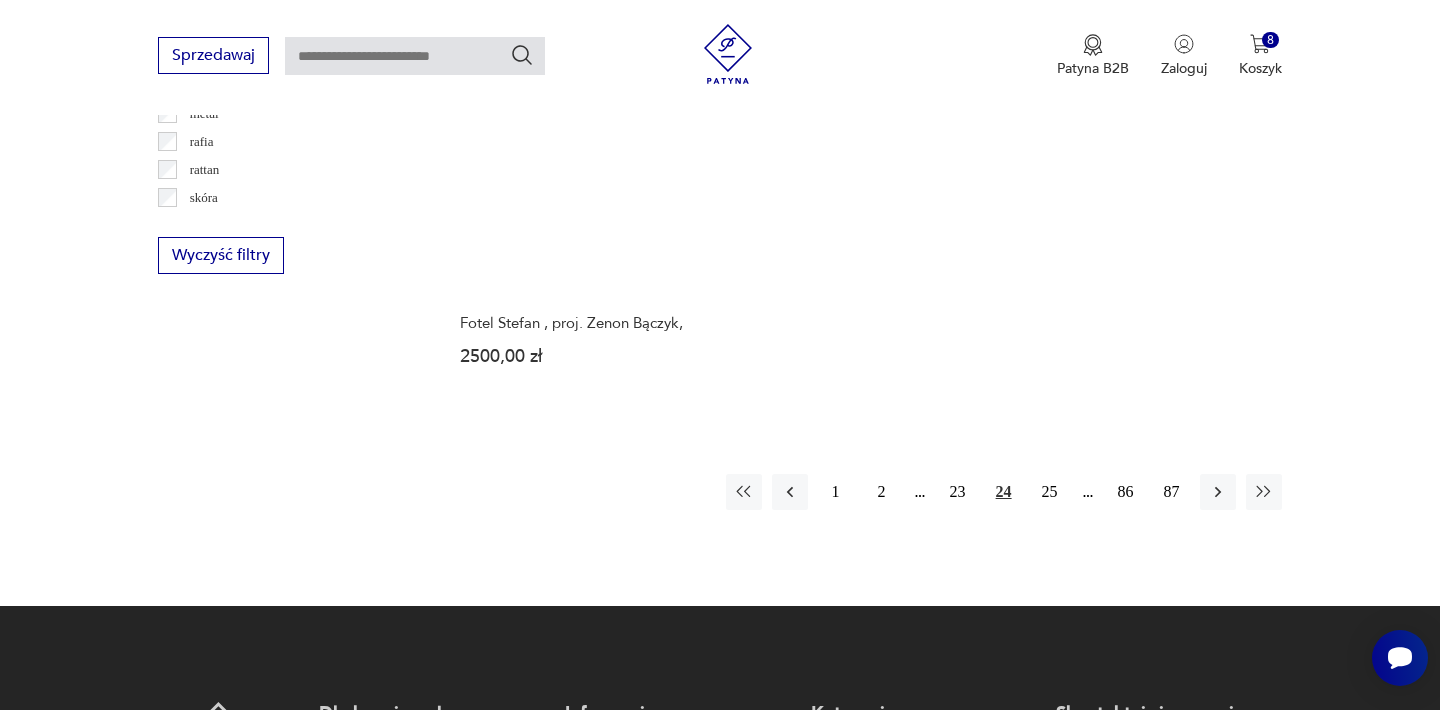 scroll, scrollTop: 3012, scrollLeft: 0, axis: vertical 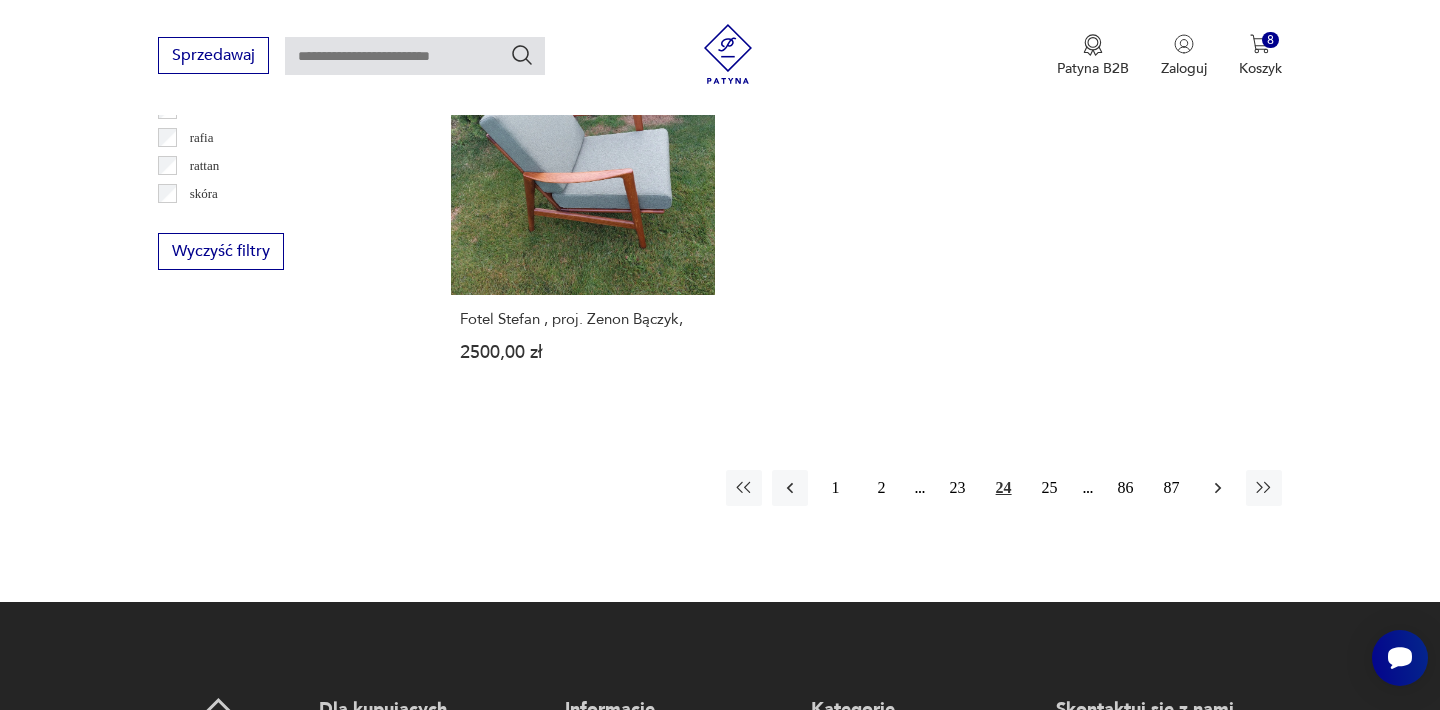 click 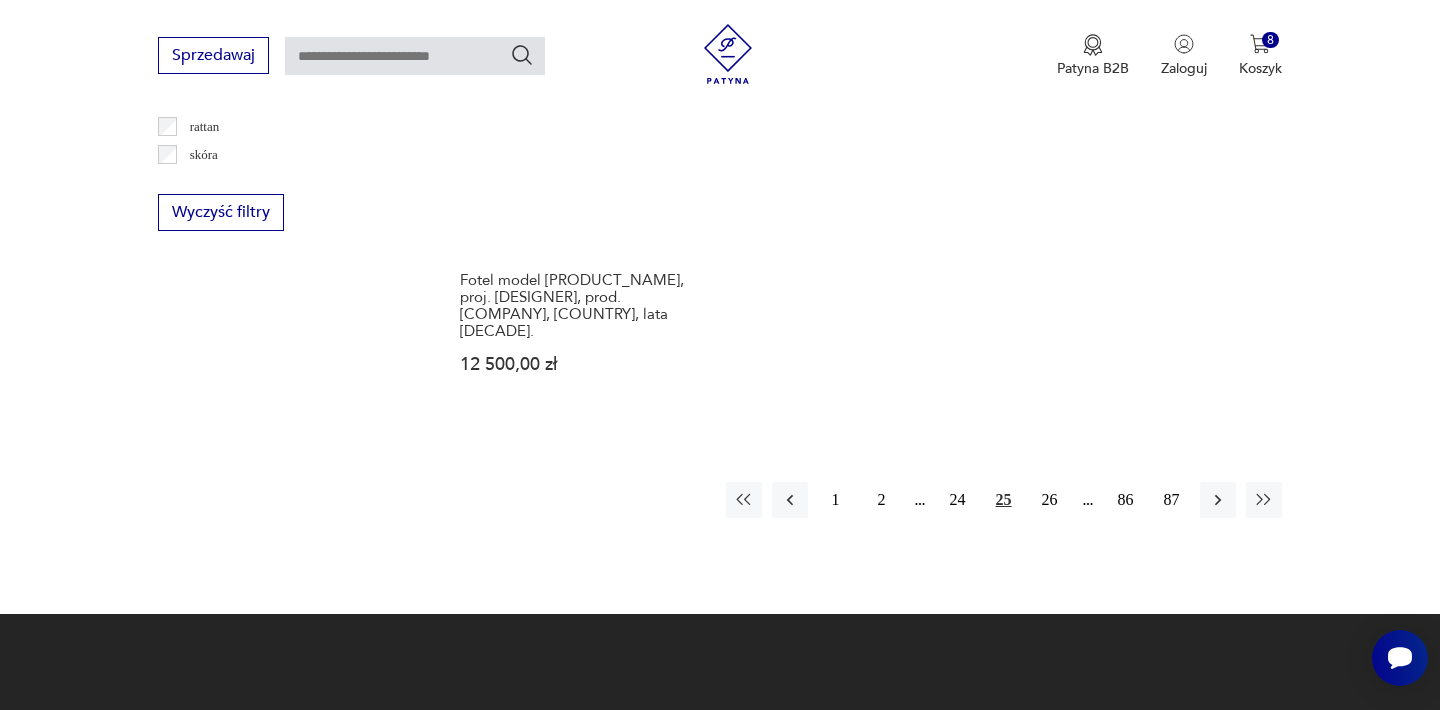scroll, scrollTop: 3052, scrollLeft: 0, axis: vertical 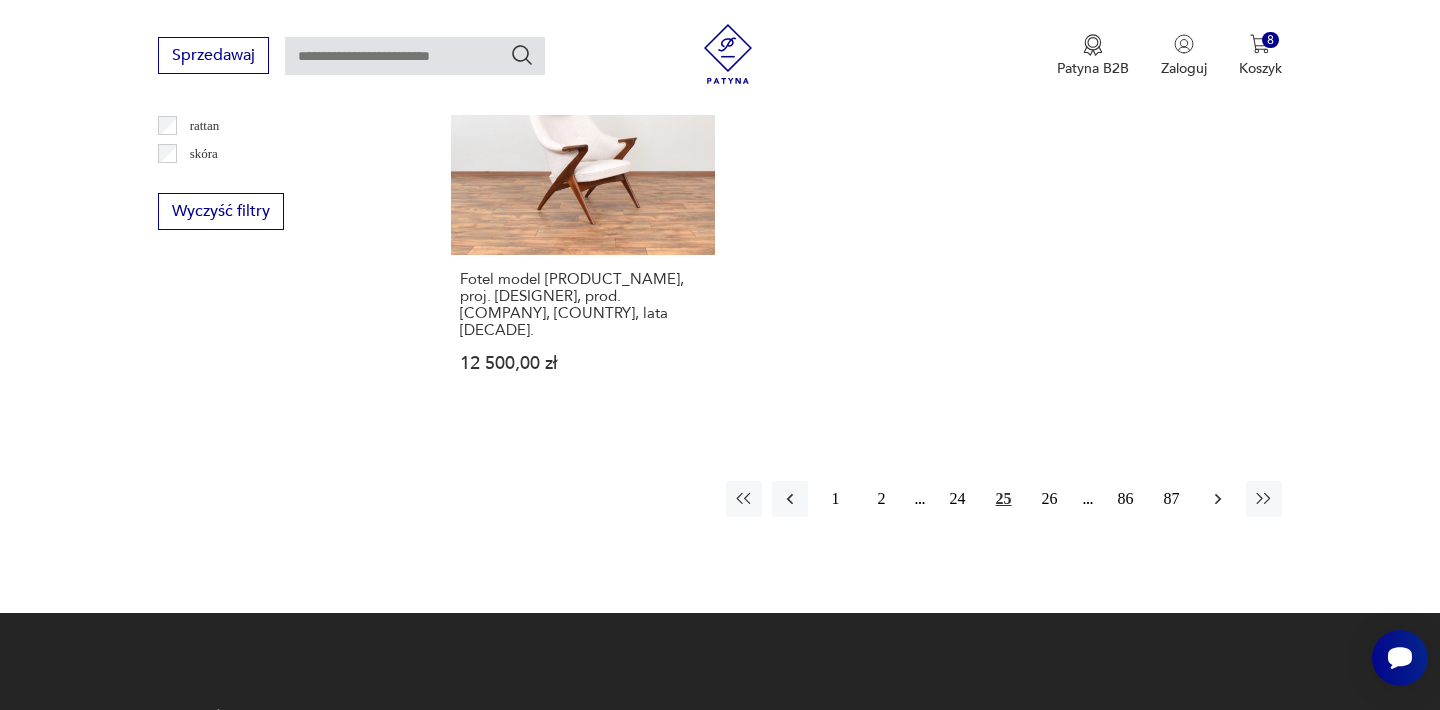 click at bounding box center [1218, 499] 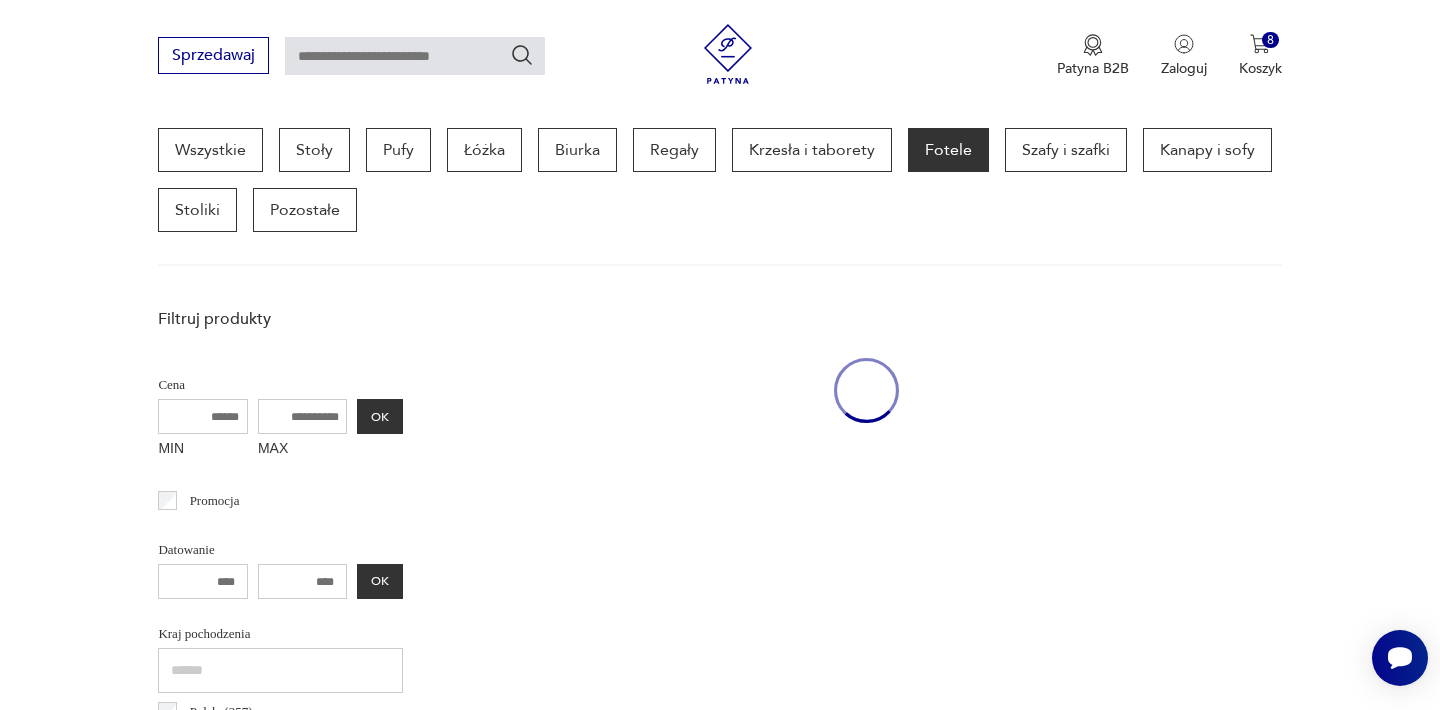 scroll, scrollTop: 532, scrollLeft: 0, axis: vertical 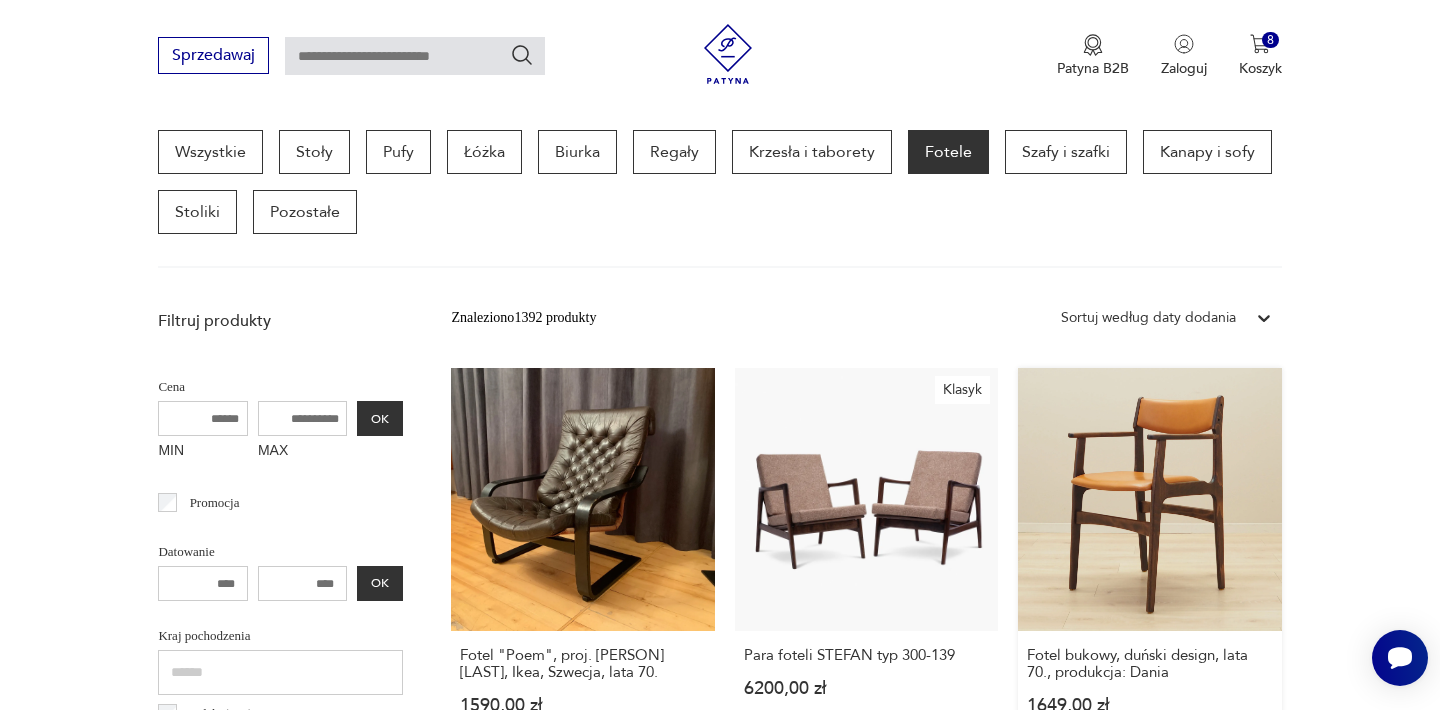 click on "Fotel bukowy, duński design, lata [DECADE], produkcja: Dania [PRICE]" at bounding box center (1149, 560) 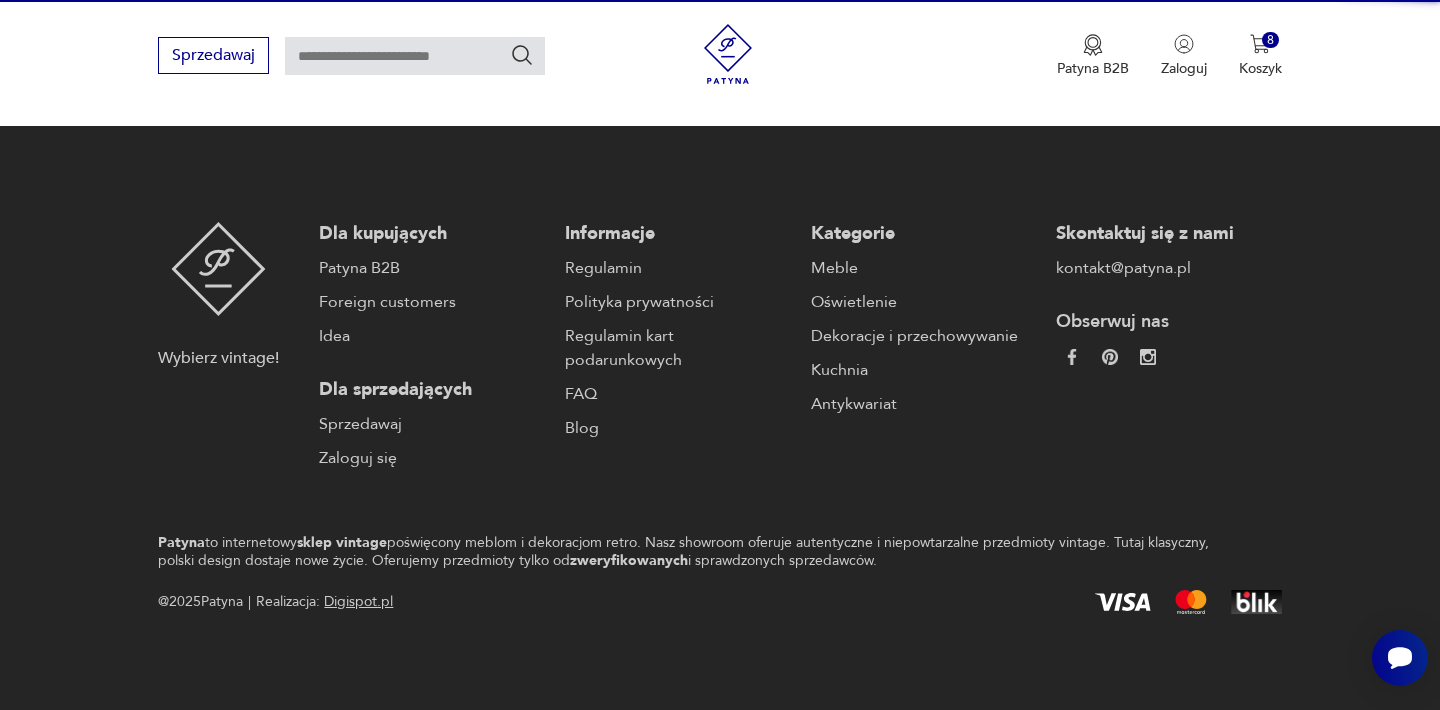 scroll, scrollTop: 0, scrollLeft: 0, axis: both 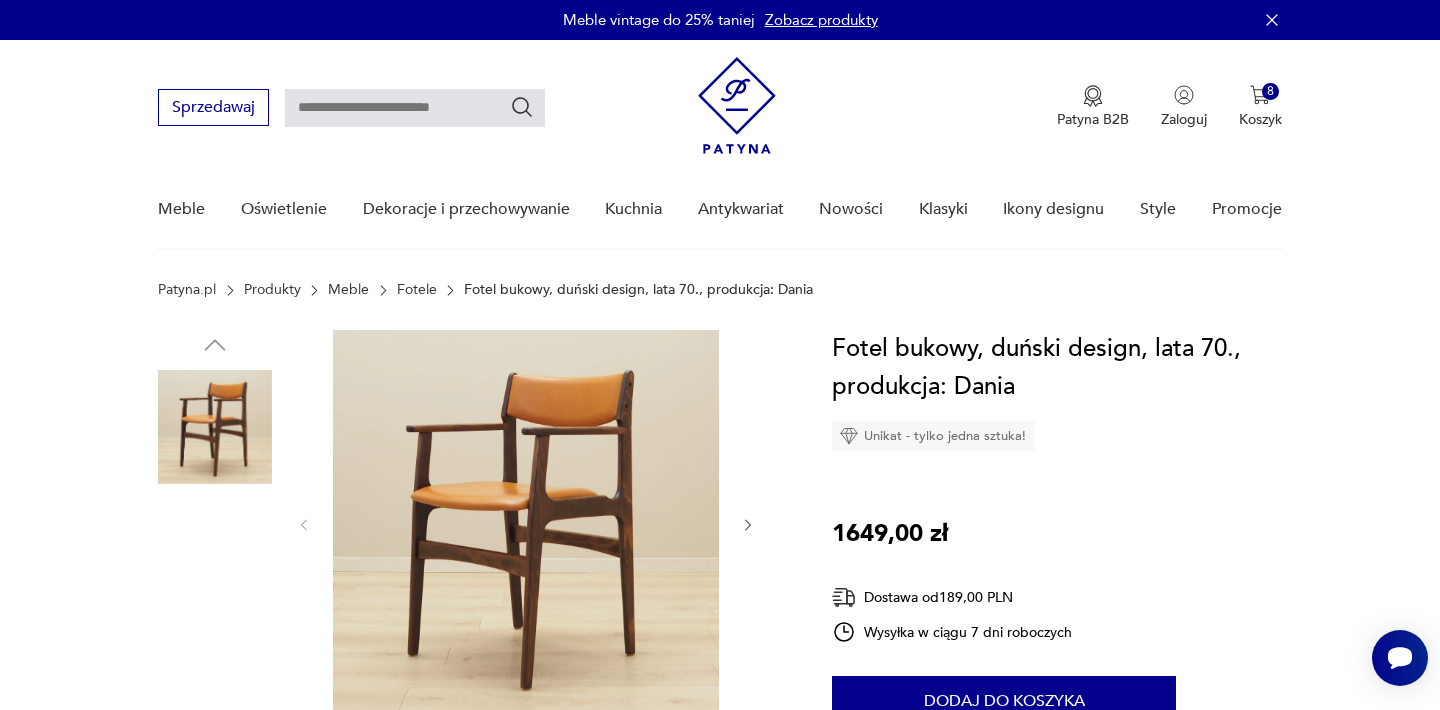 click at bounding box center (526, 523) 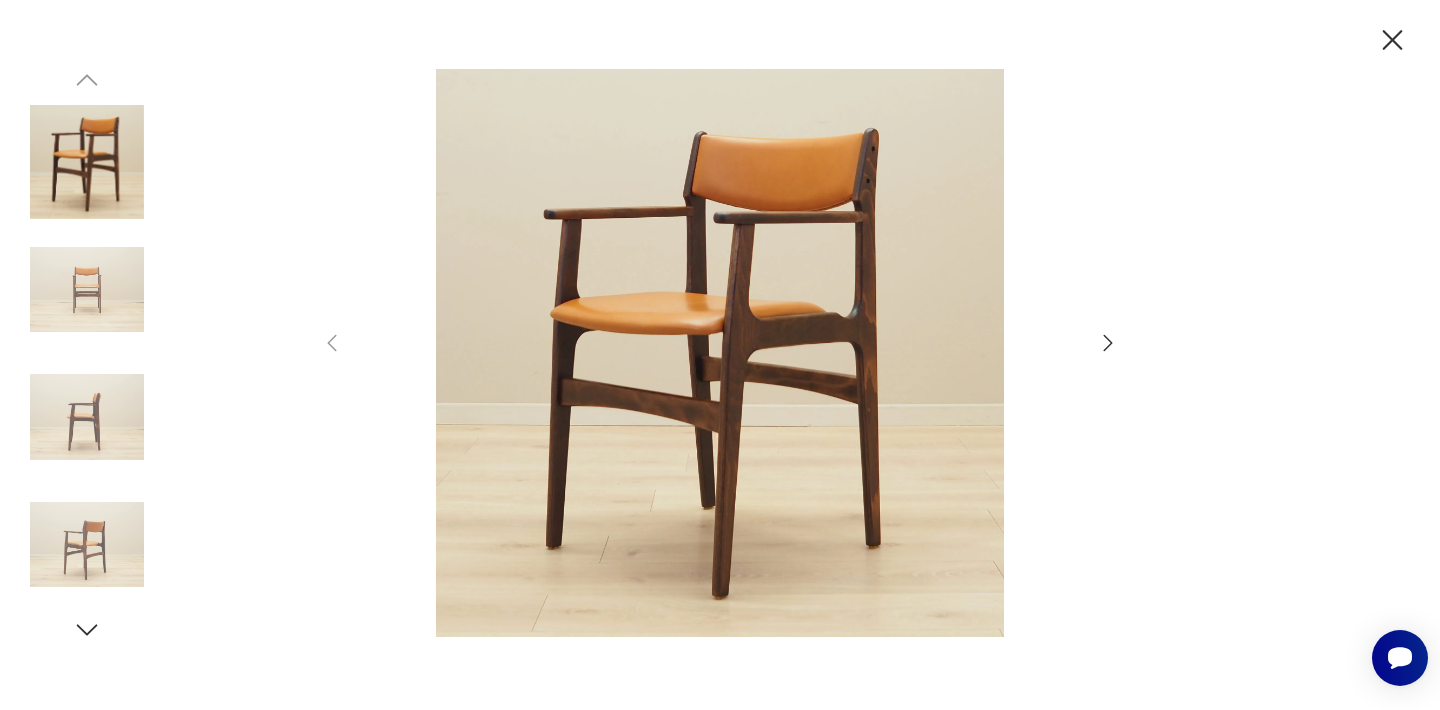 click 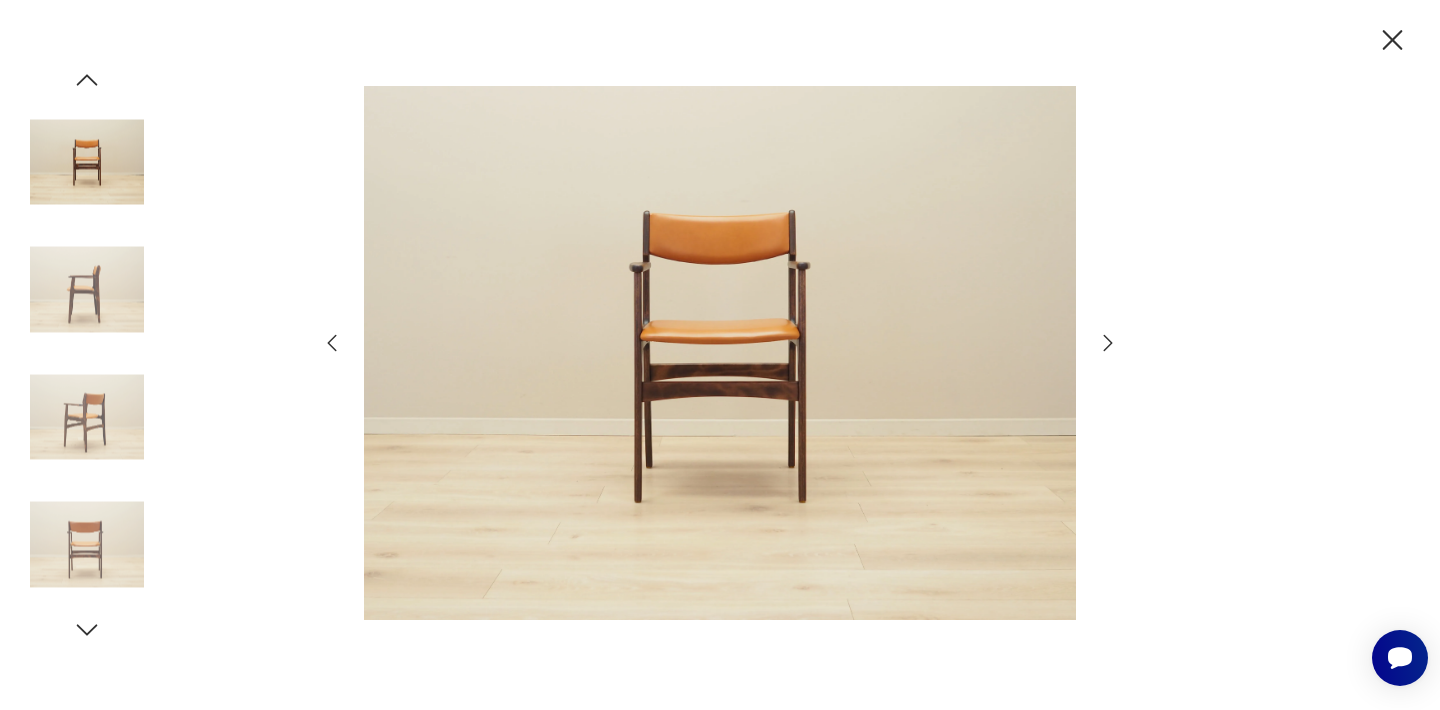 click 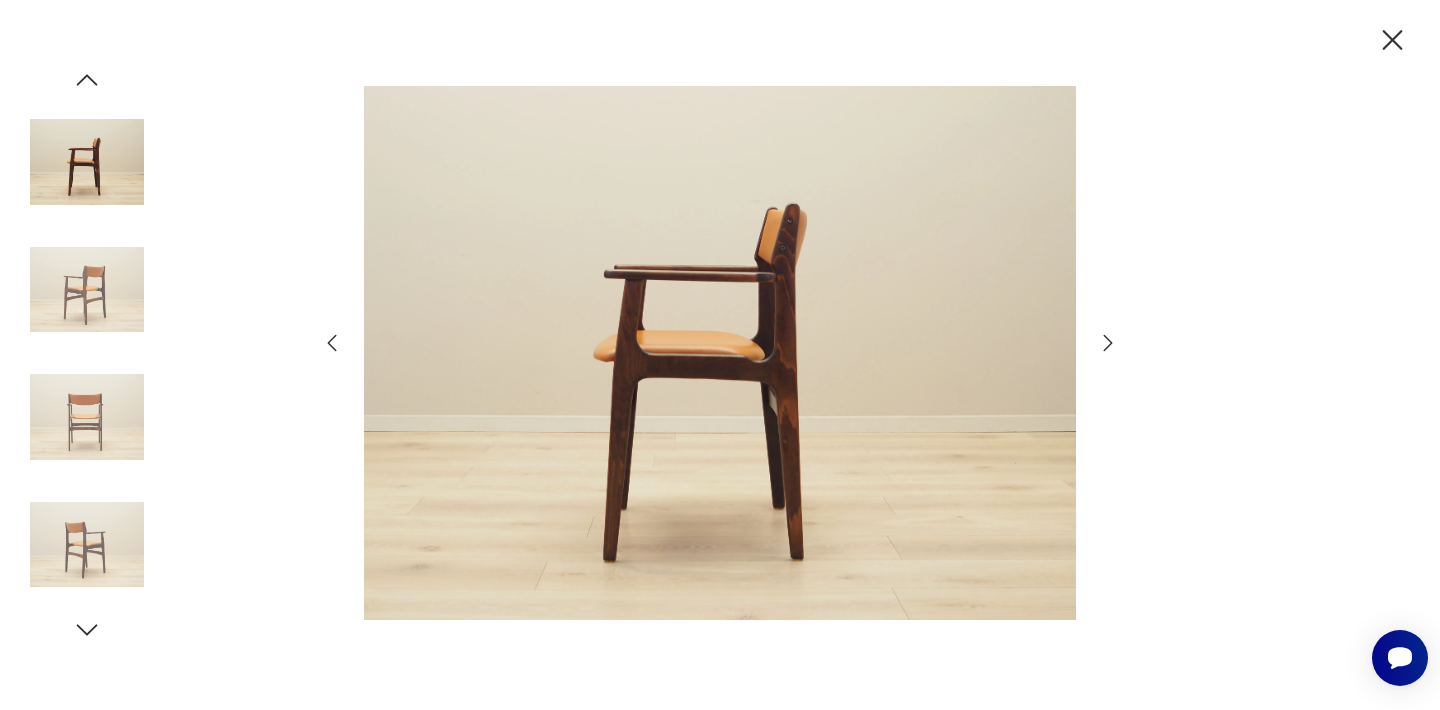 click 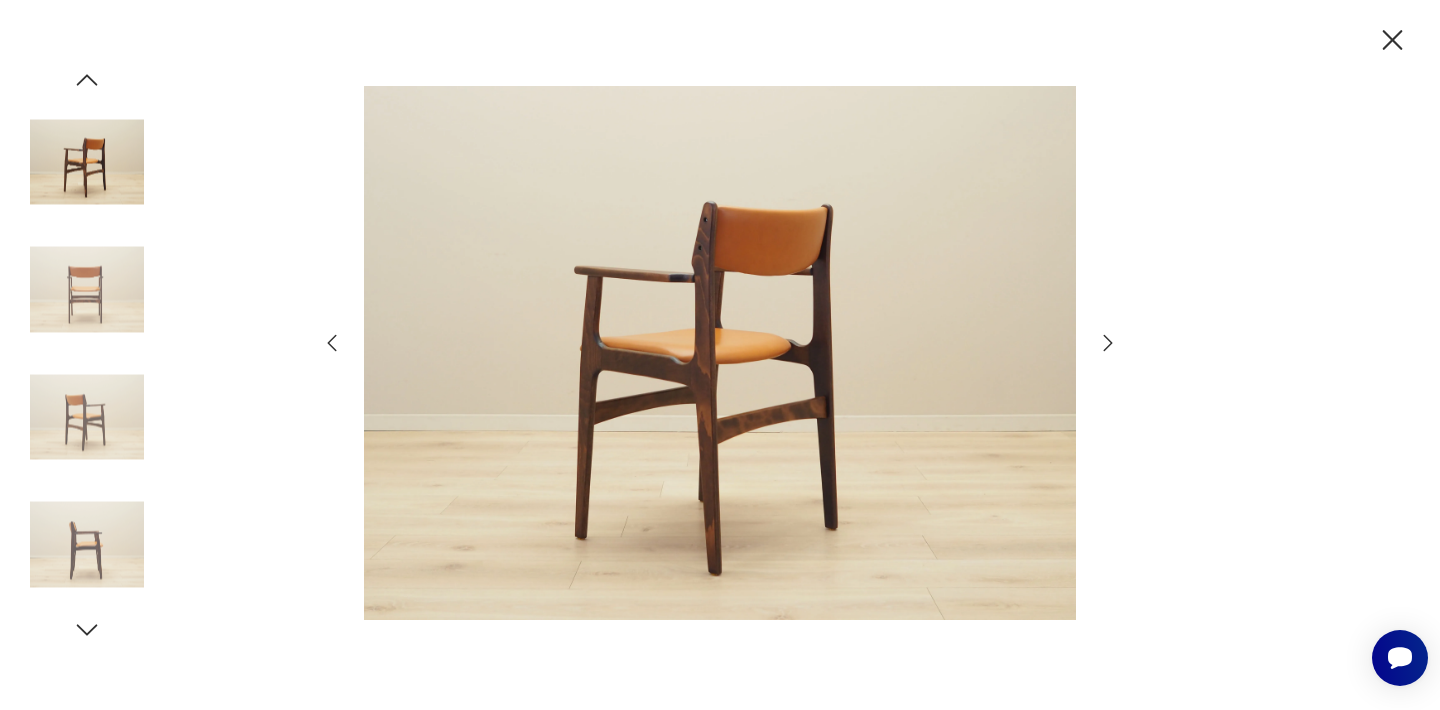 click 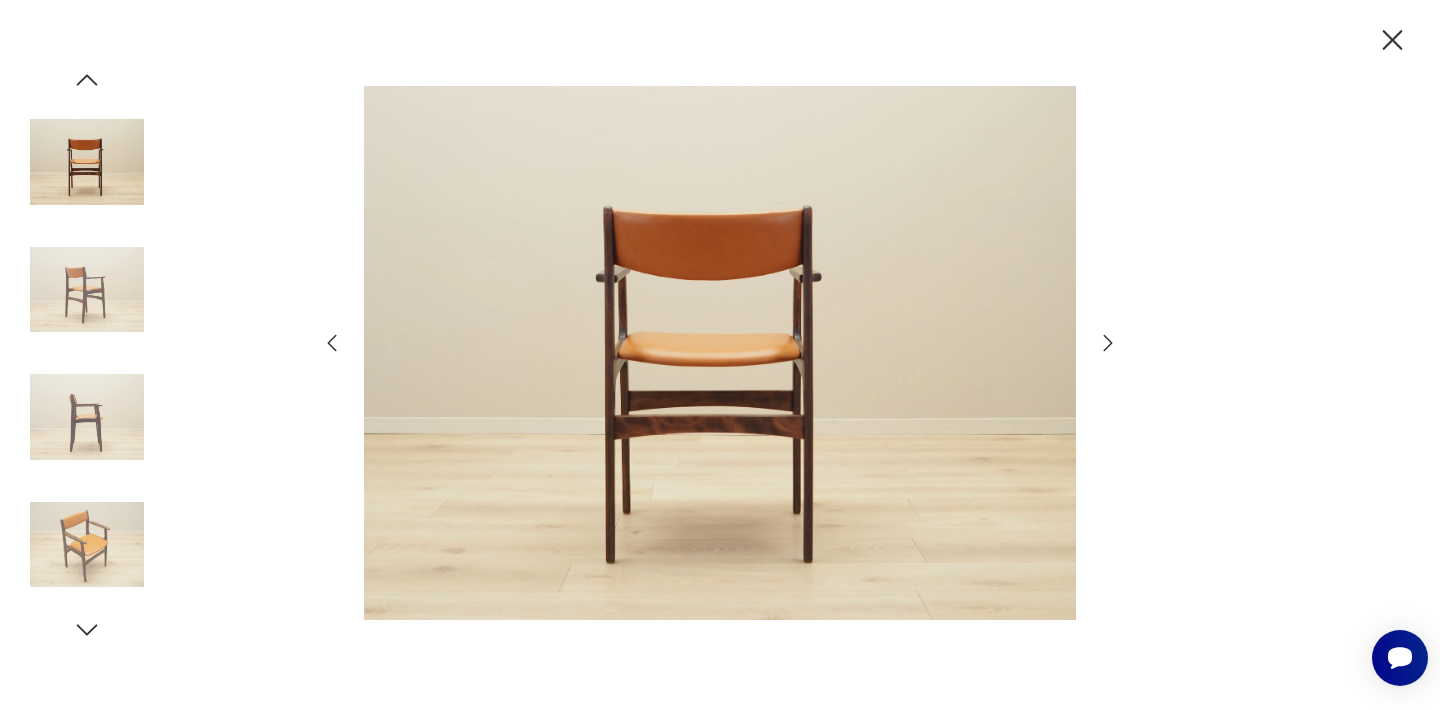 click 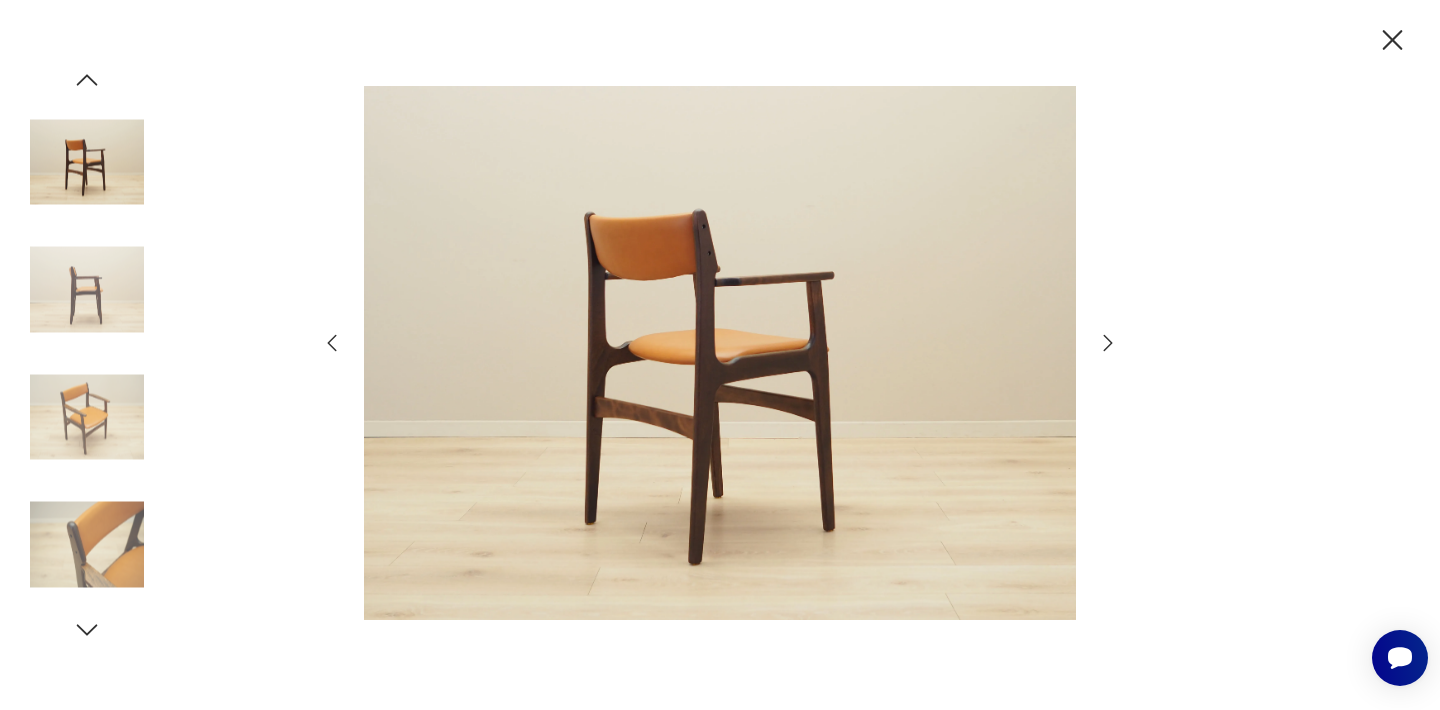 click 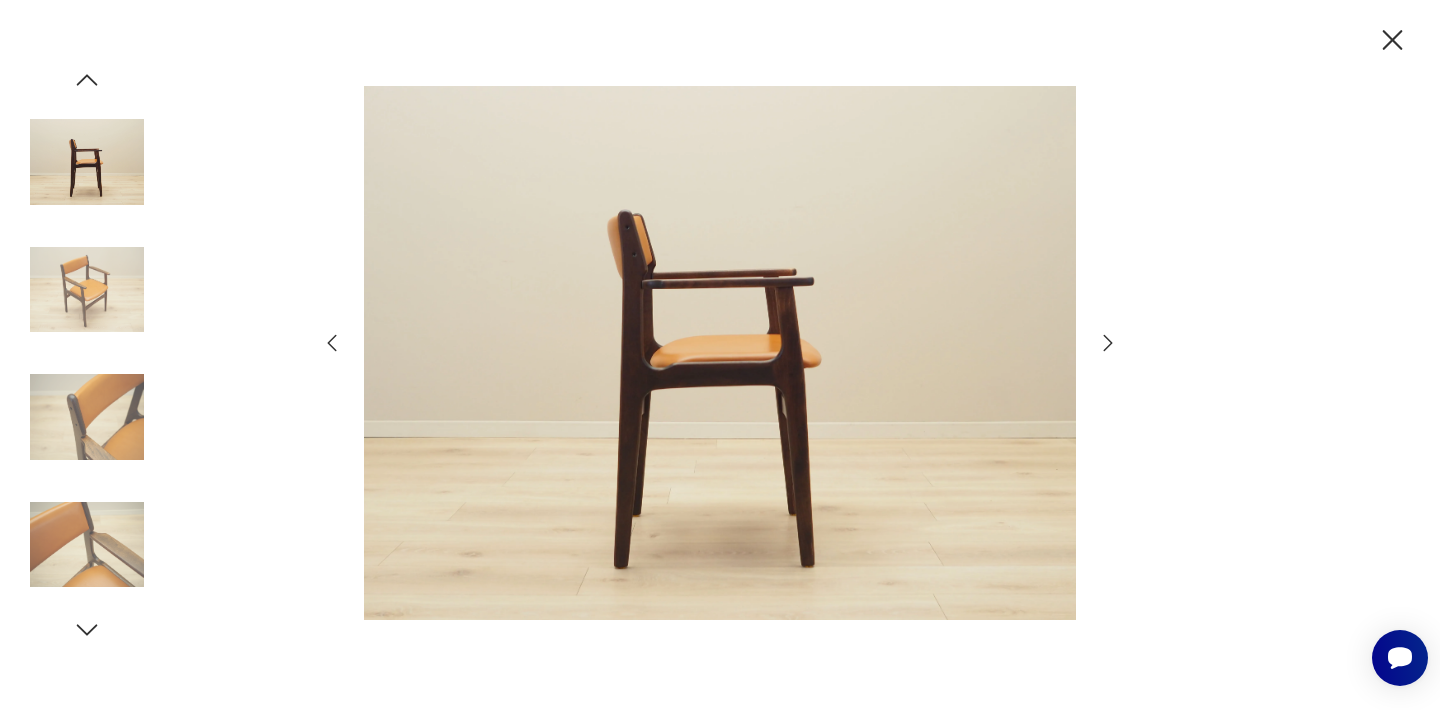 click 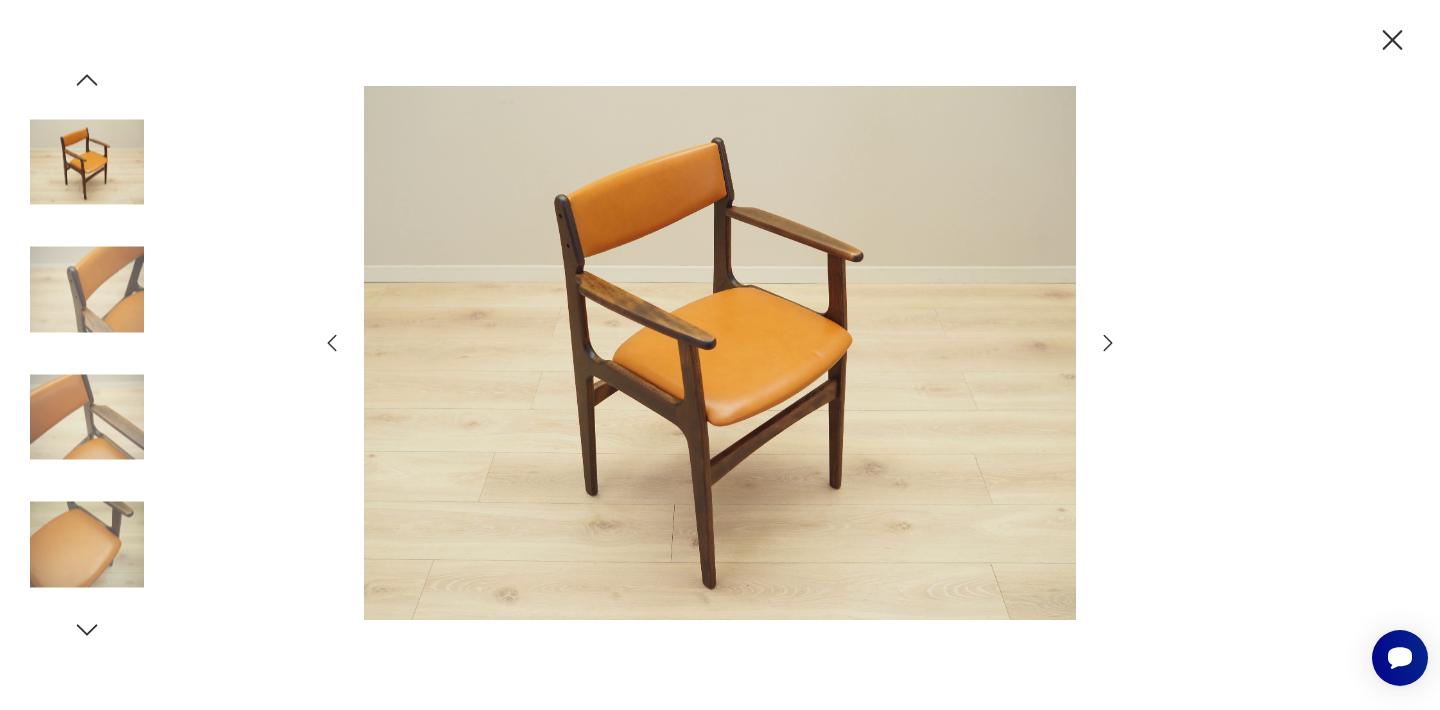click 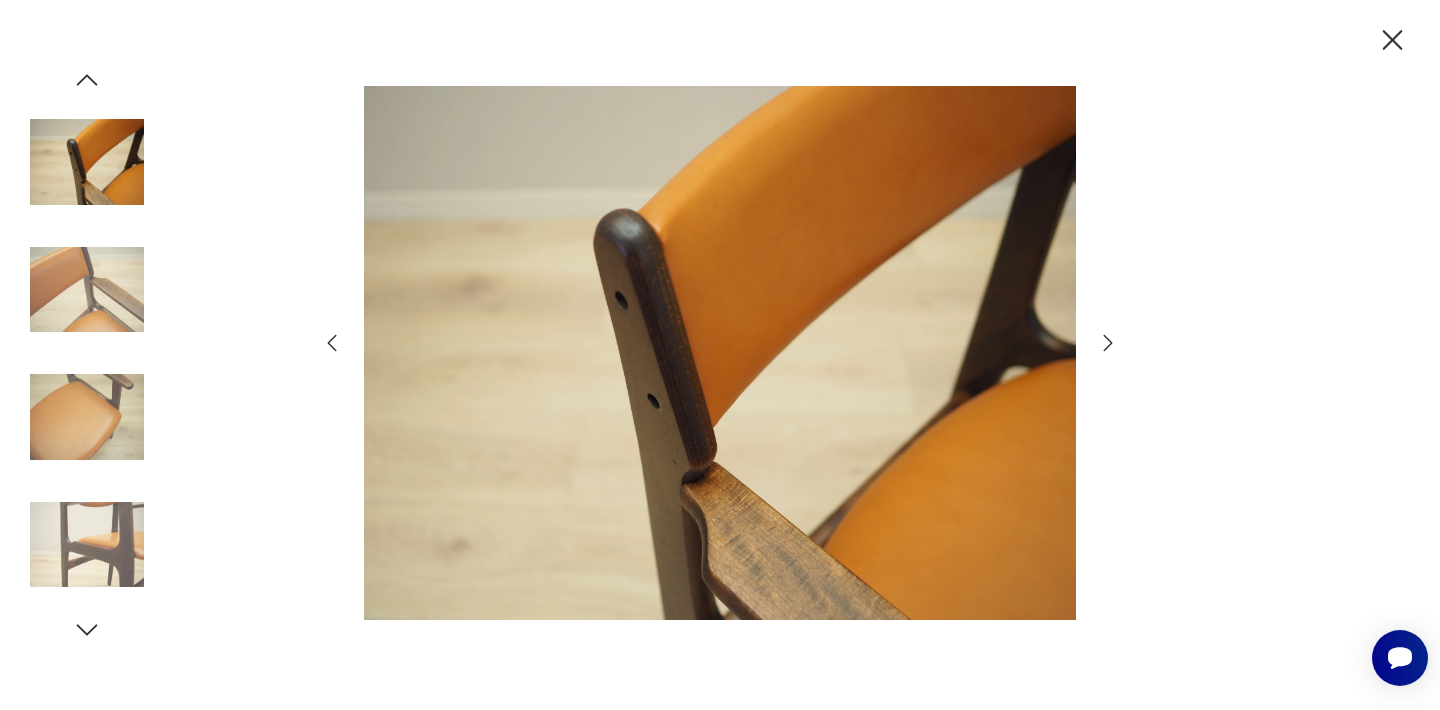 click 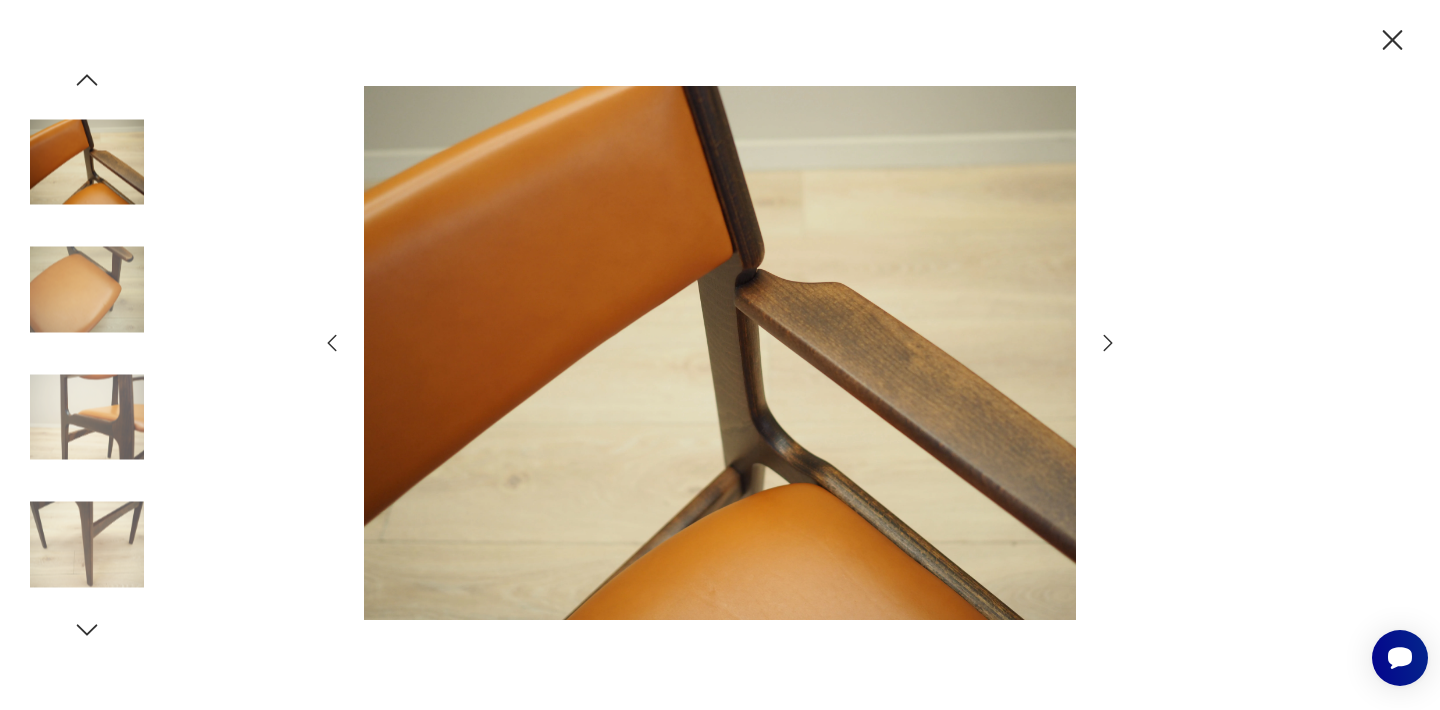 click 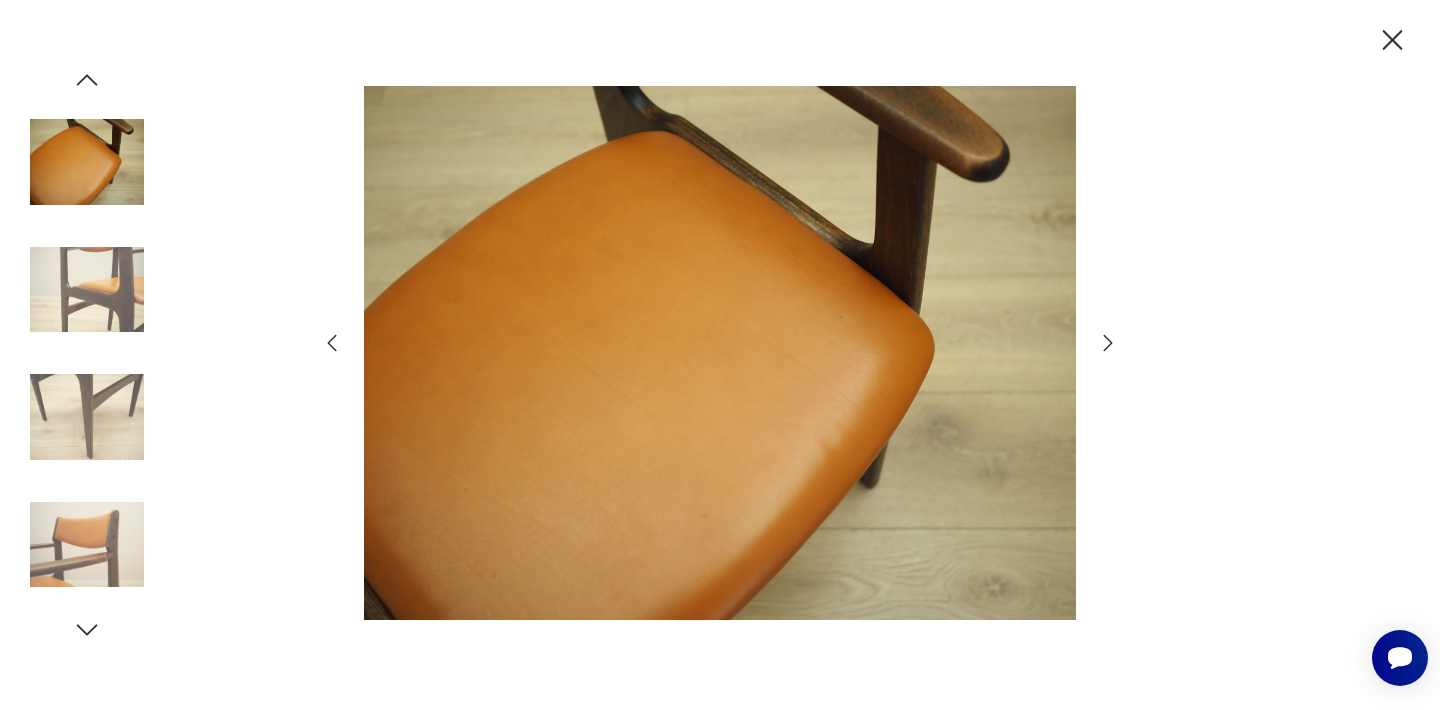 click 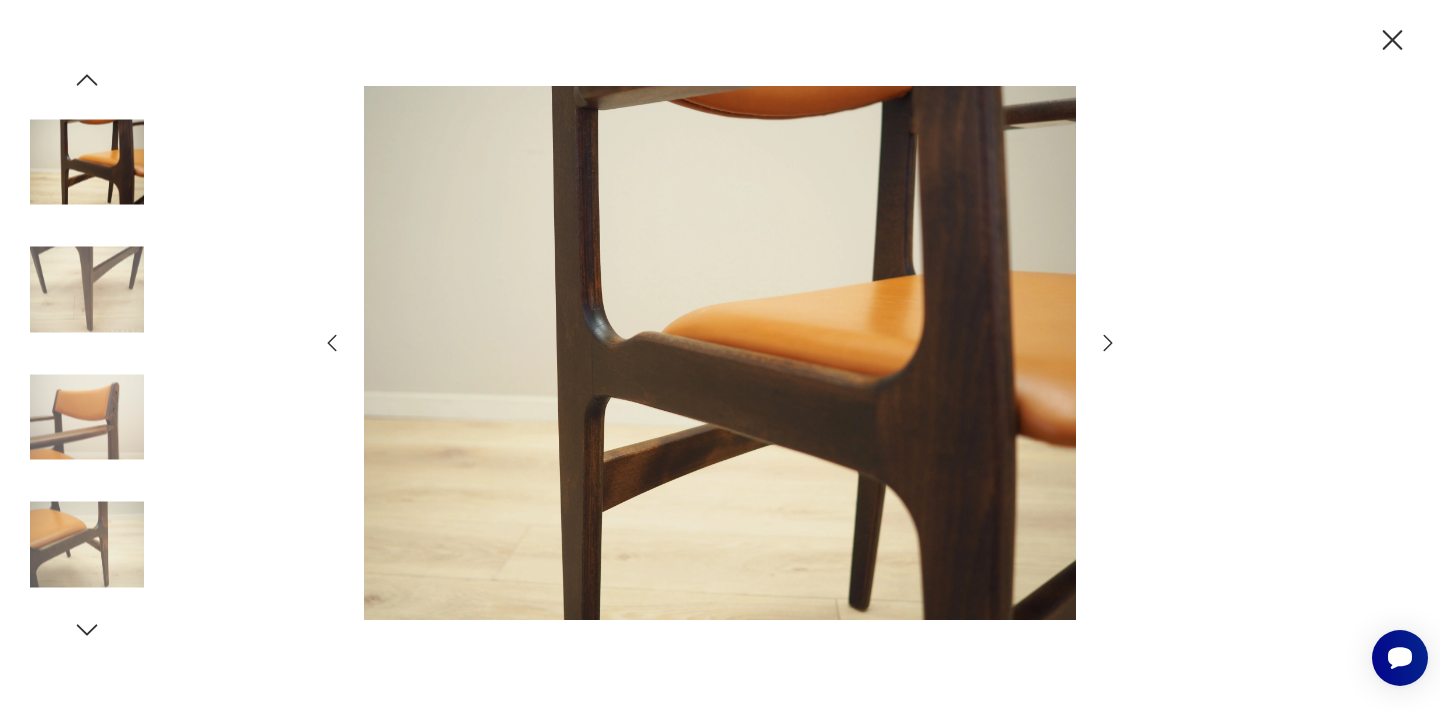 click 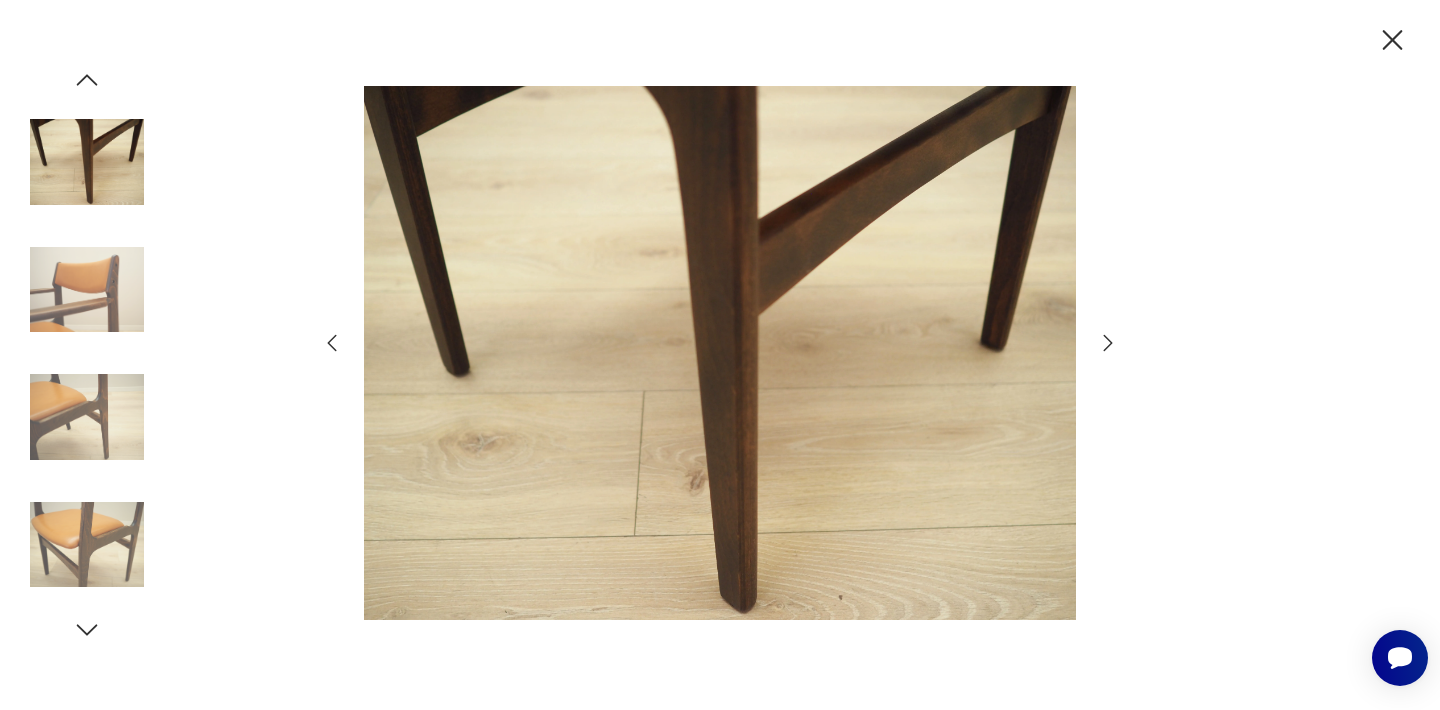 click 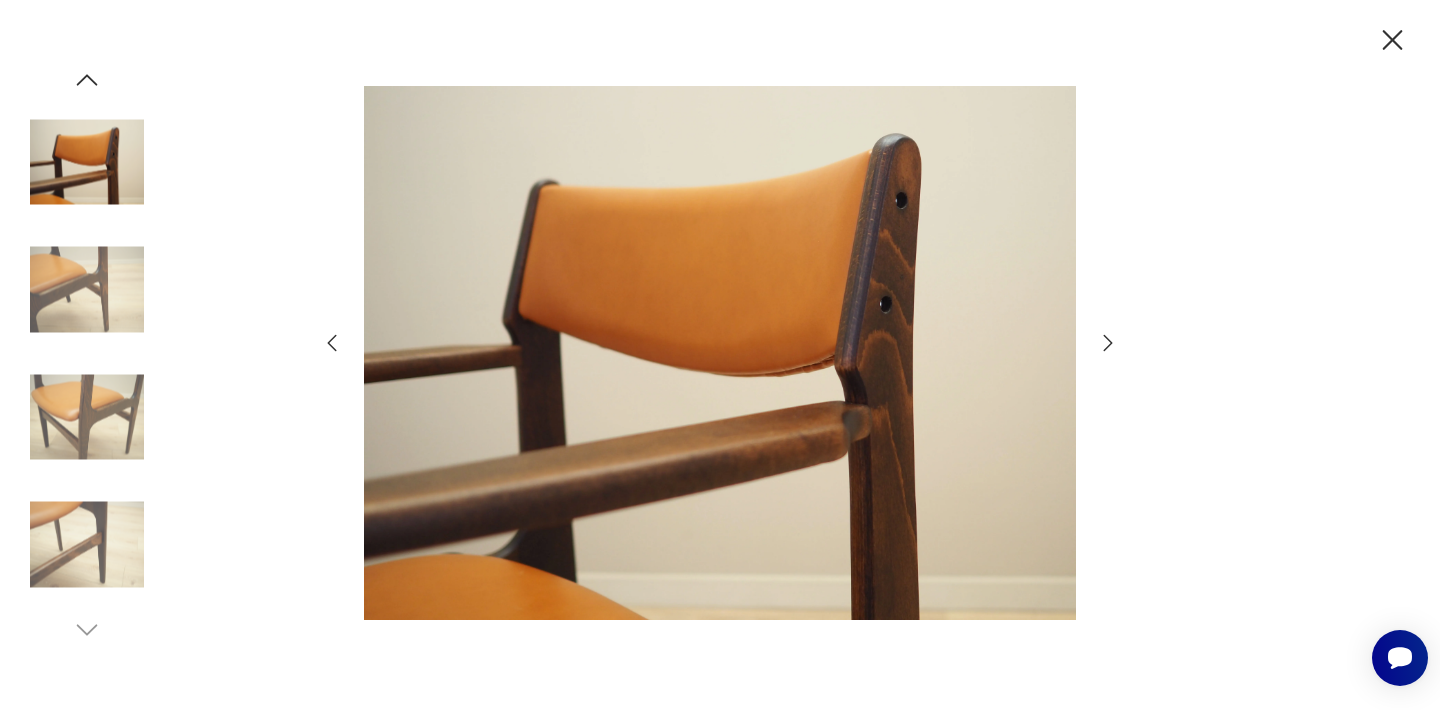 click 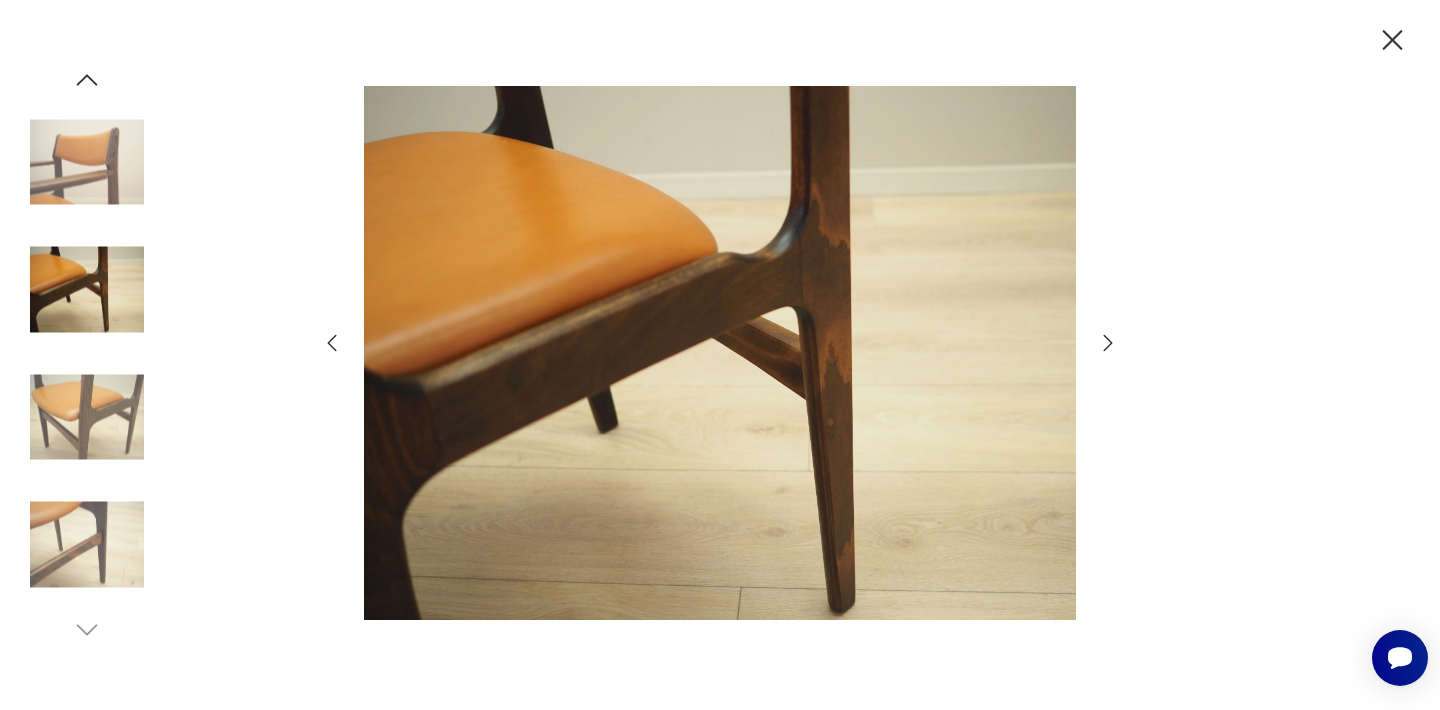 click 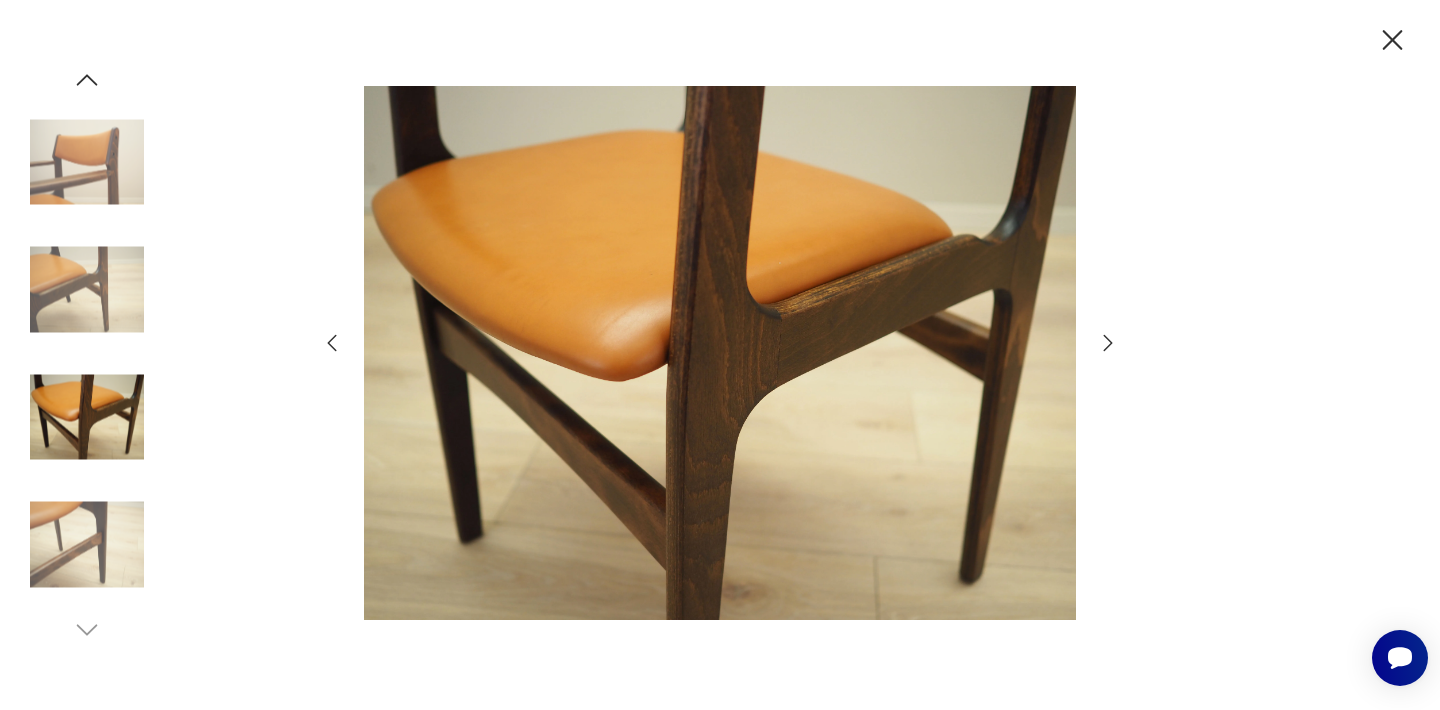 click 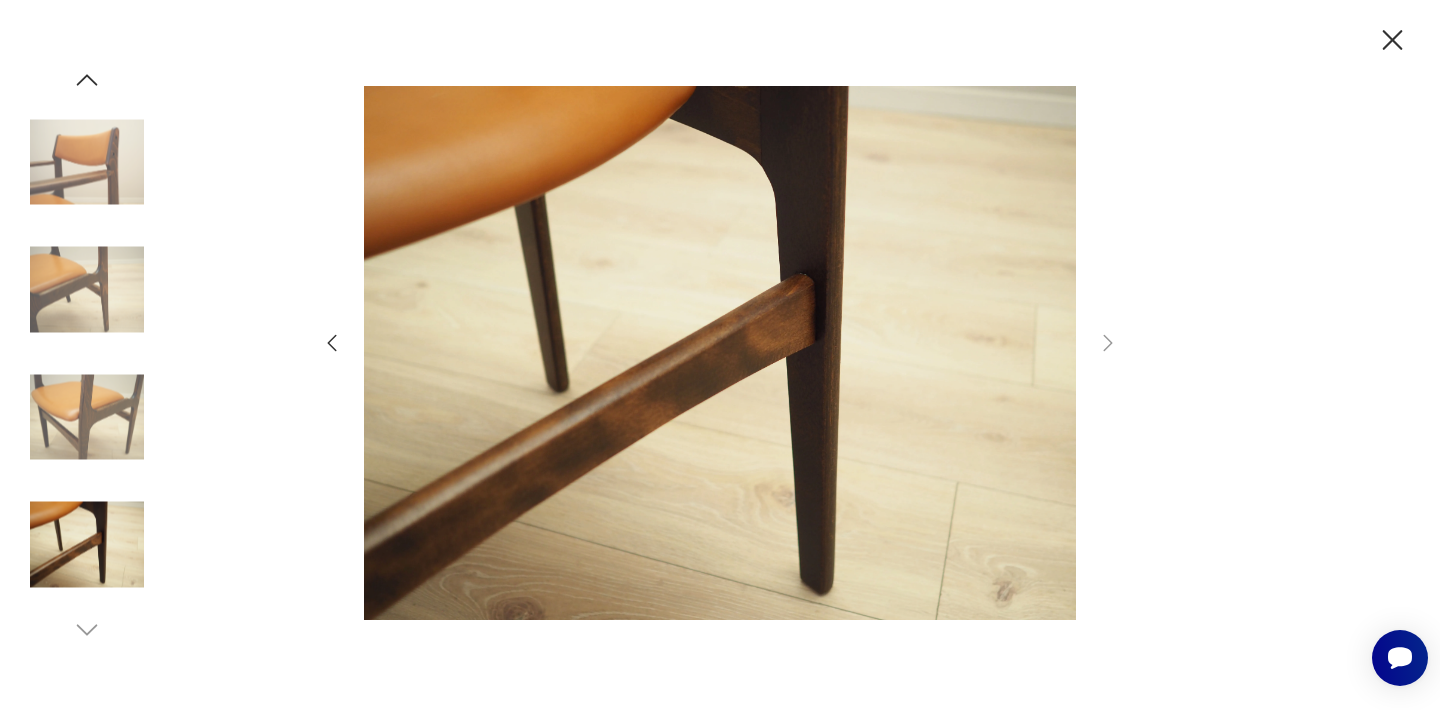 click 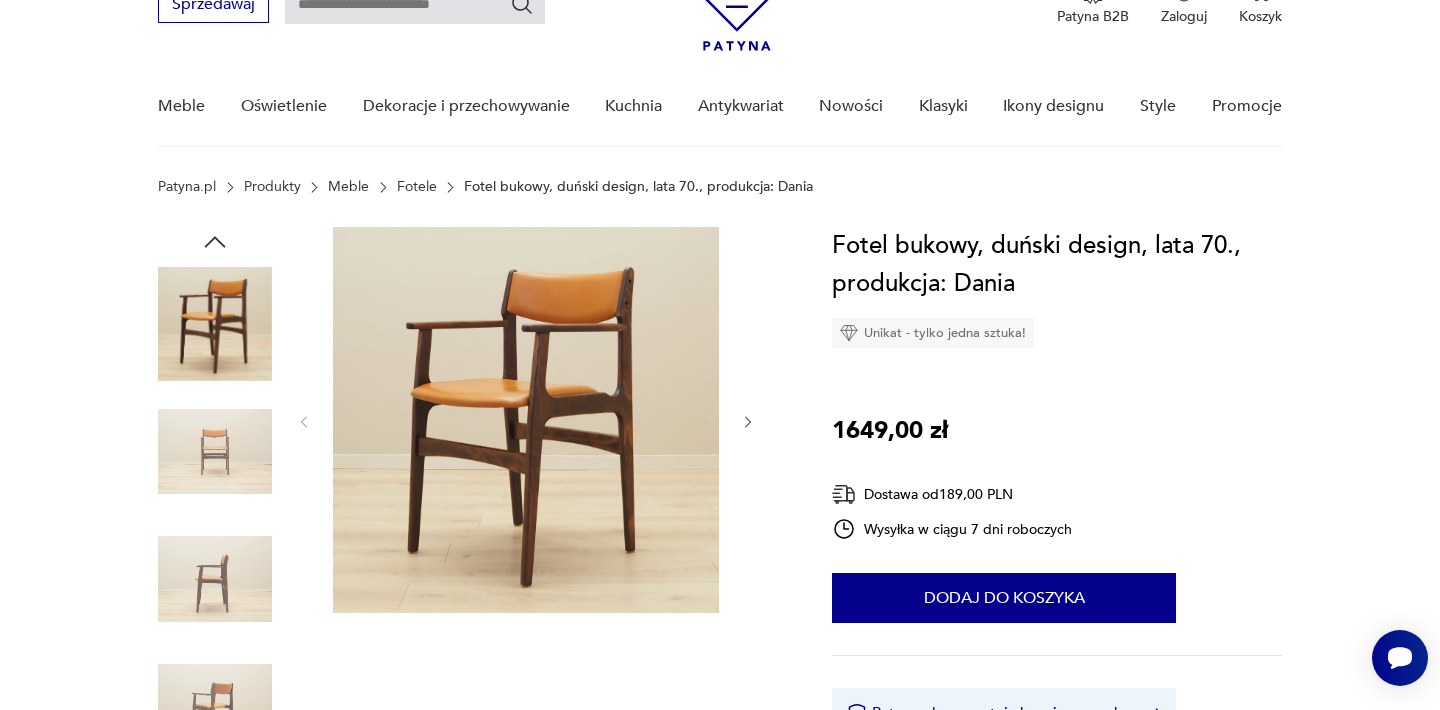 scroll, scrollTop: 80, scrollLeft: 0, axis: vertical 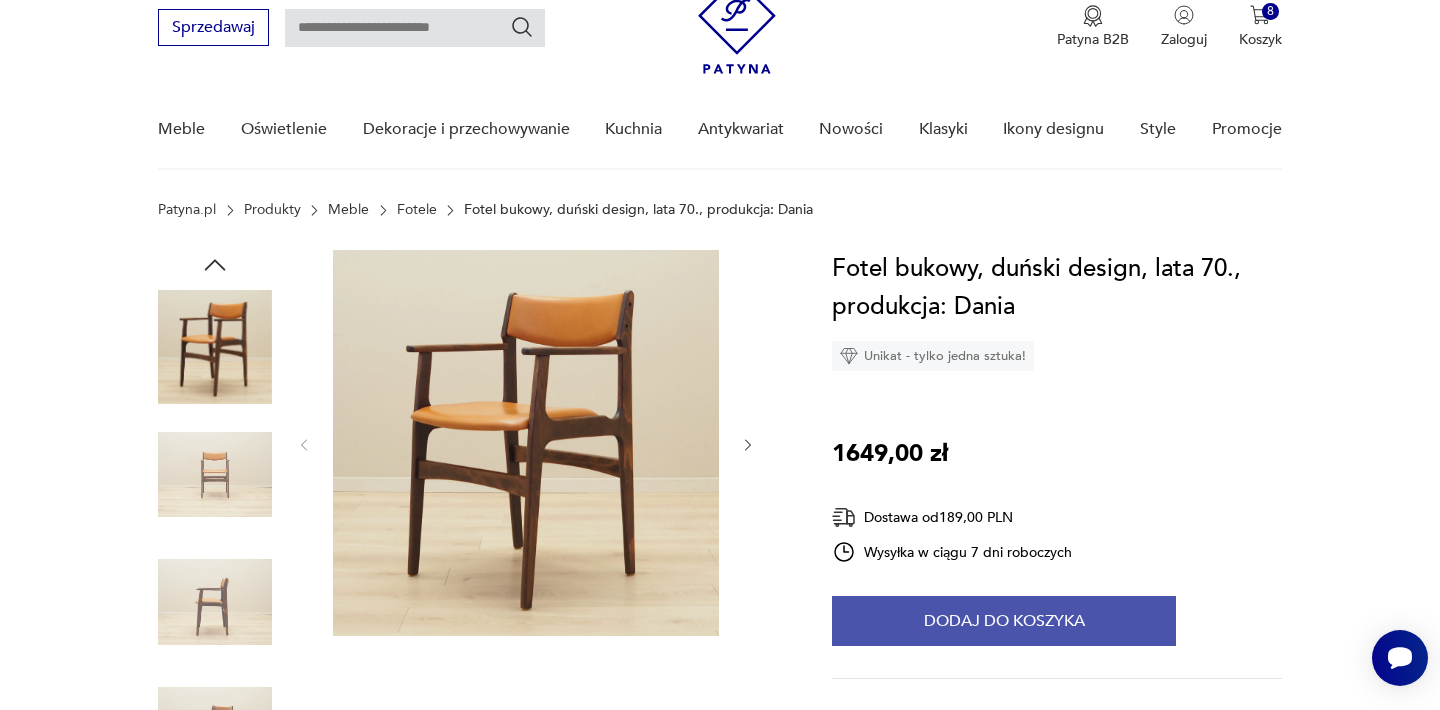 click on "Dodaj do koszyka" at bounding box center [1004, 621] 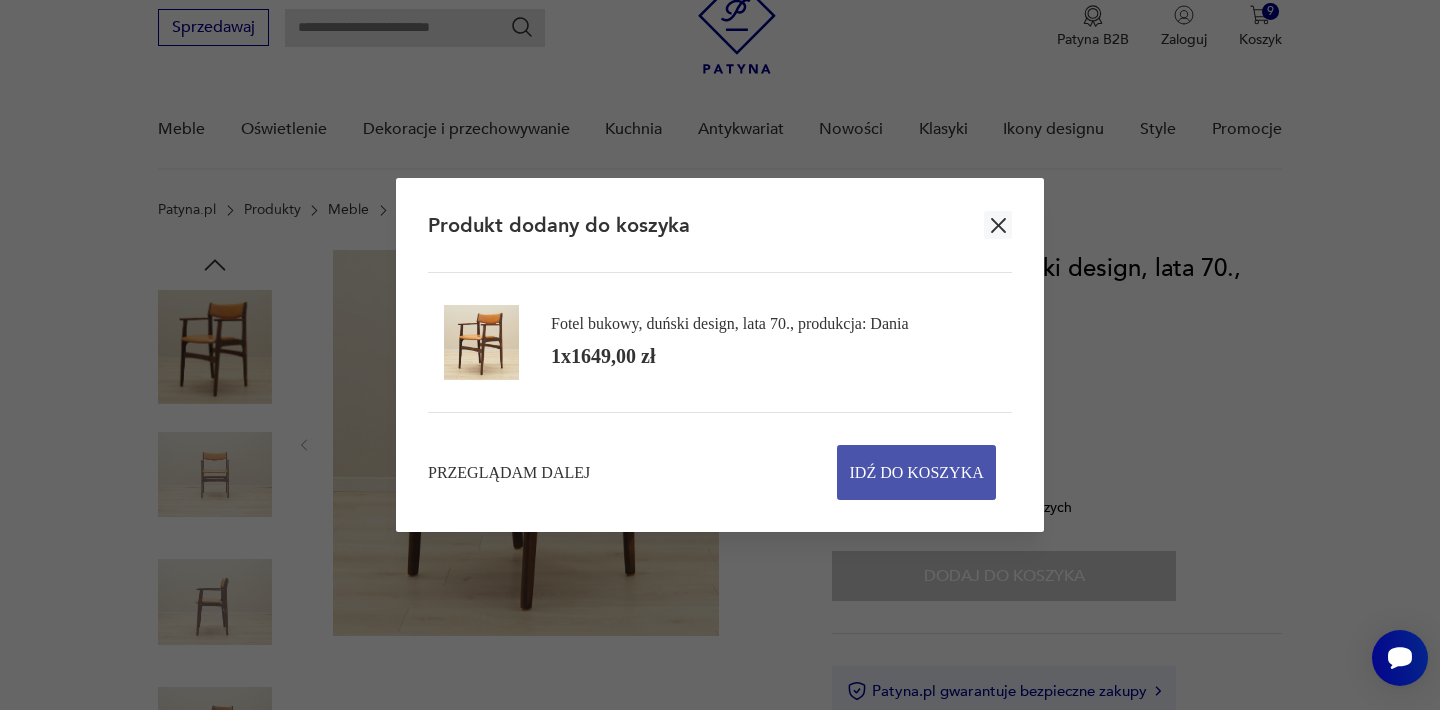 click on "Idź do koszyka" at bounding box center (917, 472) 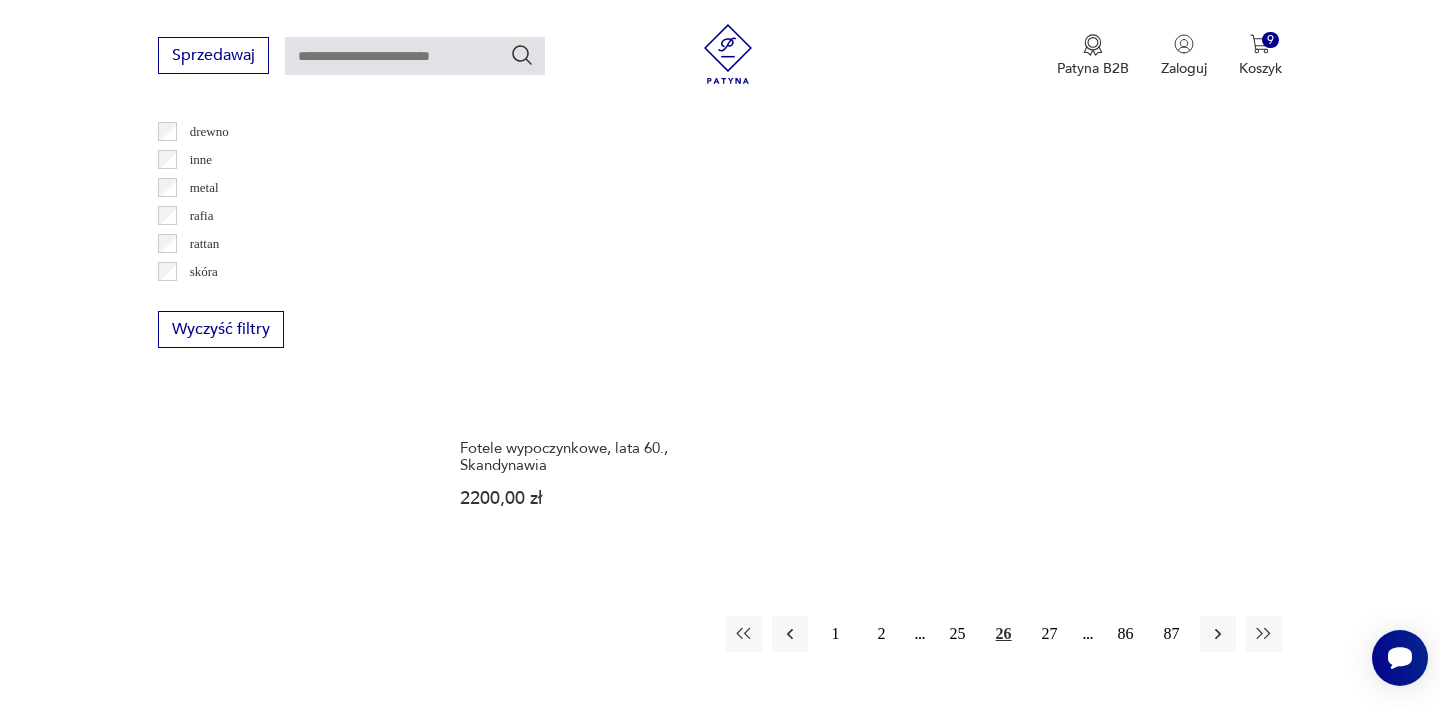 scroll, scrollTop: 2964, scrollLeft: 0, axis: vertical 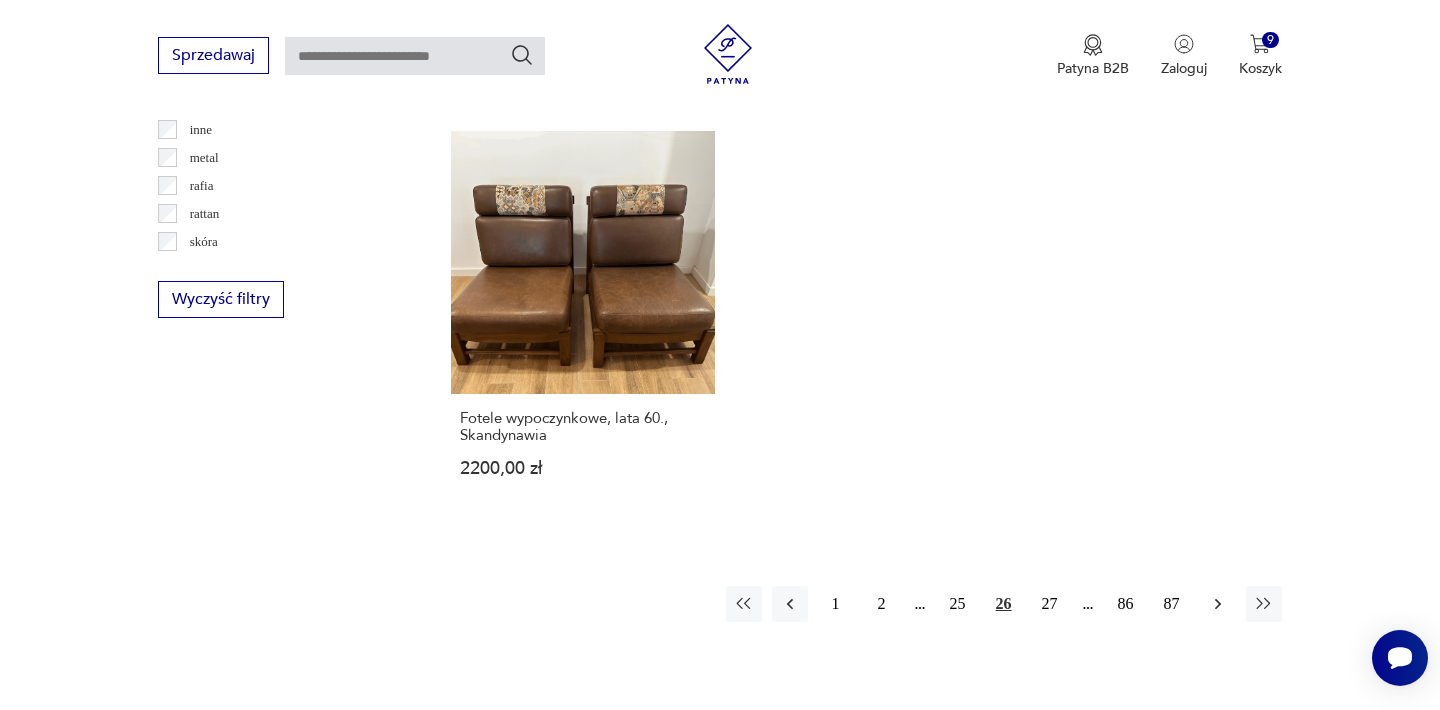 click 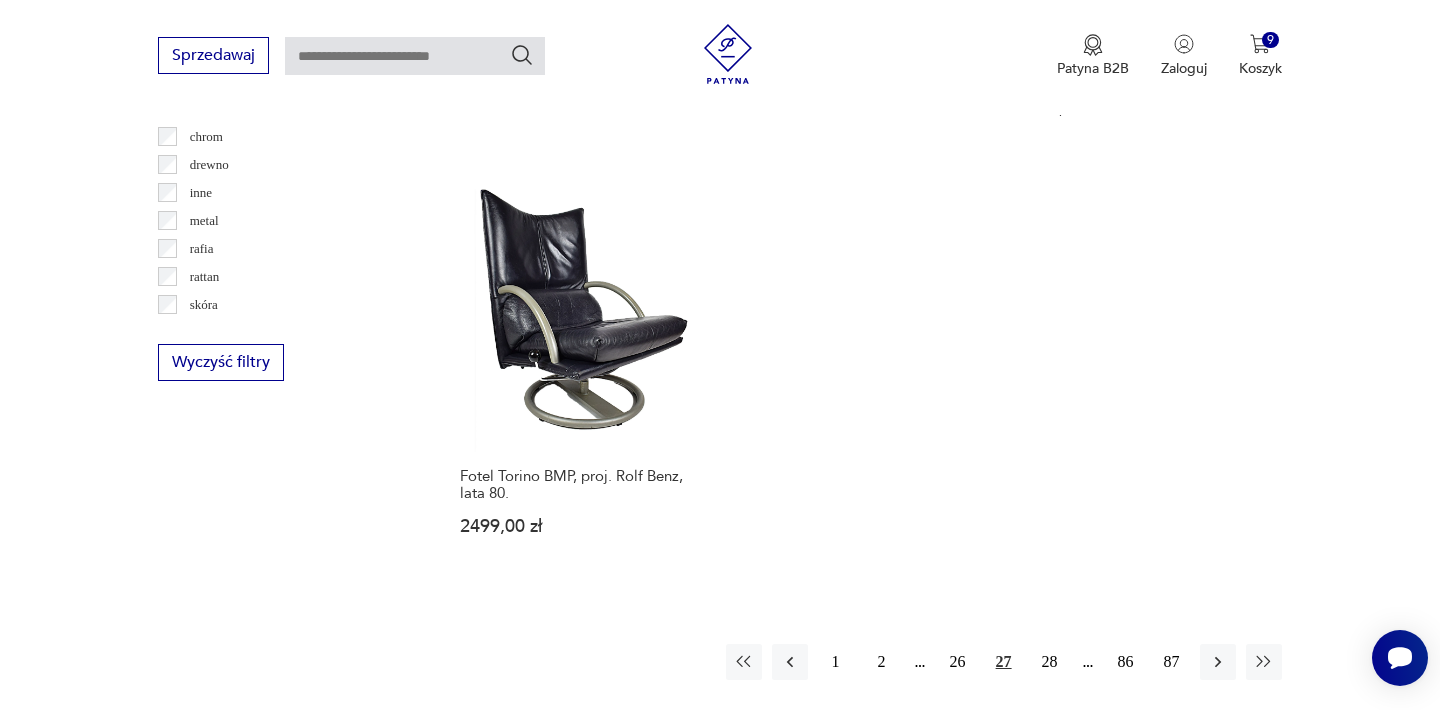 scroll, scrollTop: 2972, scrollLeft: 0, axis: vertical 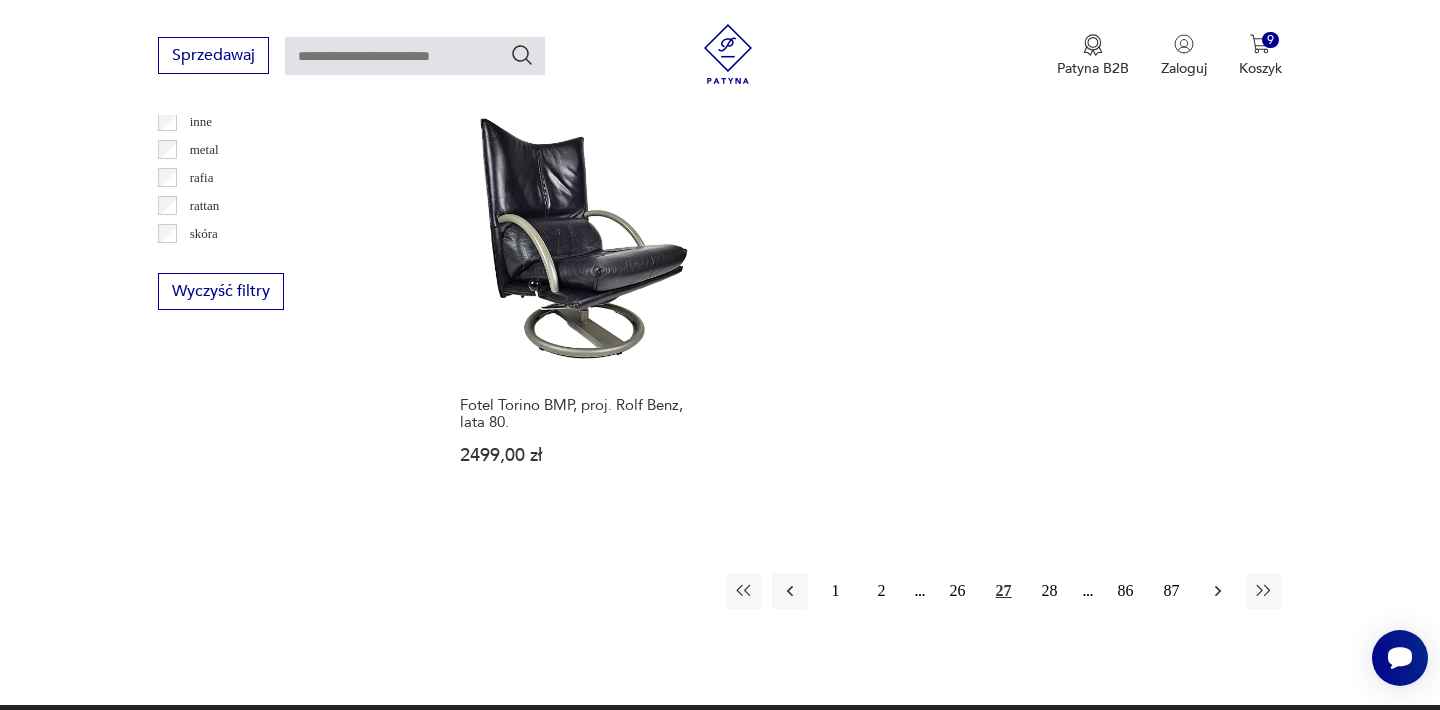click 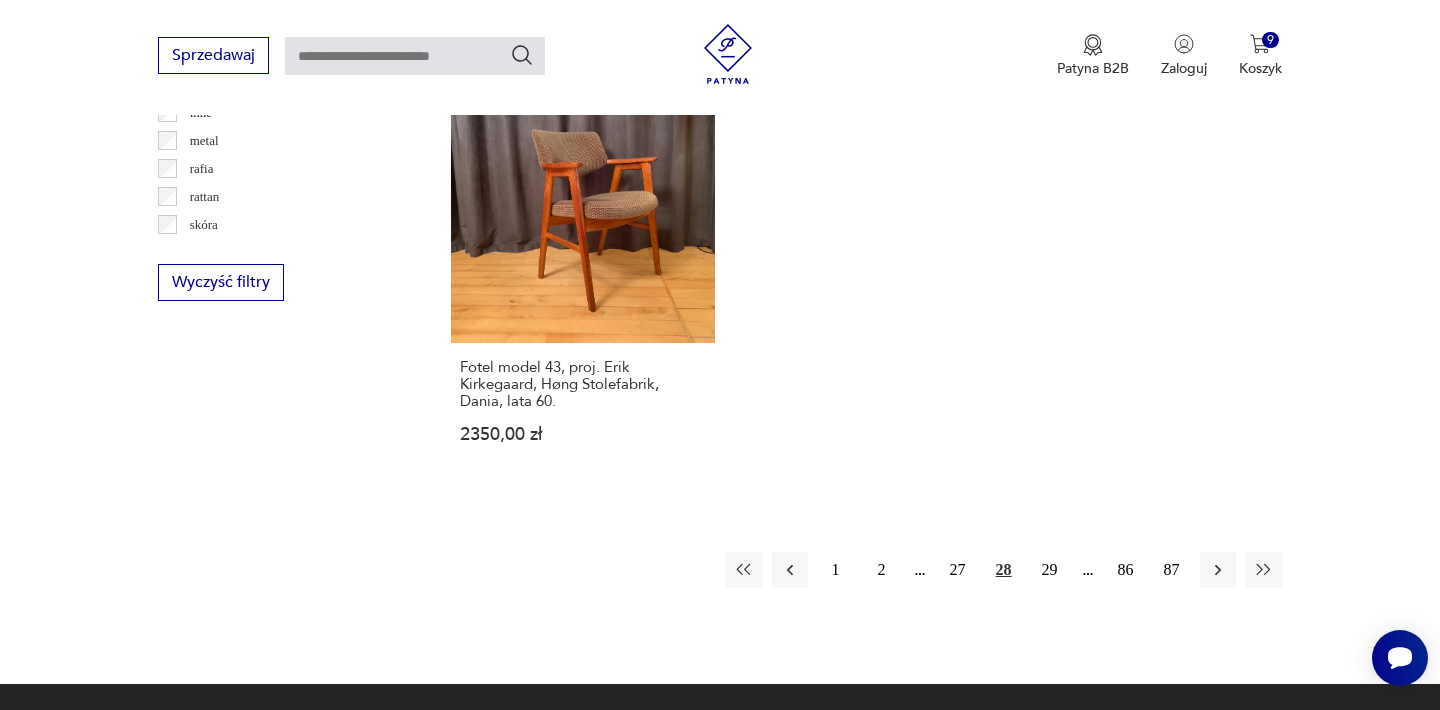 scroll, scrollTop: 3012, scrollLeft: 0, axis: vertical 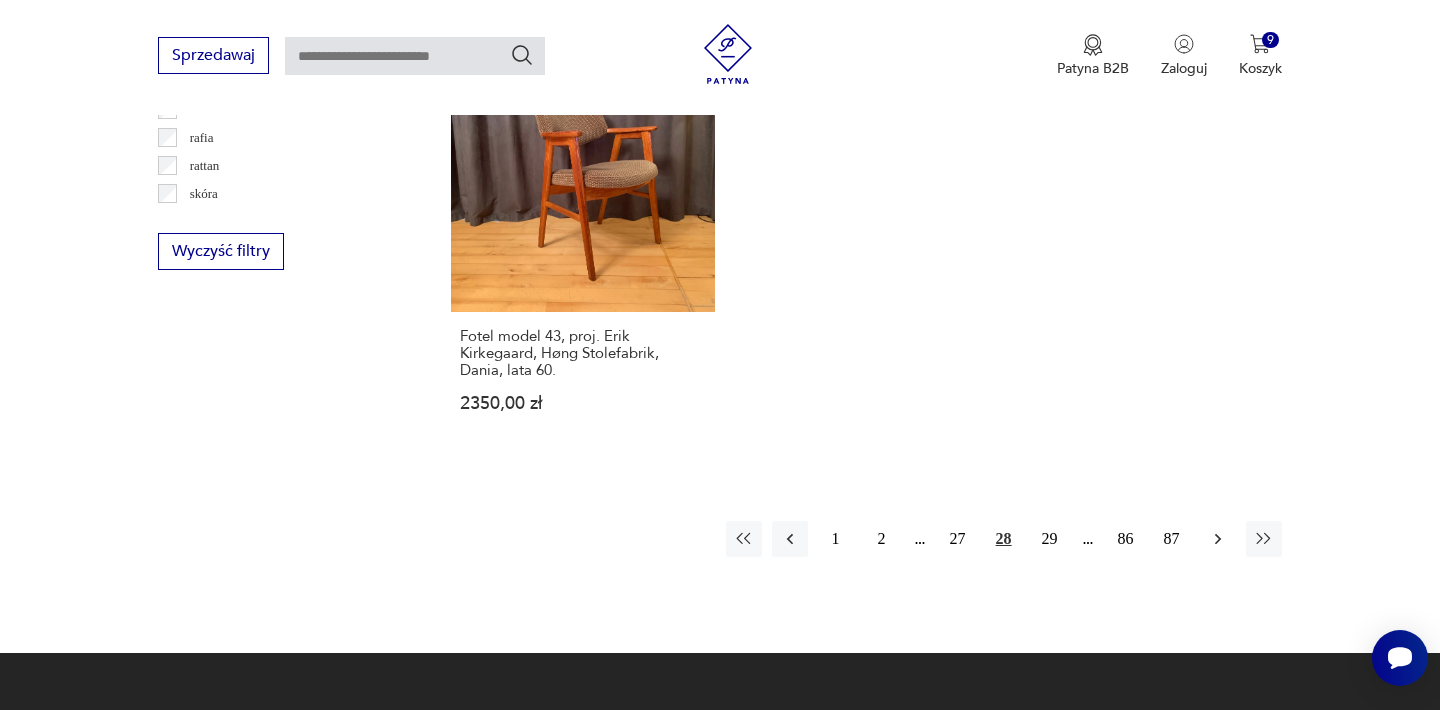 click 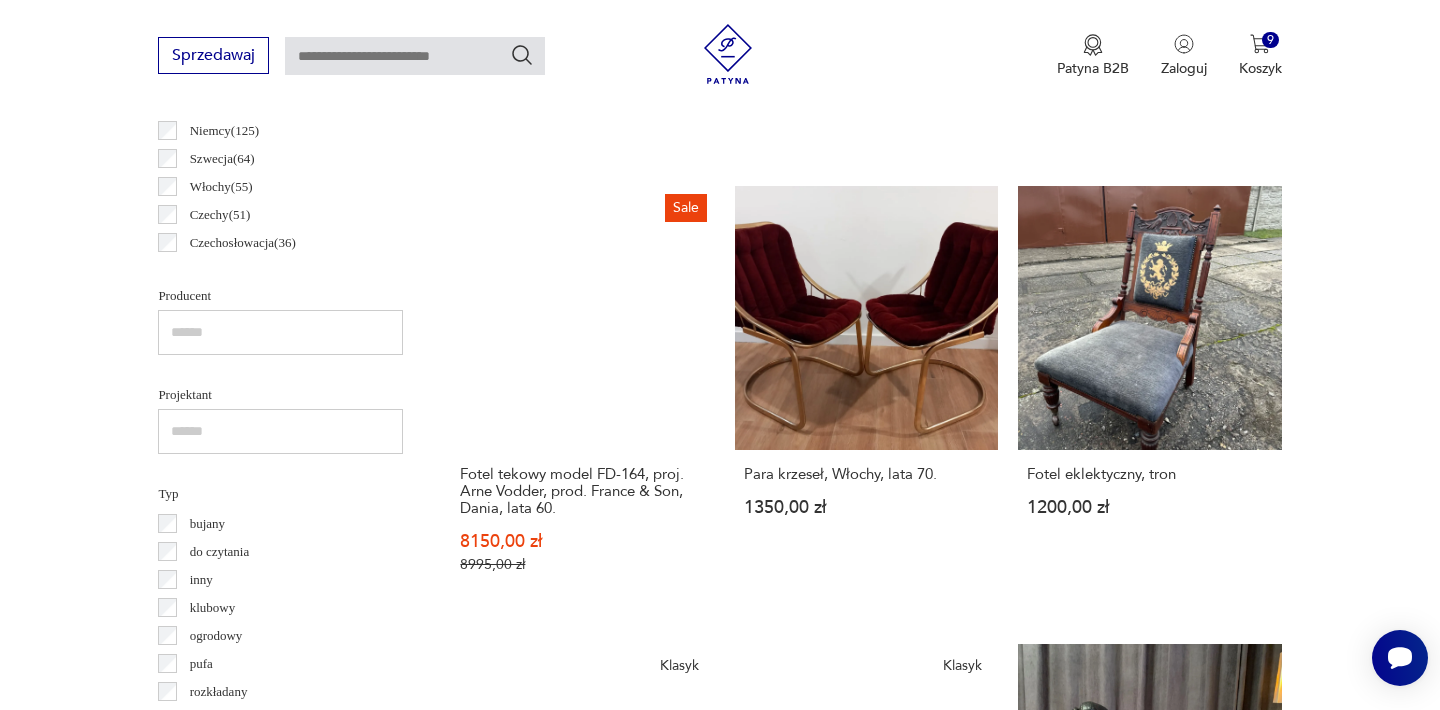 scroll, scrollTop: 1172, scrollLeft: 0, axis: vertical 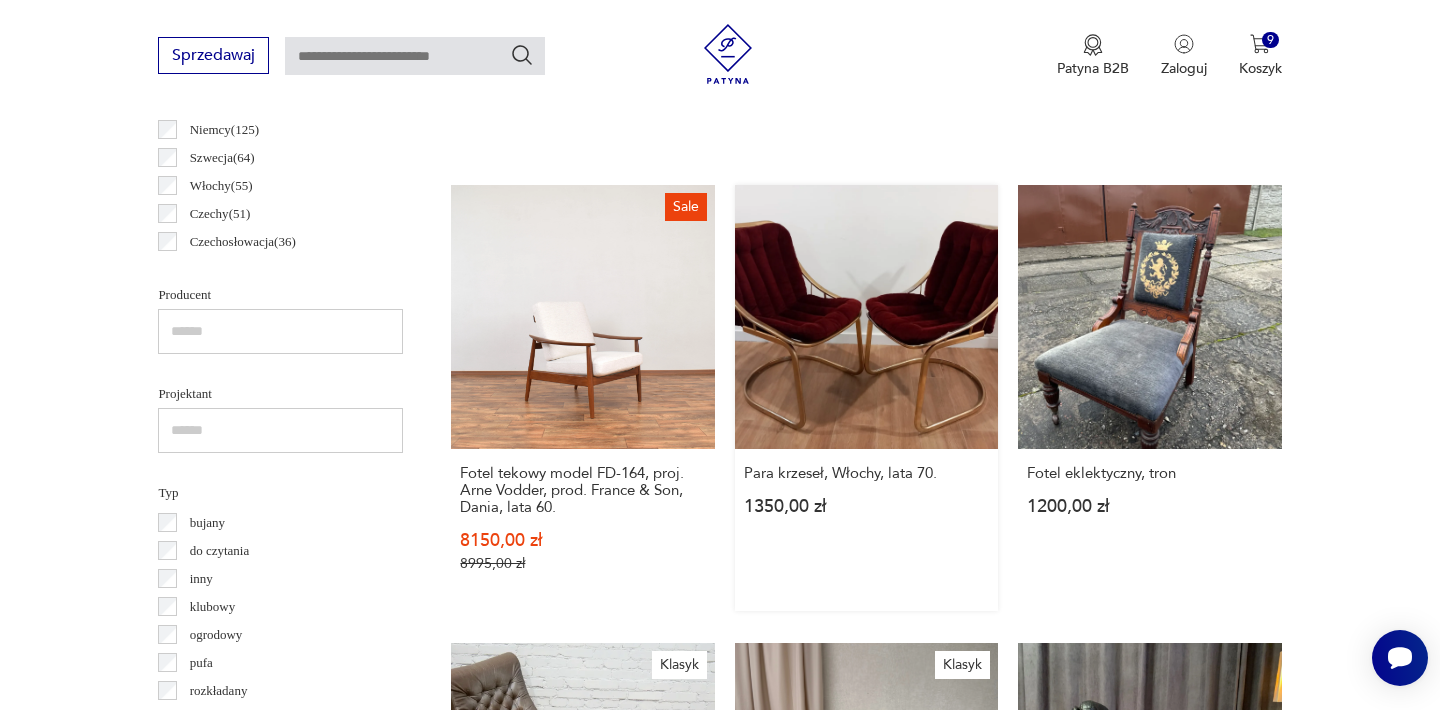click on "Para krzeseł, Włochy, lata 70. [PRICE]" at bounding box center (866, 397) 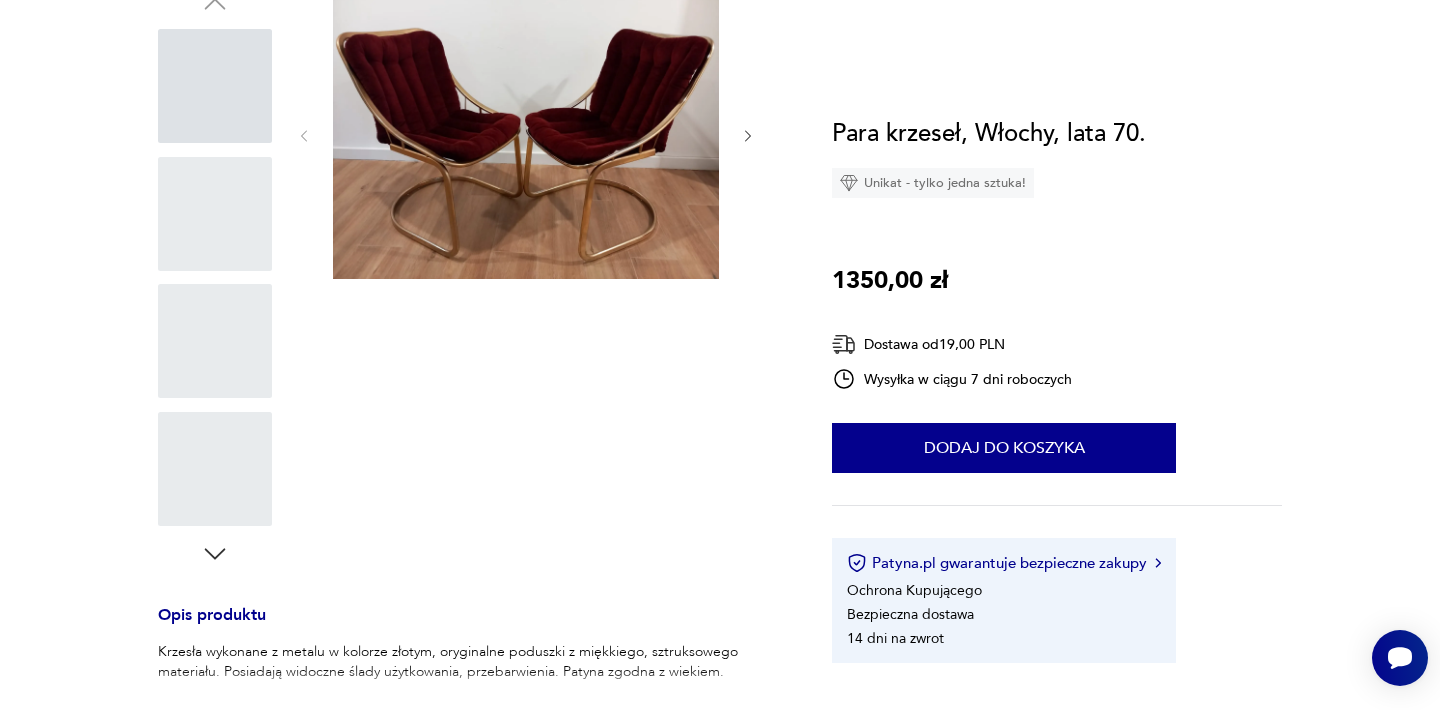 scroll, scrollTop: 0, scrollLeft: 0, axis: both 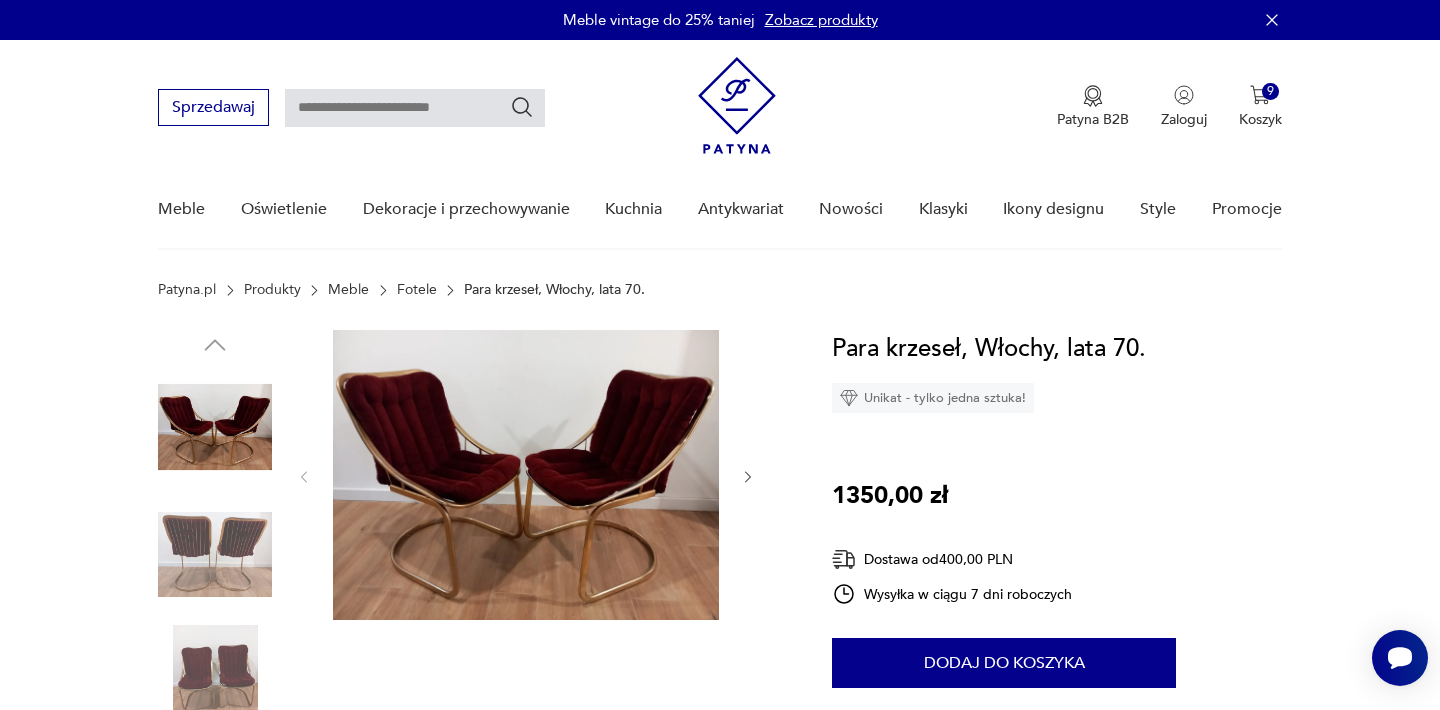 click at bounding box center [526, 475] 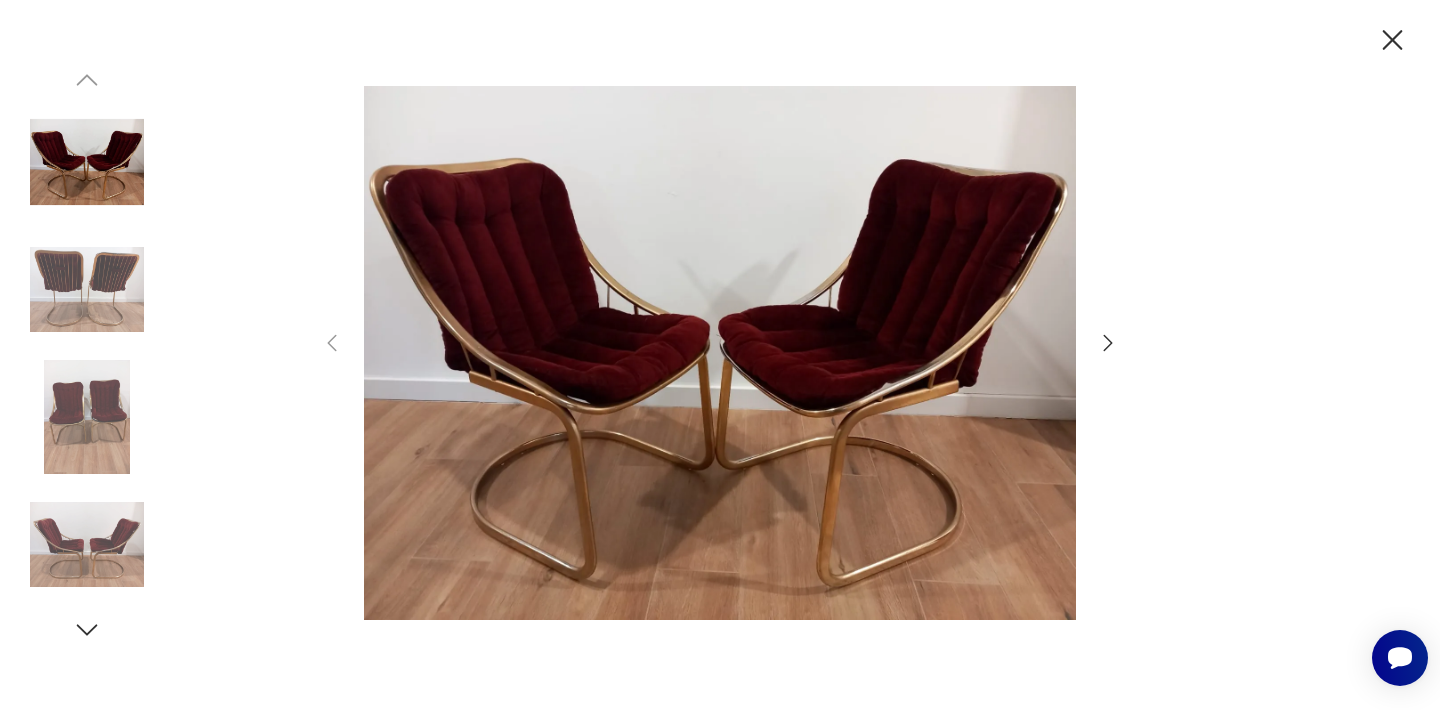 click 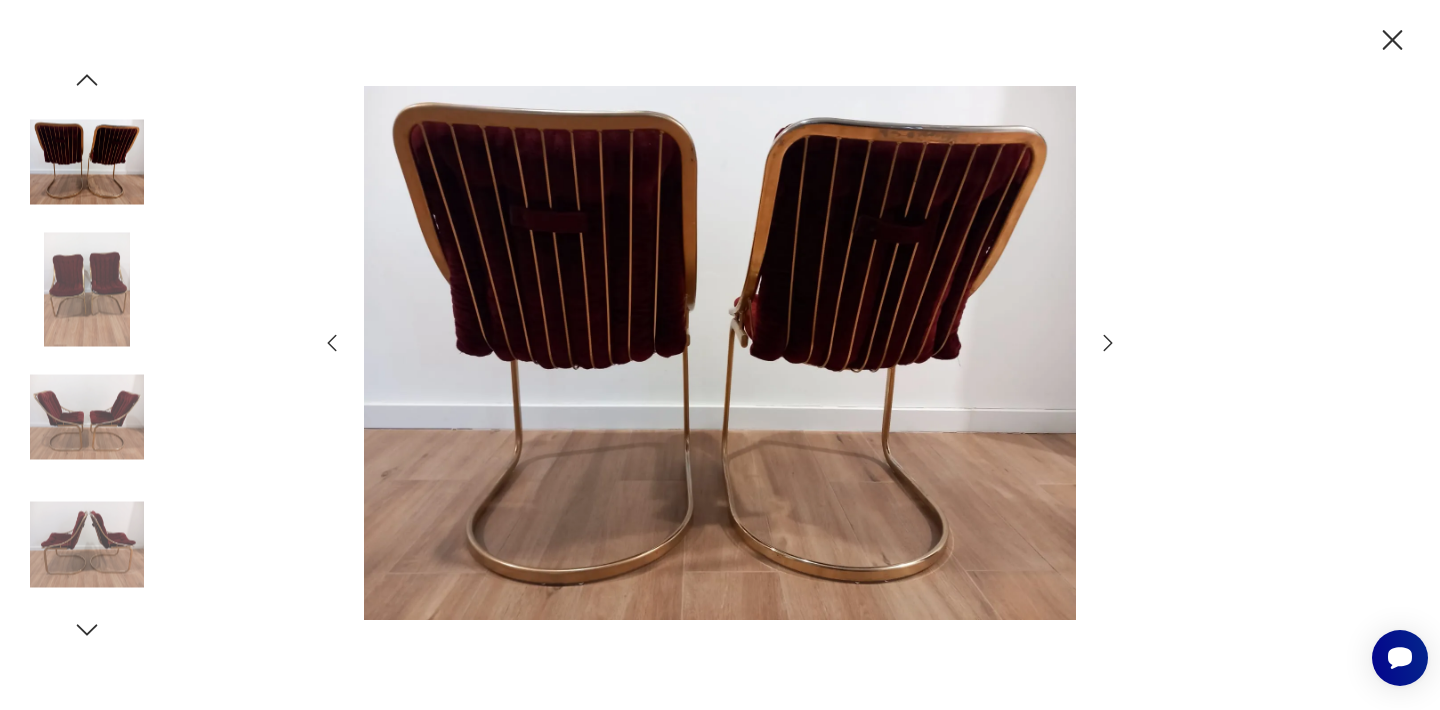 click 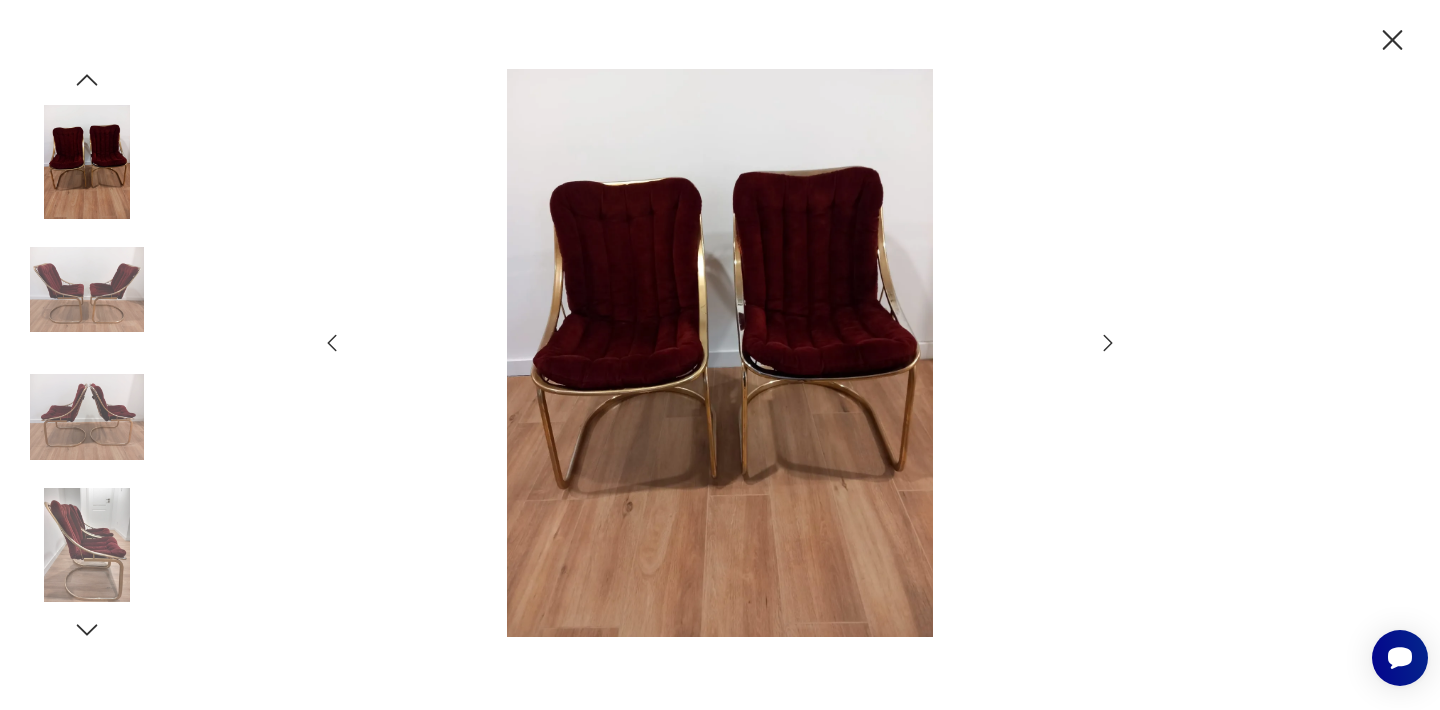click 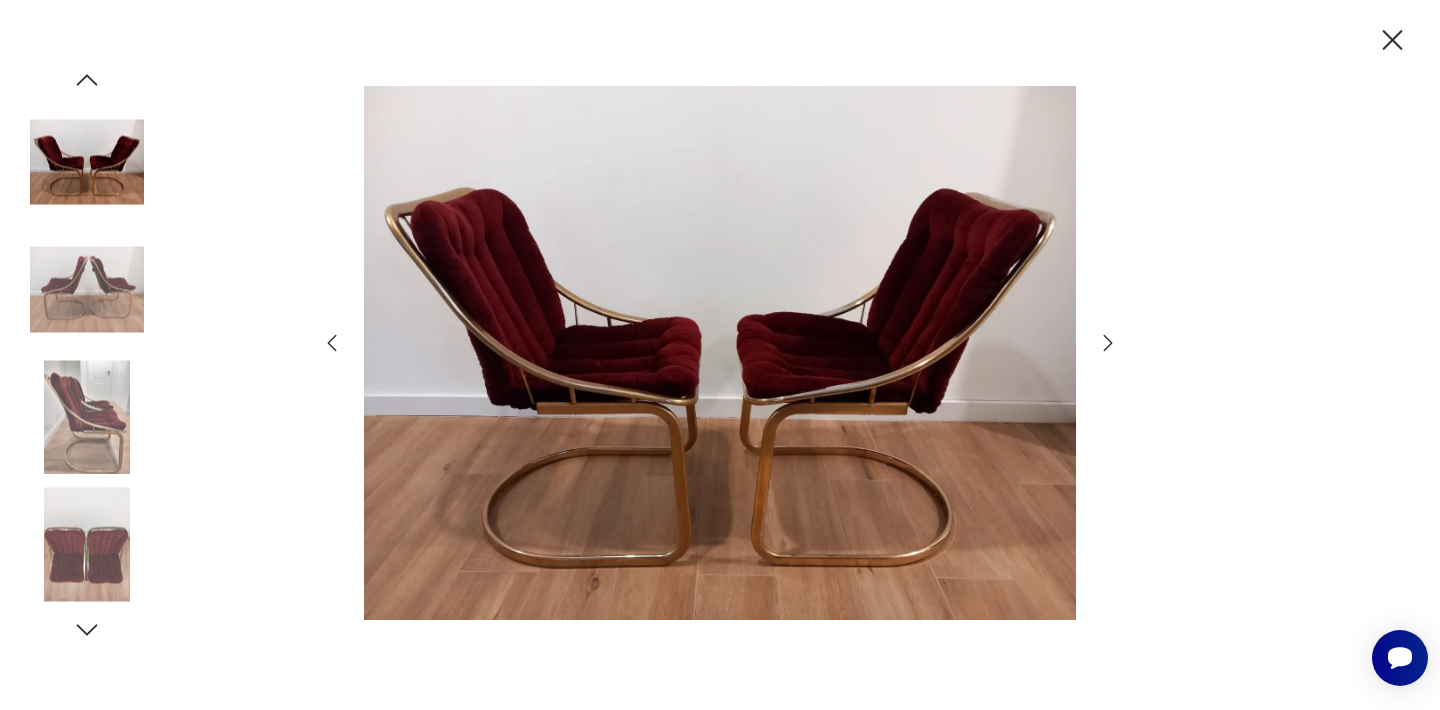 click 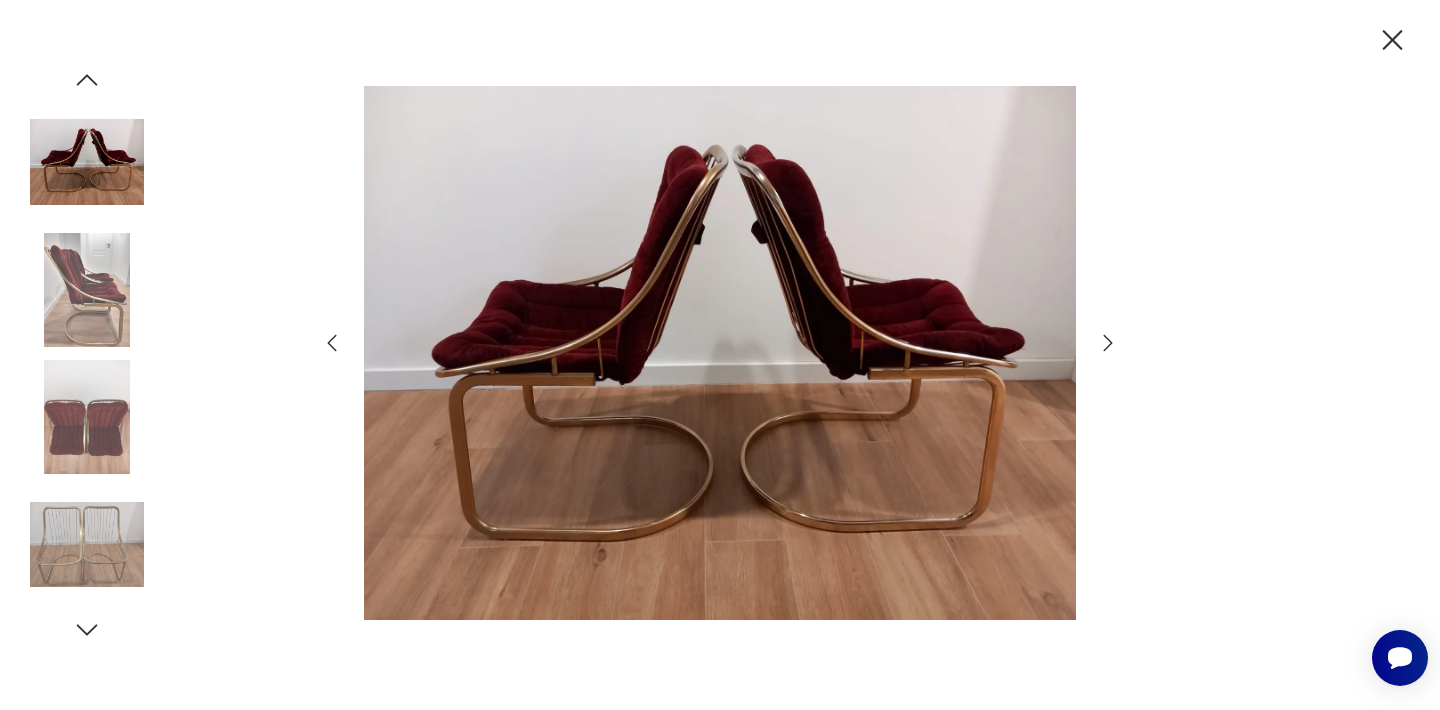 click 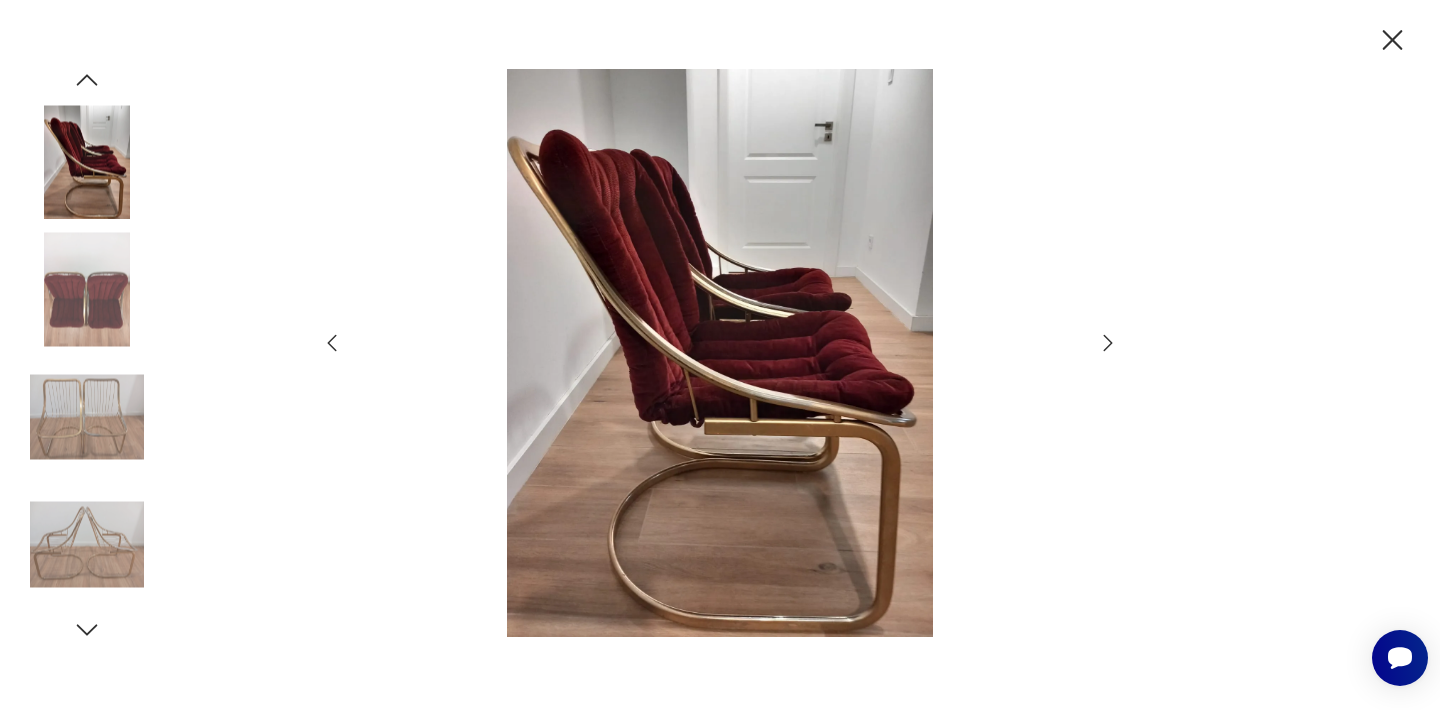 click 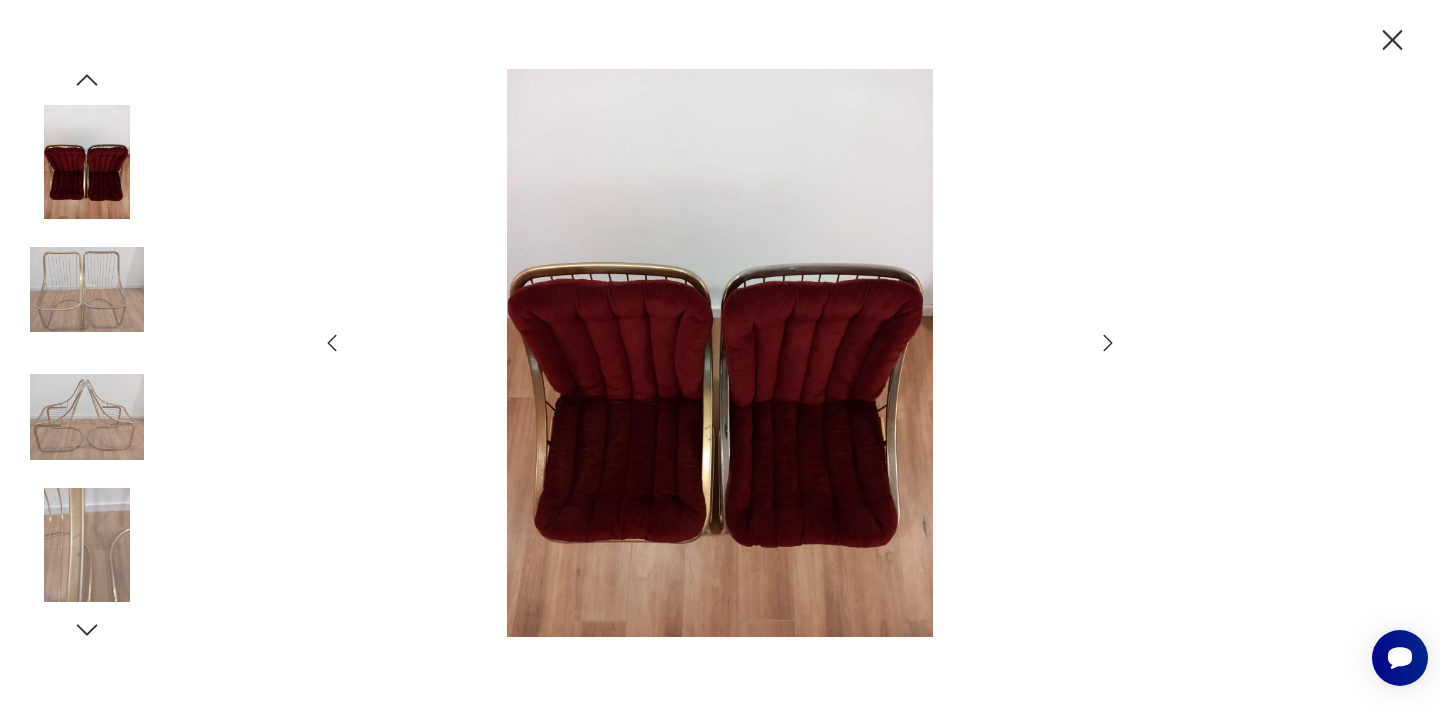 click 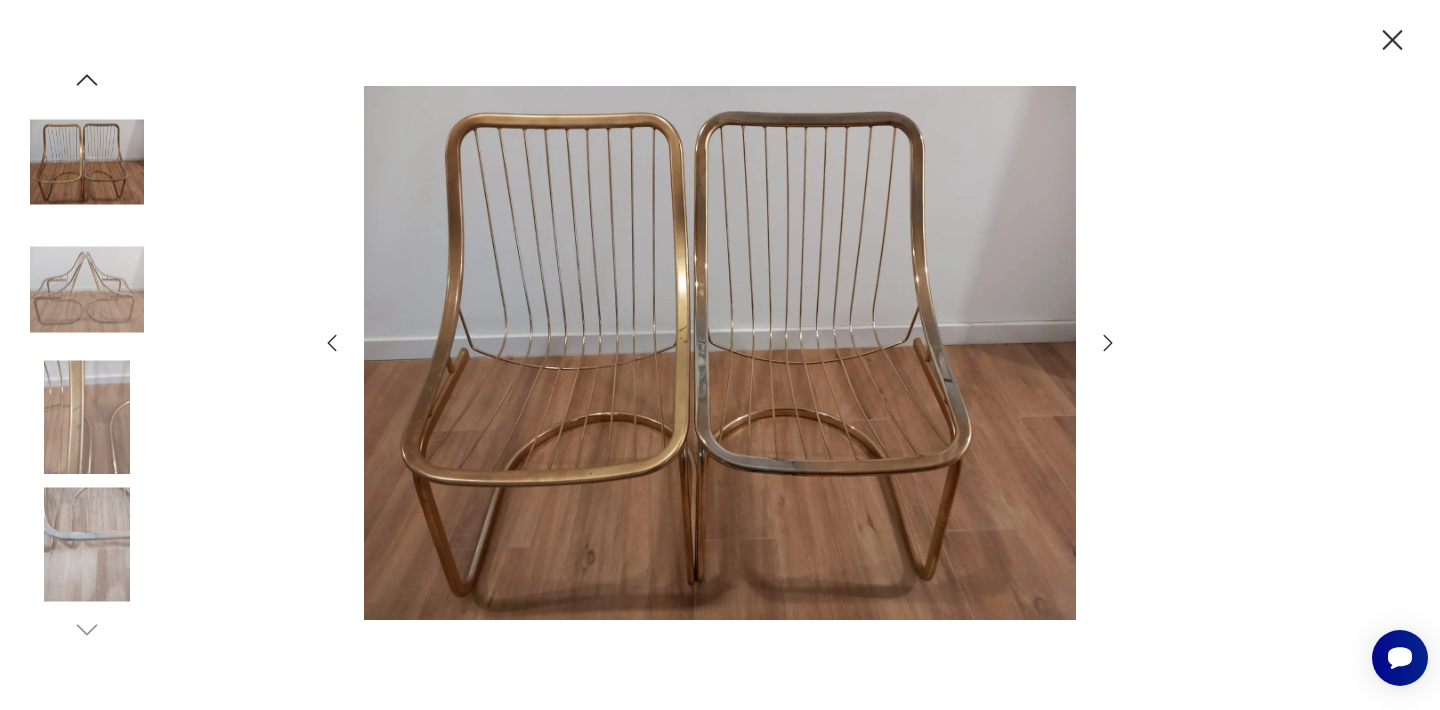 click 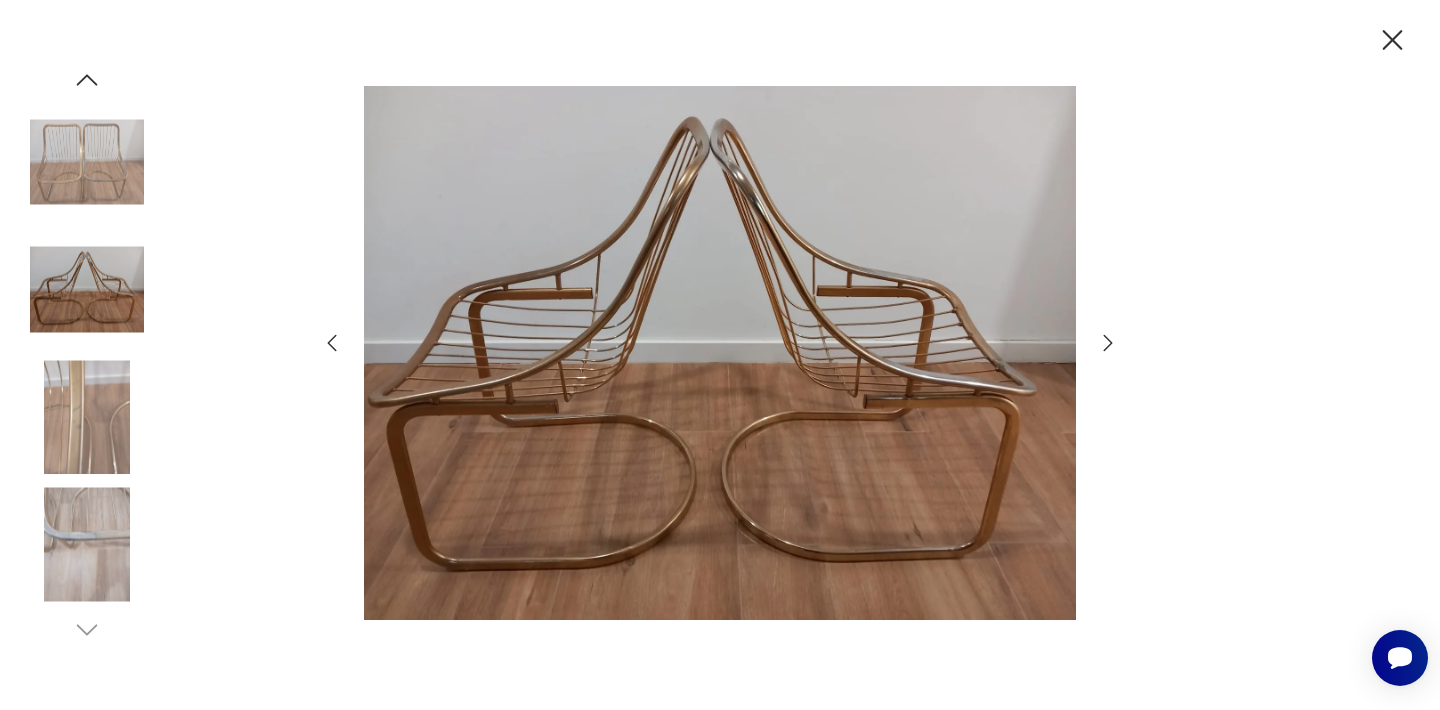 click 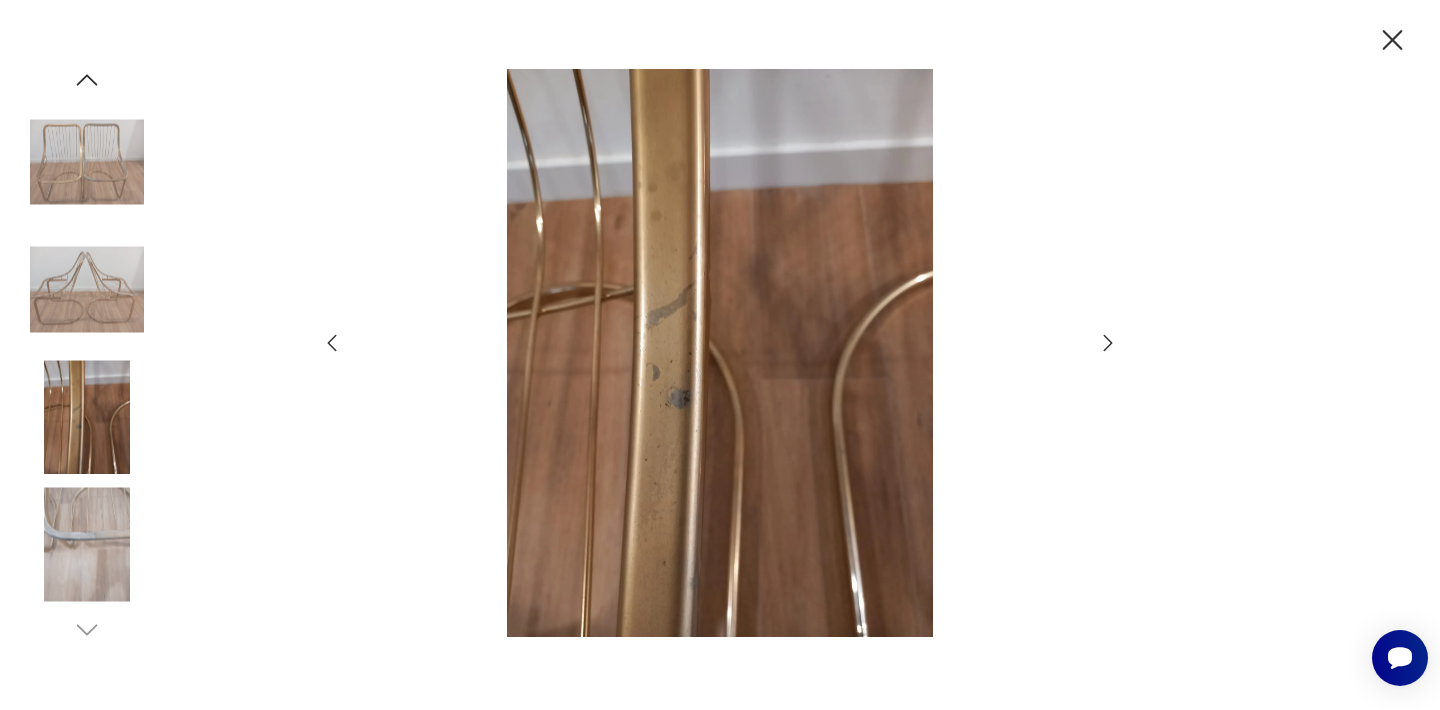 click 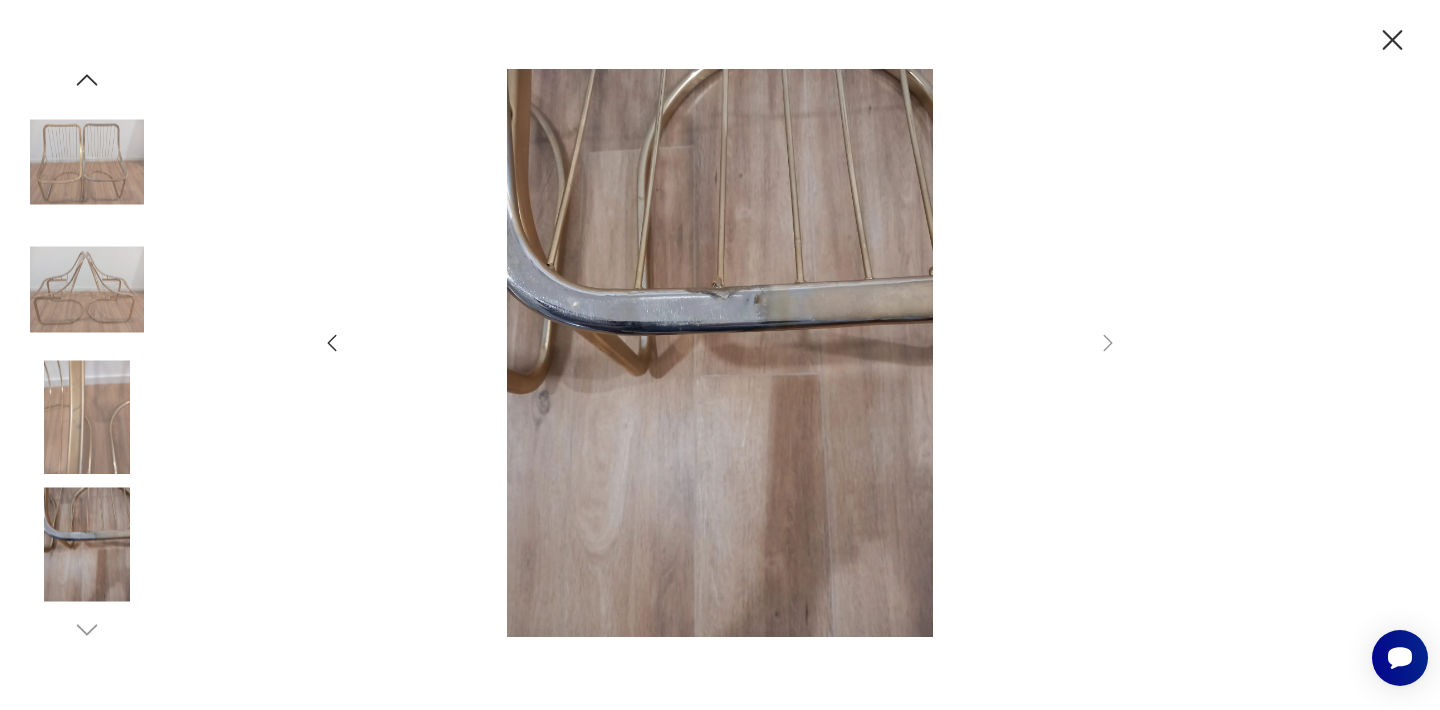 click 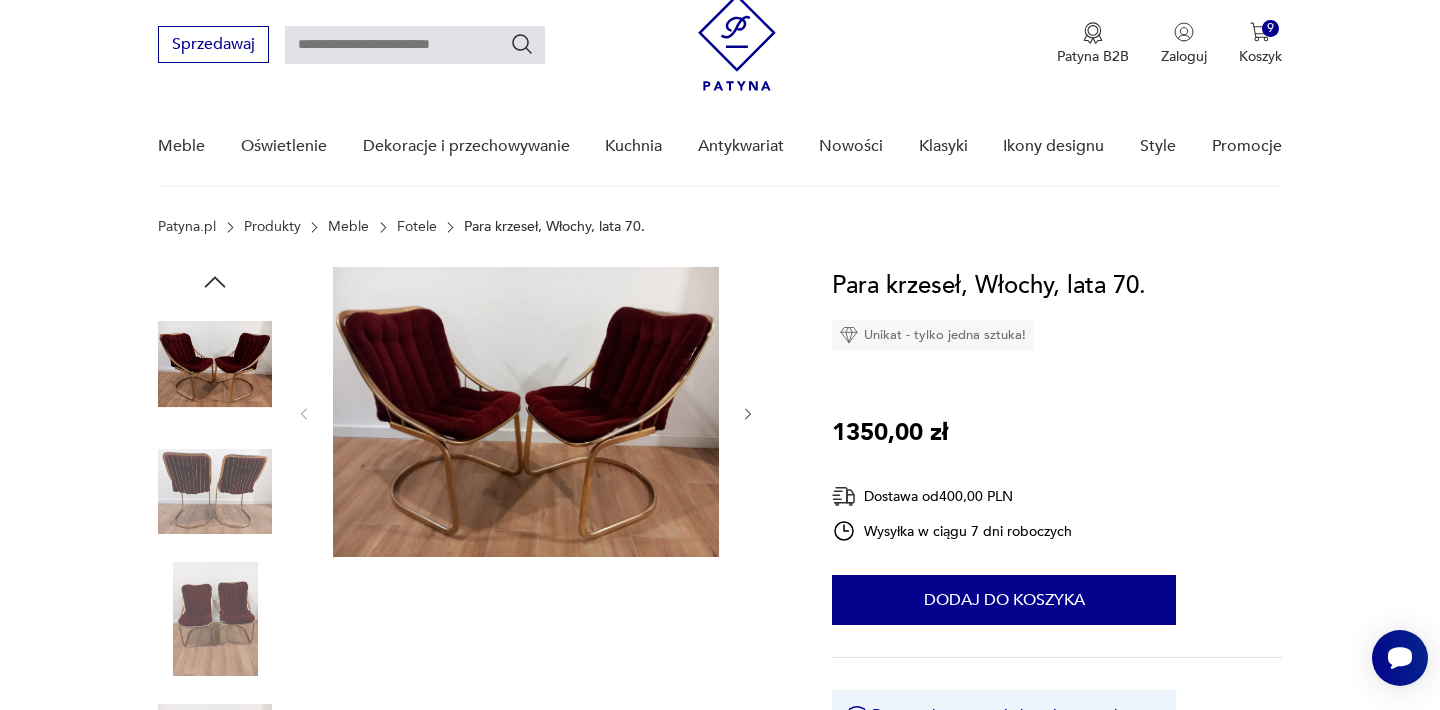 scroll, scrollTop: 40, scrollLeft: 0, axis: vertical 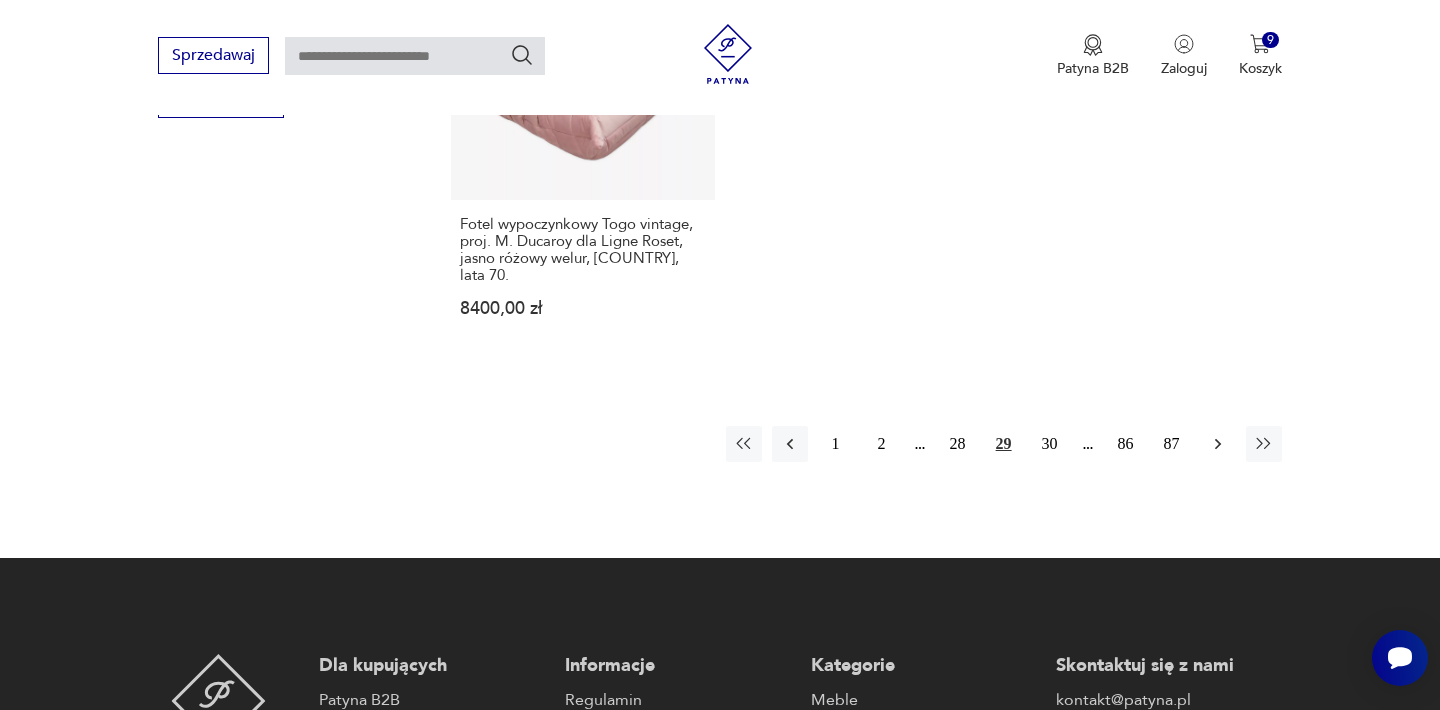 click 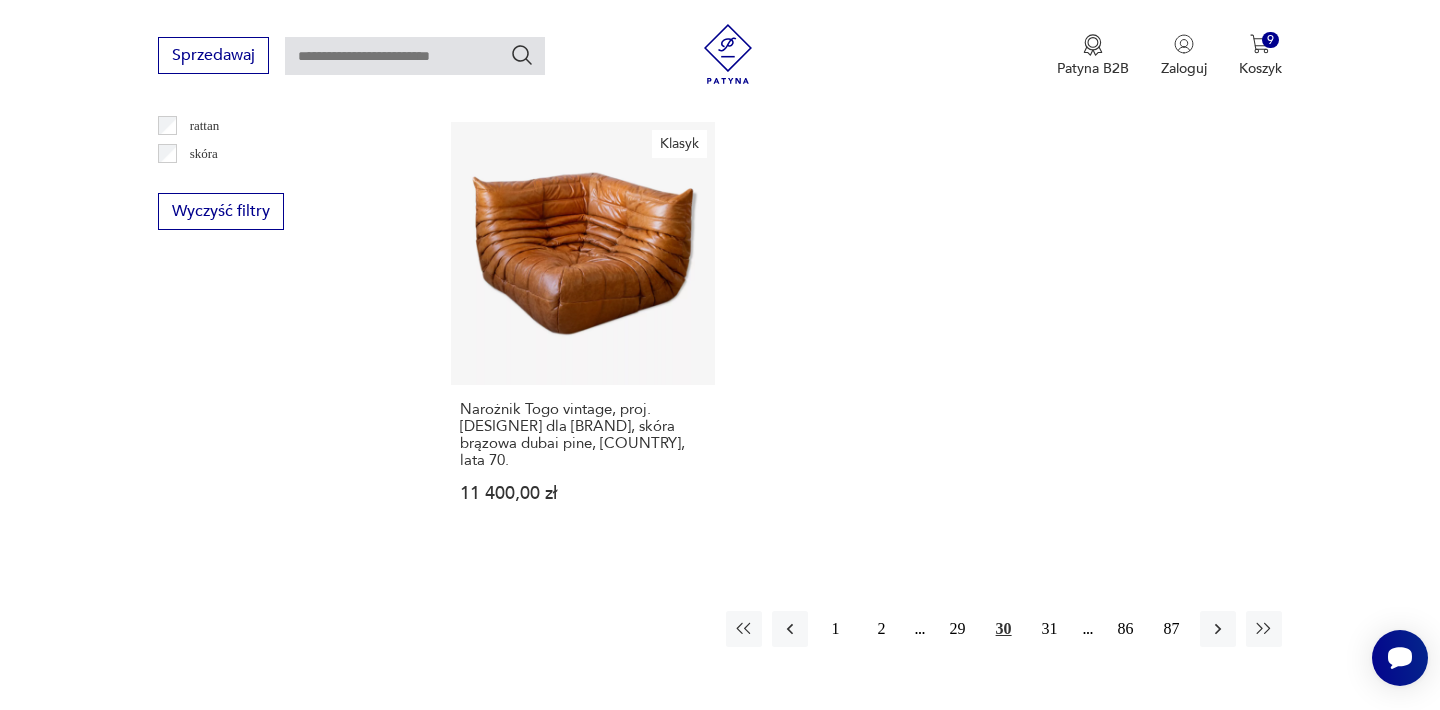 scroll, scrollTop: 3092, scrollLeft: 0, axis: vertical 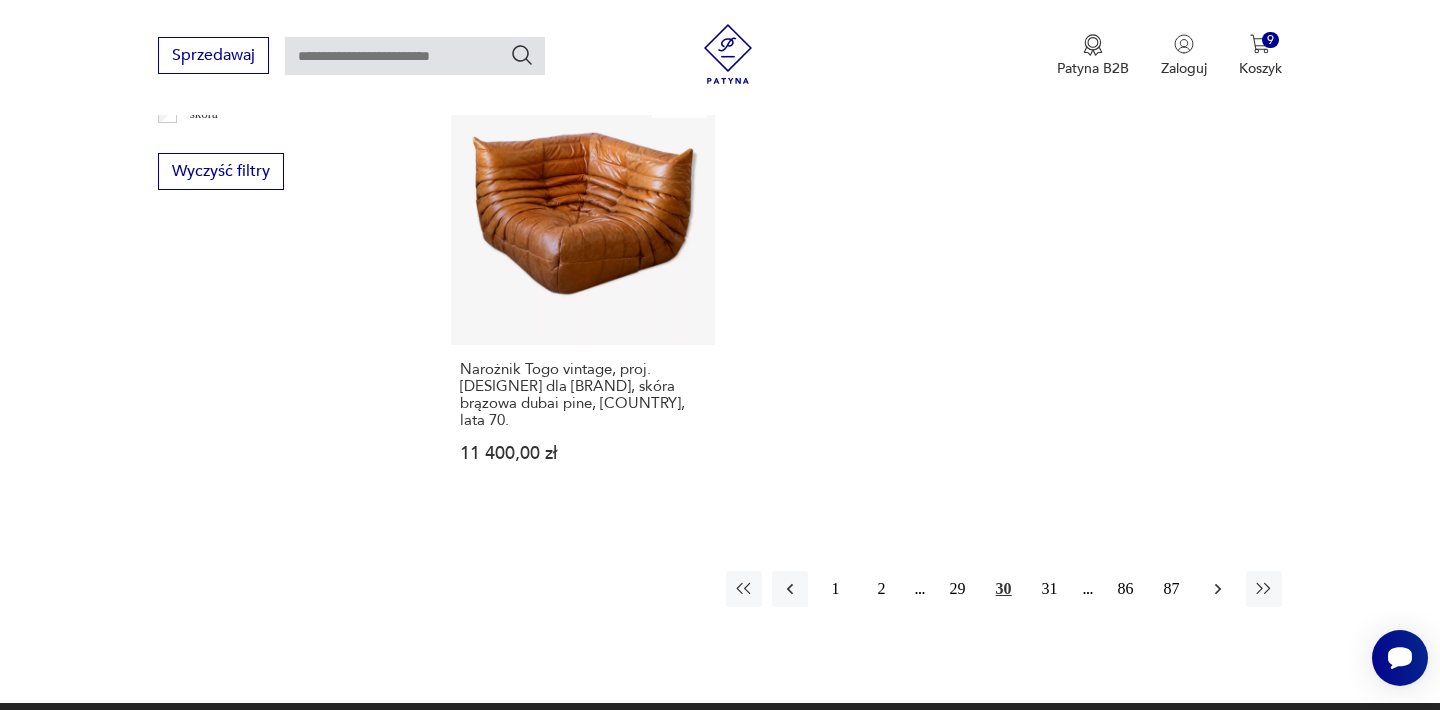 click 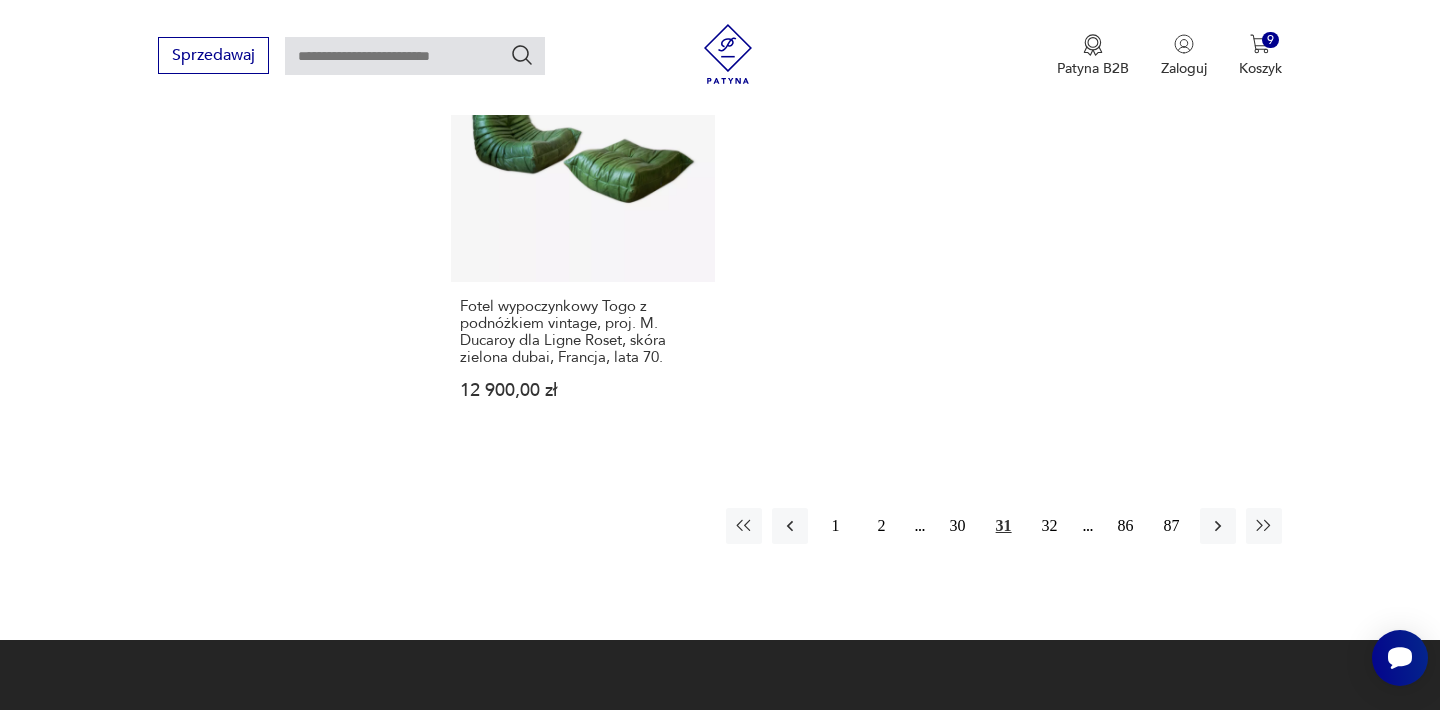 scroll, scrollTop: 3212, scrollLeft: 0, axis: vertical 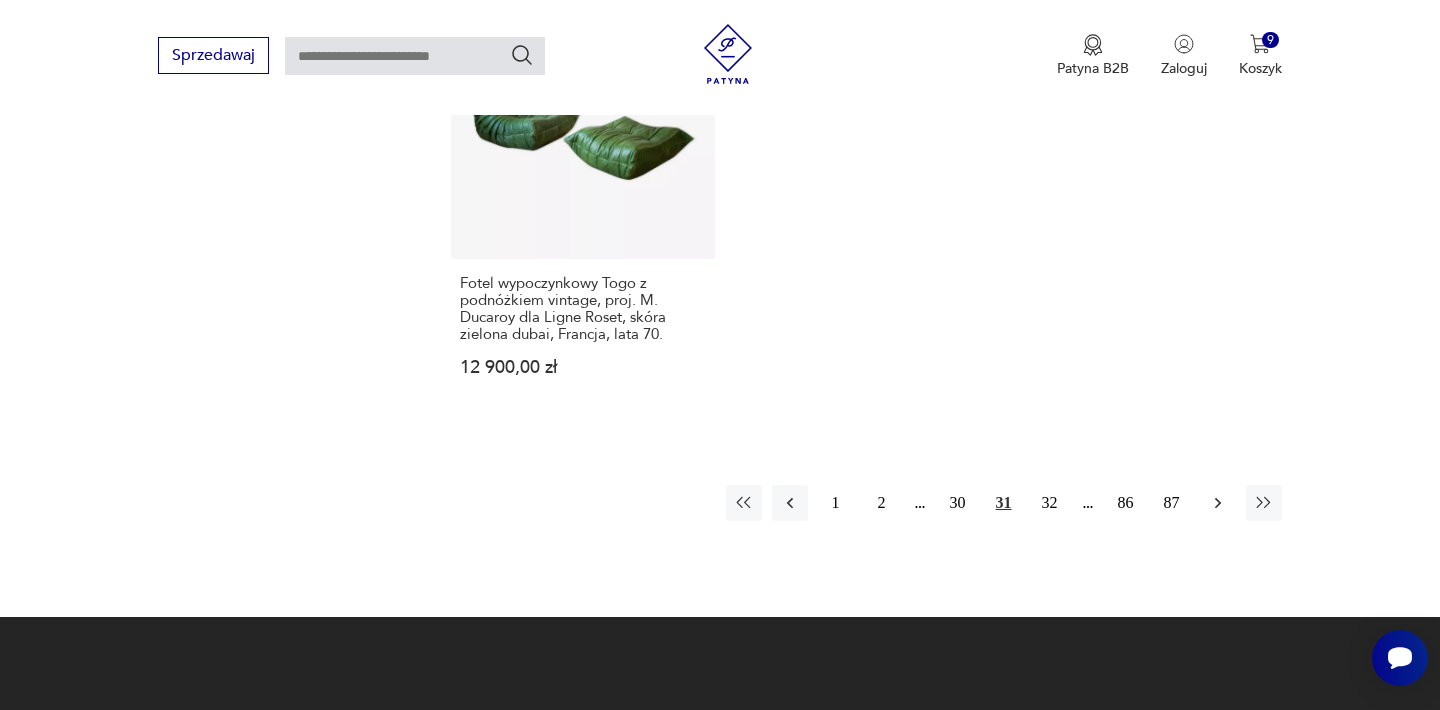 click 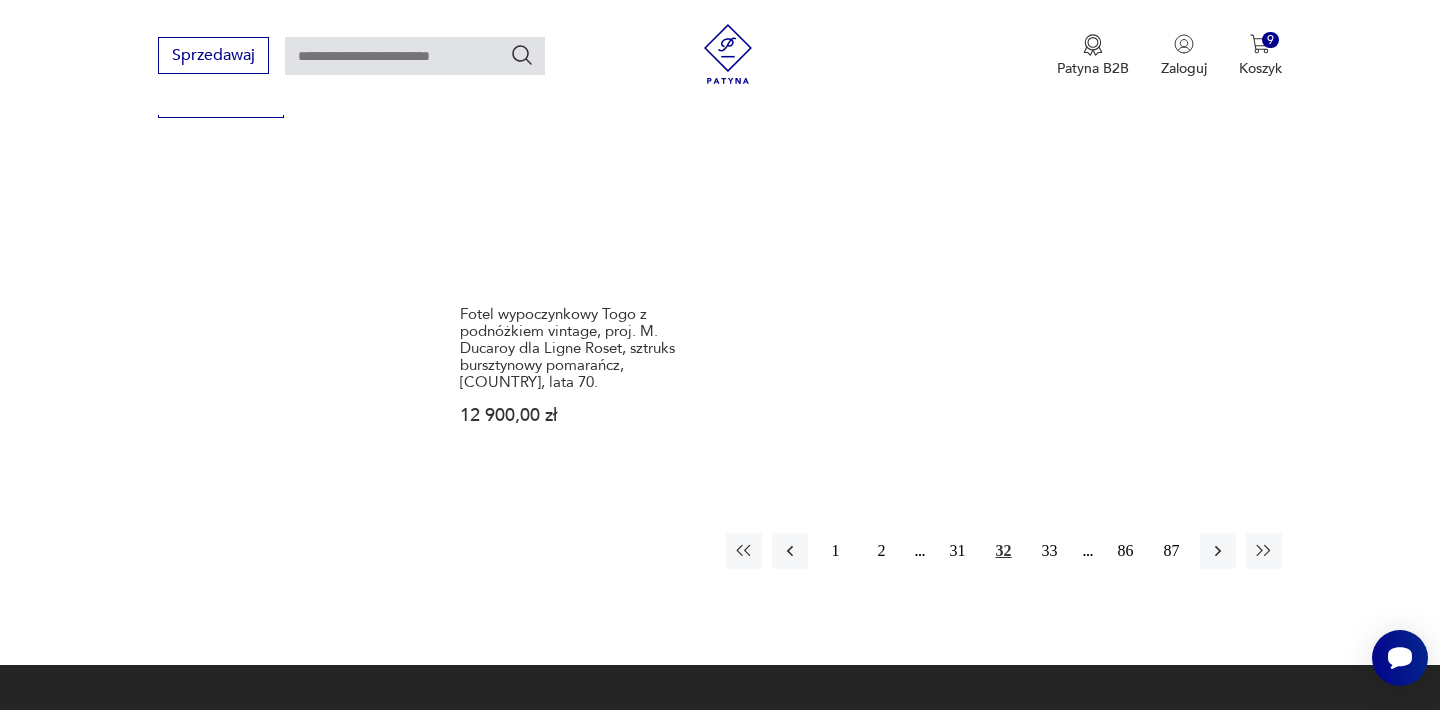 scroll, scrollTop: 3172, scrollLeft: 0, axis: vertical 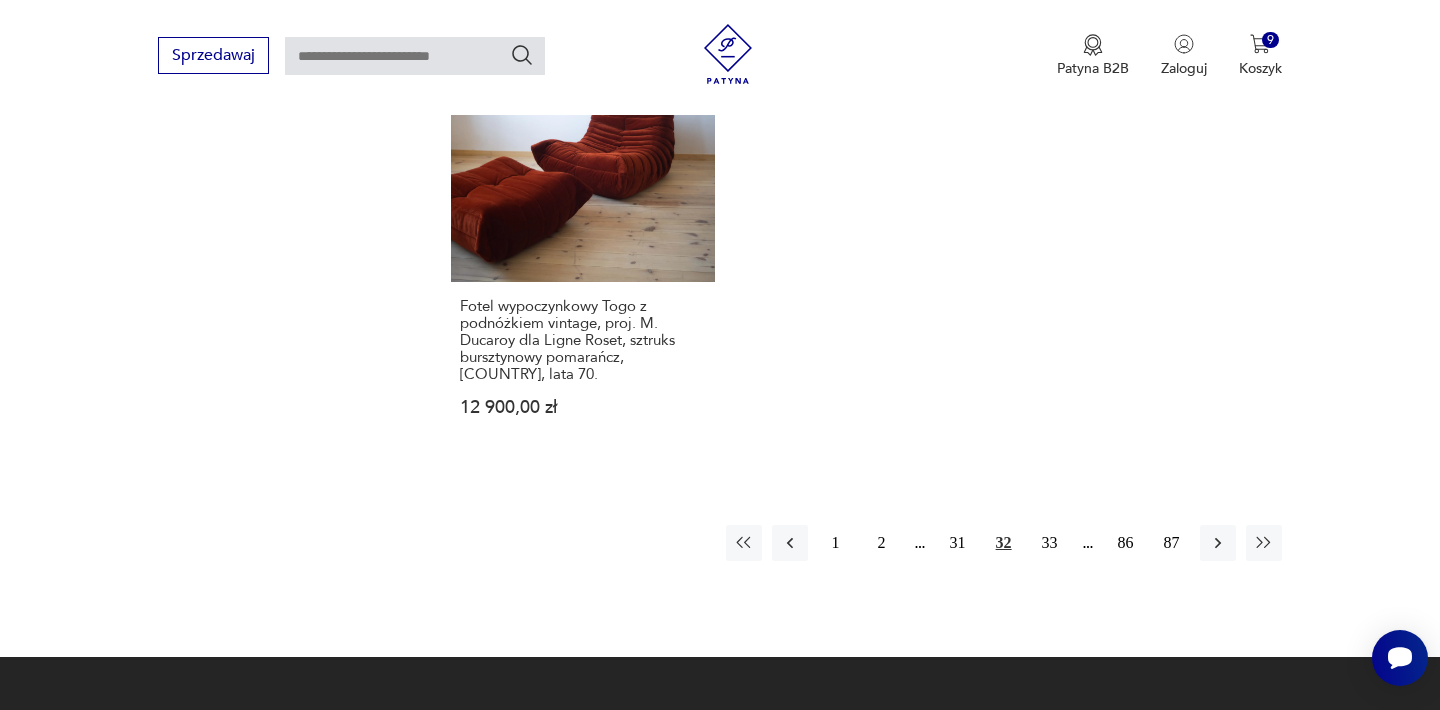 click on "1 2 31 32 33 86 87" at bounding box center [1004, 543] 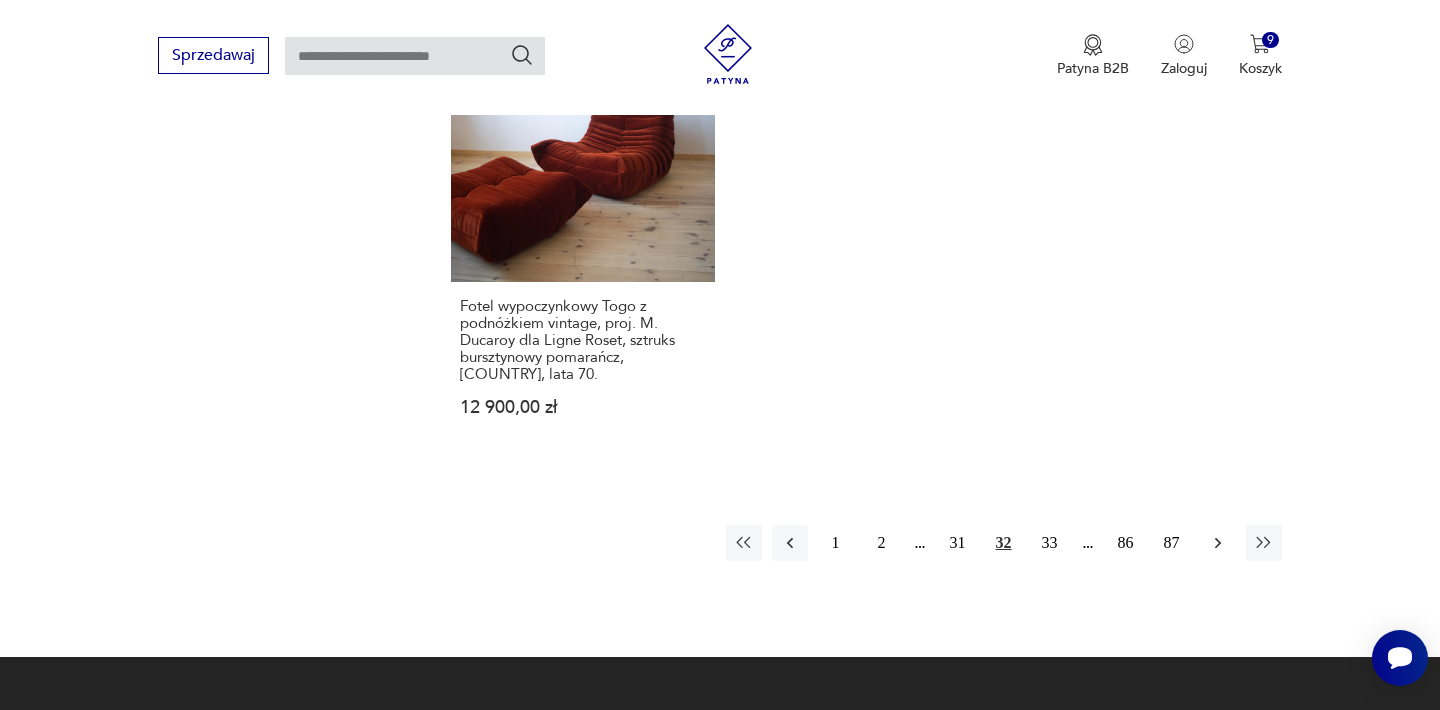 click 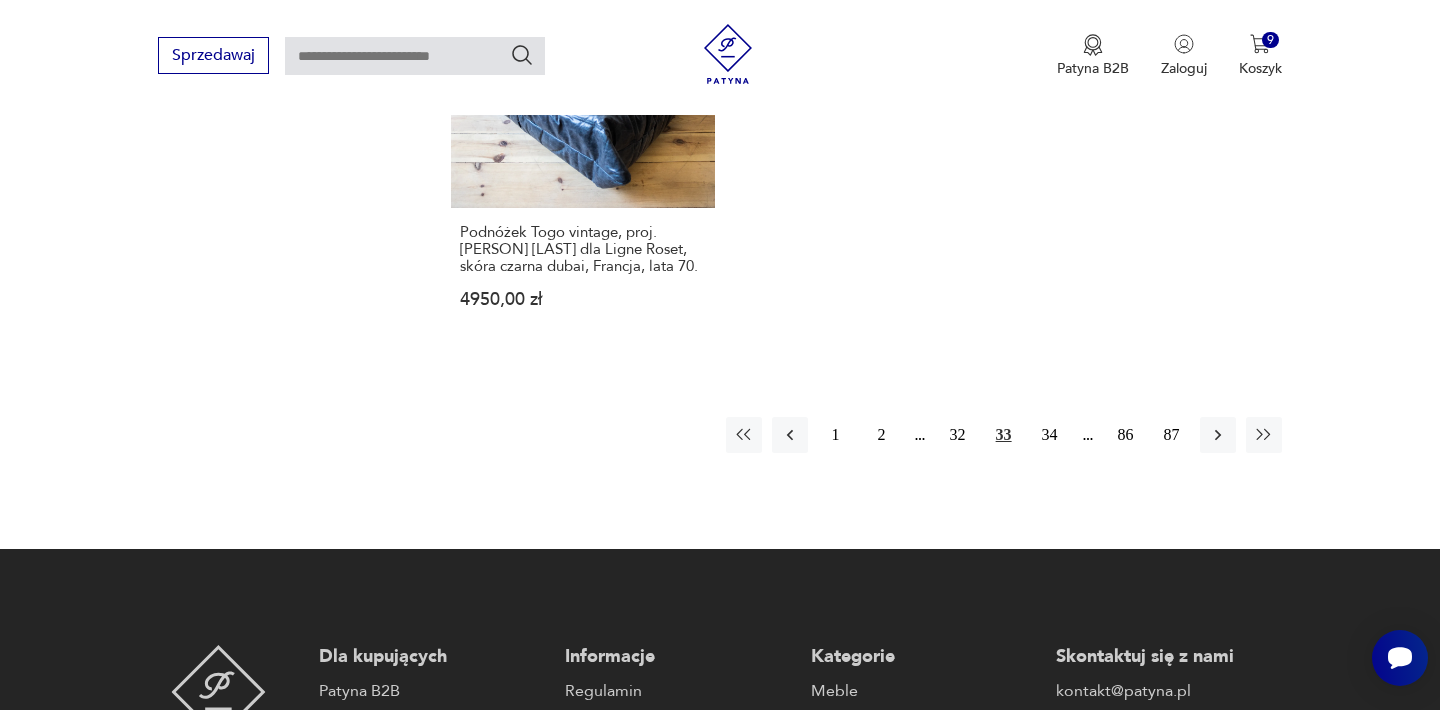 scroll, scrollTop: 3252, scrollLeft: 0, axis: vertical 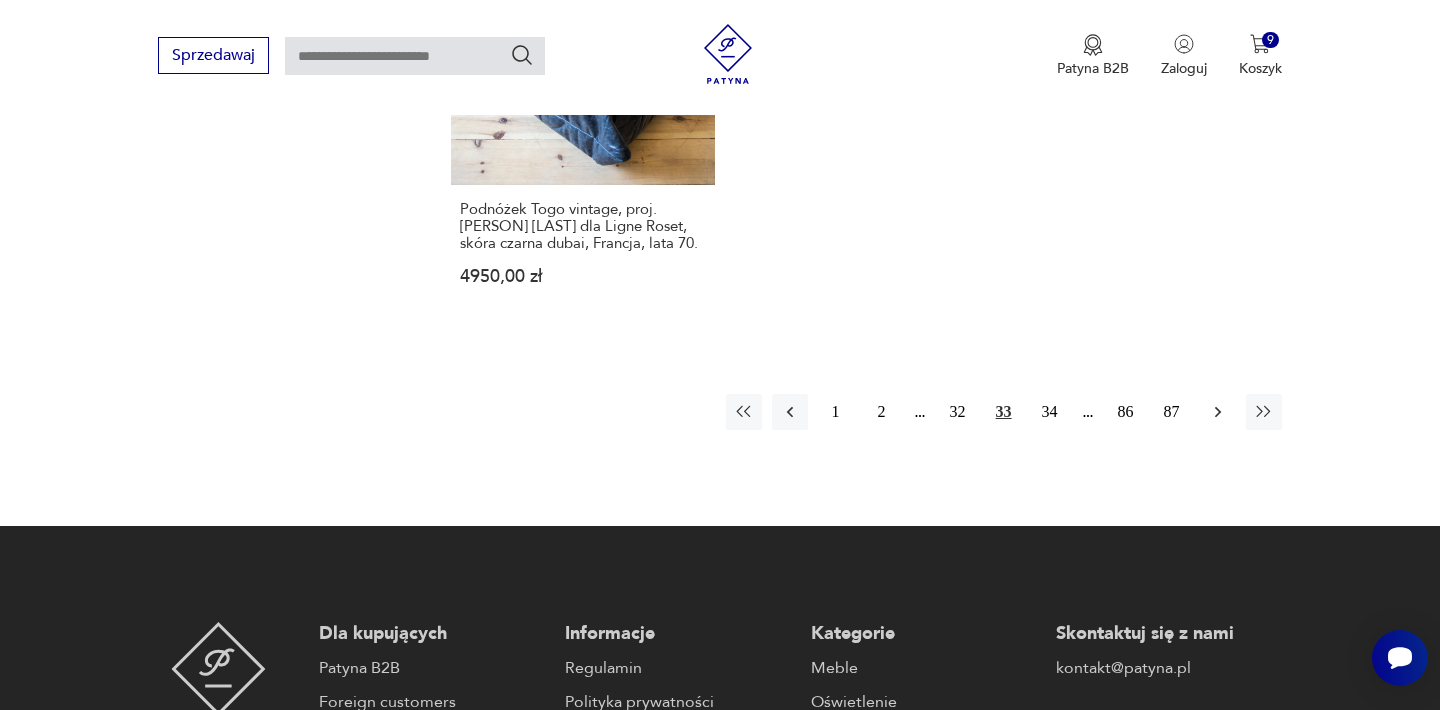 click at bounding box center (1218, 412) 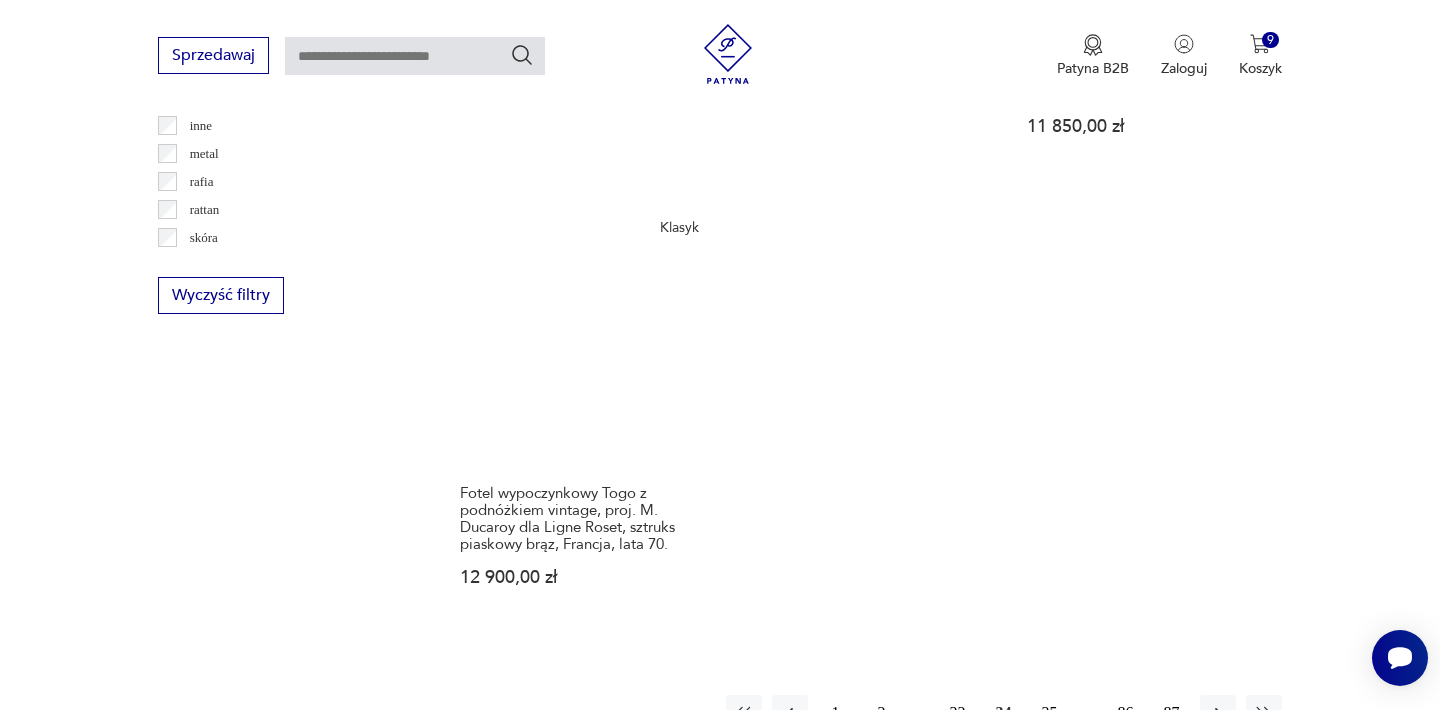 scroll, scrollTop: 2972, scrollLeft: 0, axis: vertical 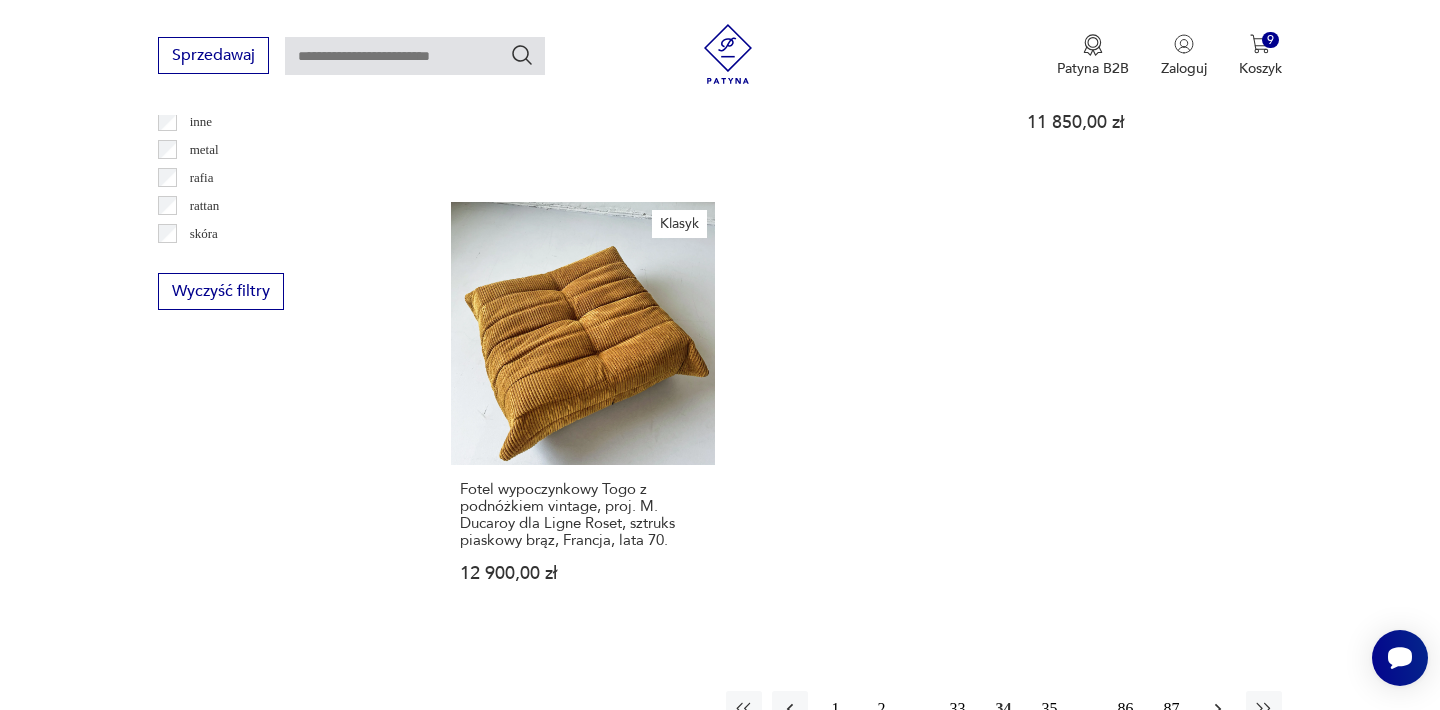 click 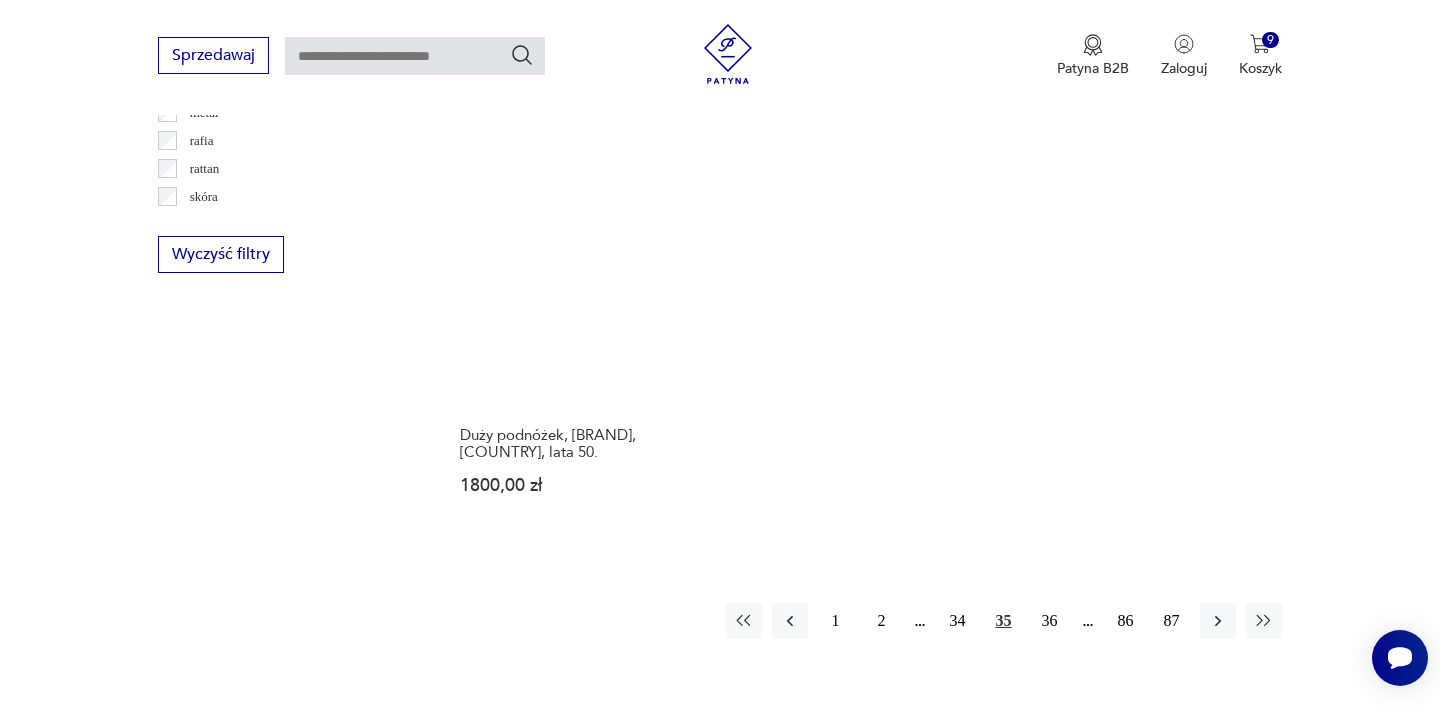 scroll, scrollTop: 3012, scrollLeft: 0, axis: vertical 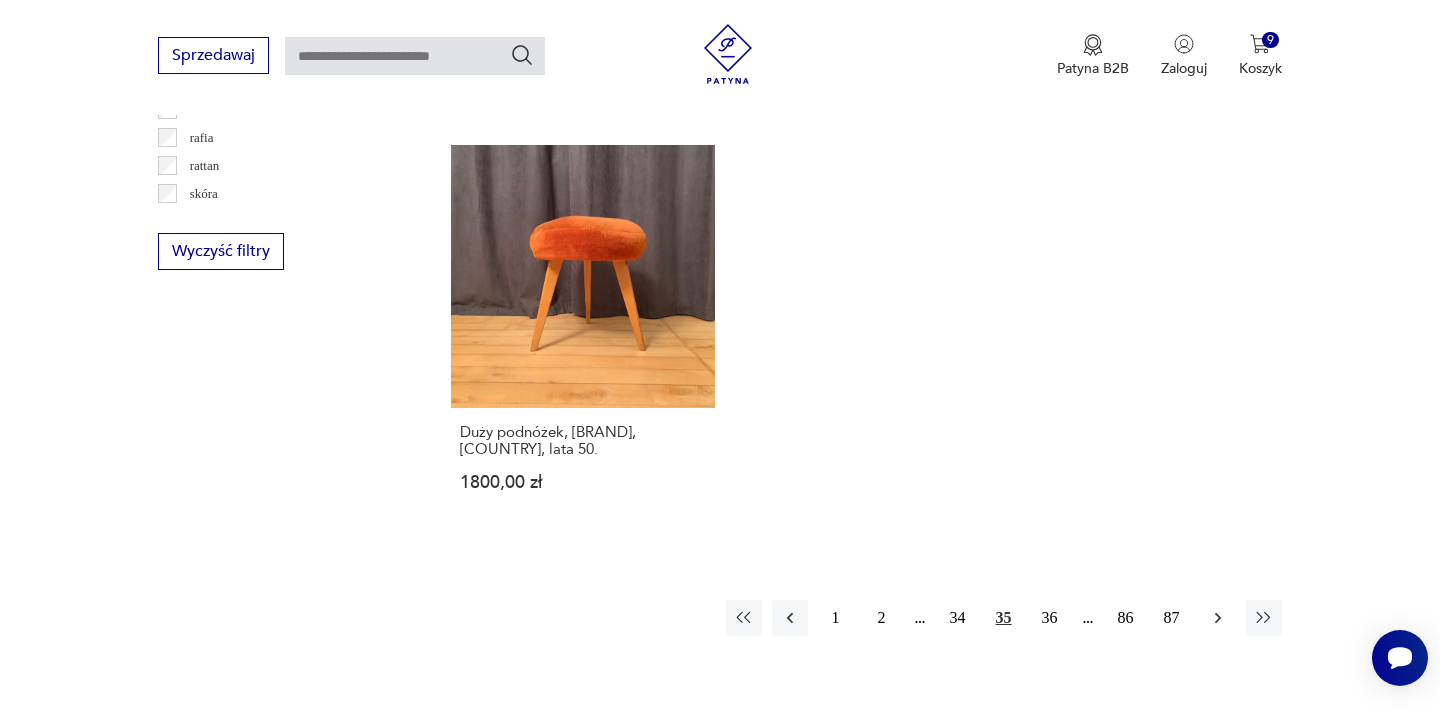 click 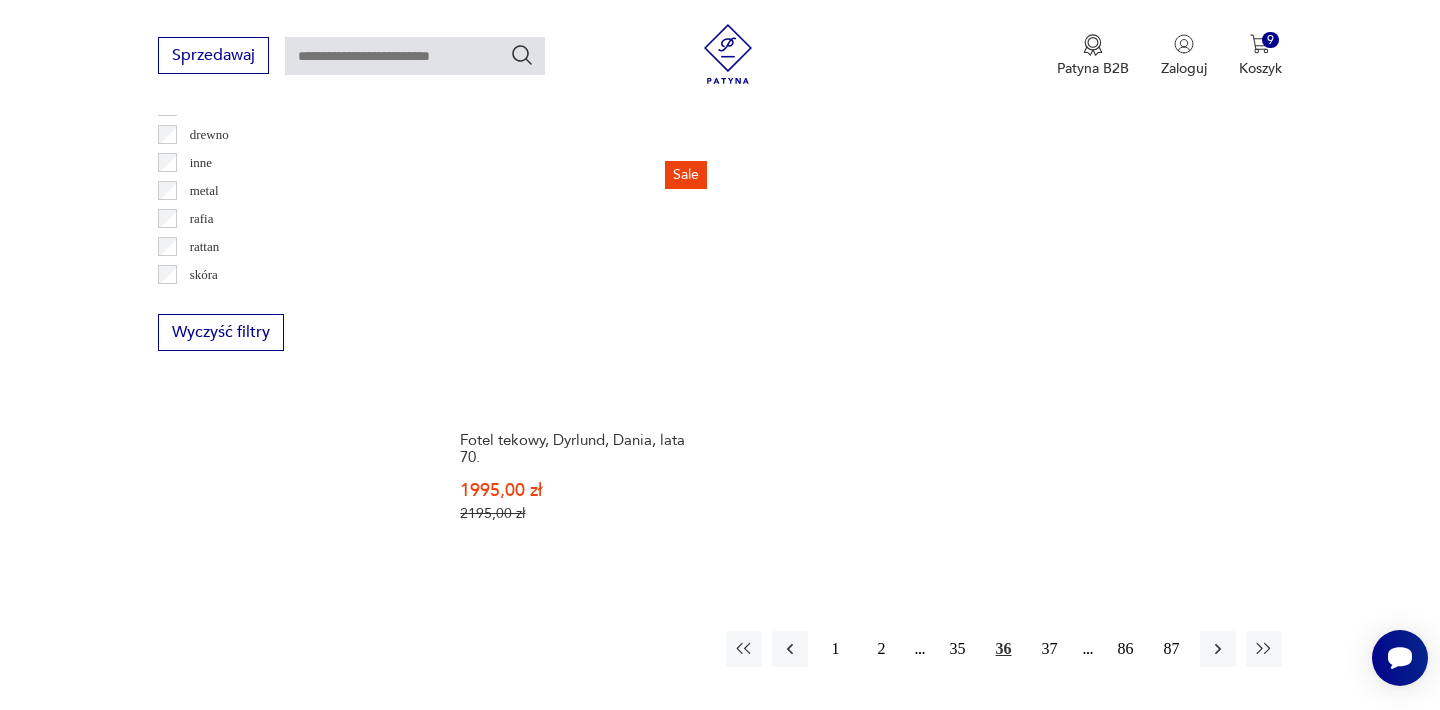 scroll, scrollTop: 2932, scrollLeft: 0, axis: vertical 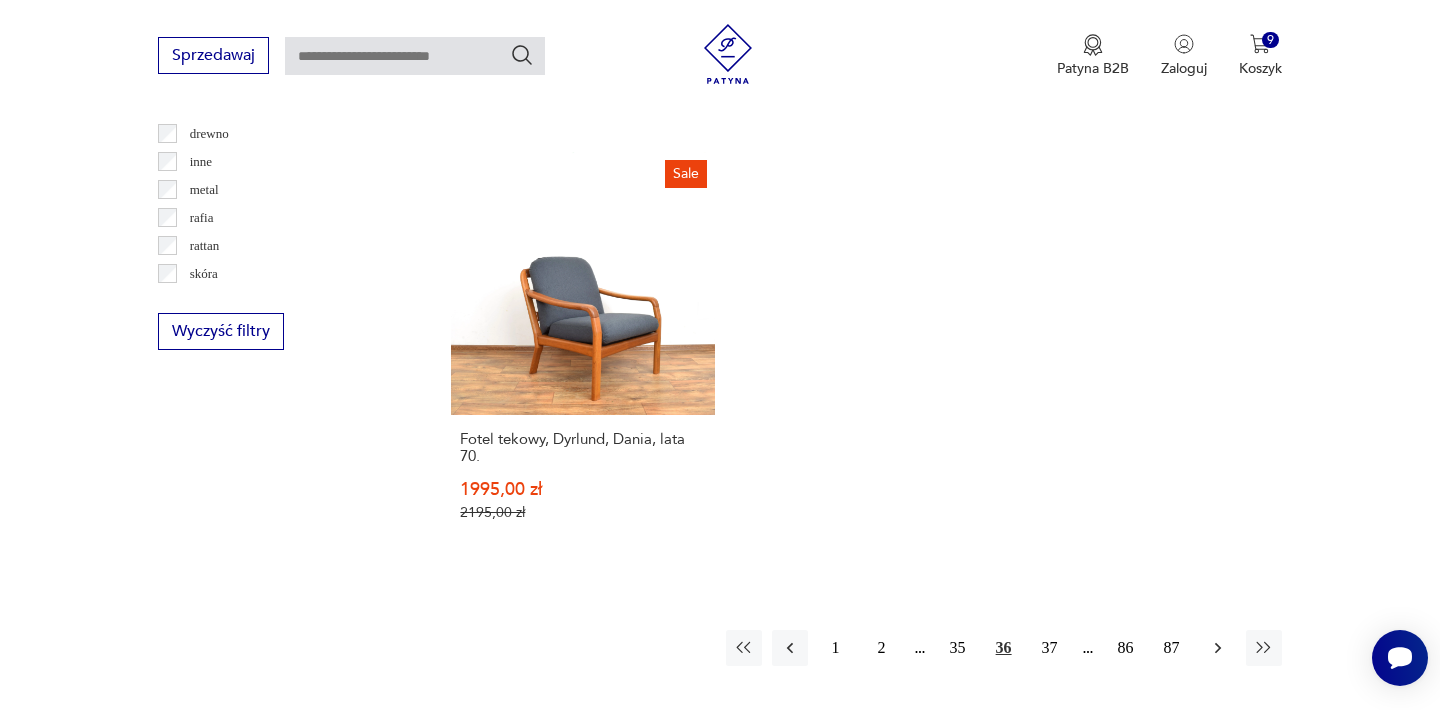 click 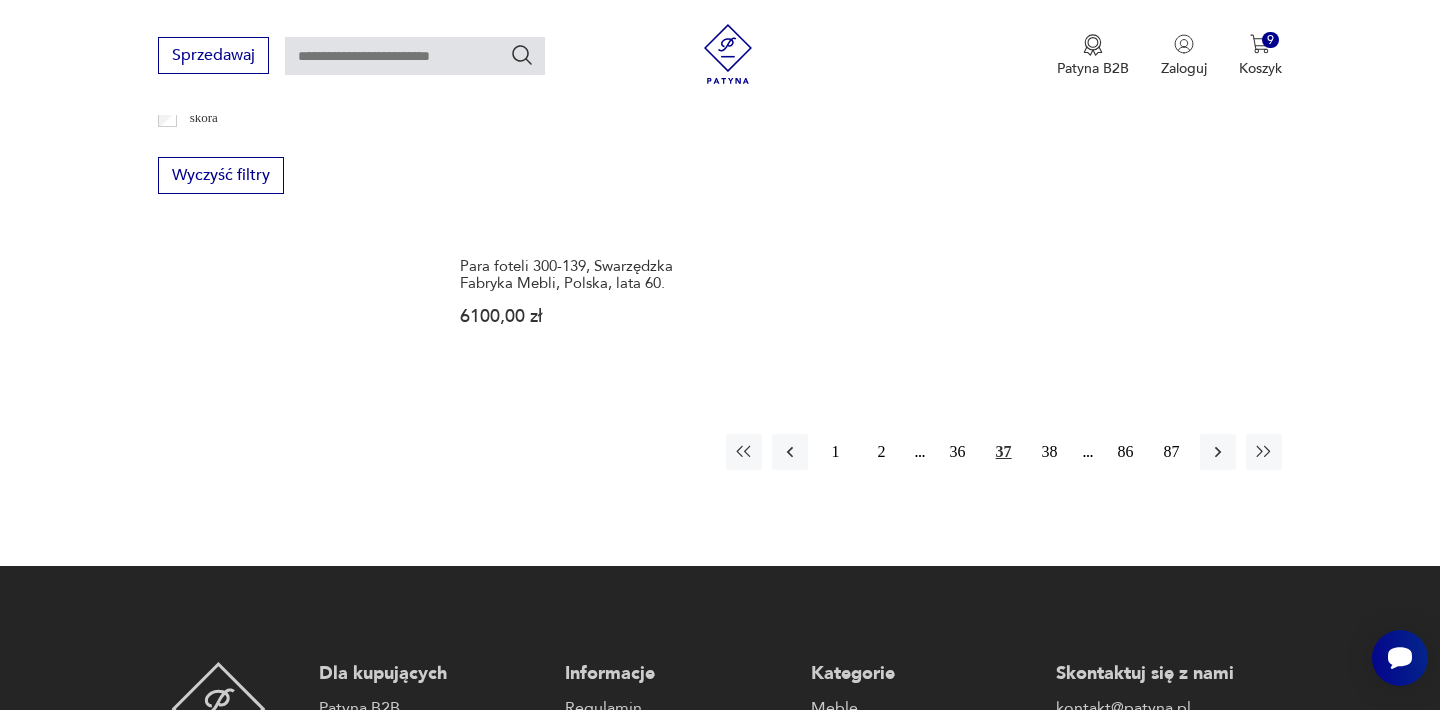 scroll, scrollTop: 3092, scrollLeft: 0, axis: vertical 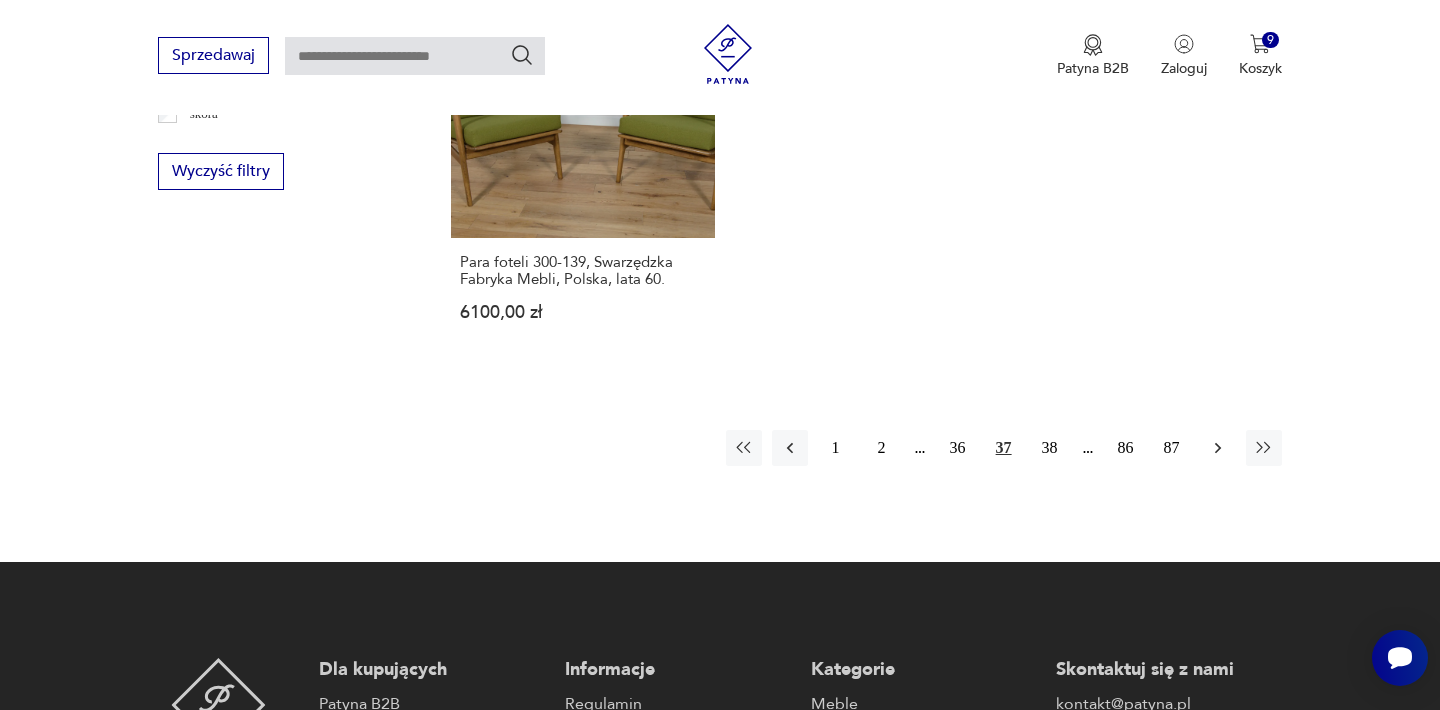 click 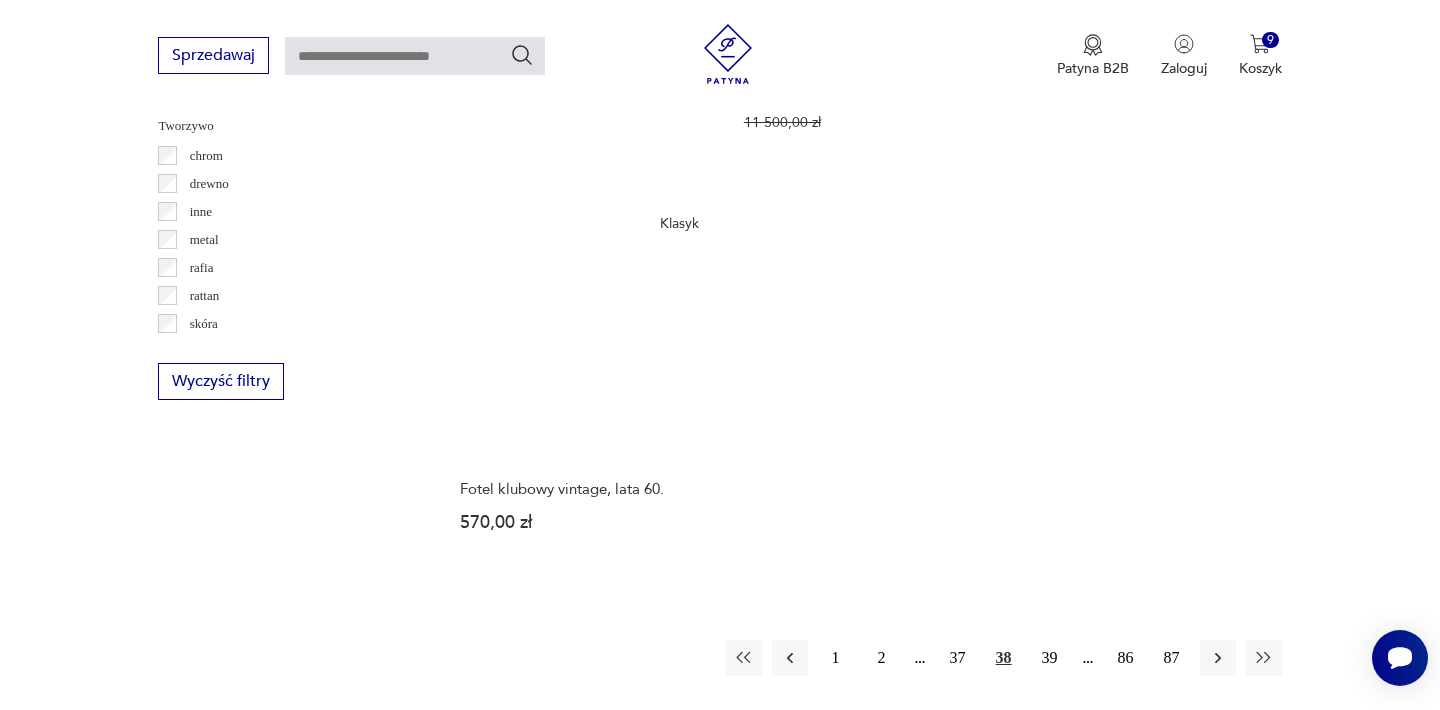 scroll, scrollTop: 2892, scrollLeft: 0, axis: vertical 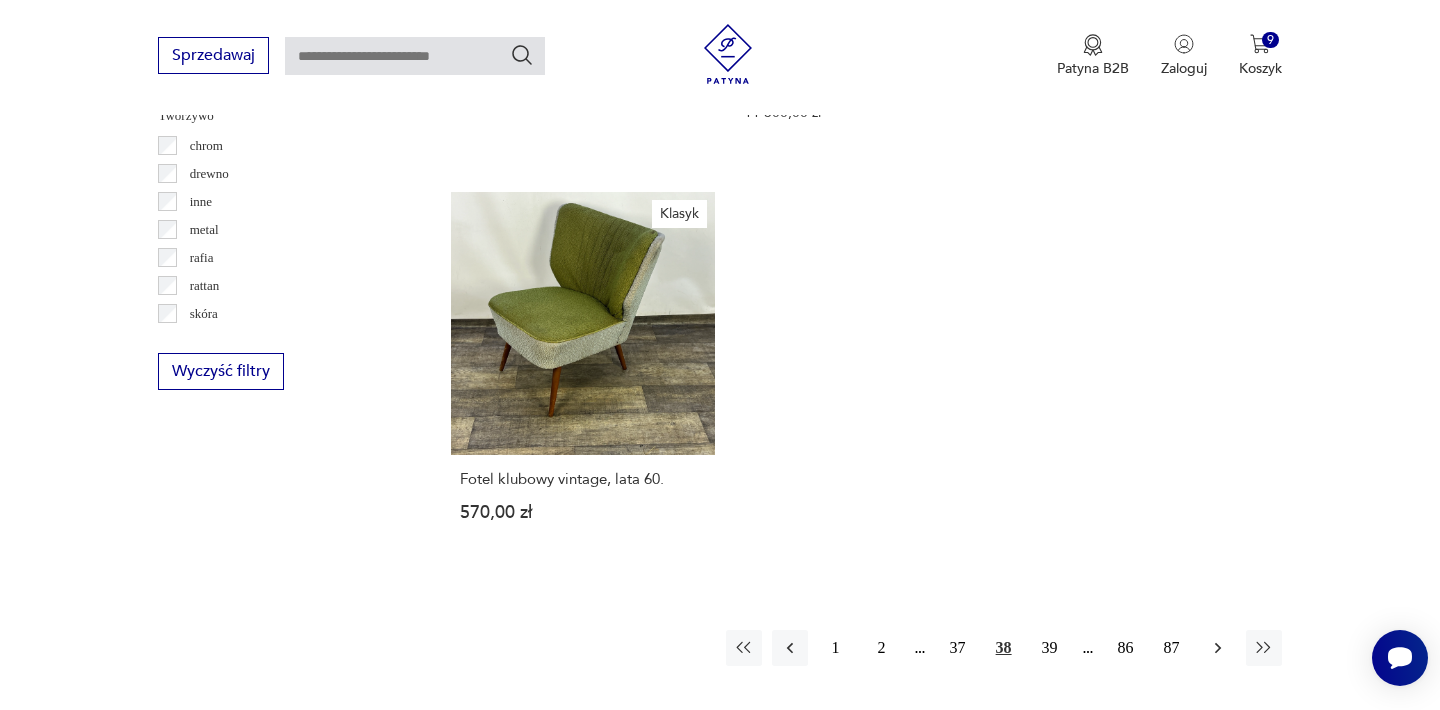 click 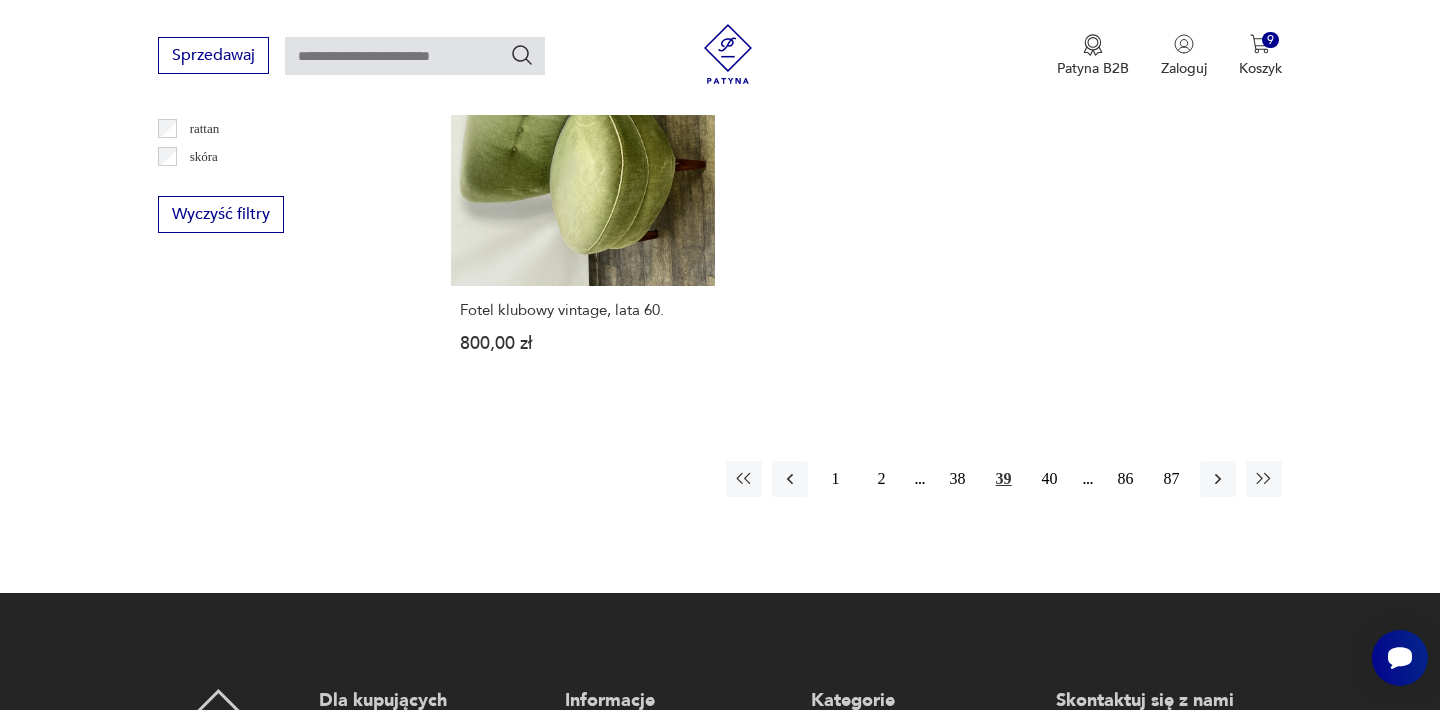 scroll, scrollTop: 3052, scrollLeft: 0, axis: vertical 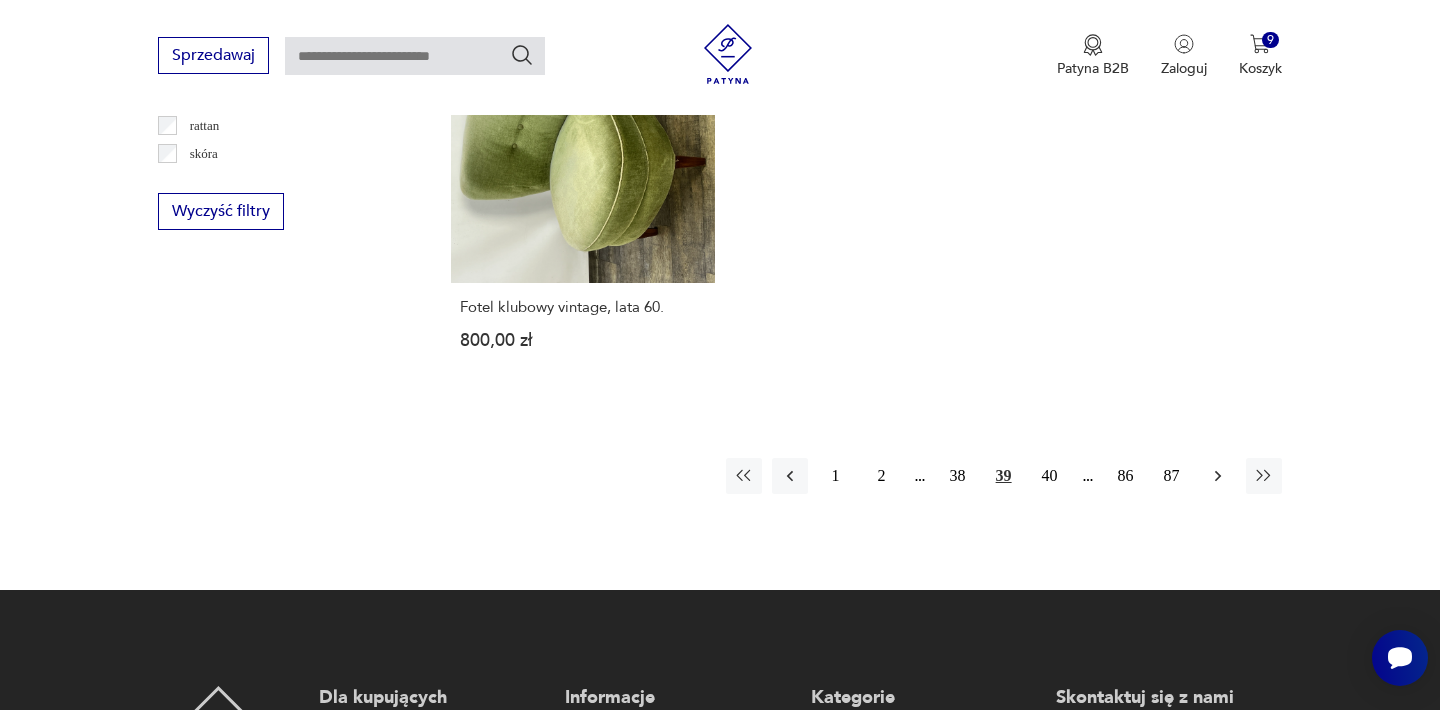 click 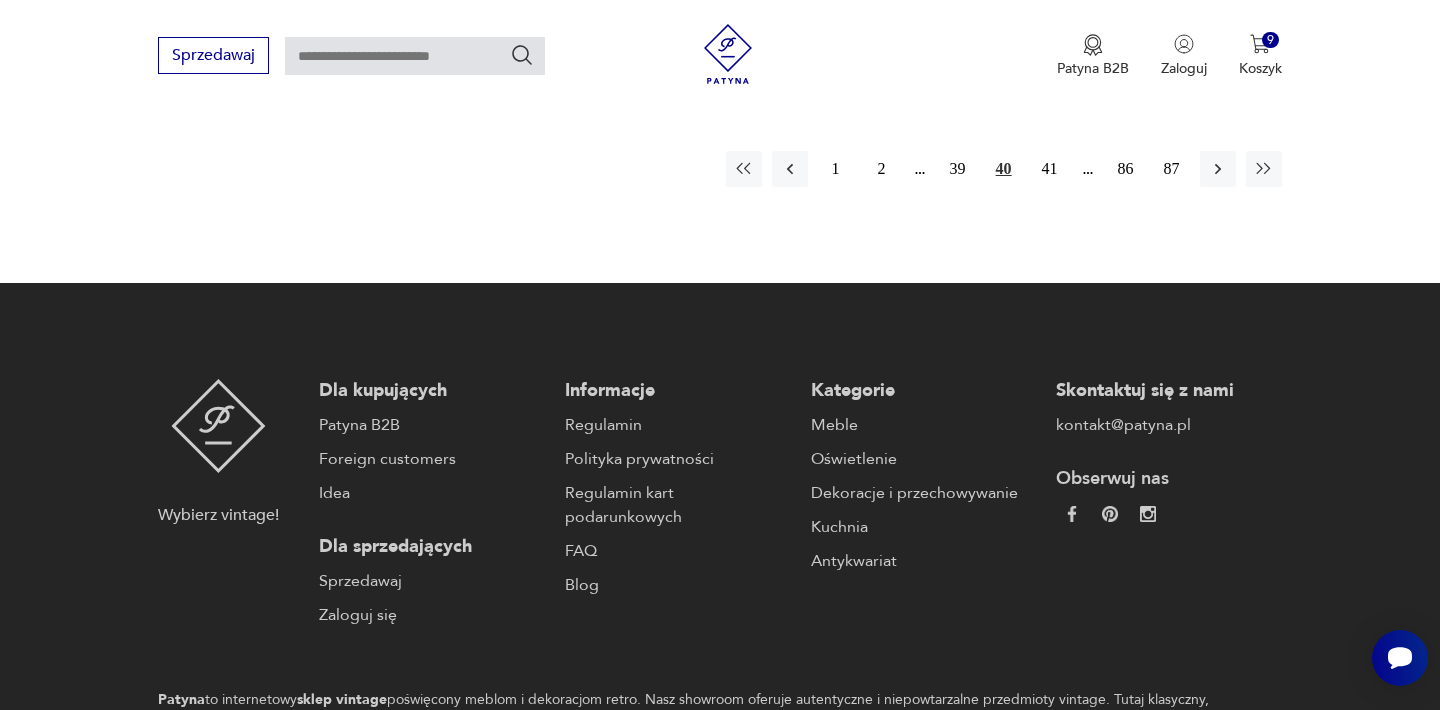 scroll, scrollTop: 3292, scrollLeft: 0, axis: vertical 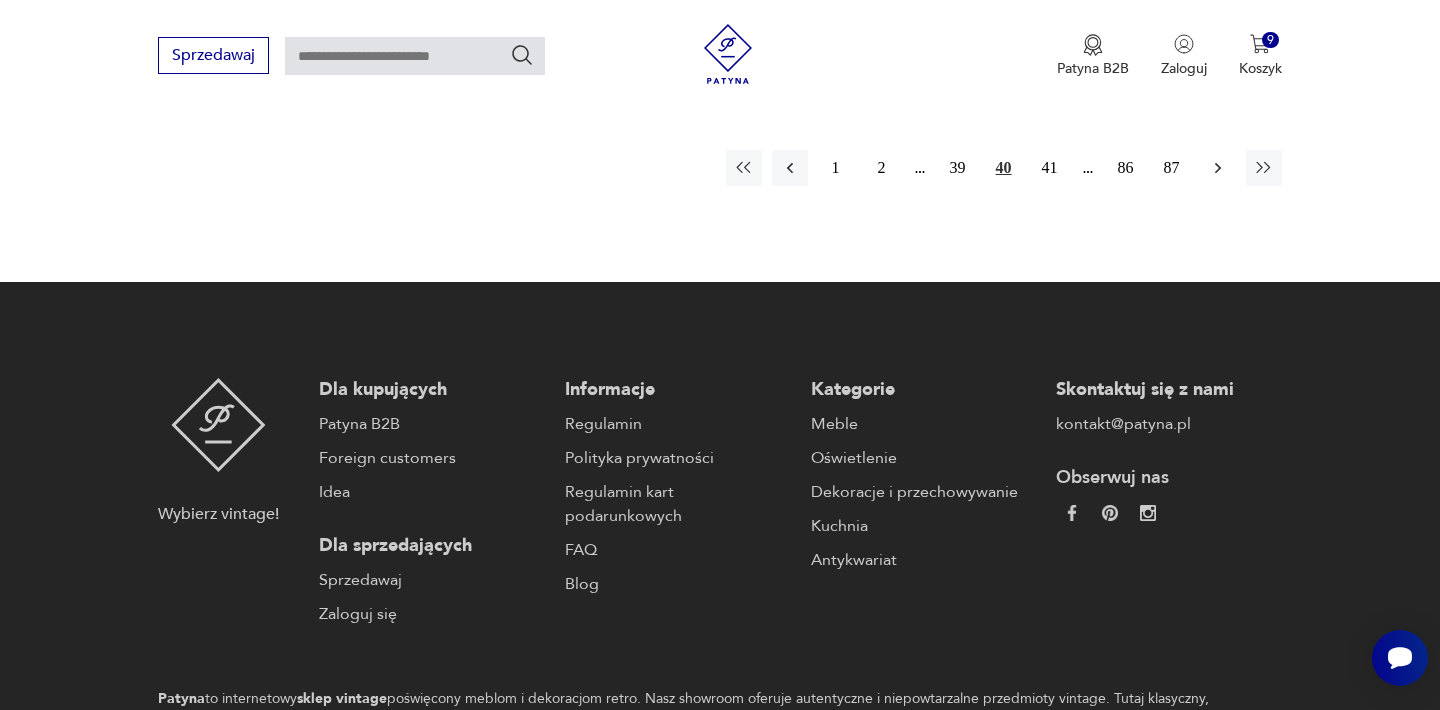 click 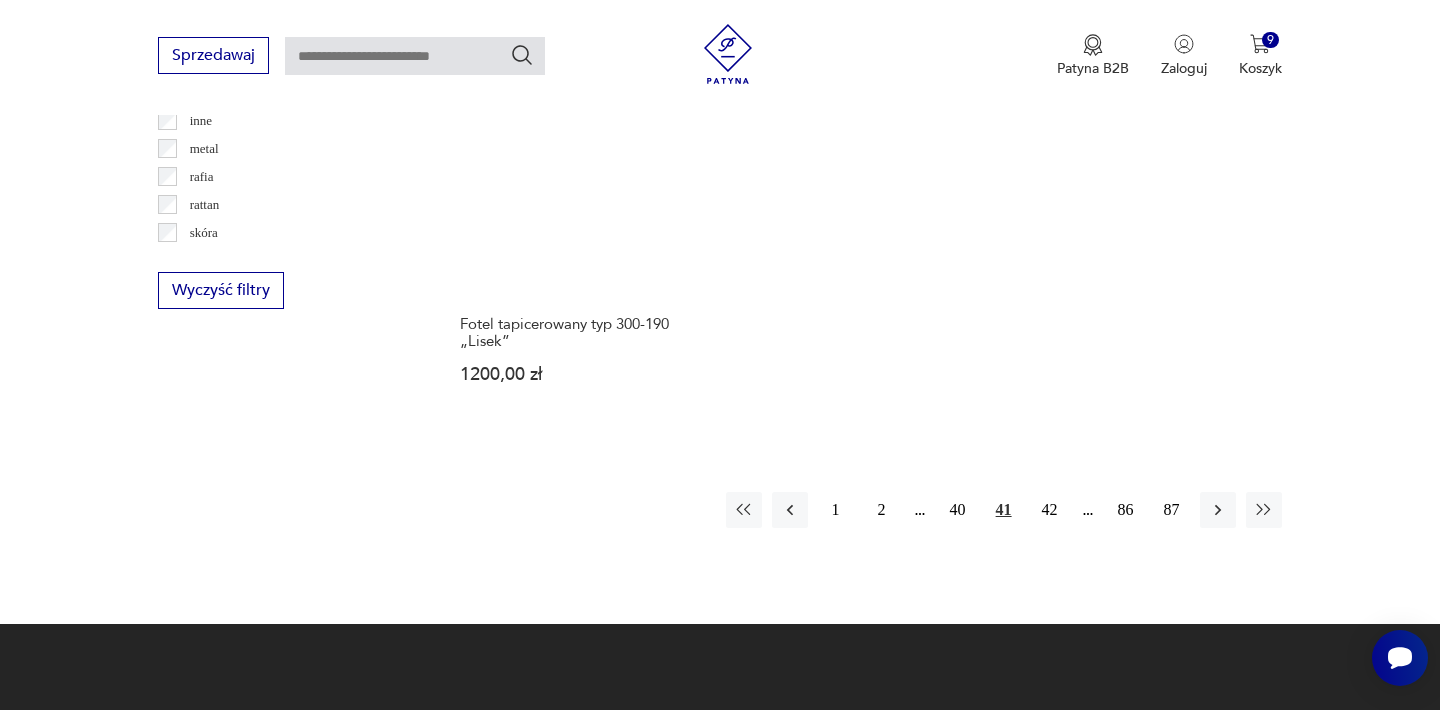scroll, scrollTop: 3052, scrollLeft: 0, axis: vertical 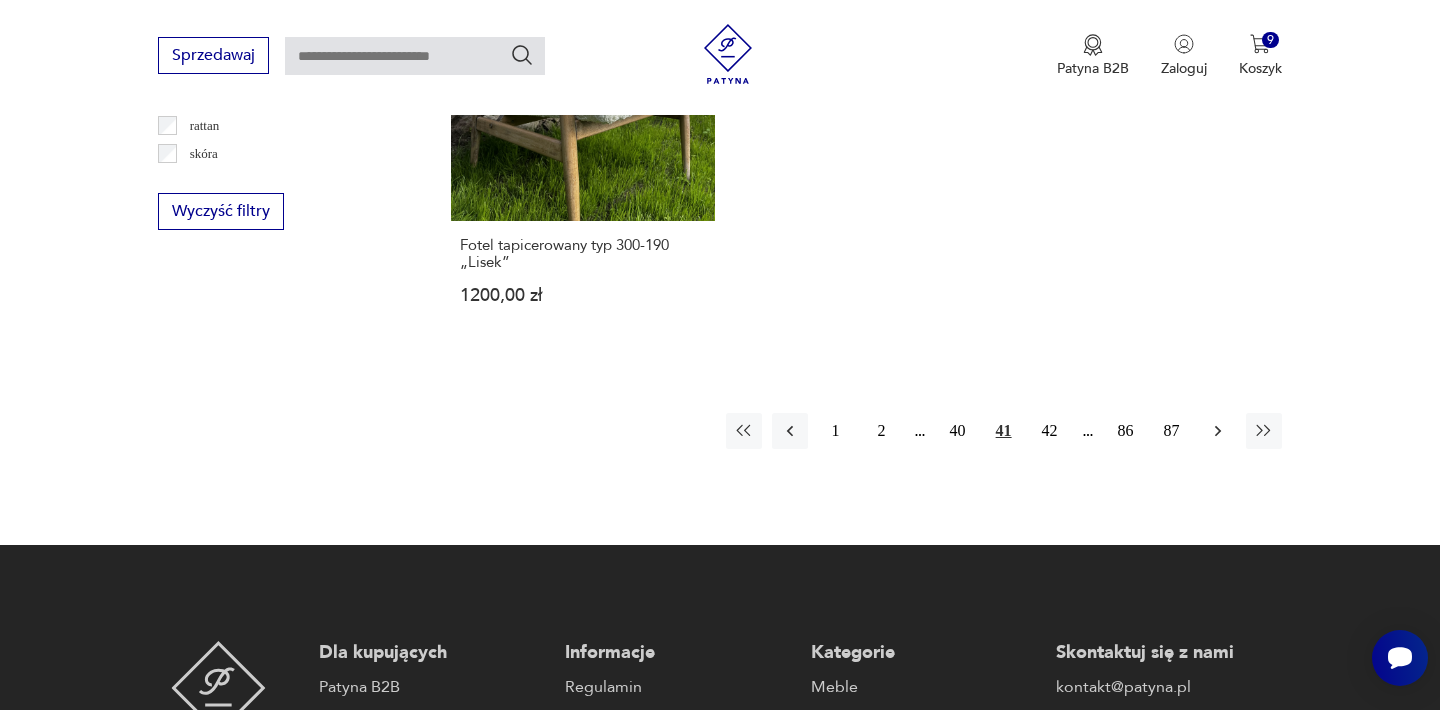 click 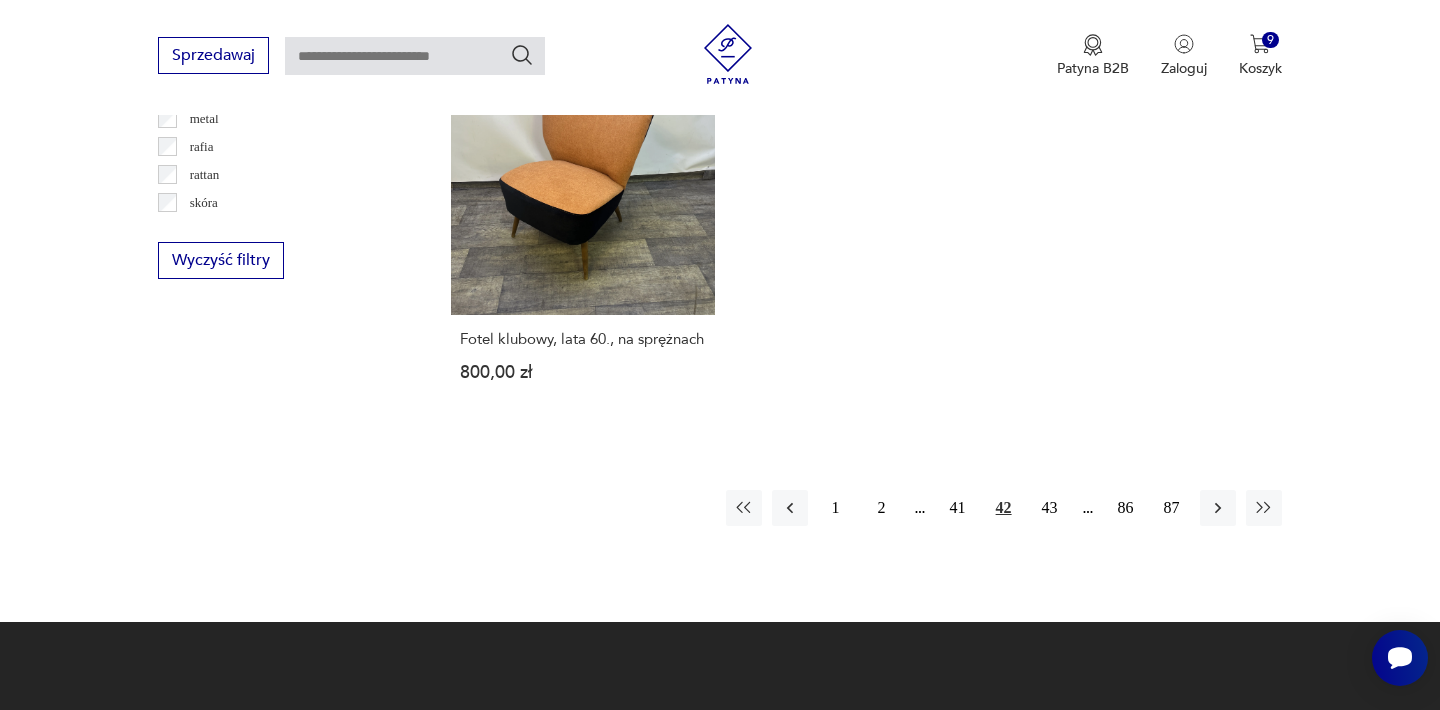 scroll, scrollTop: 3012, scrollLeft: 0, axis: vertical 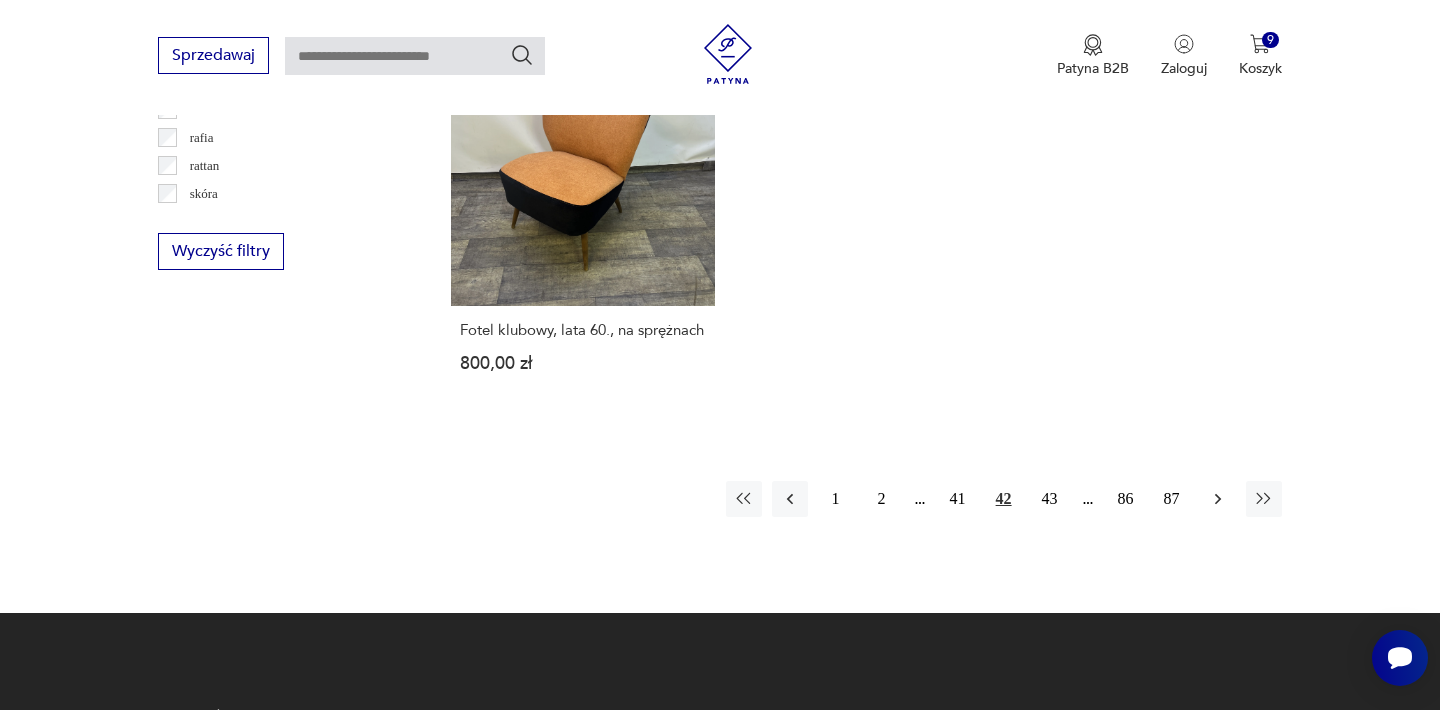 click 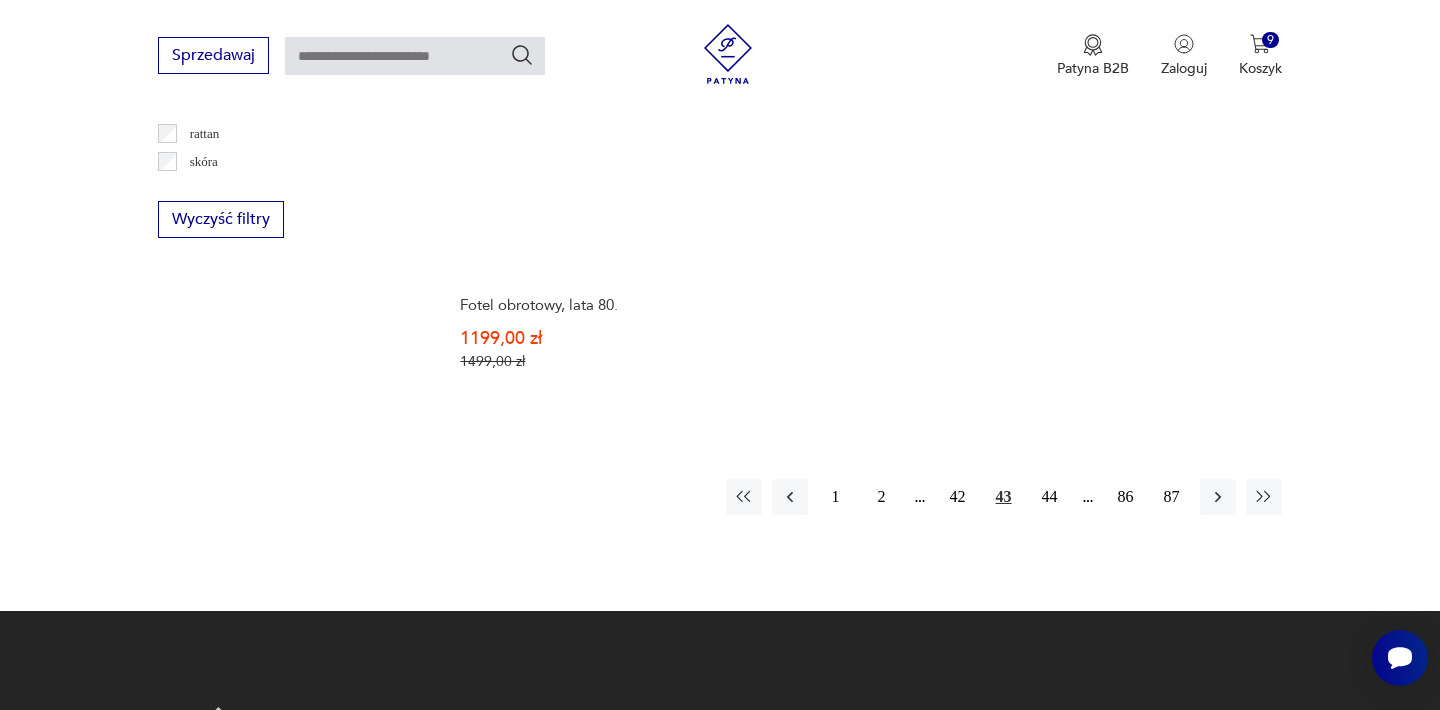 scroll, scrollTop: 3132, scrollLeft: 0, axis: vertical 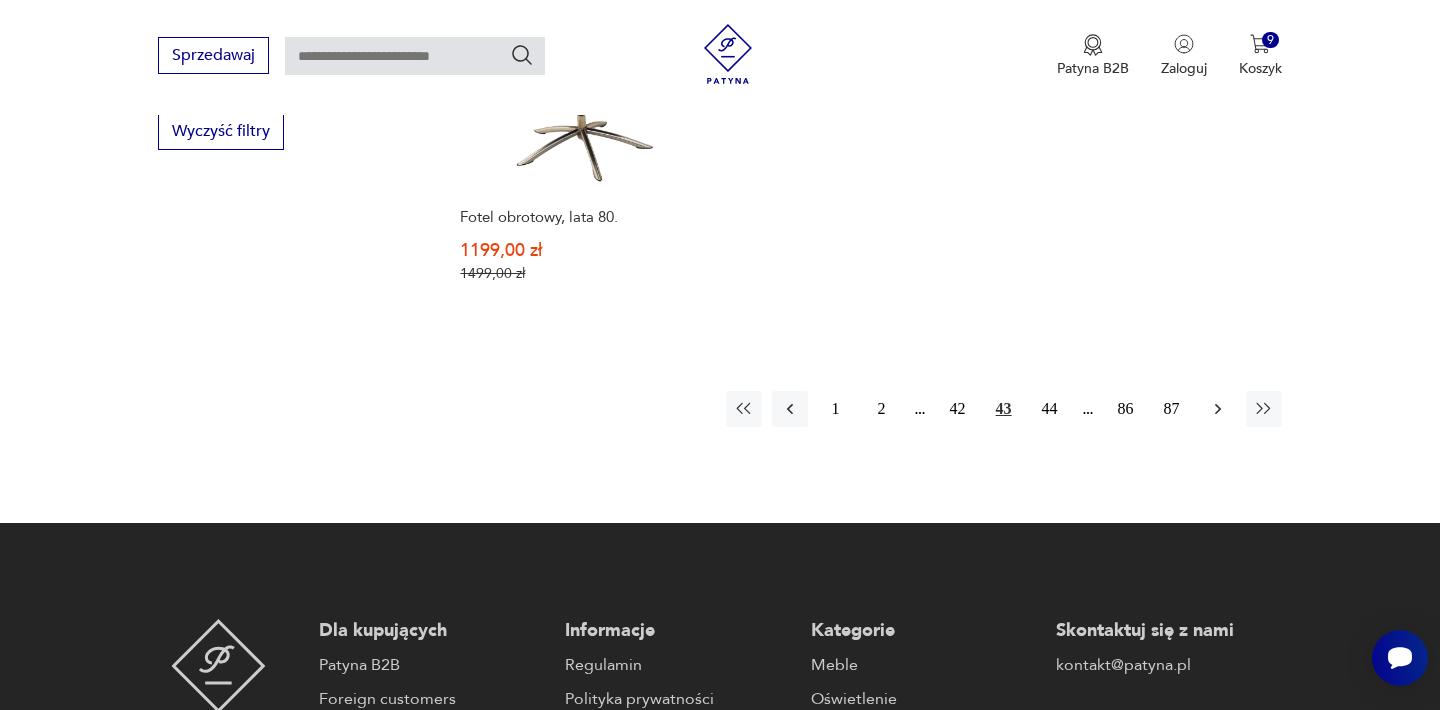 click 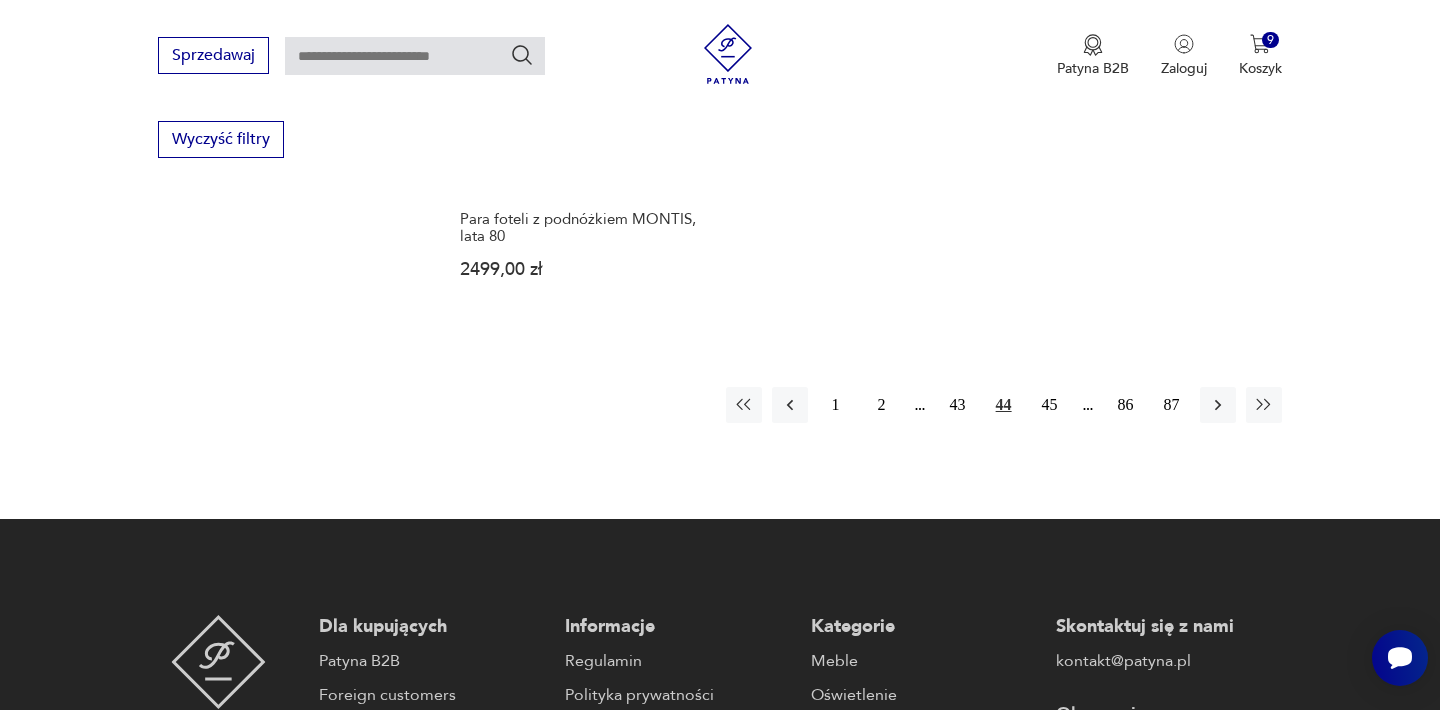 scroll, scrollTop: 3132, scrollLeft: 0, axis: vertical 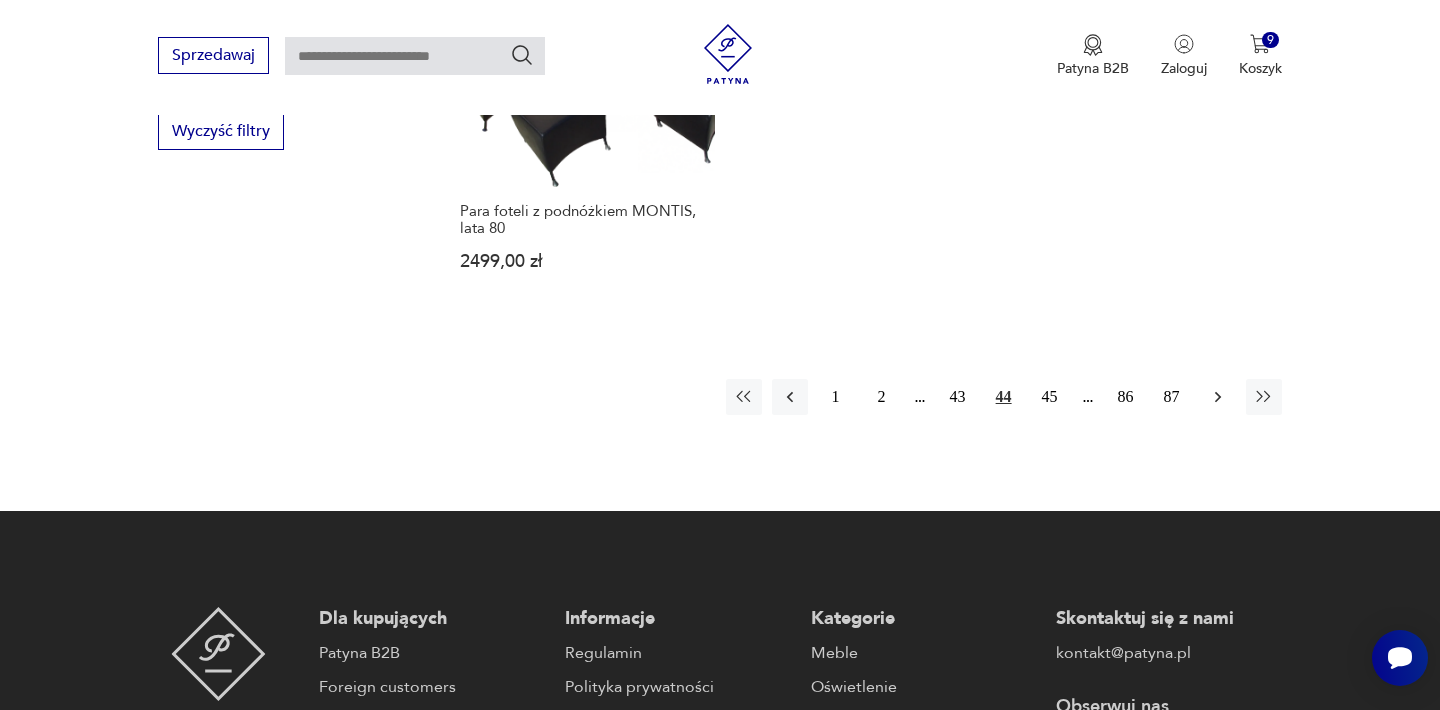 click 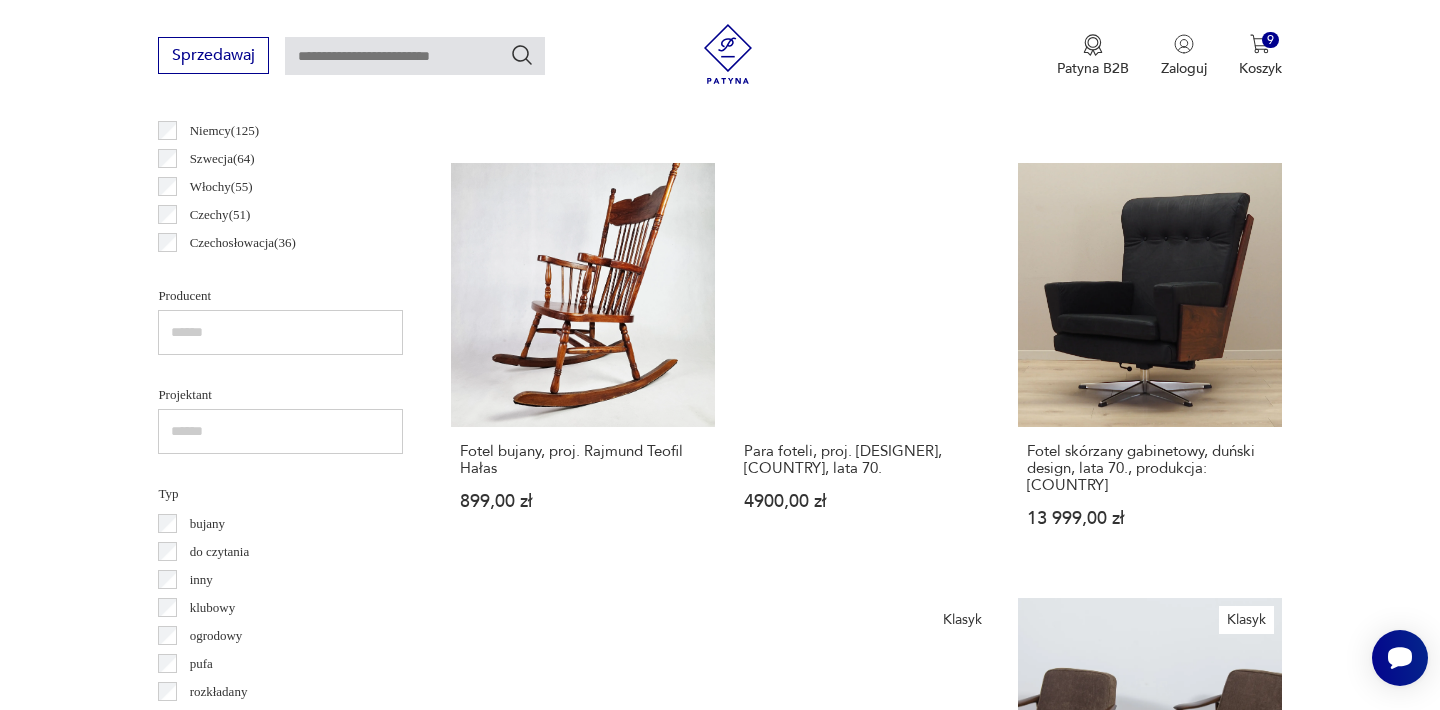 scroll, scrollTop: 1172, scrollLeft: 0, axis: vertical 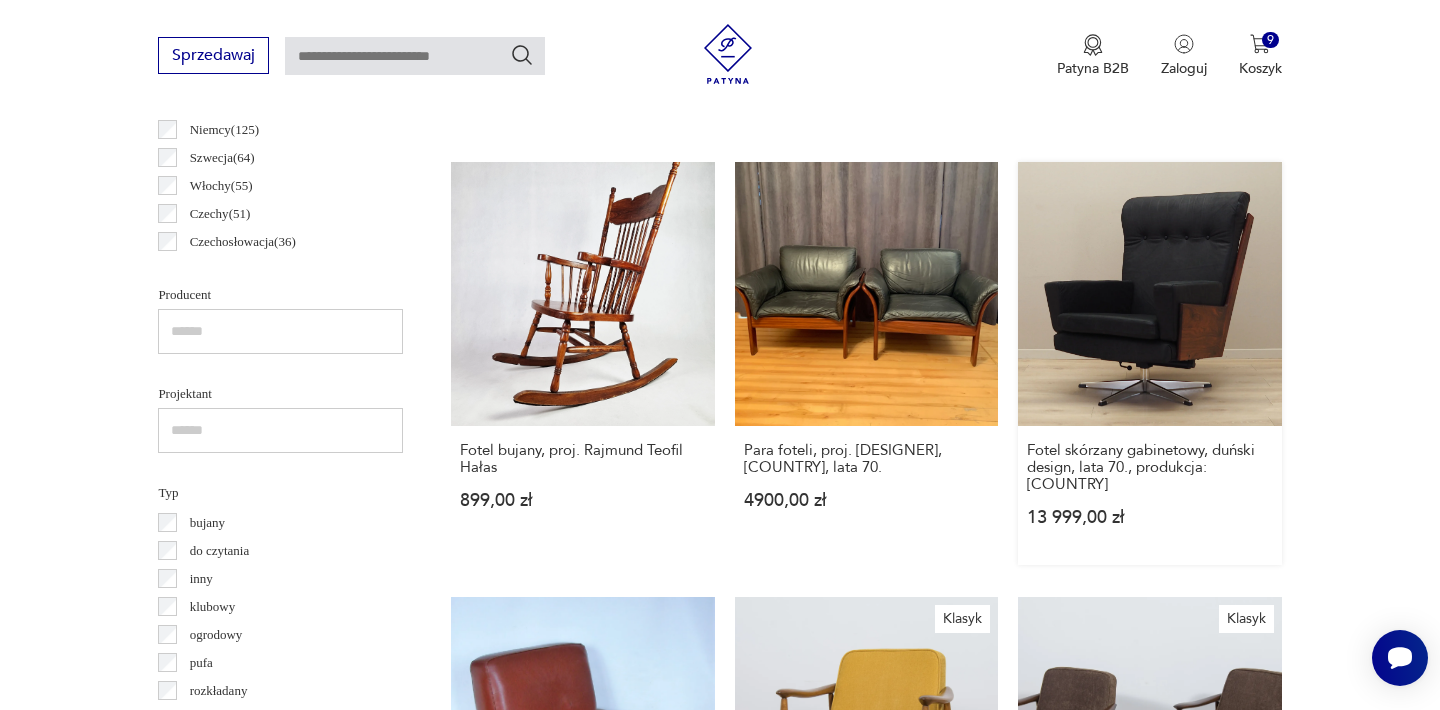 click on "Fotel skórzany gabinetowy, duński design, lata [DECADE], produkcja: Dania [PRICE]" at bounding box center [1149, 363] 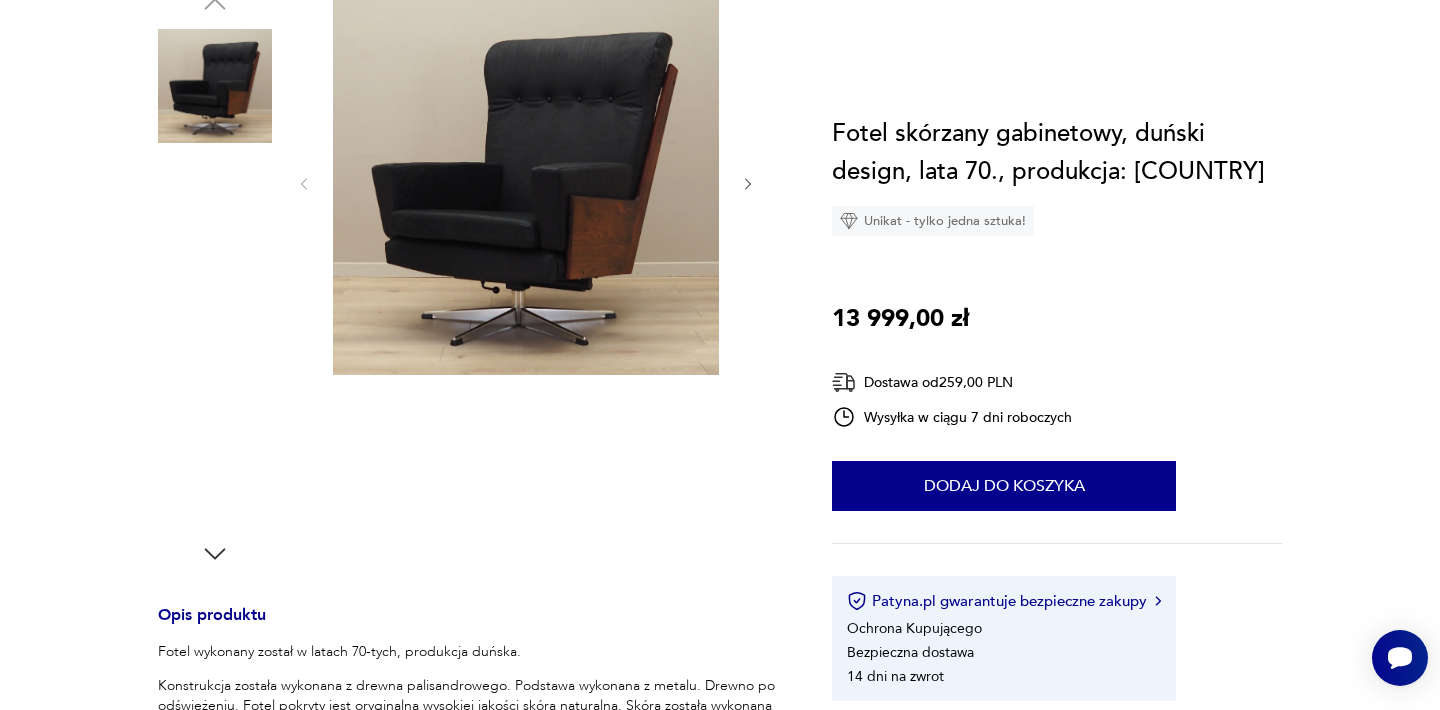 scroll, scrollTop: 0, scrollLeft: 0, axis: both 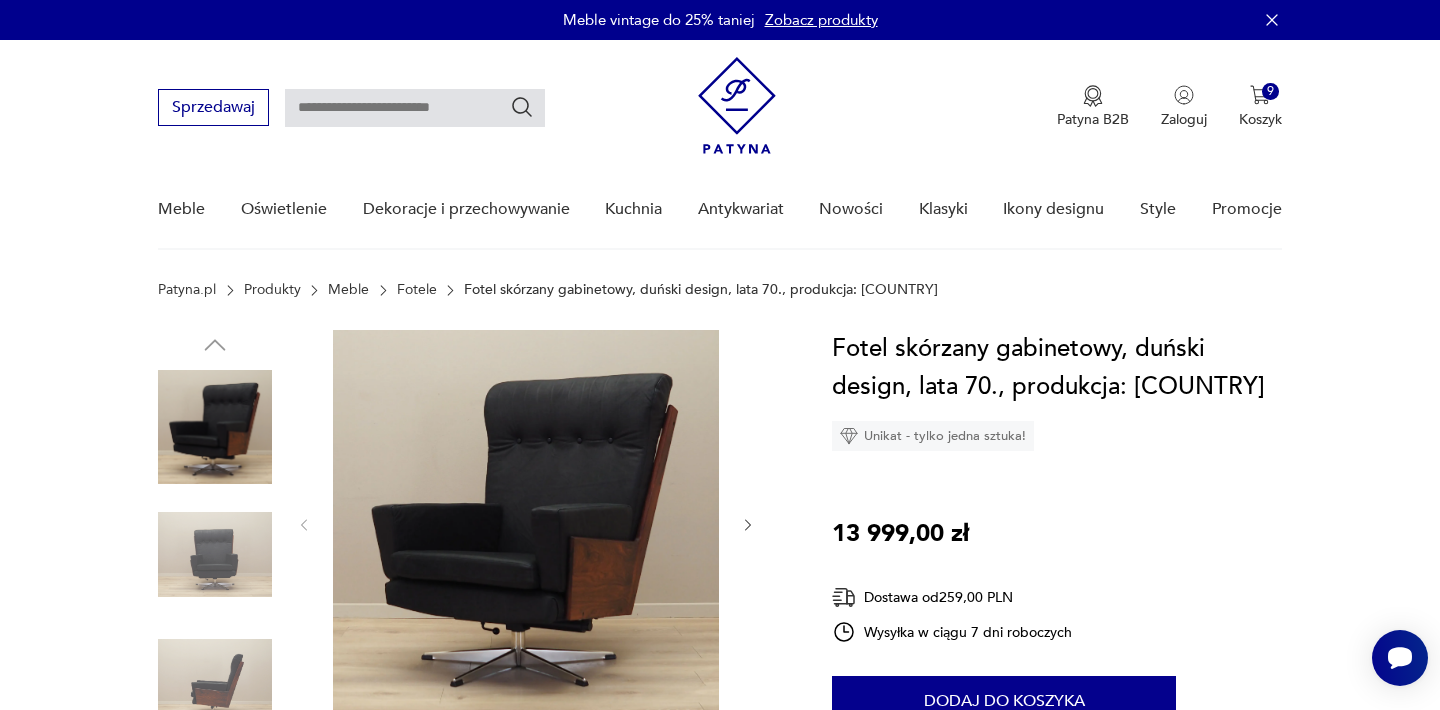 click at bounding box center [526, 523] 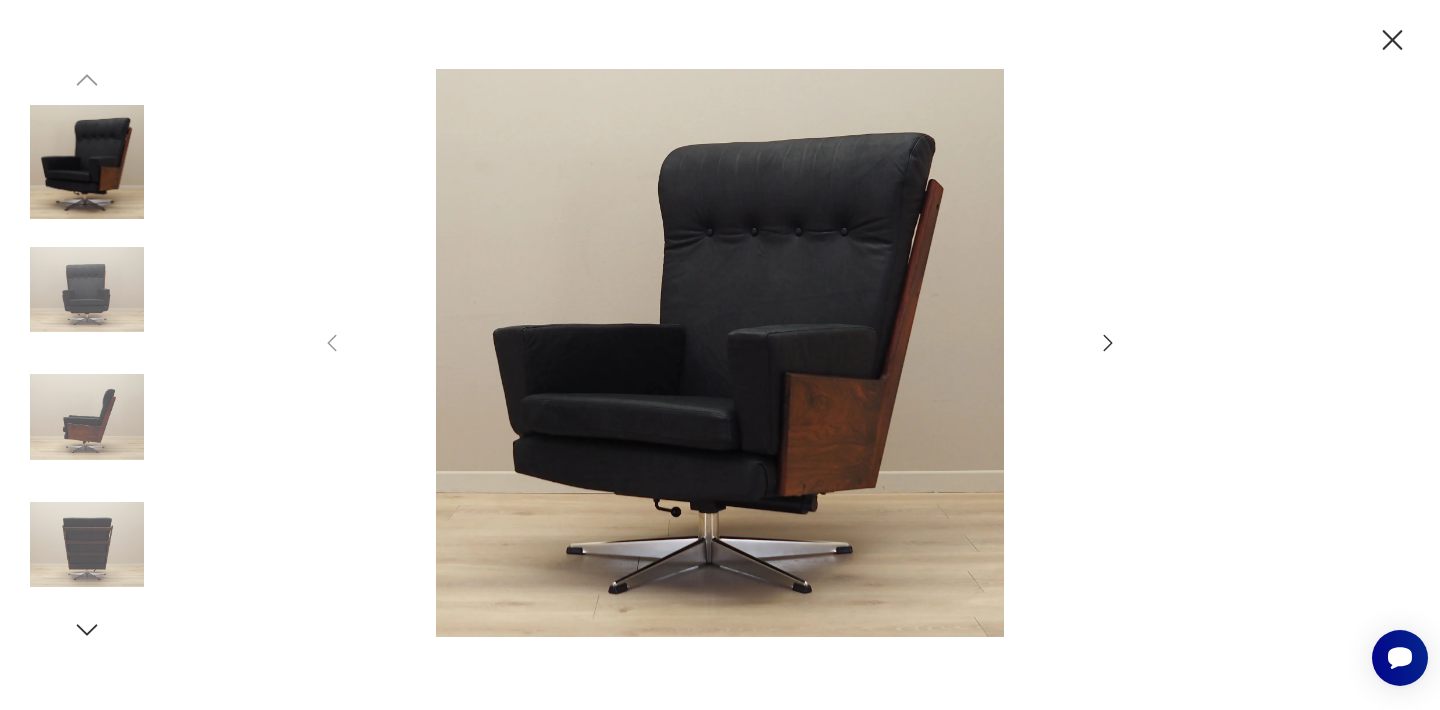 click 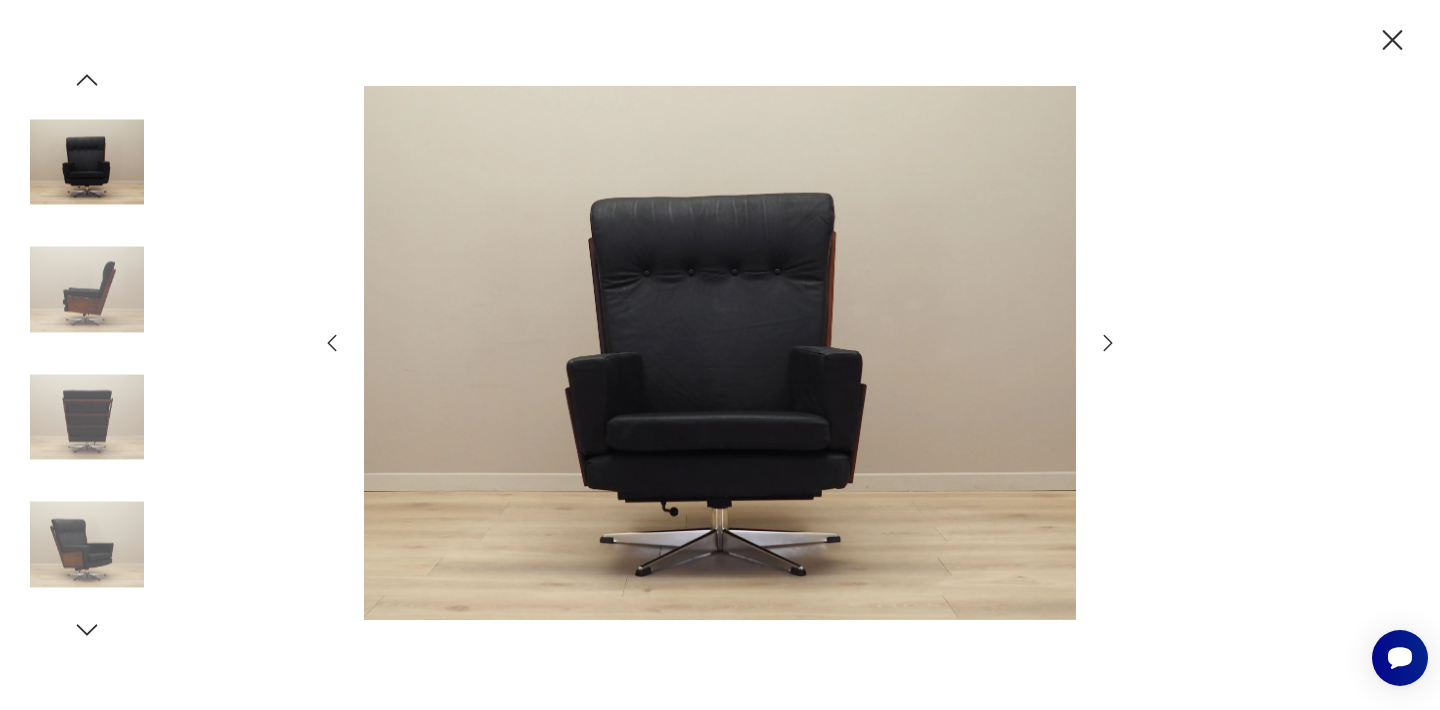 click 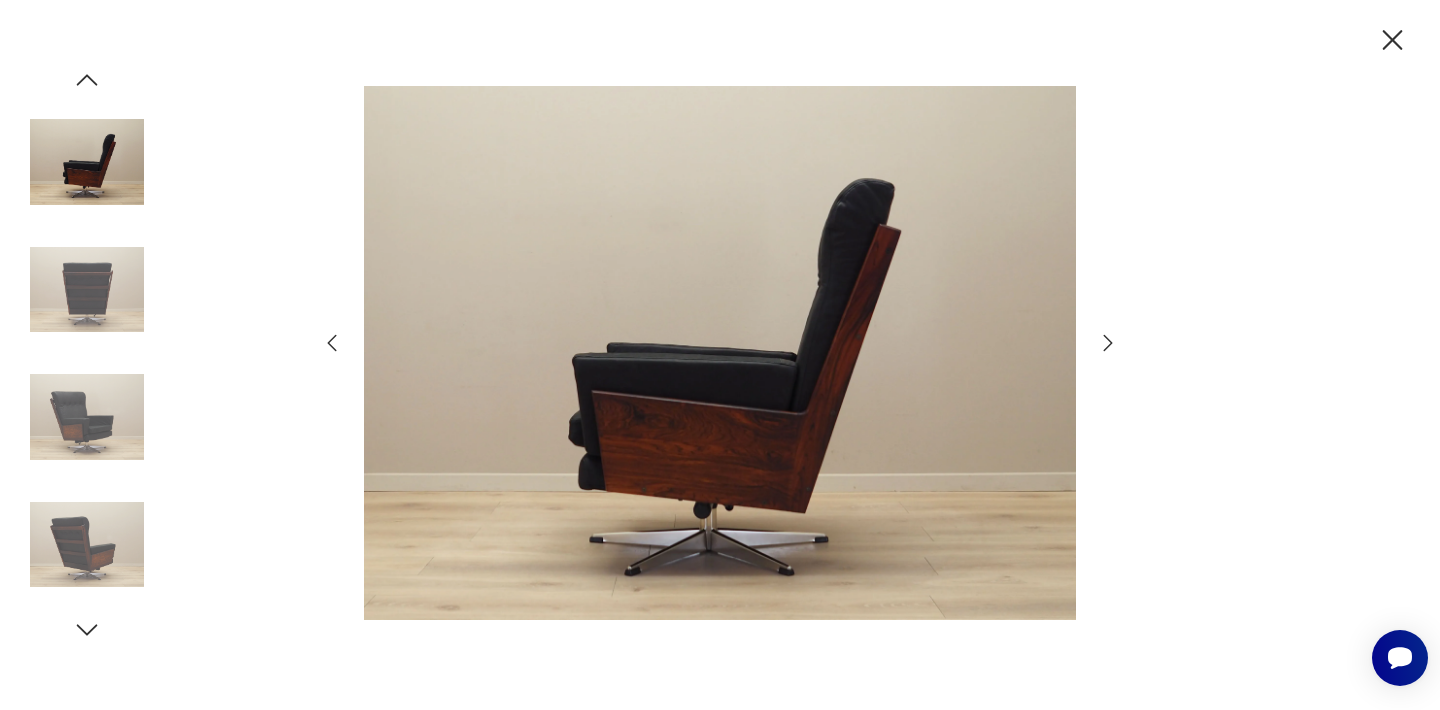 click 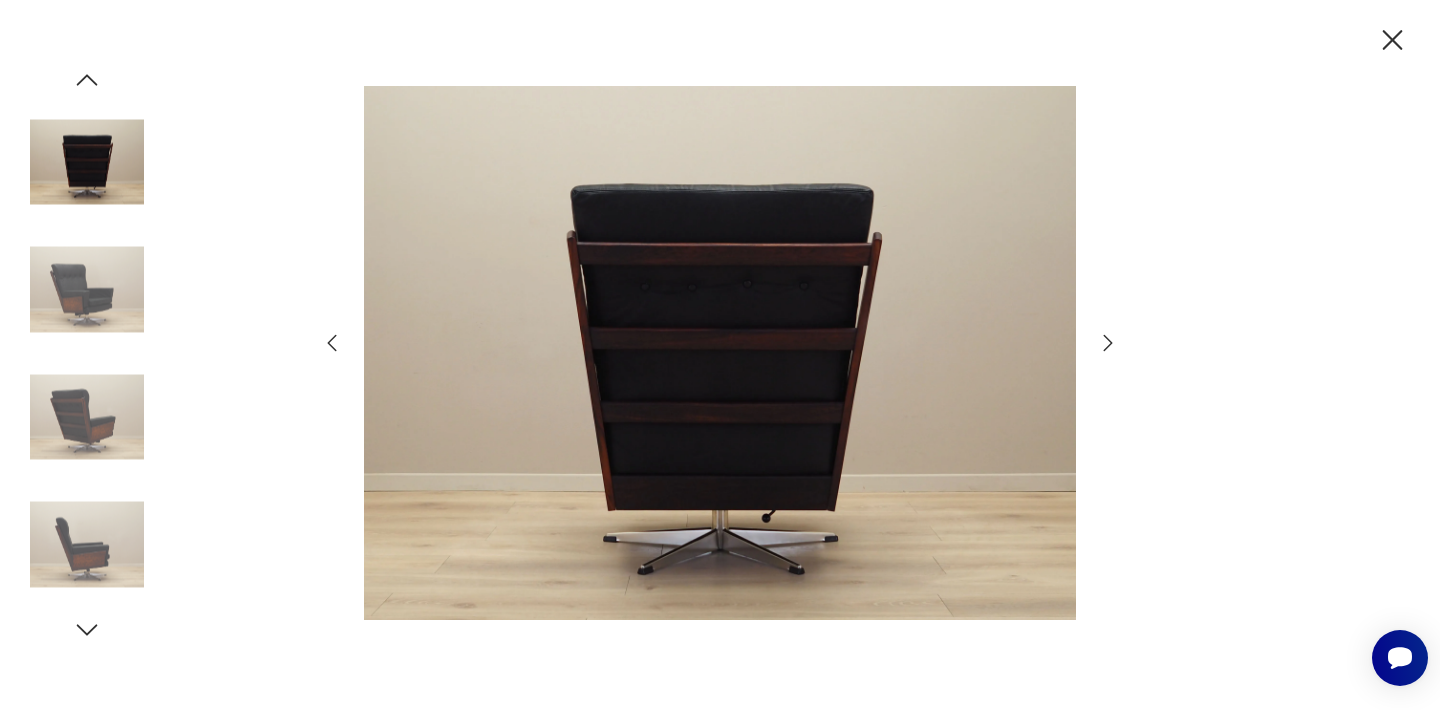click 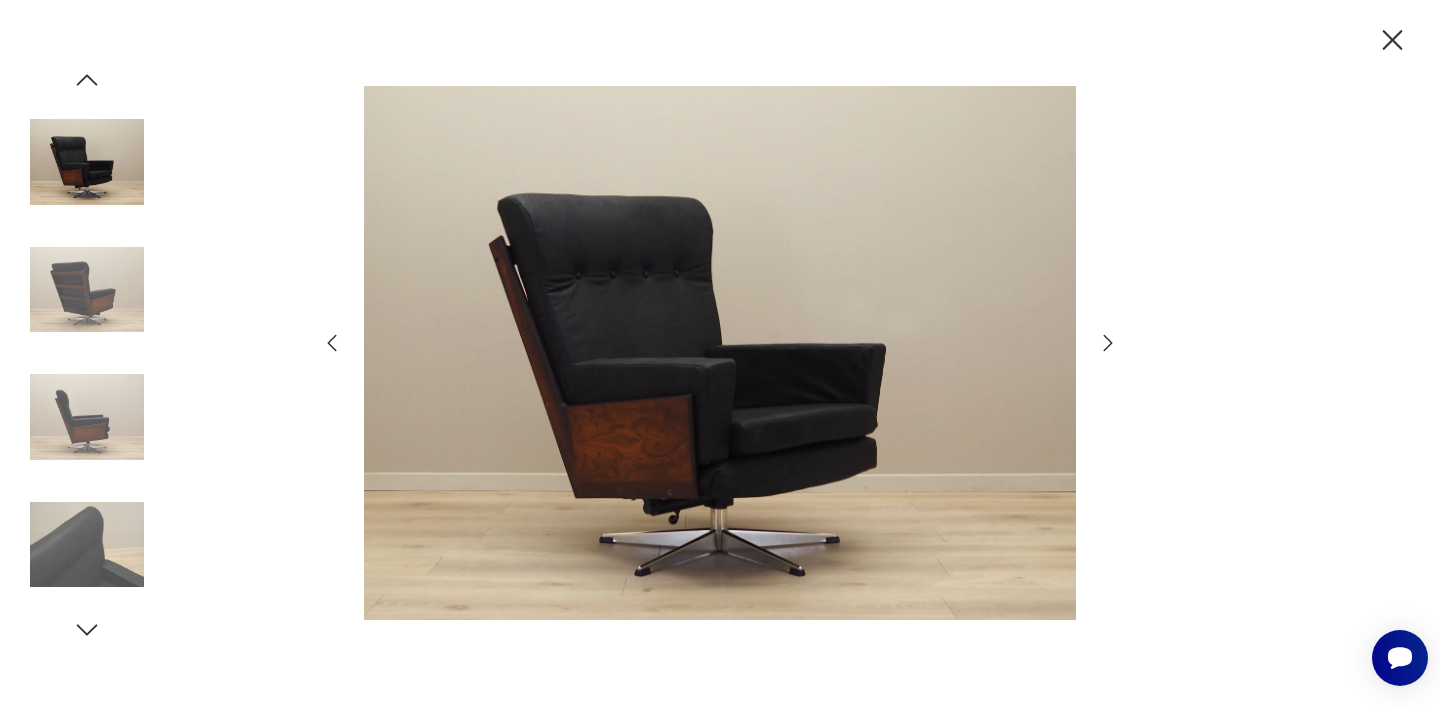 click 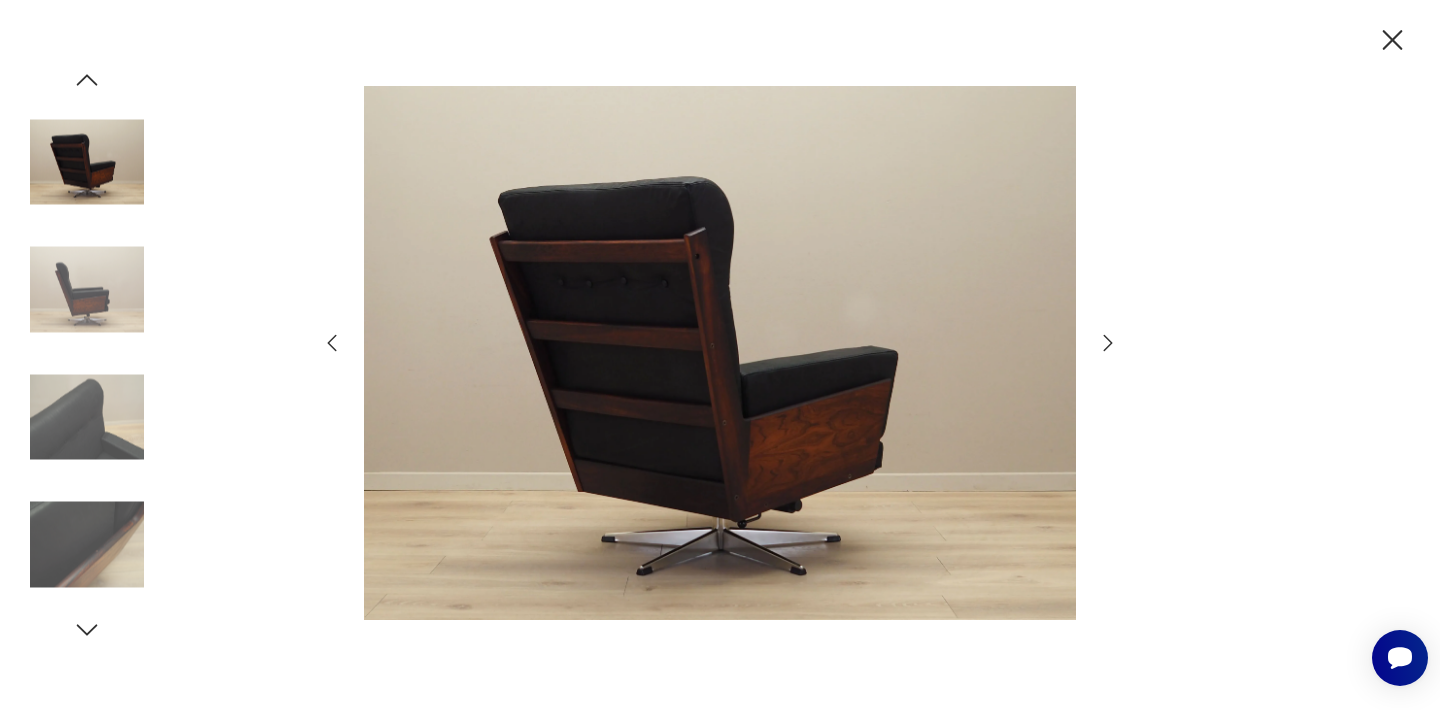 click 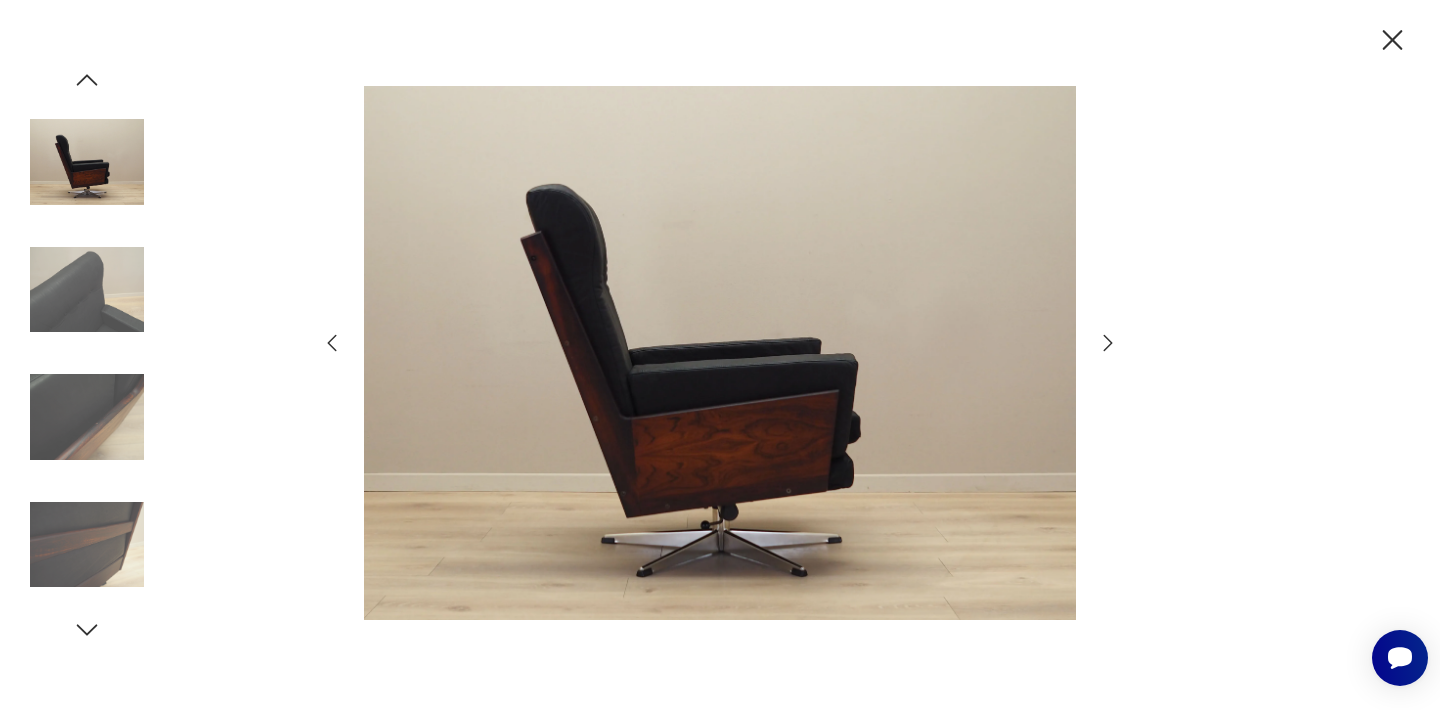 click 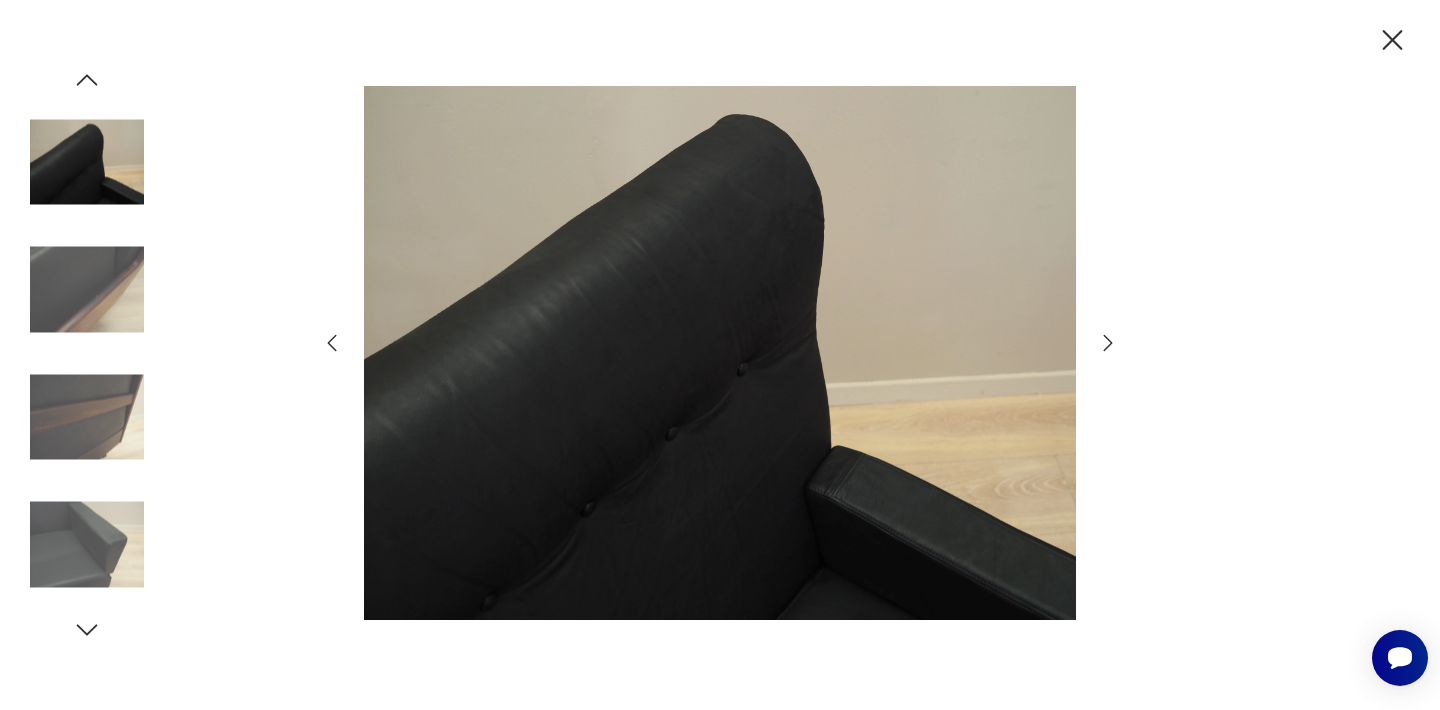 click 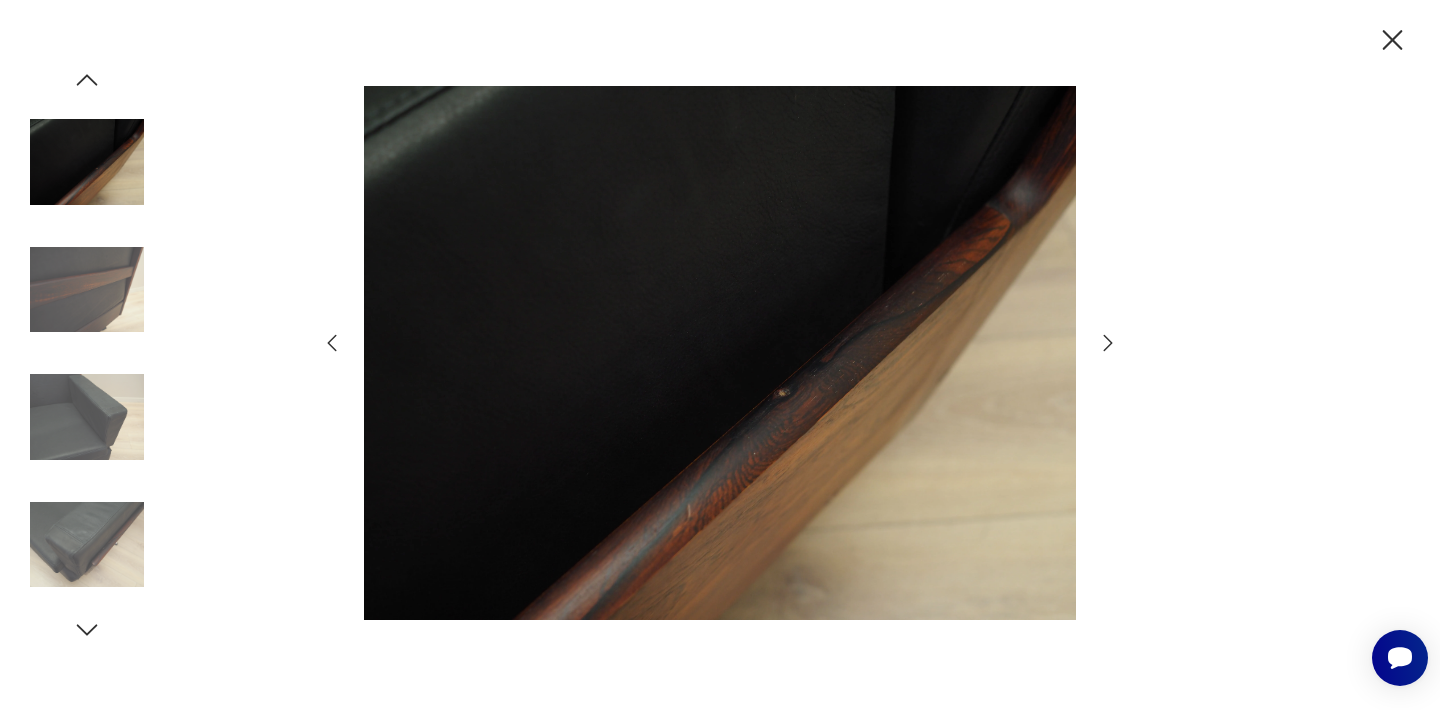 click 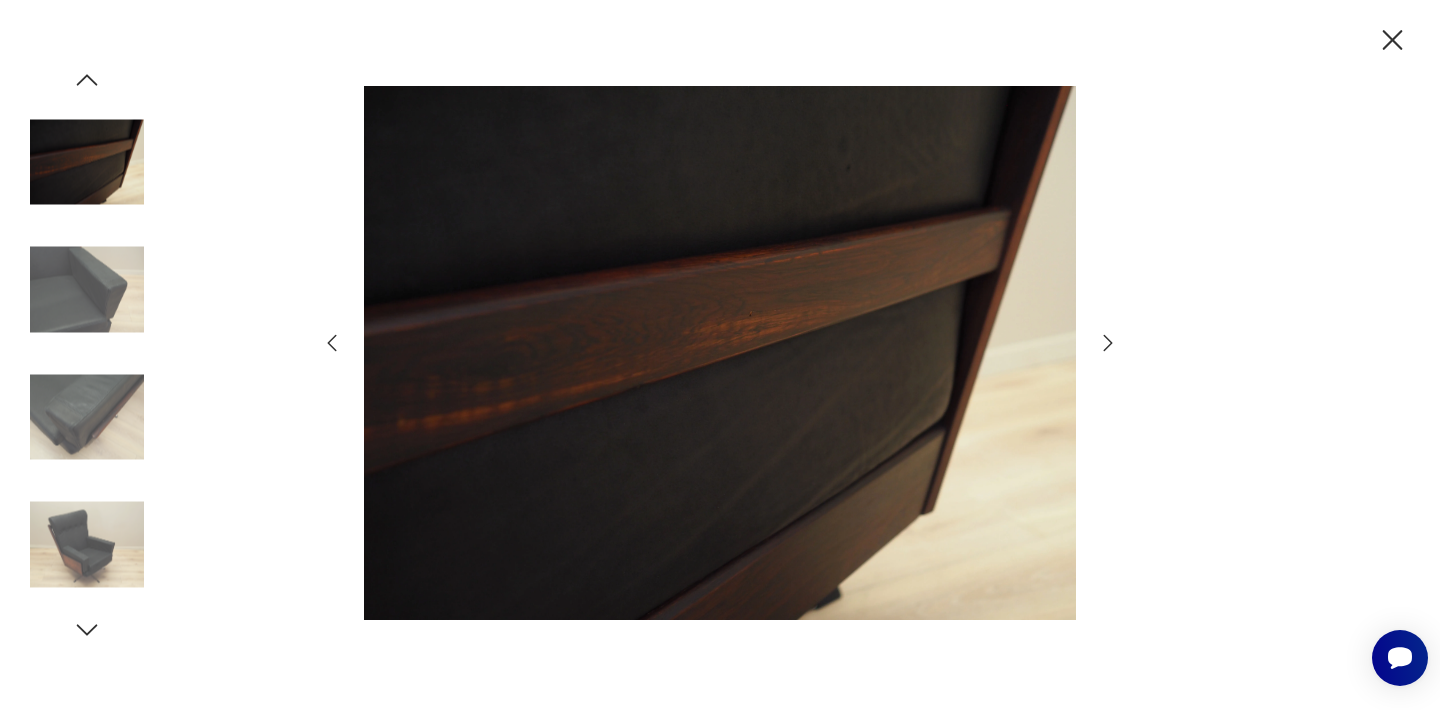 click 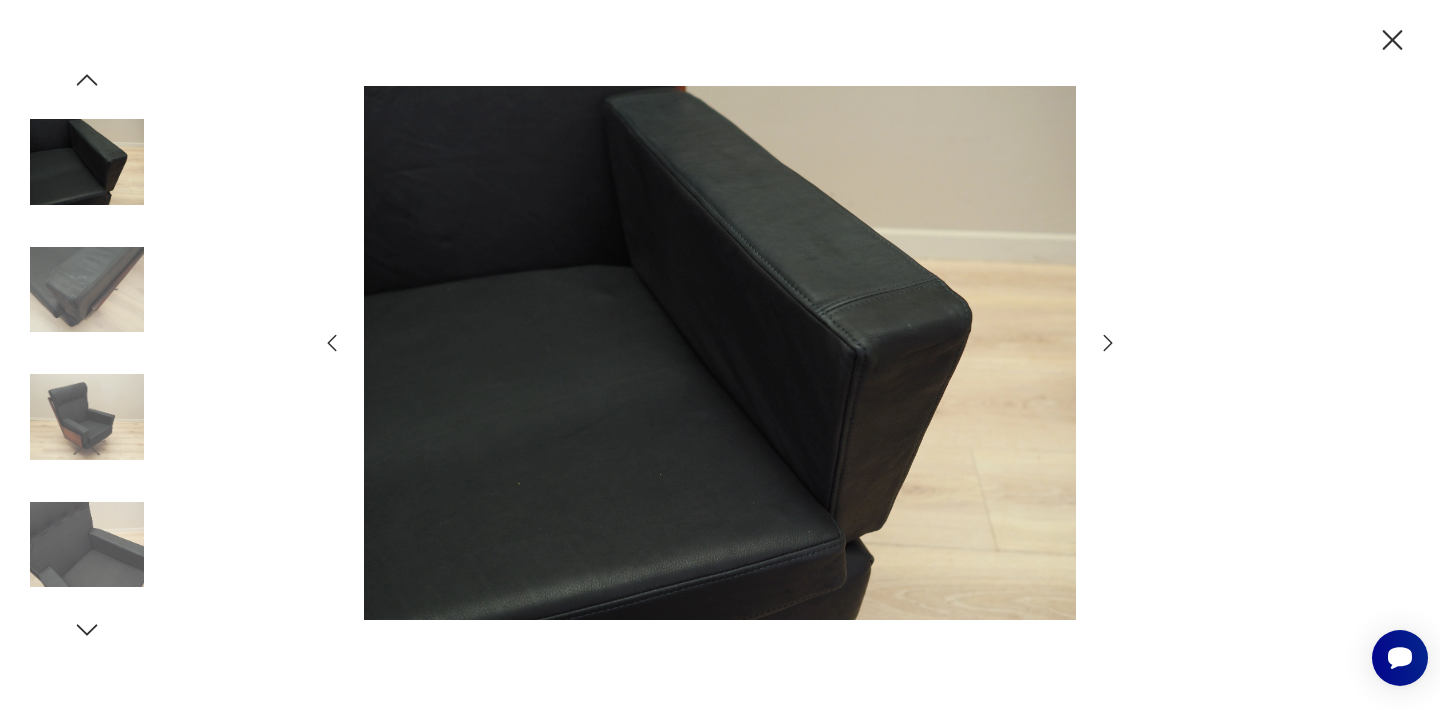 click 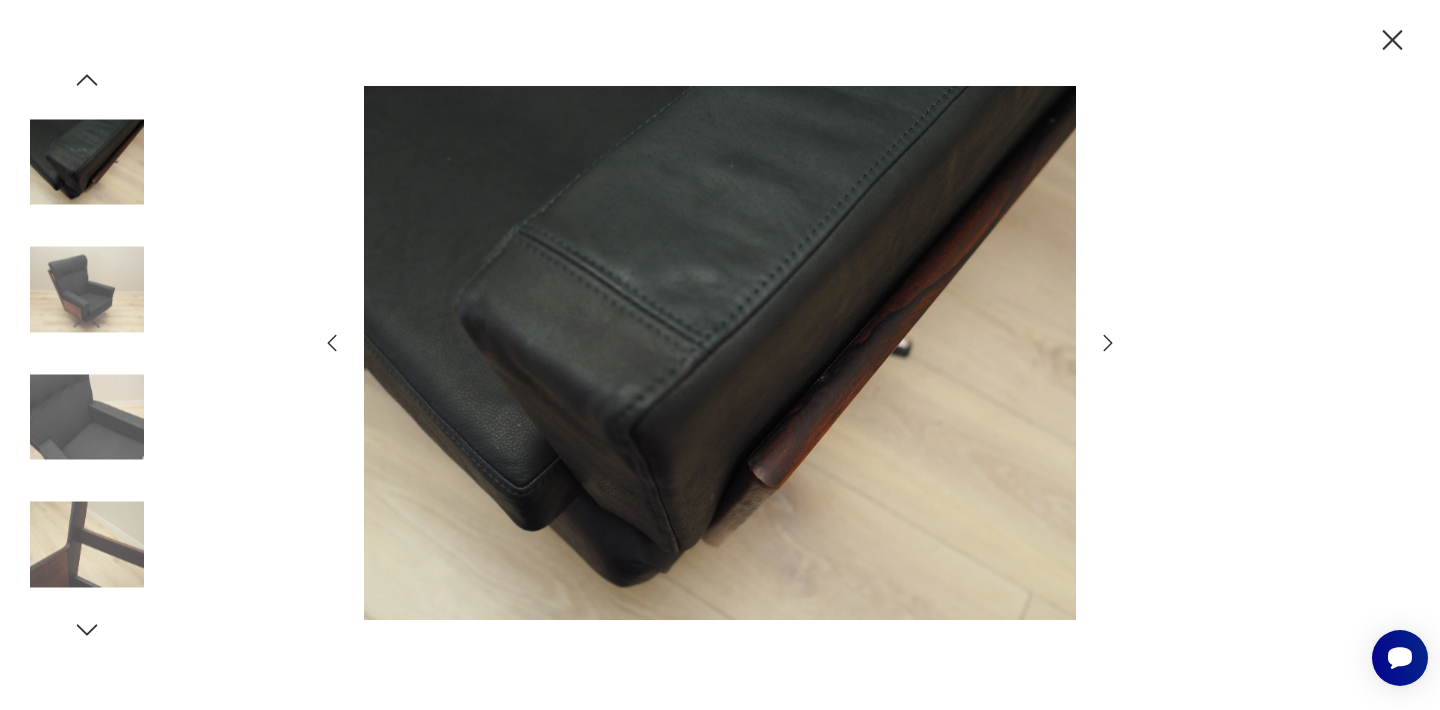 click 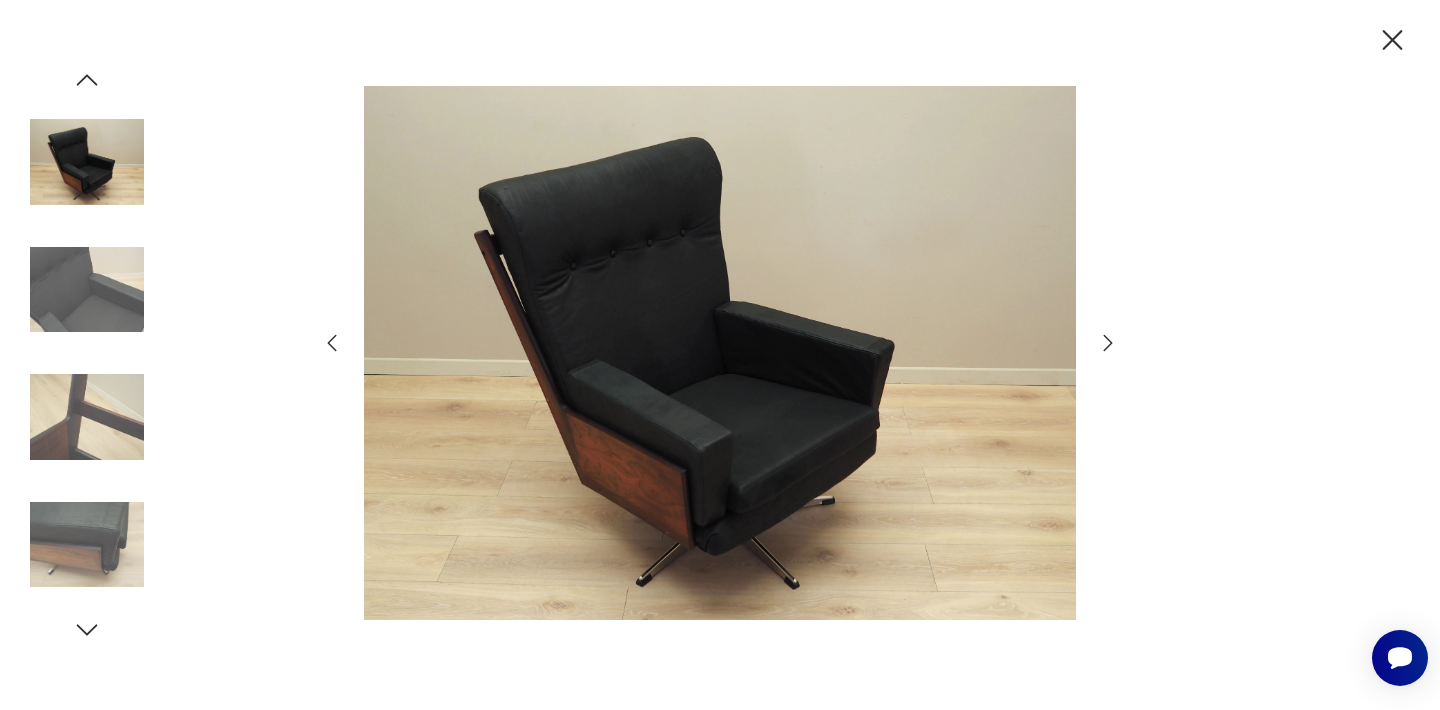 click 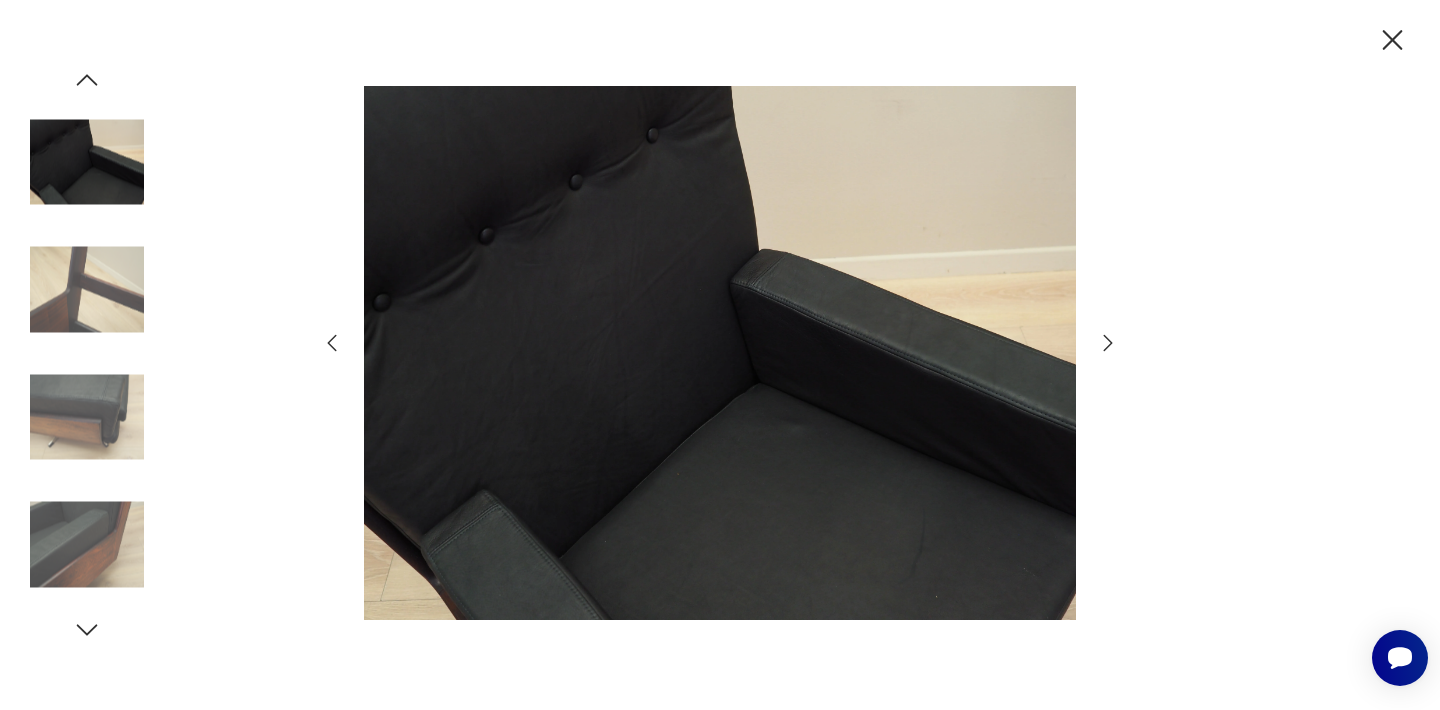 click 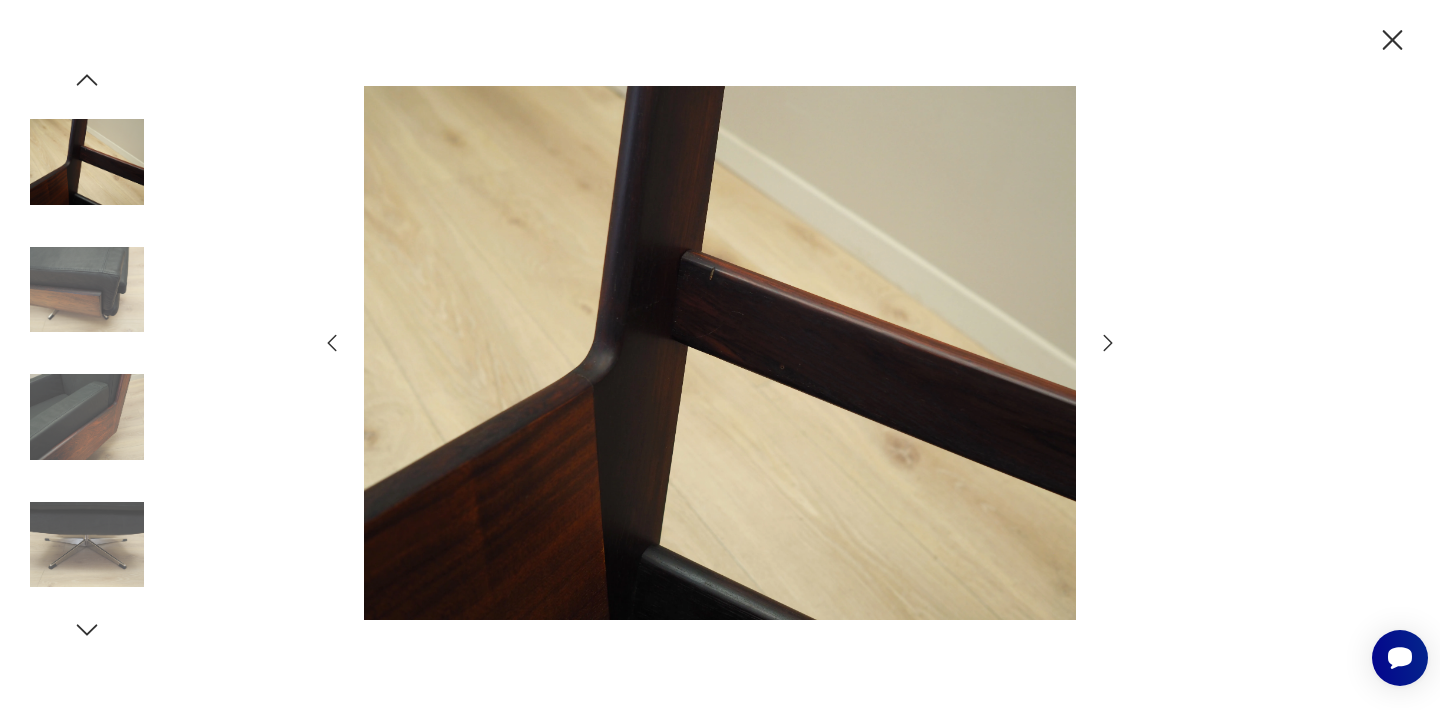 click 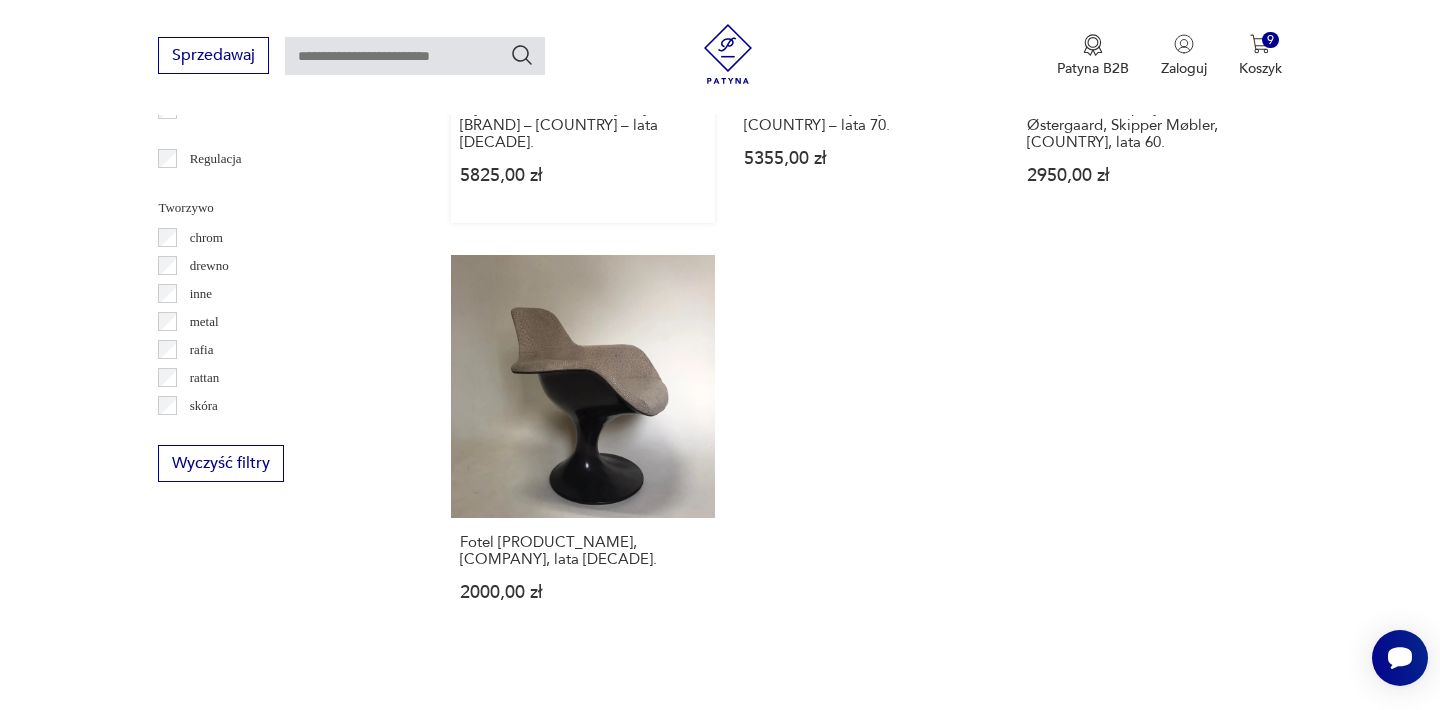 scroll, scrollTop: 2804, scrollLeft: 0, axis: vertical 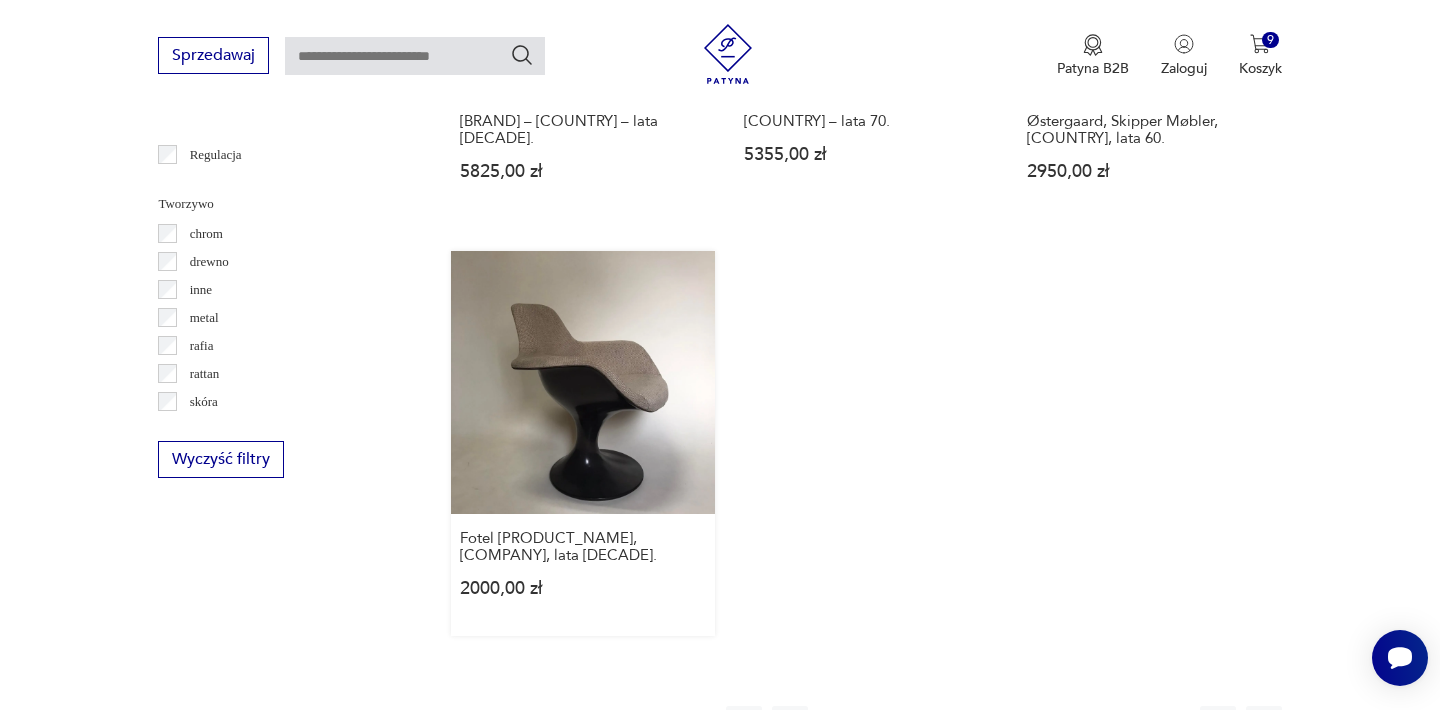 click on "Fotel Farner & Grunder Orbit, Herman Miller, lata 60. [PRICE]" at bounding box center (582, 443) 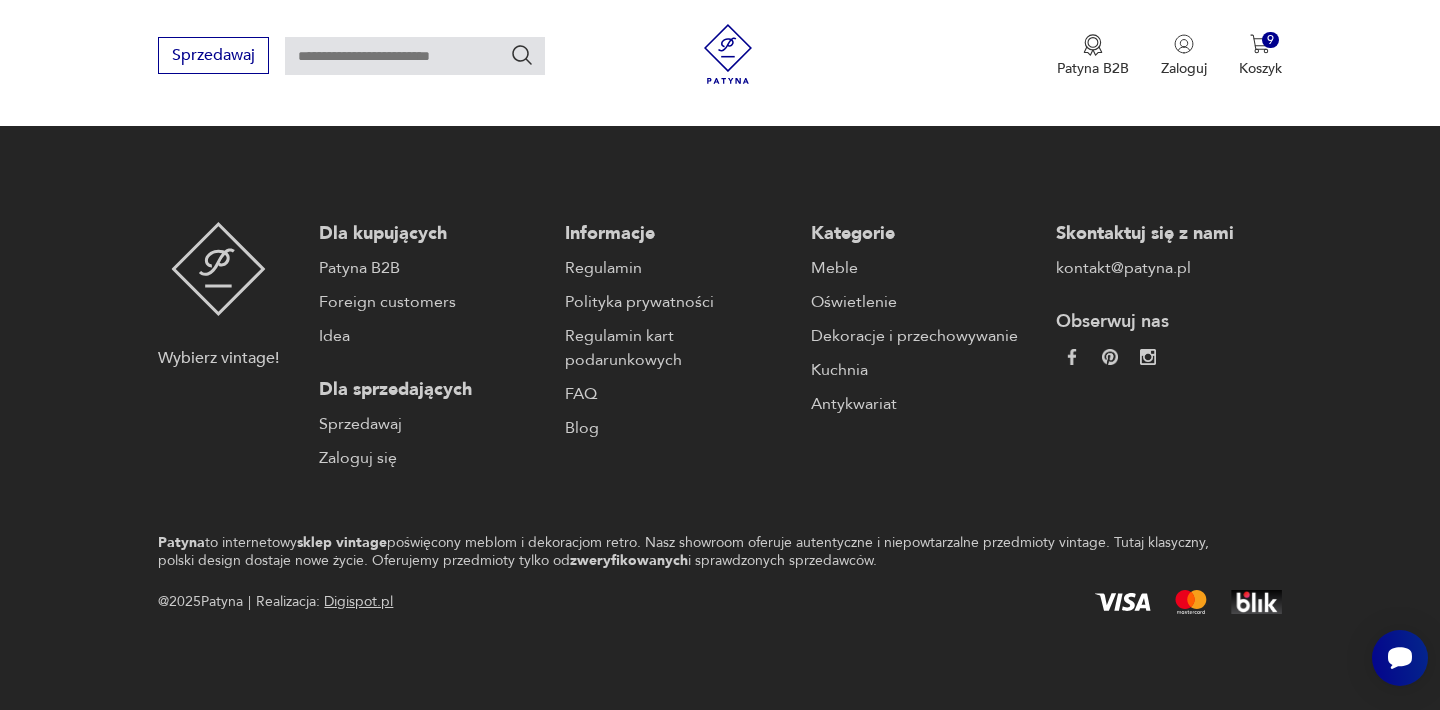 scroll, scrollTop: 0, scrollLeft: 0, axis: both 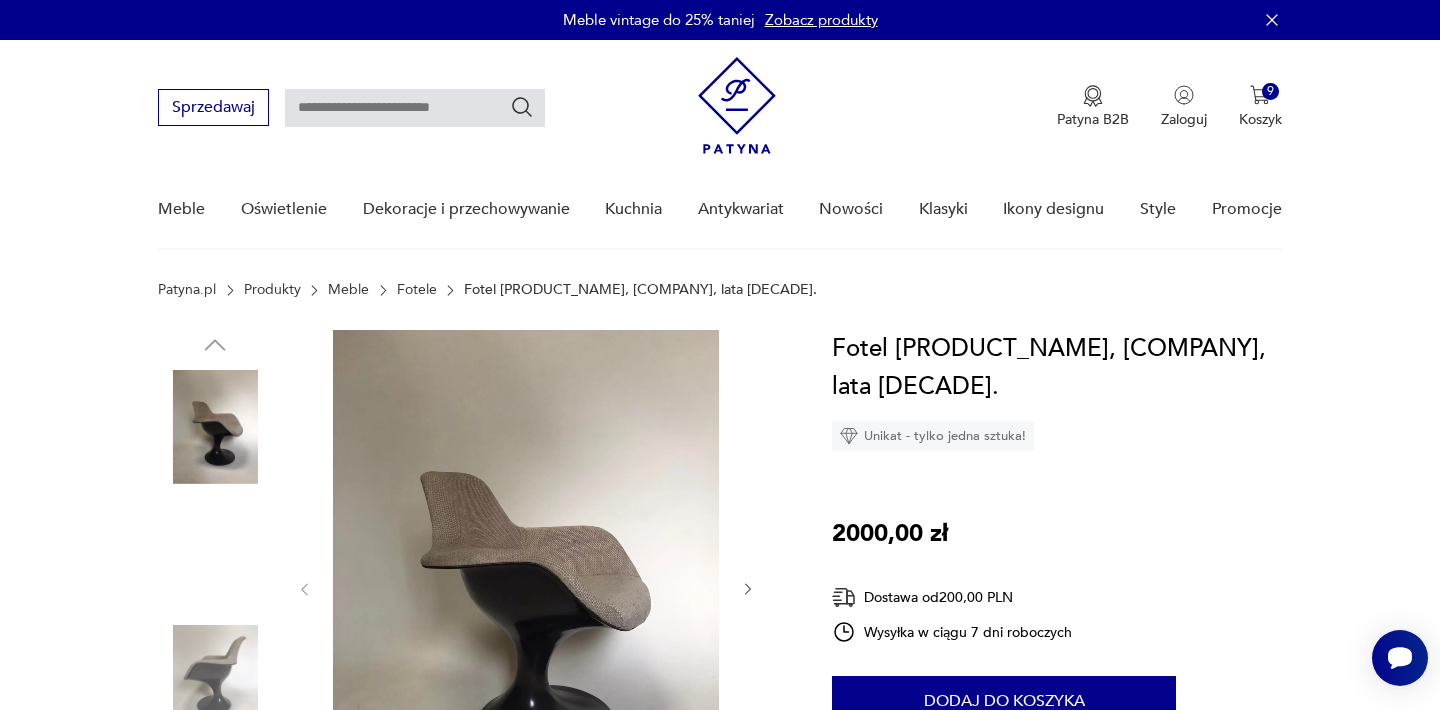 click at bounding box center (526, 587) 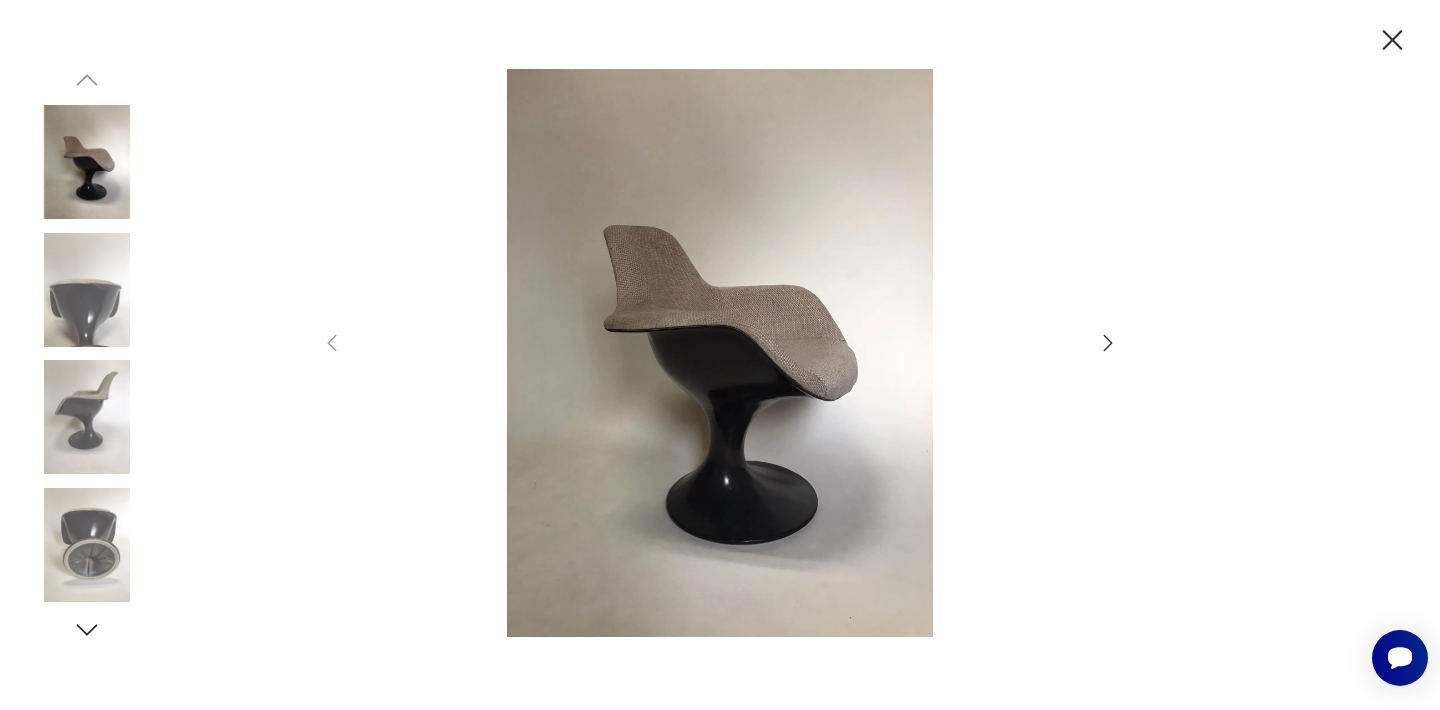 click 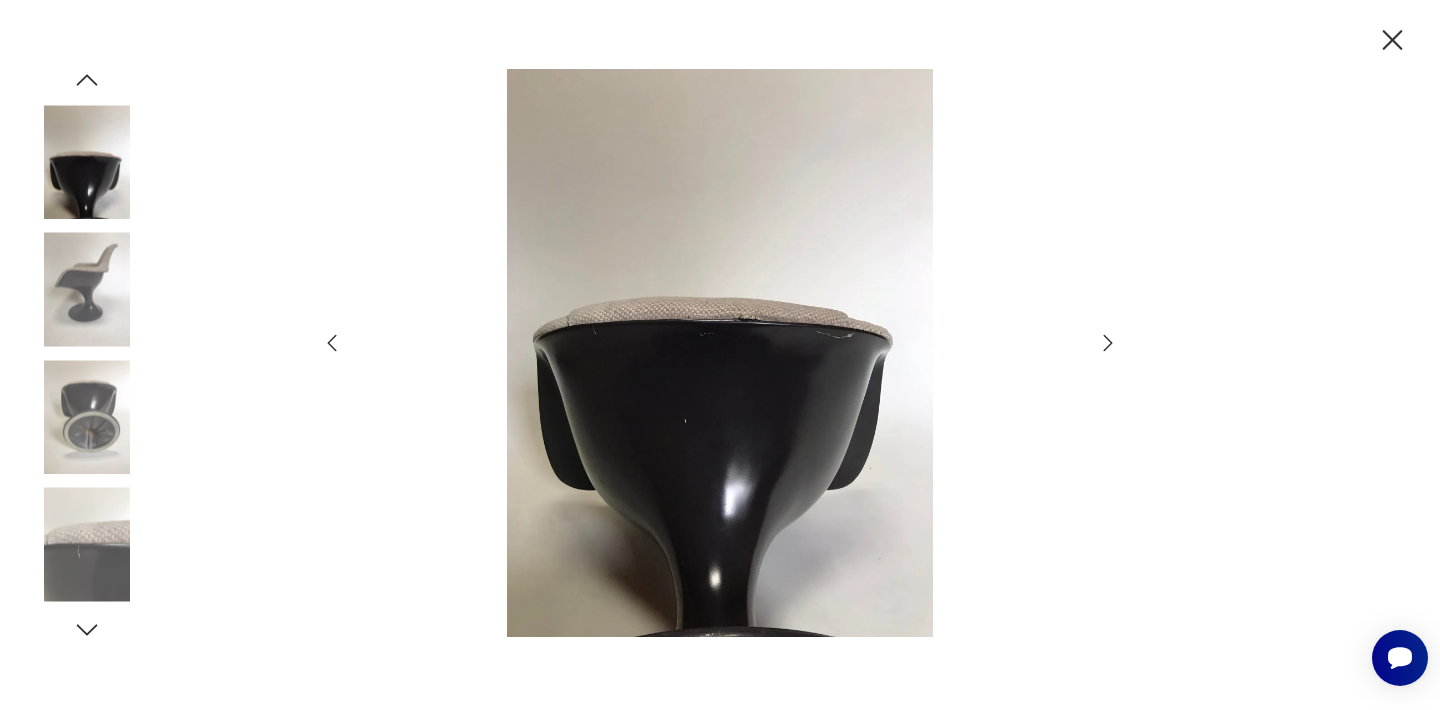 click 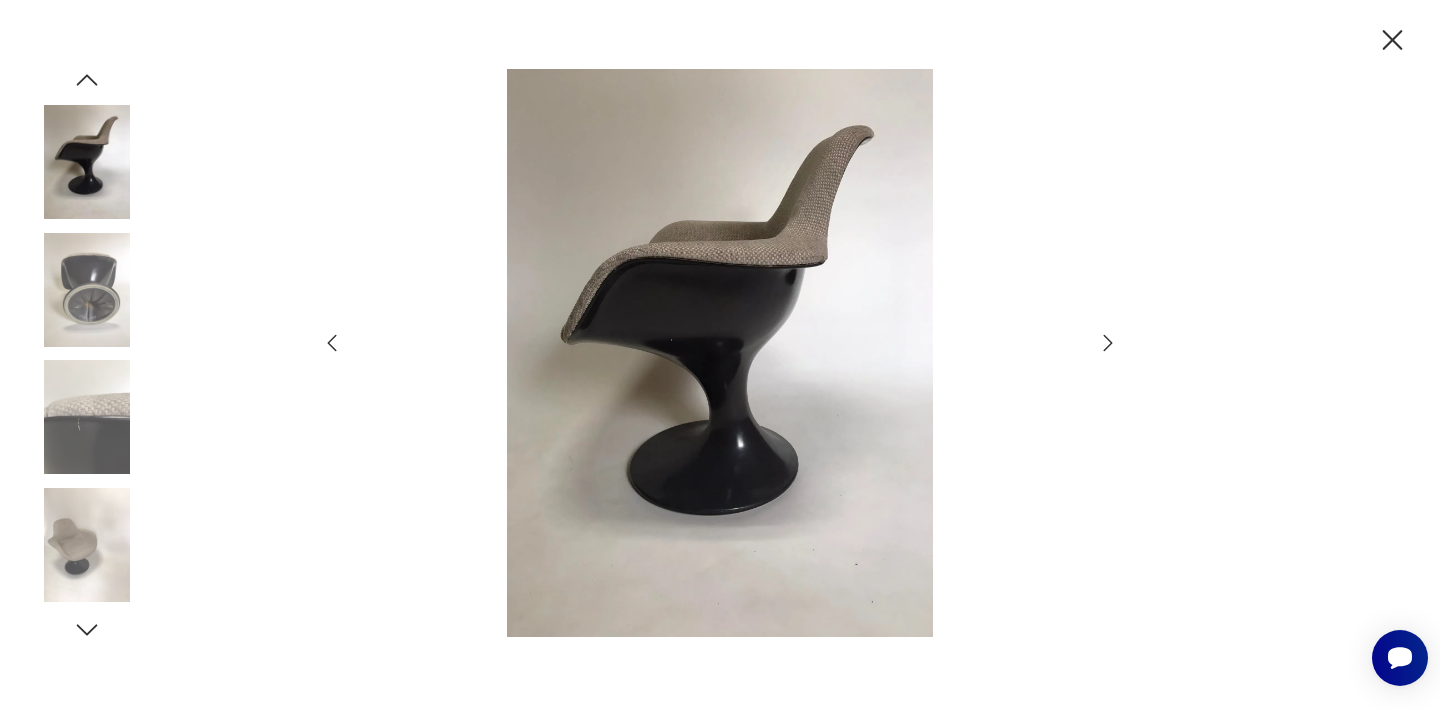 click 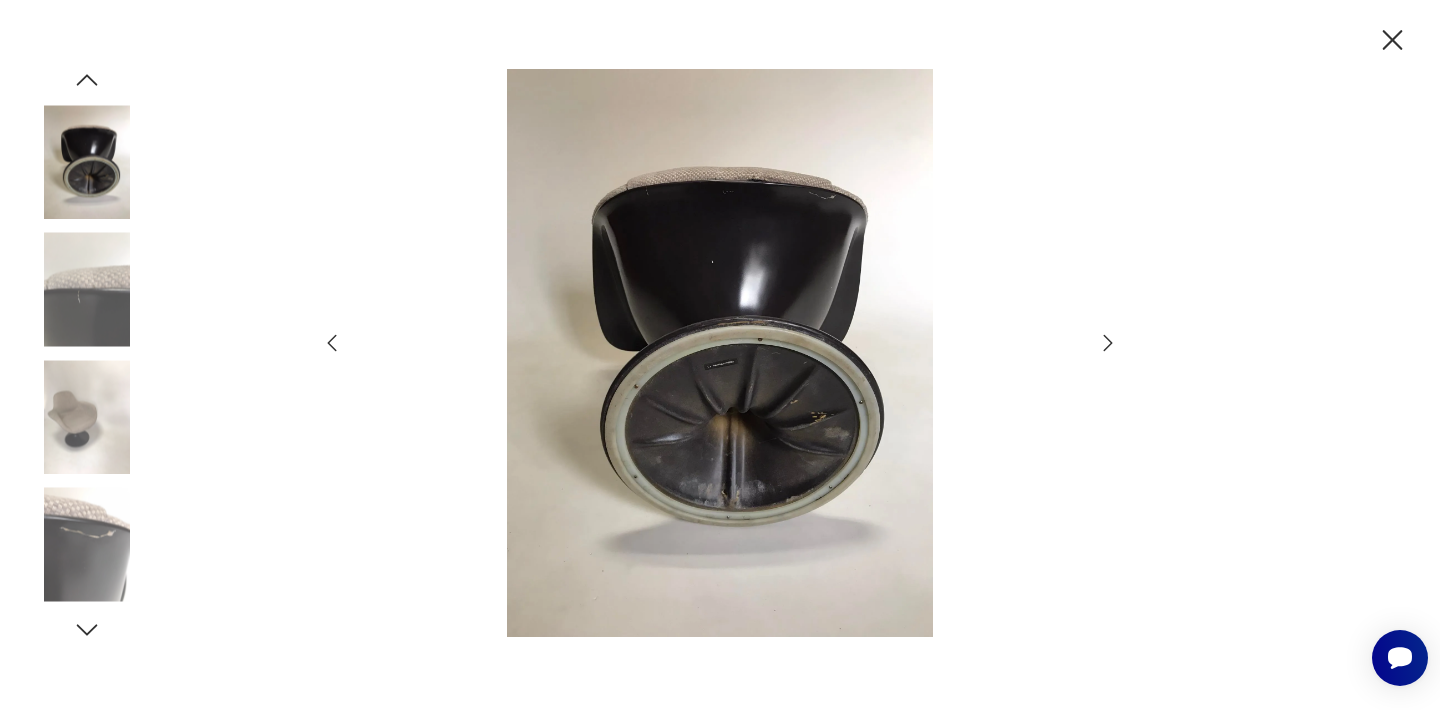 click 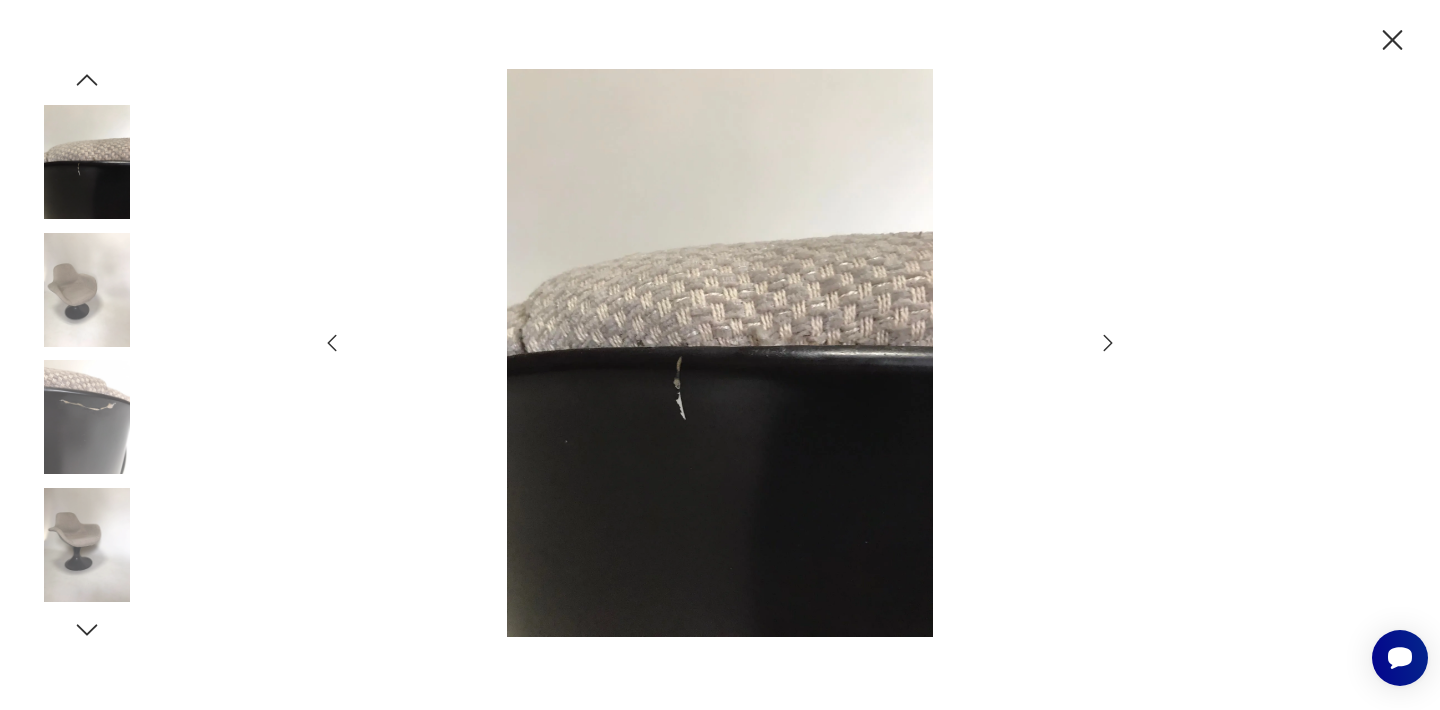 click 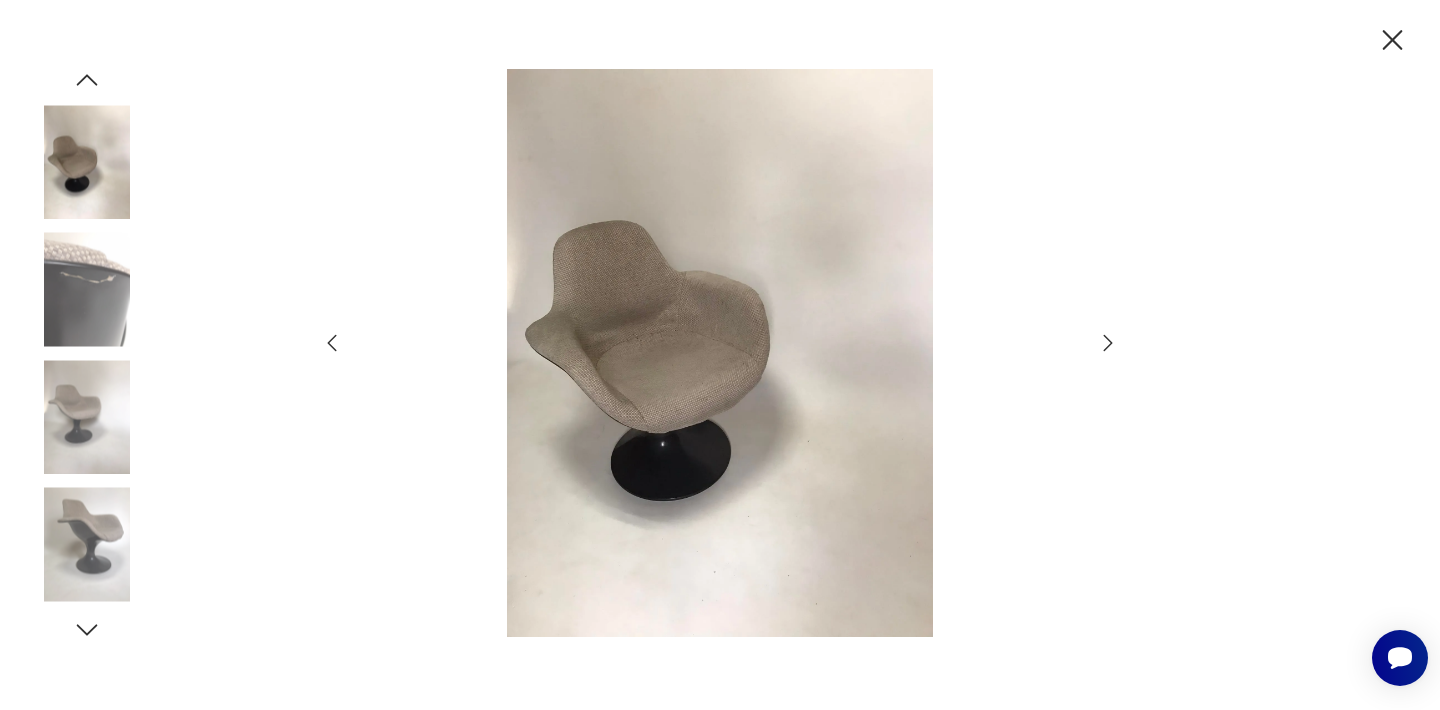click 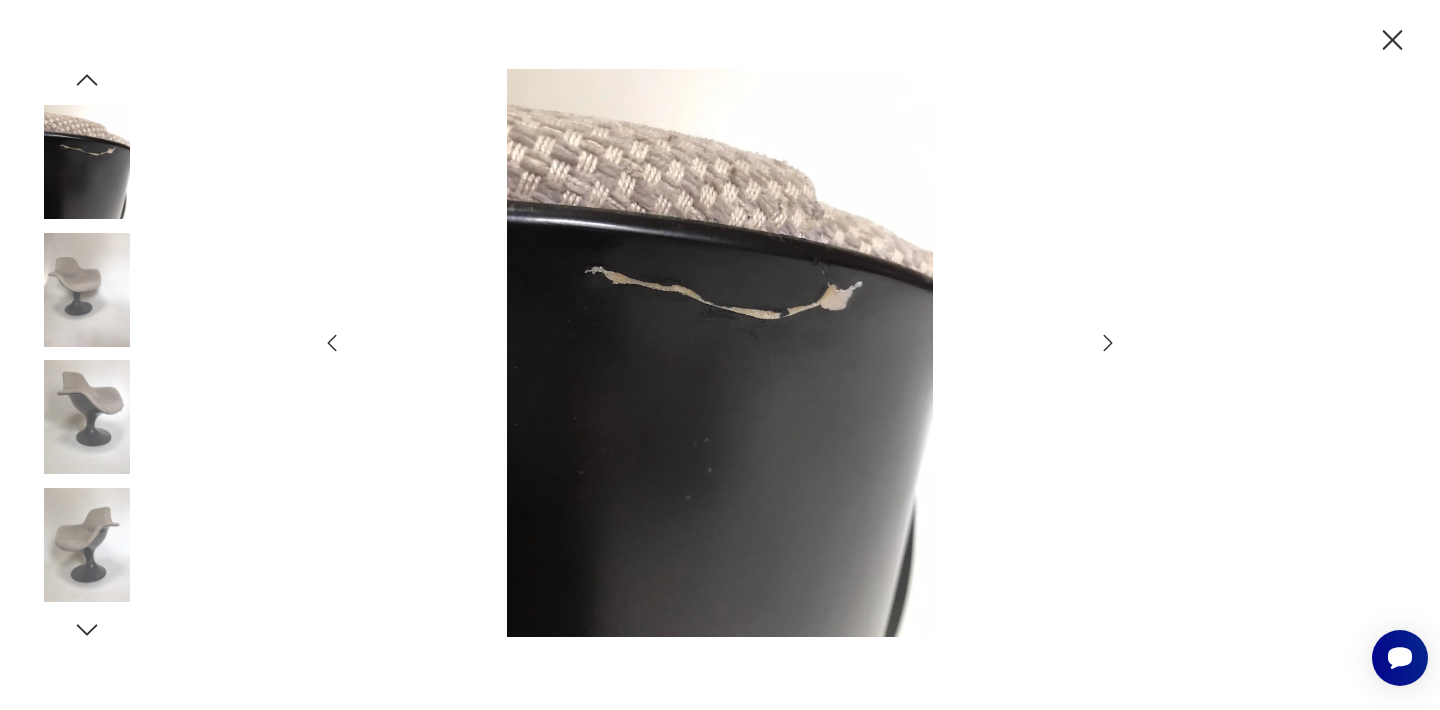 click 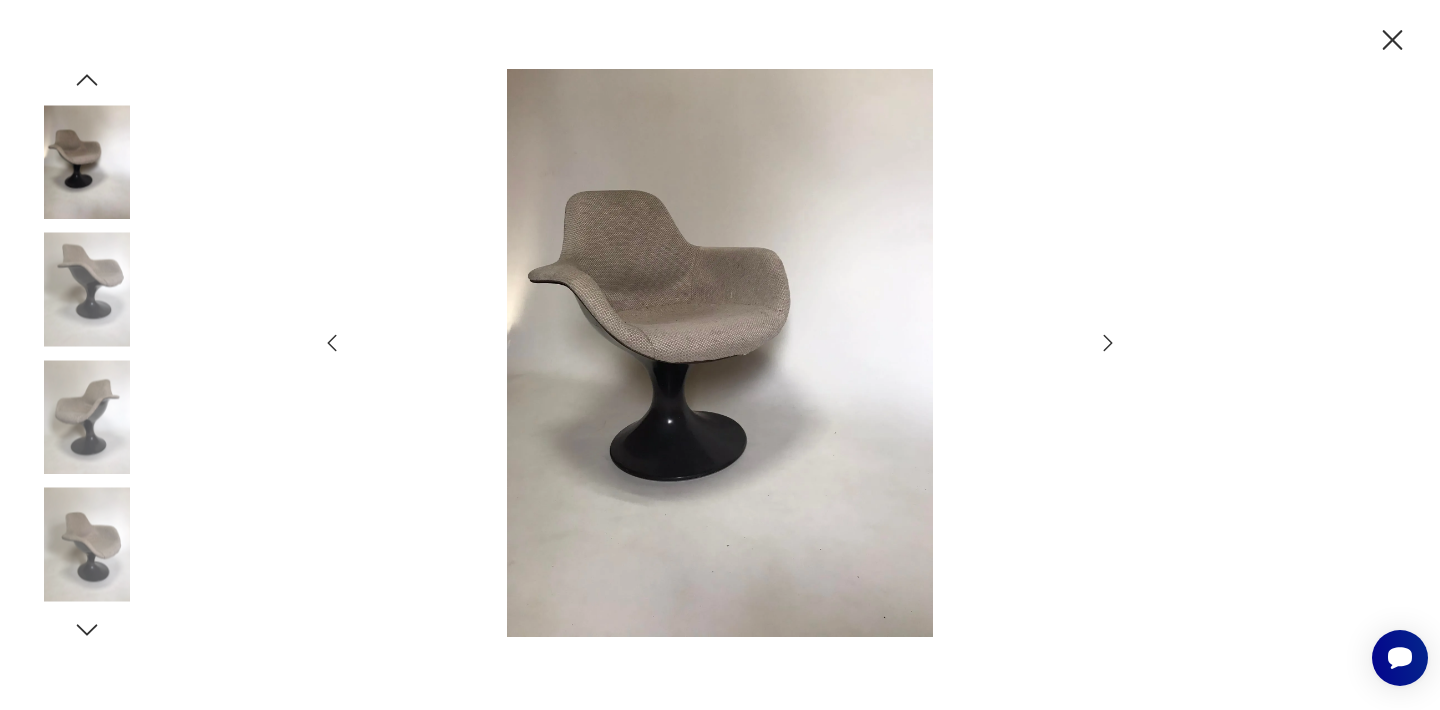 click 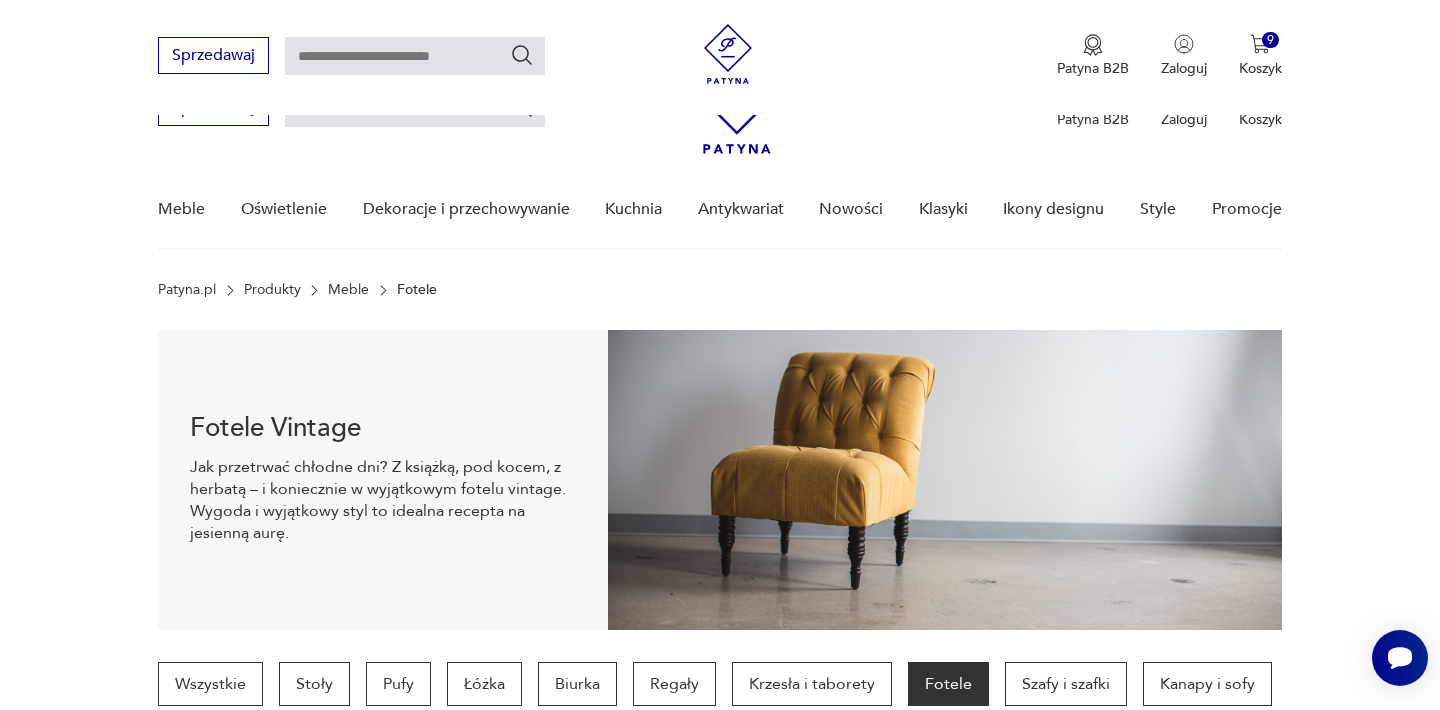 scroll, scrollTop: 2940, scrollLeft: 0, axis: vertical 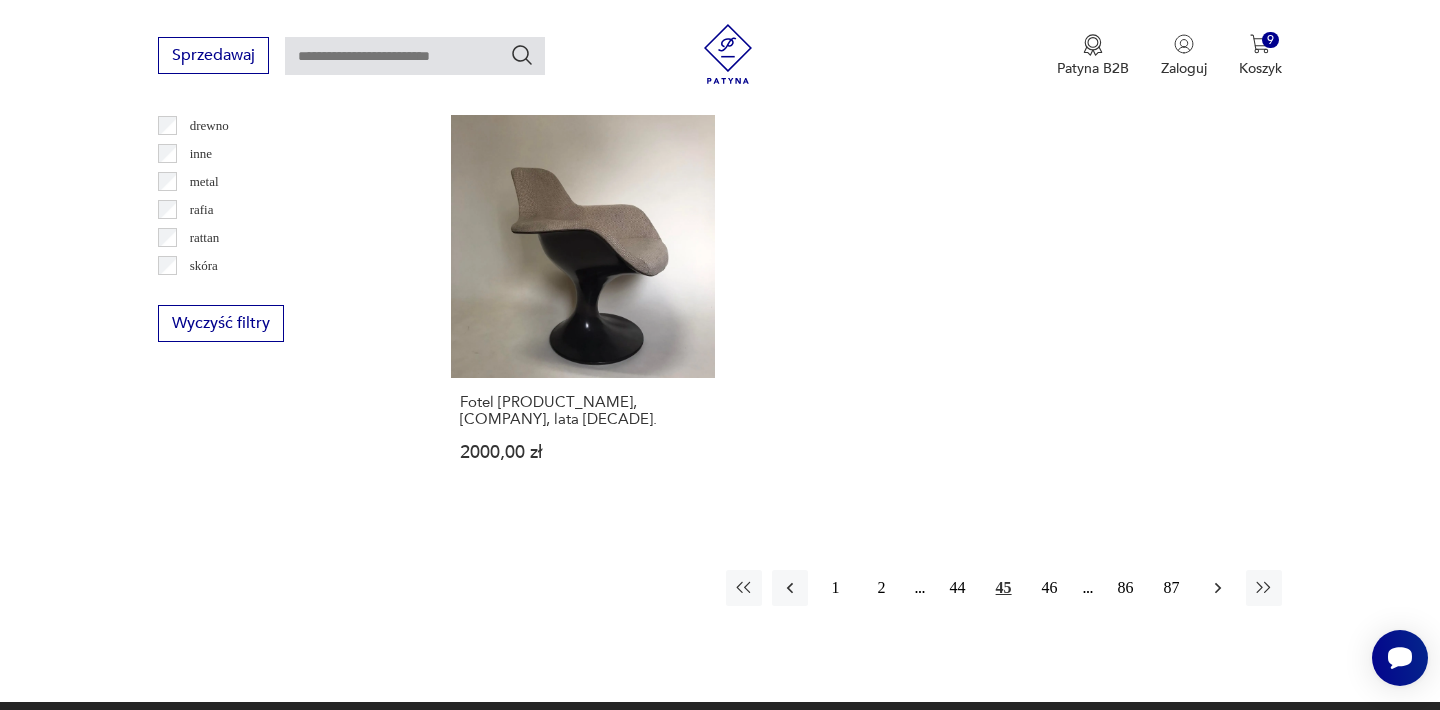 click 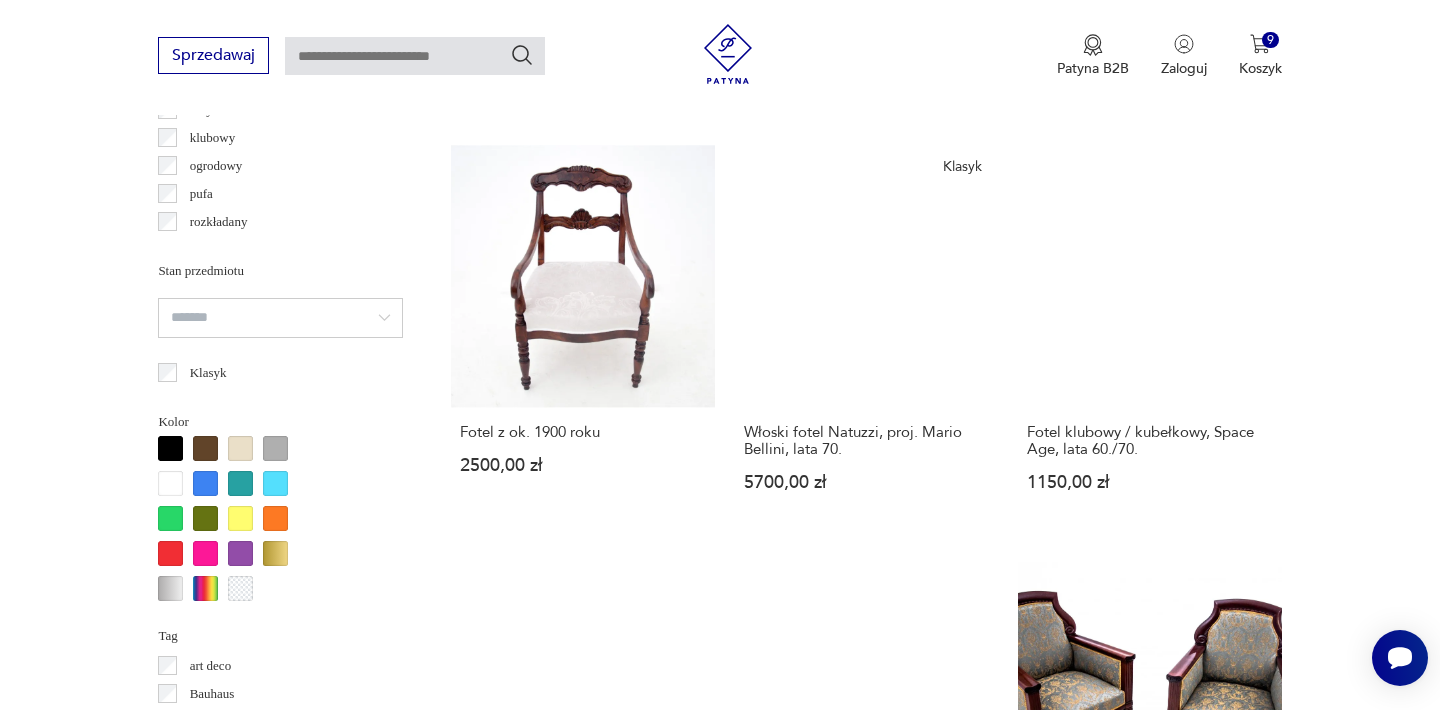 scroll, scrollTop: 1572, scrollLeft: 0, axis: vertical 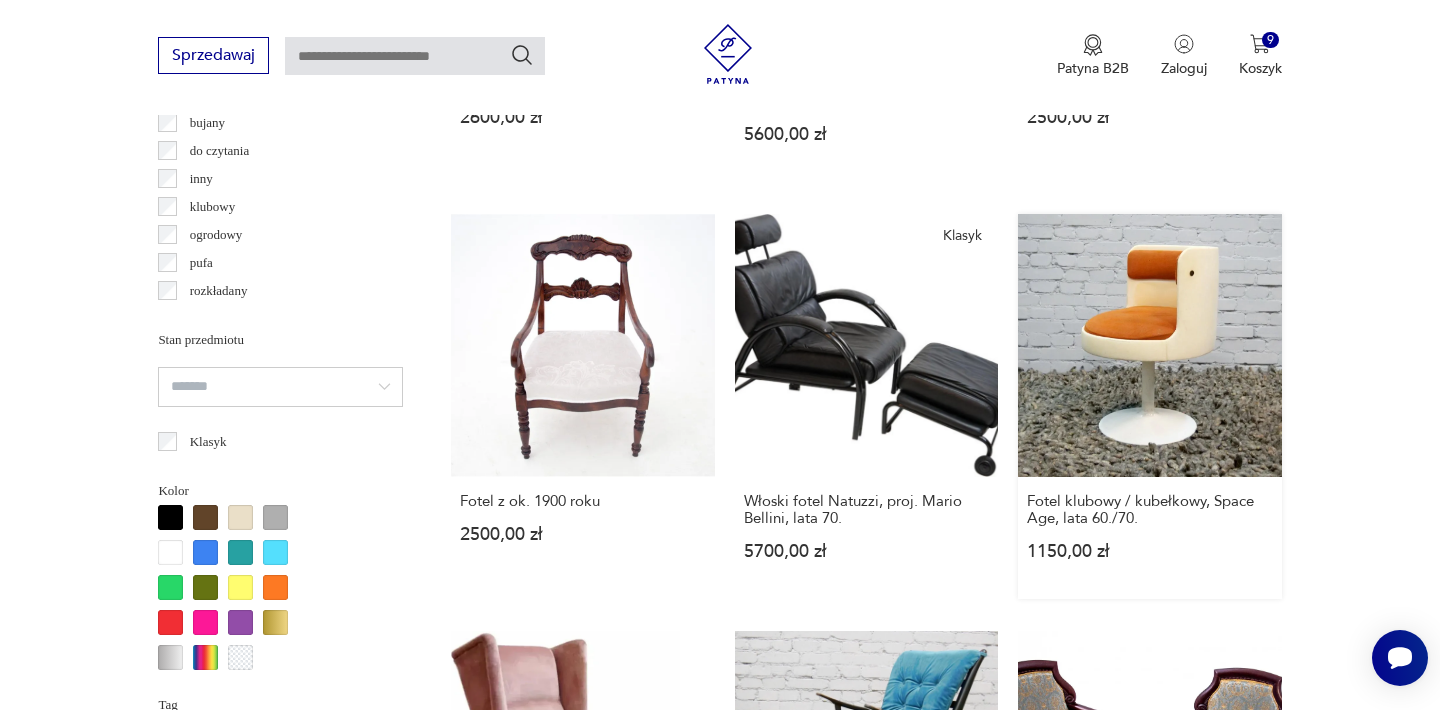 click on "Fotel klubowy / kubełkowy, Space Age, lata 60./70. 1150,00 zł" at bounding box center (1149, 406) 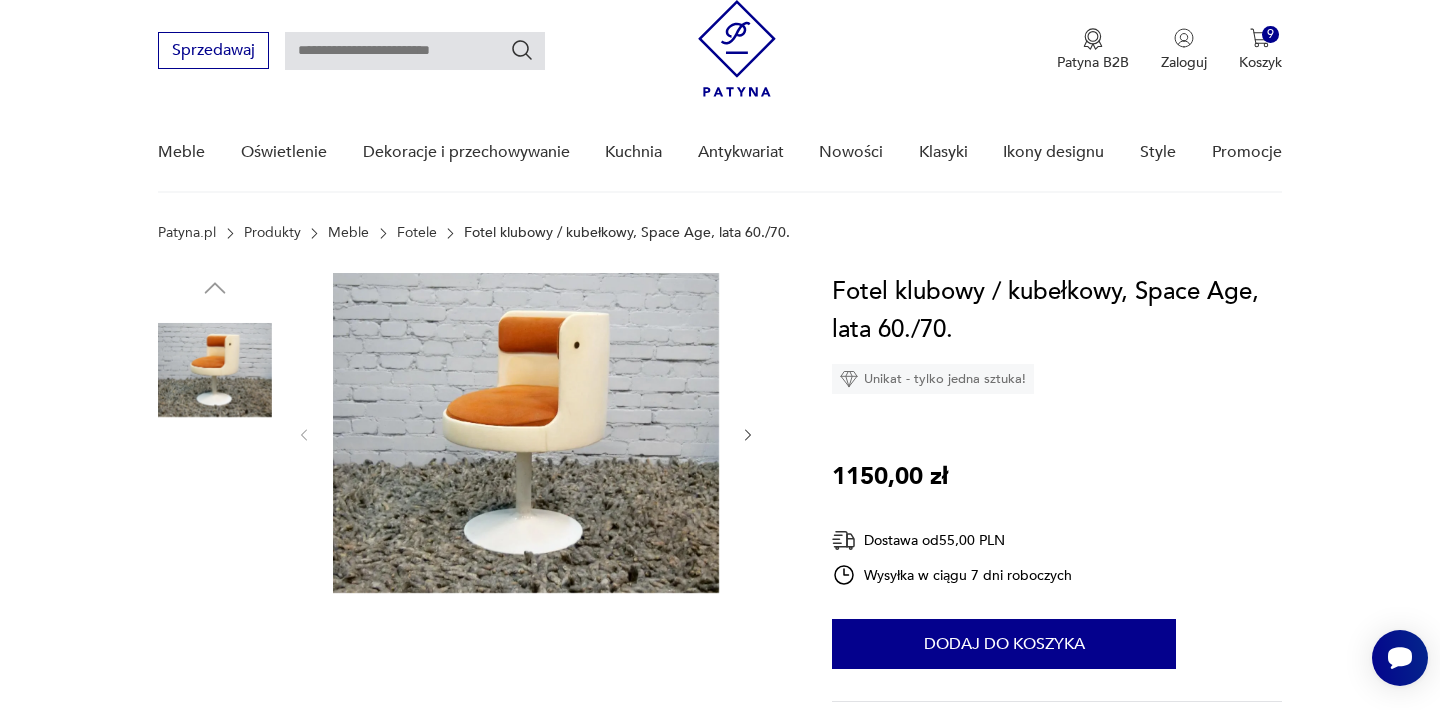 scroll, scrollTop: 40, scrollLeft: 0, axis: vertical 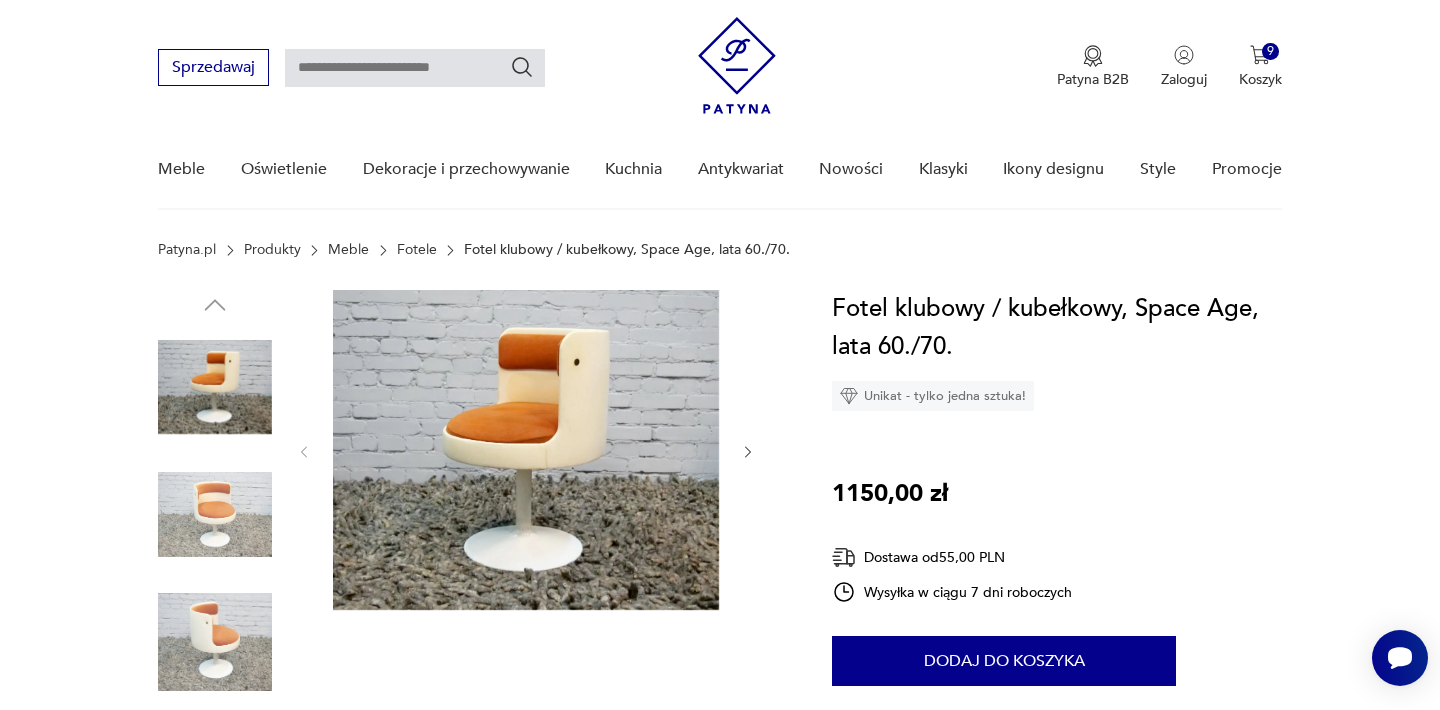click at bounding box center [526, 450] 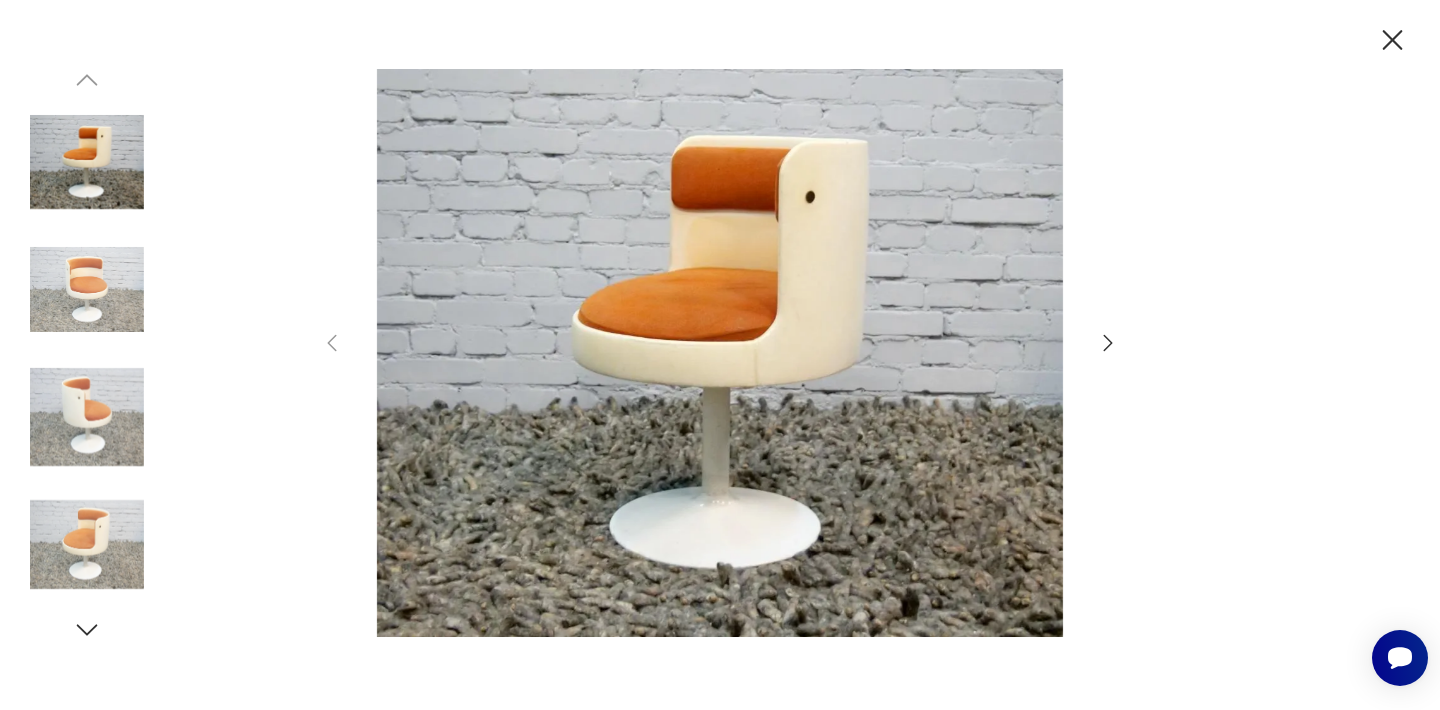 click 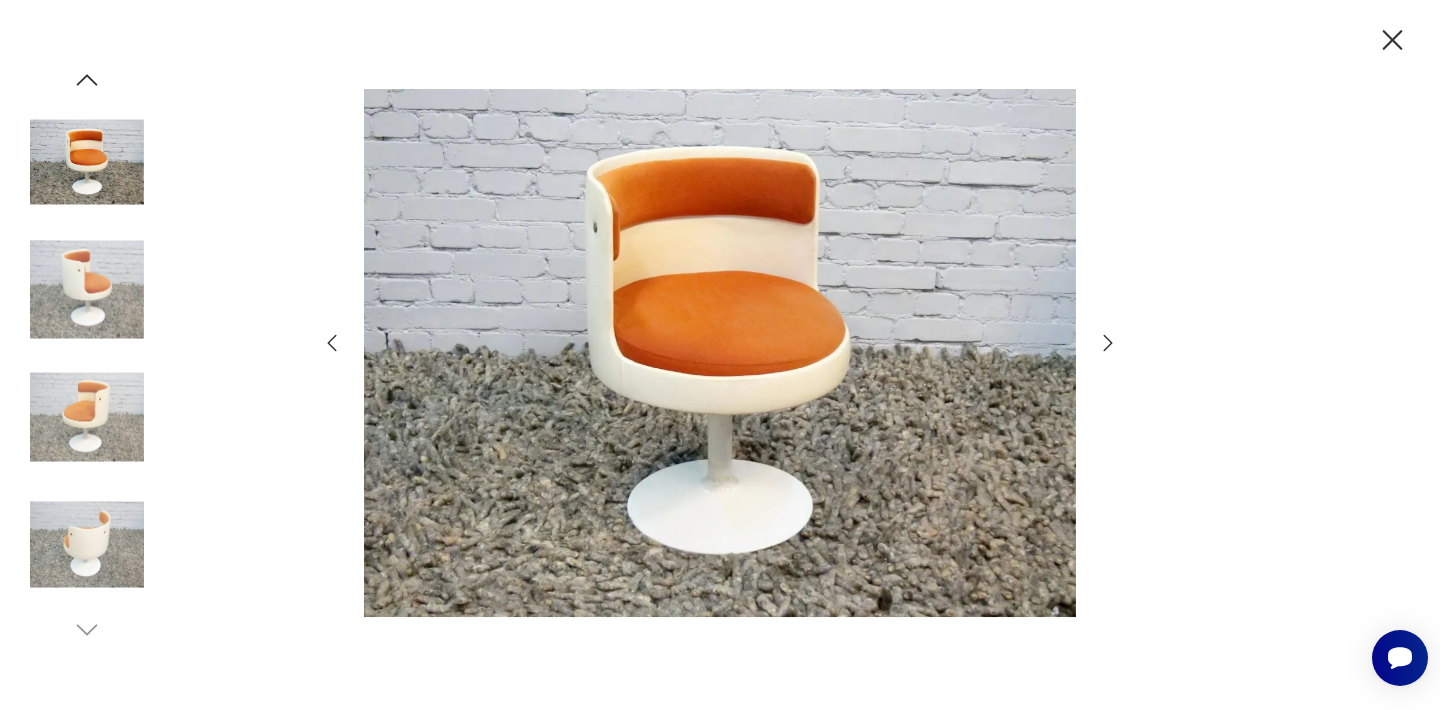 click 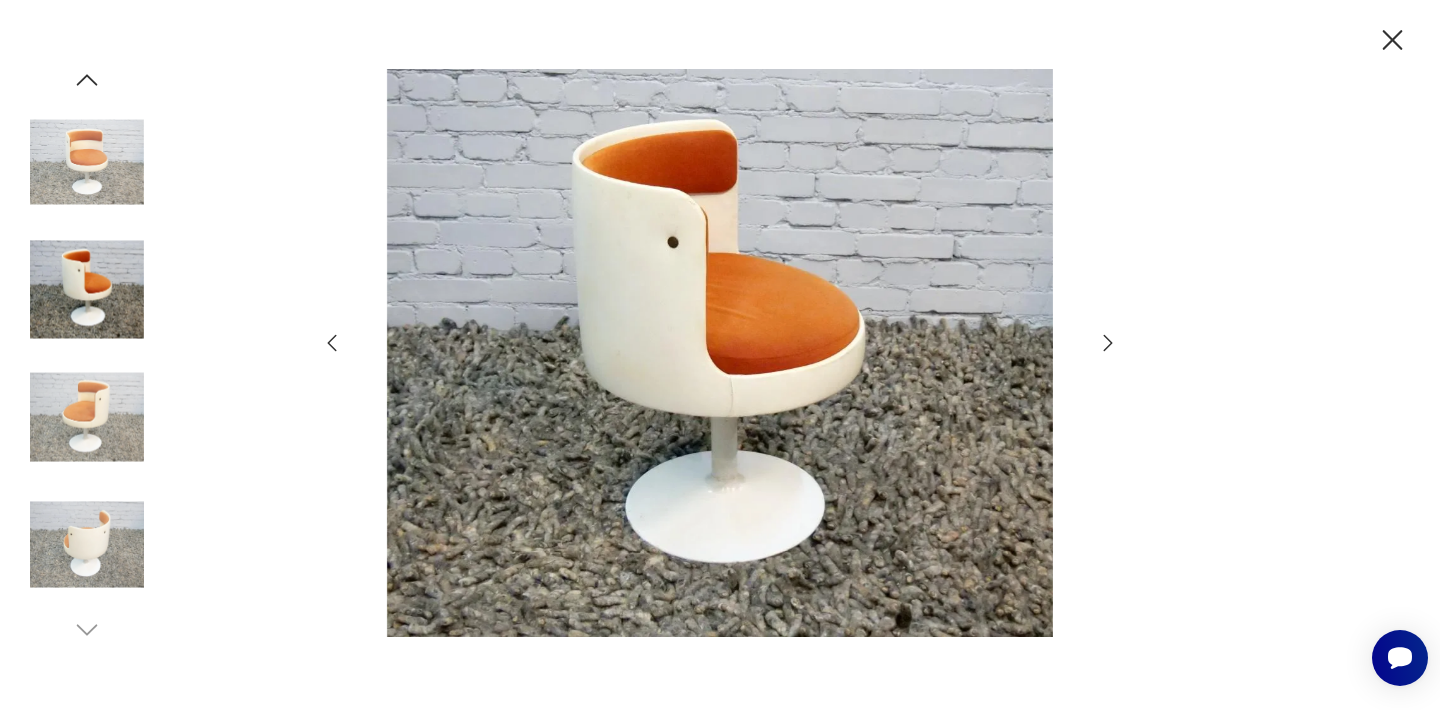 click 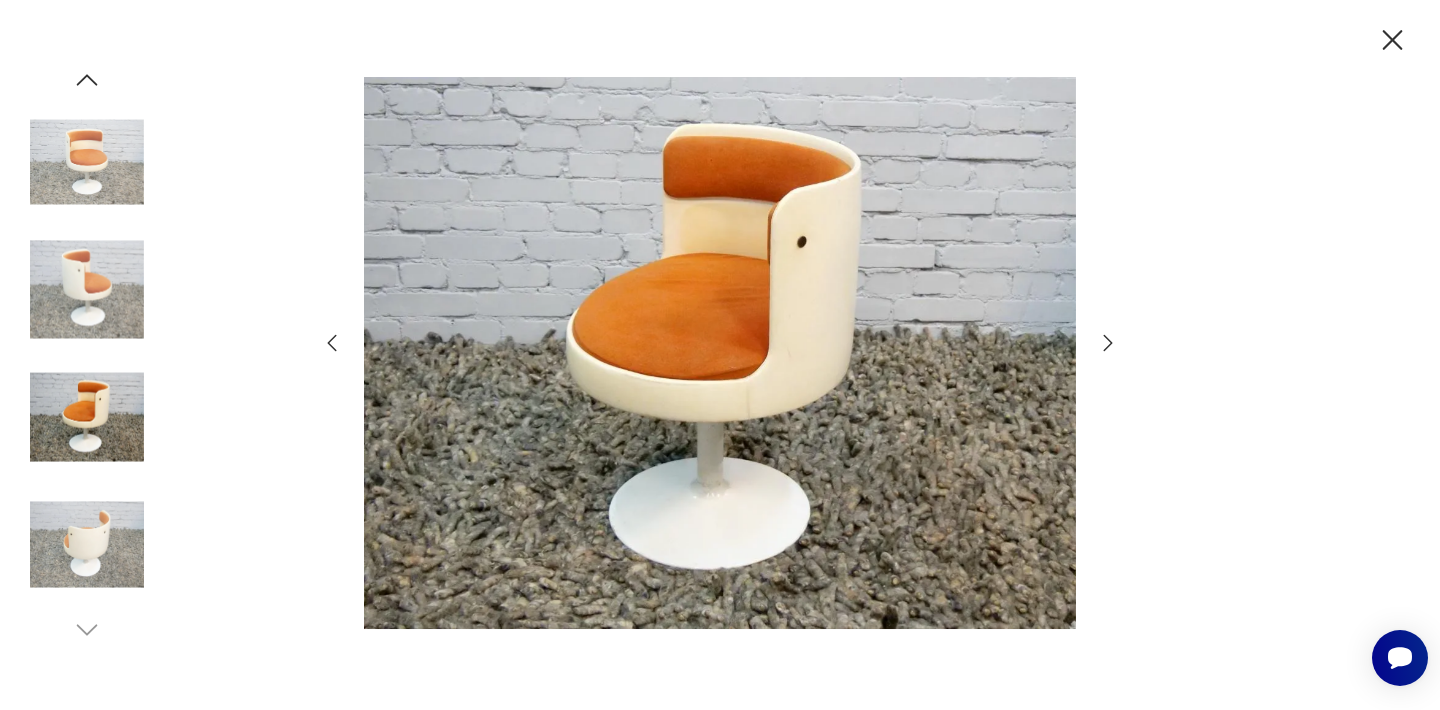 click 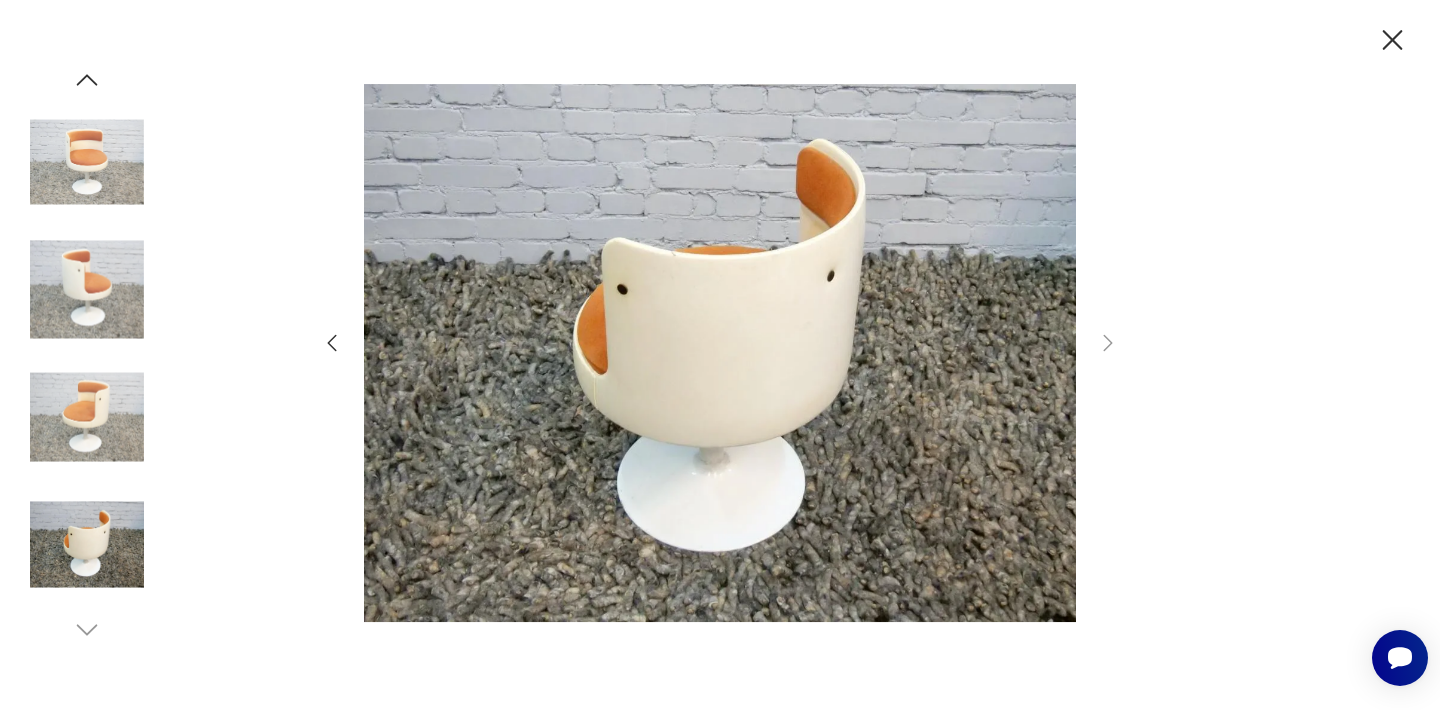 click 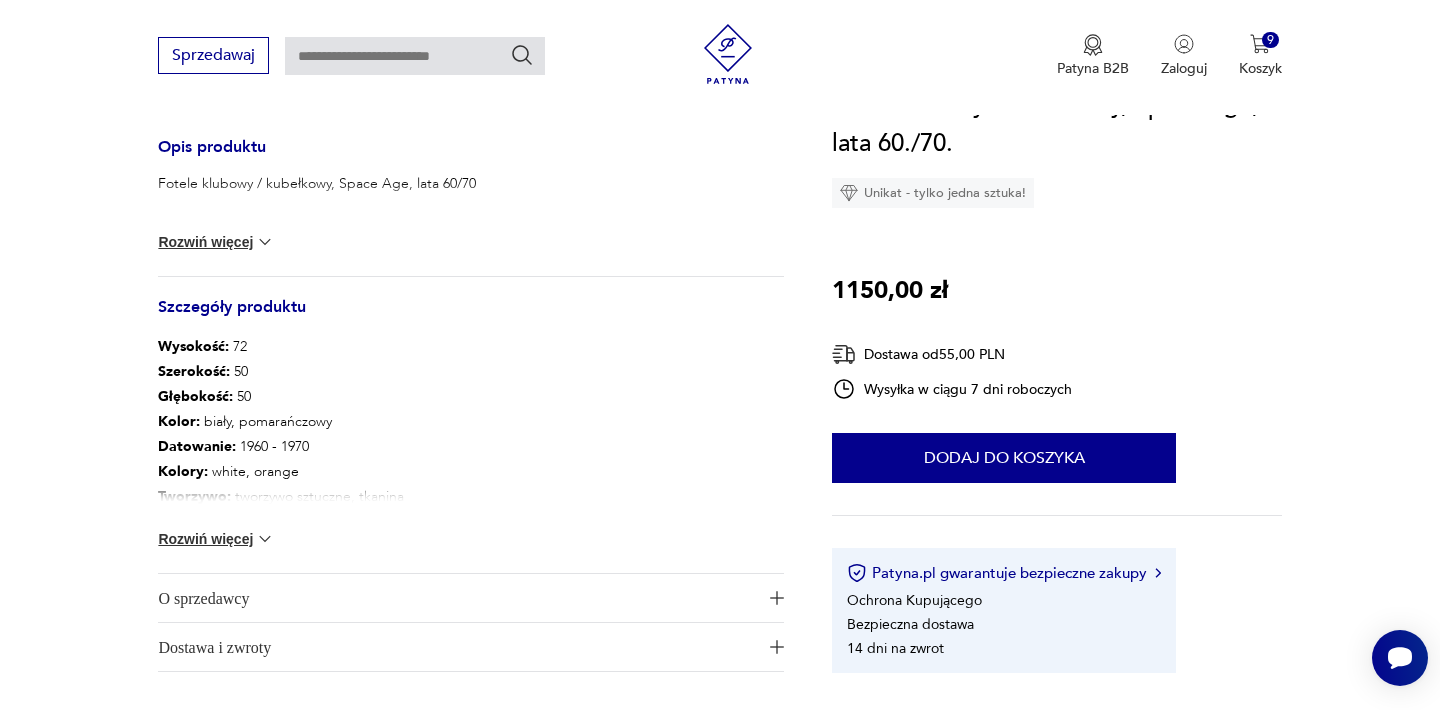 scroll, scrollTop: 840, scrollLeft: 0, axis: vertical 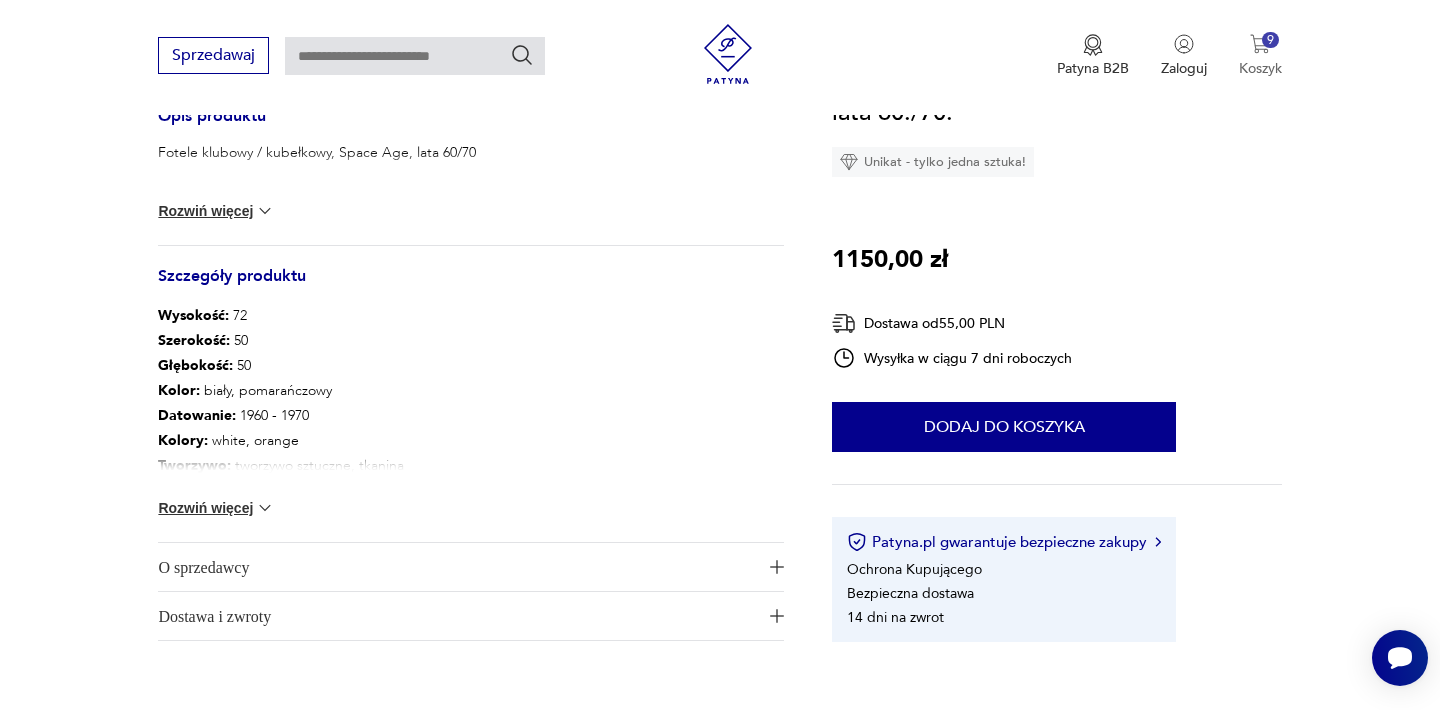 click on "9 Koszyk" at bounding box center (1260, 56) 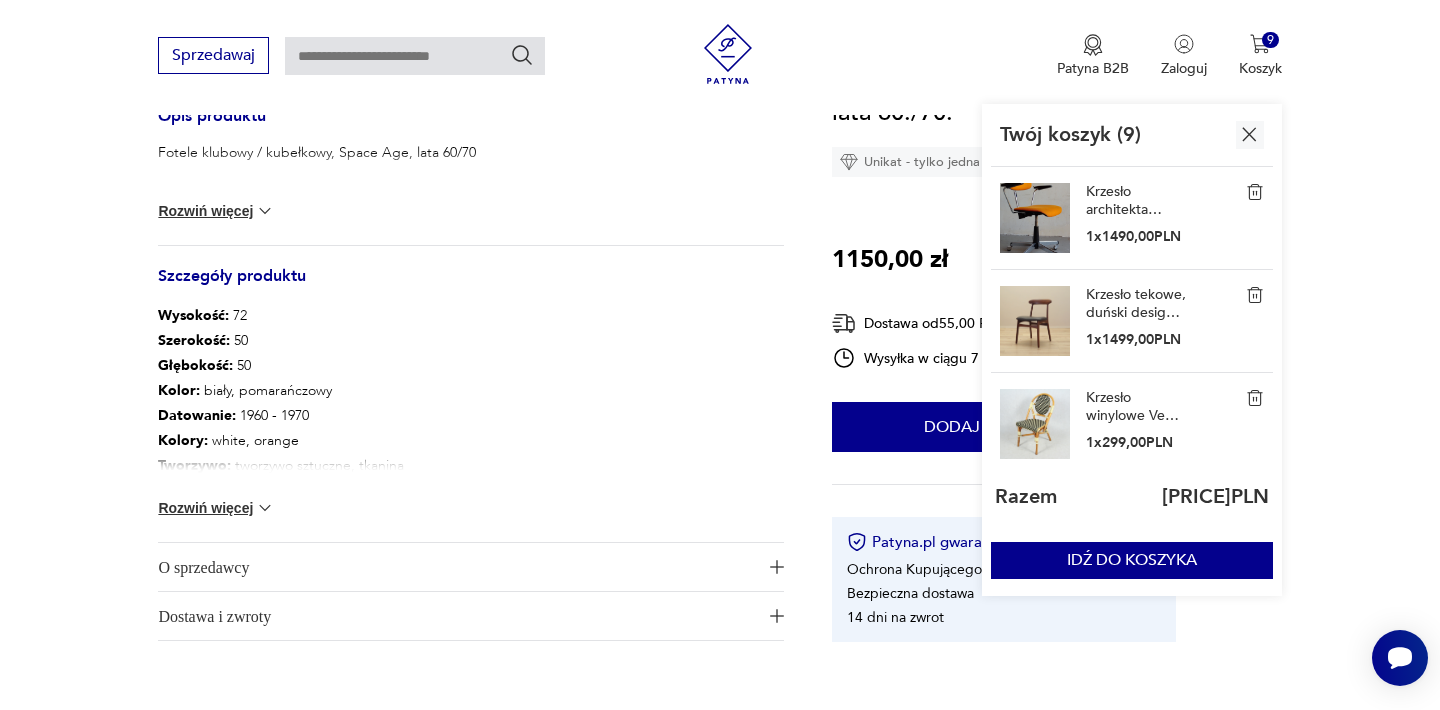 click on "Krzesło architekta Giroflex, M. Stoll. Szwajcaria, lata 70." at bounding box center (1136, 201) 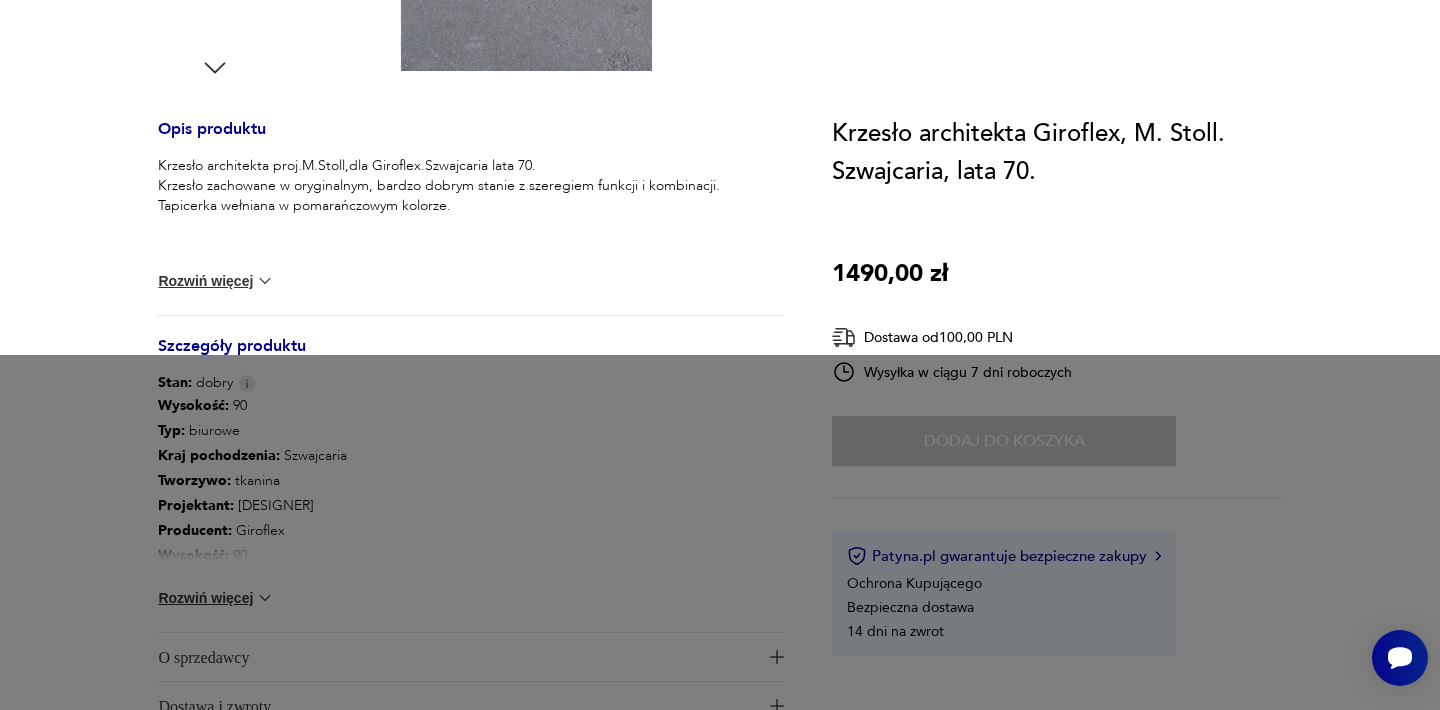 scroll, scrollTop: 0, scrollLeft: 0, axis: both 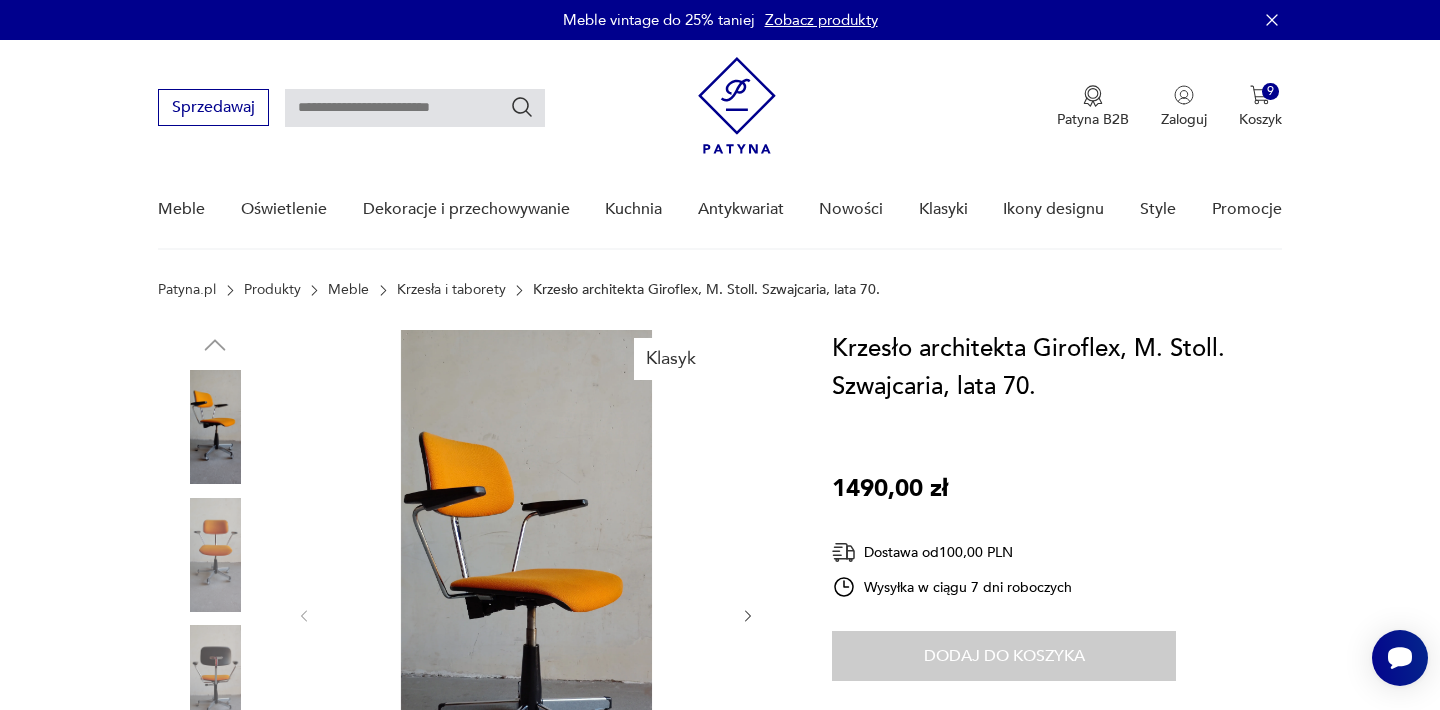 click on "Klasyk Opis produktu Krzesło architekta proj.M.Stoll,dla Giroflex.Szwajcaria lata 70.
Krzesło zachowane w oryginalnym, bardzo dobrym stanie z szeregiem funkcji i kombinacji.
Tapicerka wełniana w pomarańczowym kolorze. Rozwiń więcej Szczegóły produktu Stan: dobry Wysokość : 90 Typ : biurowe Kraj pochodzenia : Szwajcaria Tworzywo : tkanina Projektant : [PERSON] [LAST] Producent : Giroflex Wysokość : 90 Głębokość : 44 Rodzaj nóżek : obrotowe Liczba sztuk: 1 Tagi: Bauhaus Rozwiń więcej O sprzedawcy Awangarda Zweryfikowany sprzedawca Od 5 miesięcy z Patyną Dostawa i zwroty Dostępne formy dostawy: Kurier 100,00 PLN Zwroty: Jeśli z jakiegokolwiek powodu chcesz zwrócić zamówiony przedmiot, masz na to 14 dni od momentu otrzymania przesyłki. Krzesło architekta Giroflex, M. Stoll. Szwajcaria, lata 70. 1490,00 zł Dostawa od 100,00 PLN Wysyłka w ciągu 7 dni roboczych 0 Dodaj do koszyka Patyna.pl gwarantuje bezpieczne zakupy Ochrona Kupującego Bezpieczna dostawa" at bounding box center [720, 968] 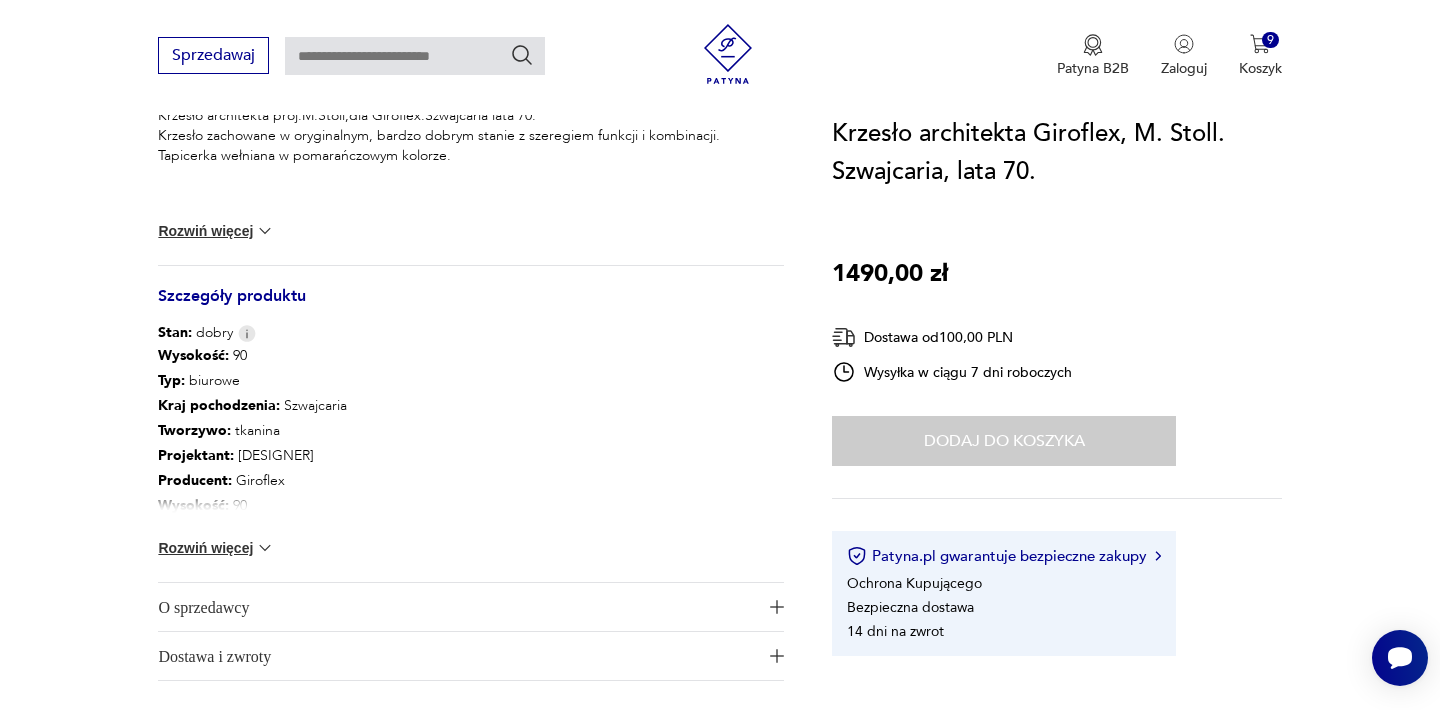 scroll, scrollTop: 880, scrollLeft: 0, axis: vertical 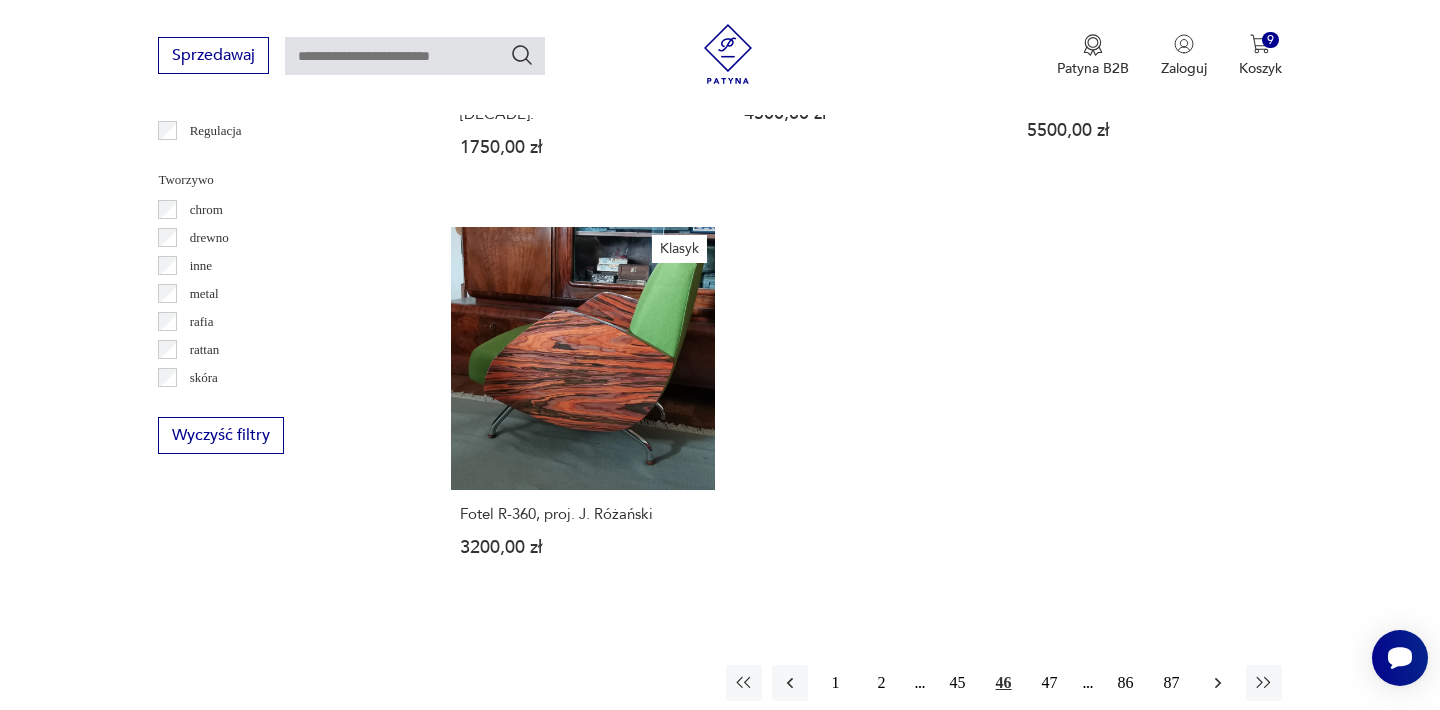 click 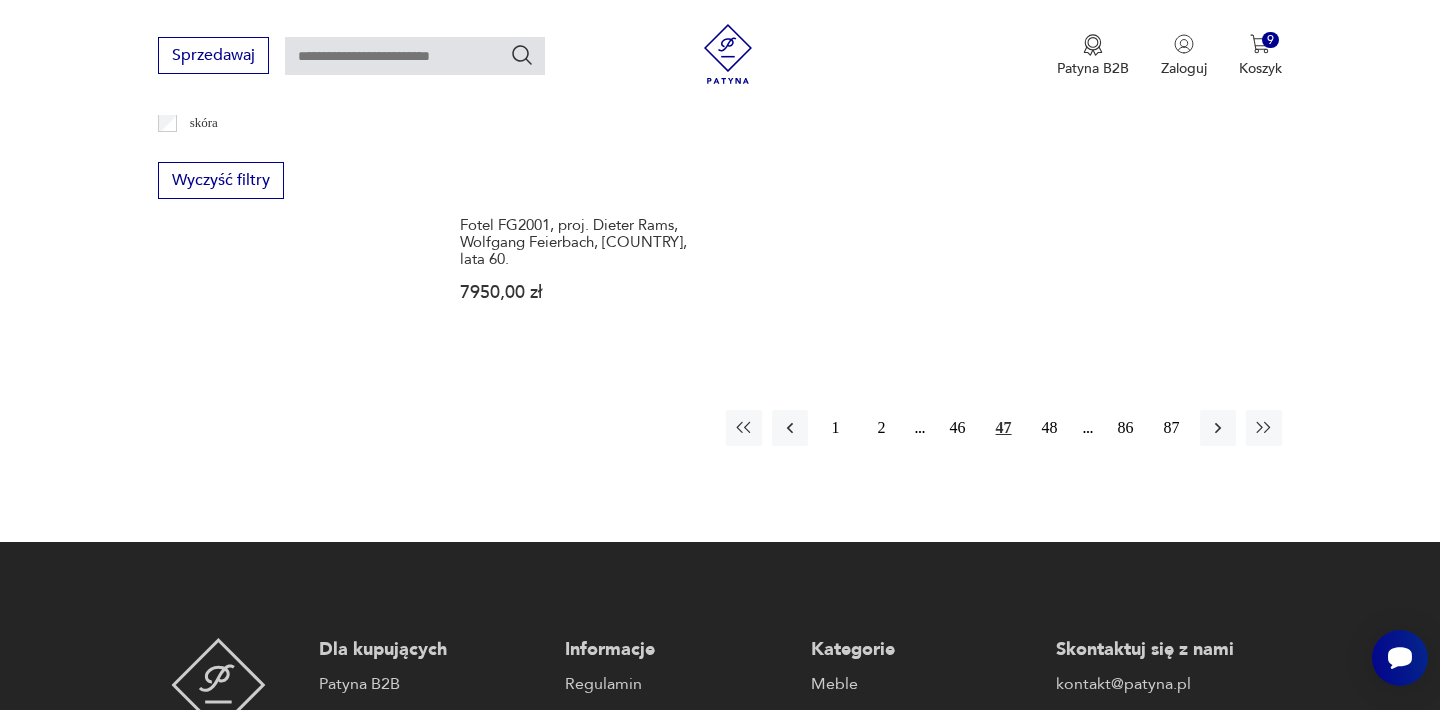 scroll, scrollTop: 3092, scrollLeft: 0, axis: vertical 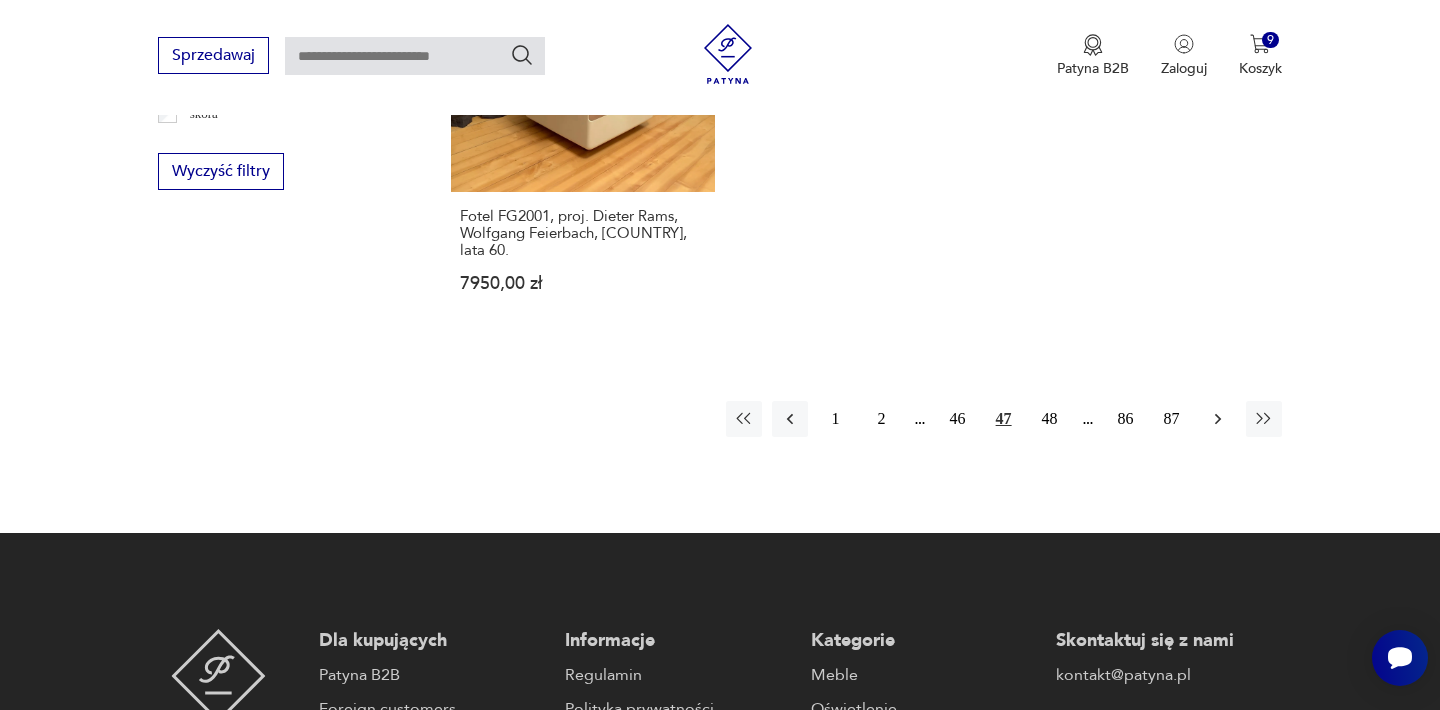 click 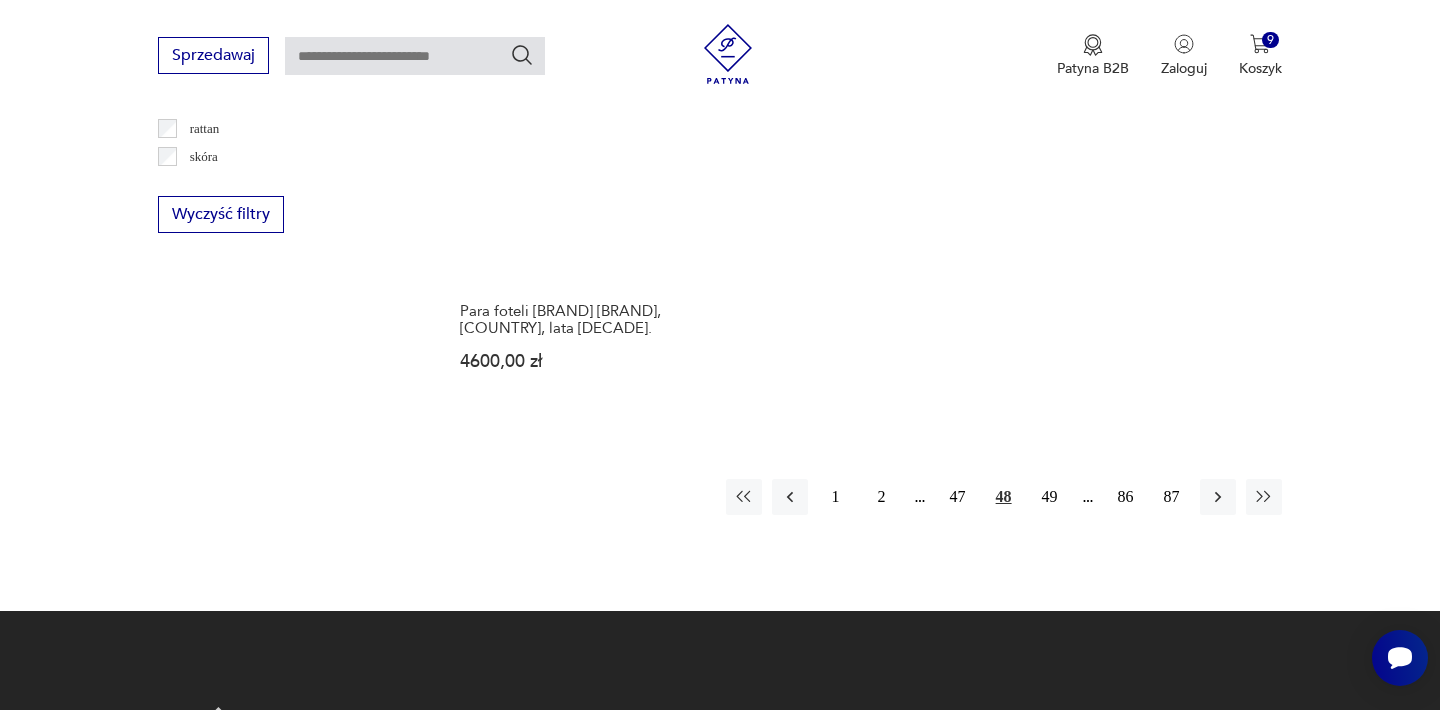 scroll, scrollTop: 3052, scrollLeft: 0, axis: vertical 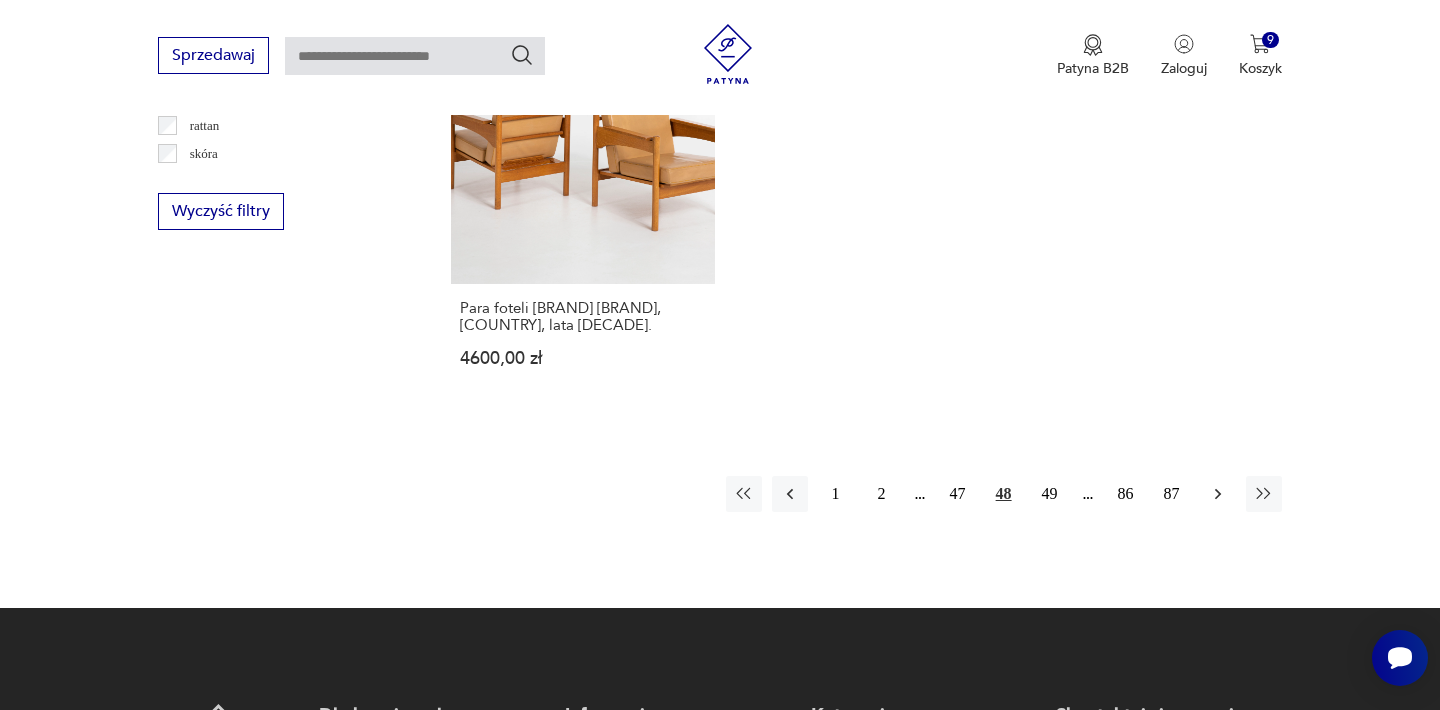 click 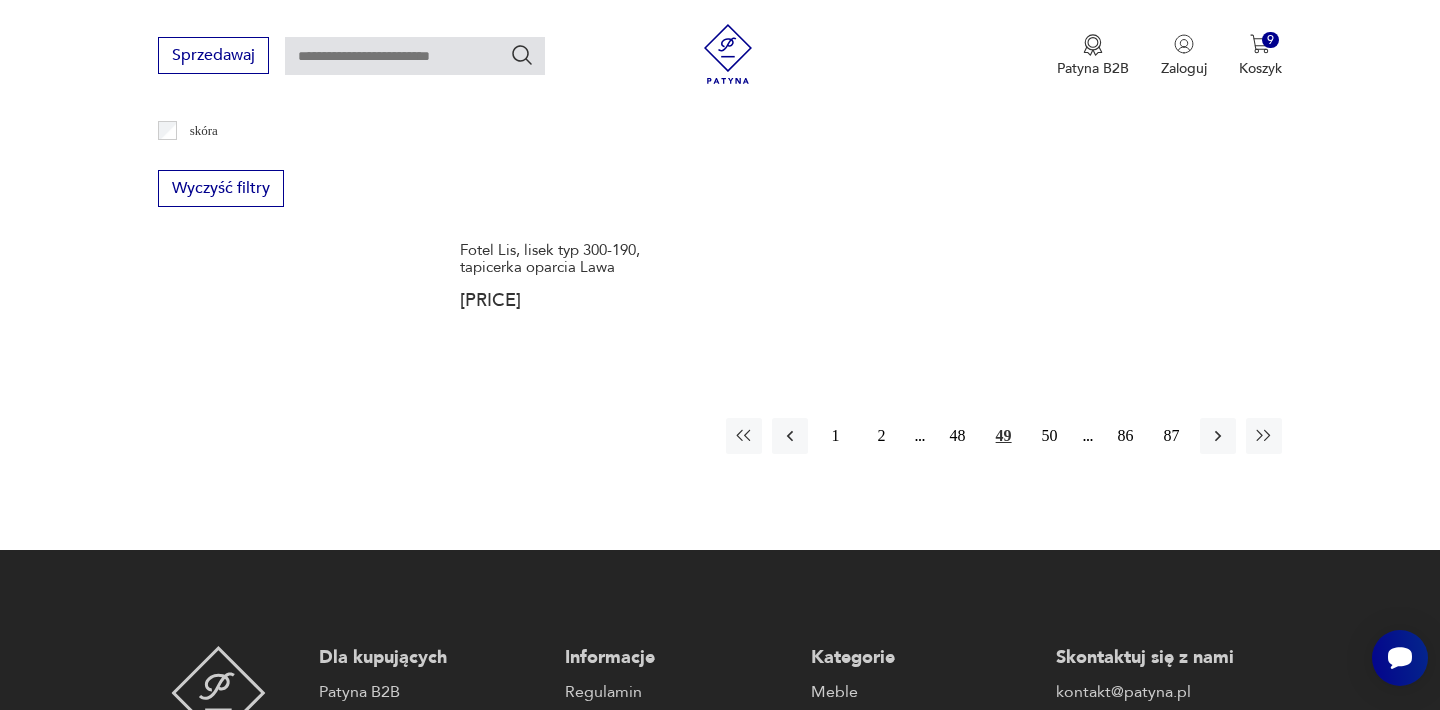 scroll, scrollTop: 3092, scrollLeft: 0, axis: vertical 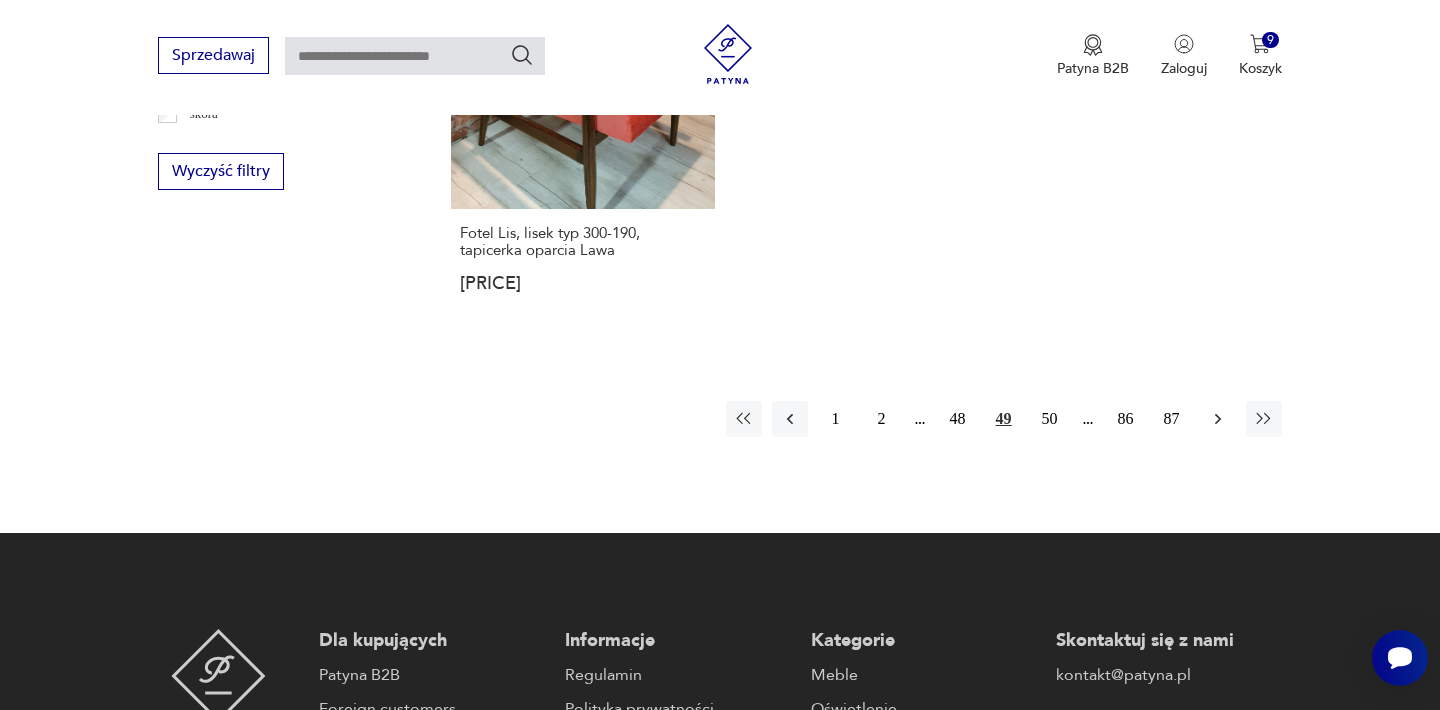 click 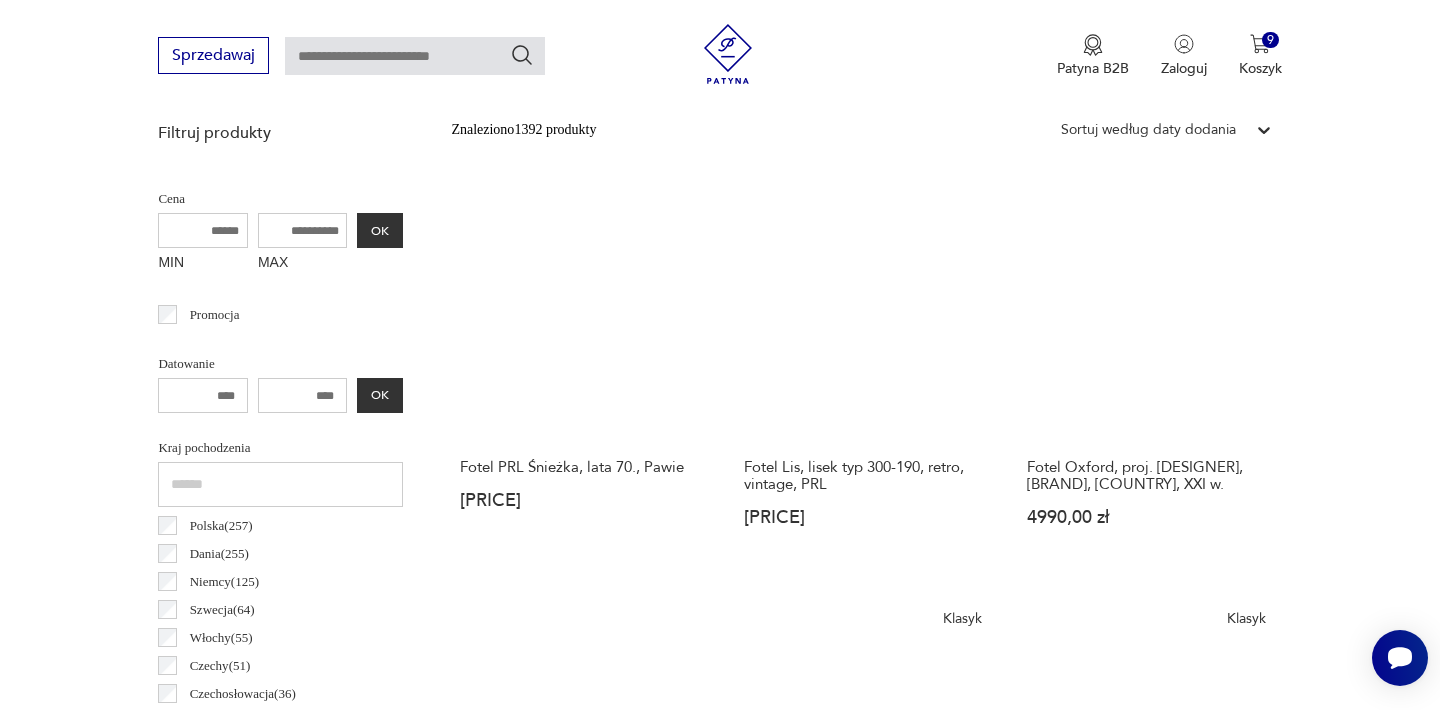 scroll, scrollTop: 692, scrollLeft: 0, axis: vertical 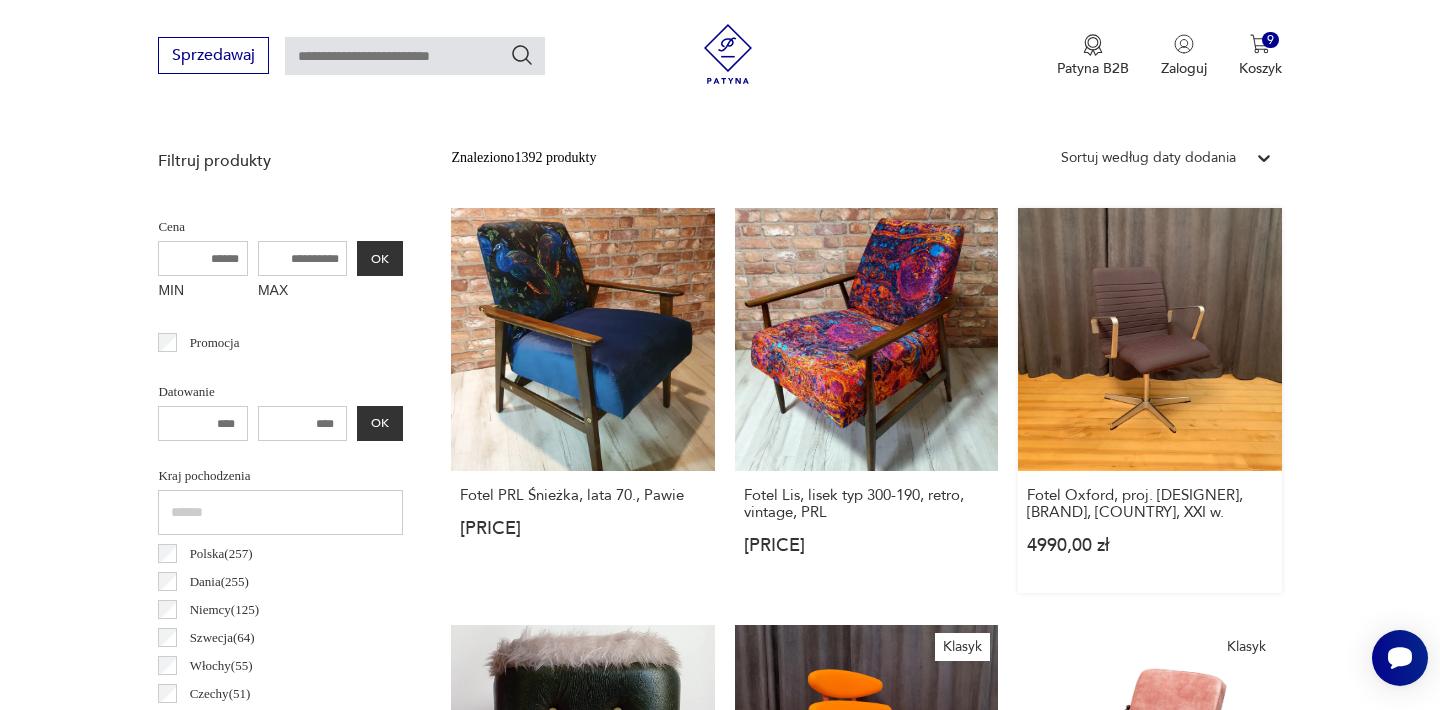 click on "Fotel Oxford, proj. [DESIGNER], [BRAND], [COUNTRY], XXI w. [PRICE]" at bounding box center [1149, 400] 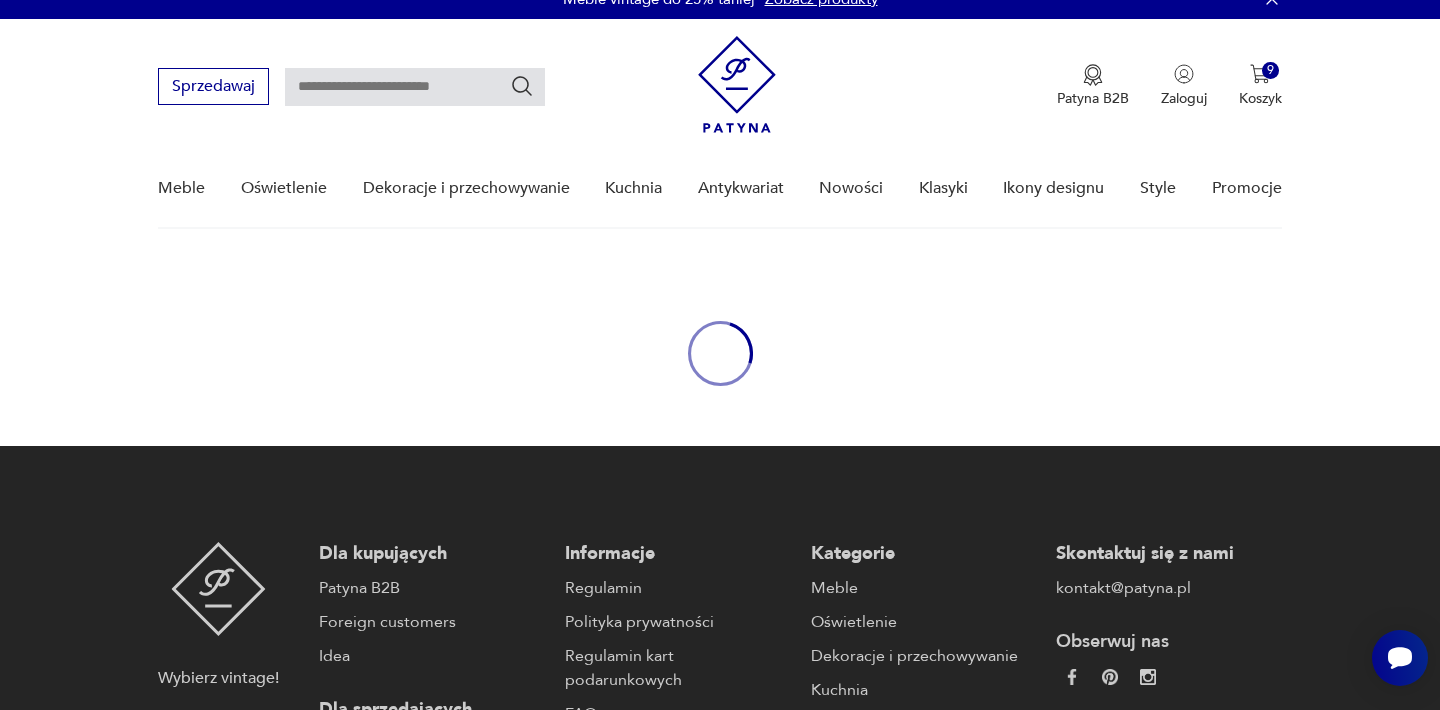 scroll, scrollTop: 0, scrollLeft: 0, axis: both 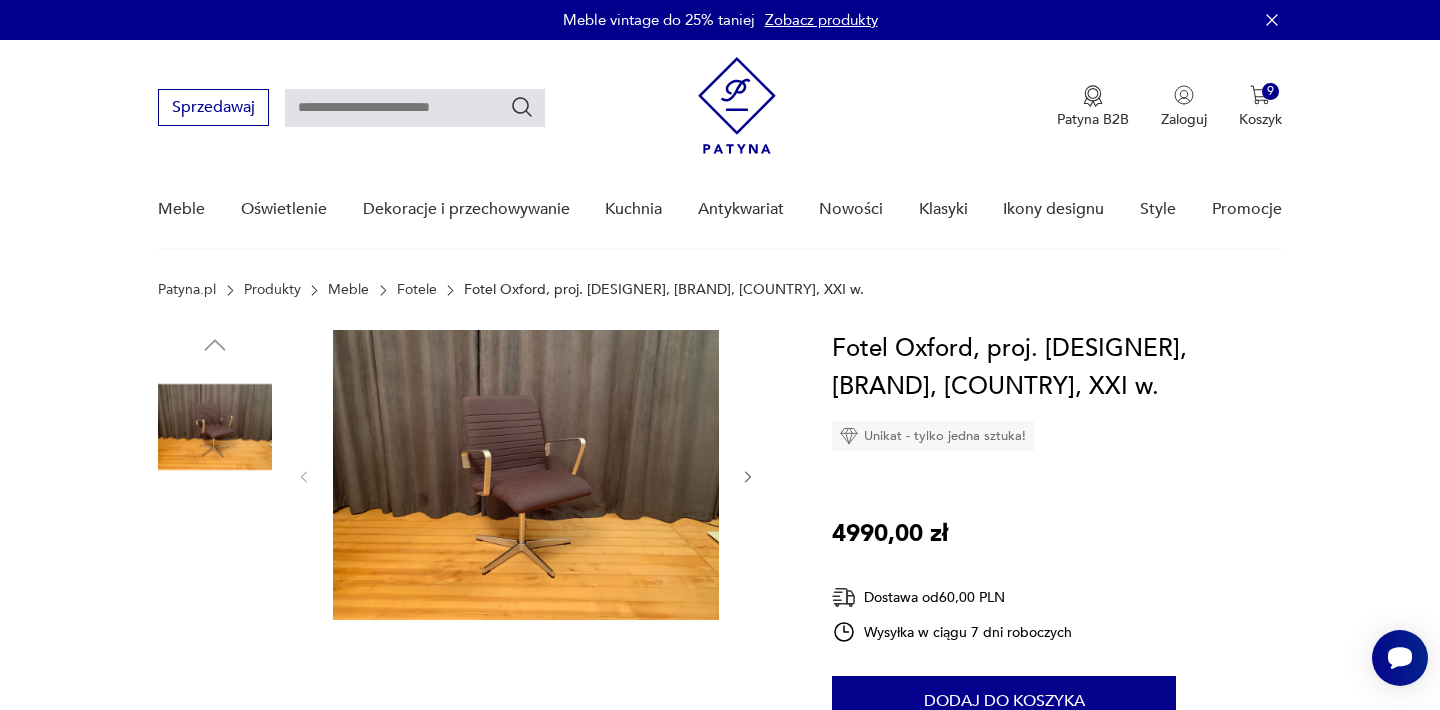 click at bounding box center (526, 475) 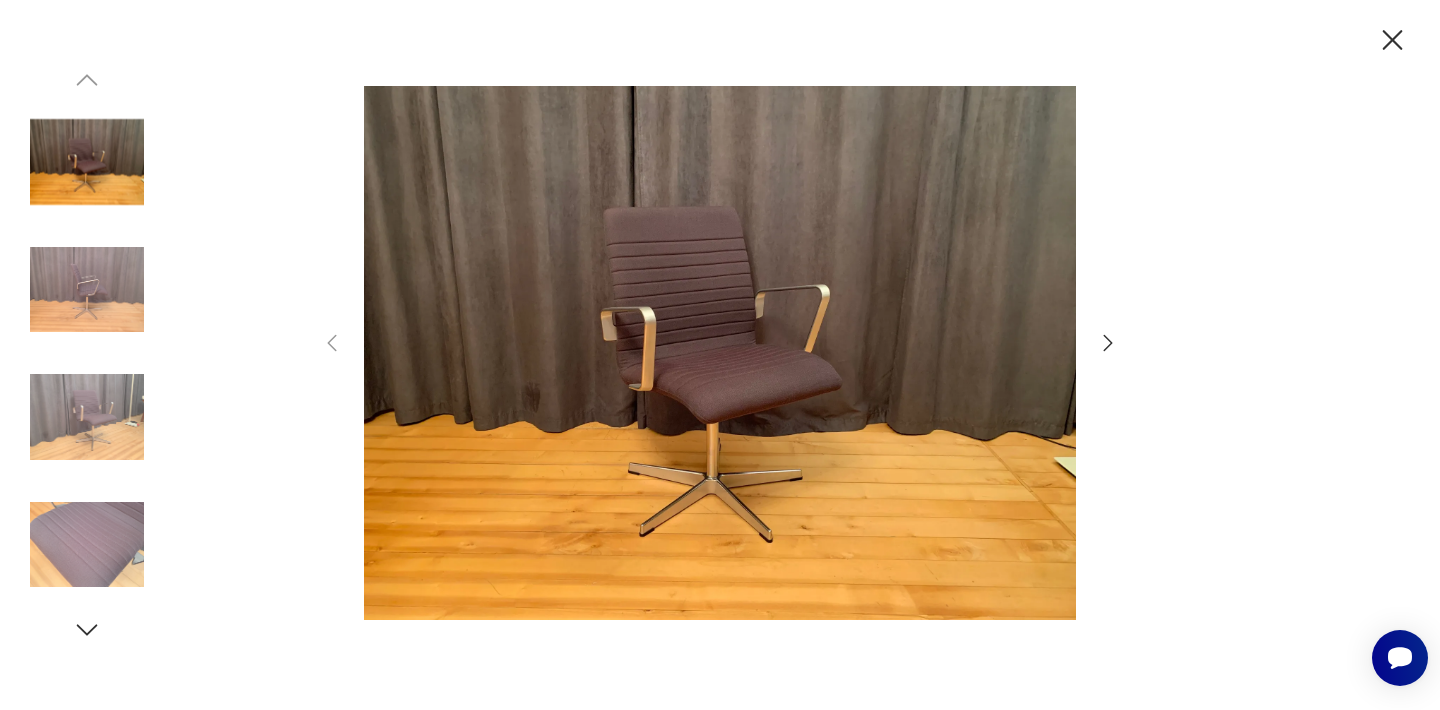 click 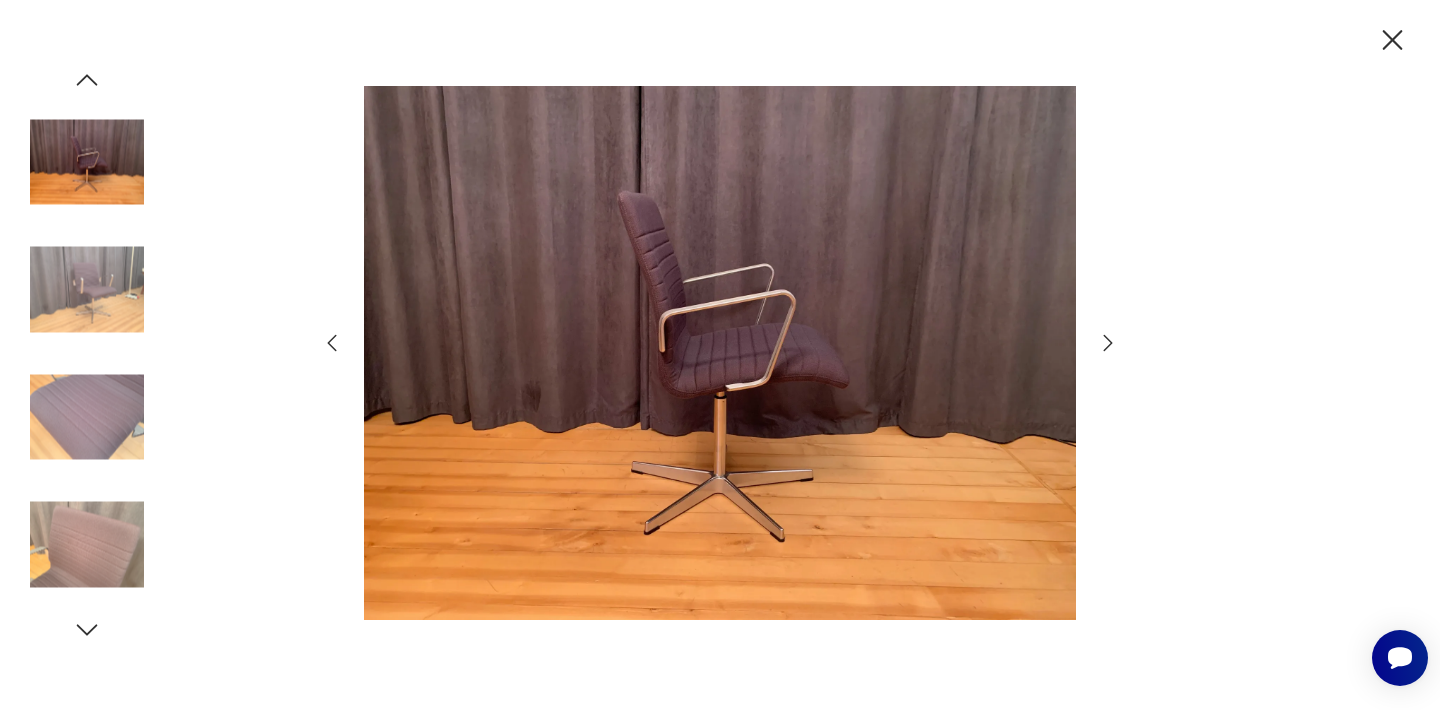 click 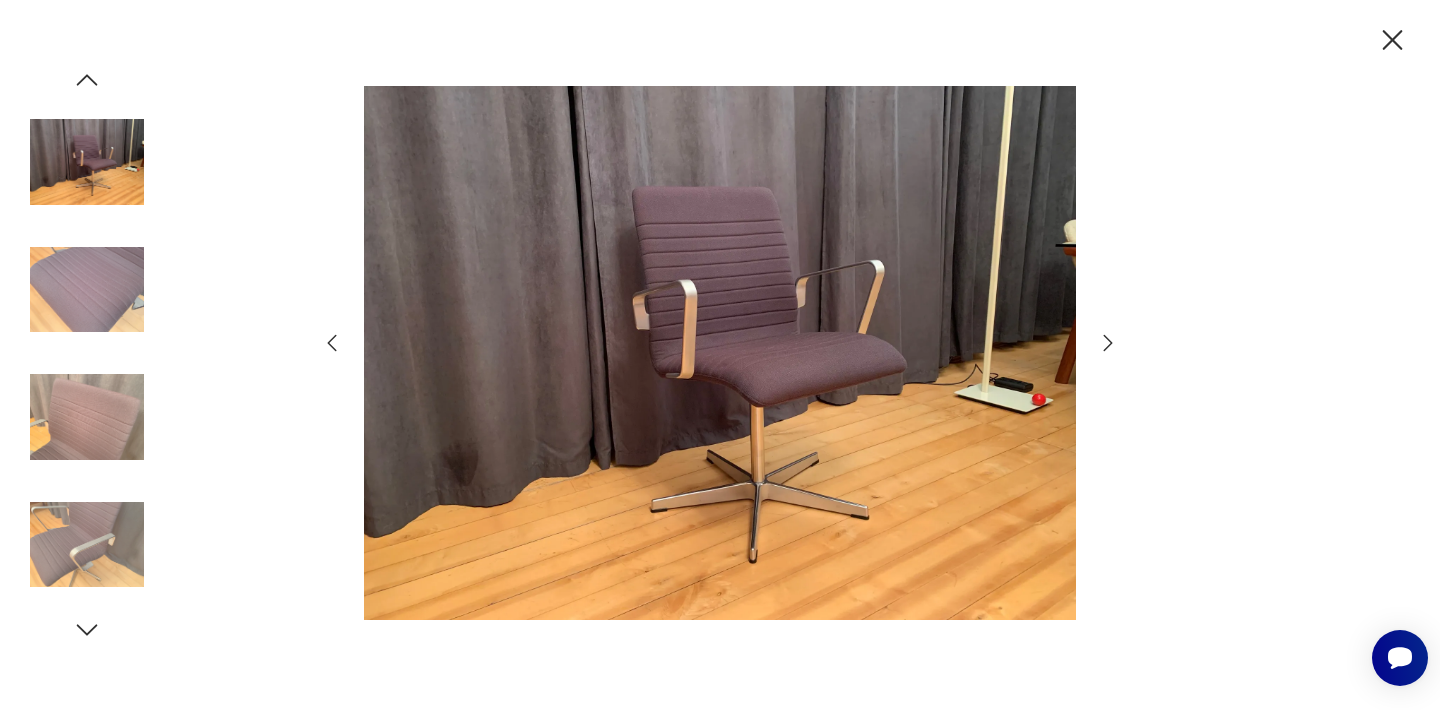 click 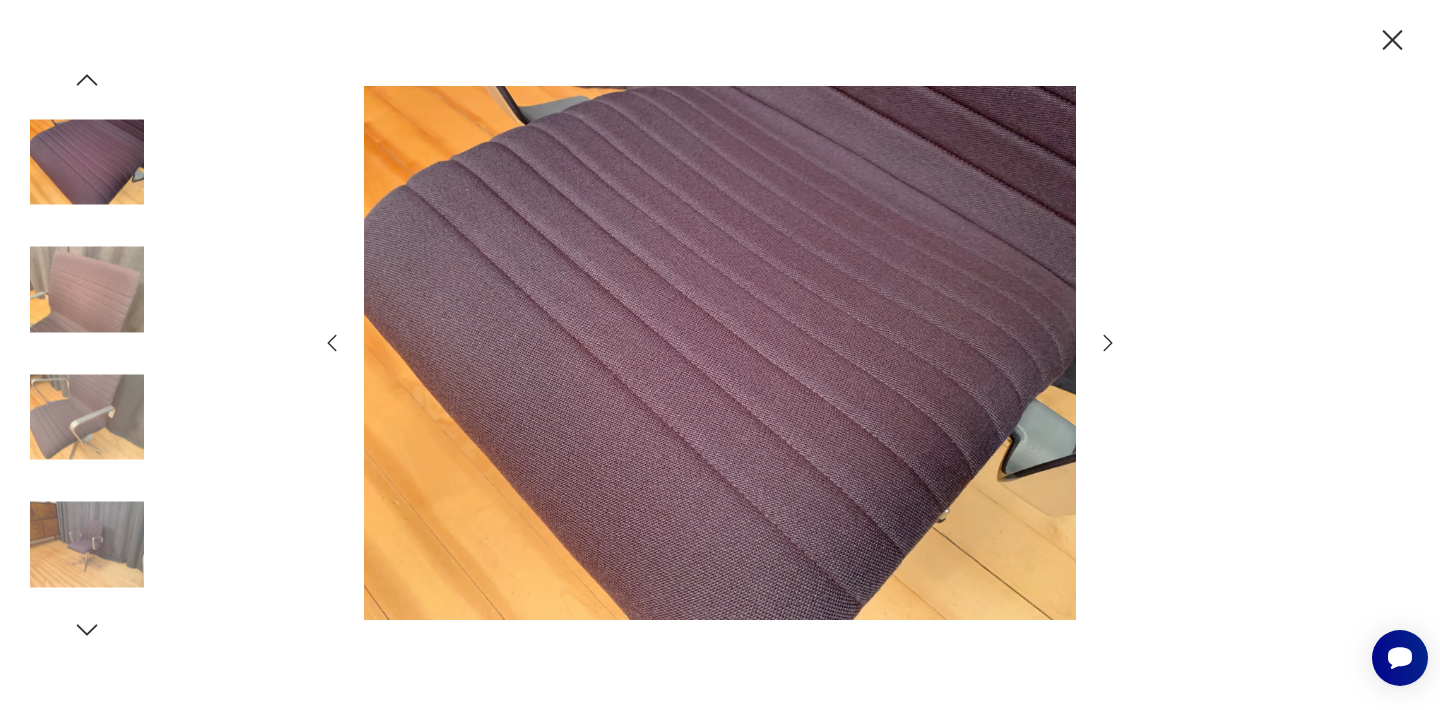 click 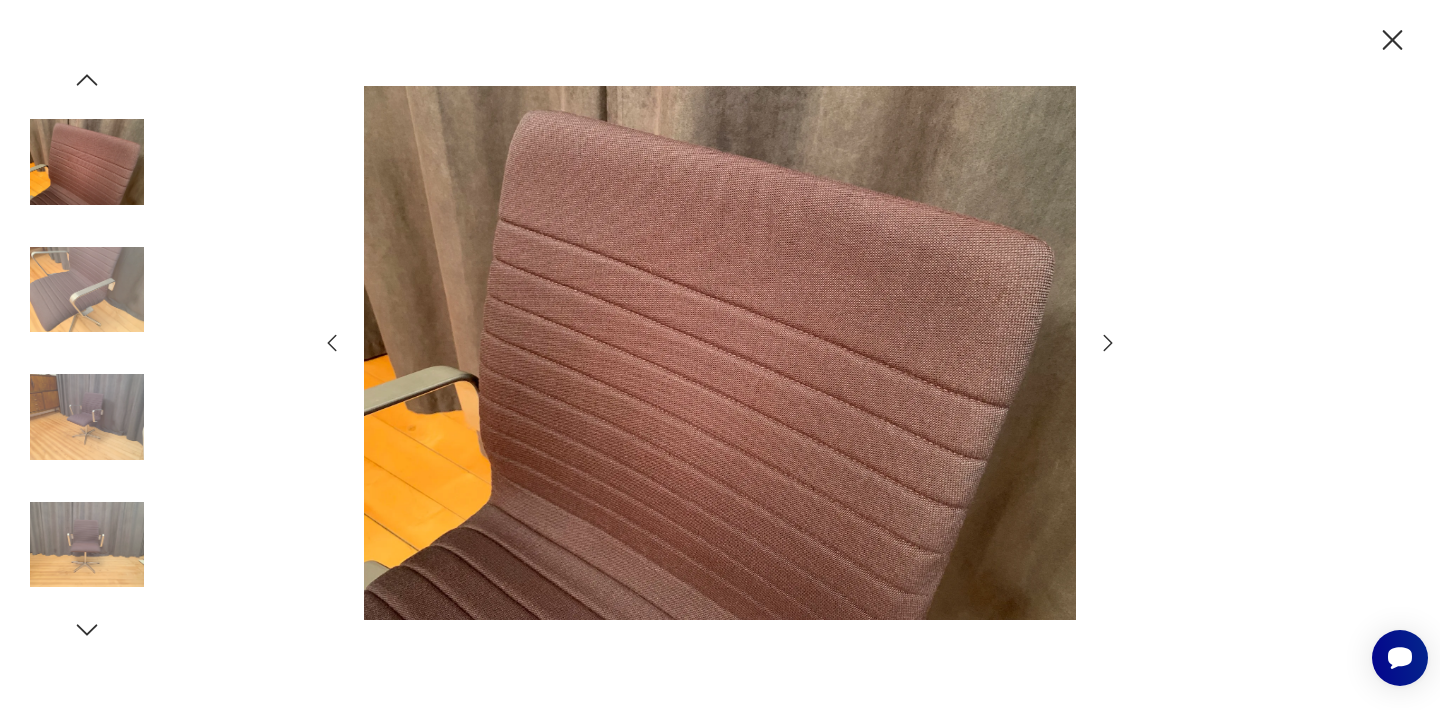 click 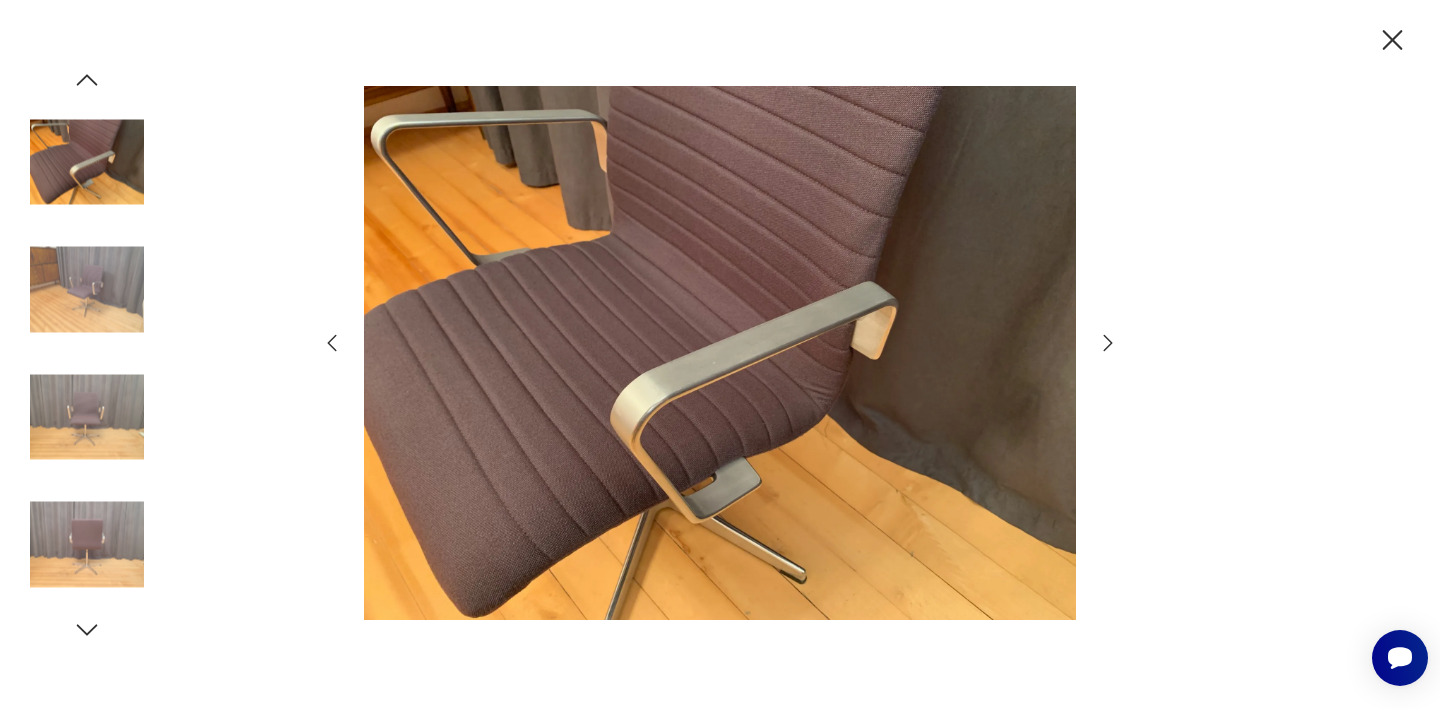 click 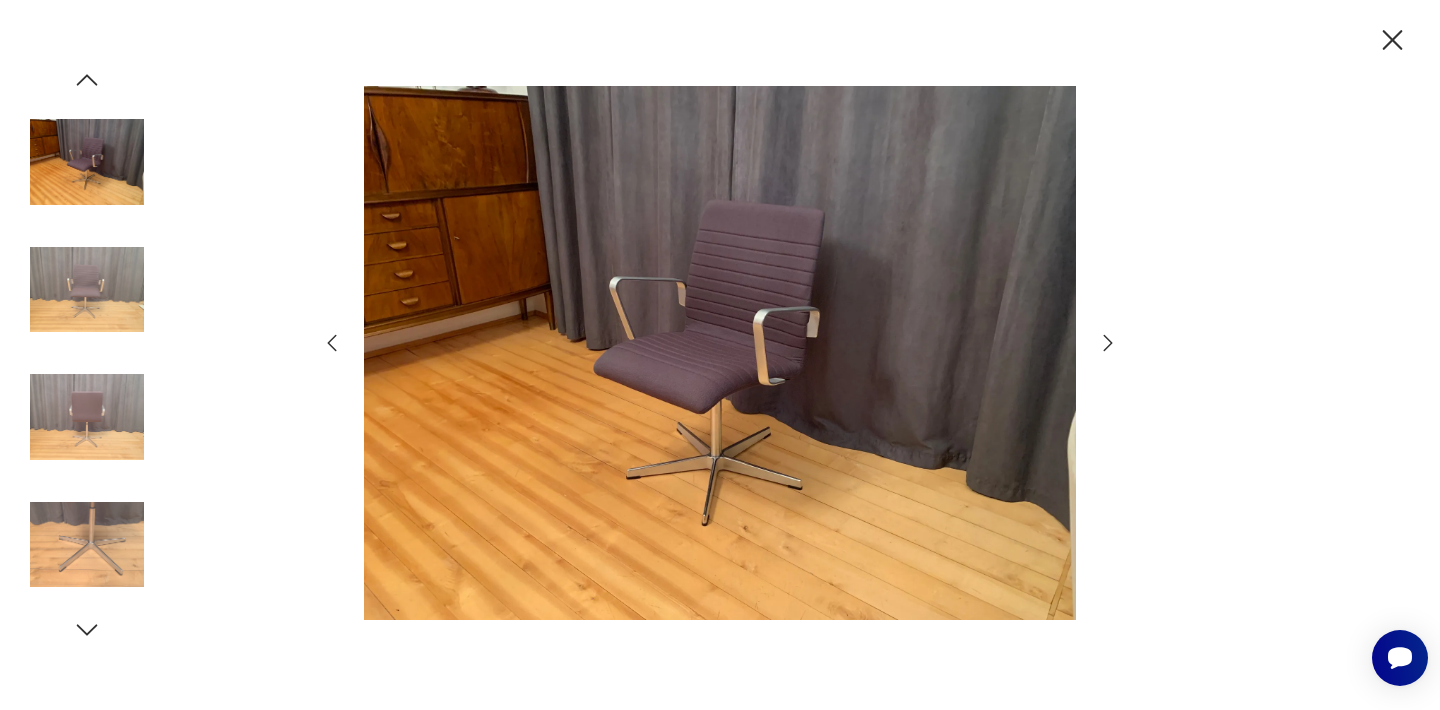 click 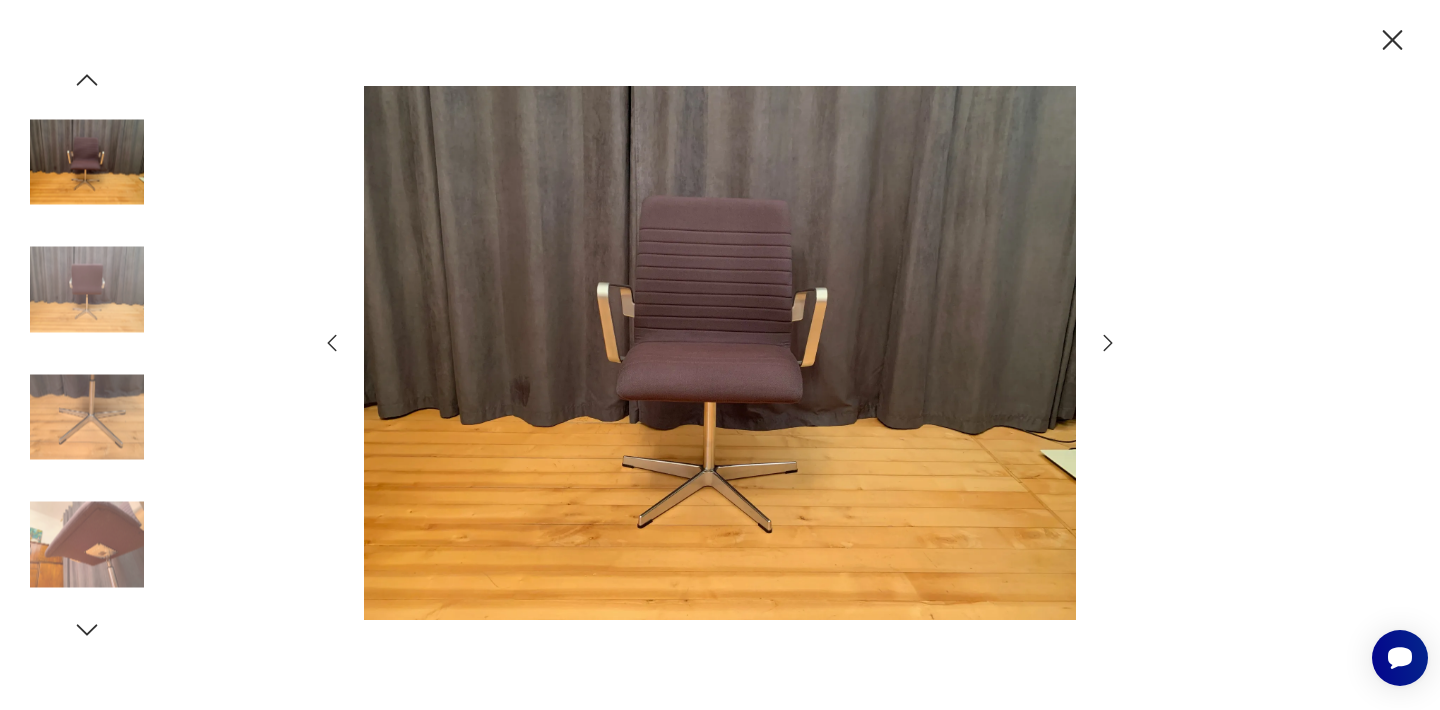 click 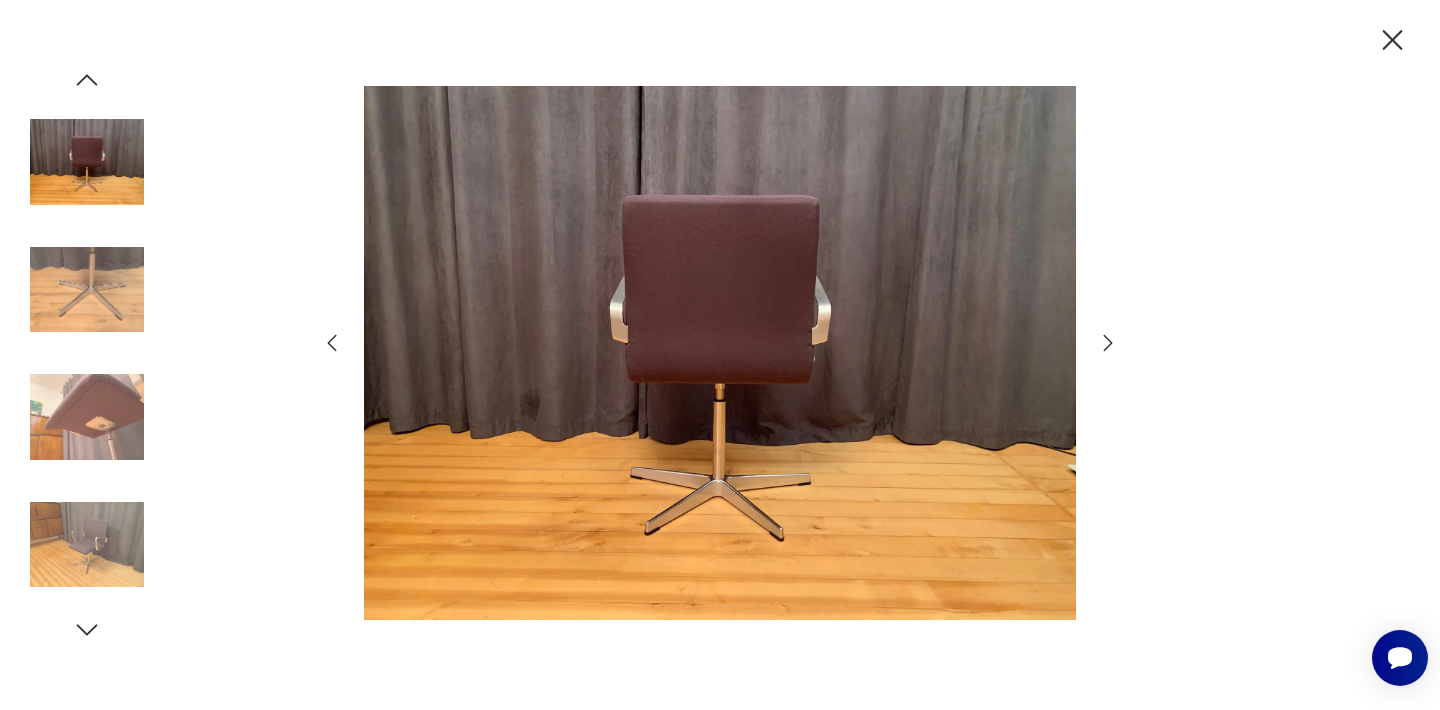 click 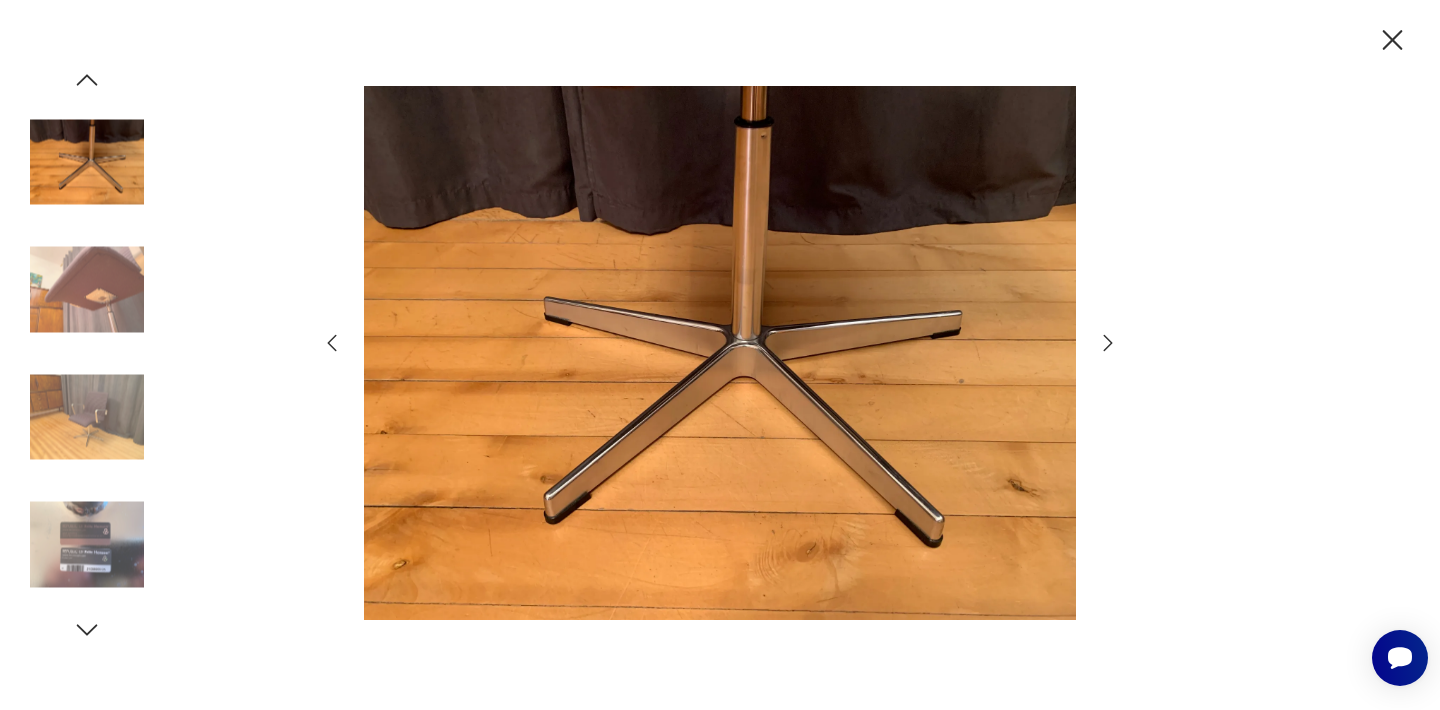 click 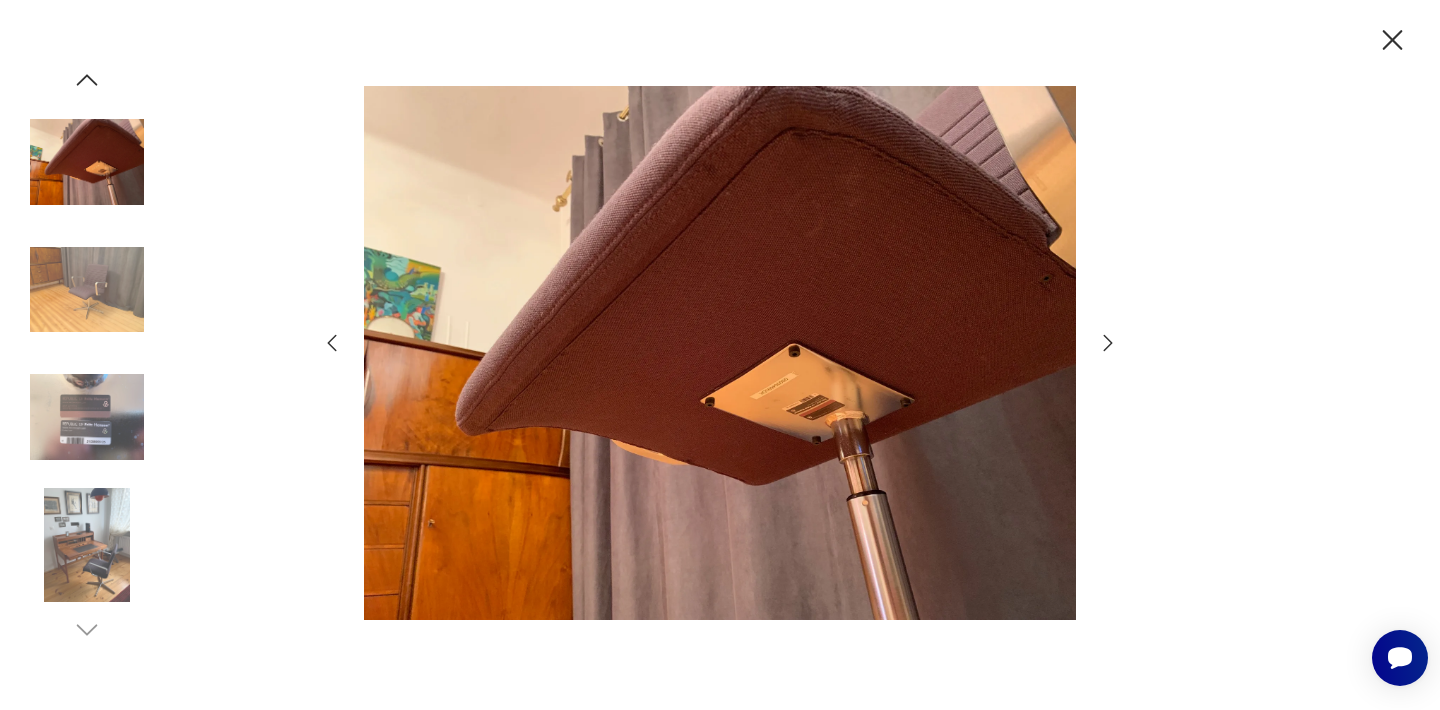 click 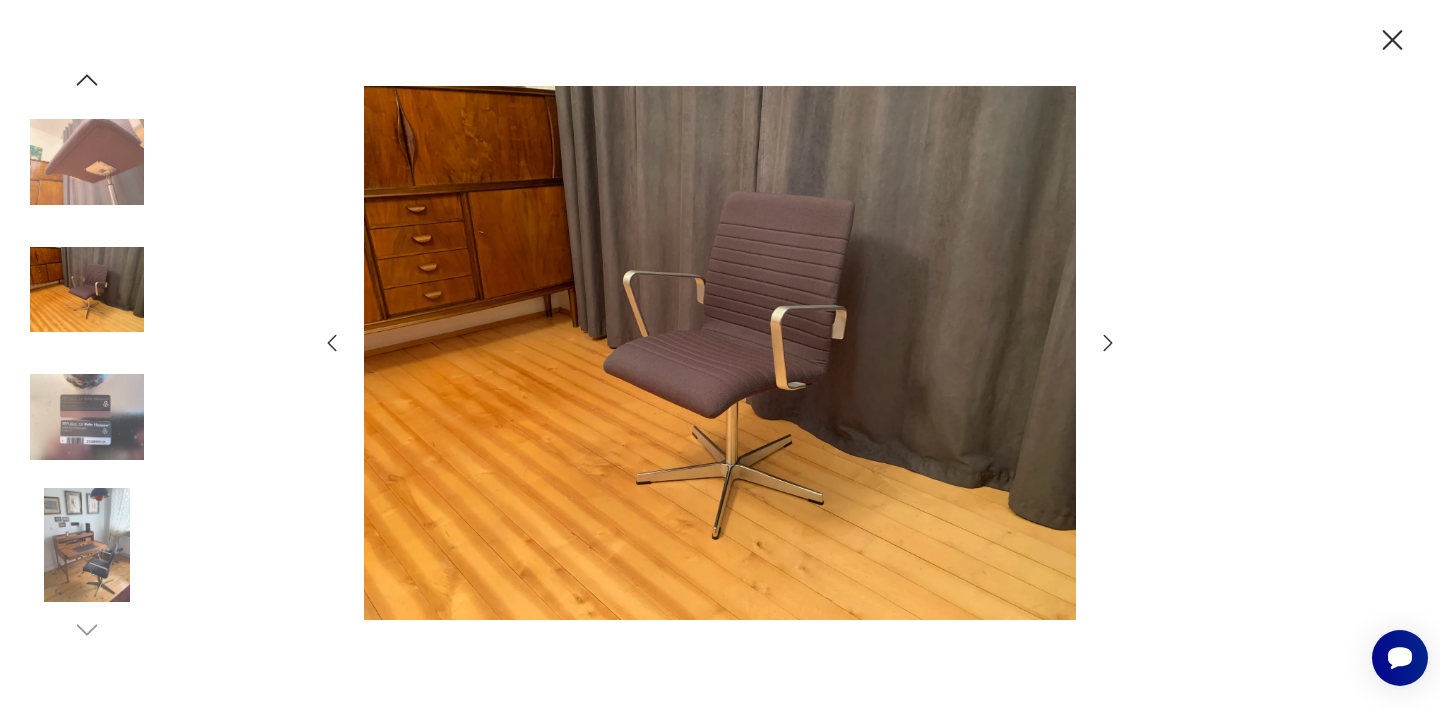 click 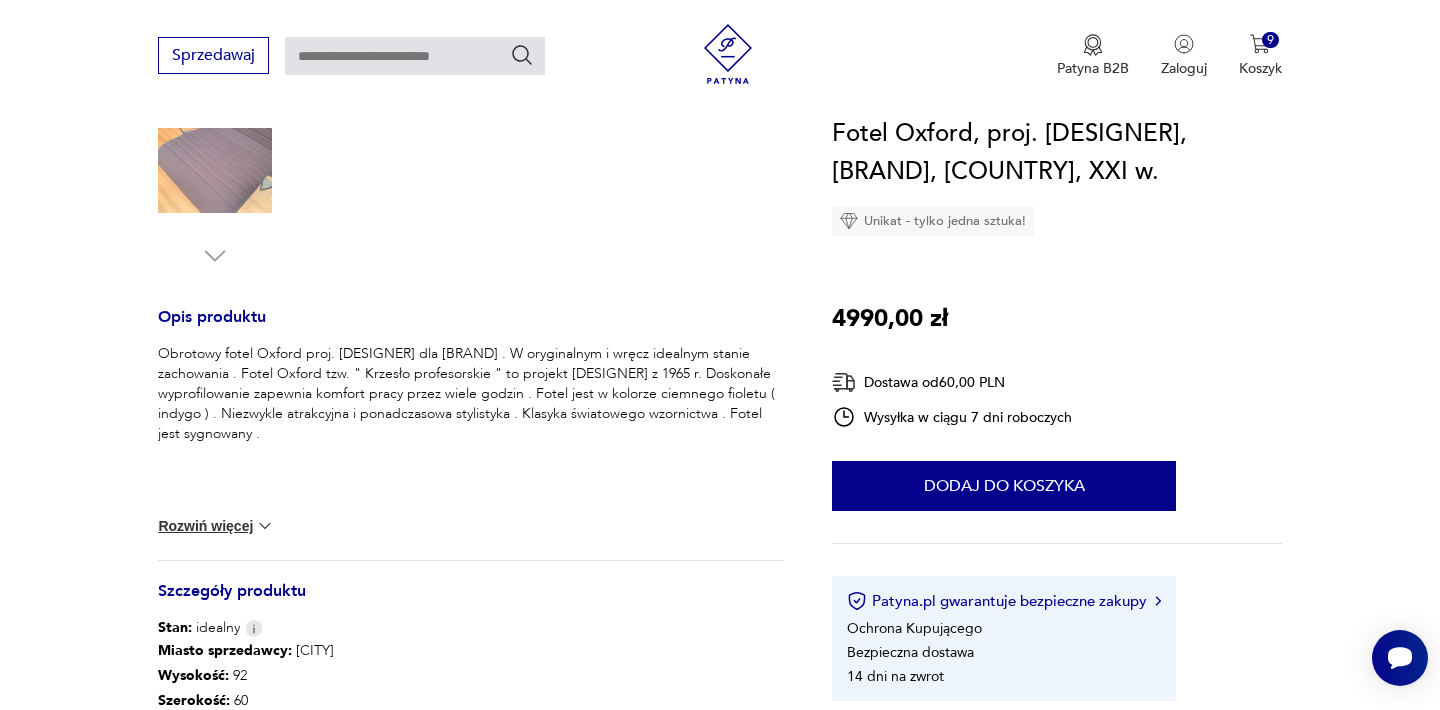 scroll, scrollTop: 640, scrollLeft: 0, axis: vertical 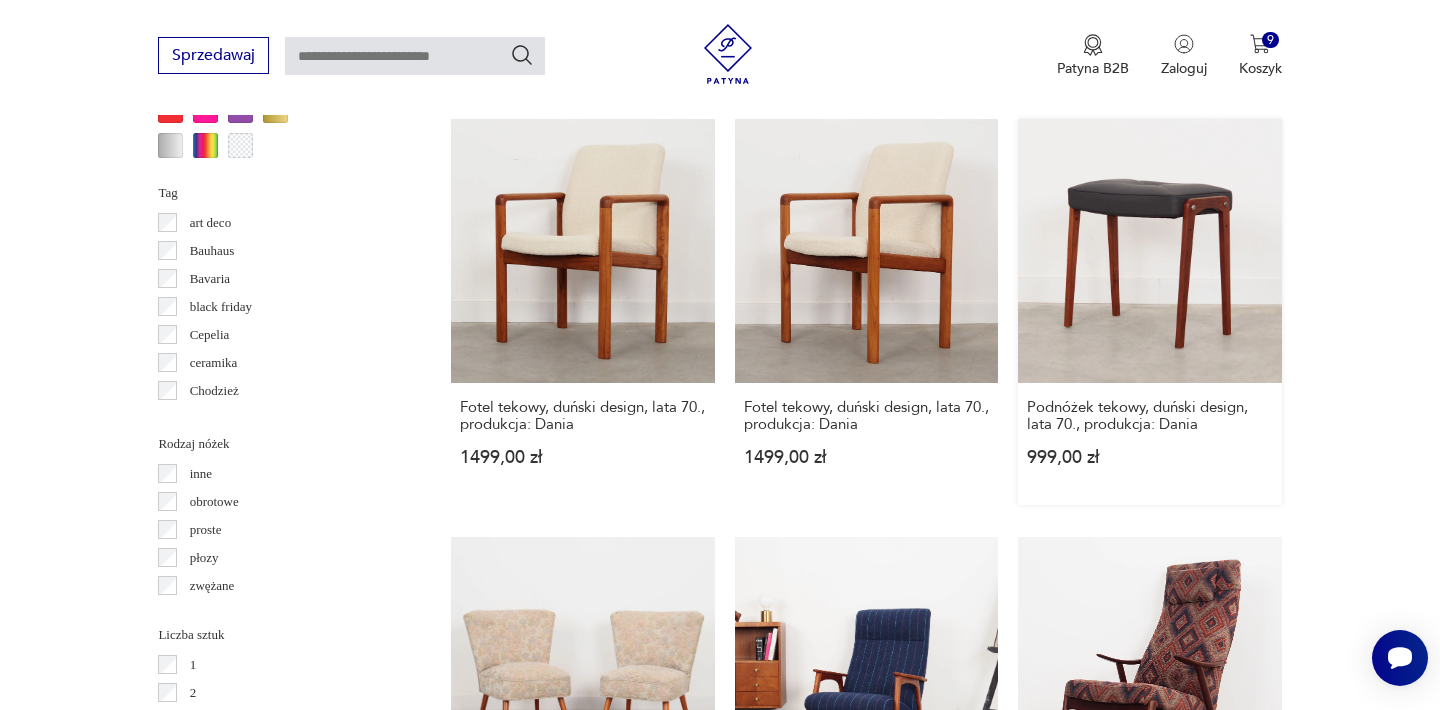 click on "Podnóżek tekowy, duński design, lata [DECADE], produkcja: Dania [PRICE]" at bounding box center [1149, 311] 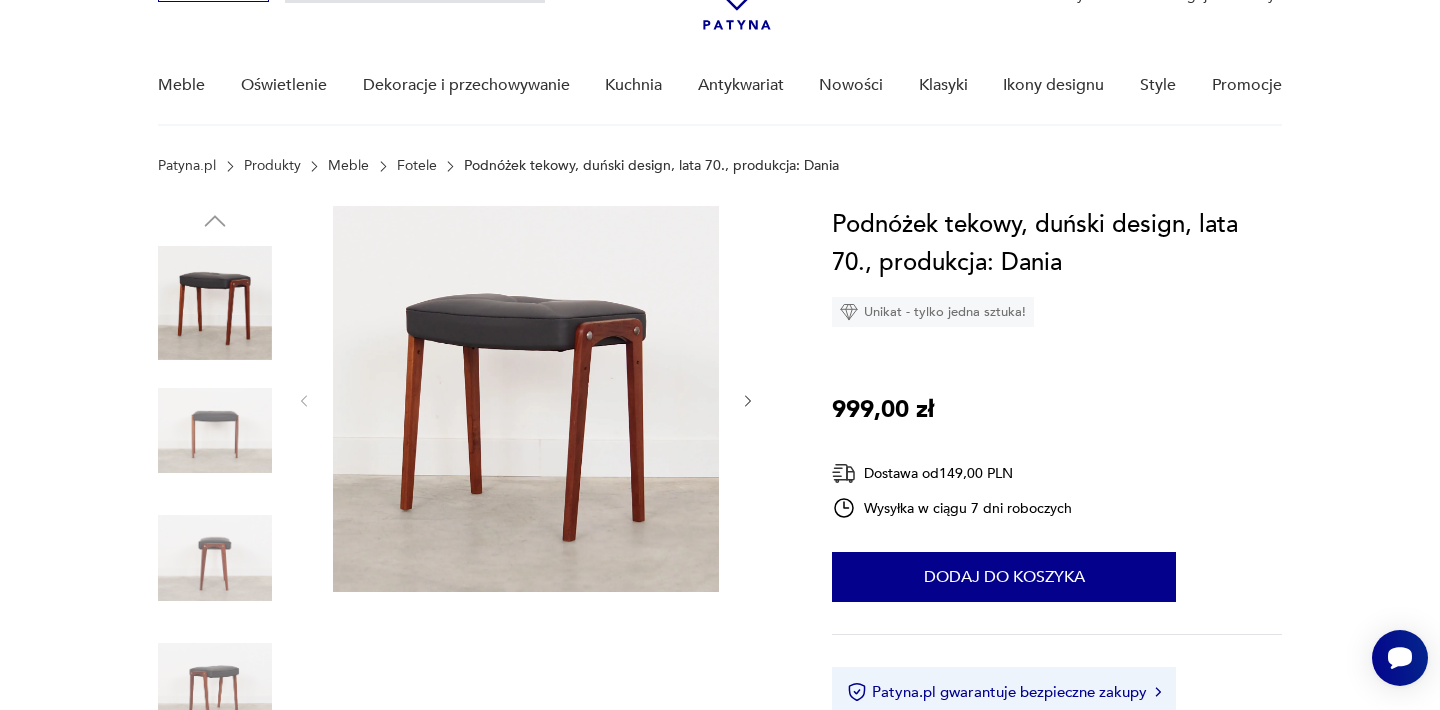 scroll, scrollTop: 120, scrollLeft: 0, axis: vertical 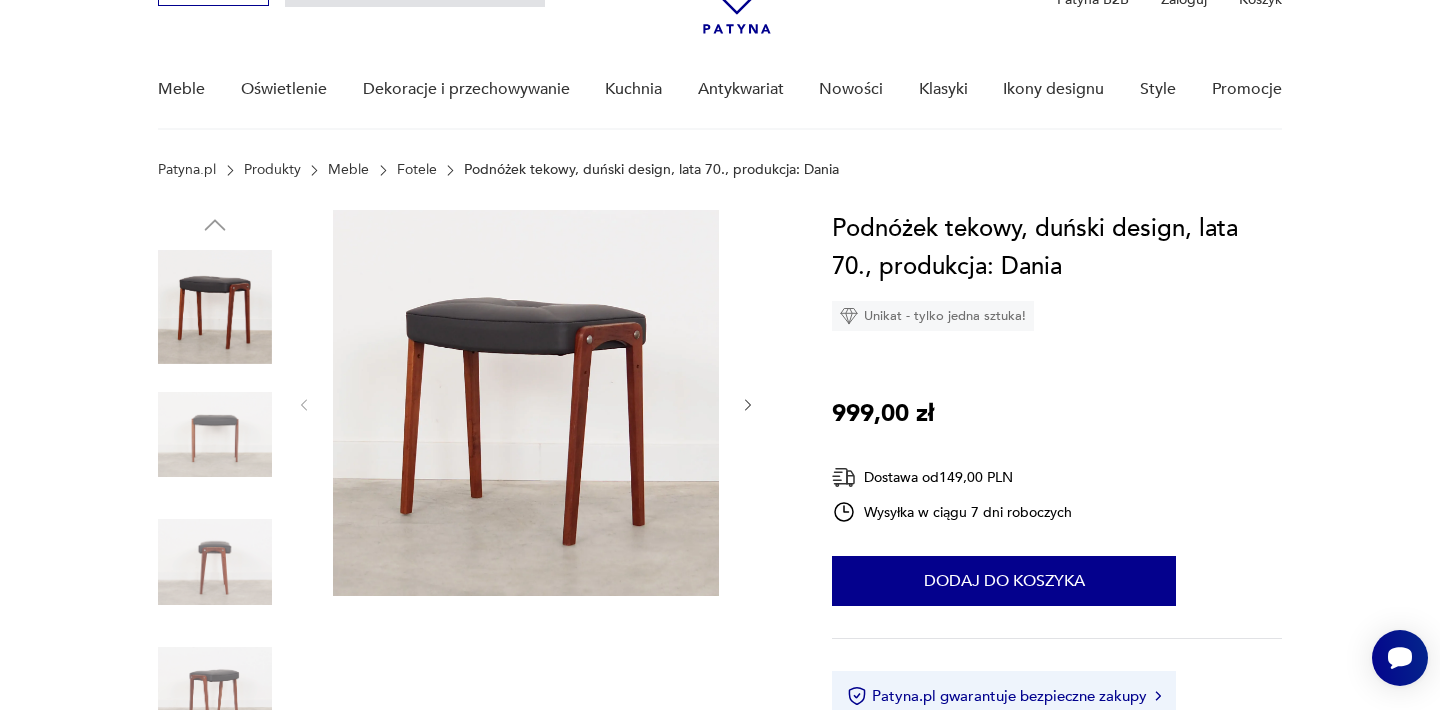 click at bounding box center [526, 403] 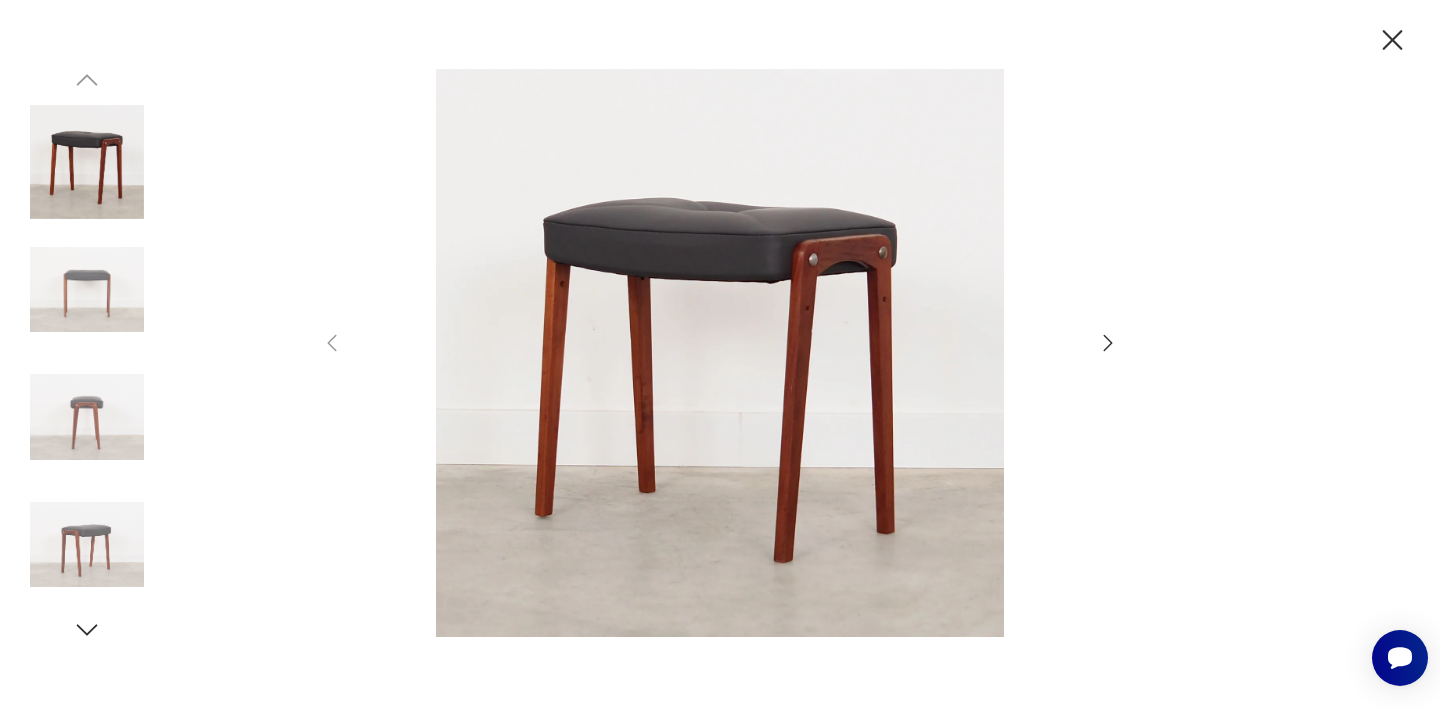 click 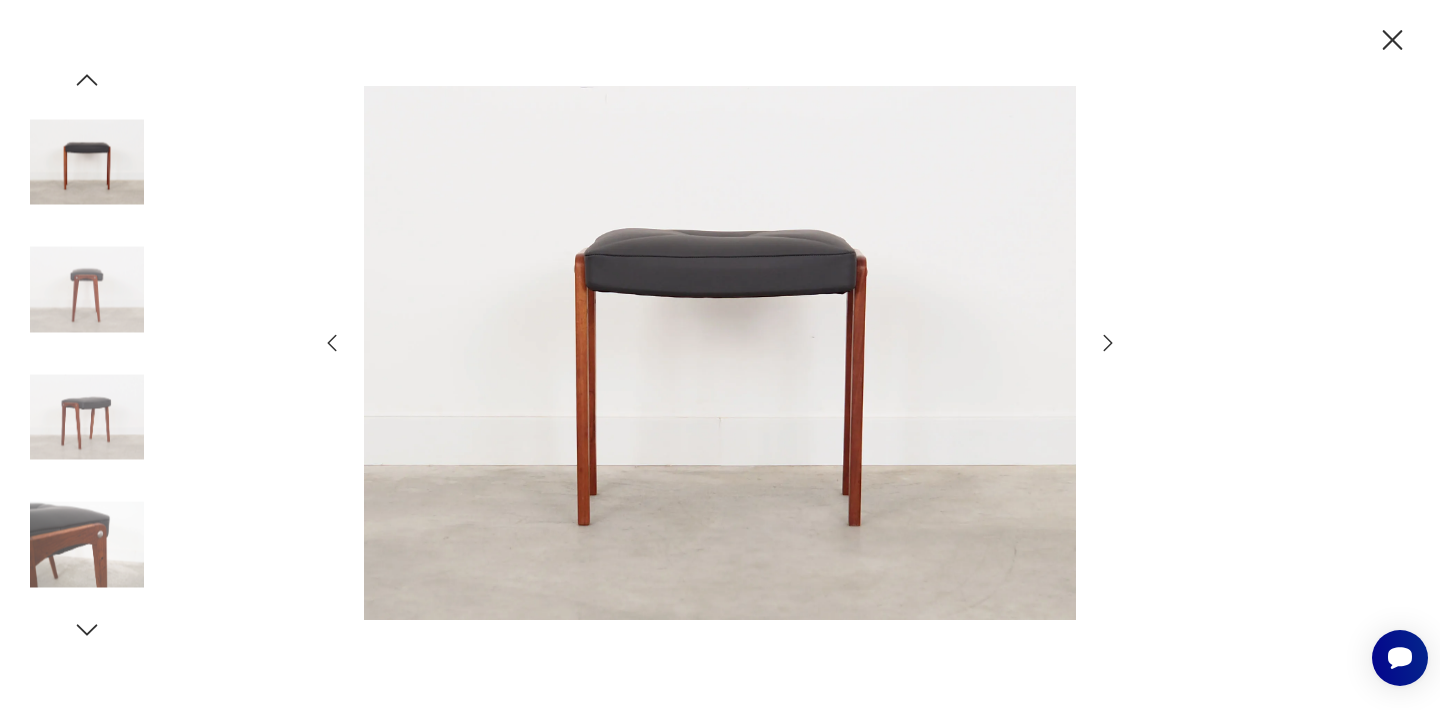 click 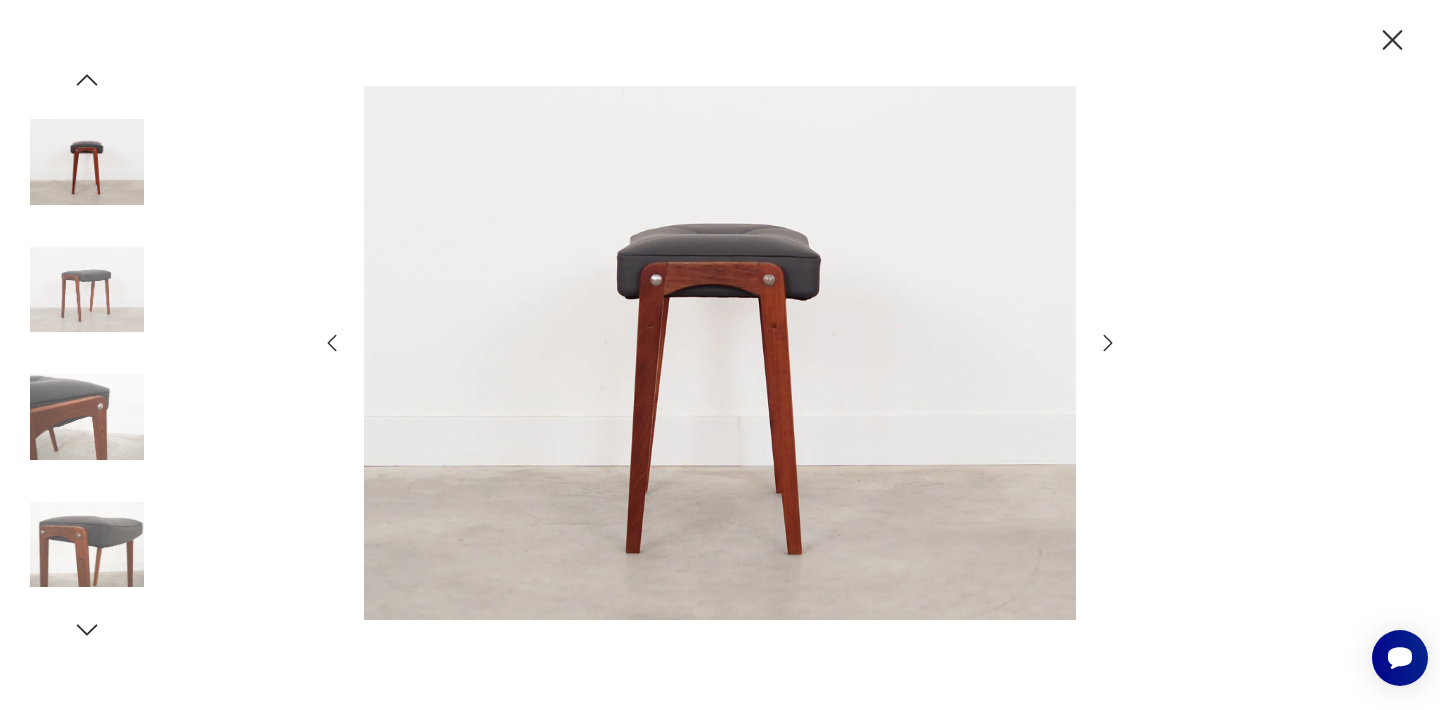 click 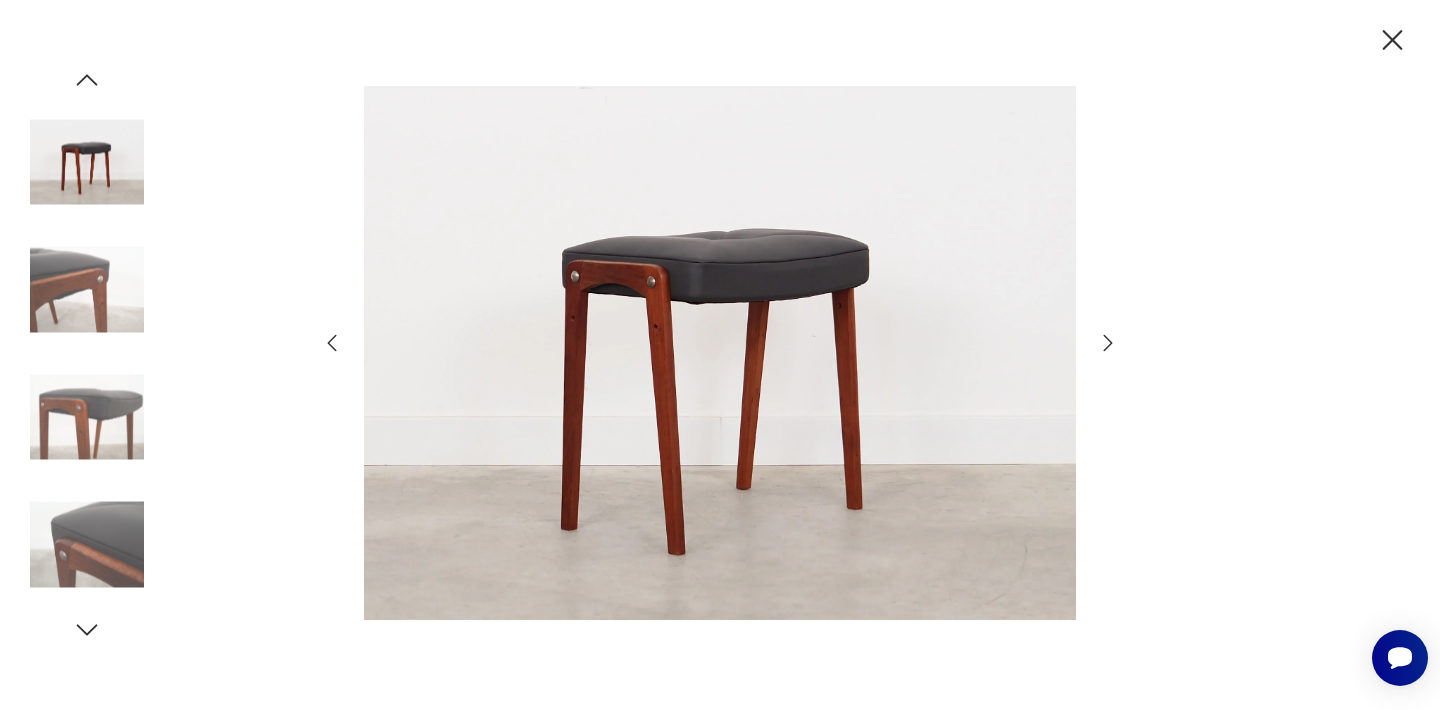 click 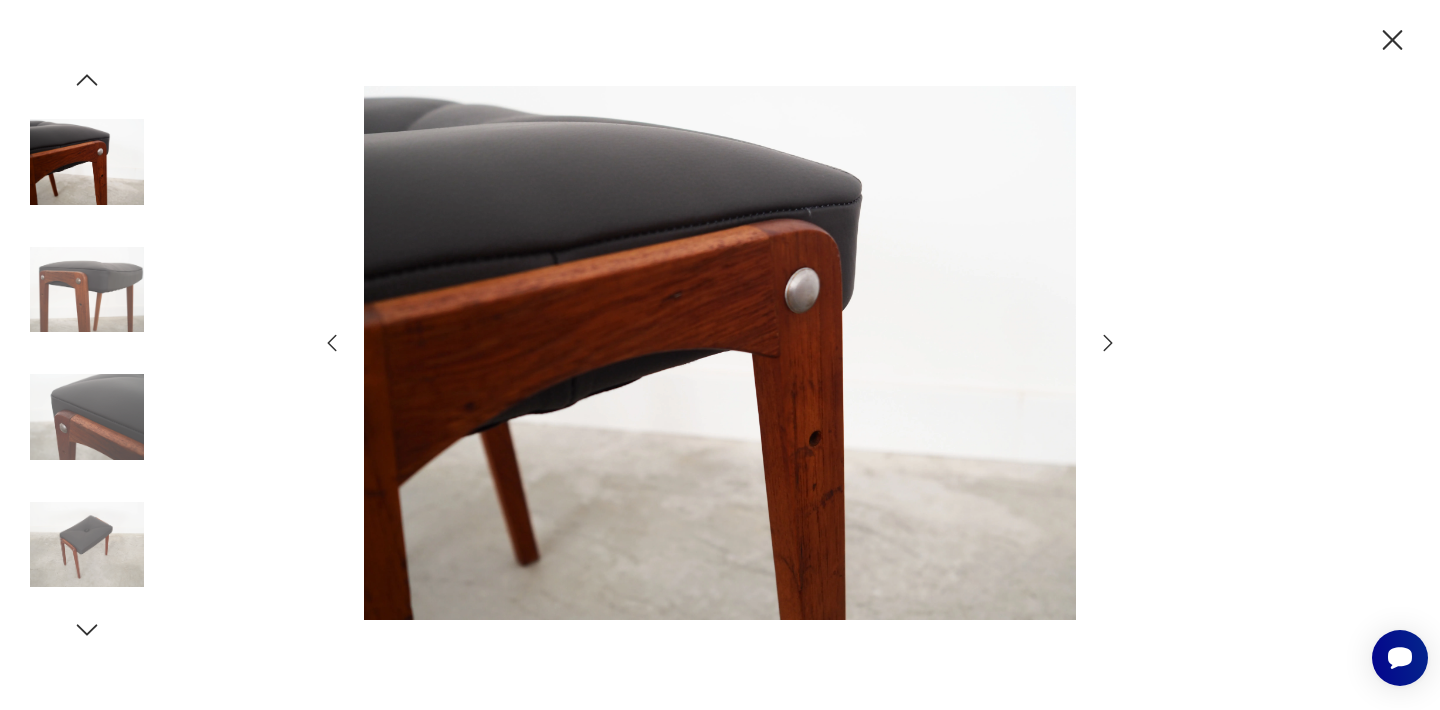click 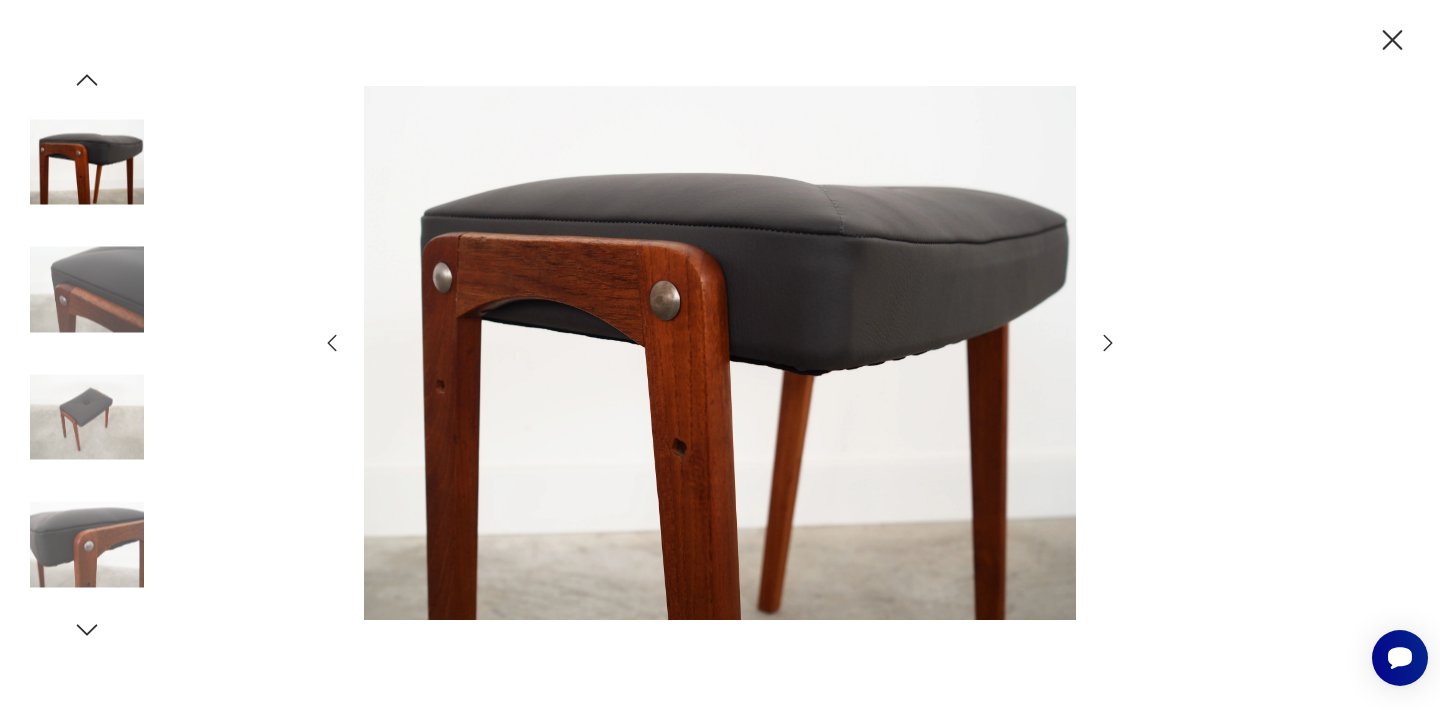 click 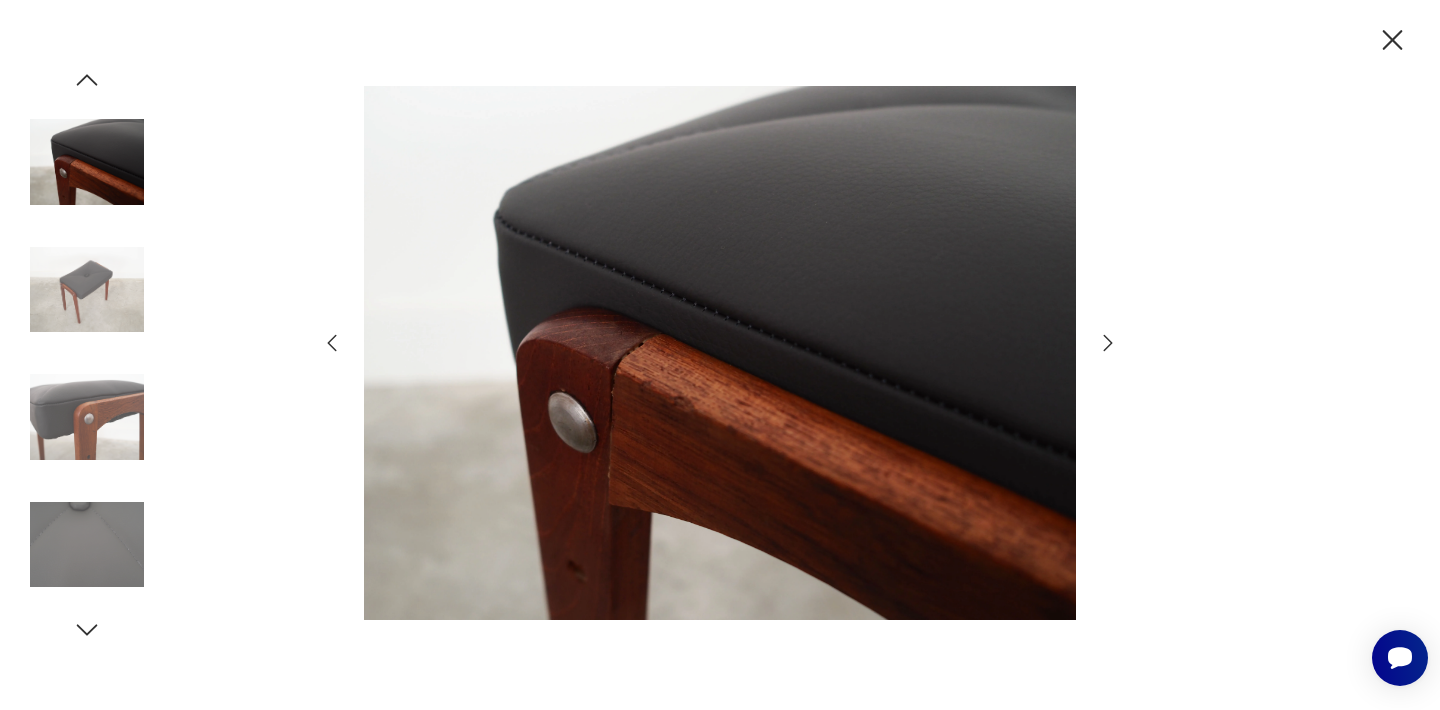click 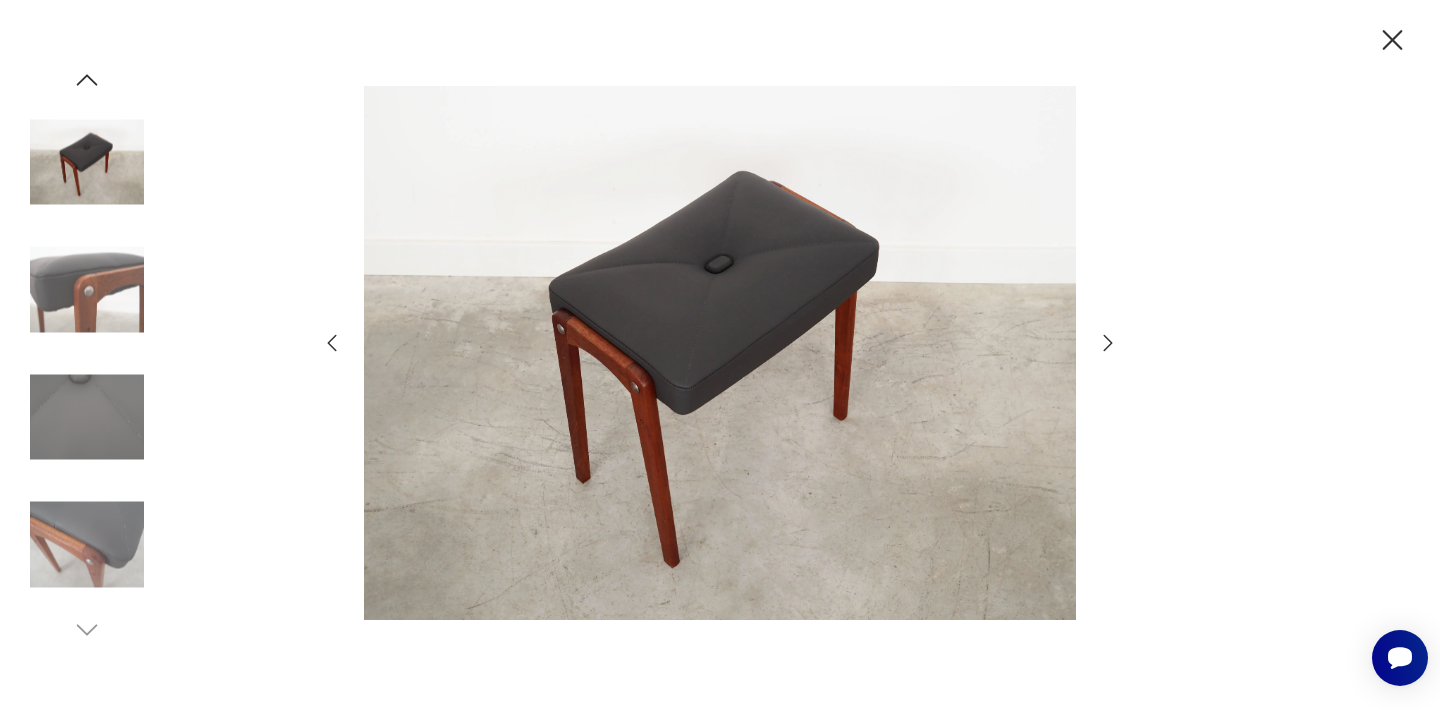 click 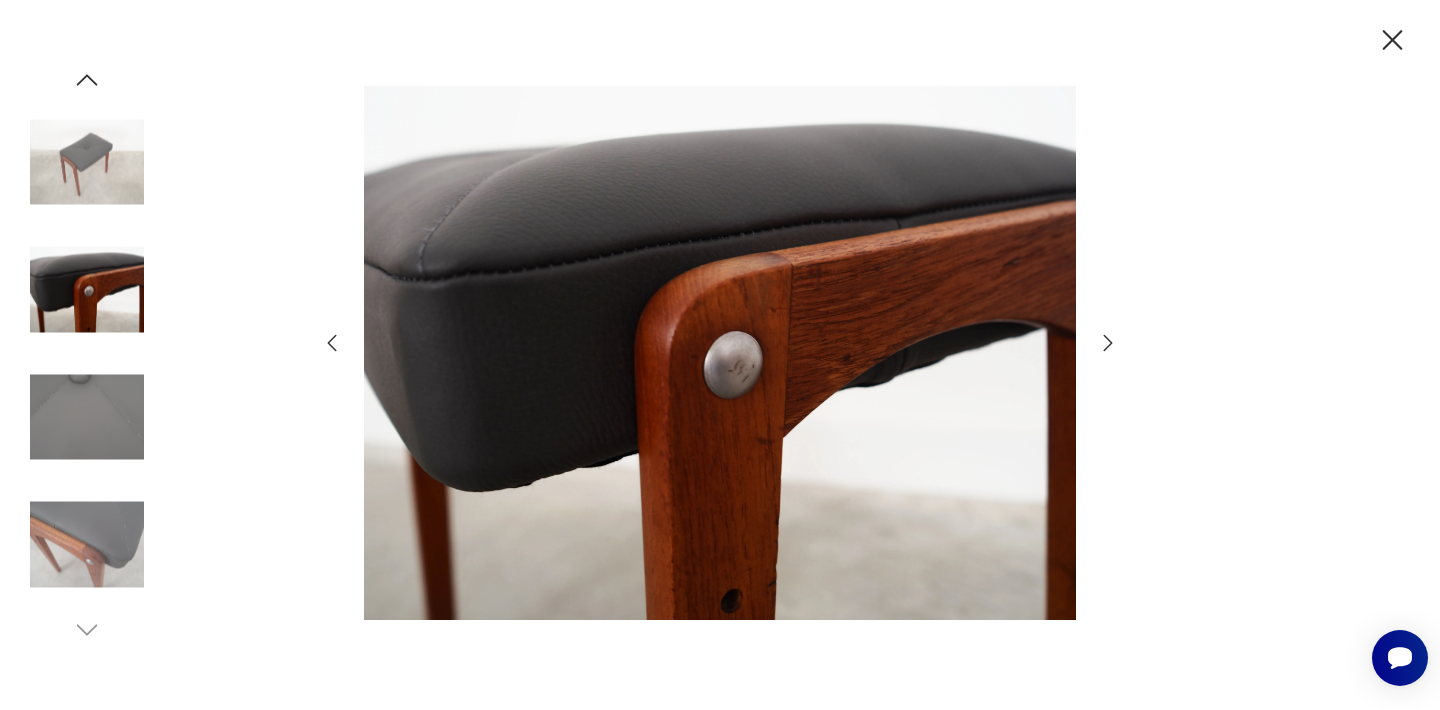 click 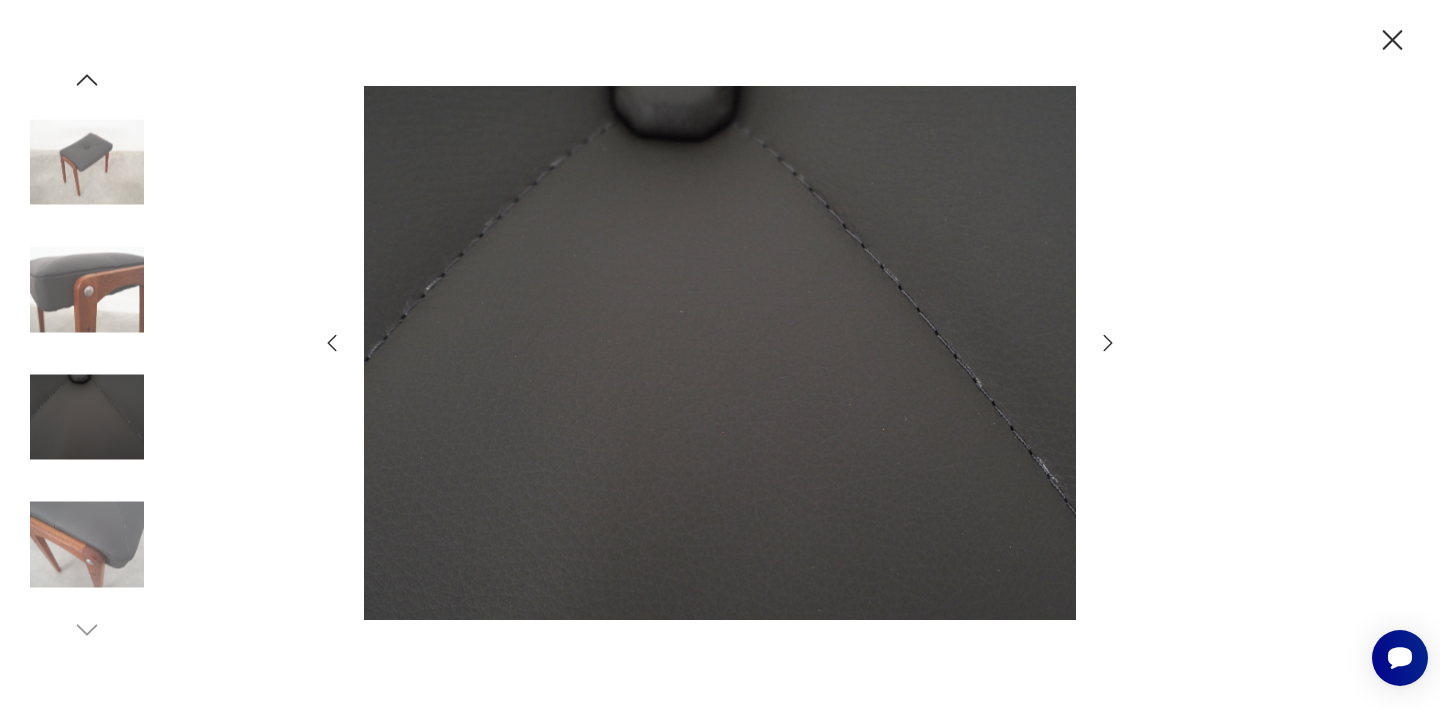 click 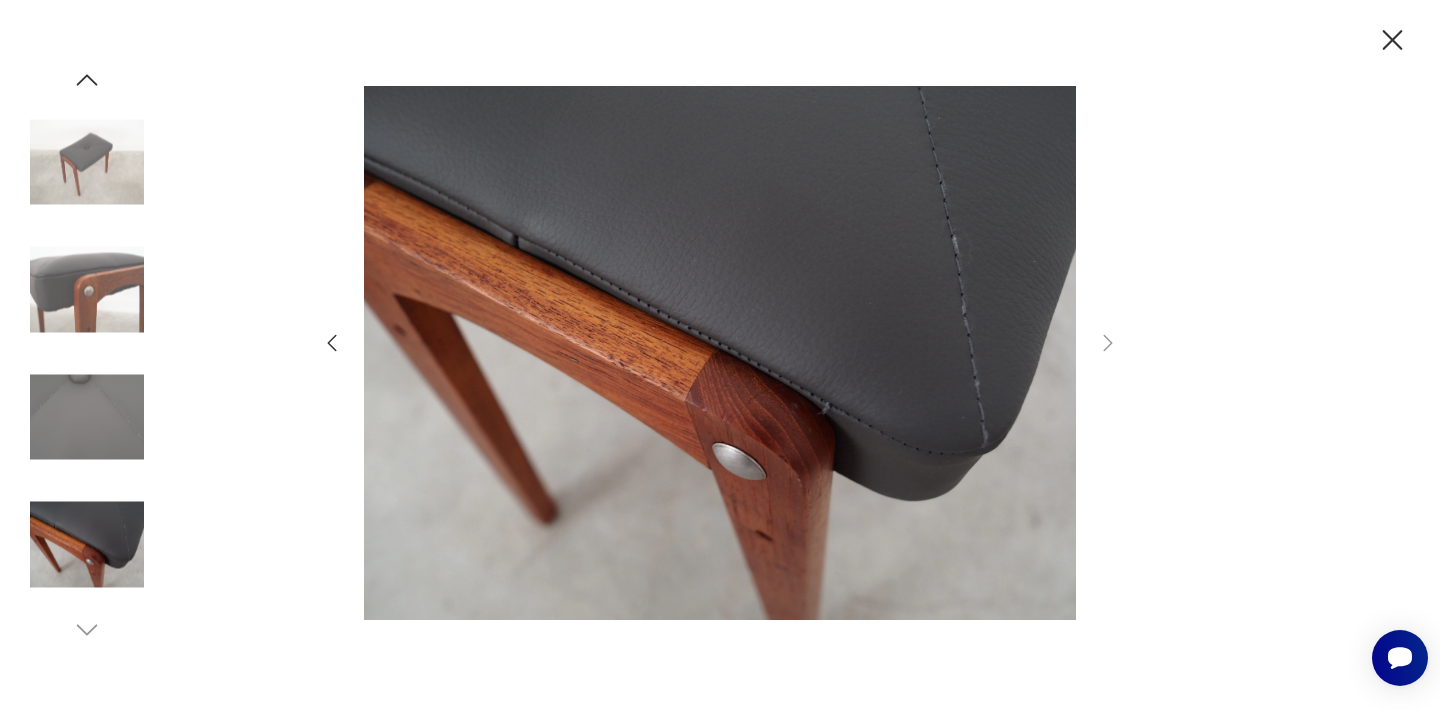 click 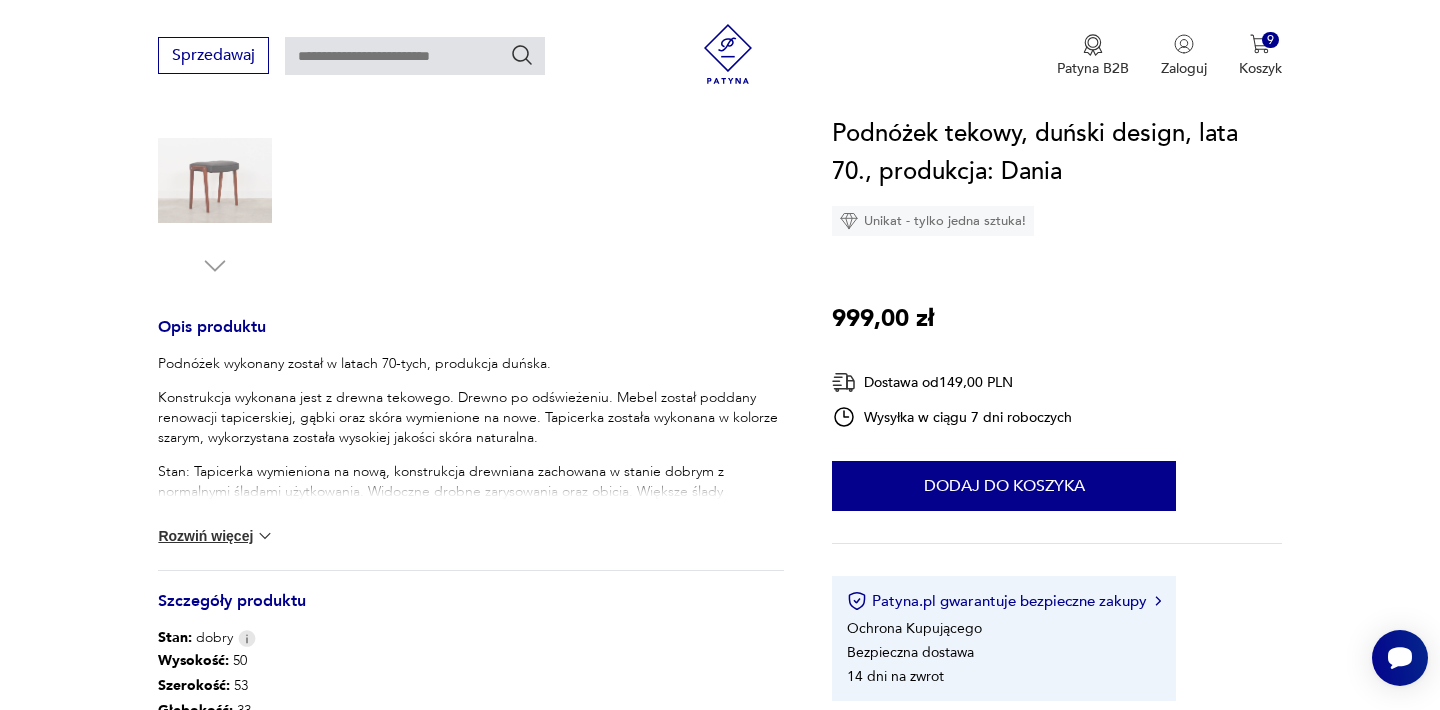 scroll, scrollTop: 640, scrollLeft: 0, axis: vertical 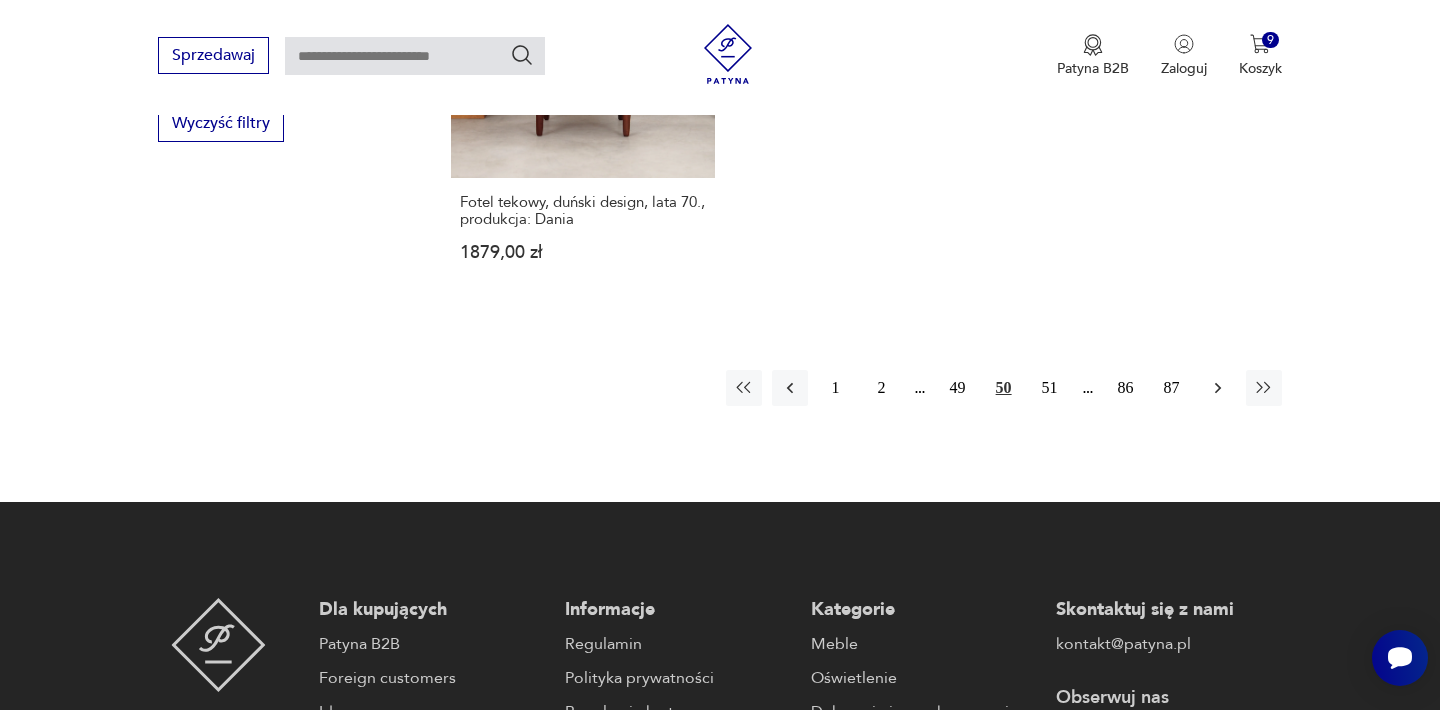 click 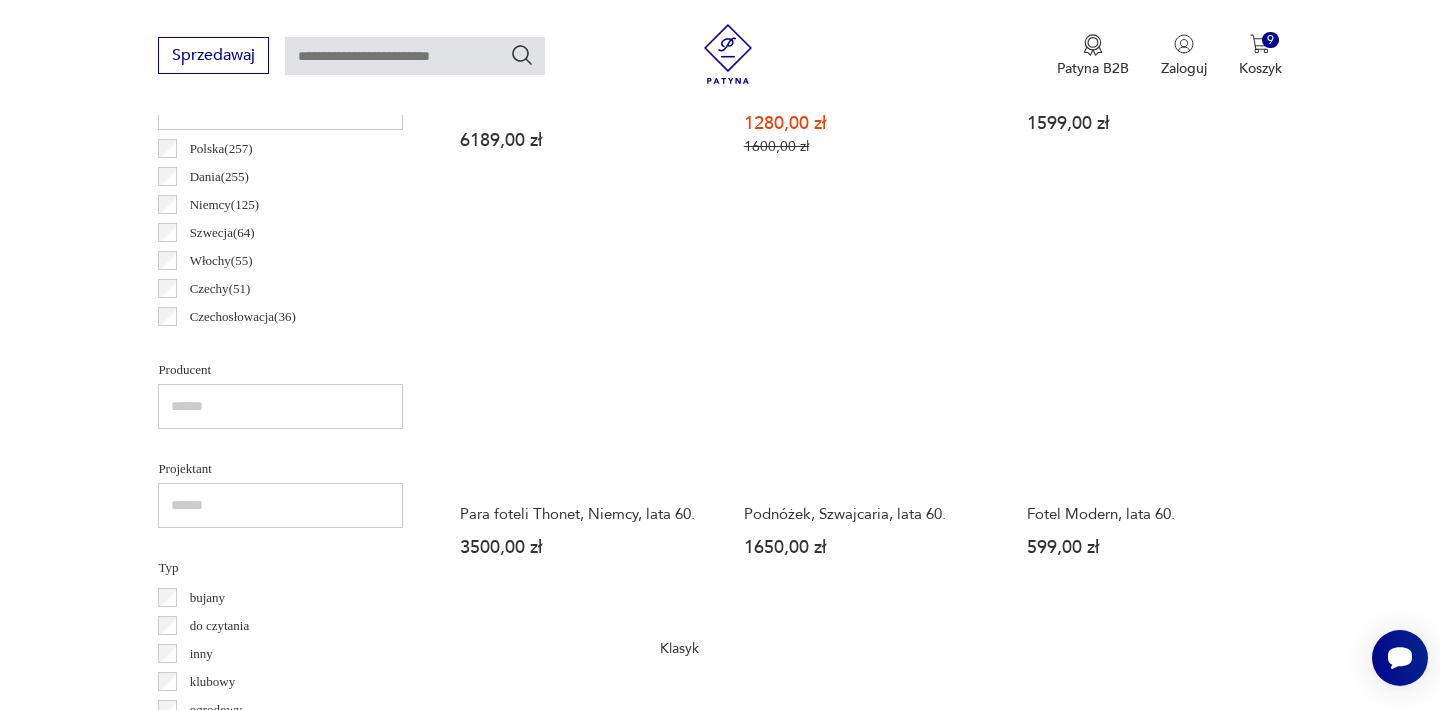 scroll, scrollTop: 1132, scrollLeft: 0, axis: vertical 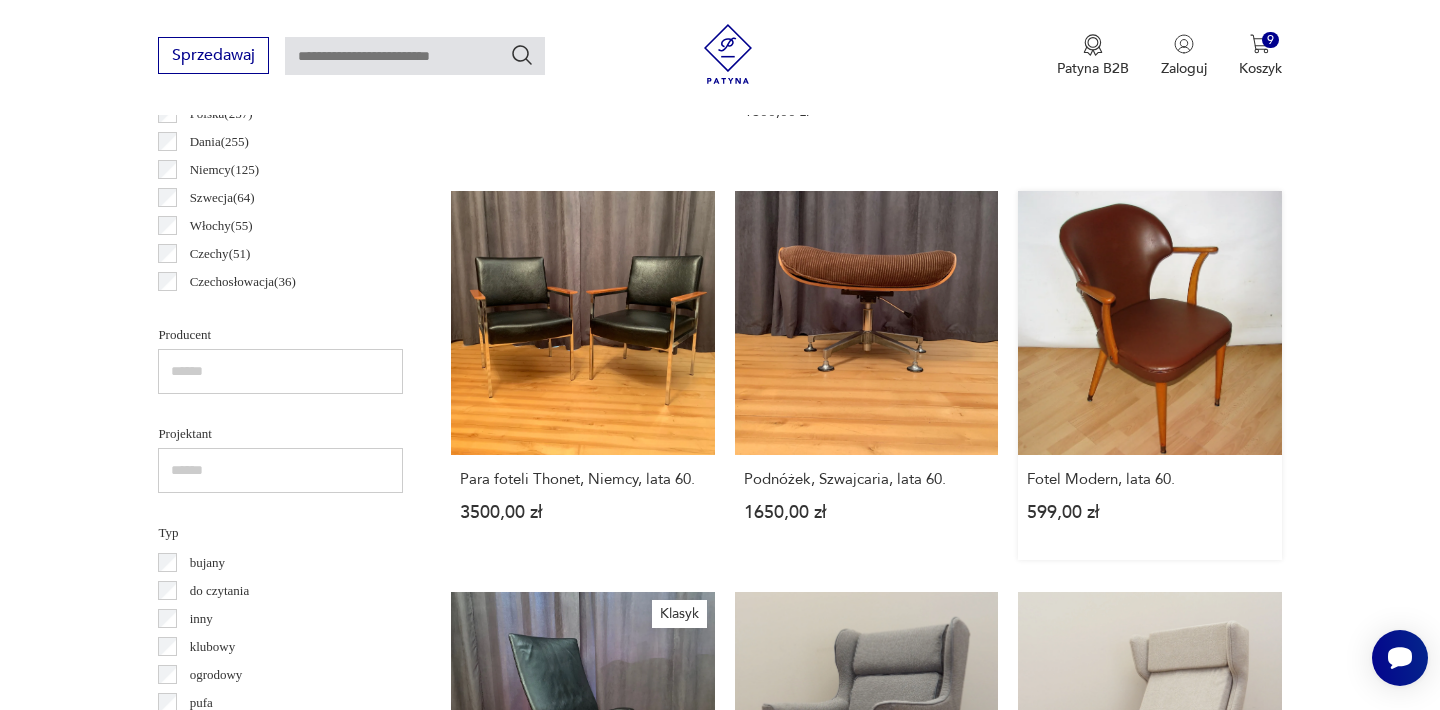 click on "Fotel [PRODUCT_NAME], lata [DECADE]. [PRICE]" at bounding box center [1149, 375] 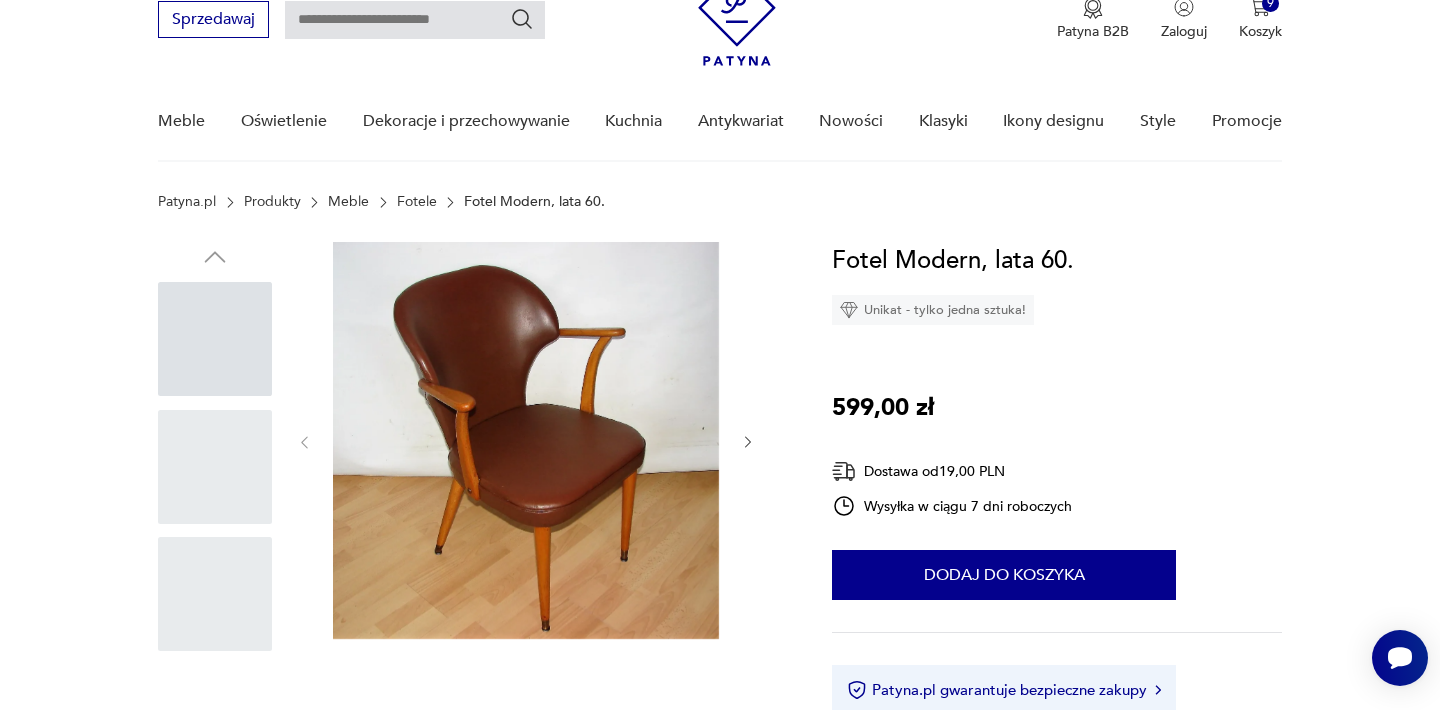 scroll, scrollTop: 0, scrollLeft: 0, axis: both 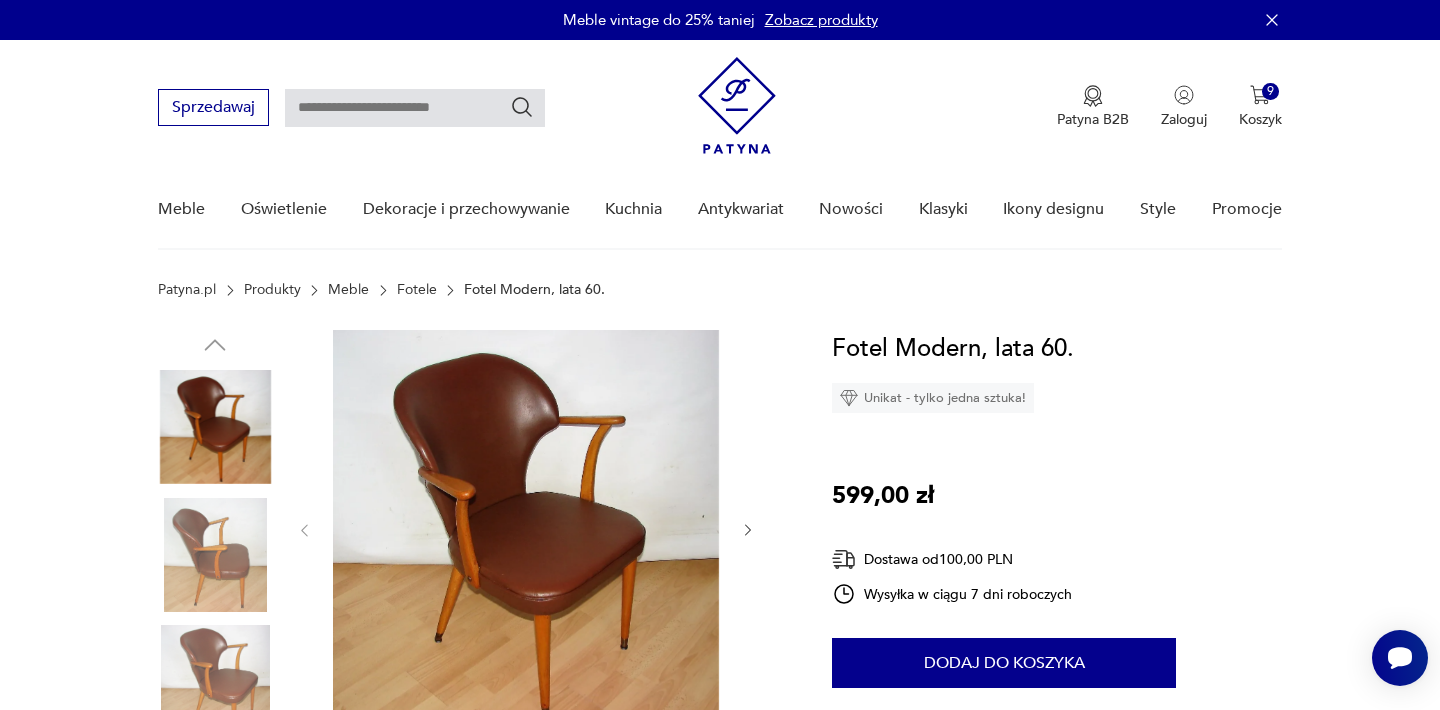 click at bounding box center (526, 528) 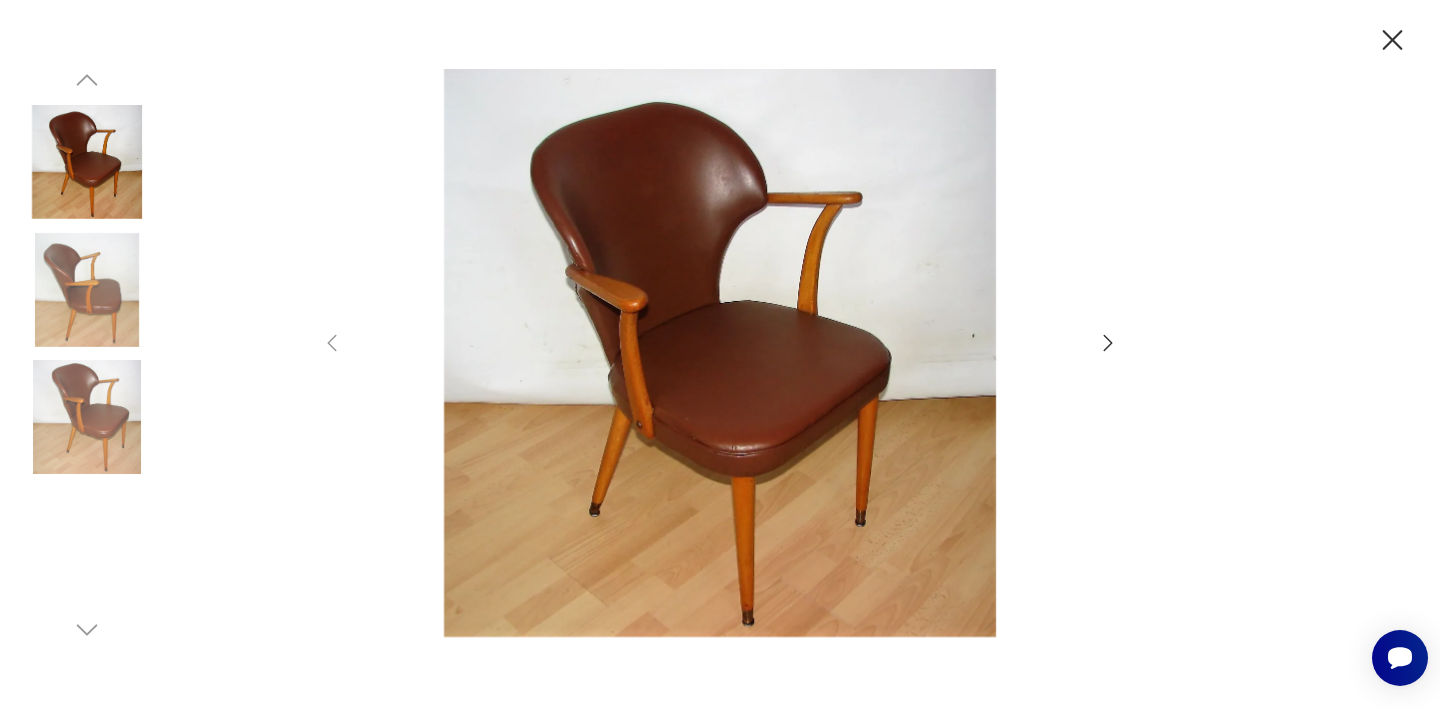 click 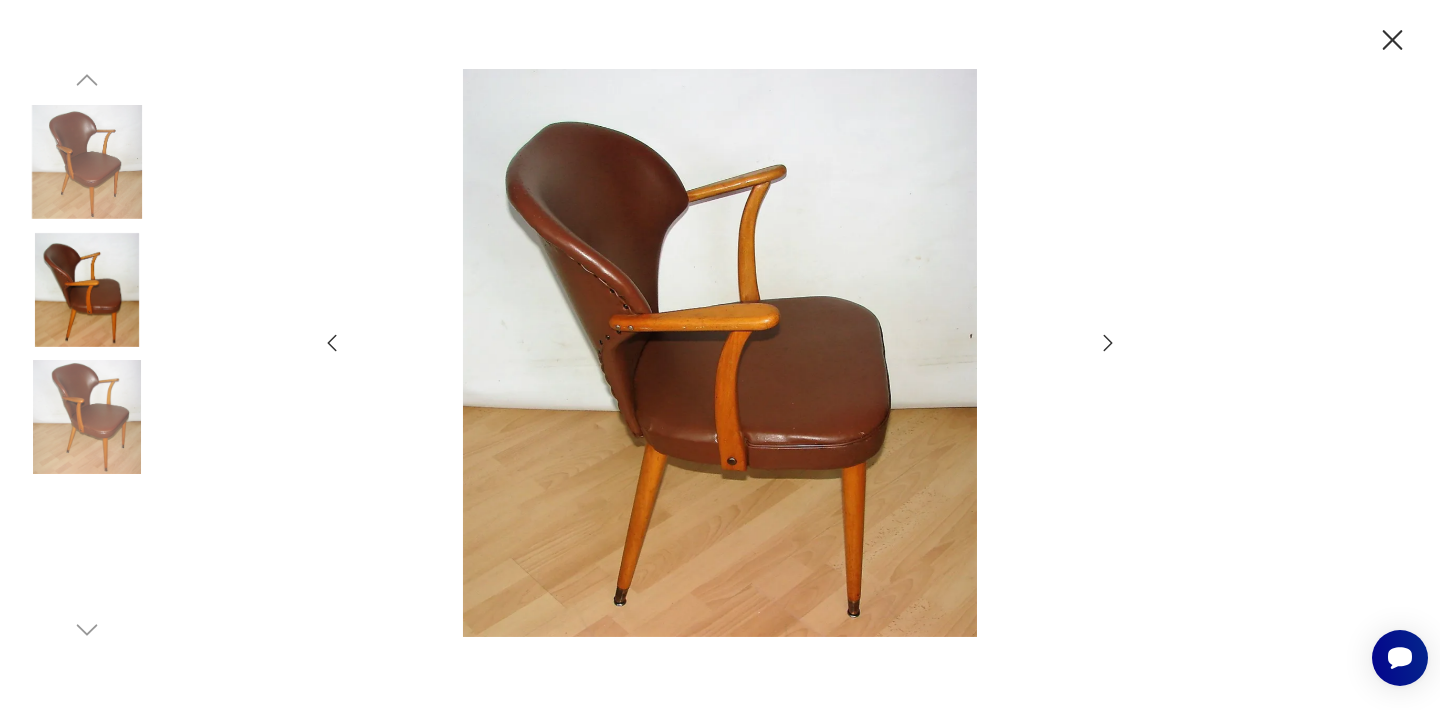 click 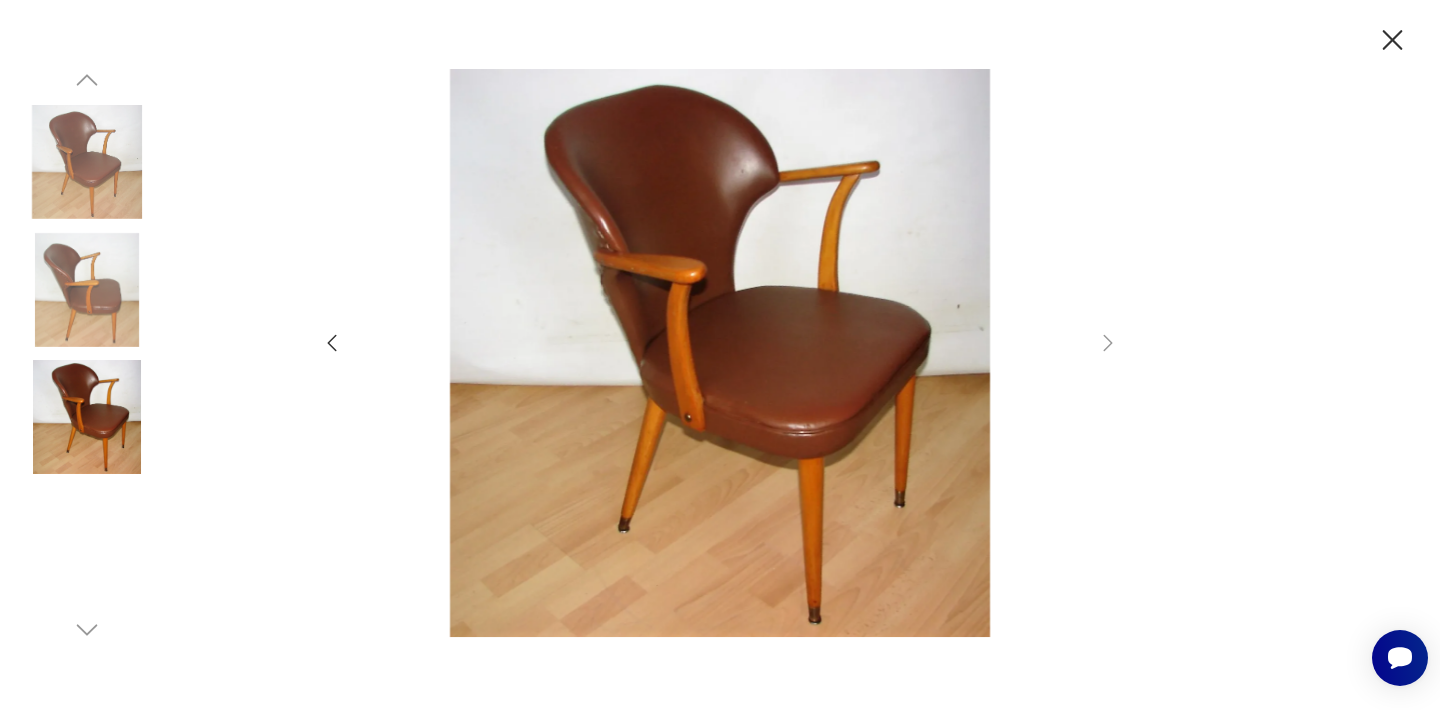click 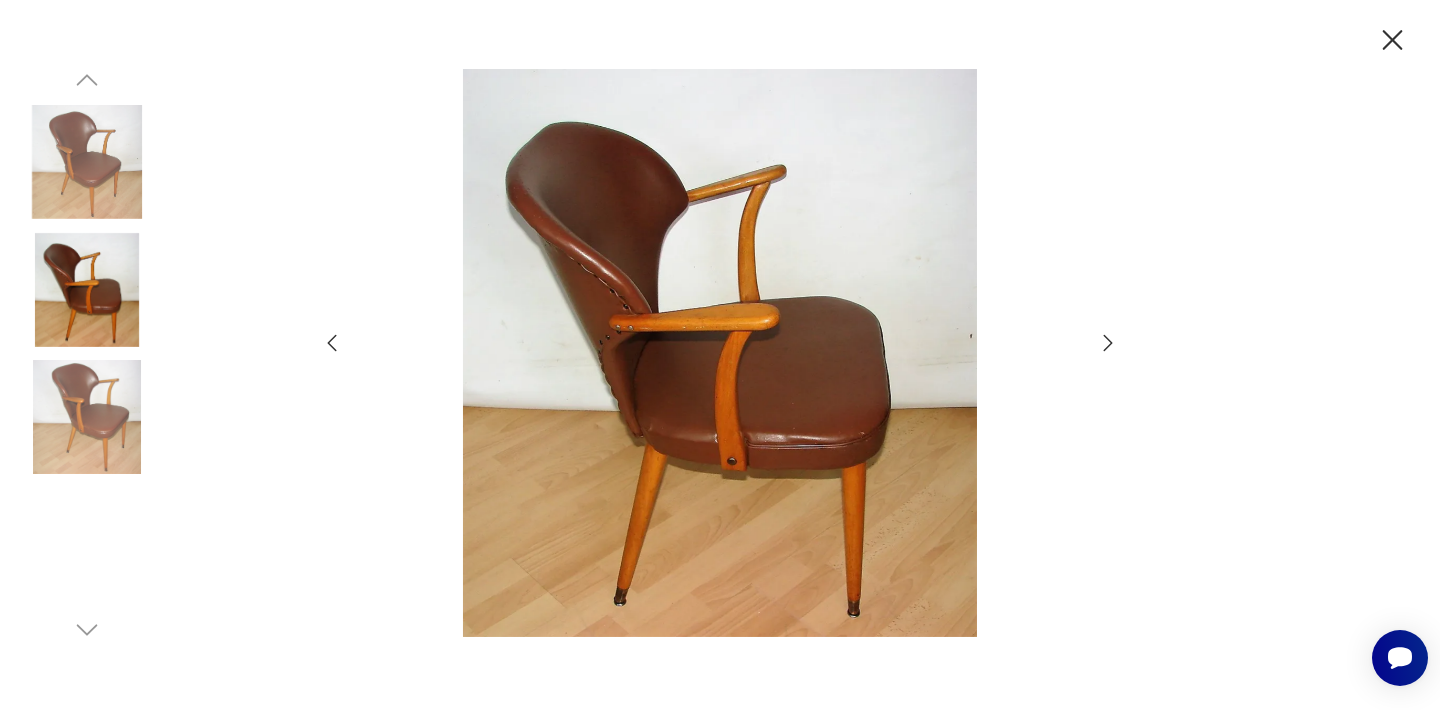click 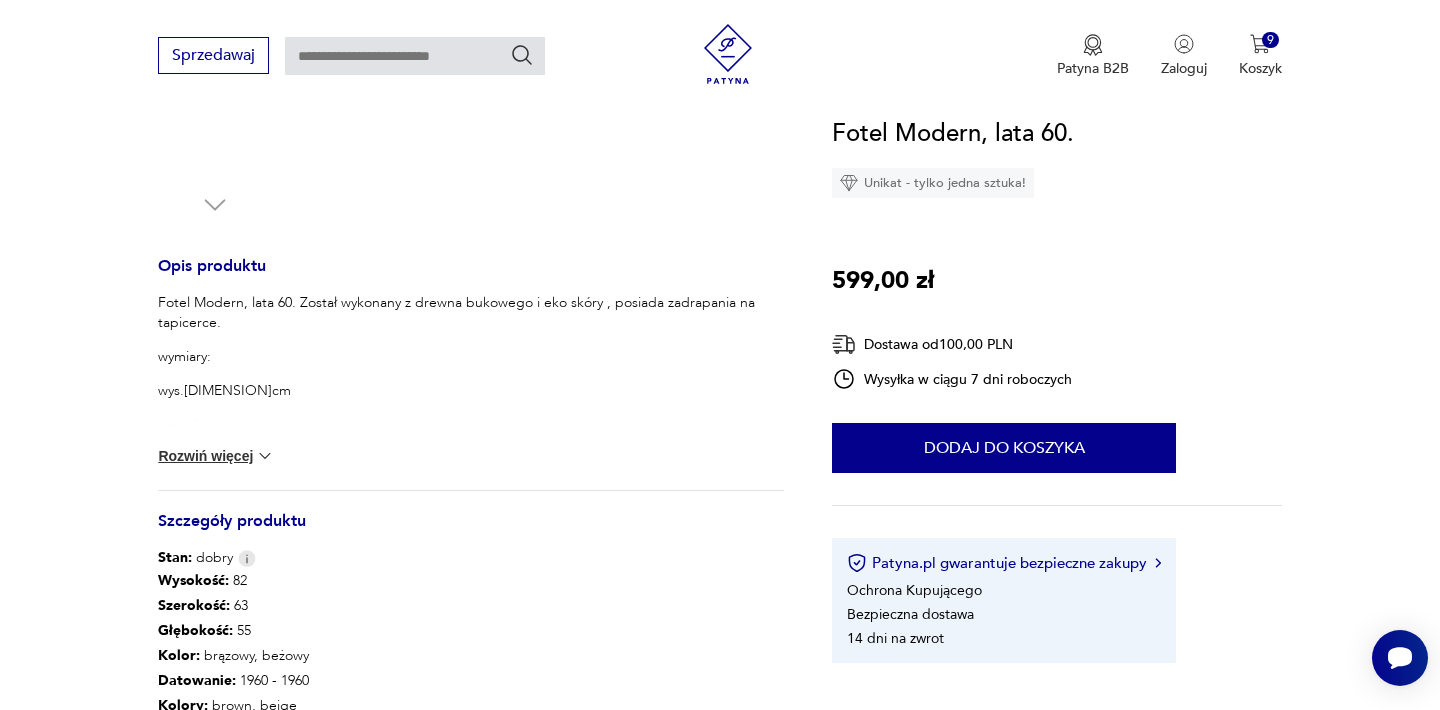 scroll, scrollTop: 720, scrollLeft: 0, axis: vertical 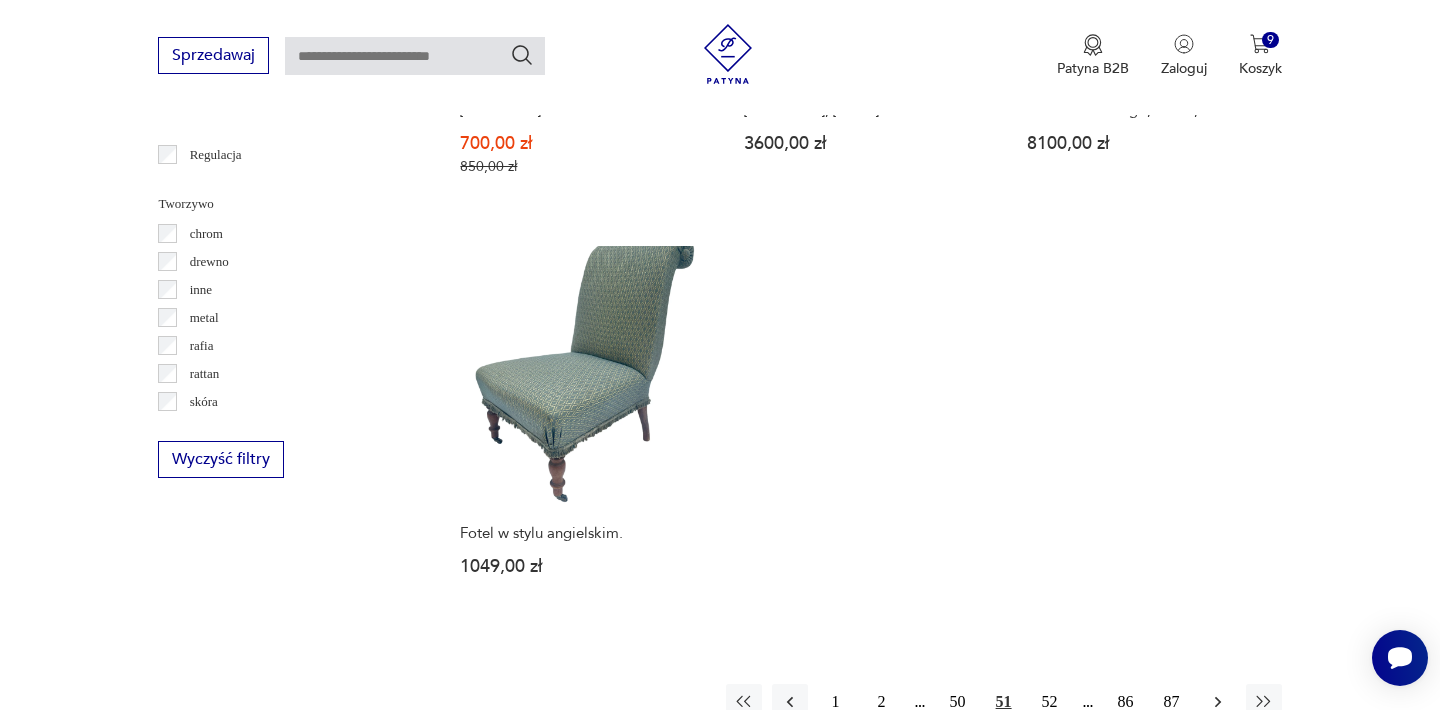click 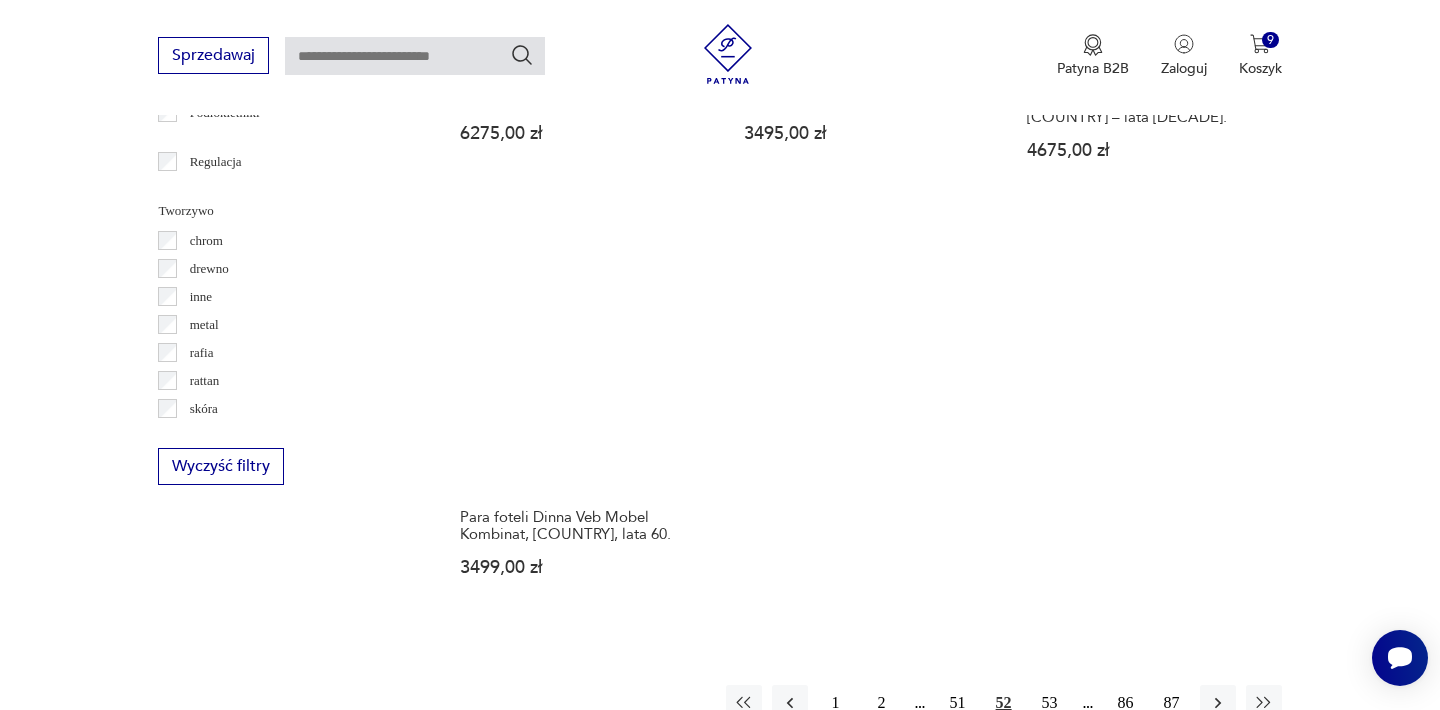 scroll, scrollTop: 2892, scrollLeft: 0, axis: vertical 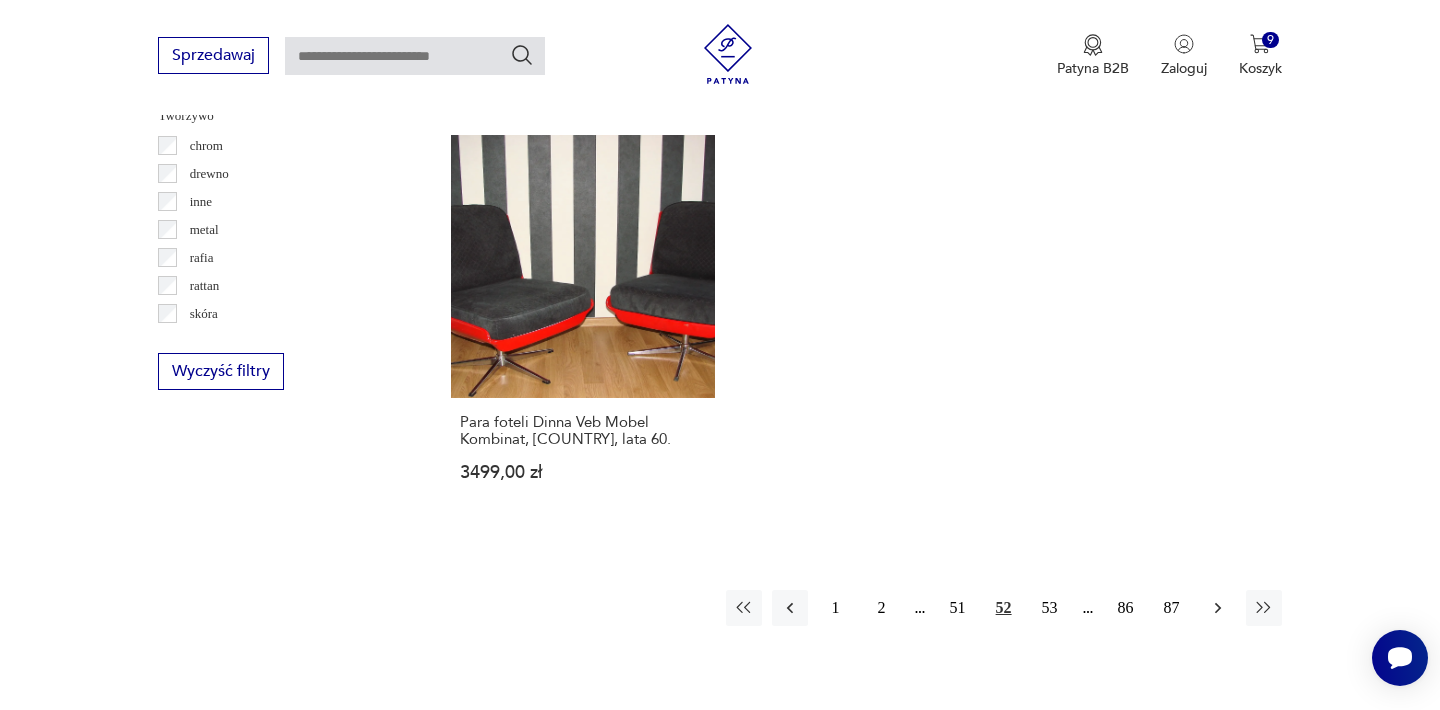click 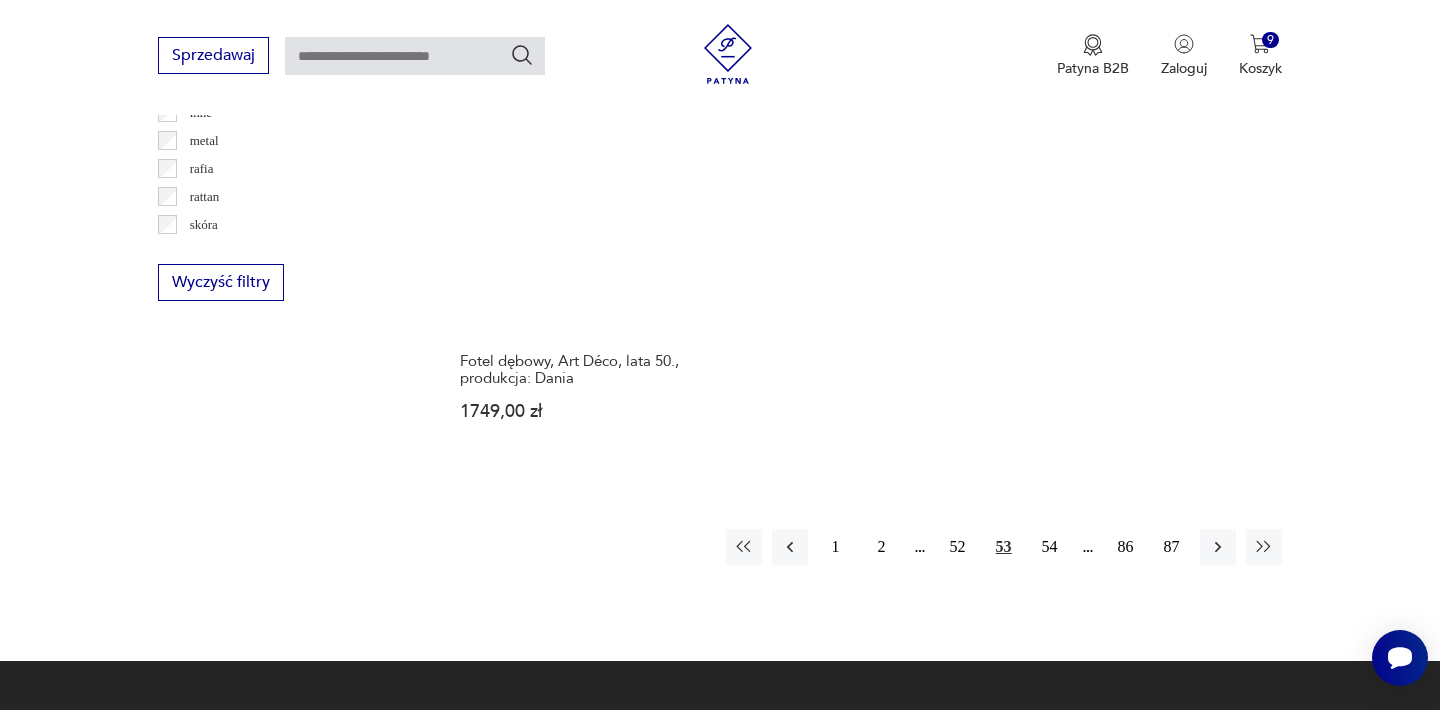 scroll, scrollTop: 3052, scrollLeft: 0, axis: vertical 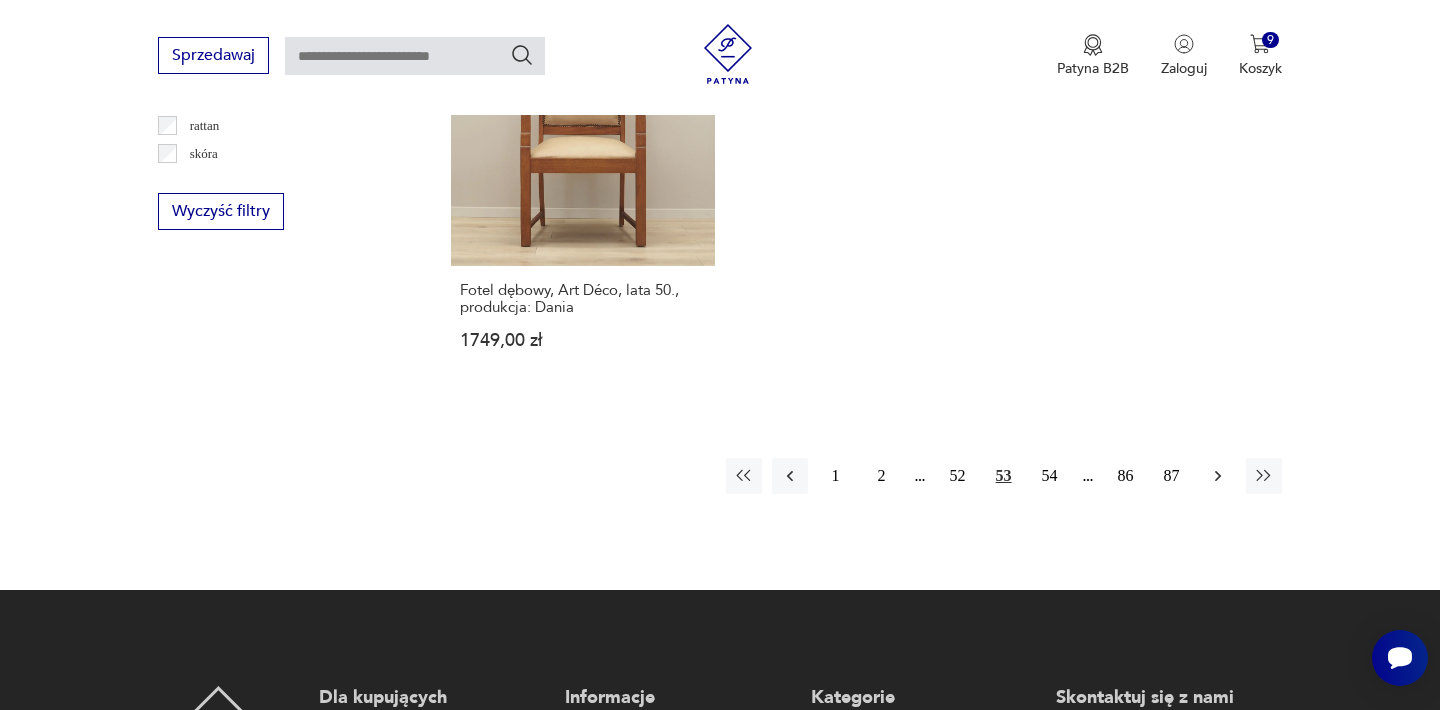 click 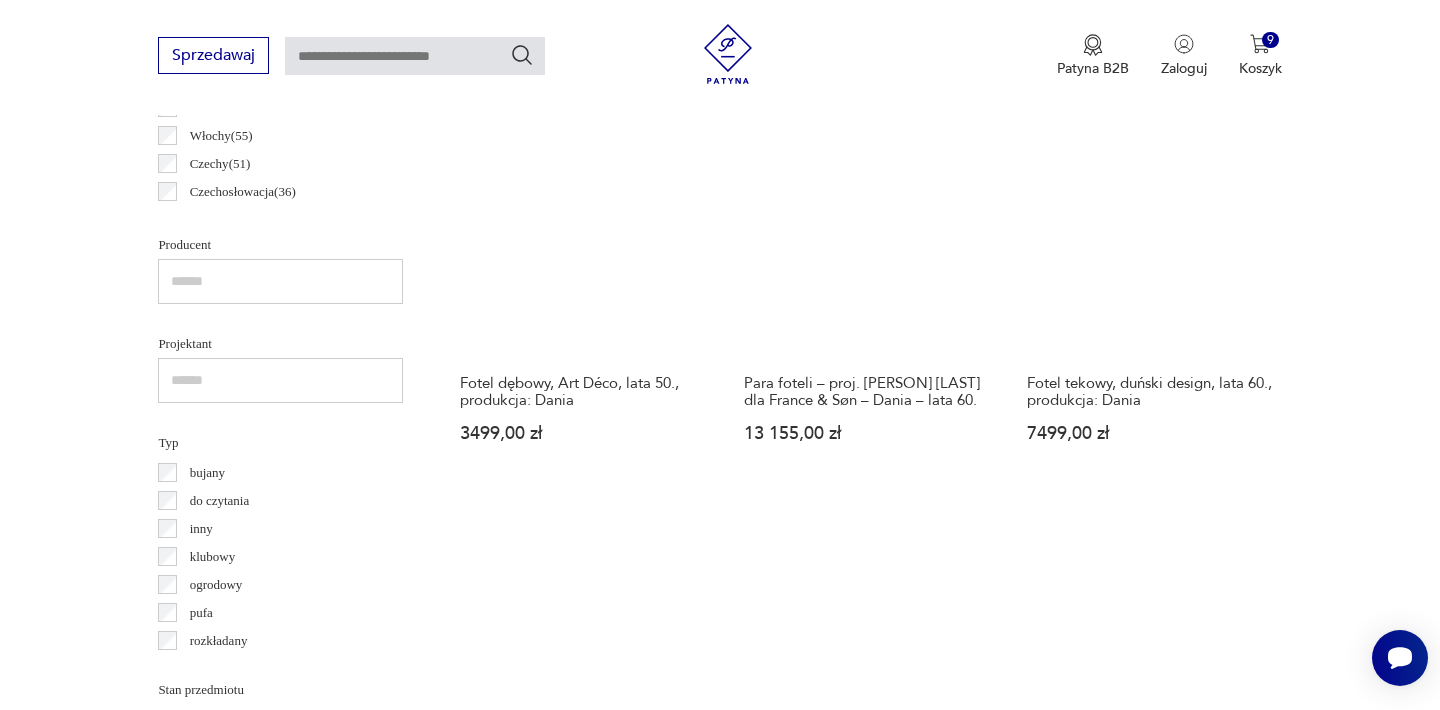 scroll, scrollTop: 1292, scrollLeft: 0, axis: vertical 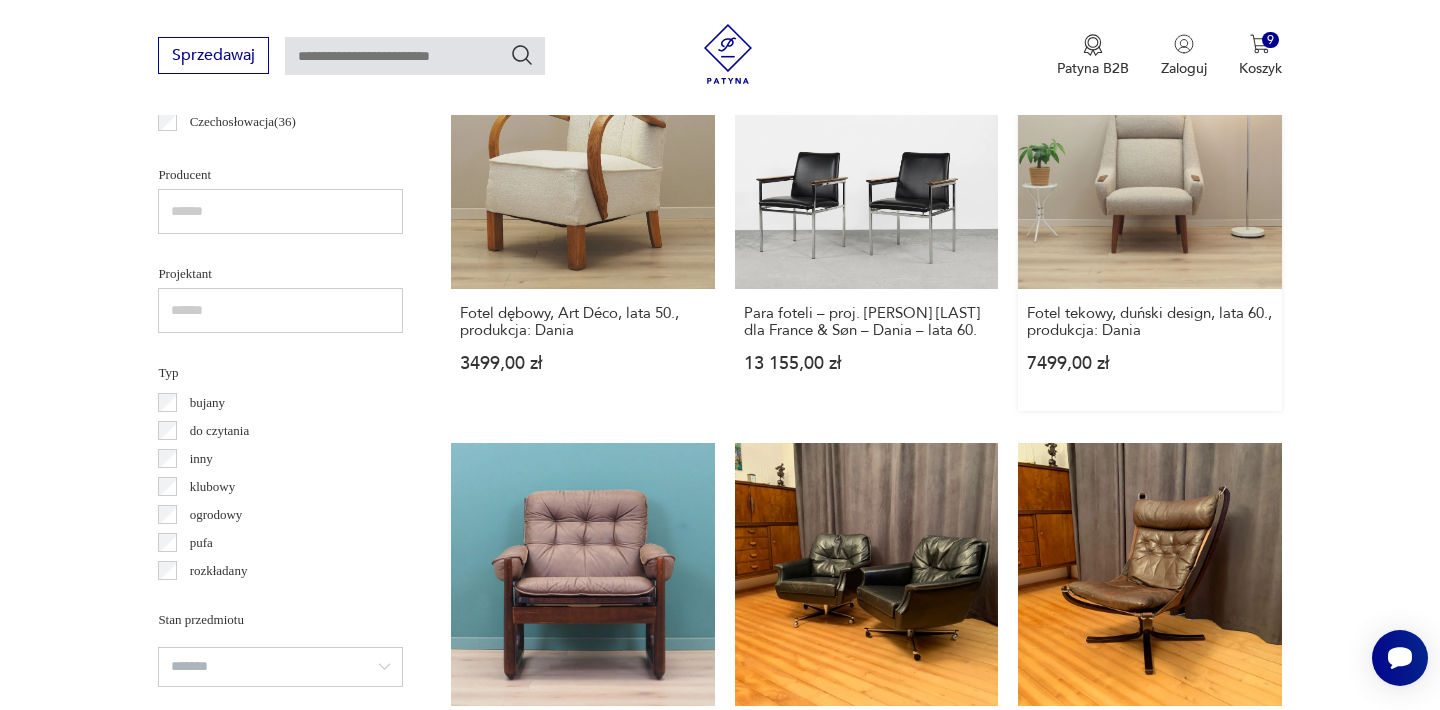 click on "Fotel tekowy, duński design, lata 60., produkcja: [COUNTRY] [PRICE]" at bounding box center [1149, 217] 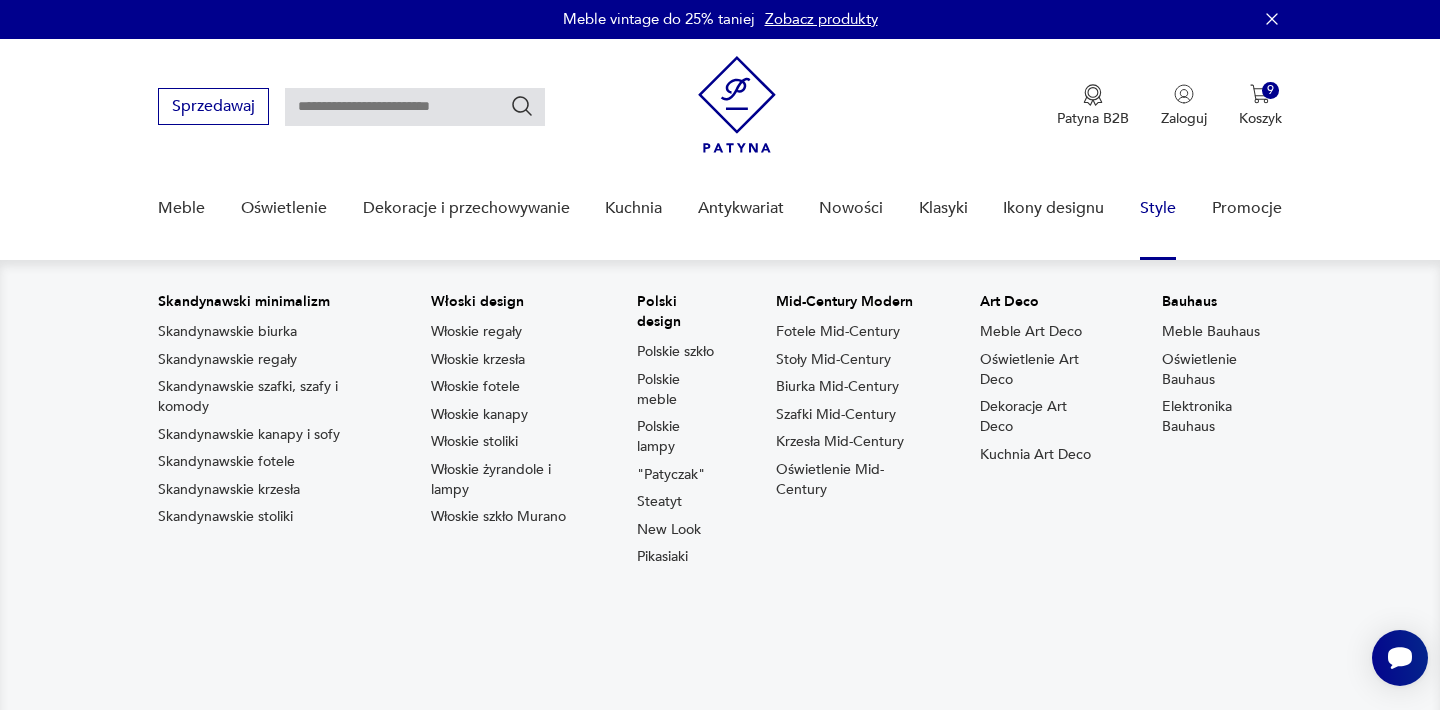 scroll, scrollTop: 0, scrollLeft: 0, axis: both 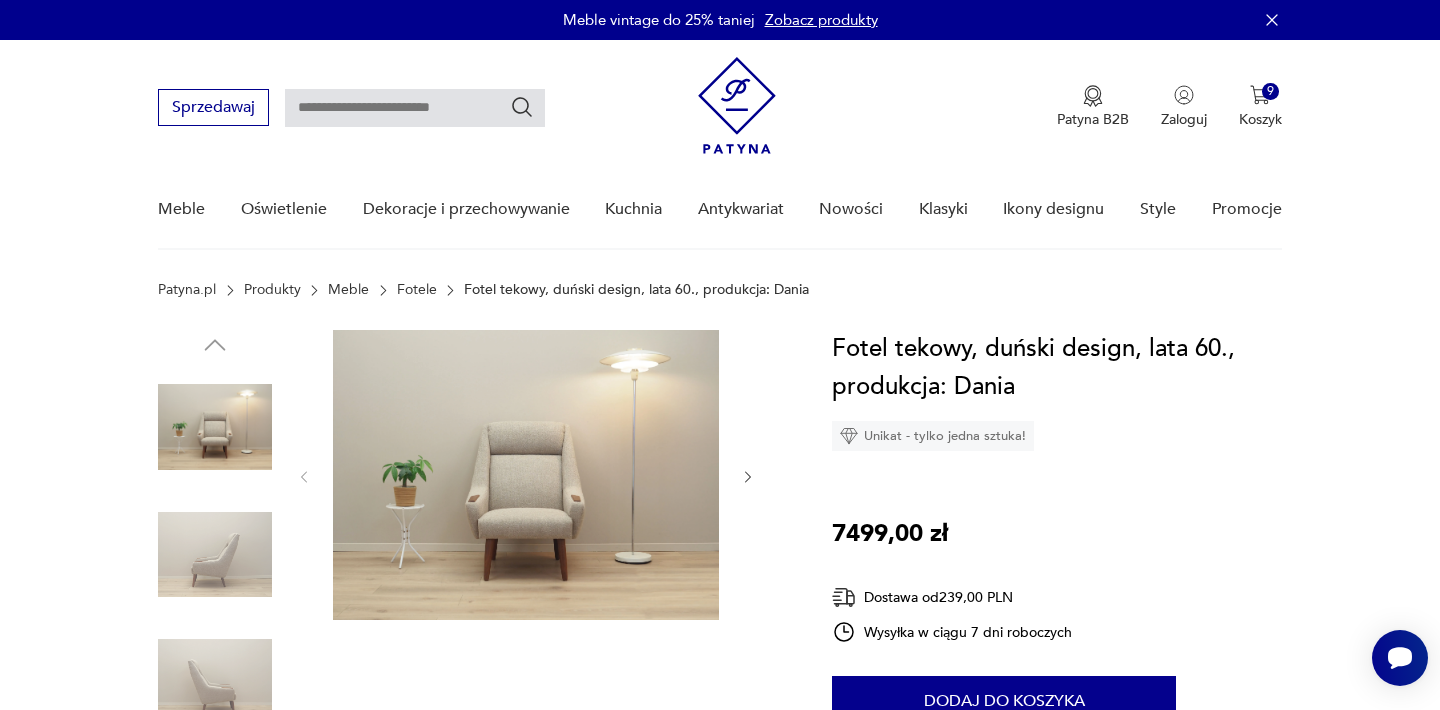 click at bounding box center (526, 475) 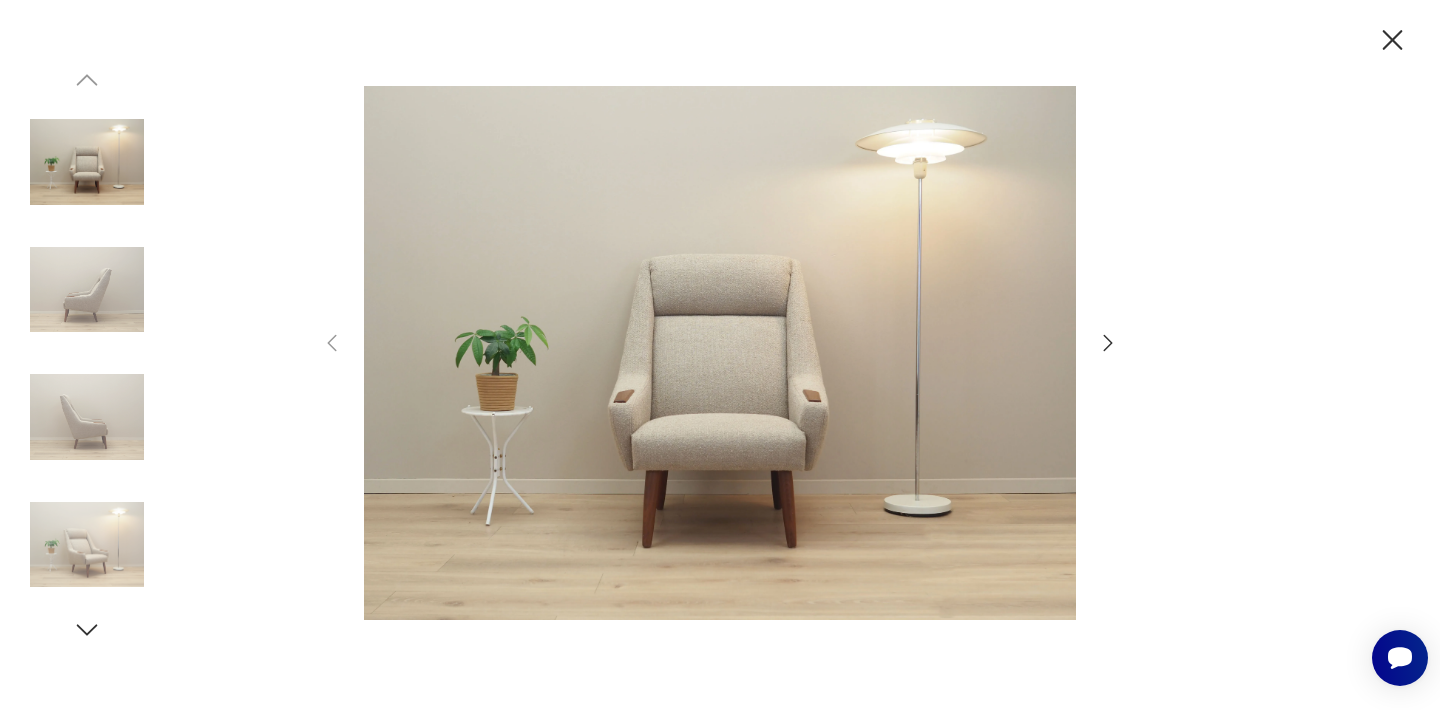 click 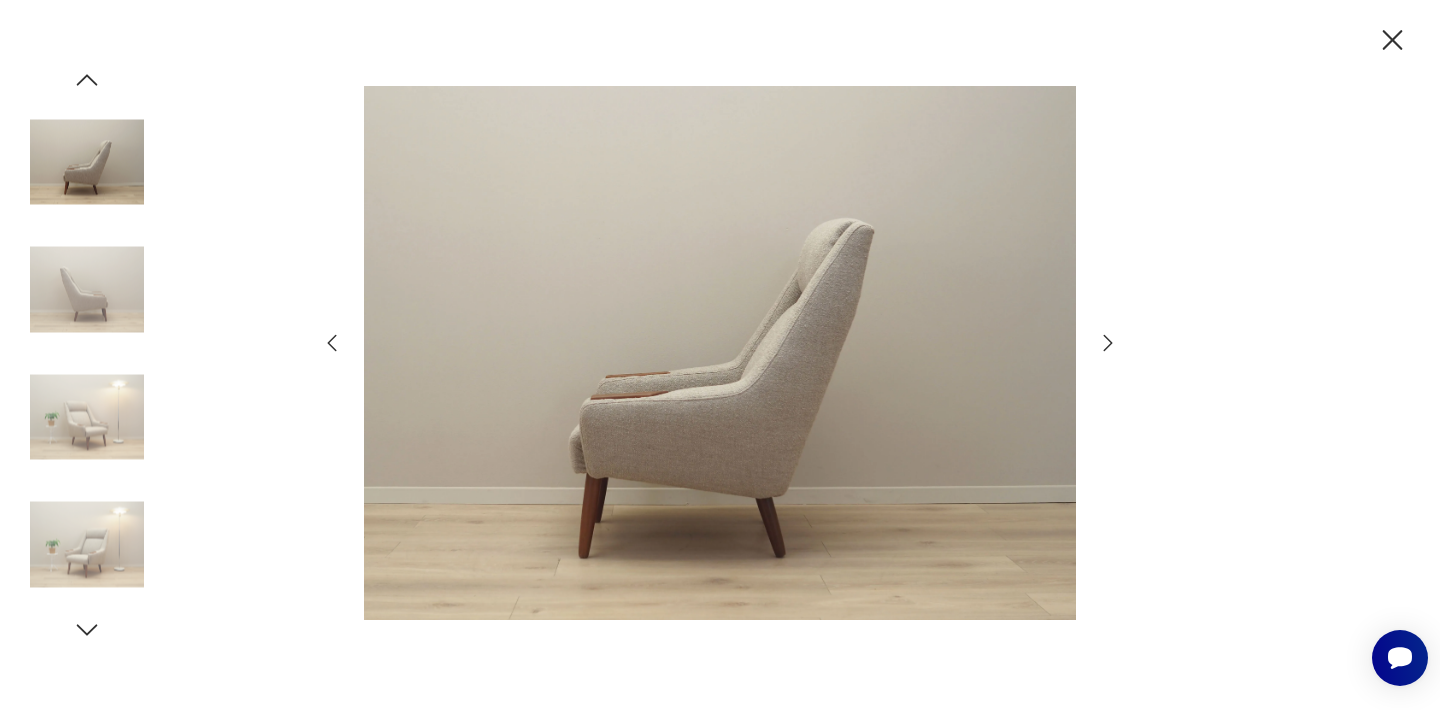 click 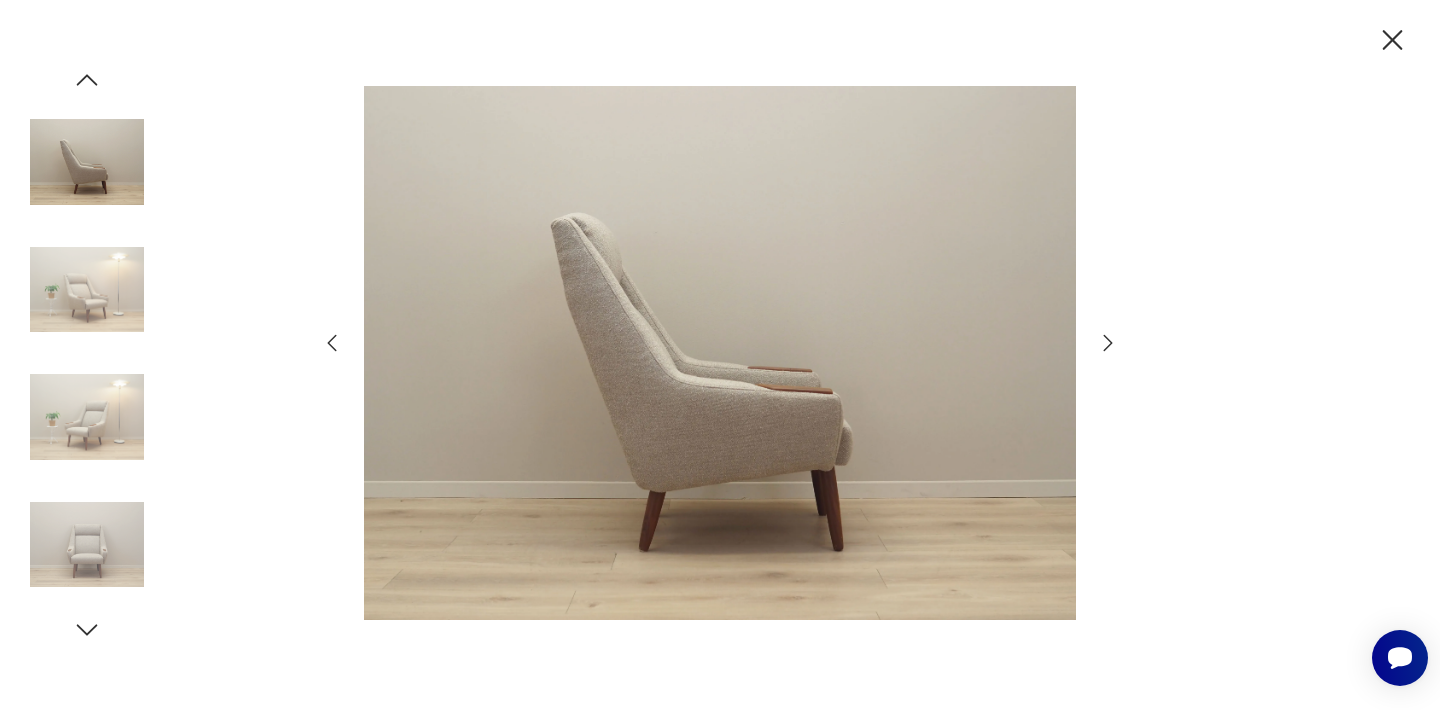 click 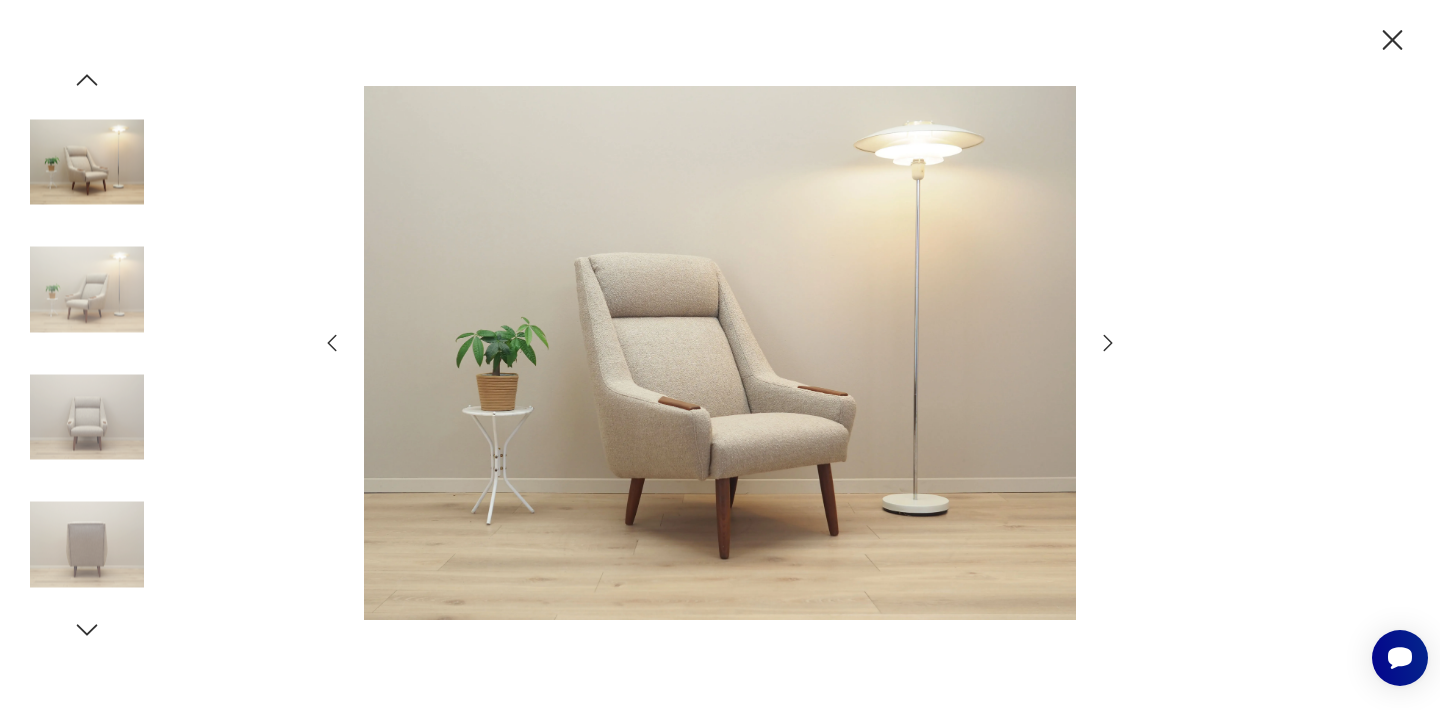 click 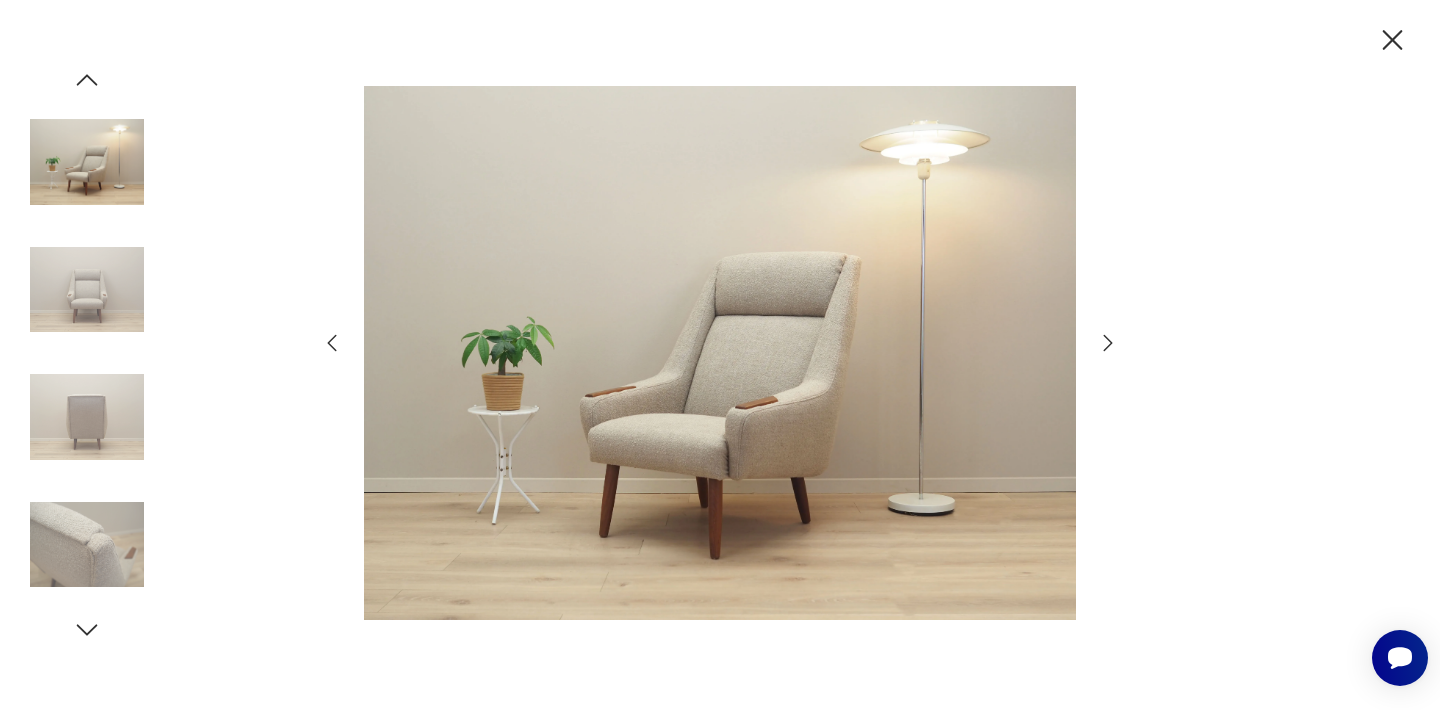 click 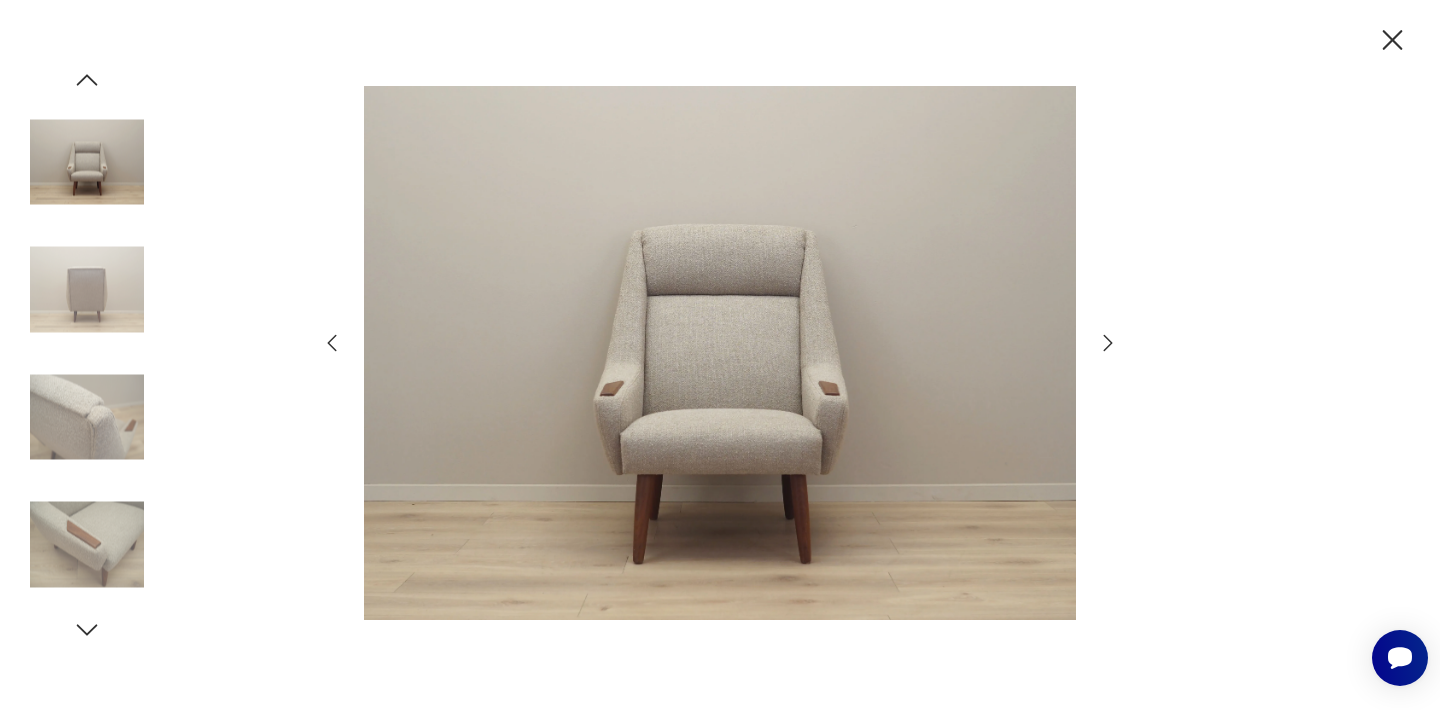 click 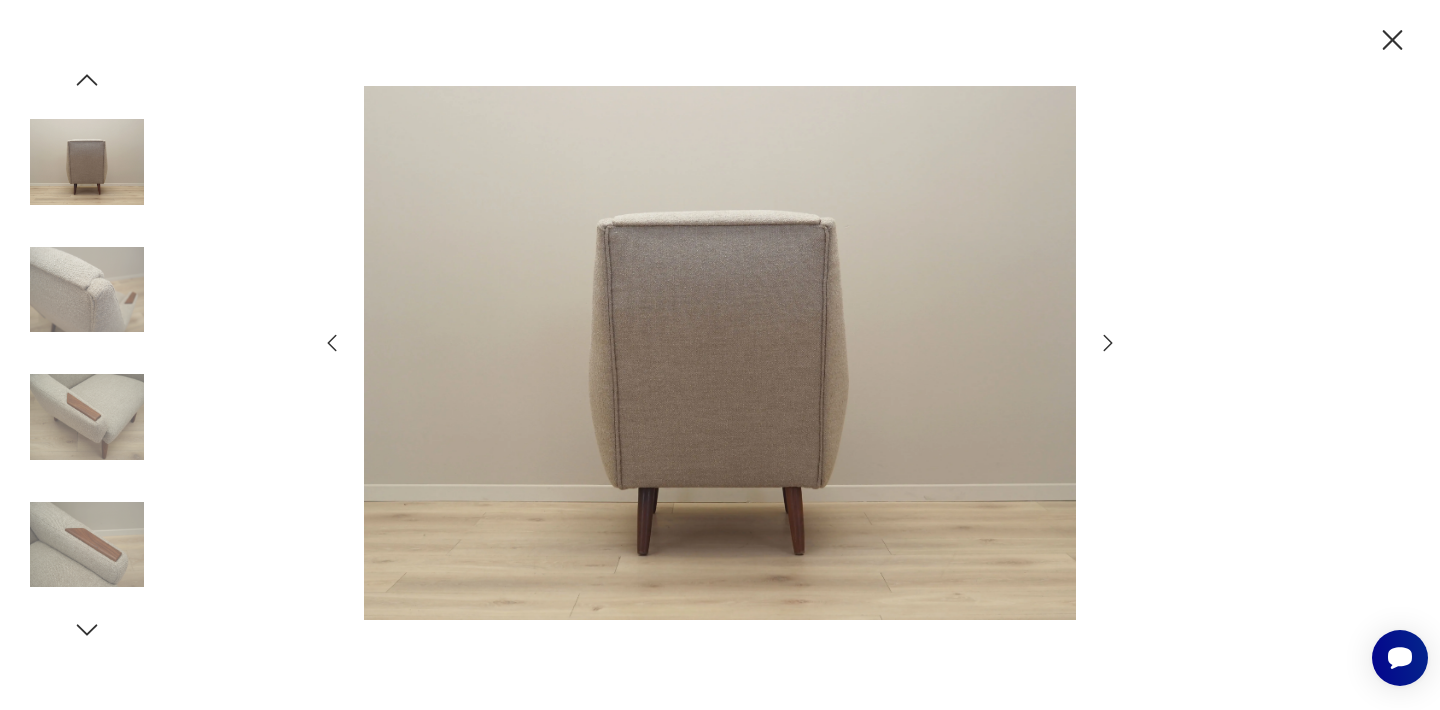click 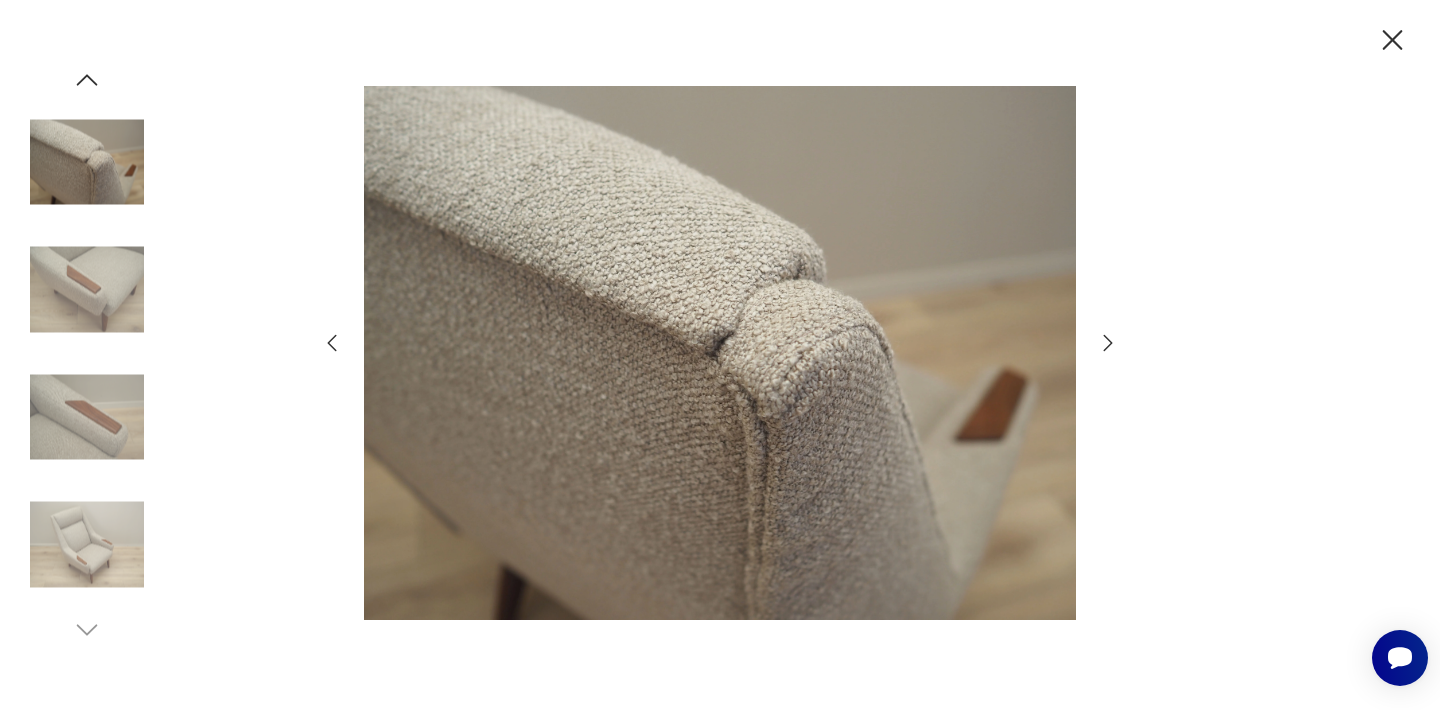 click 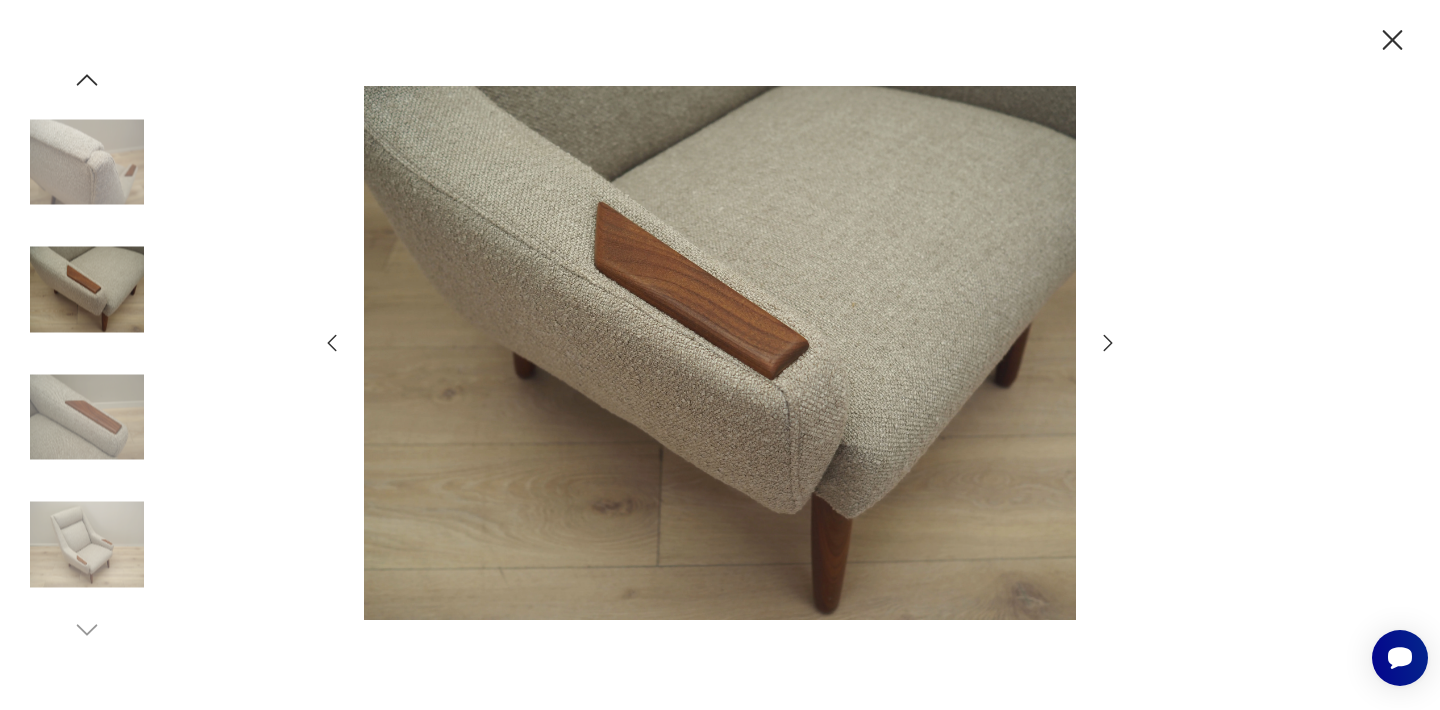 click 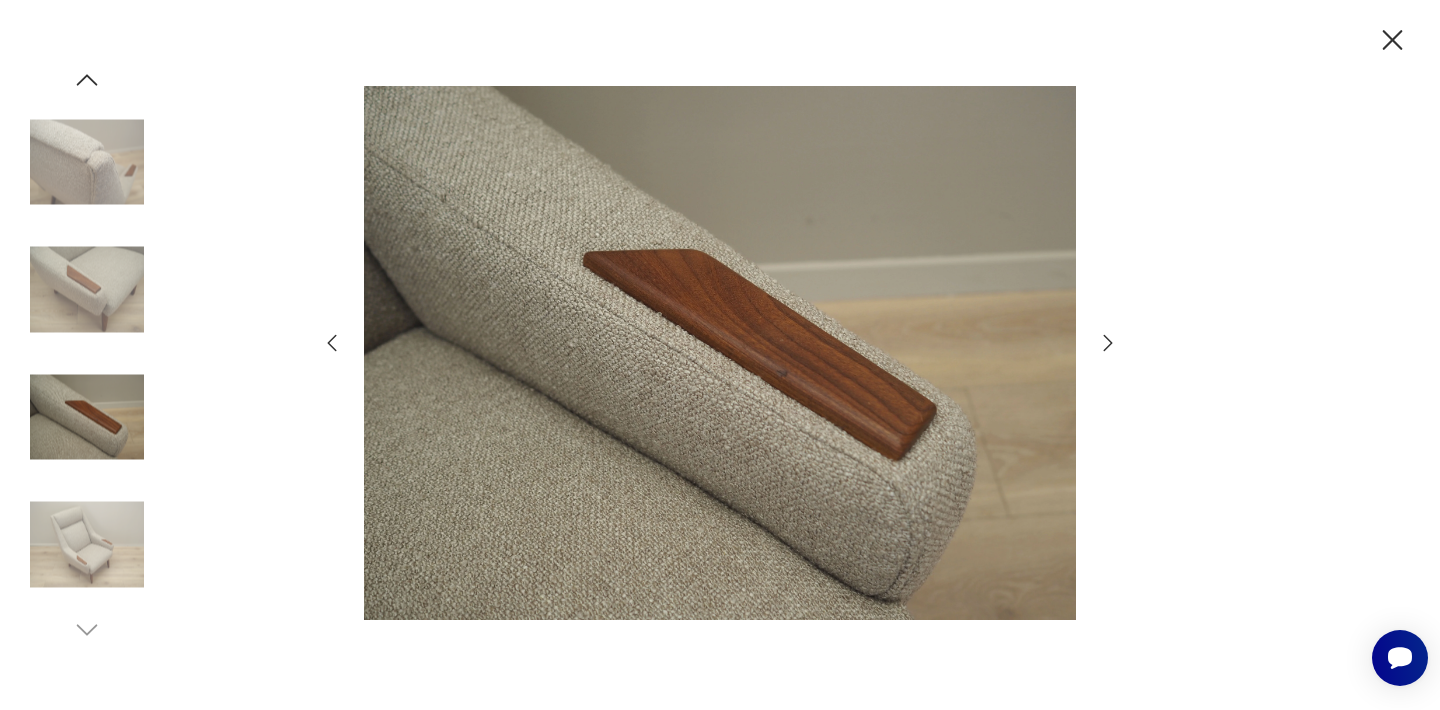 click 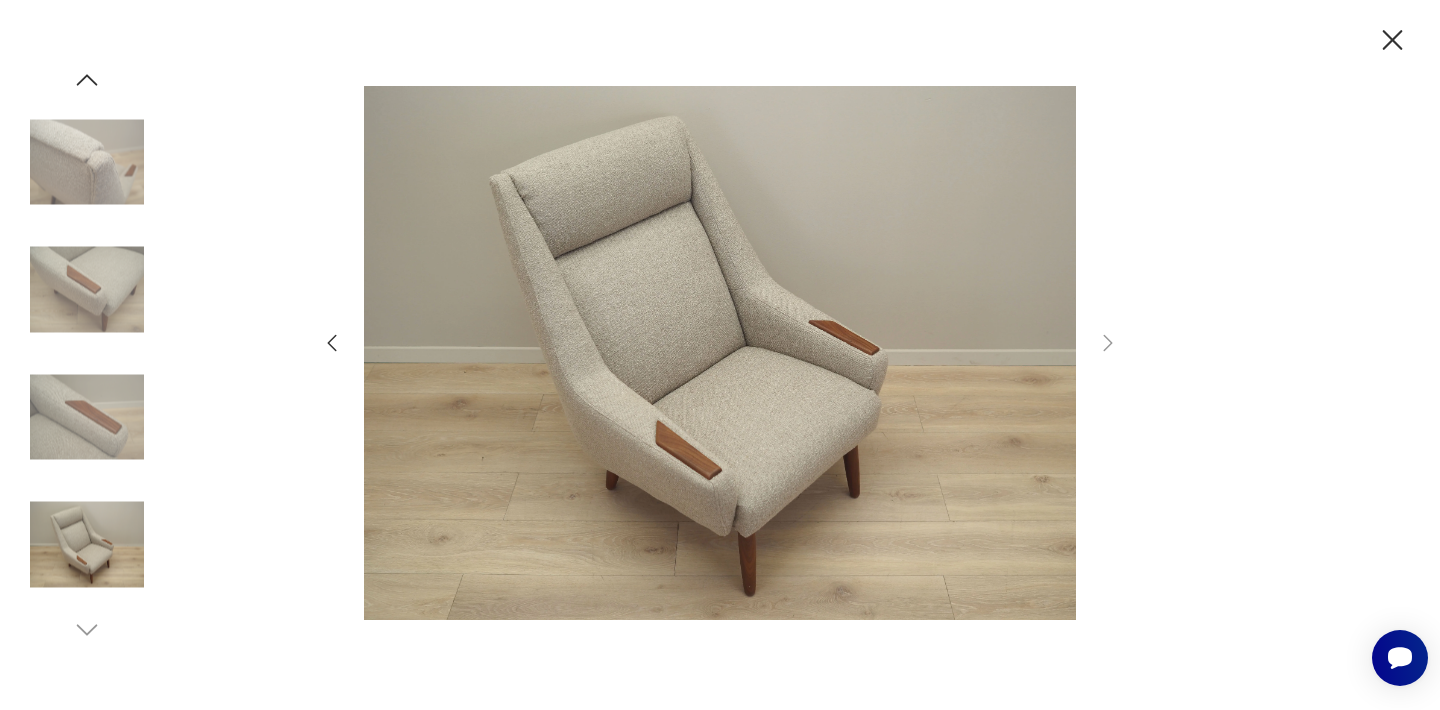 click 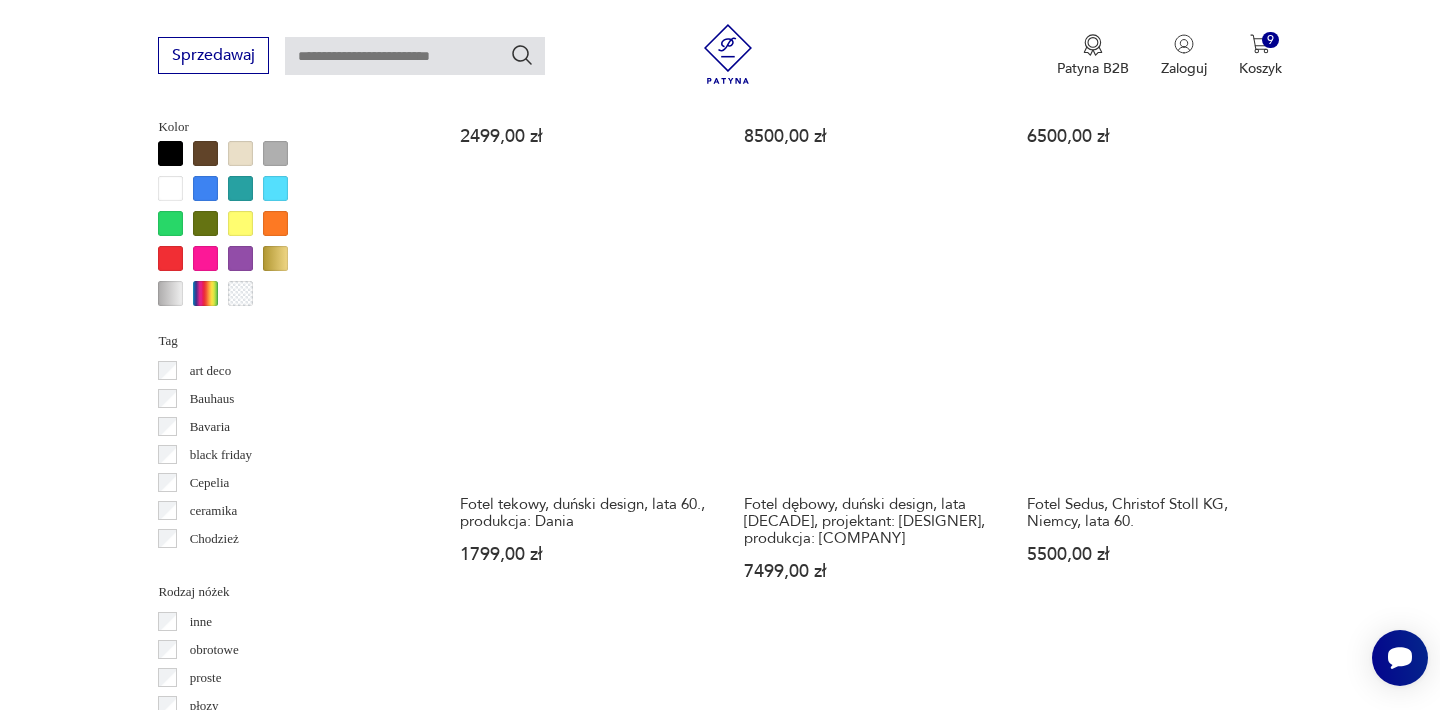 scroll, scrollTop: 1922, scrollLeft: 0, axis: vertical 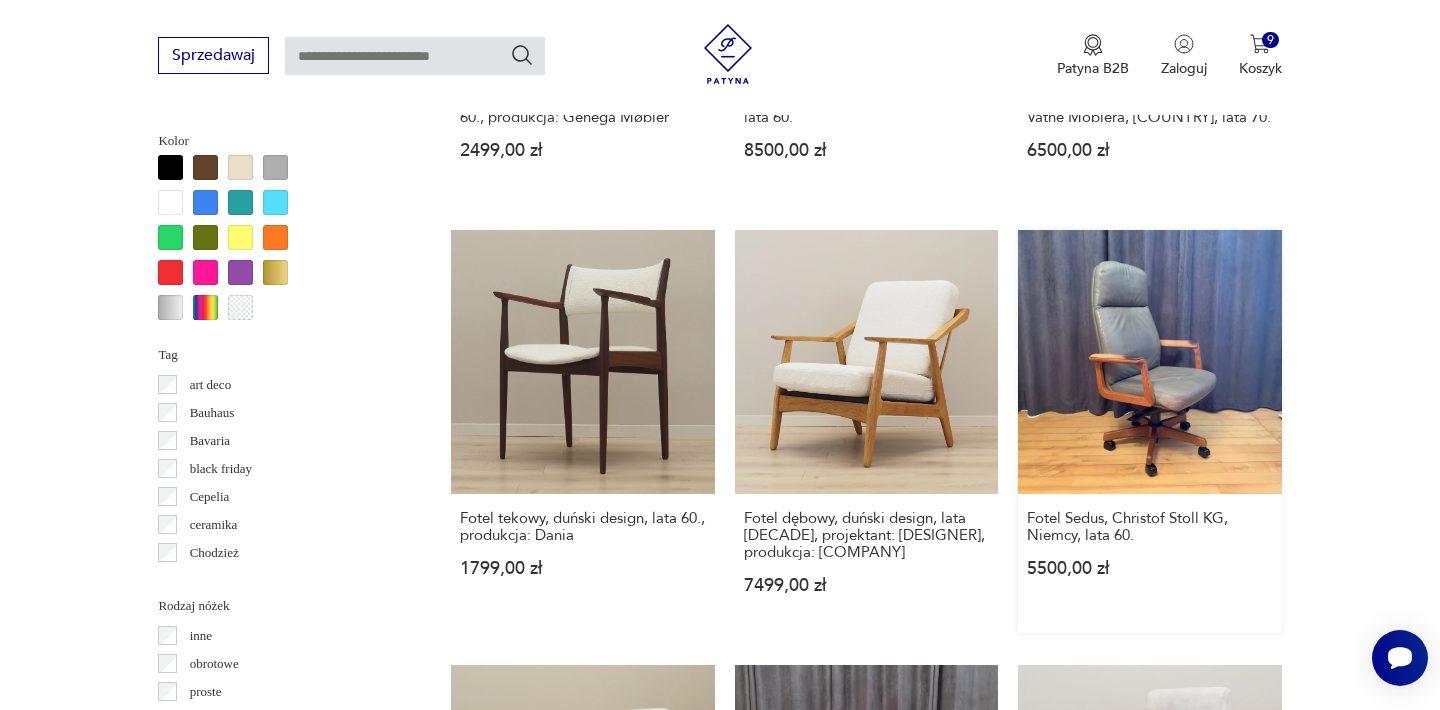 click on "Fotel Sedus, Christof Stoll KG, Niemcy, lata 60. 5500,00 zł" at bounding box center [1149, 431] 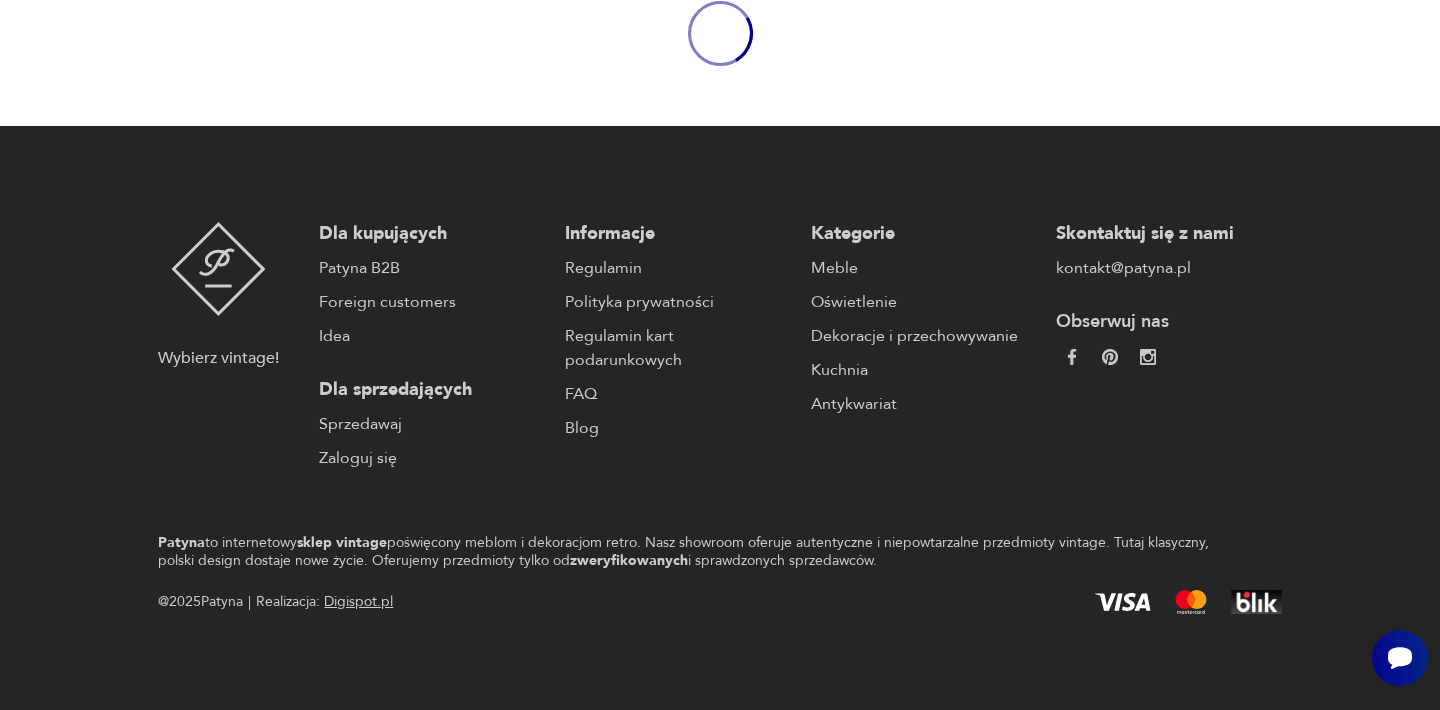 scroll, scrollTop: 0, scrollLeft: 0, axis: both 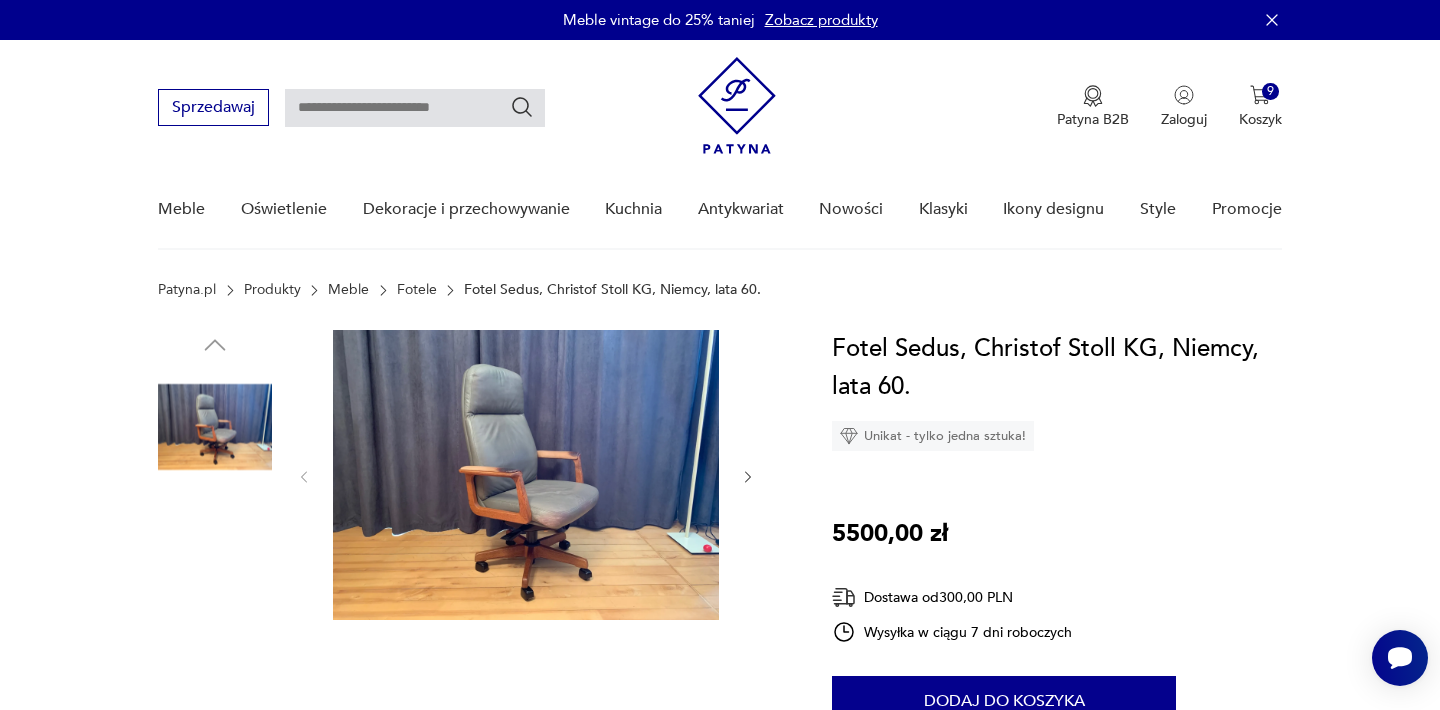 click at bounding box center (526, 475) 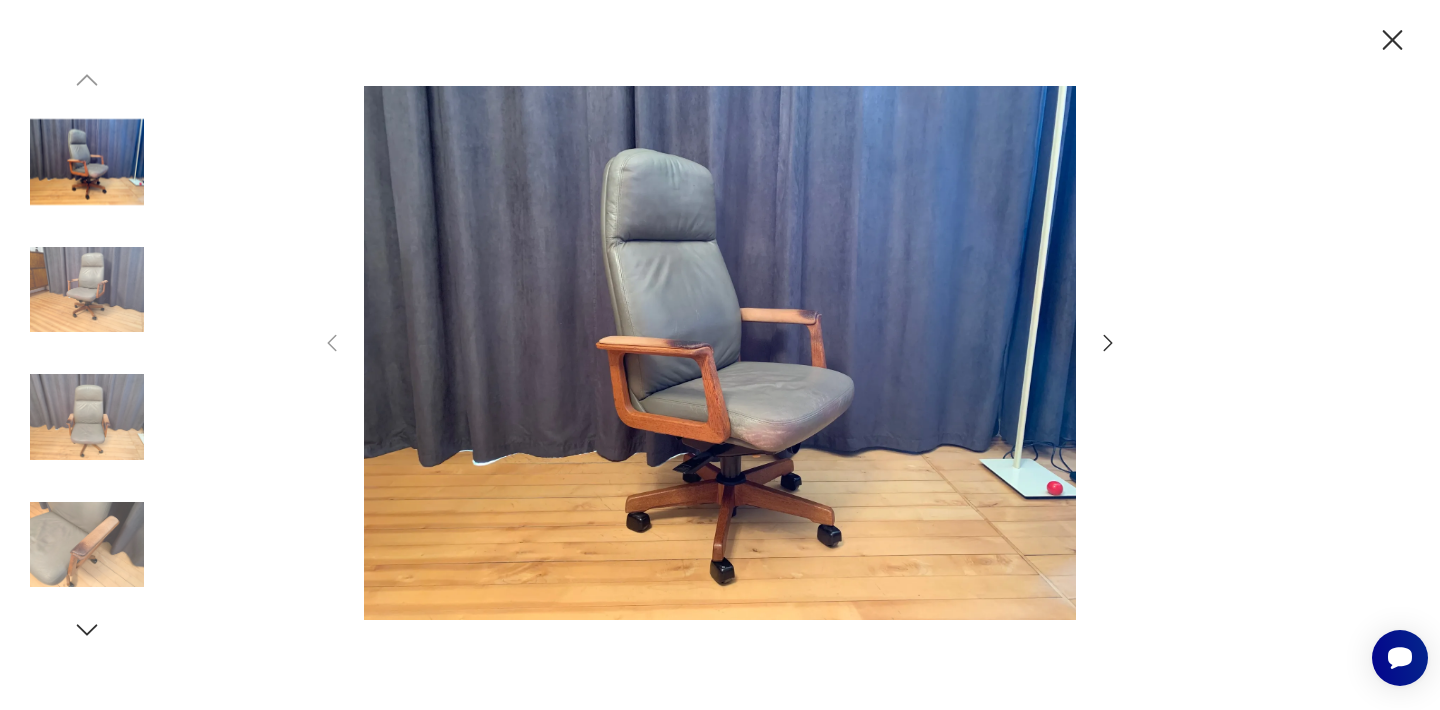 click 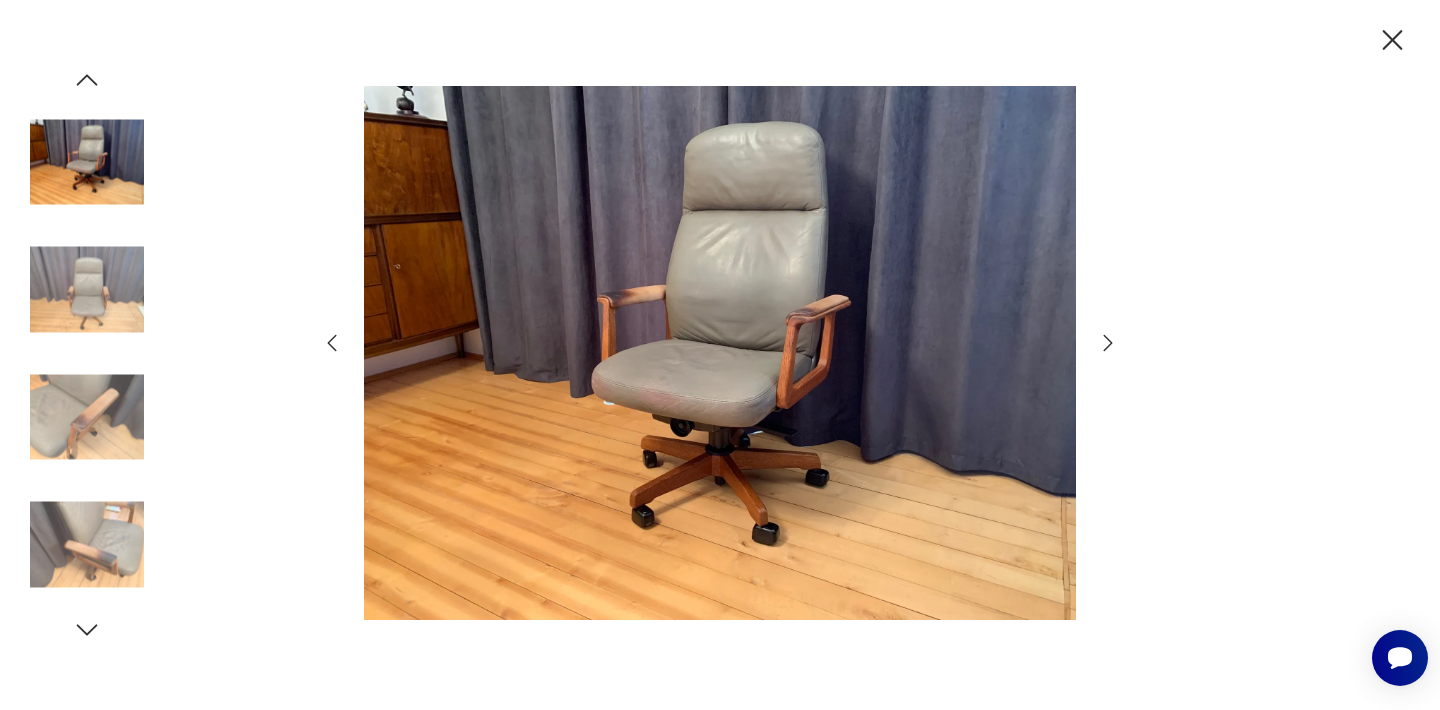 click 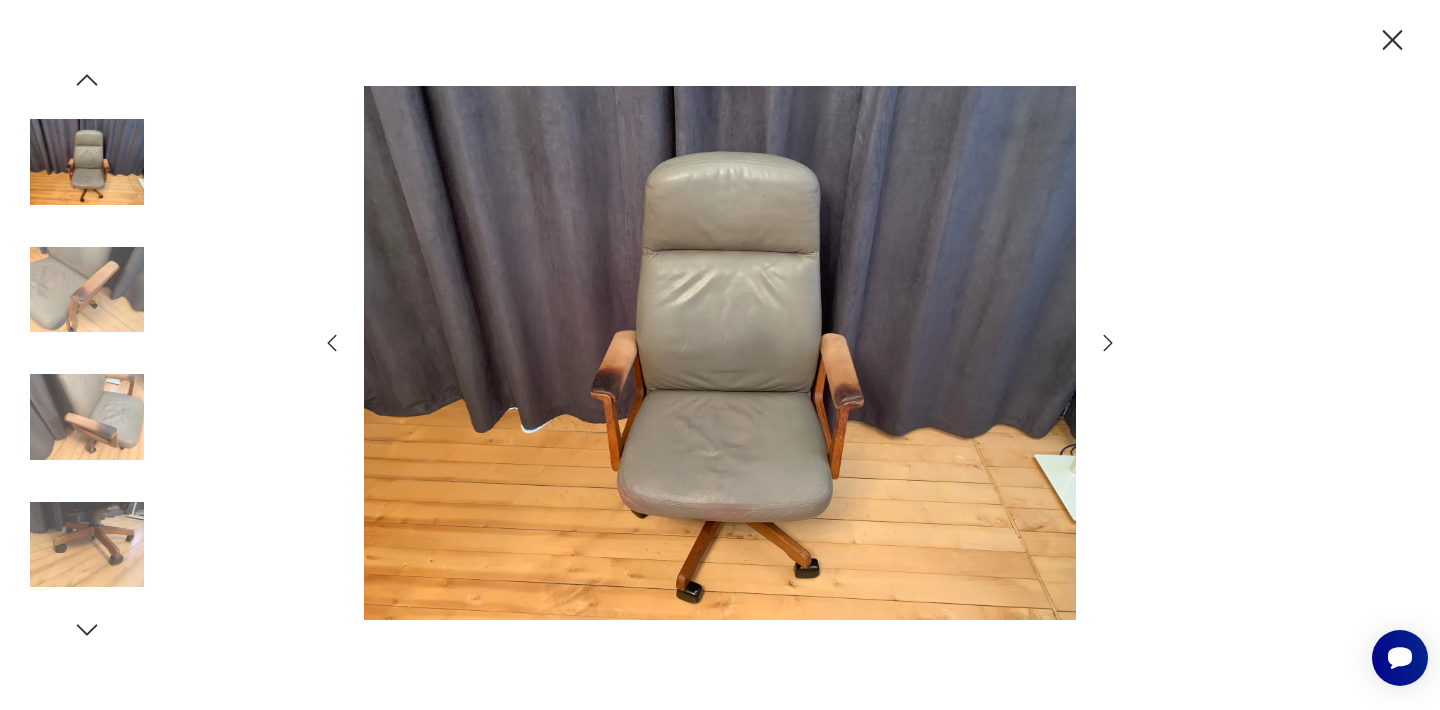 click 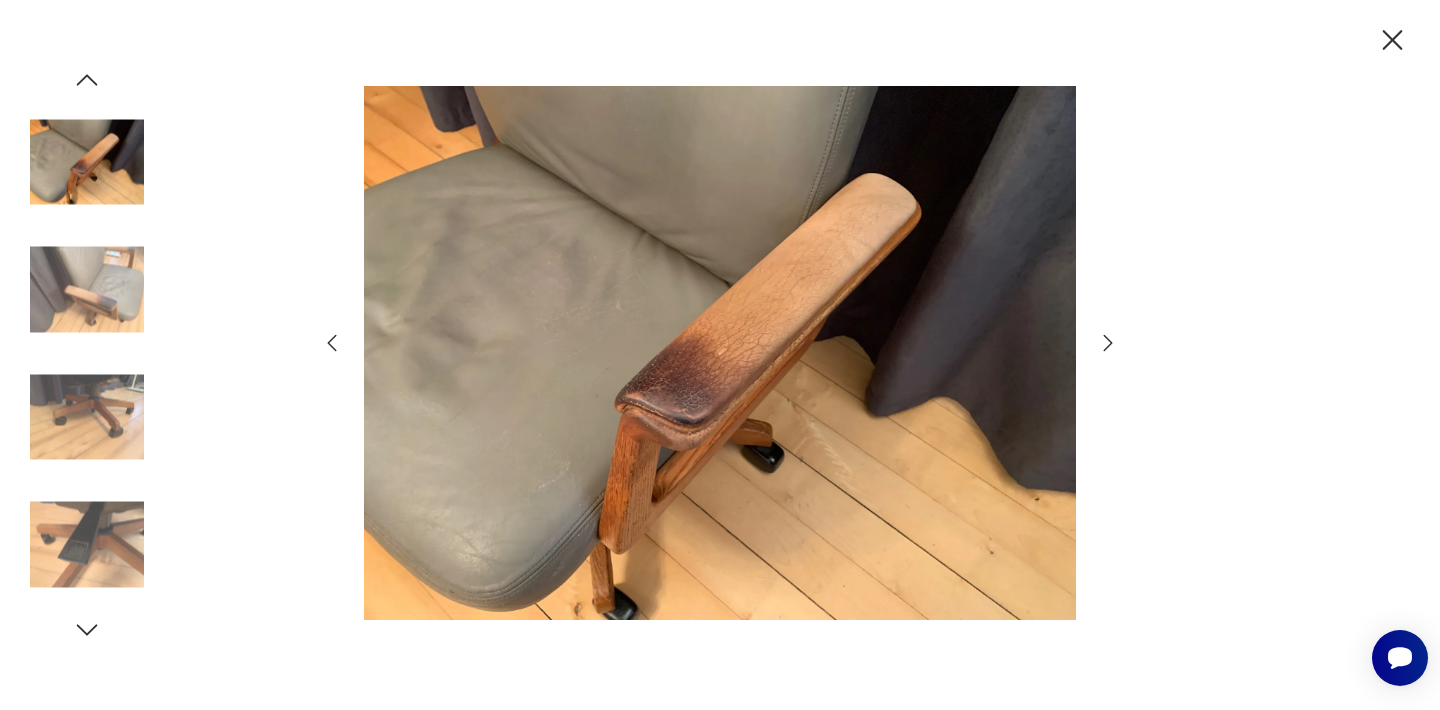 click 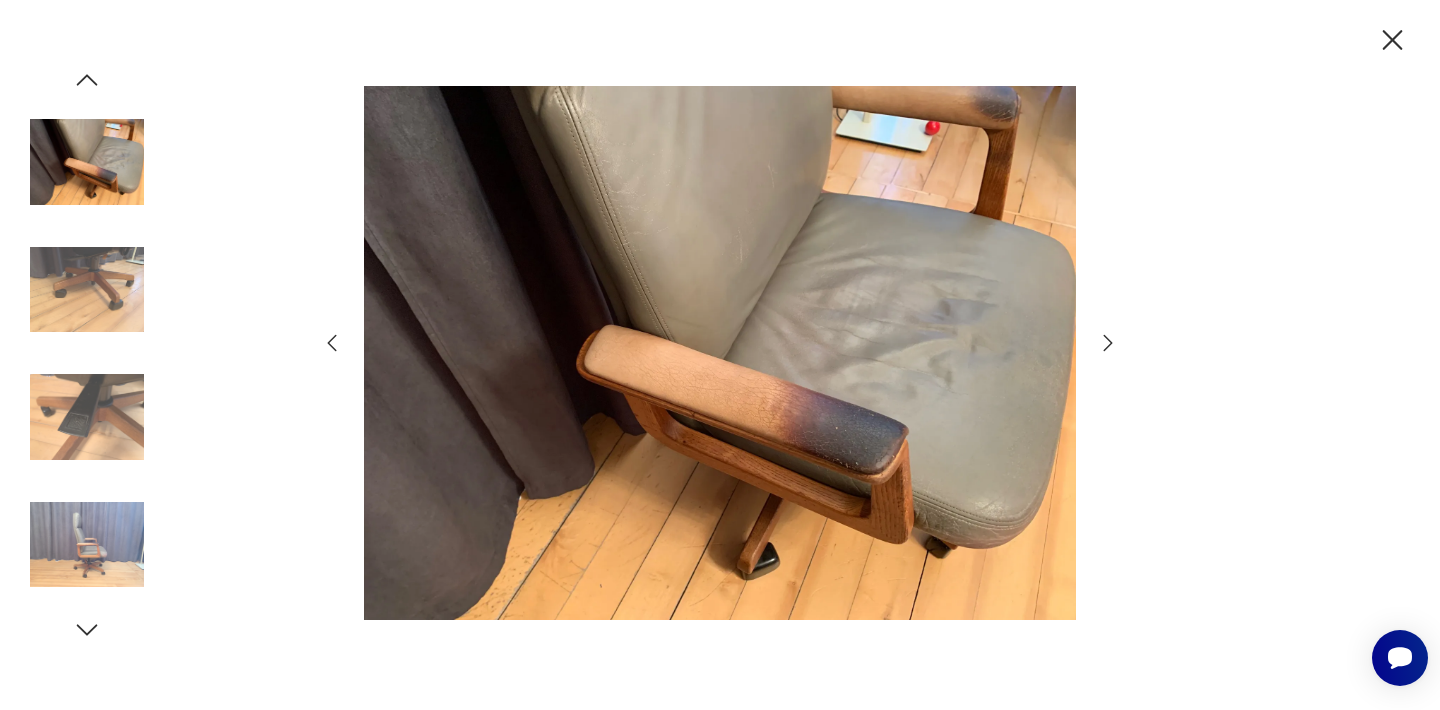 click 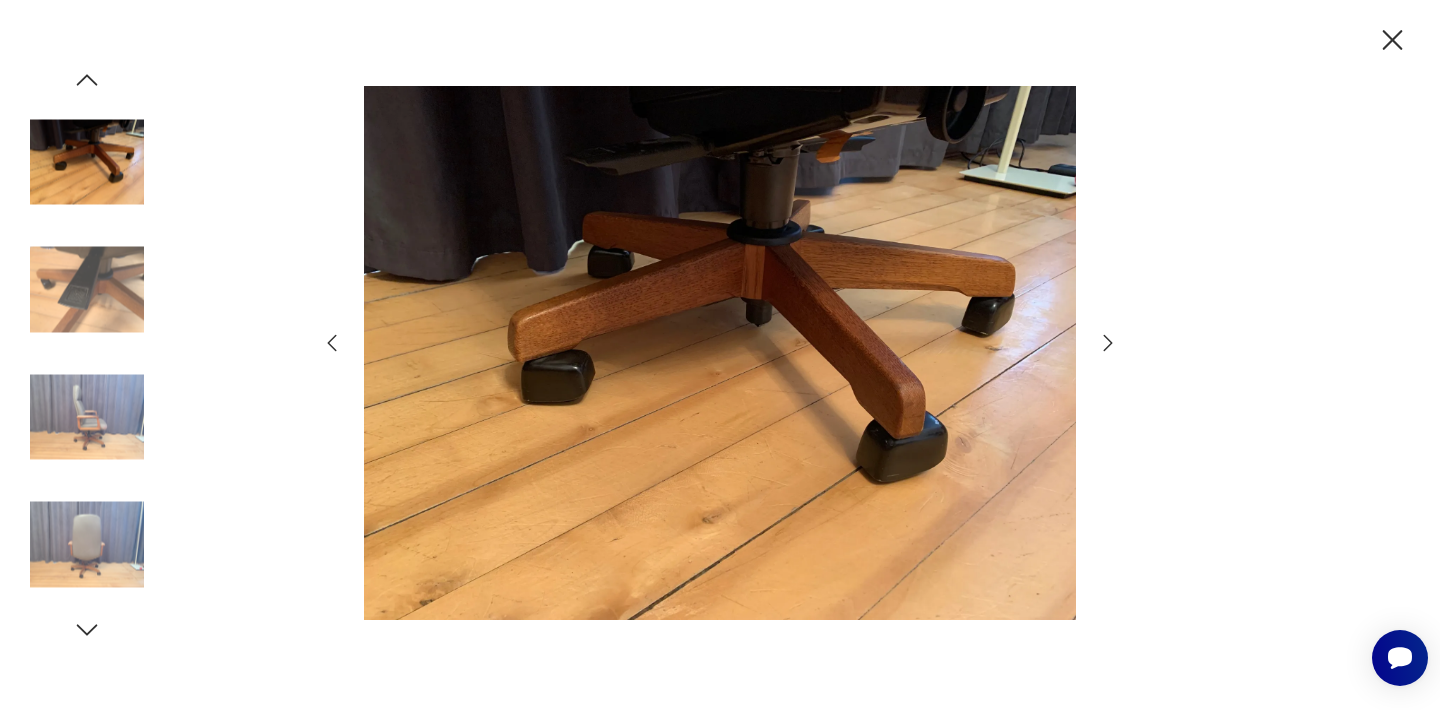 click 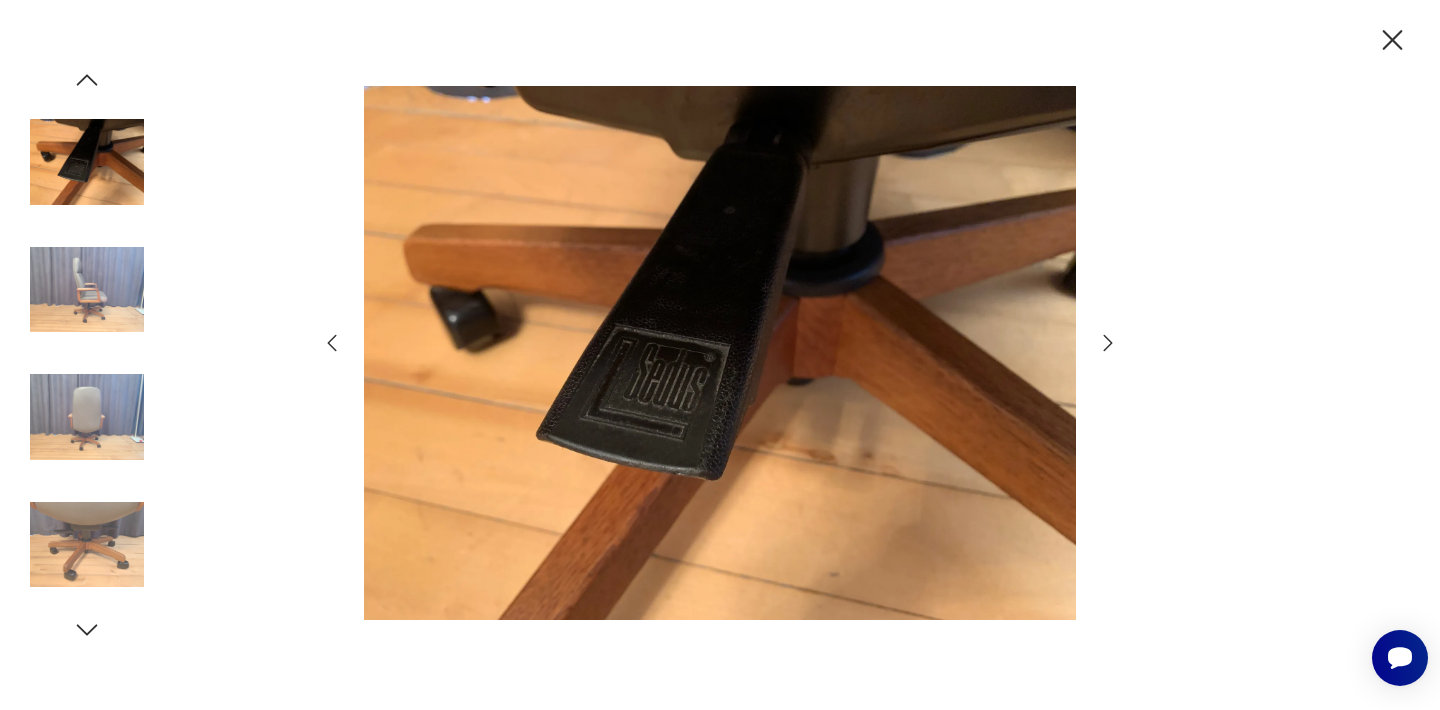 click 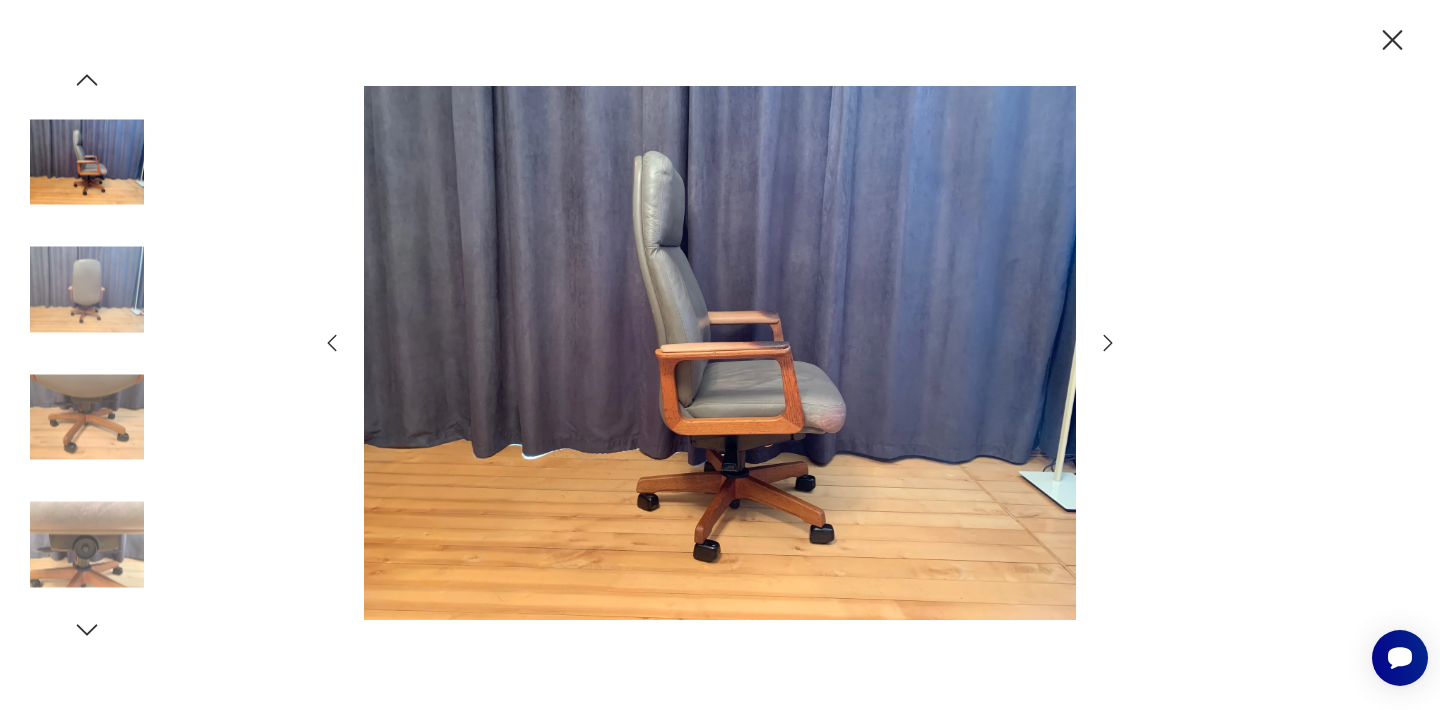 click 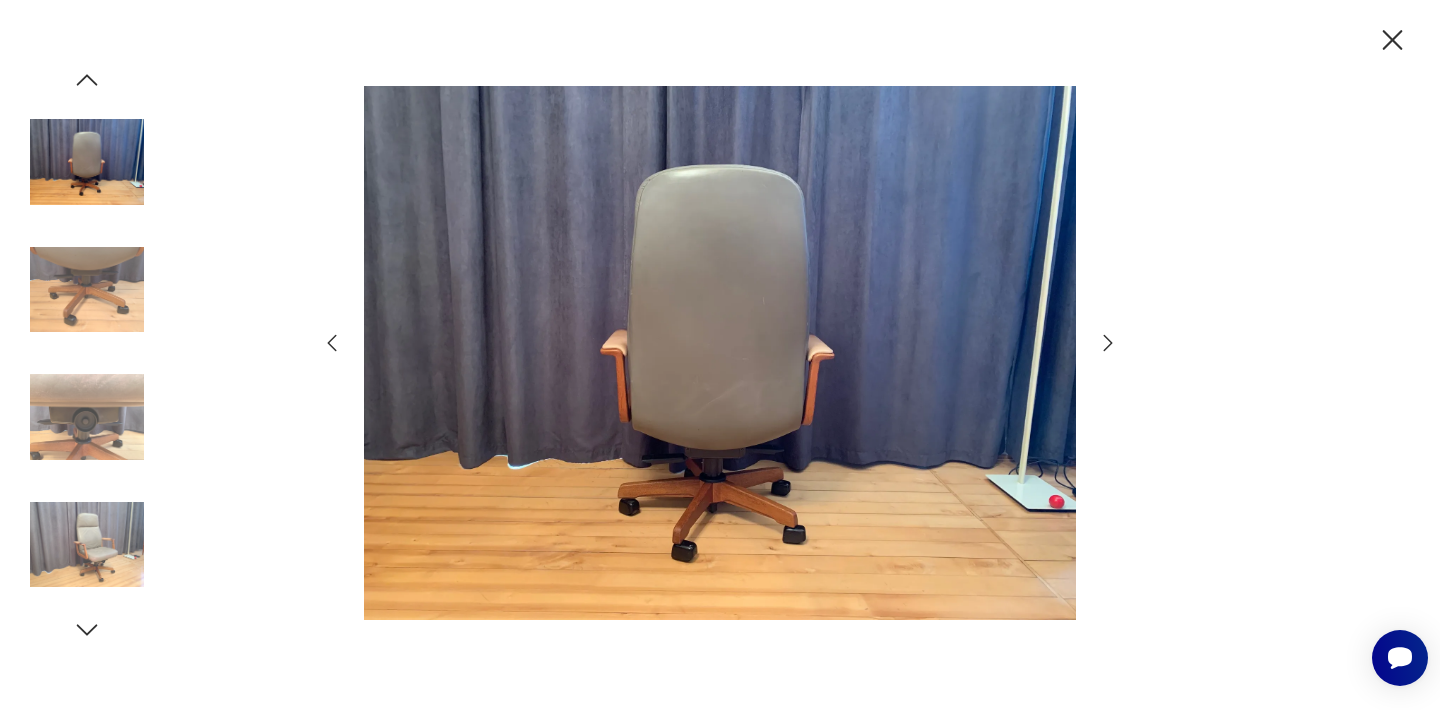 click 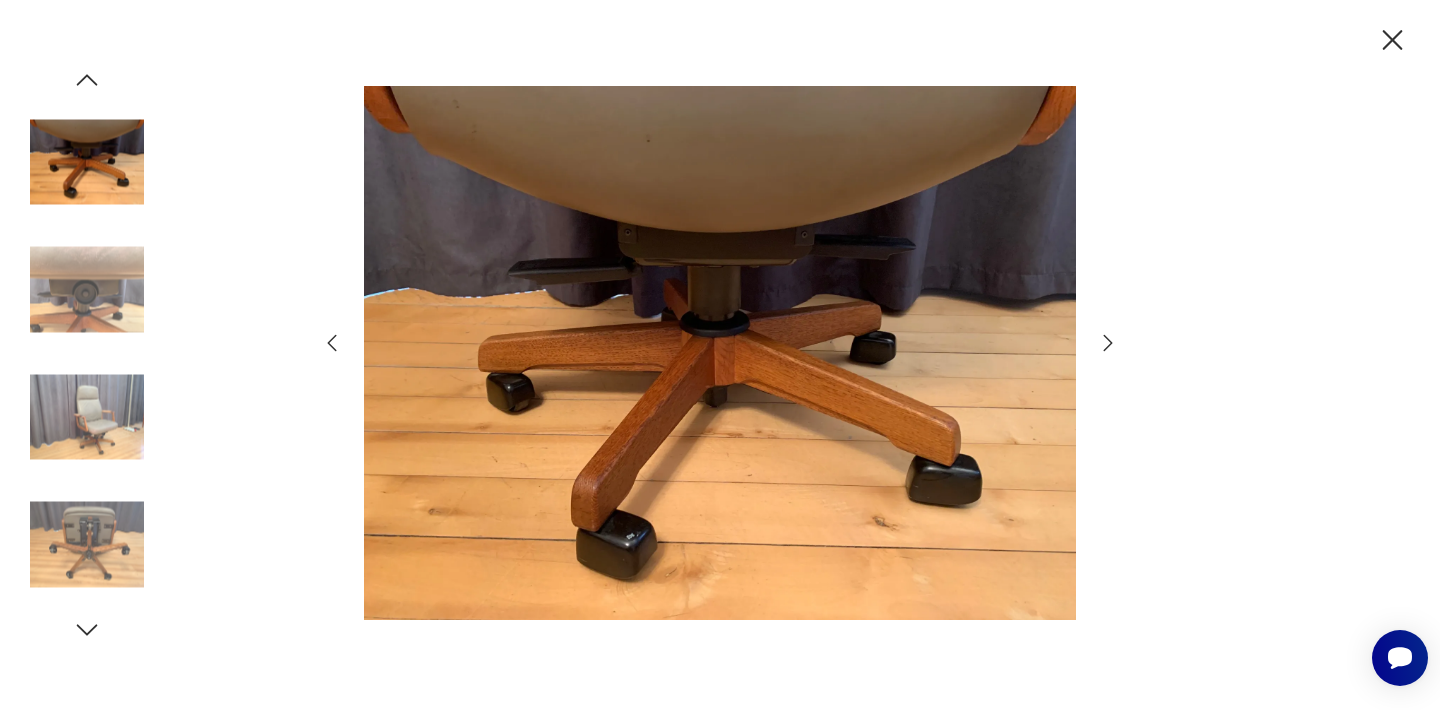 click 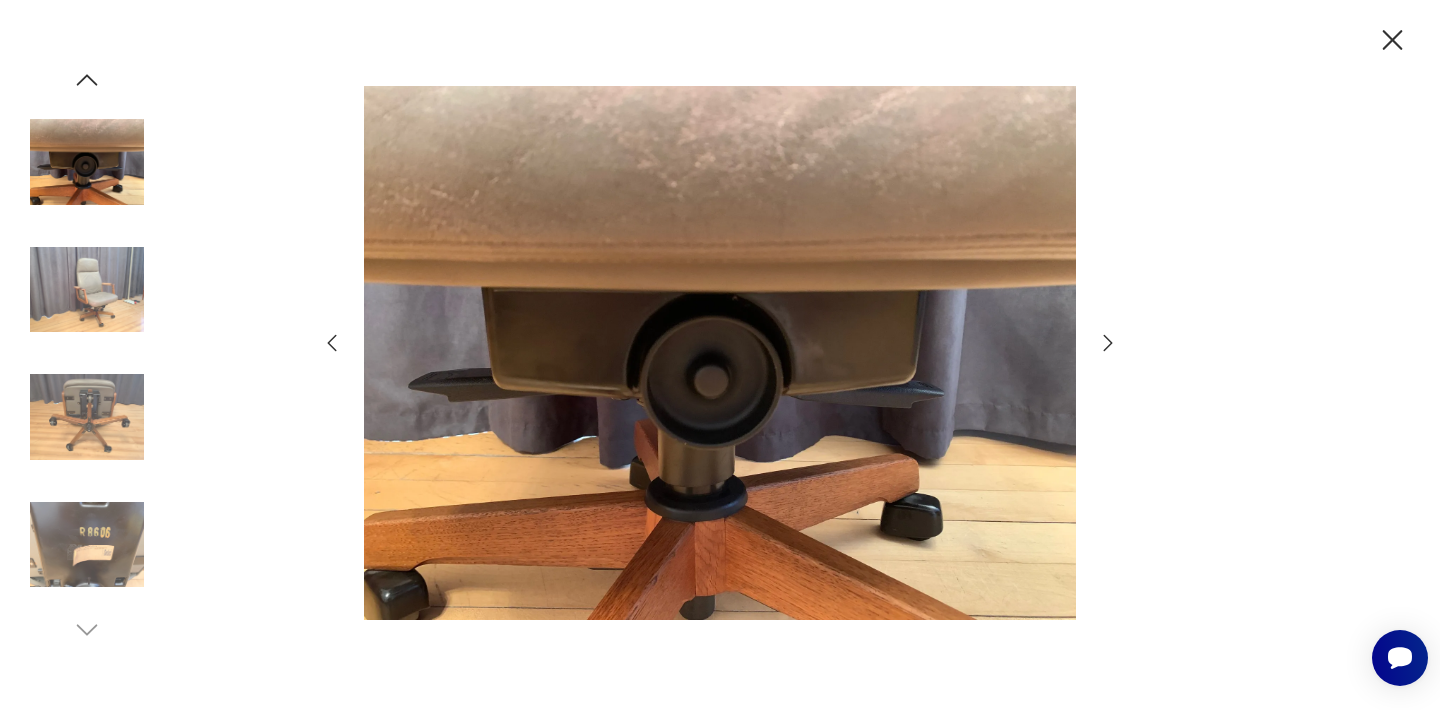 click 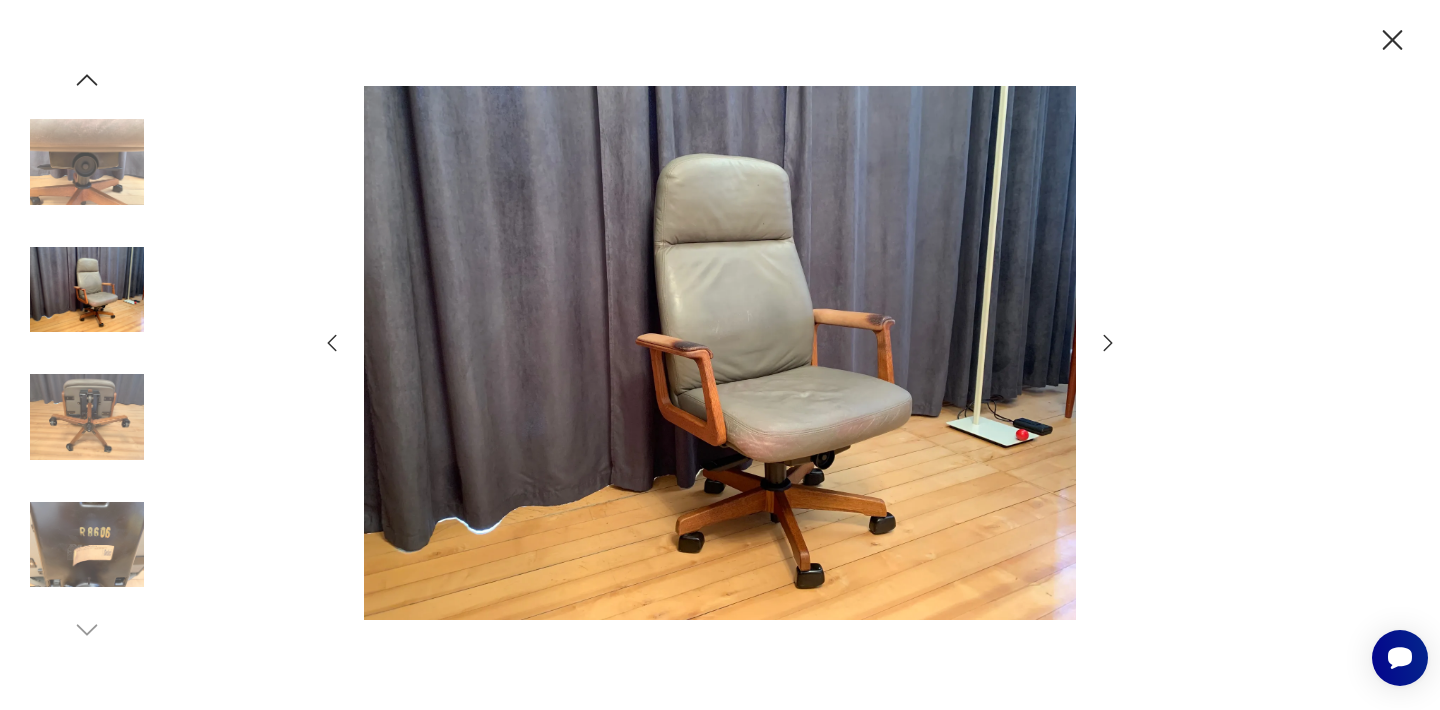 click 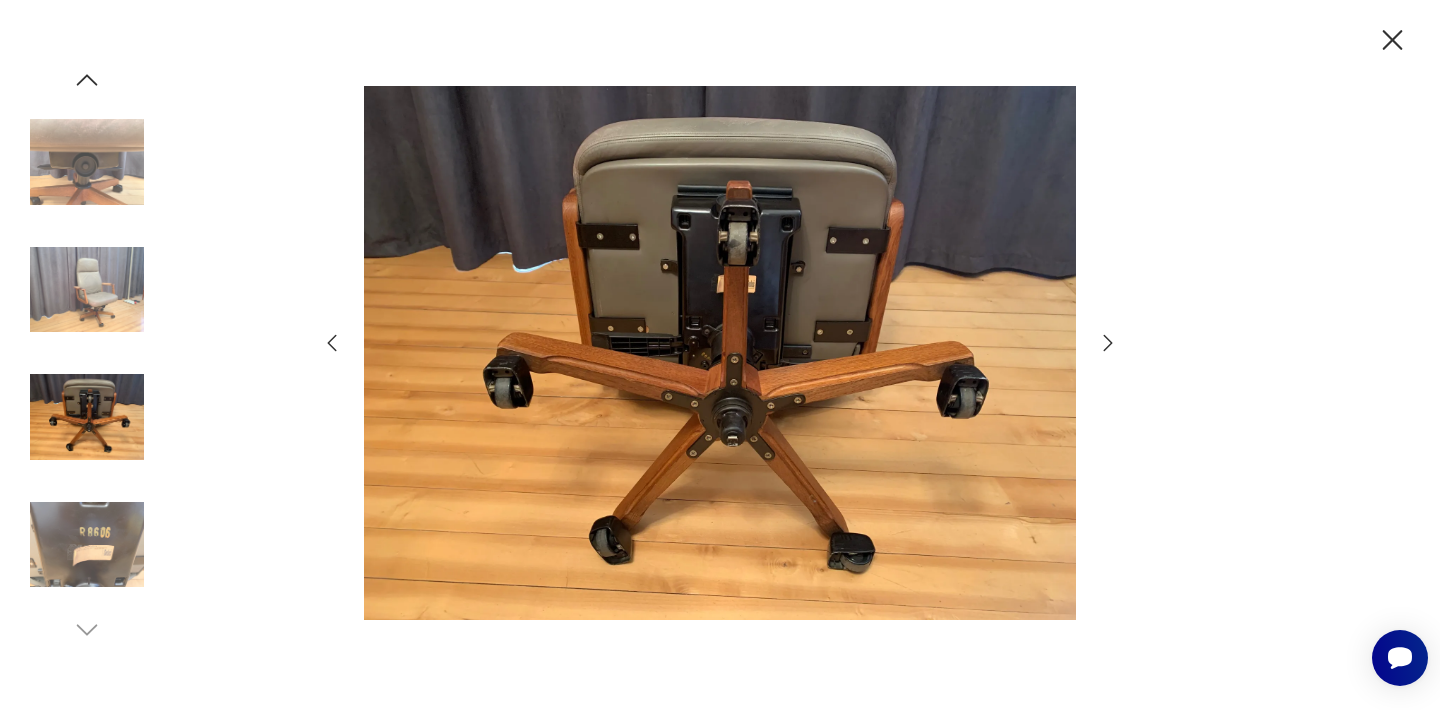 click 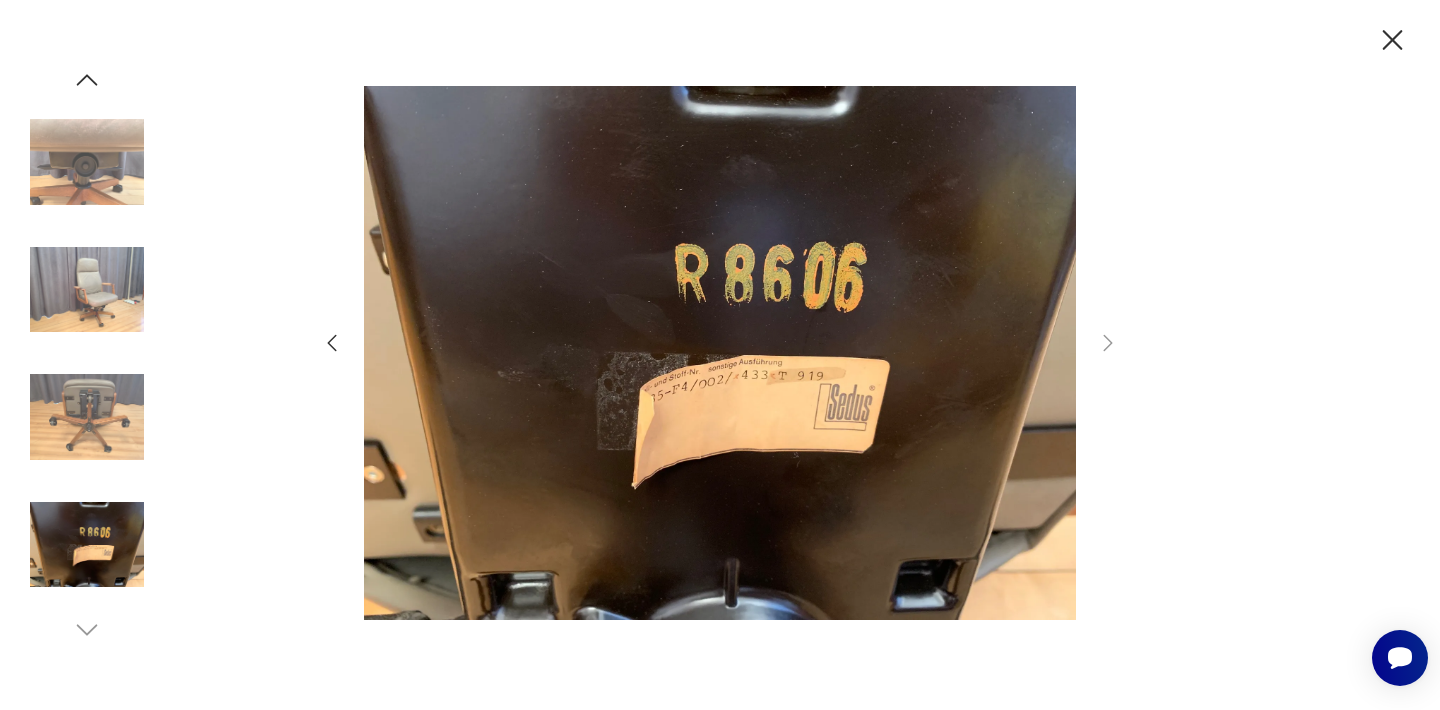 click 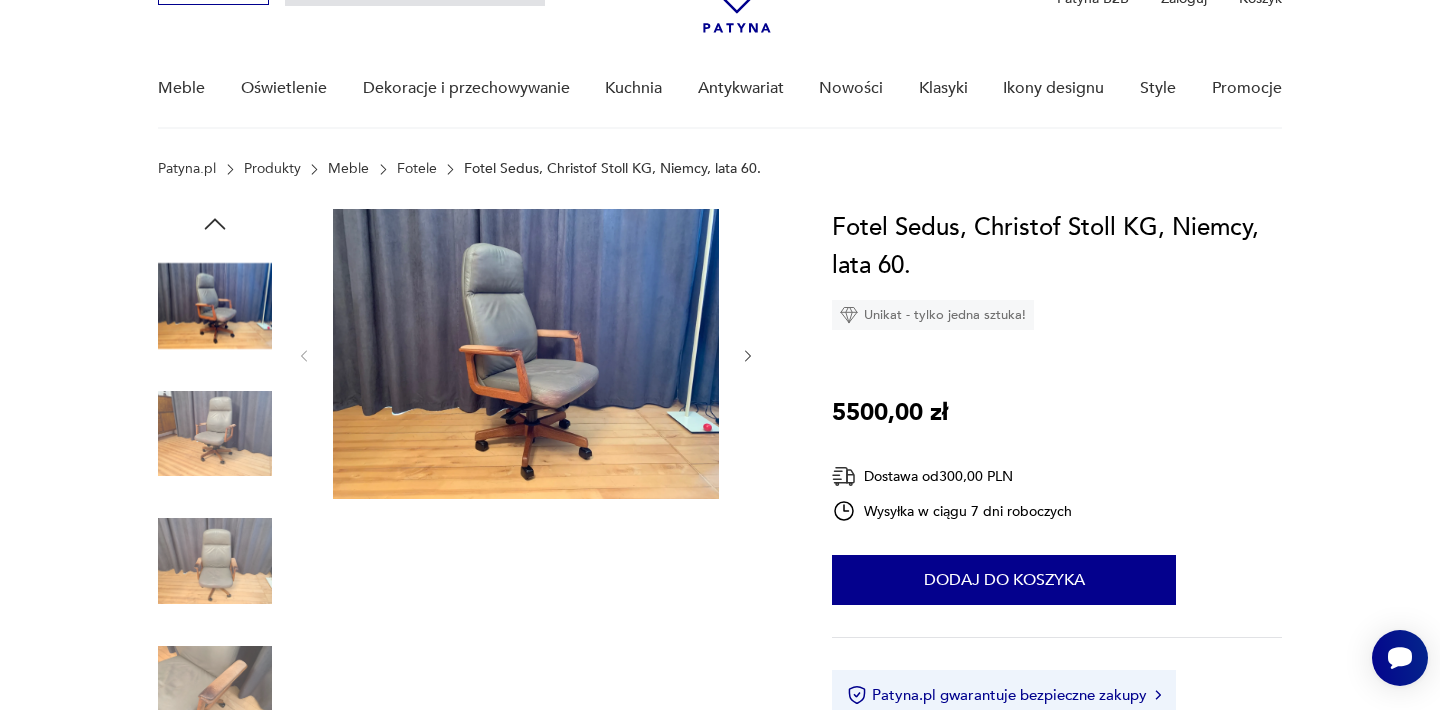 scroll, scrollTop: 120, scrollLeft: 0, axis: vertical 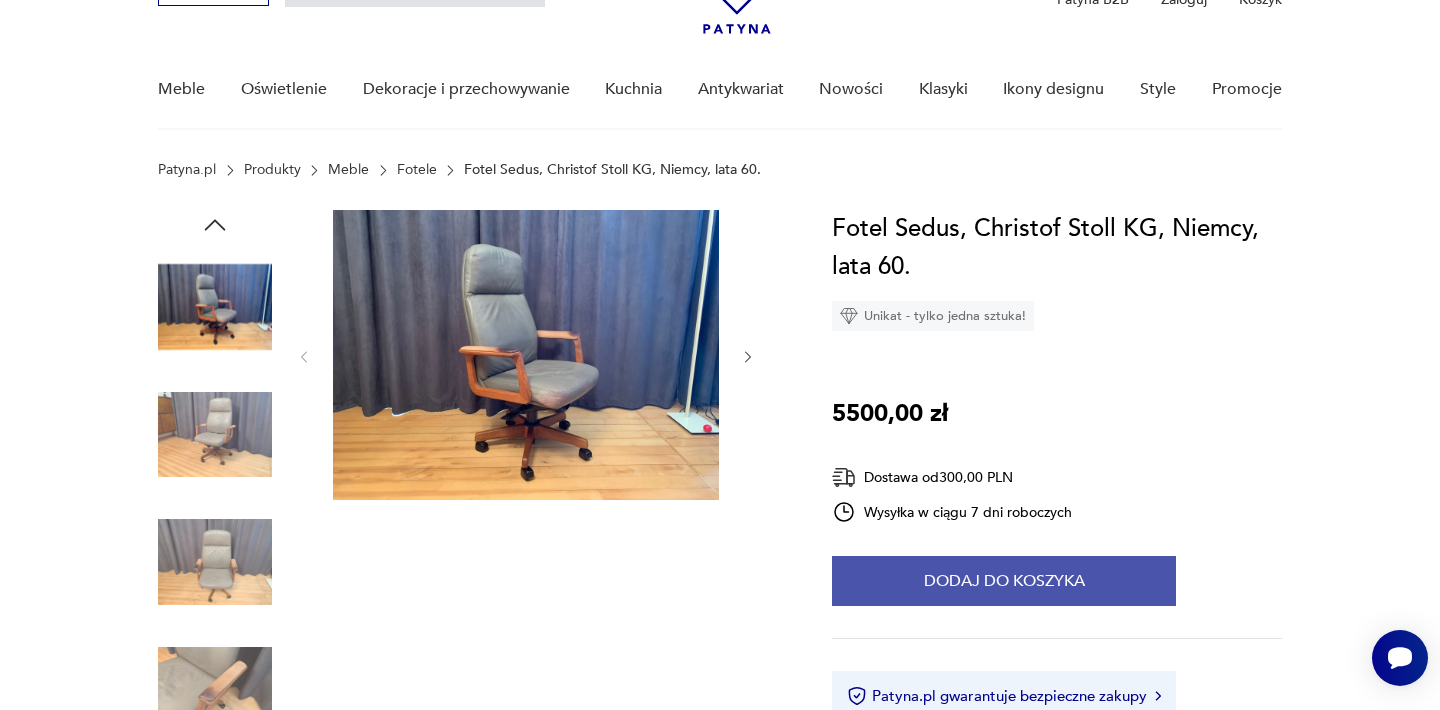 click on "Dodaj do koszyka" at bounding box center (1004, 581) 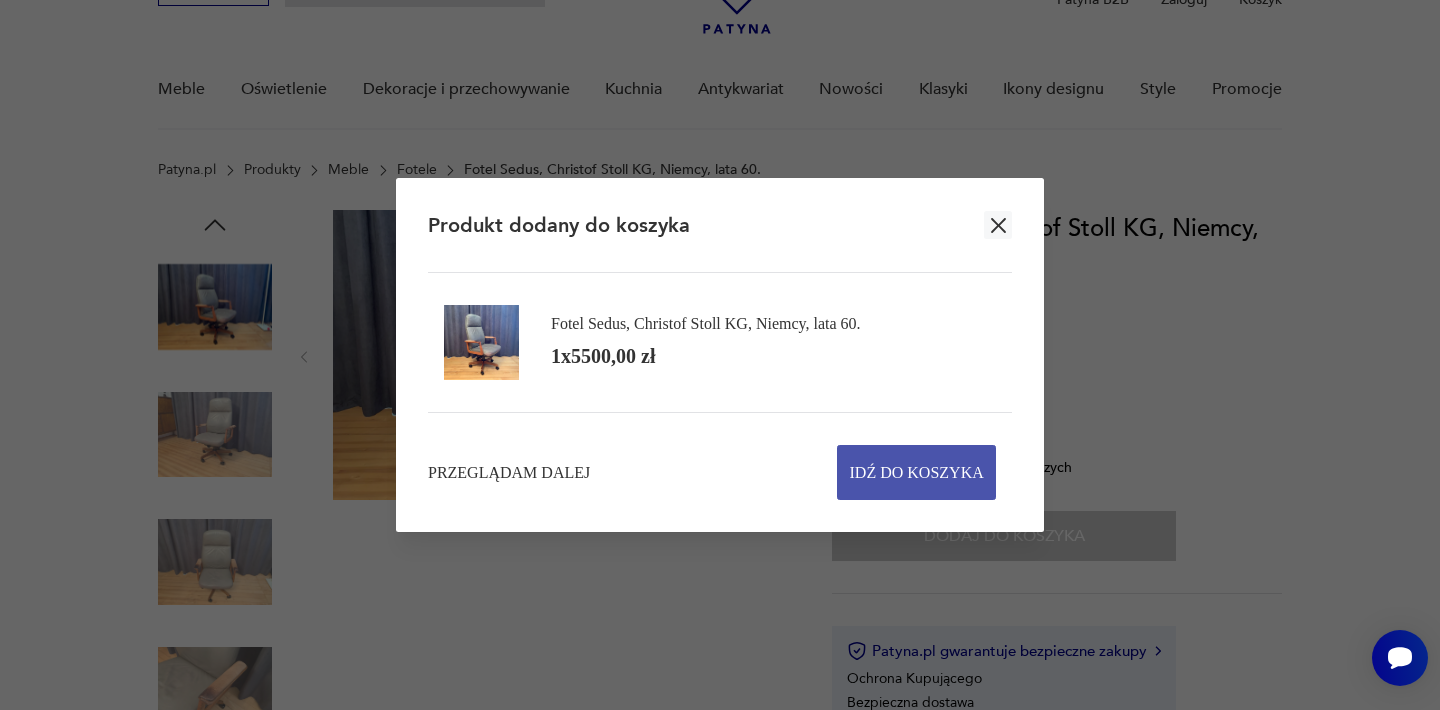 click on "Idź do koszyka" at bounding box center (917, 472) 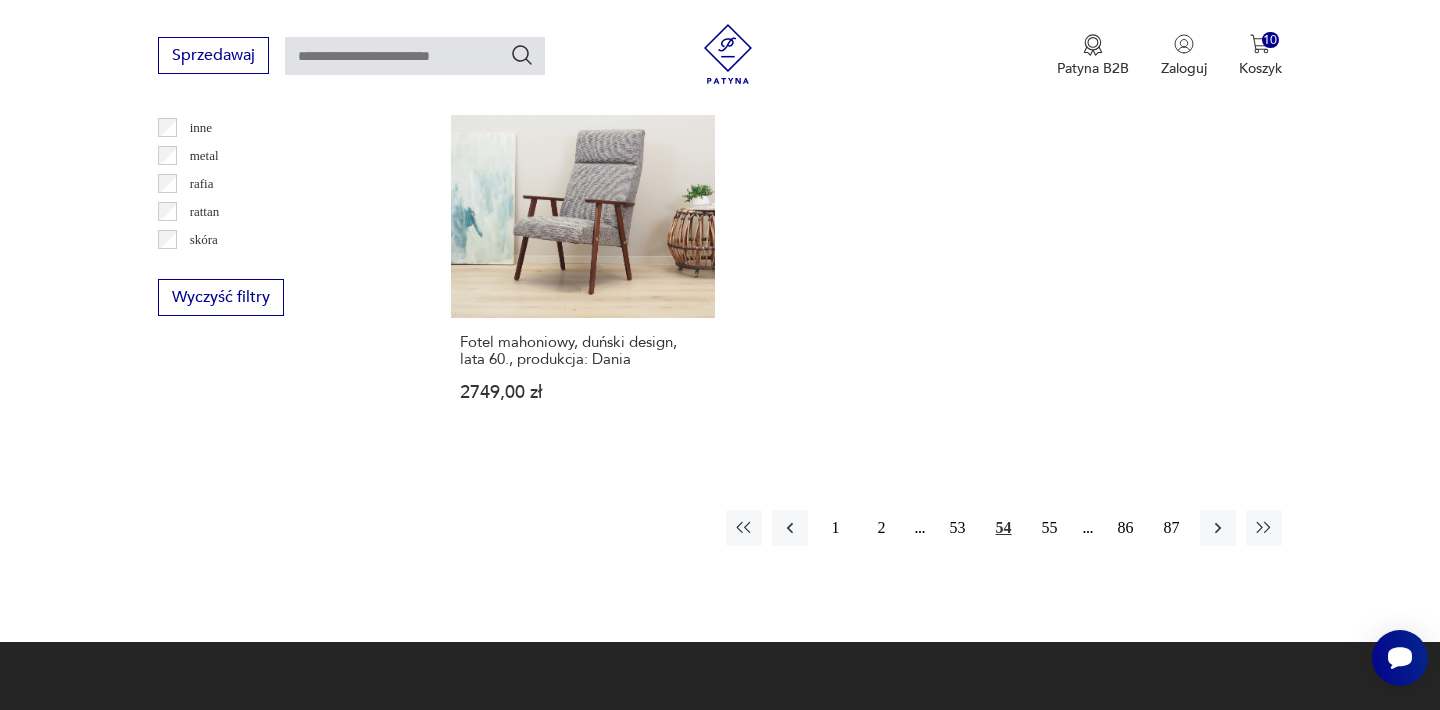 scroll, scrollTop: 2968, scrollLeft: 0, axis: vertical 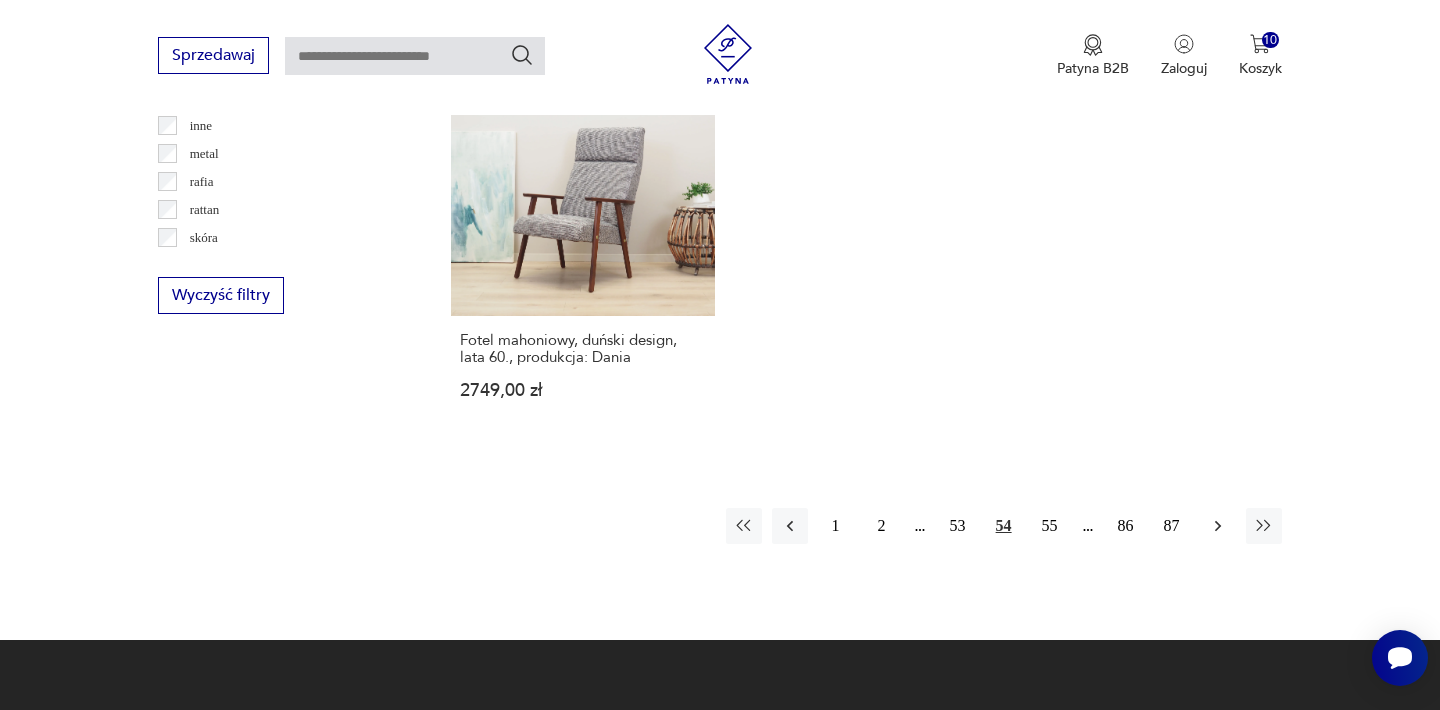 click 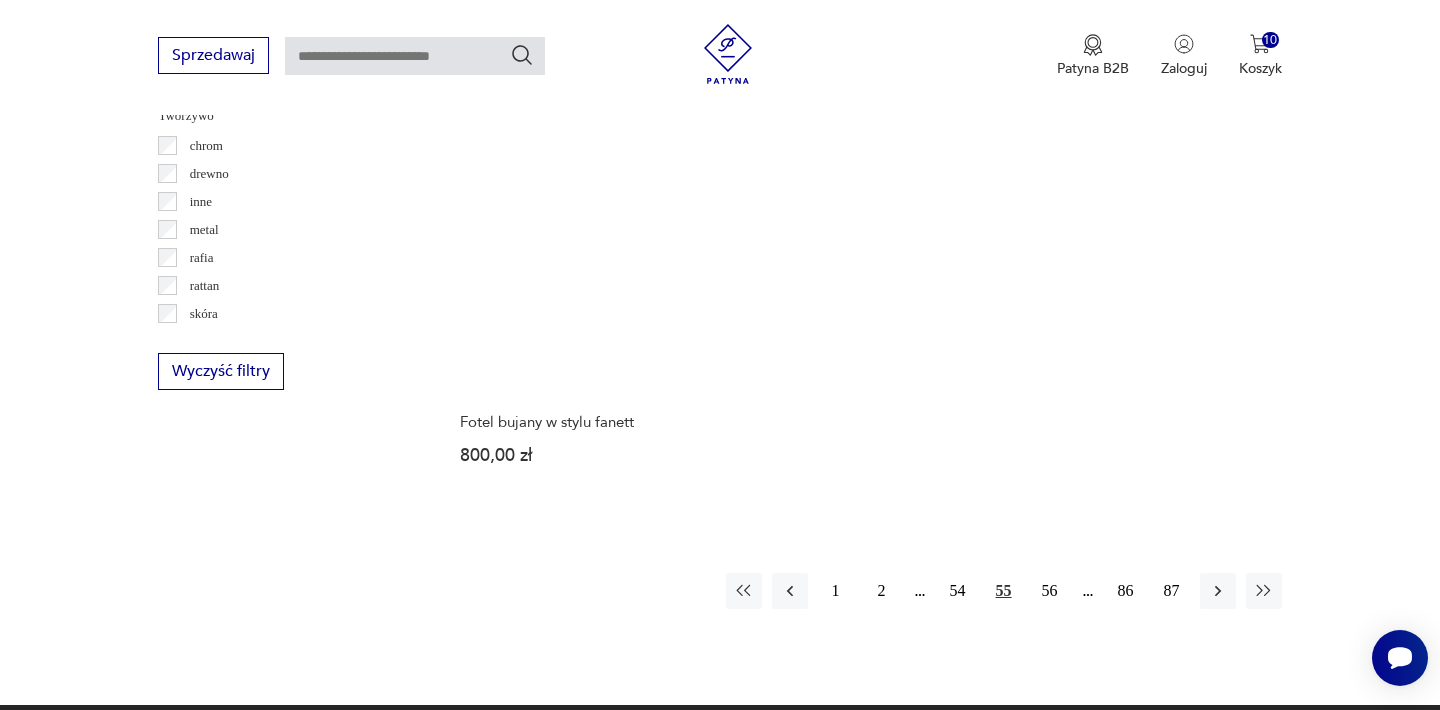 scroll, scrollTop: 2932, scrollLeft: 0, axis: vertical 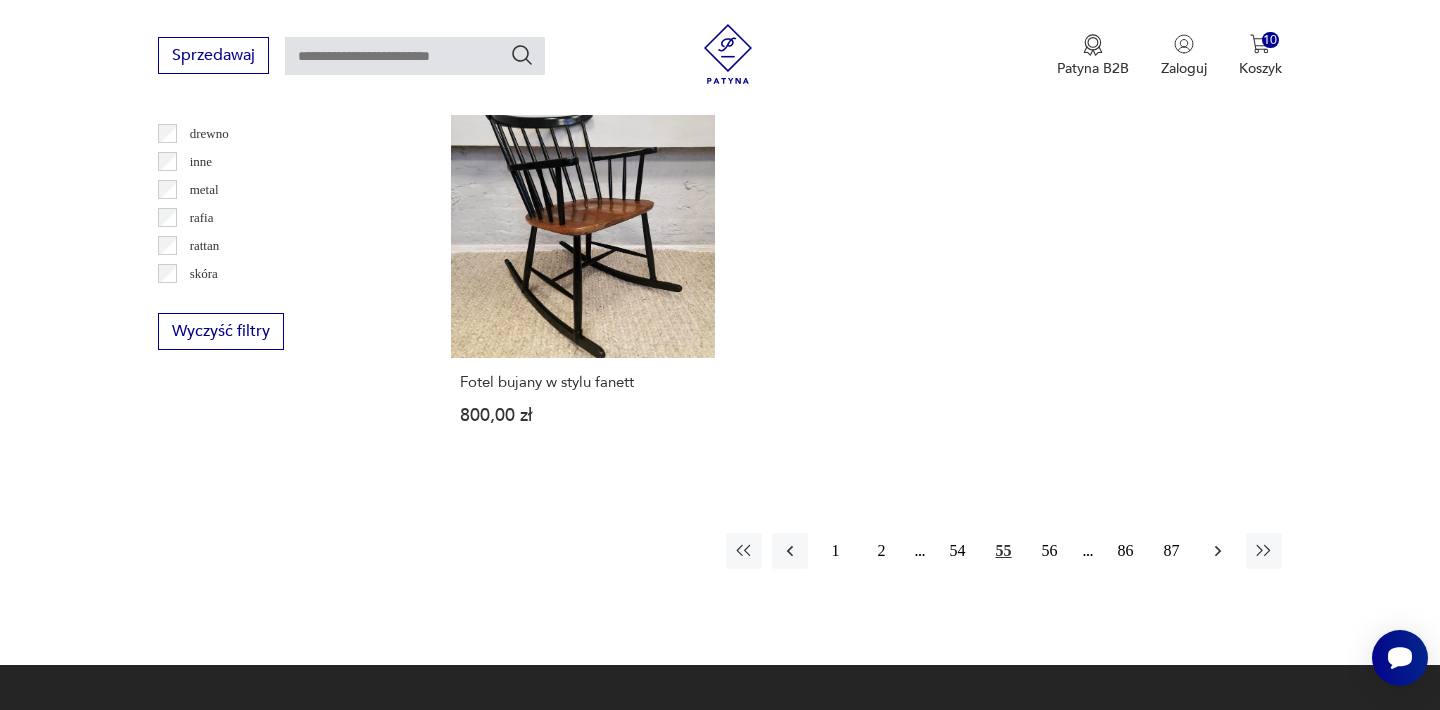 click 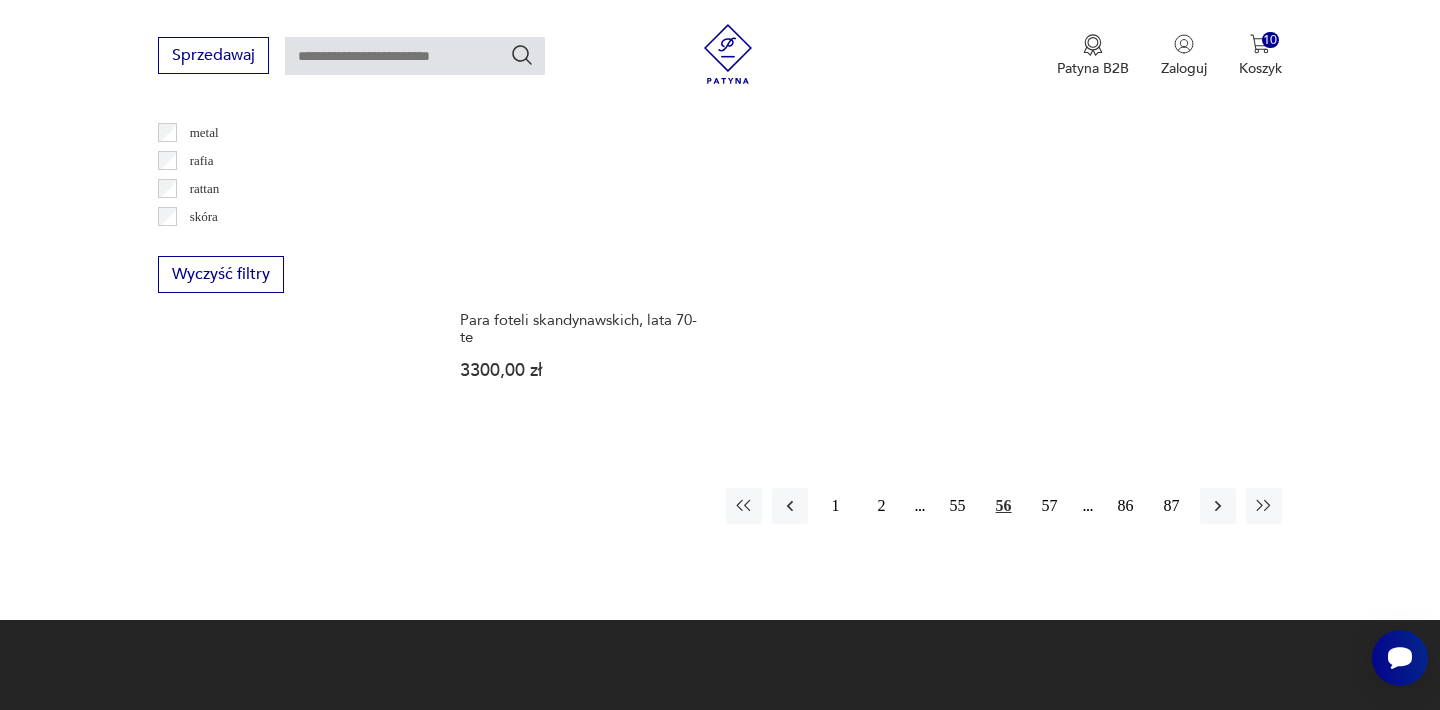 scroll, scrollTop: 3052, scrollLeft: 0, axis: vertical 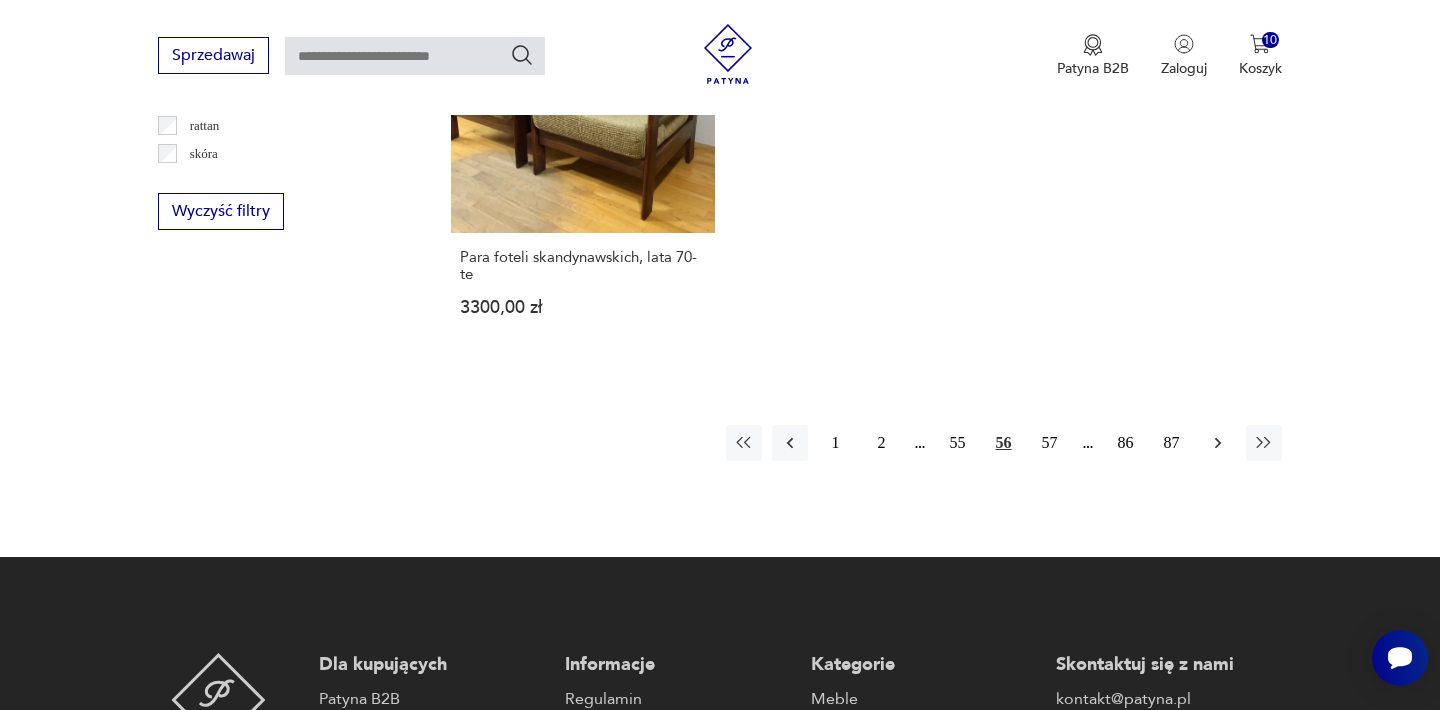 click 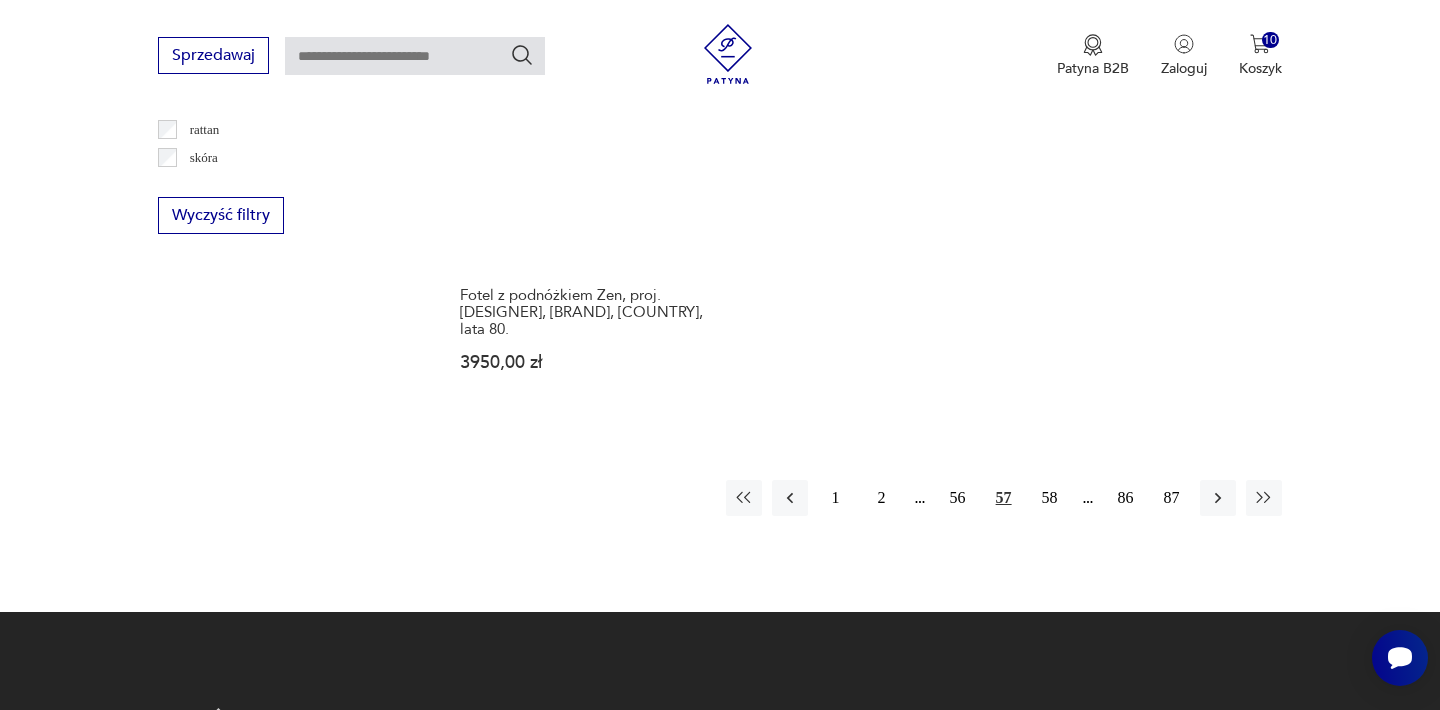 scroll, scrollTop: 3052, scrollLeft: 0, axis: vertical 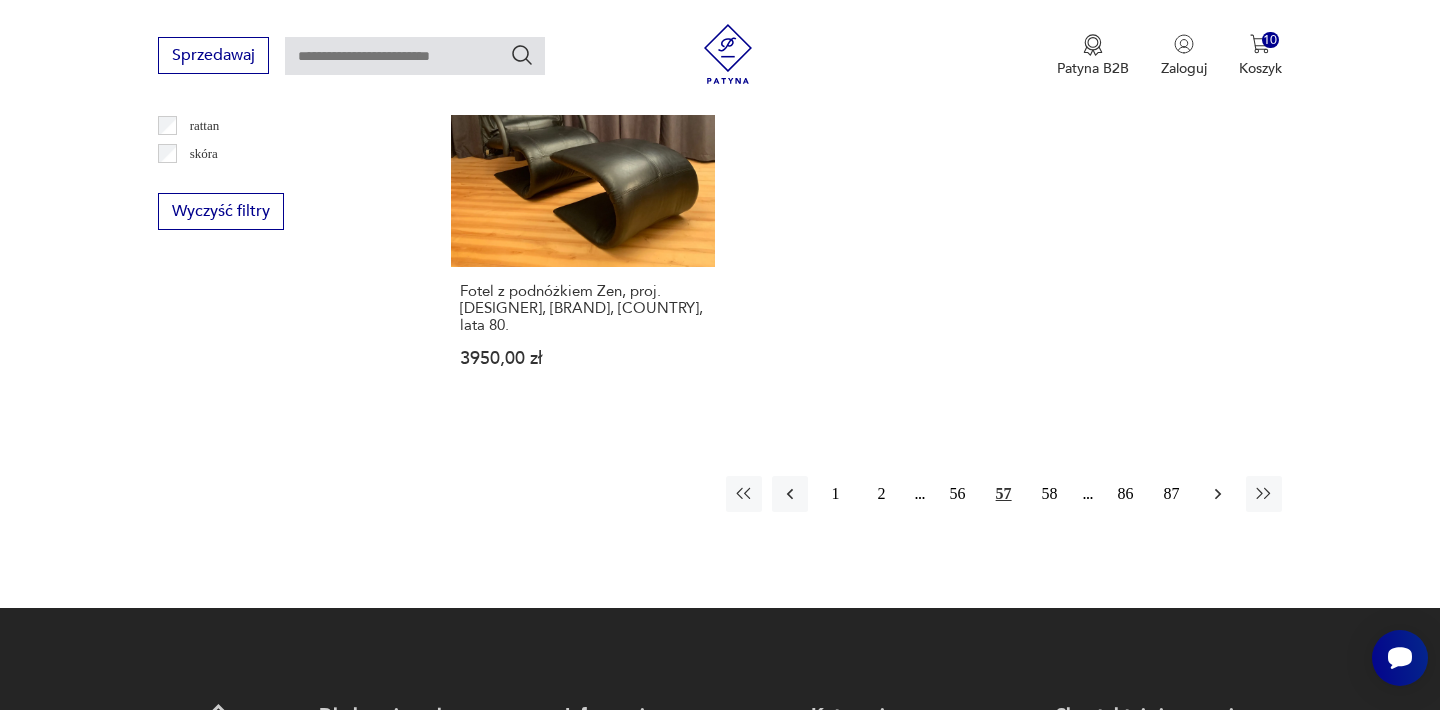 click 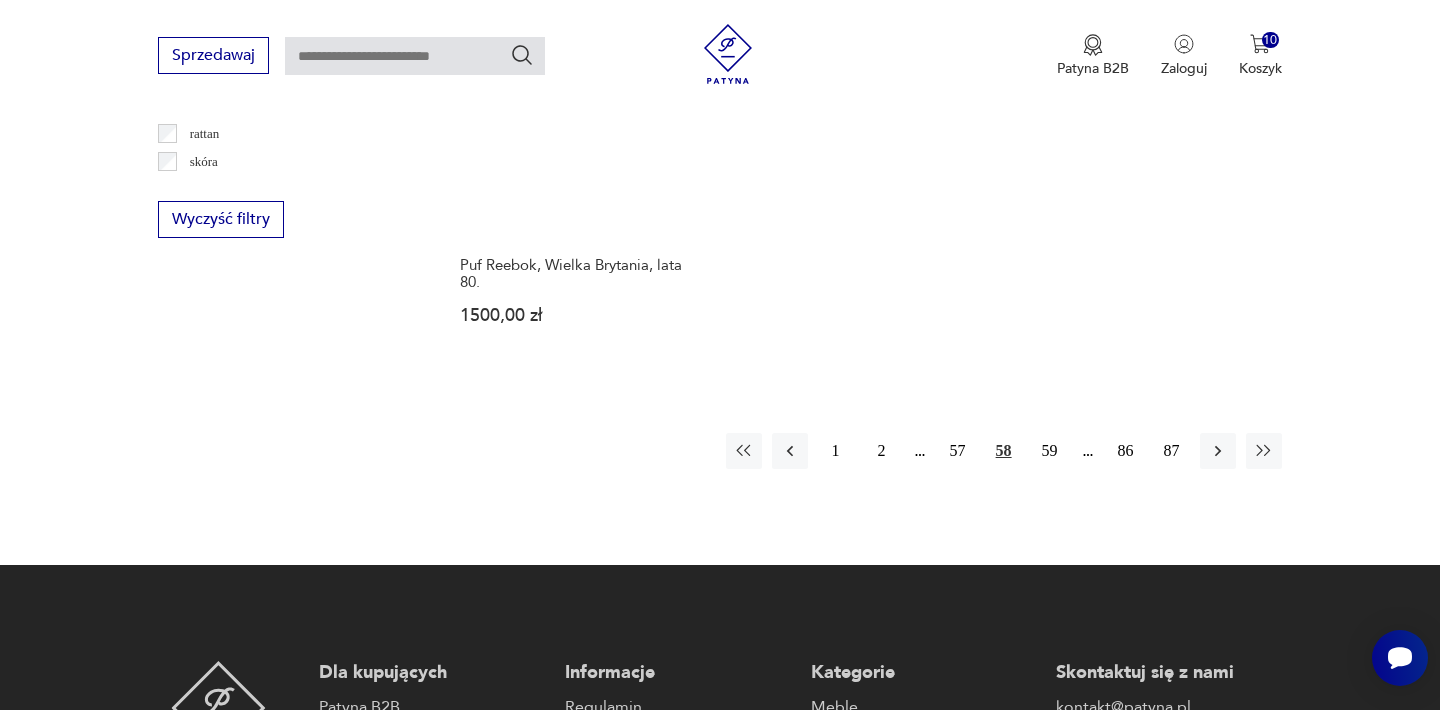 scroll, scrollTop: 3052, scrollLeft: 0, axis: vertical 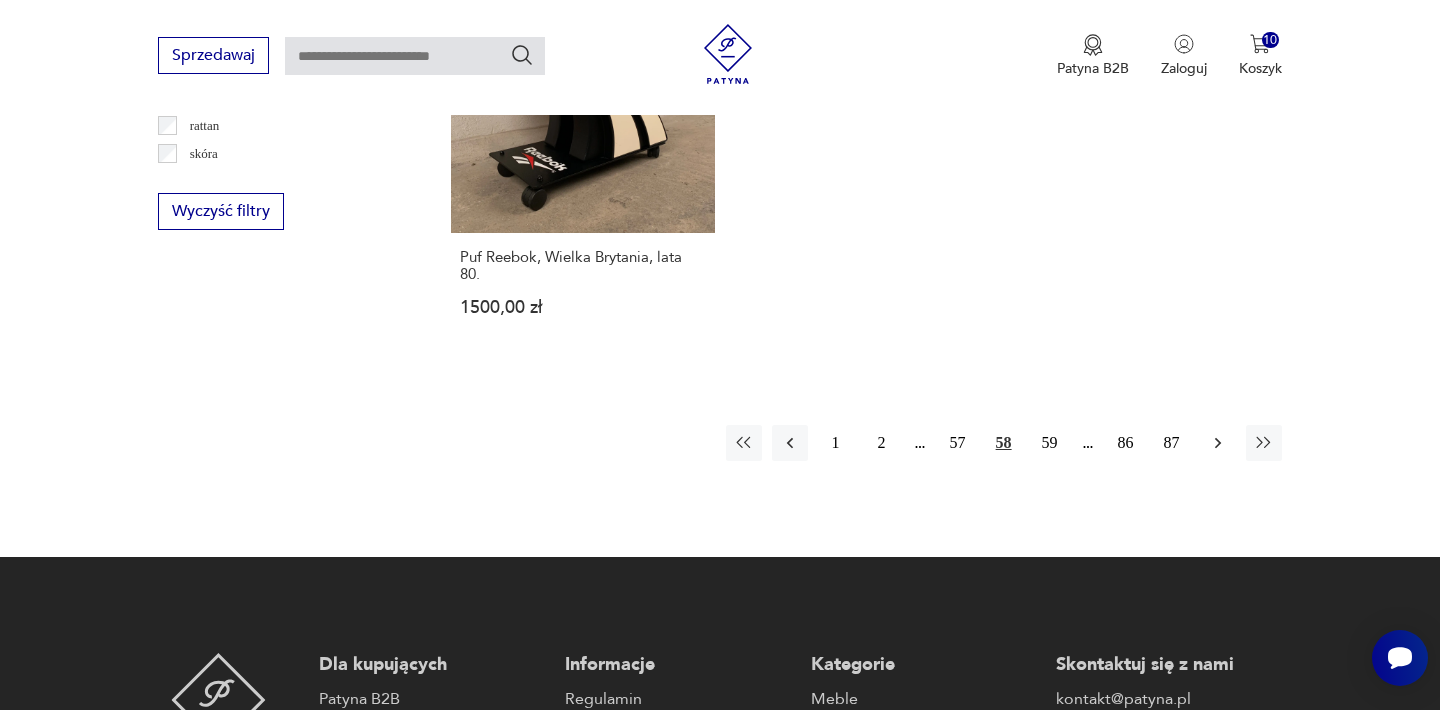 click 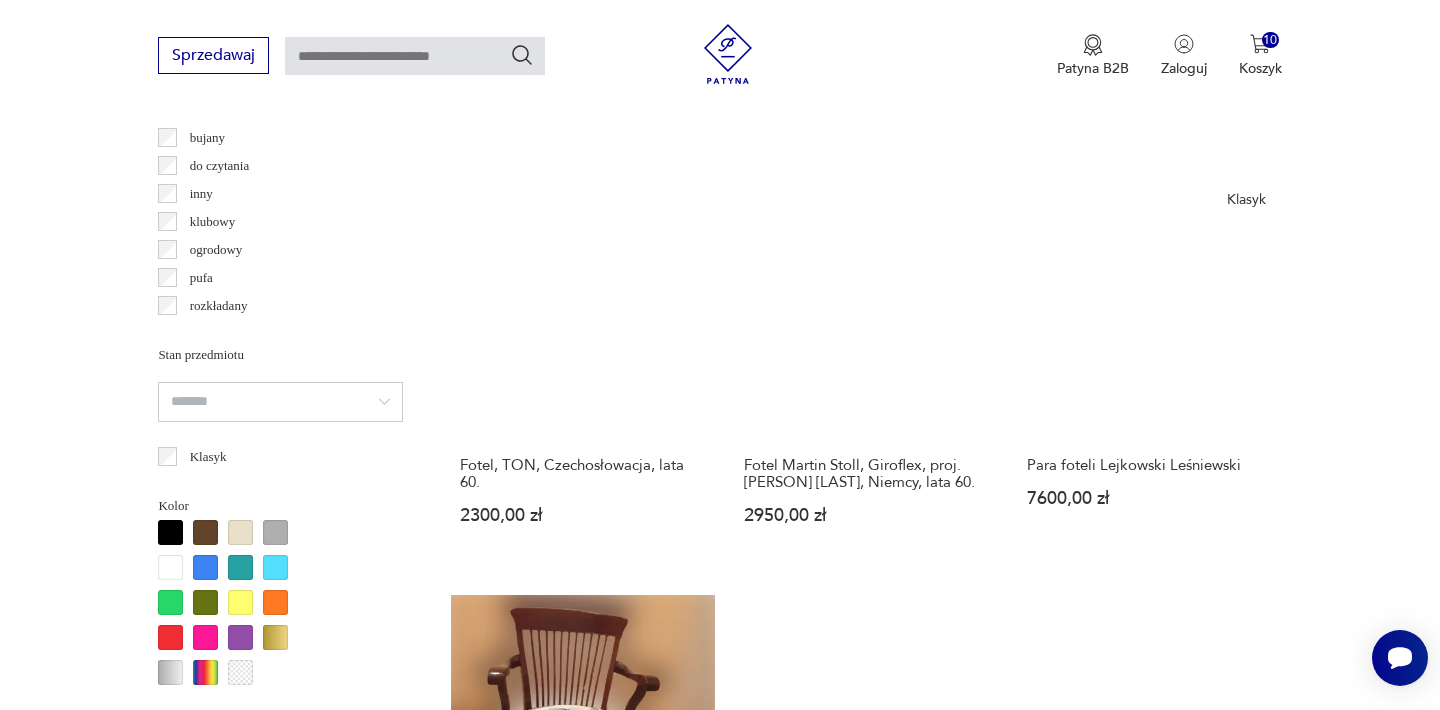 scroll, scrollTop: 1572, scrollLeft: 0, axis: vertical 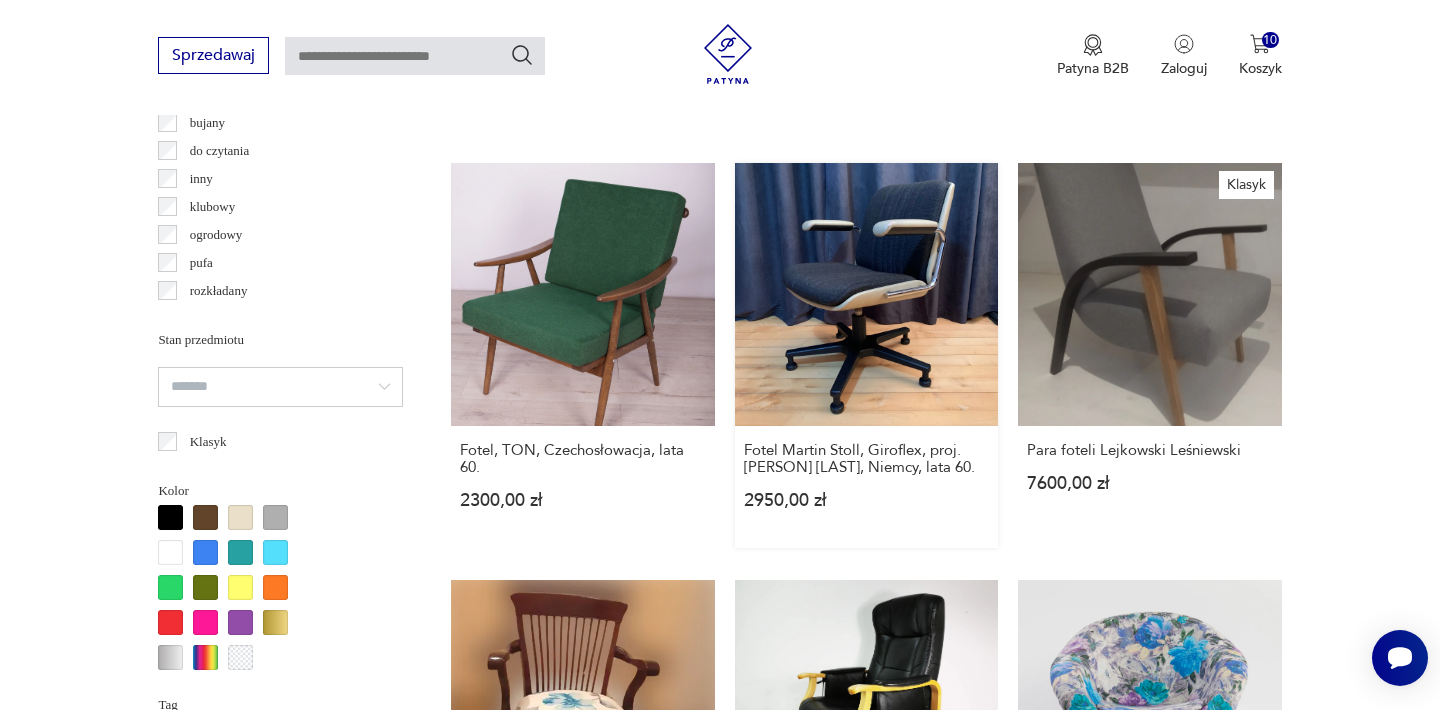 click on "Fotel Martin Stoll, Giroflex, proj. Karl Dittert, [COUNTRY], lata 60. [PRICE]" at bounding box center (866, 355) 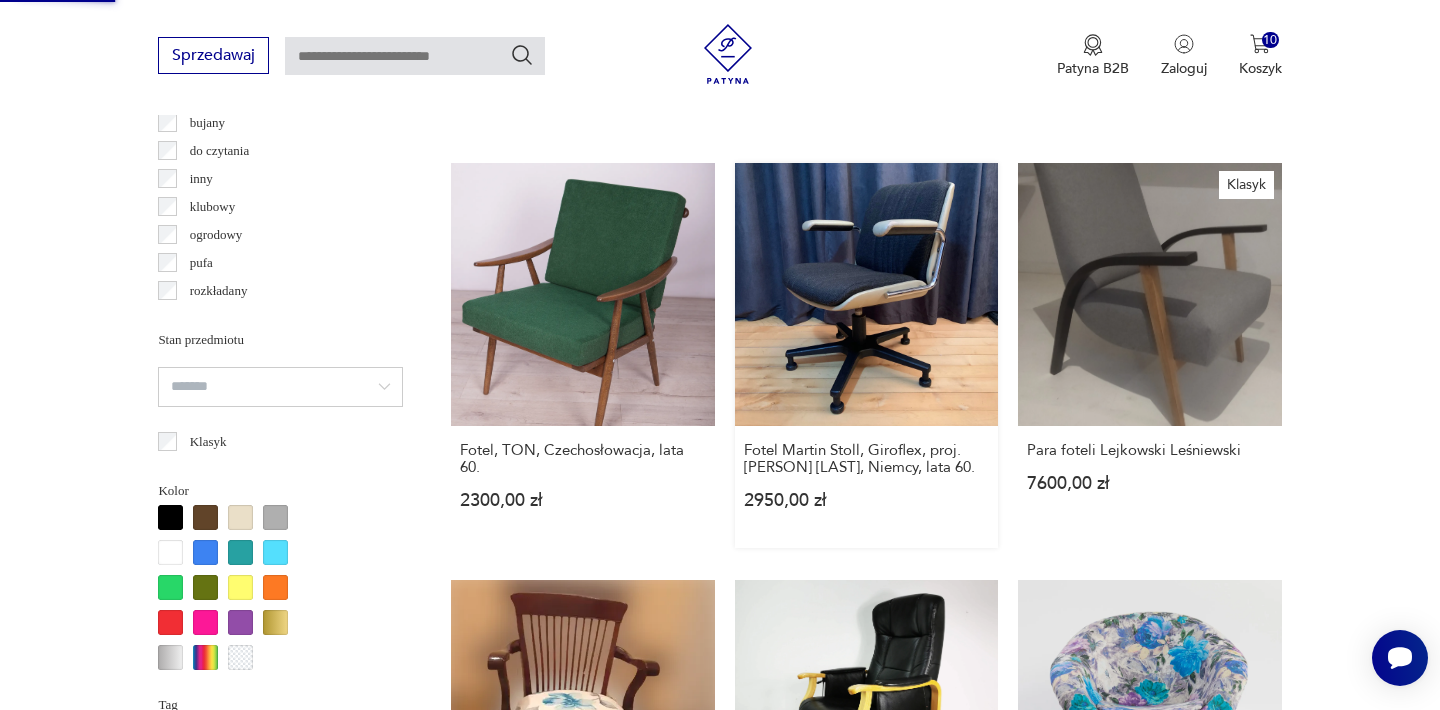 scroll, scrollTop: 341, scrollLeft: 0, axis: vertical 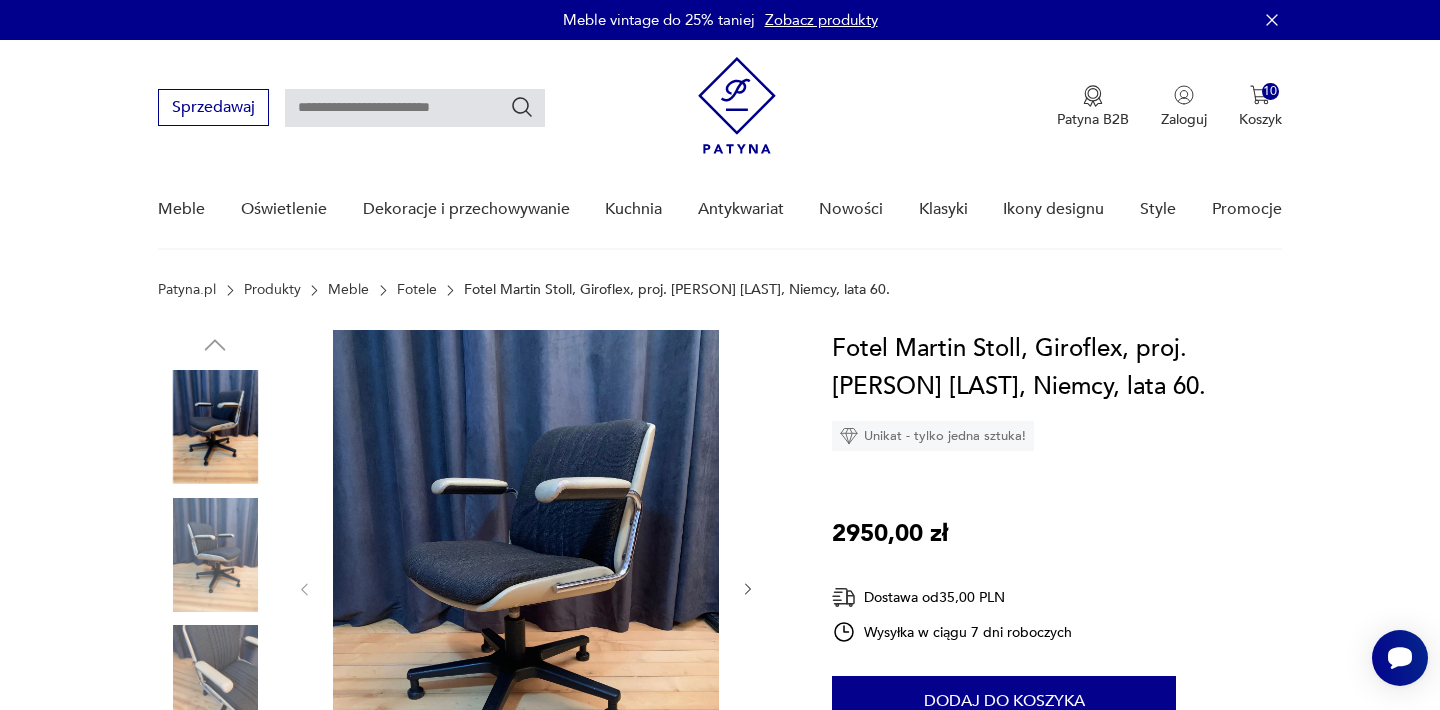click at bounding box center [526, 587] 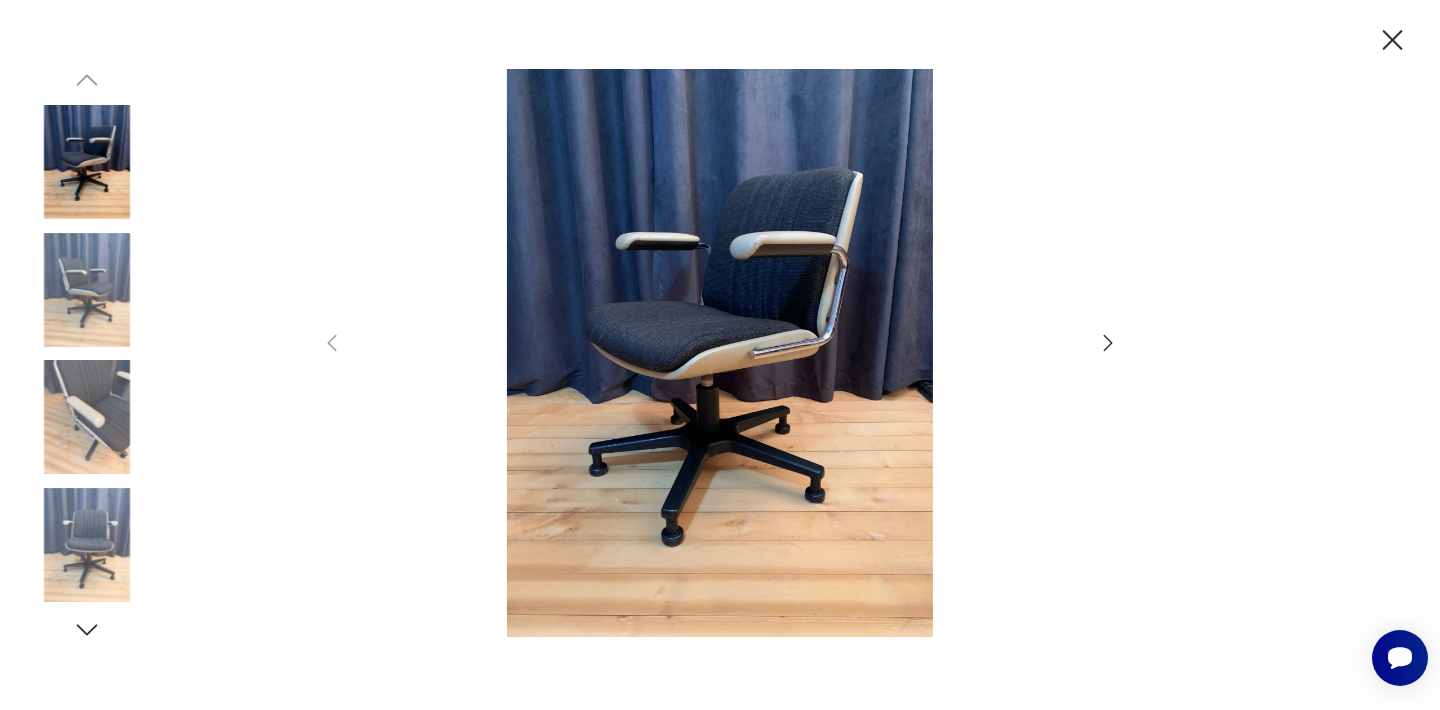 click 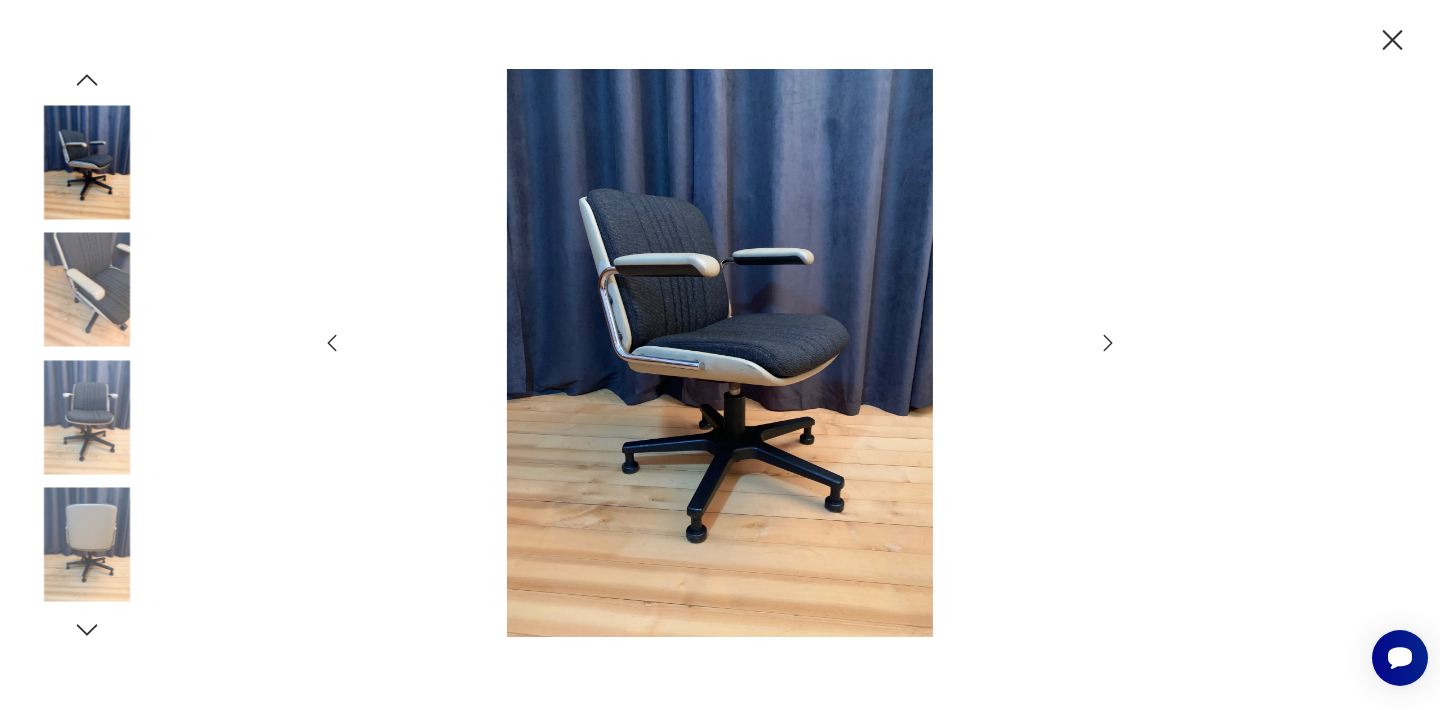 click 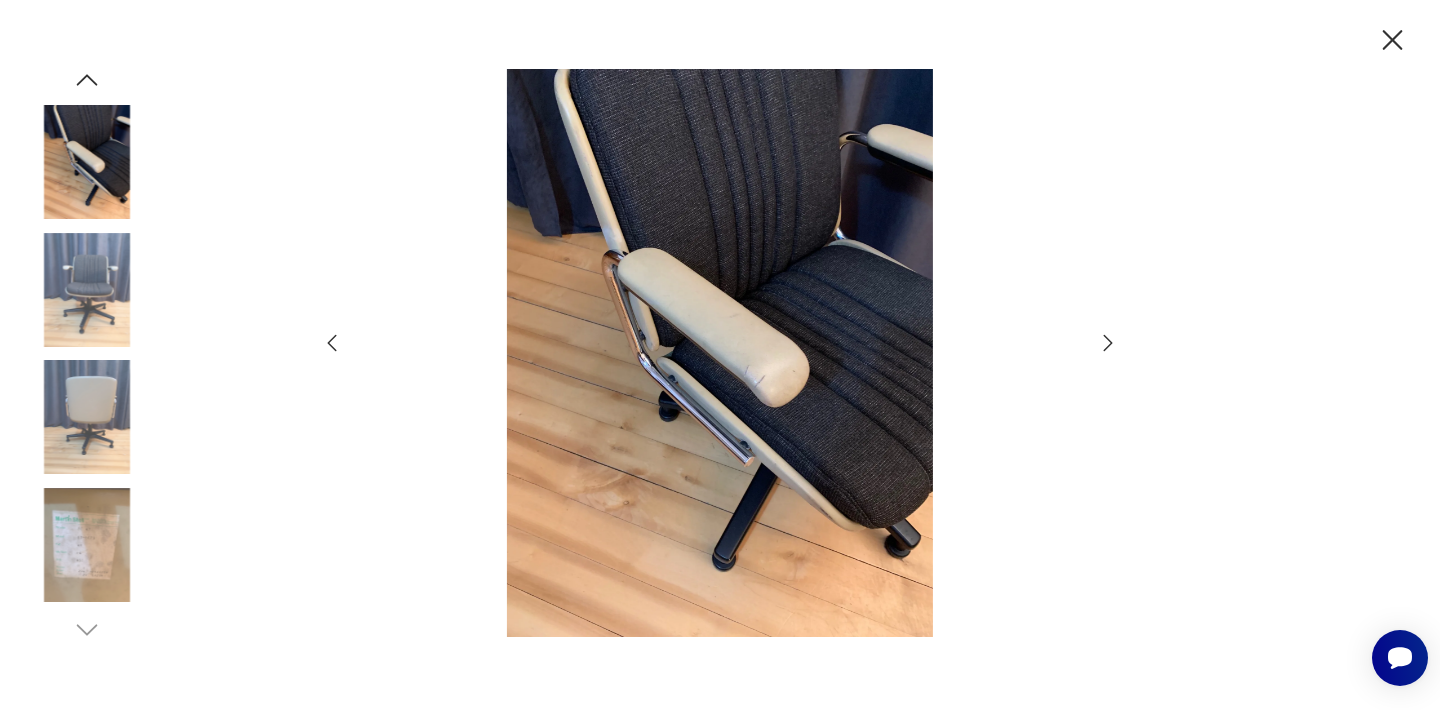 click 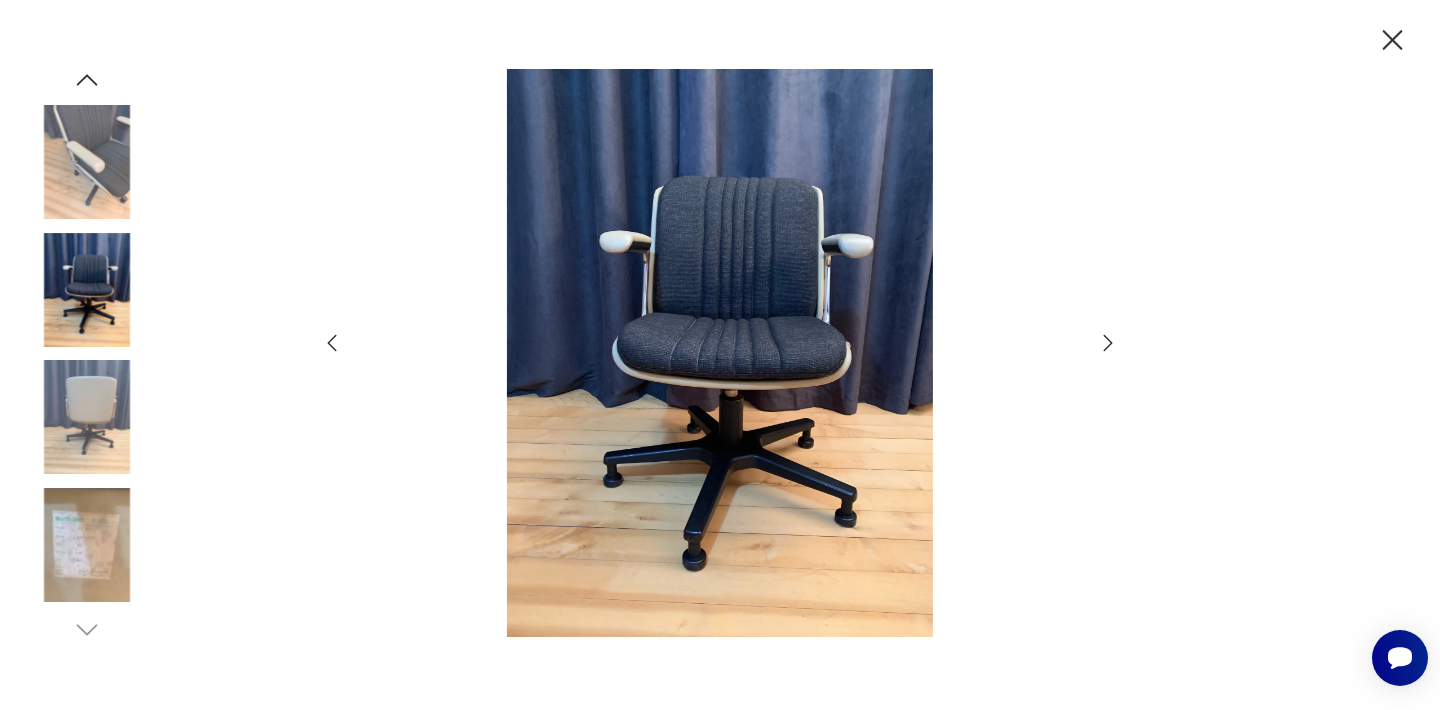 click 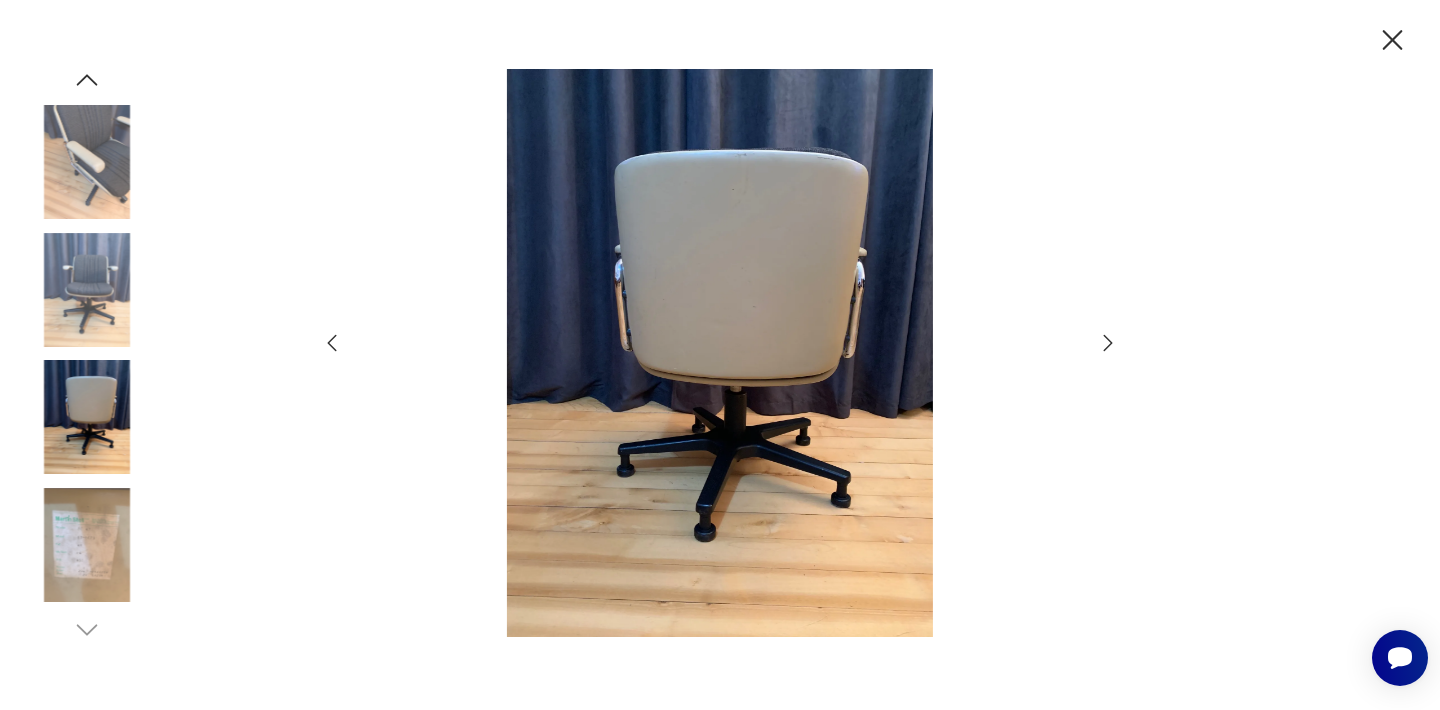 click 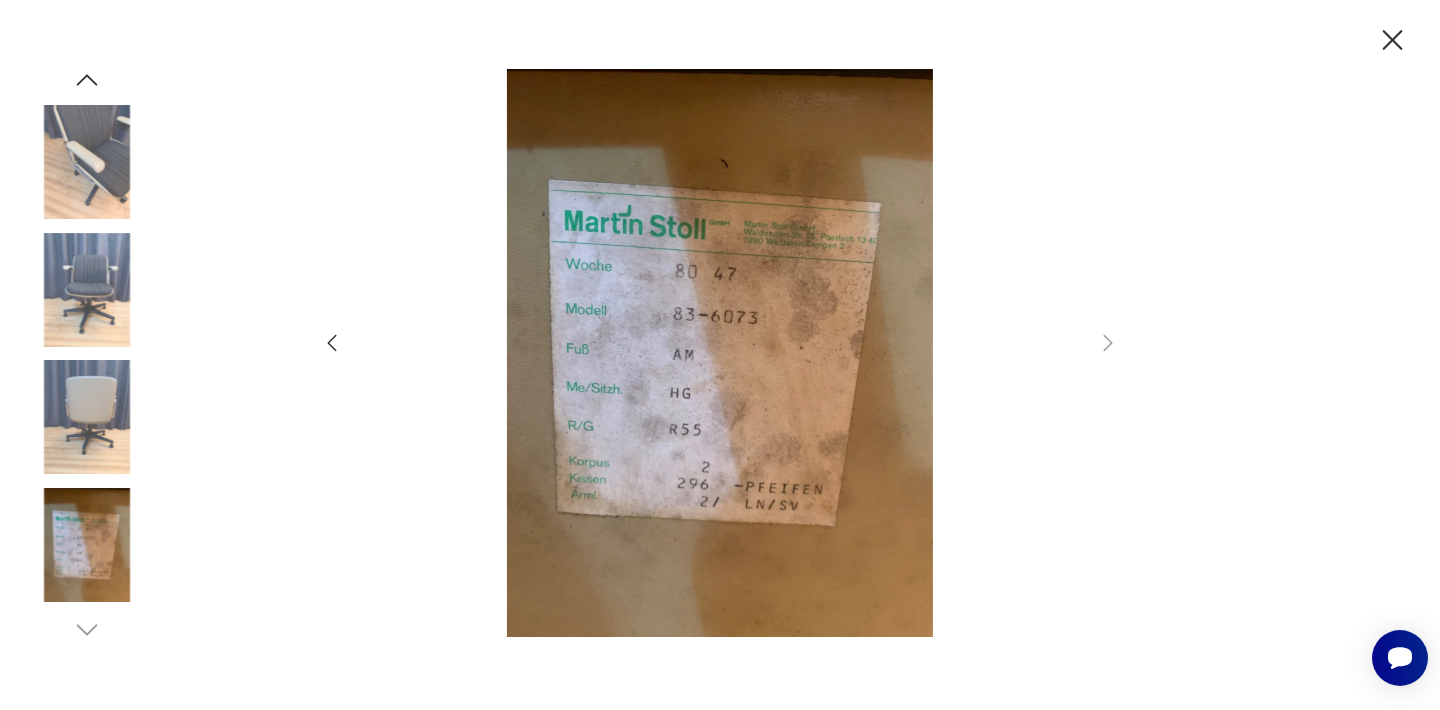 click 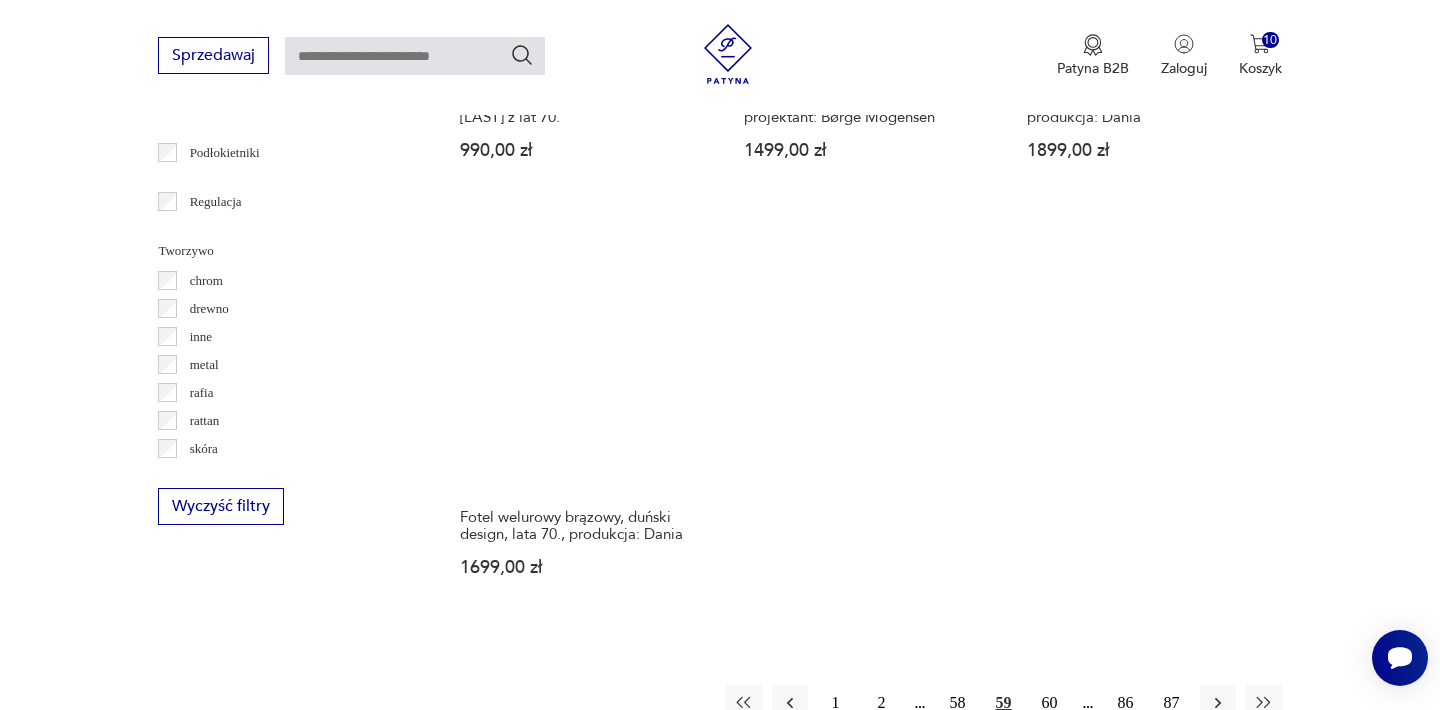scroll, scrollTop: 2788, scrollLeft: 0, axis: vertical 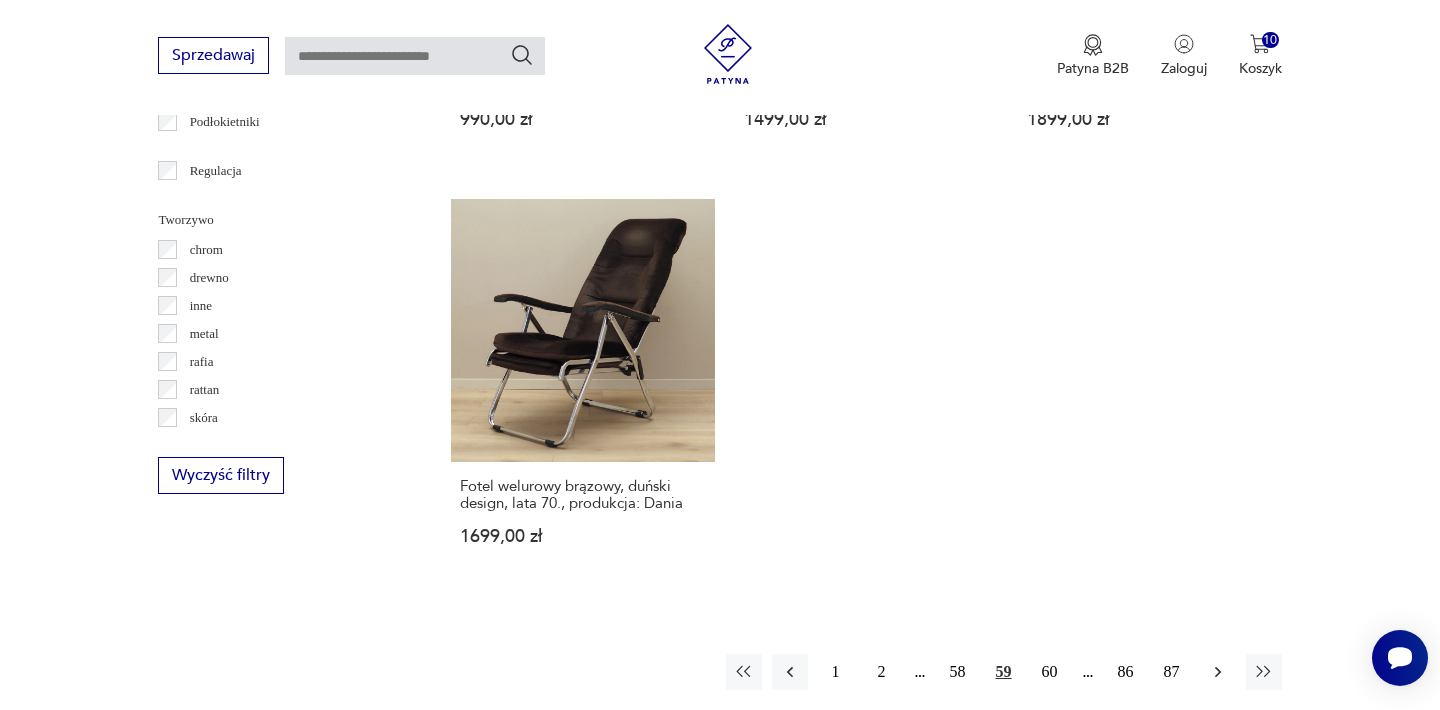 click 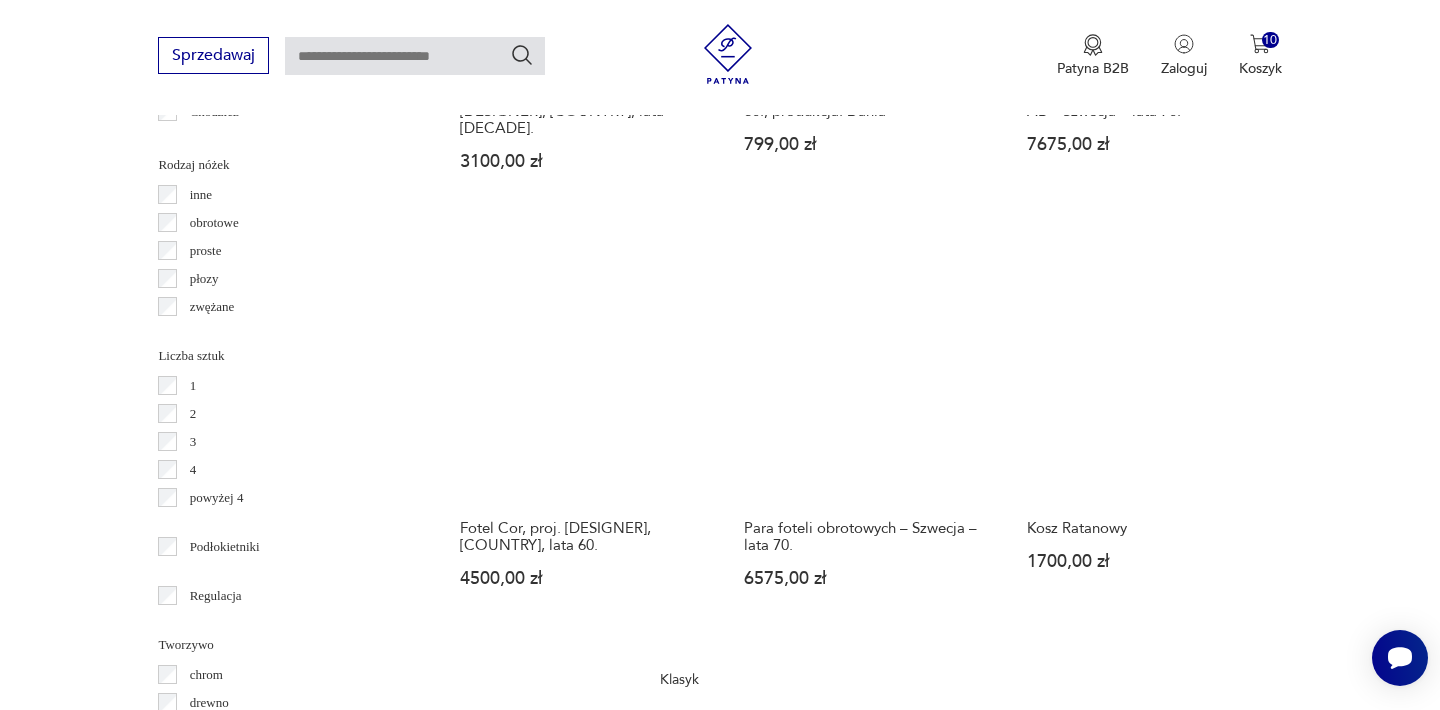scroll, scrollTop: 2372, scrollLeft: 0, axis: vertical 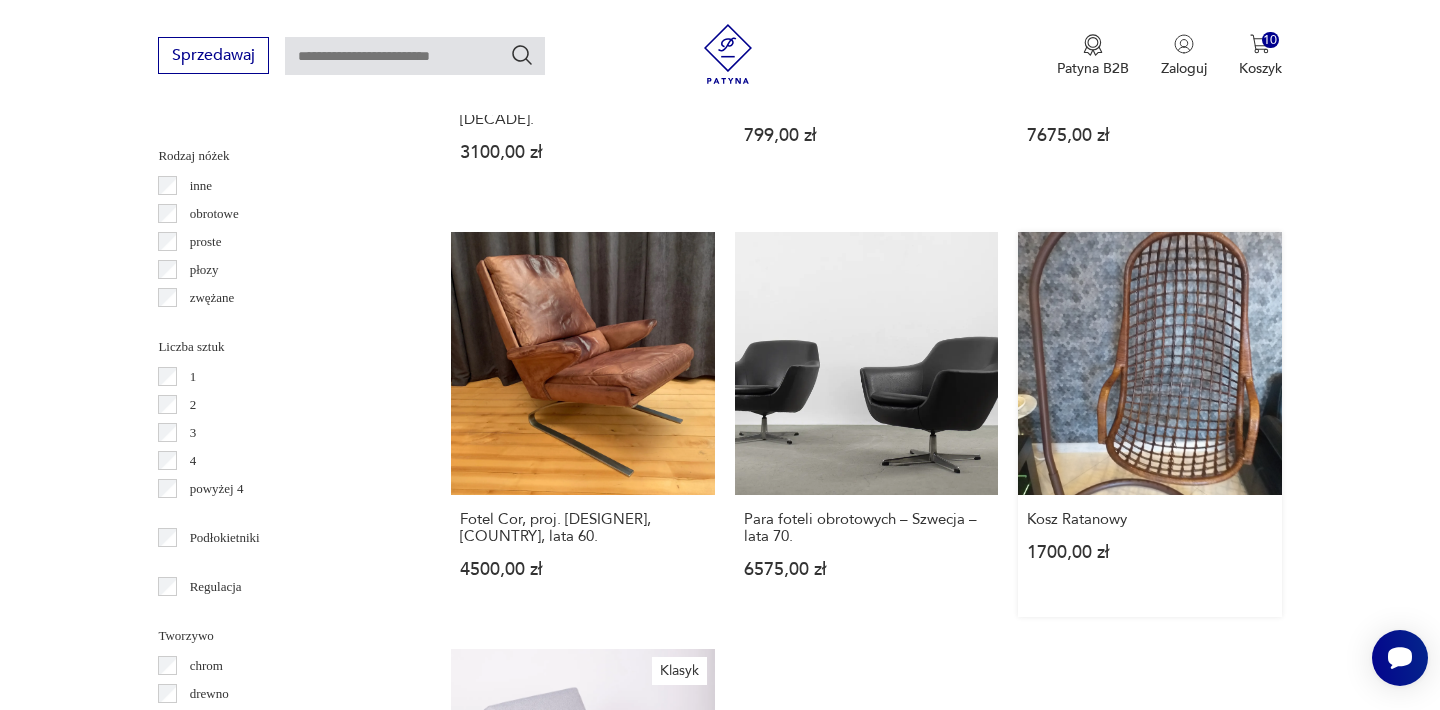 click on "Kosz Ratanowy [PRICE]" at bounding box center [1149, 424] 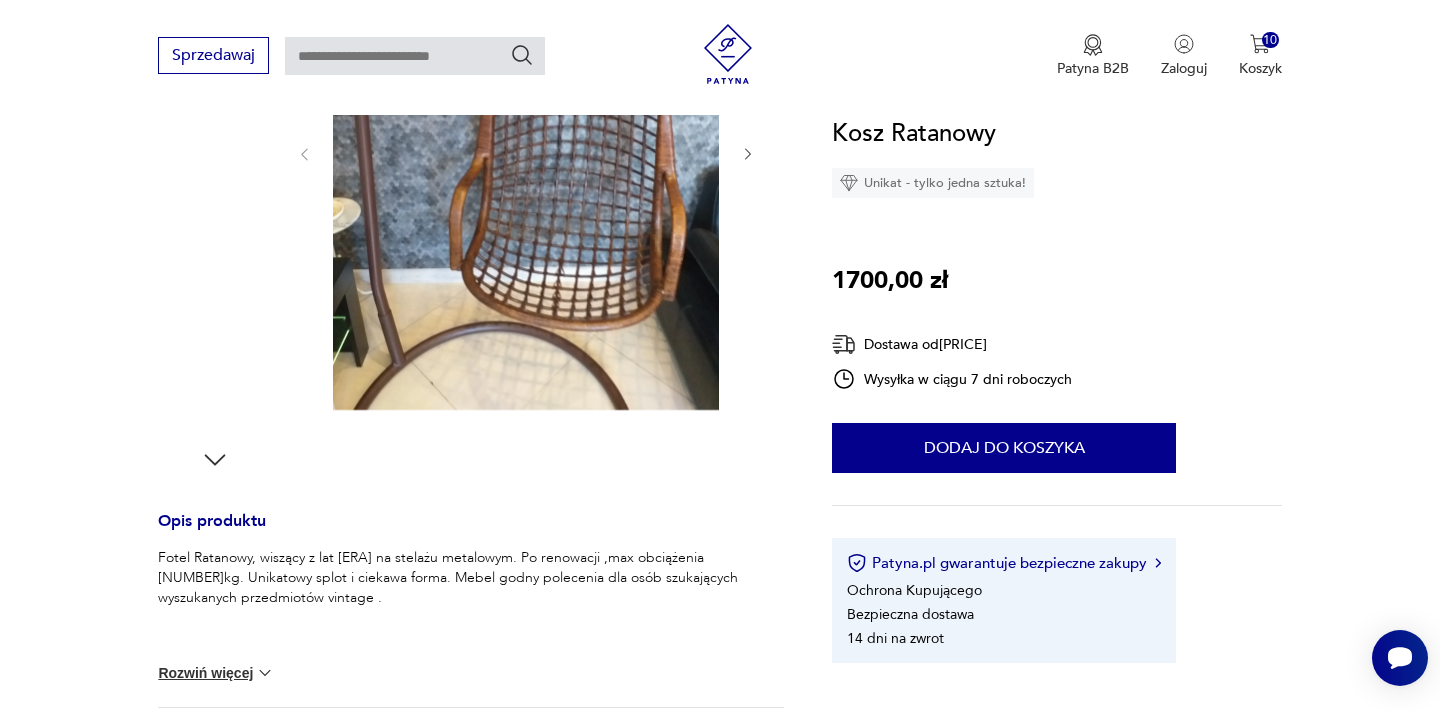 scroll, scrollTop: 440, scrollLeft: 0, axis: vertical 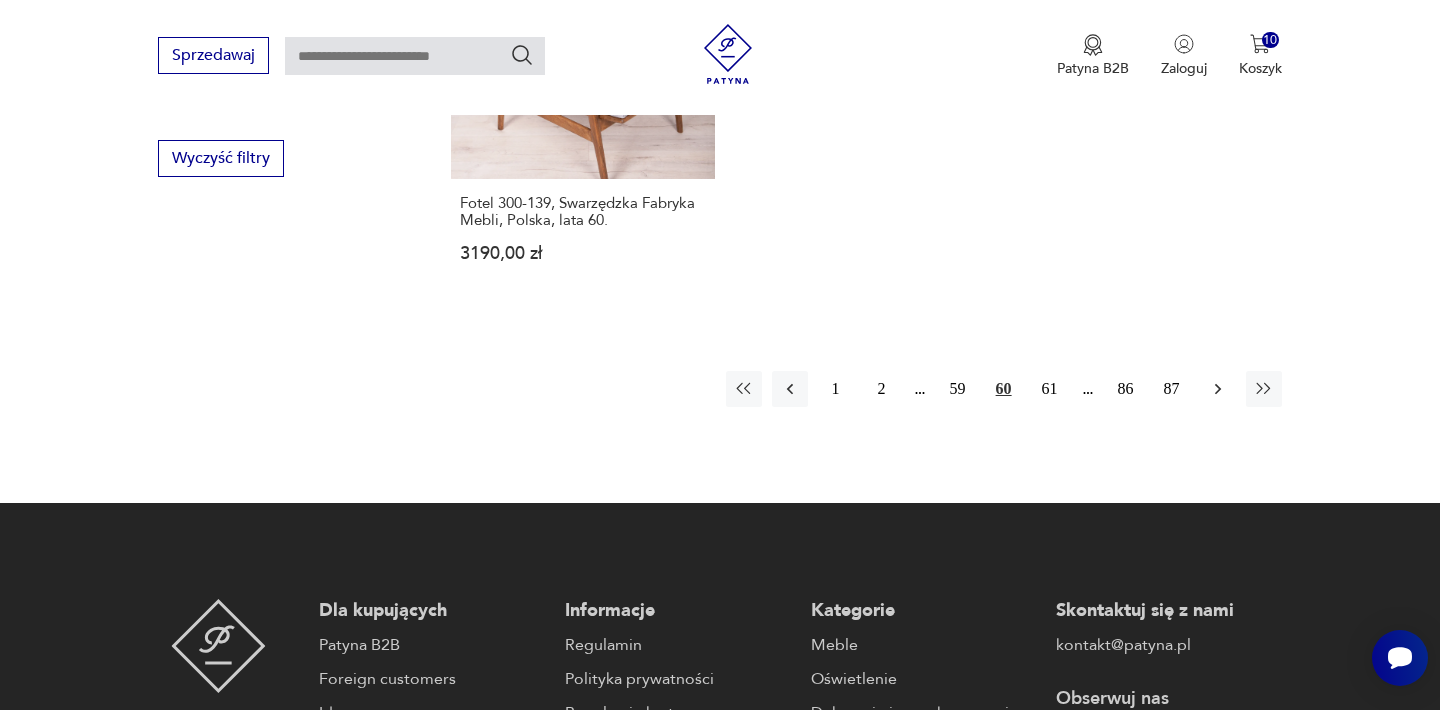 click 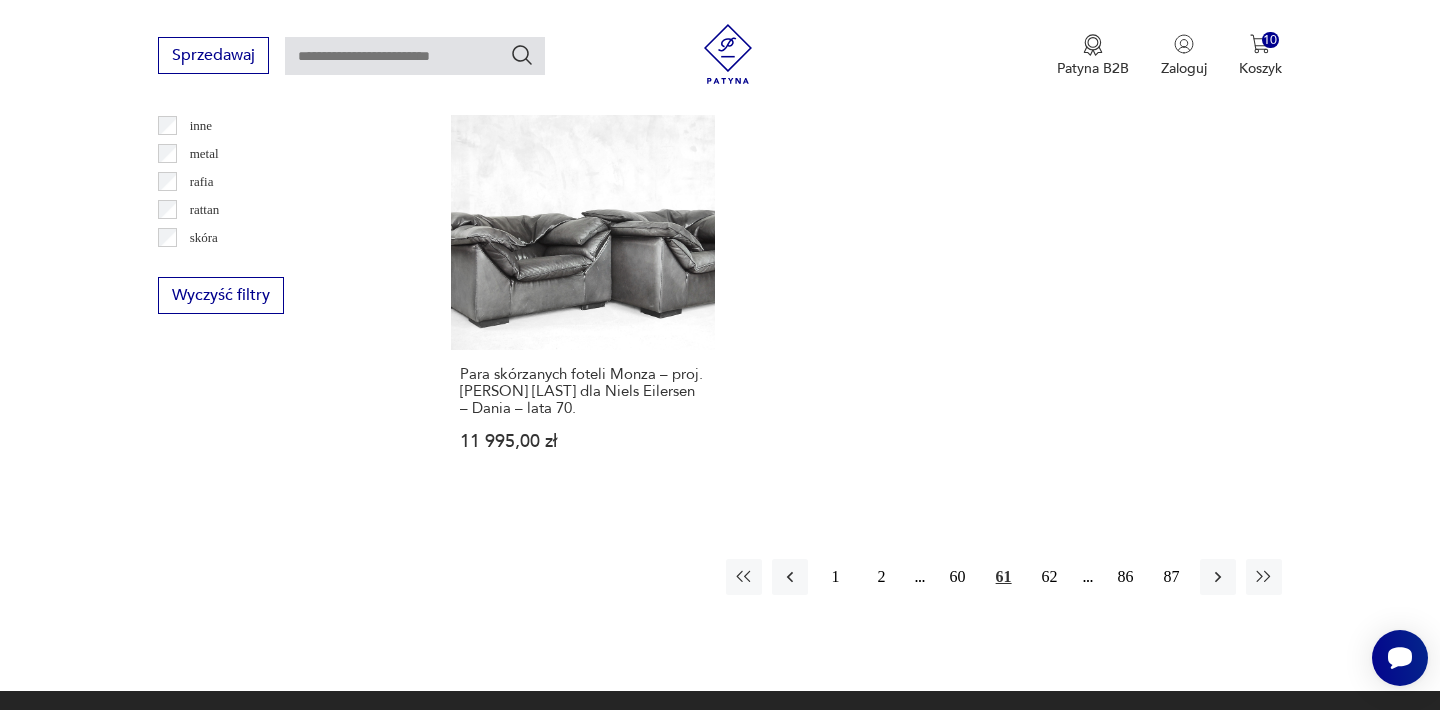 scroll, scrollTop: 2972, scrollLeft: 0, axis: vertical 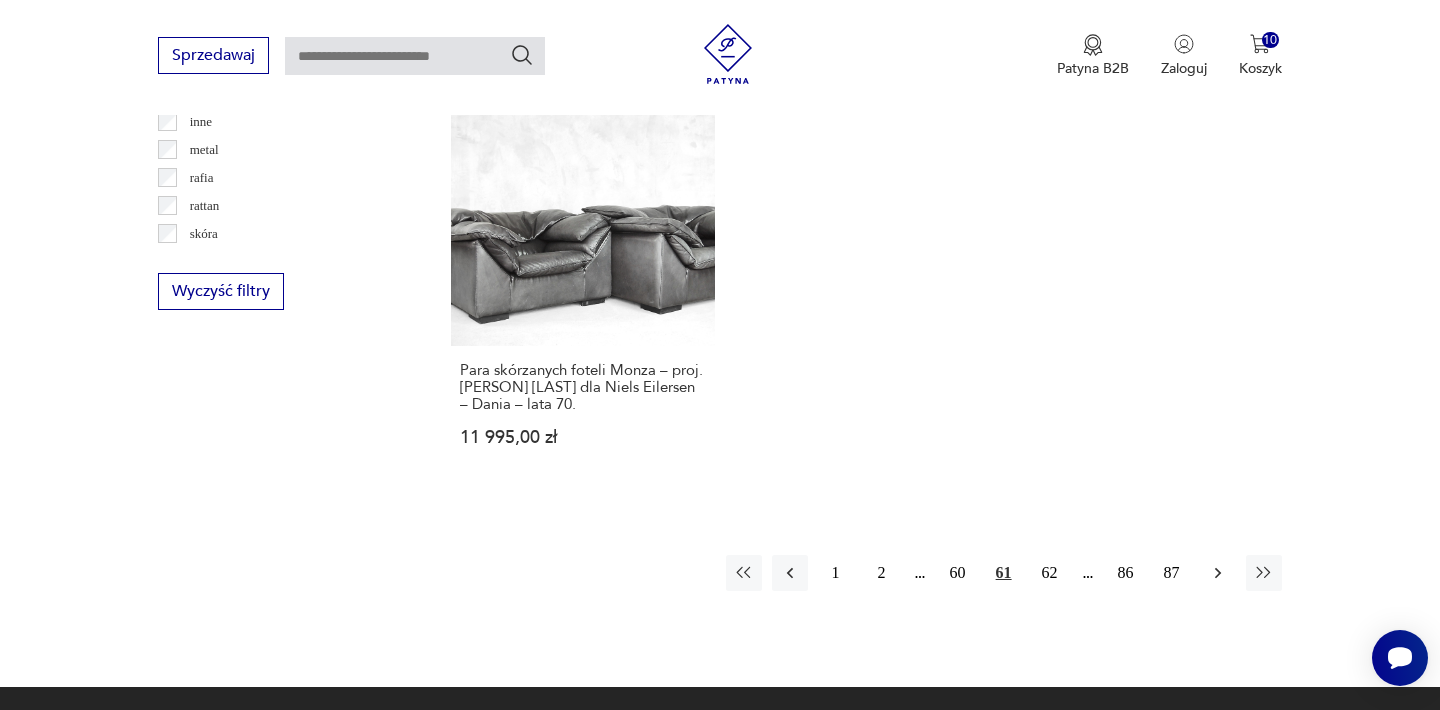 click 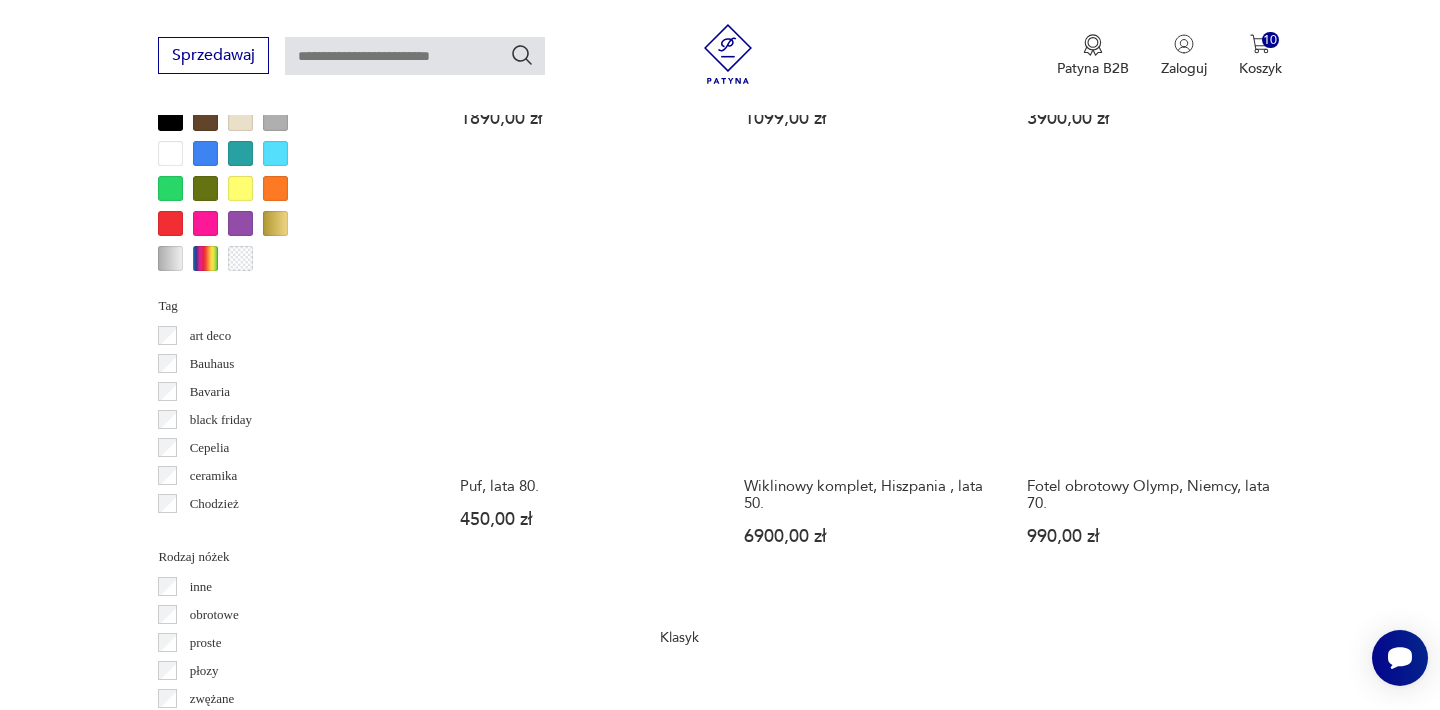 scroll, scrollTop: 1972, scrollLeft: 0, axis: vertical 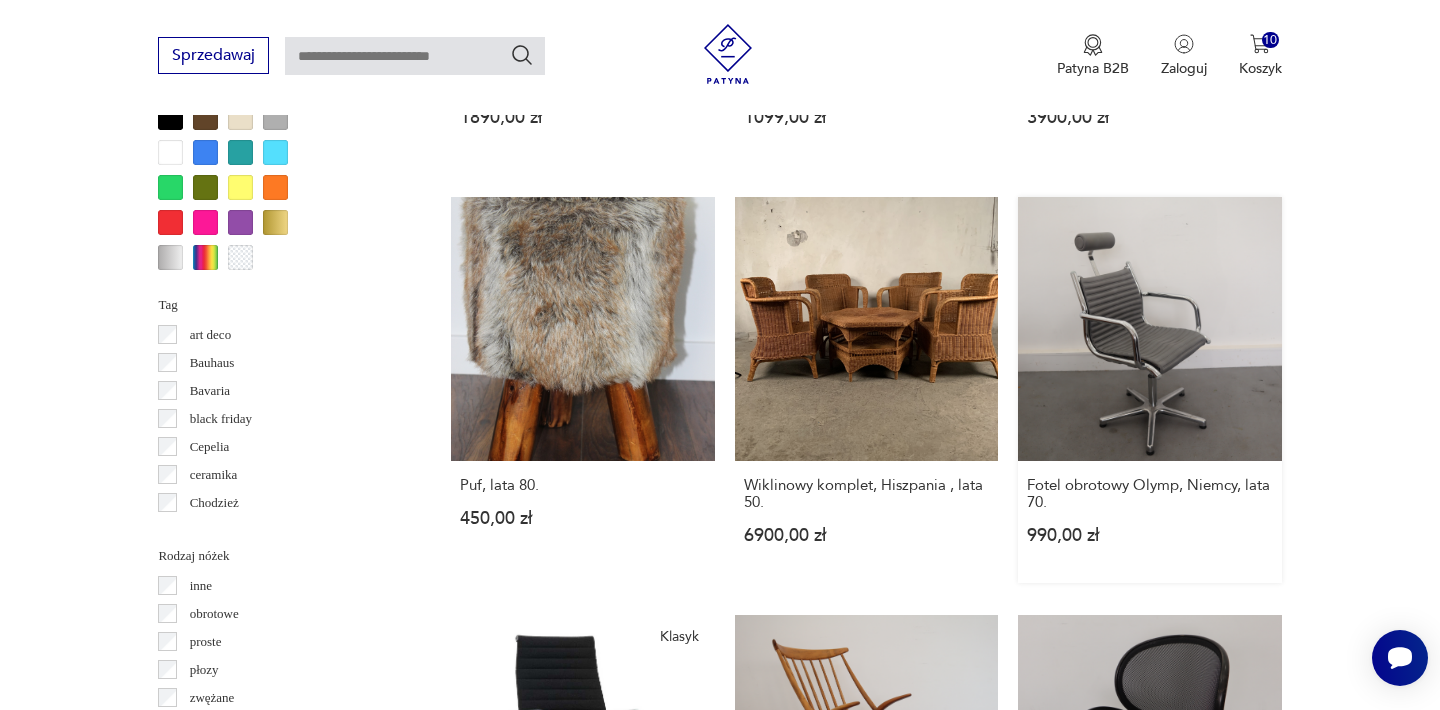 click on "Fotel obrotowy Olymp, [COUNTRY], lata 70. [PRICE]" at bounding box center (1149, 389) 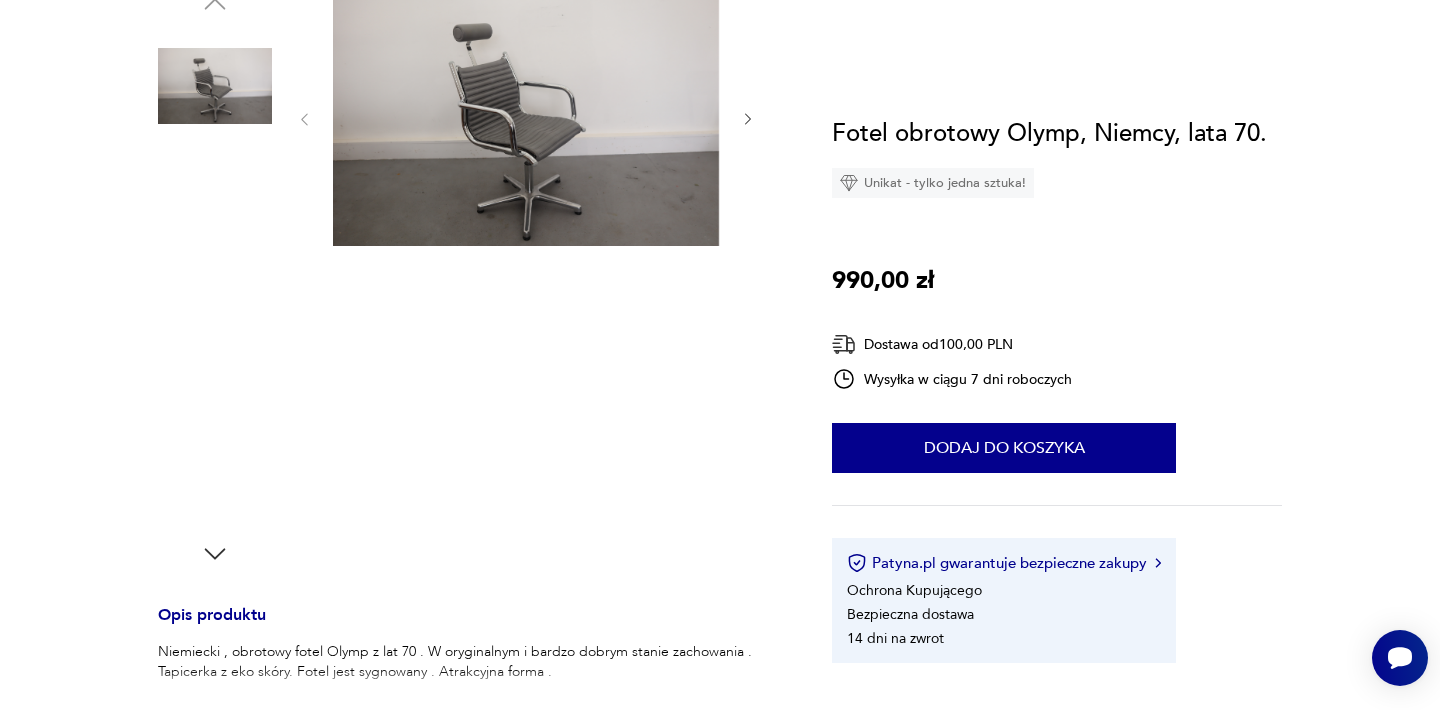 scroll, scrollTop: 0, scrollLeft: 0, axis: both 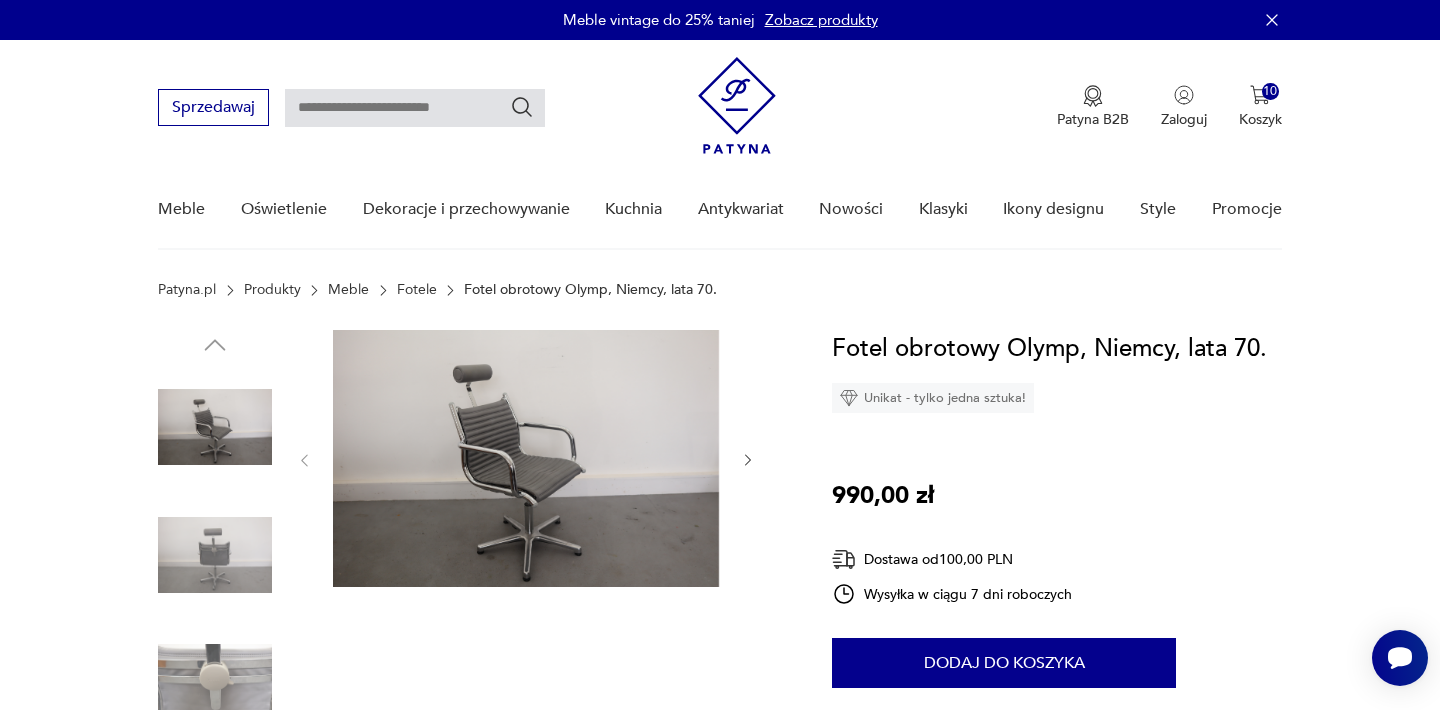 click at bounding box center [526, 458] 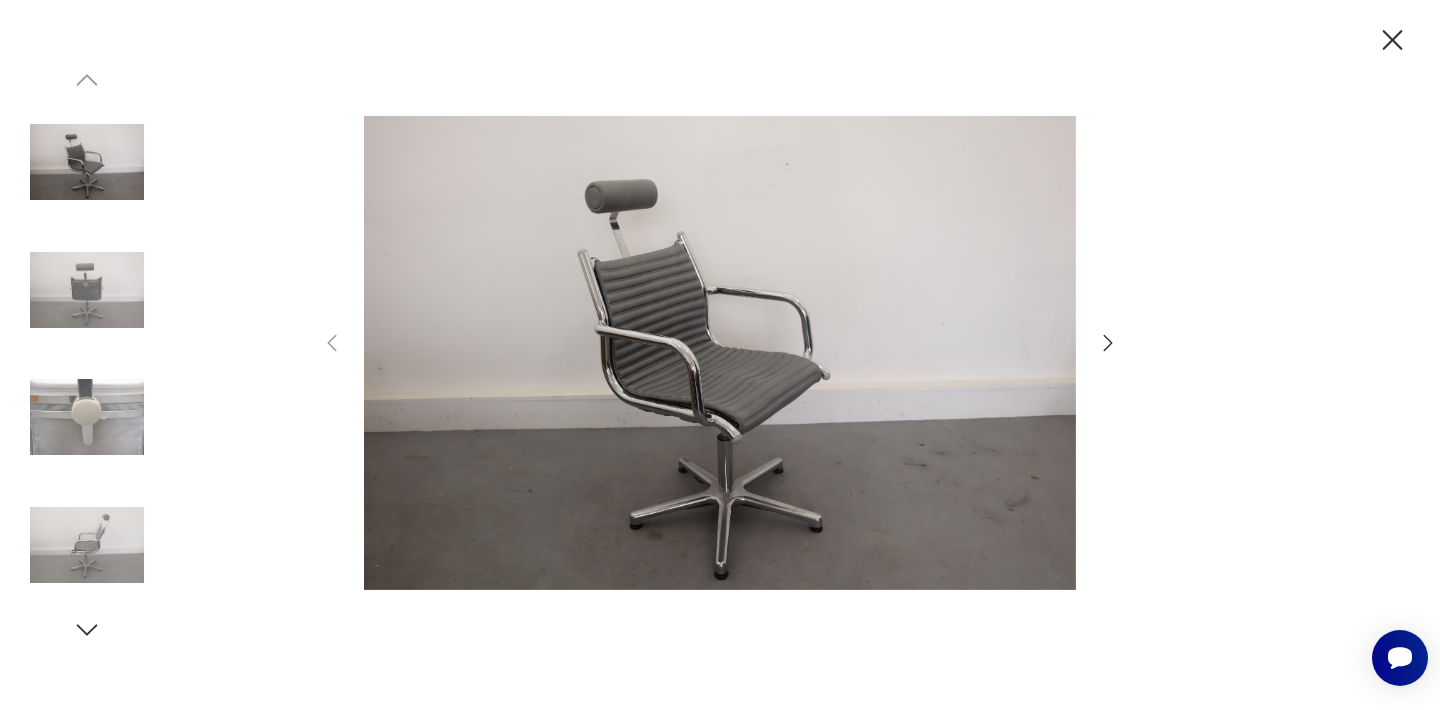 click 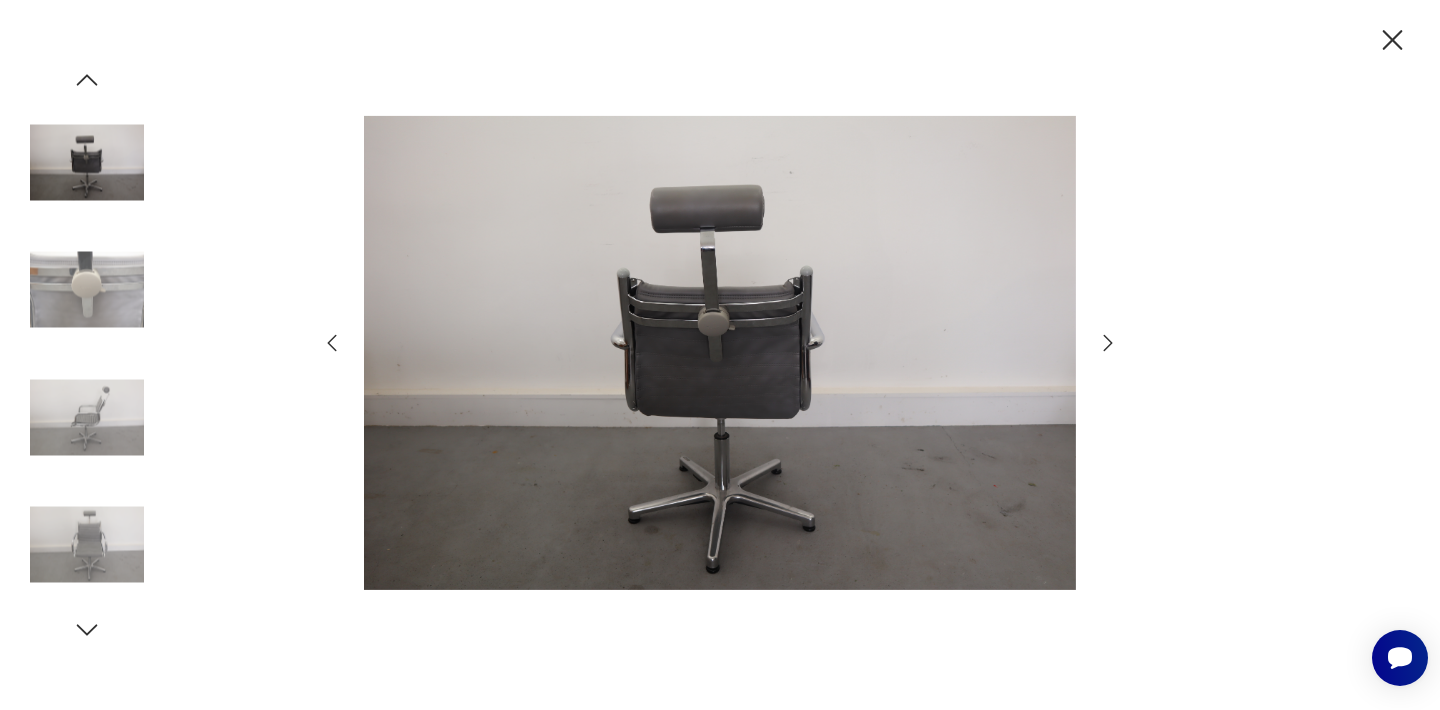 click 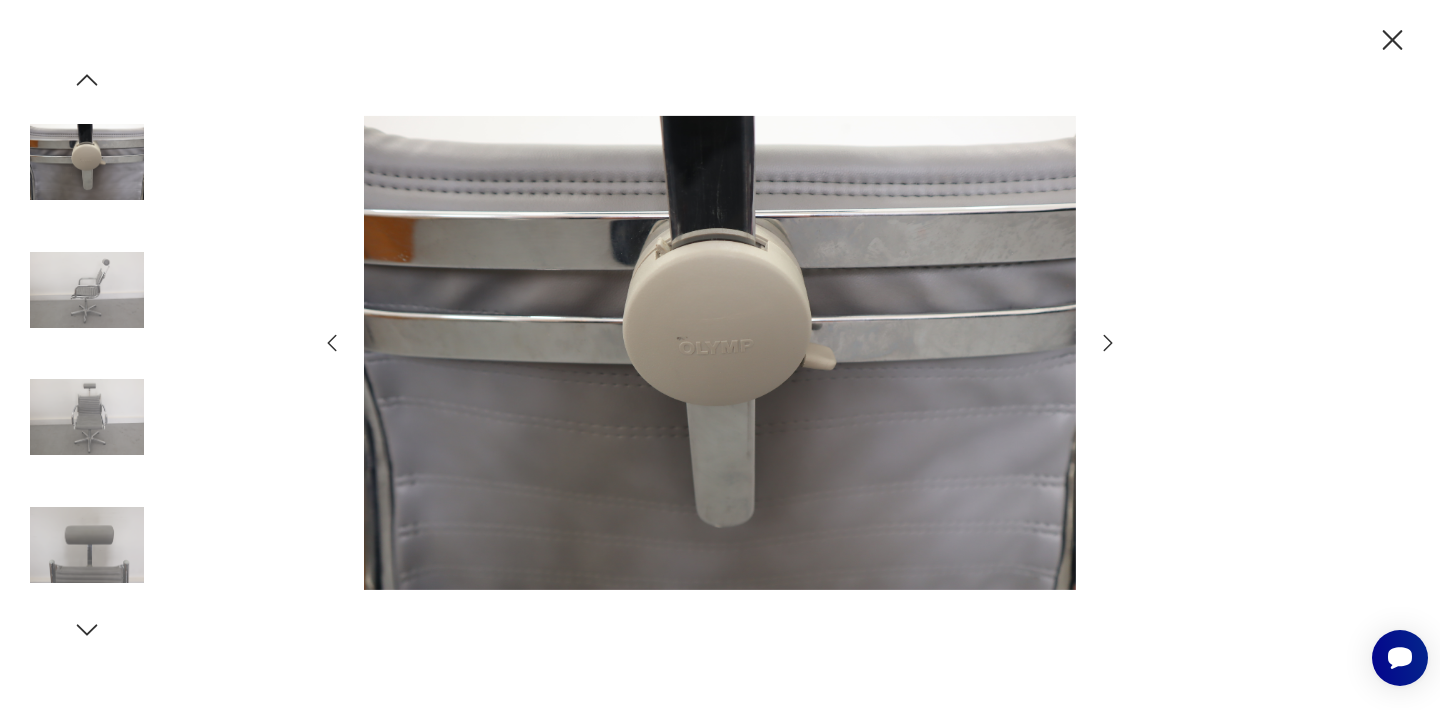 click 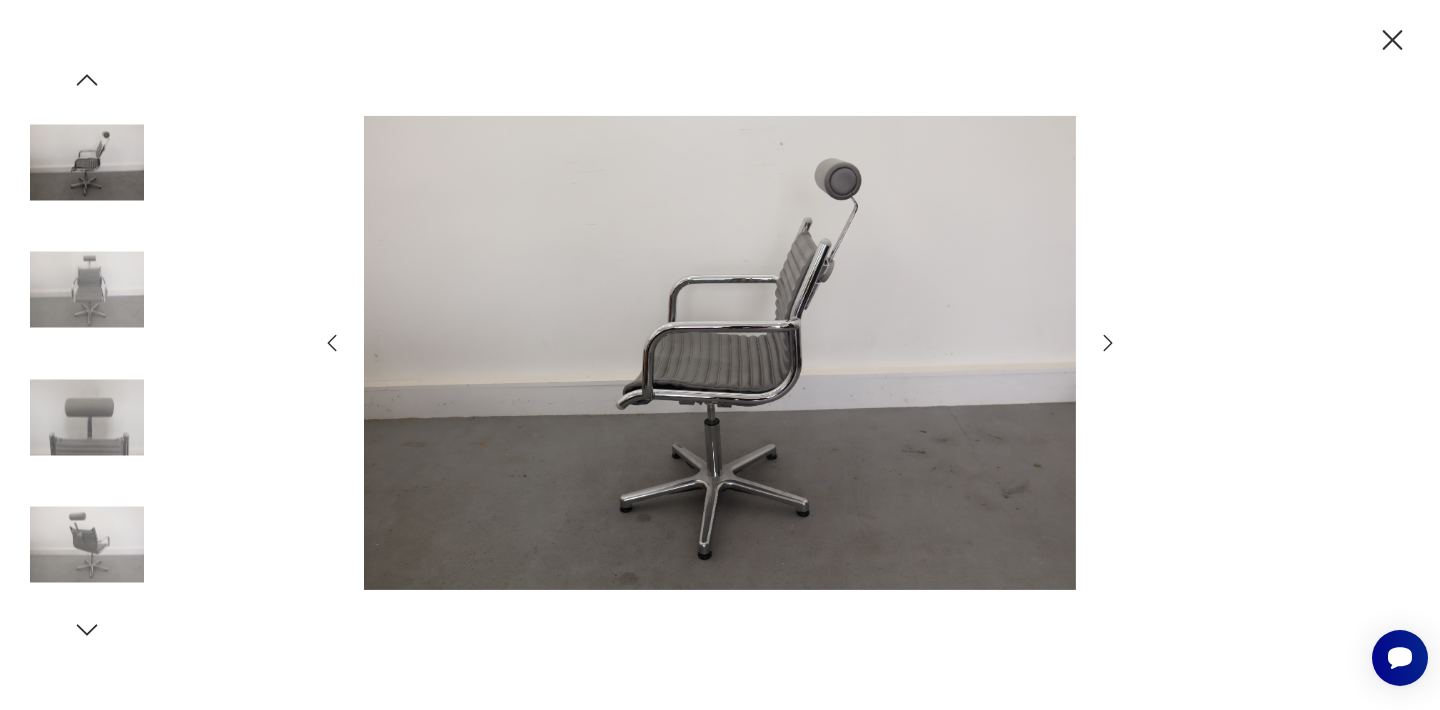 click 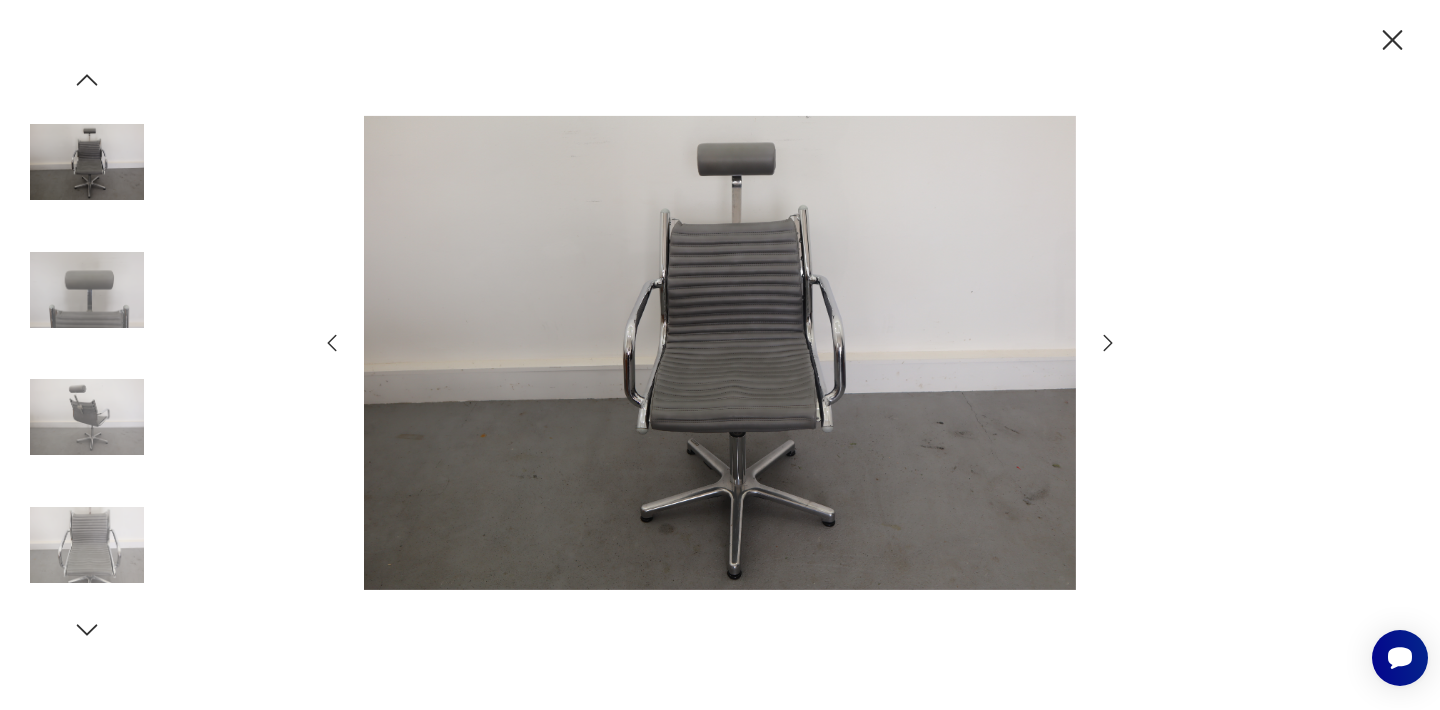 click 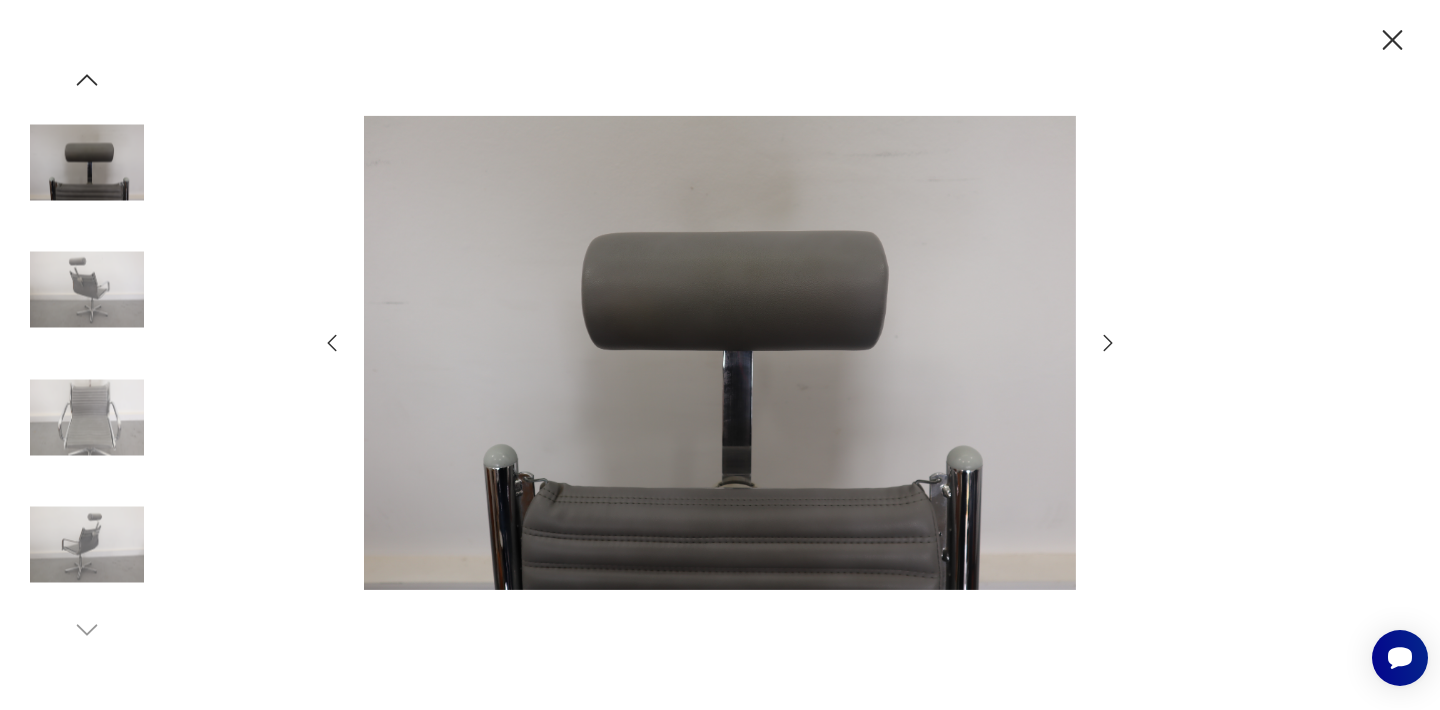 click 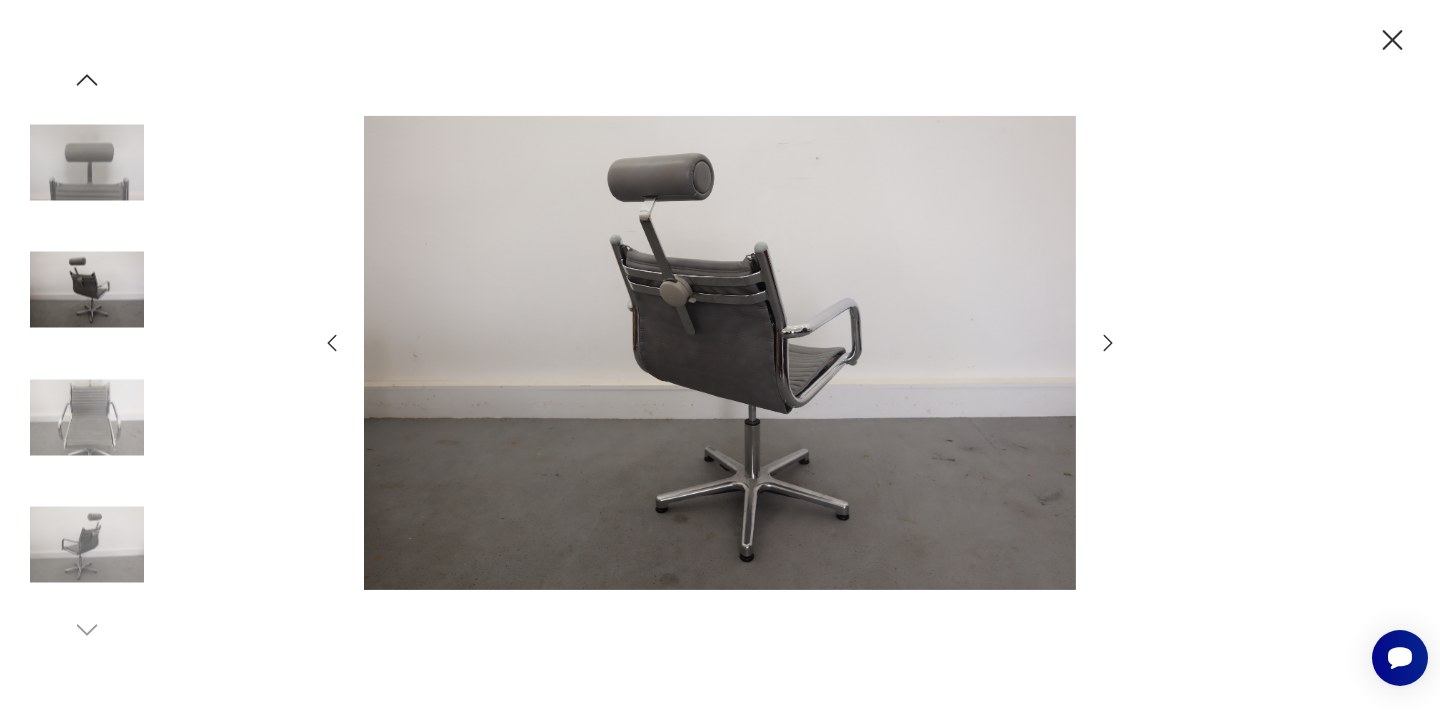 click 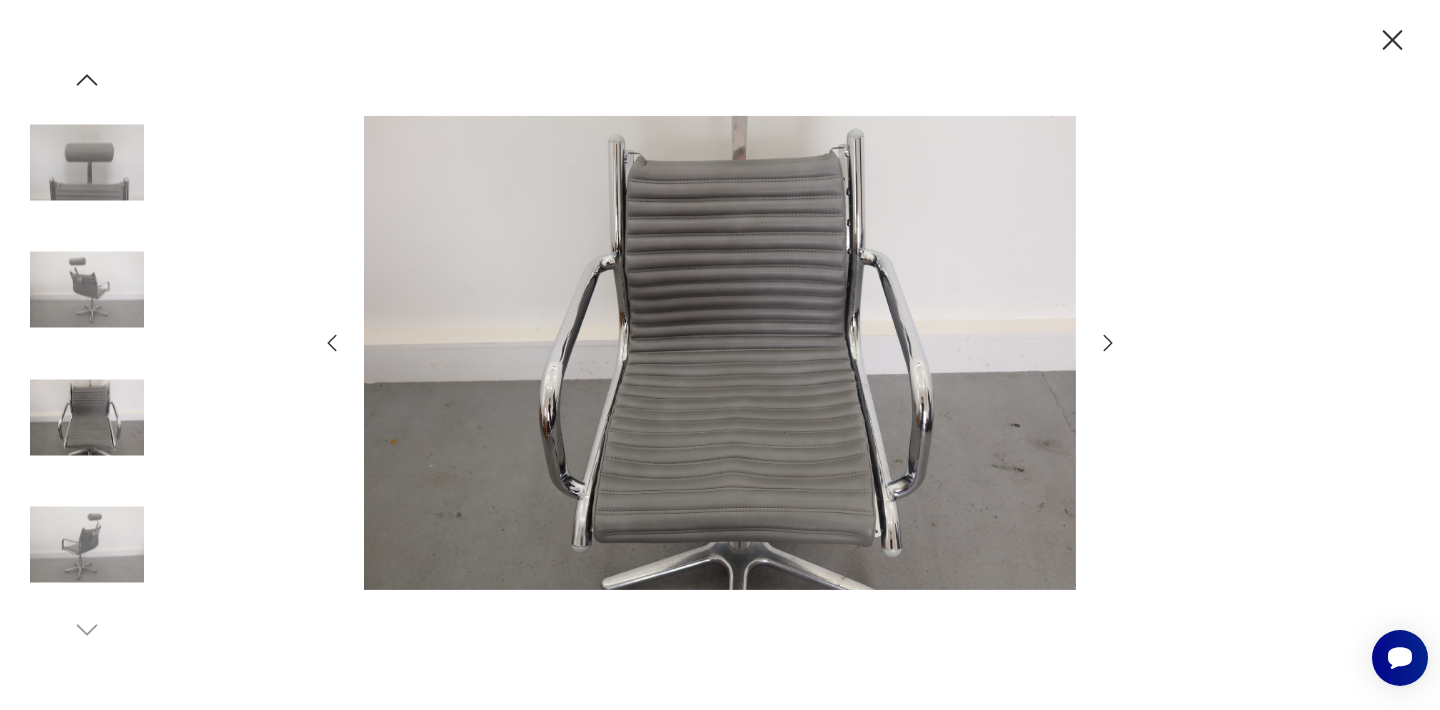 click 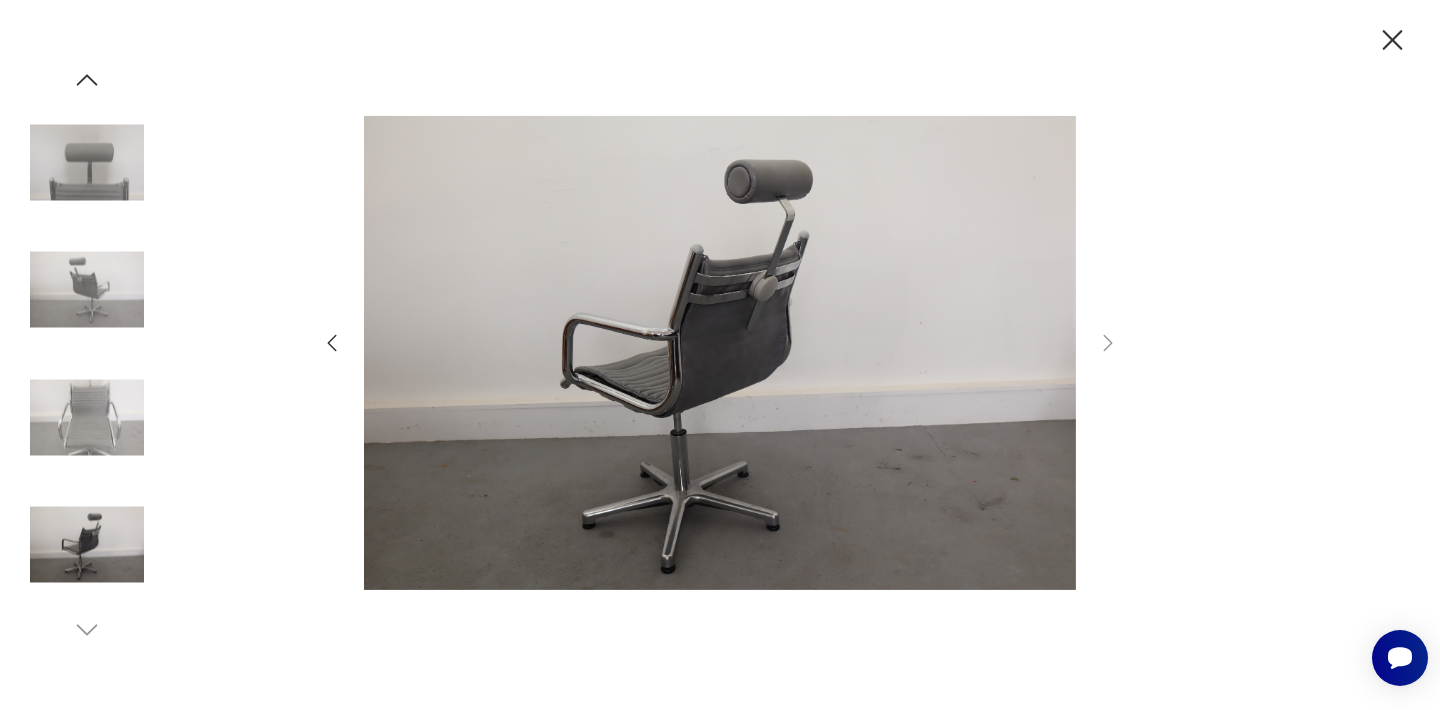 click 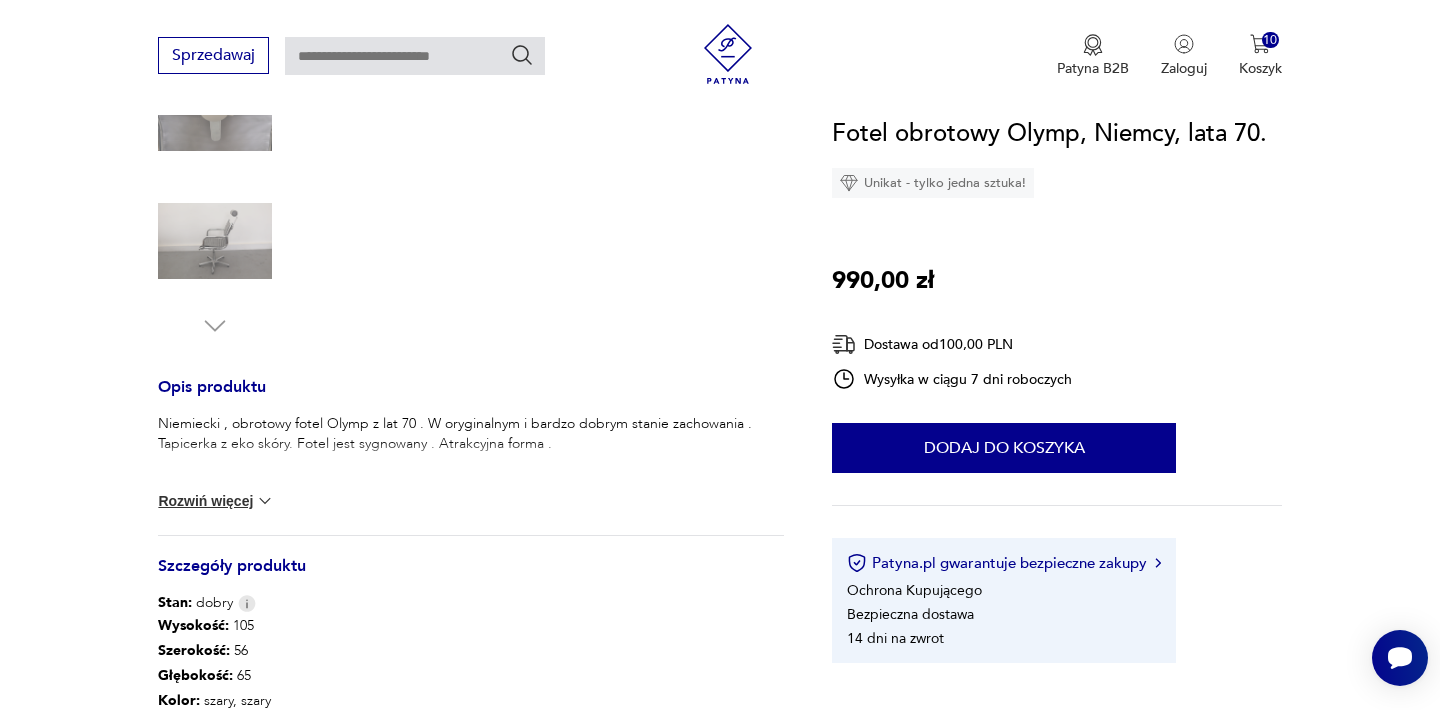 scroll, scrollTop: 600, scrollLeft: 0, axis: vertical 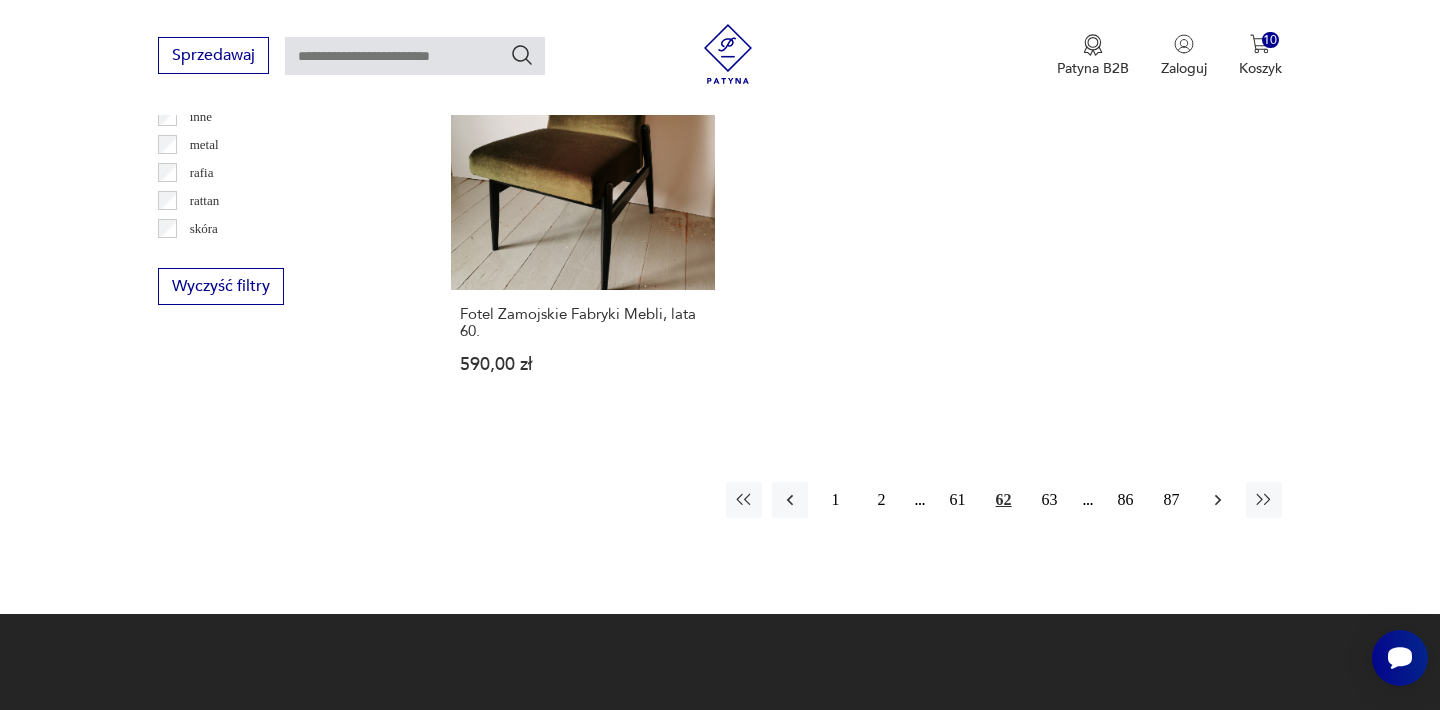 click 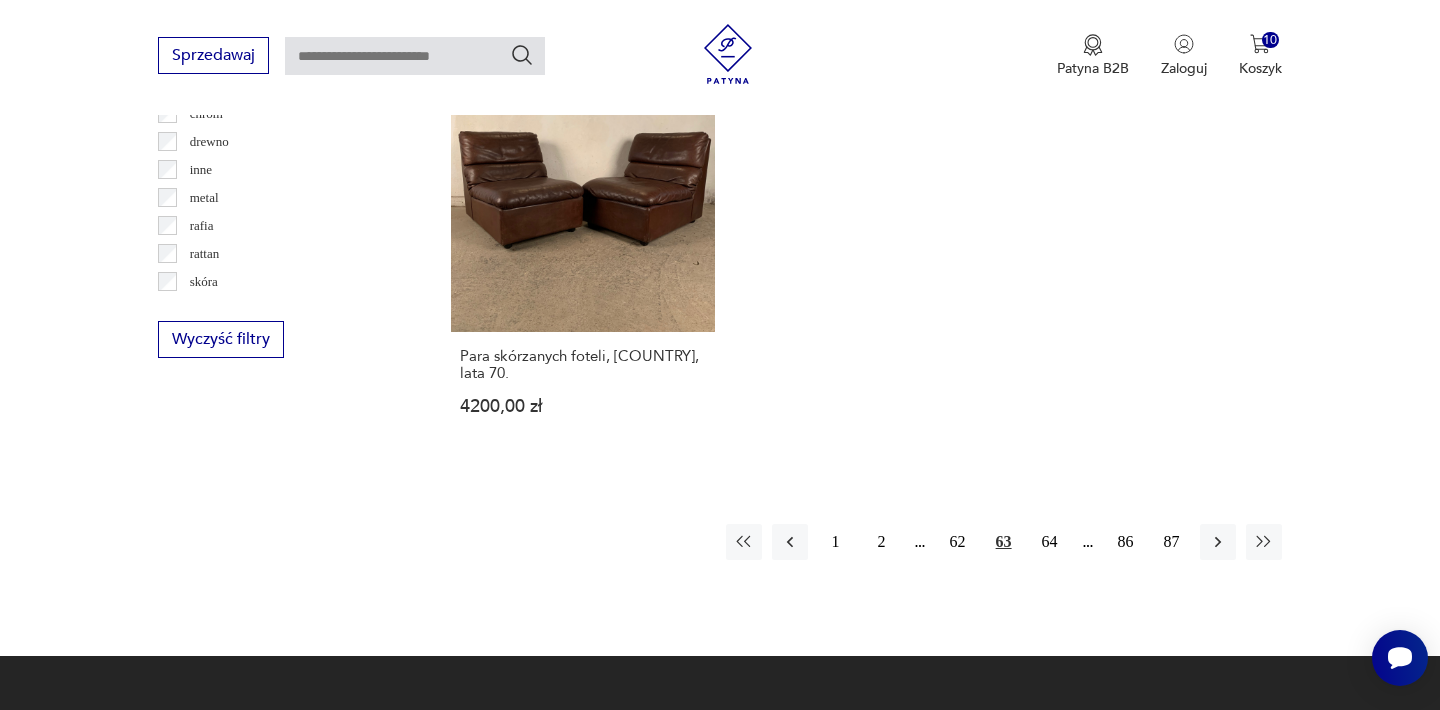 scroll, scrollTop: 2932, scrollLeft: 0, axis: vertical 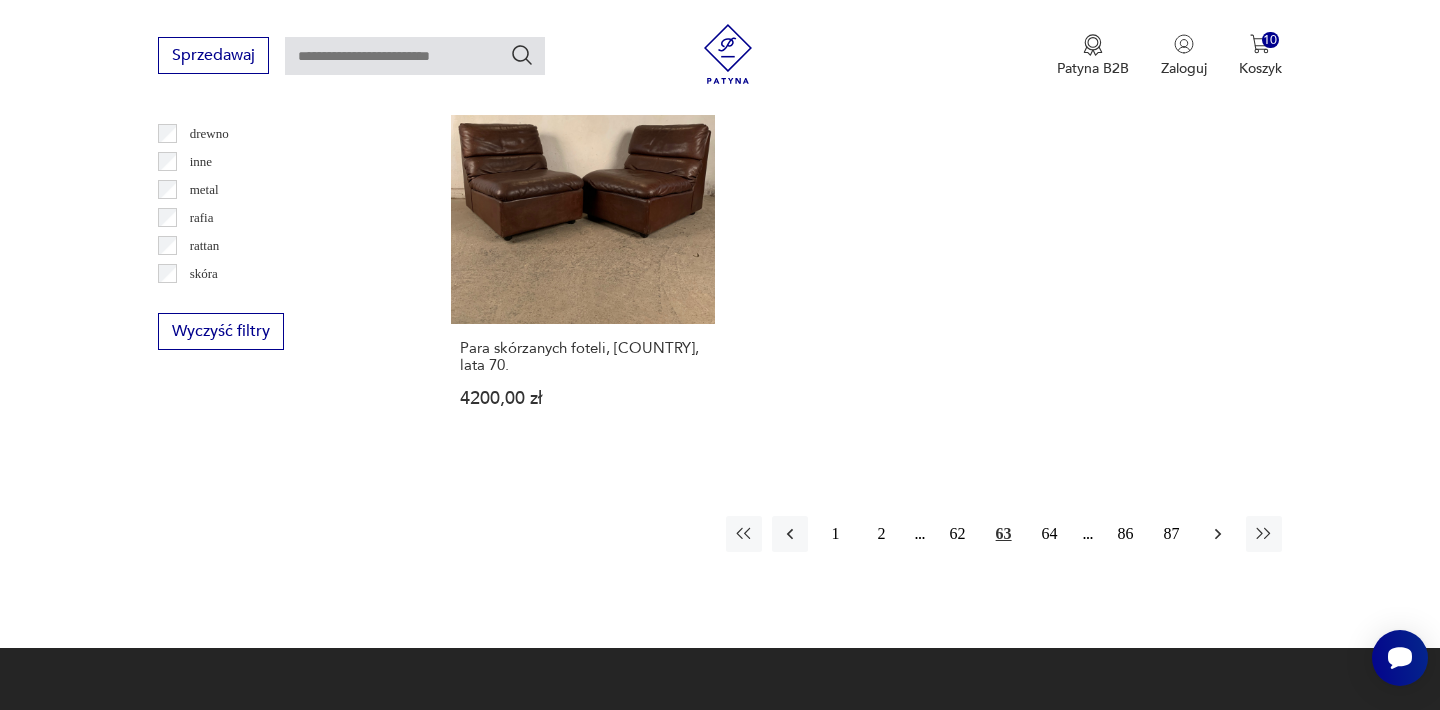 click 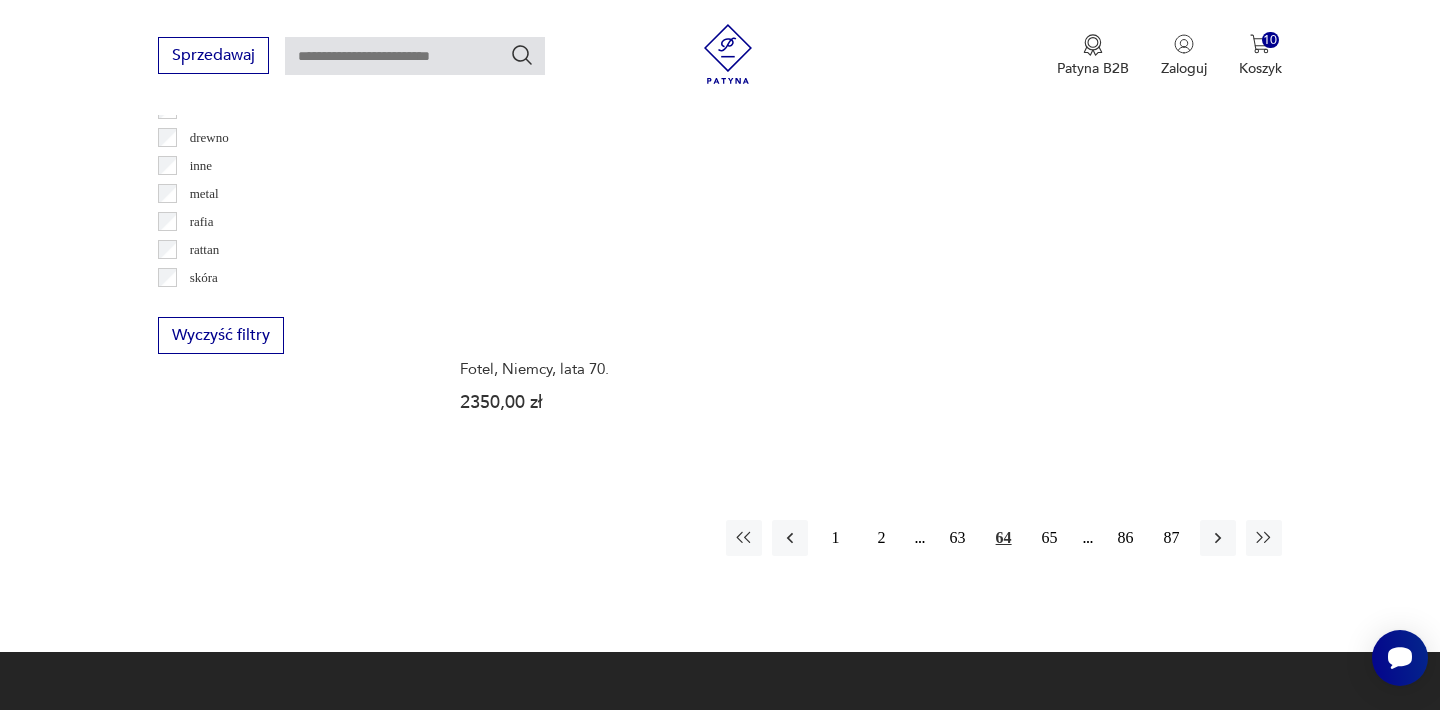 scroll, scrollTop: 2932, scrollLeft: 0, axis: vertical 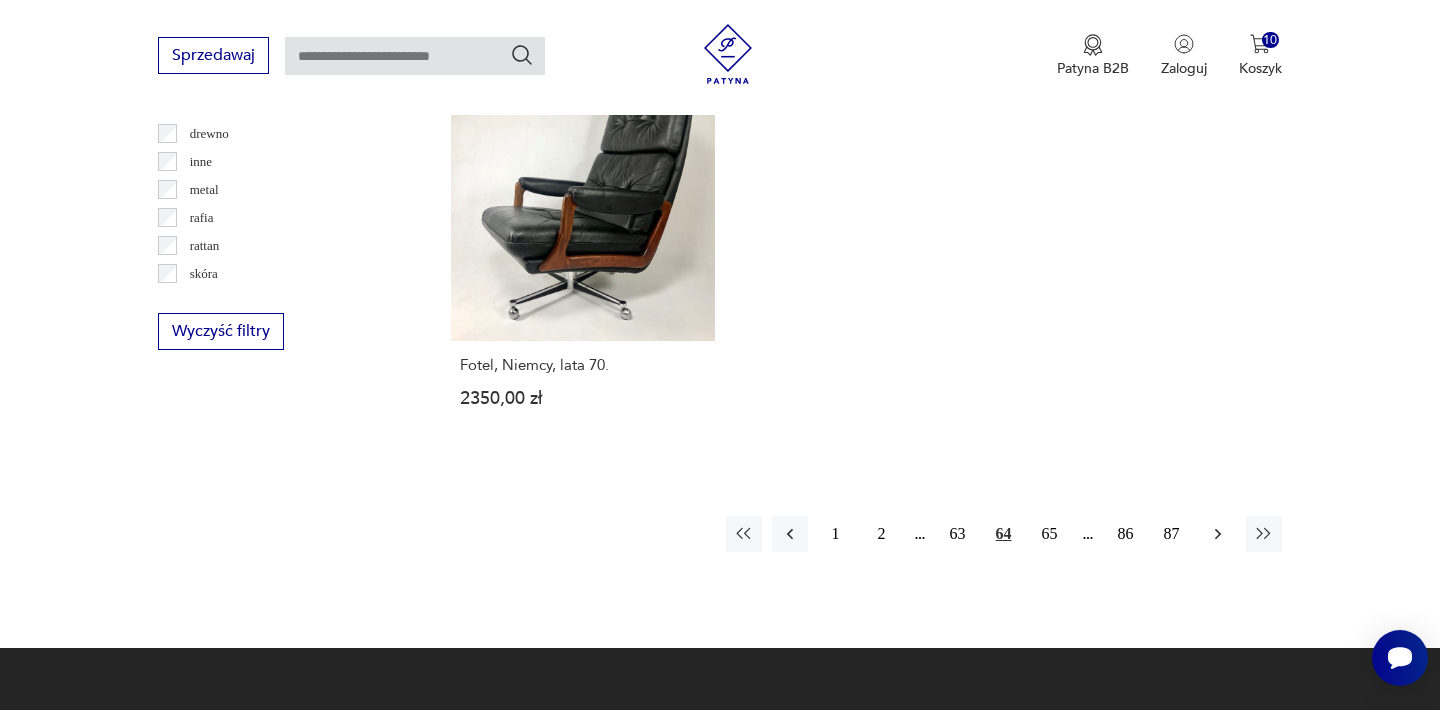 click 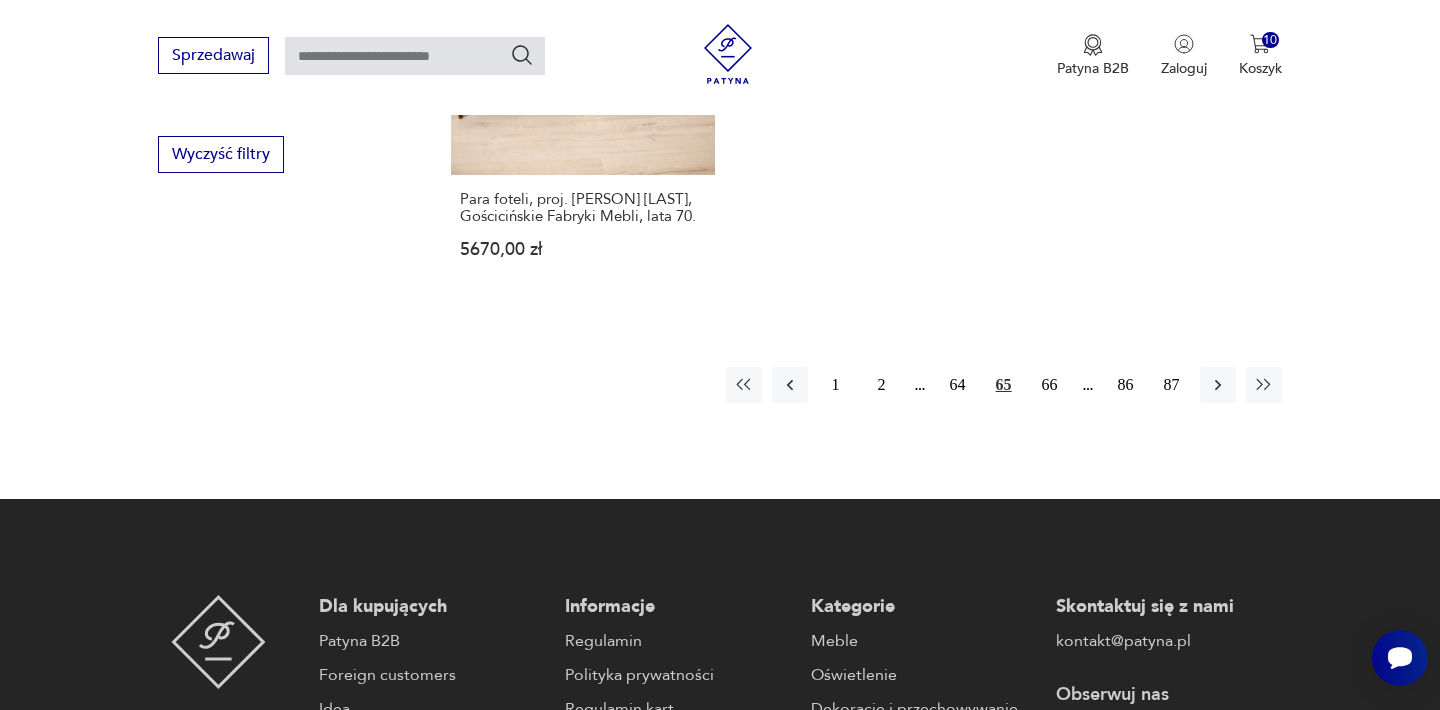 scroll, scrollTop: 3172, scrollLeft: 0, axis: vertical 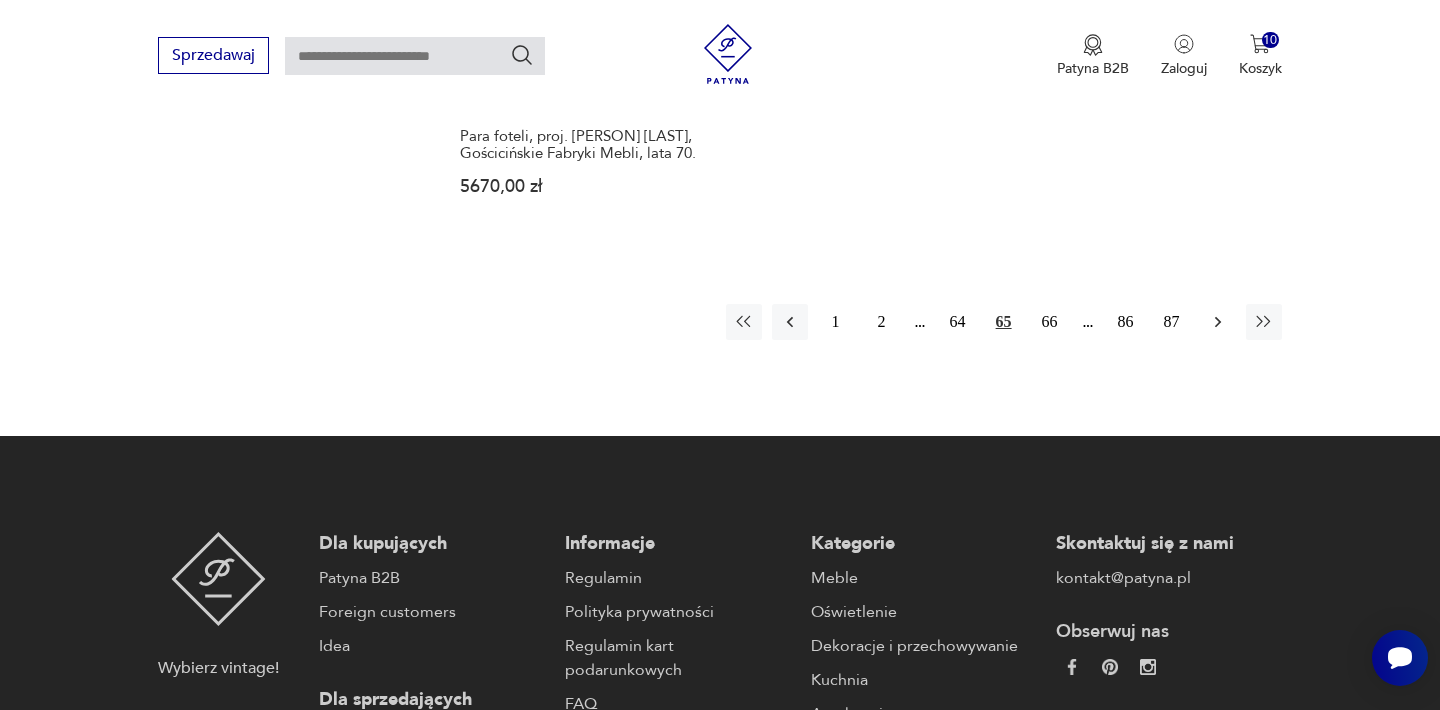 click 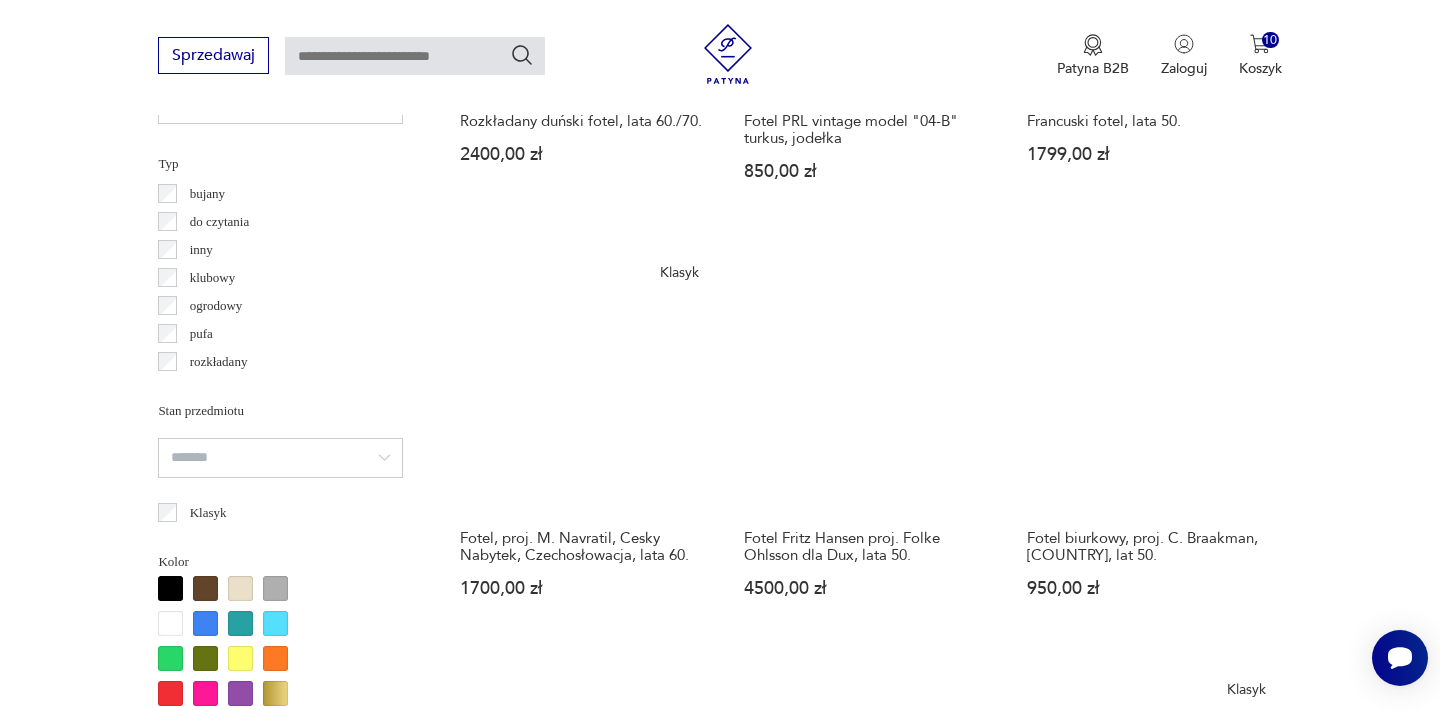 scroll, scrollTop: 1532, scrollLeft: 0, axis: vertical 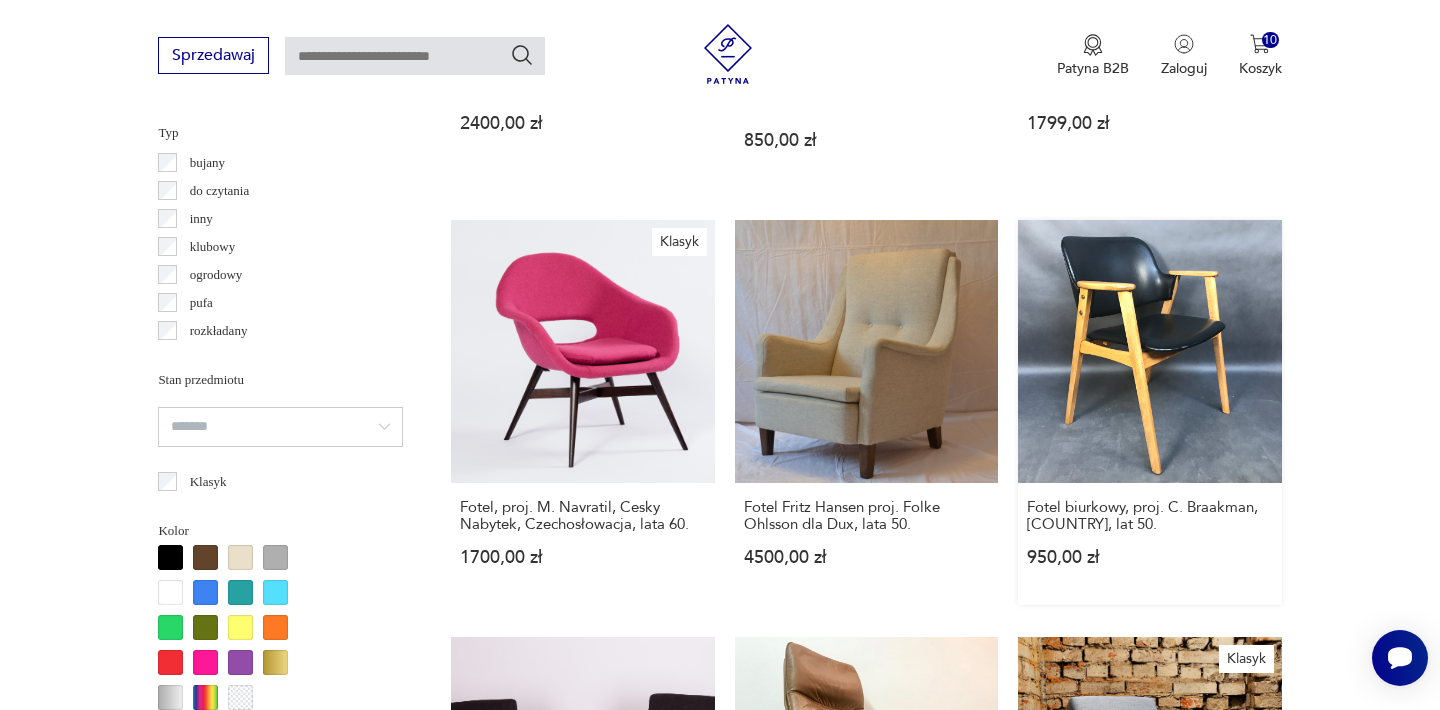 click on "Fotel biurkowy, proj. [DESIGNER], [COUNTRY], lat 50. [PRICE]" at bounding box center [1149, 412] 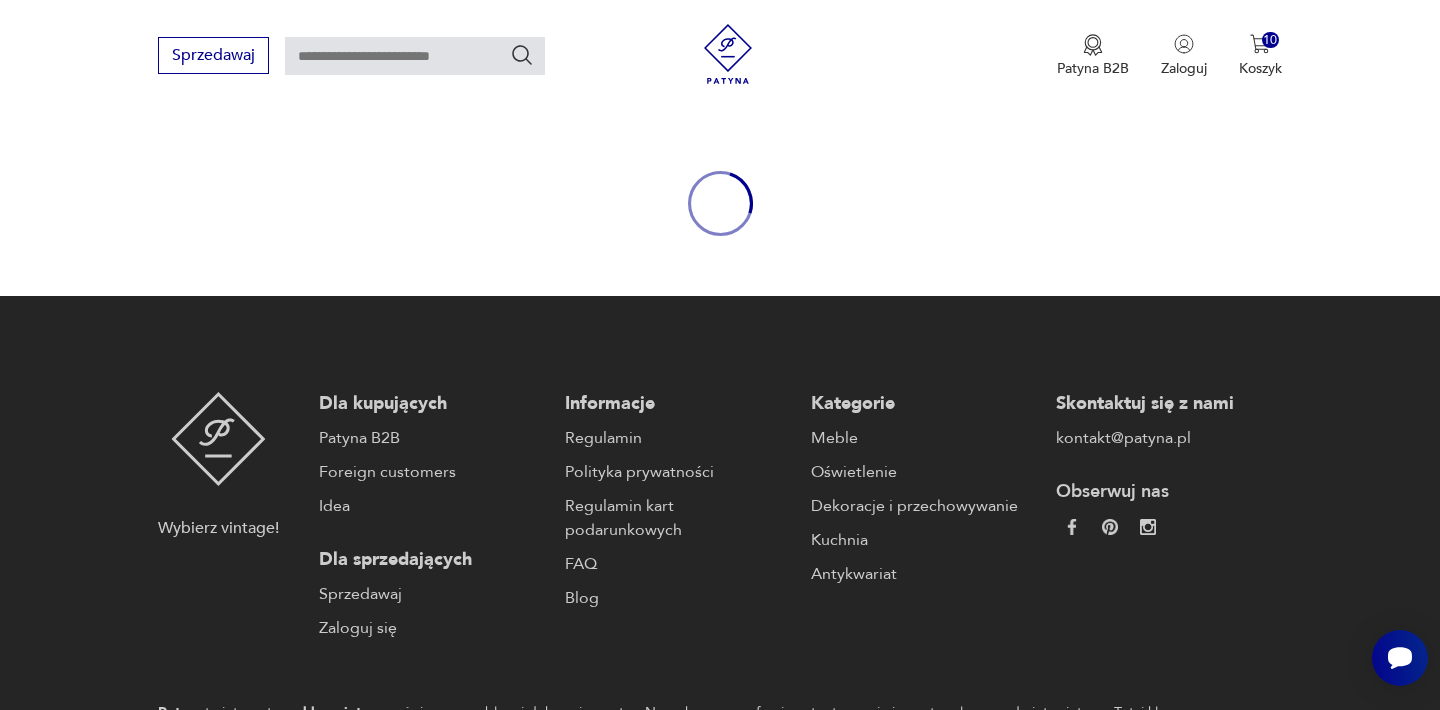 scroll, scrollTop: 51, scrollLeft: 0, axis: vertical 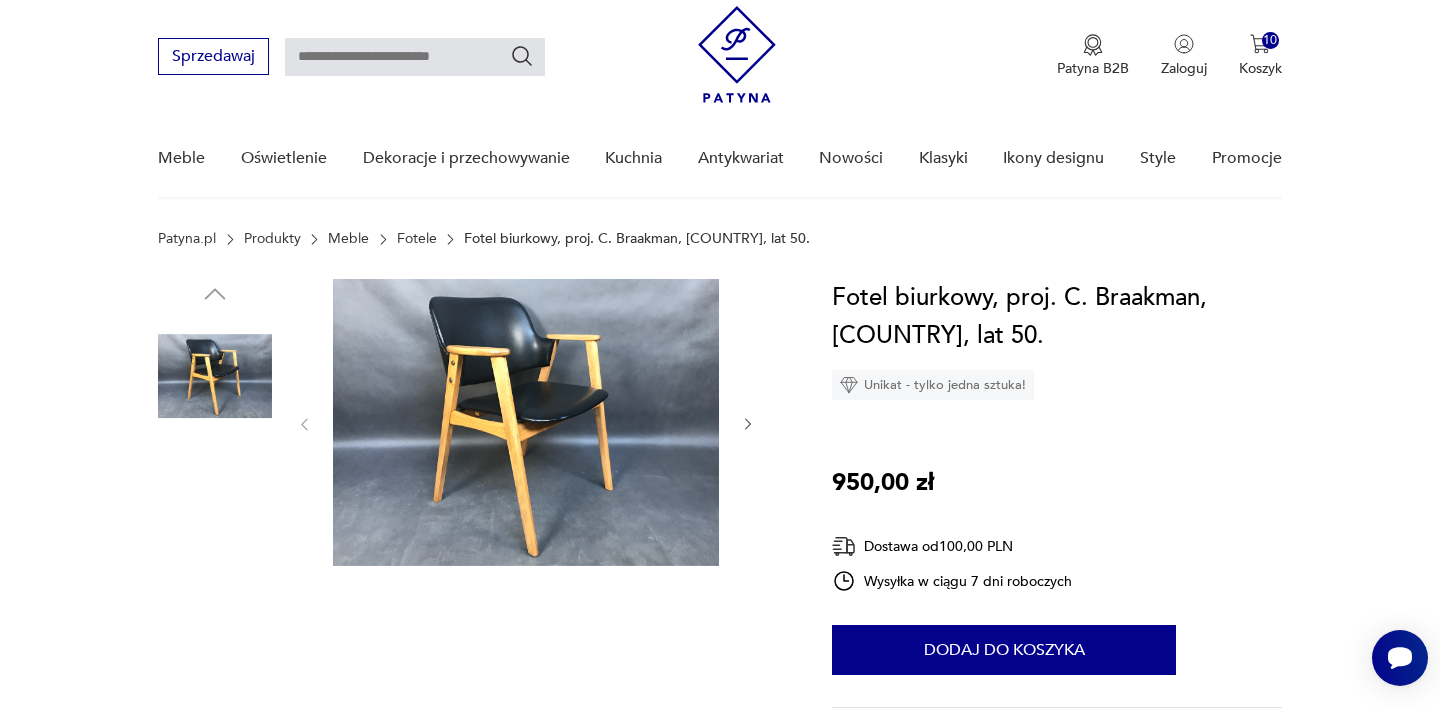 click at bounding box center [526, 422] 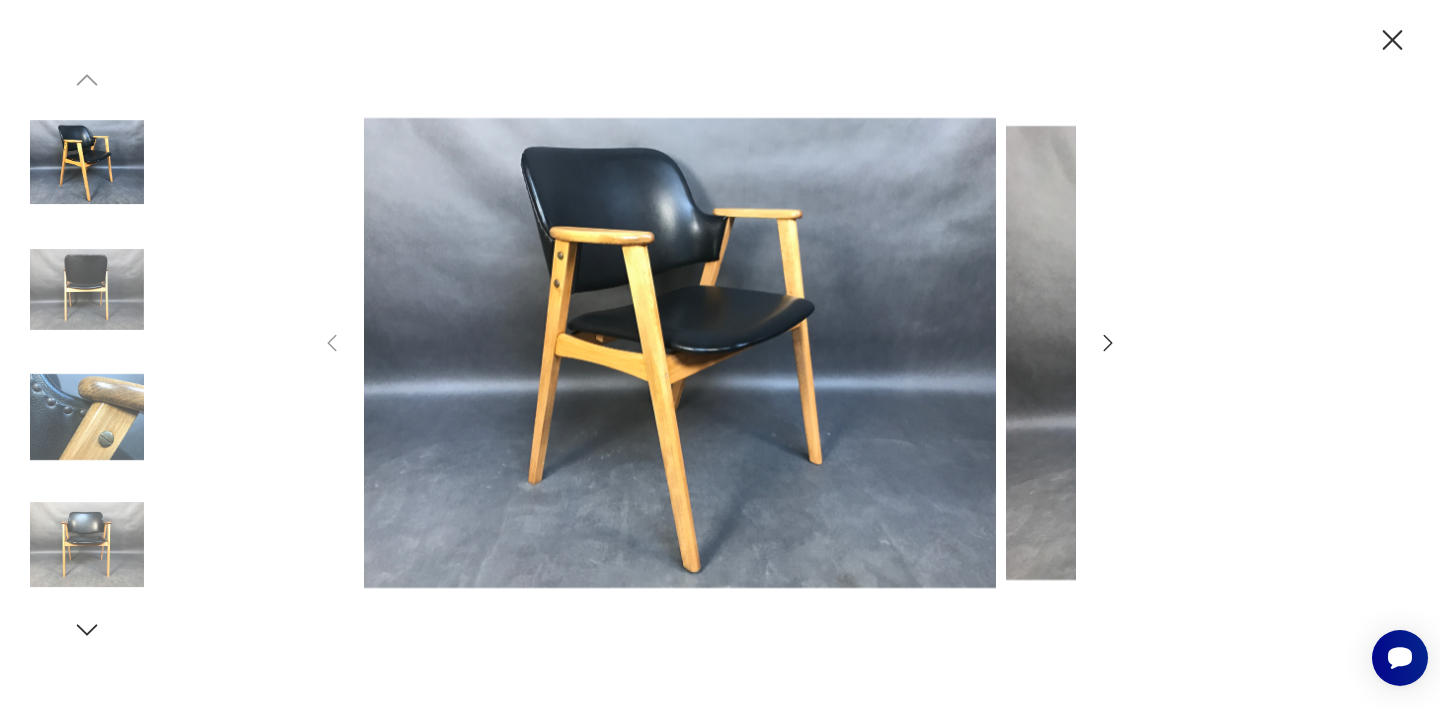 scroll, scrollTop: 0, scrollLeft: 0, axis: both 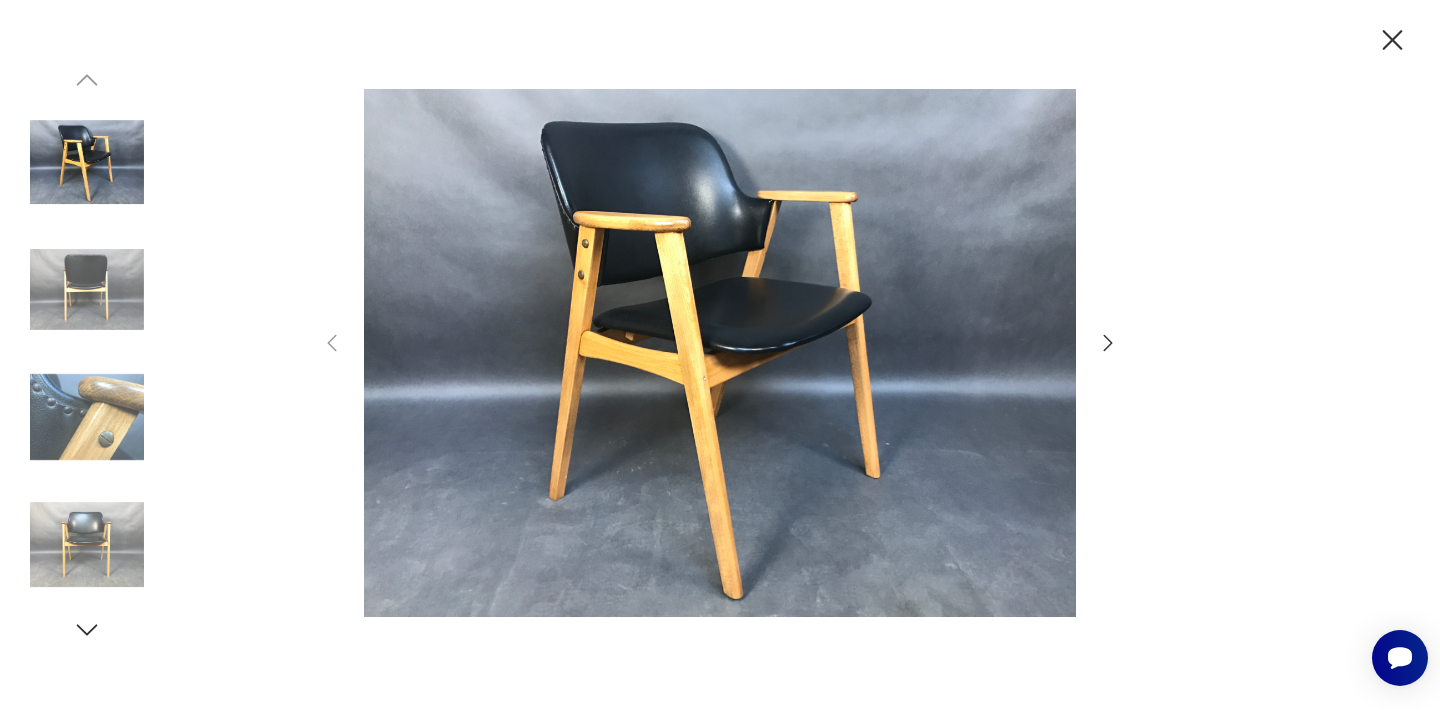 click 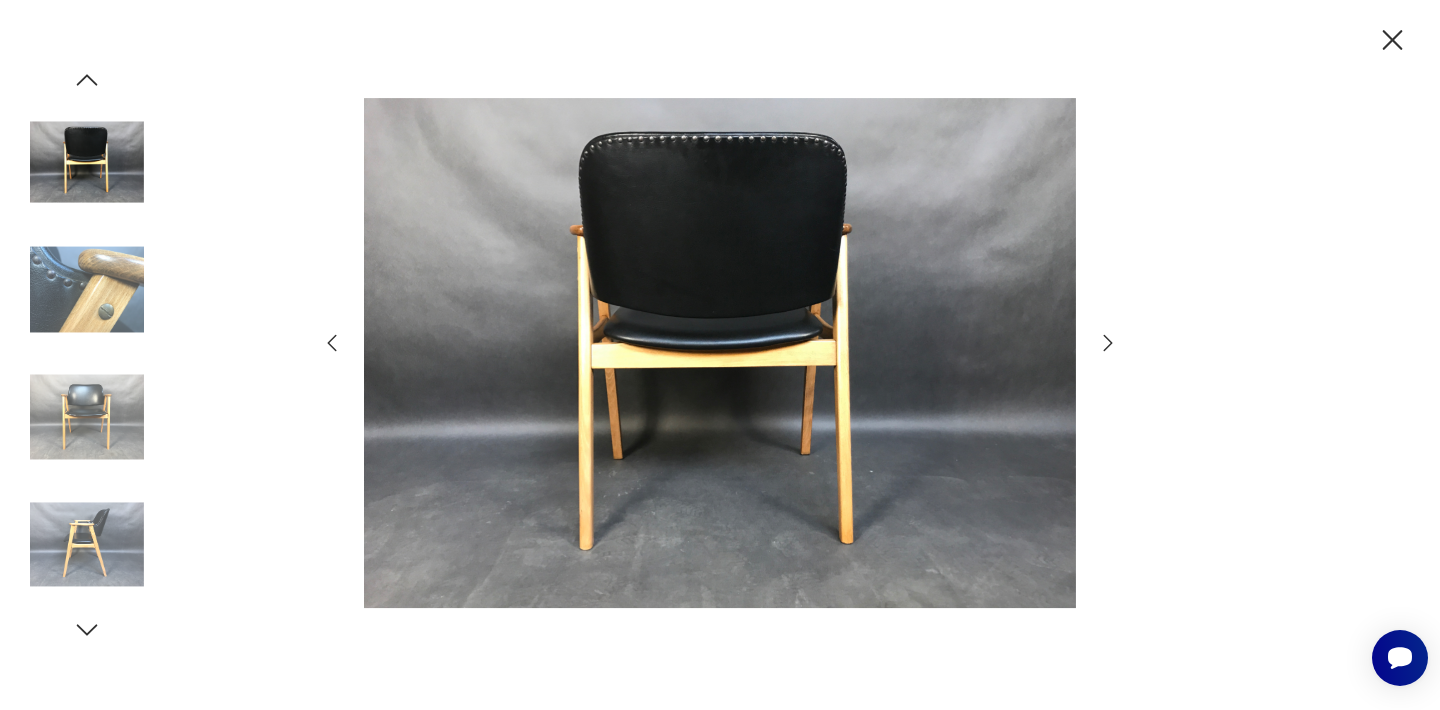click 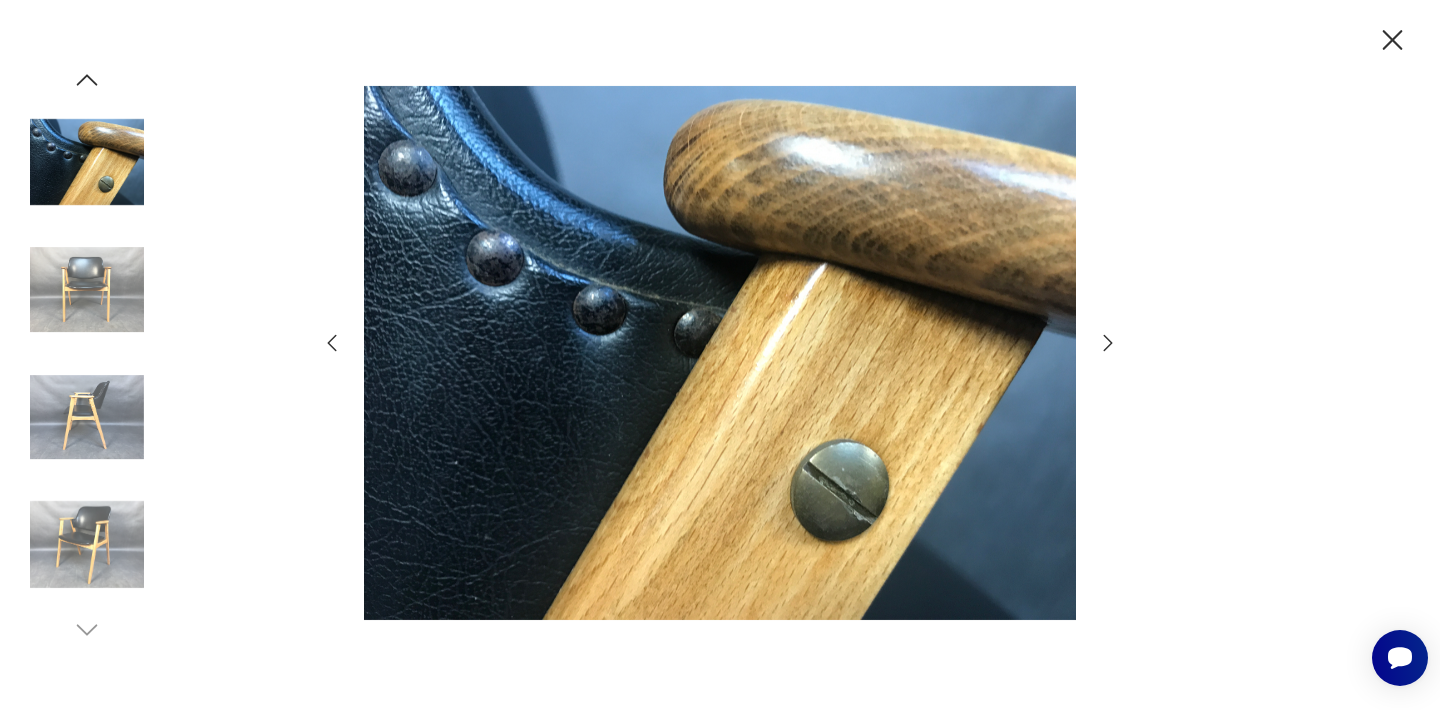 click 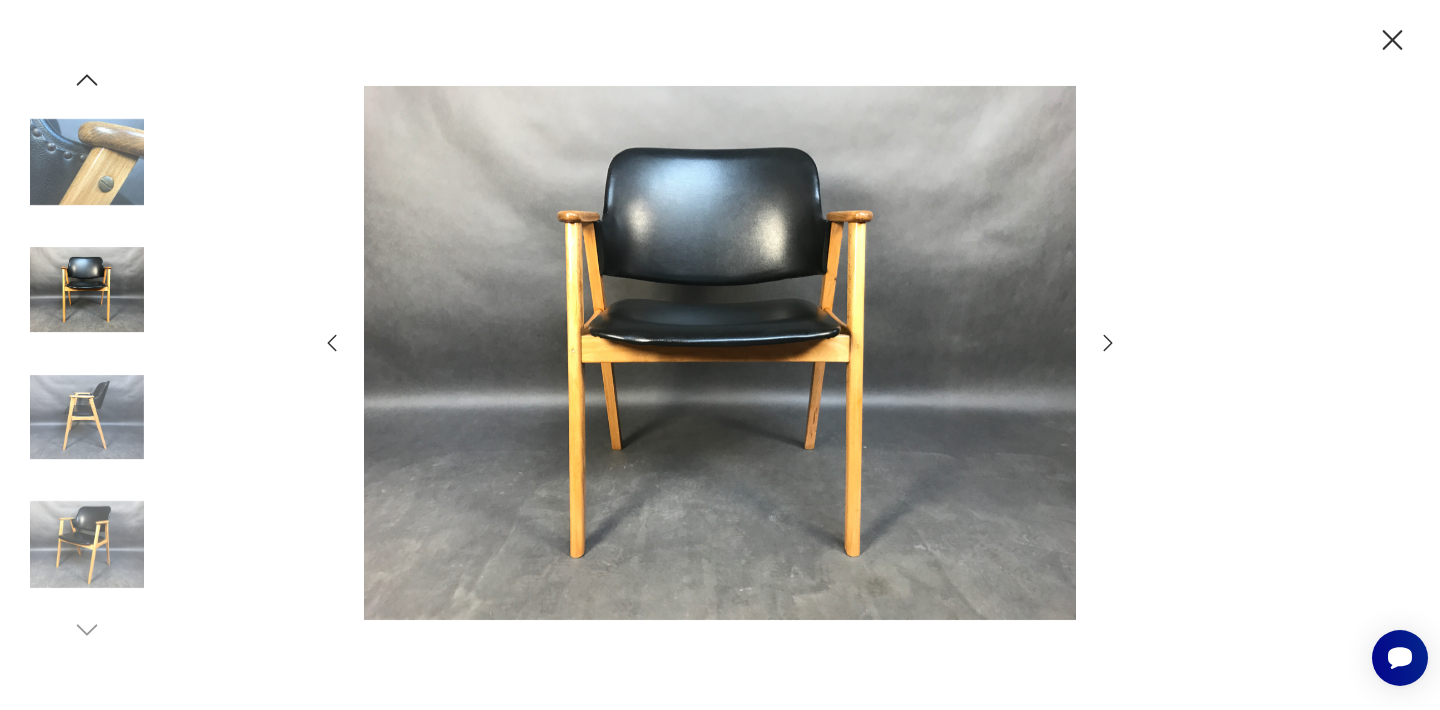 click 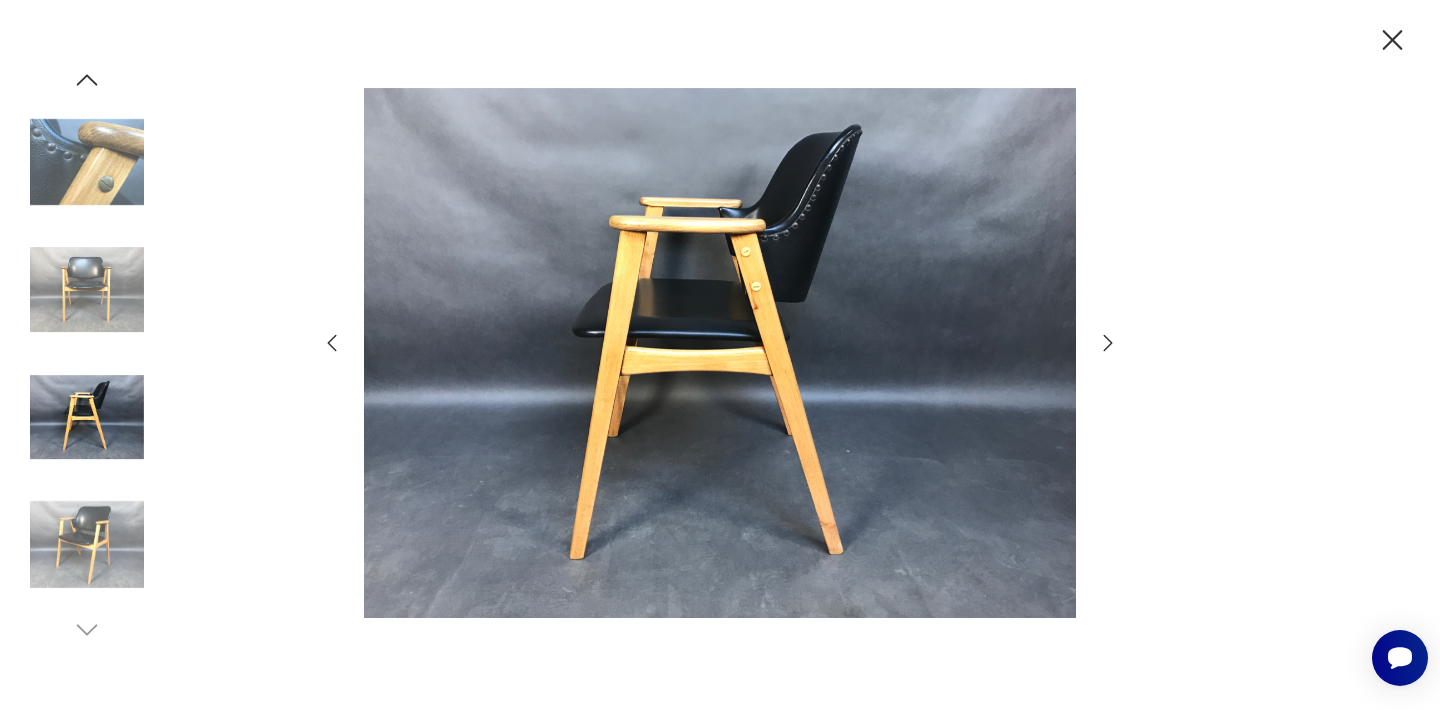 click 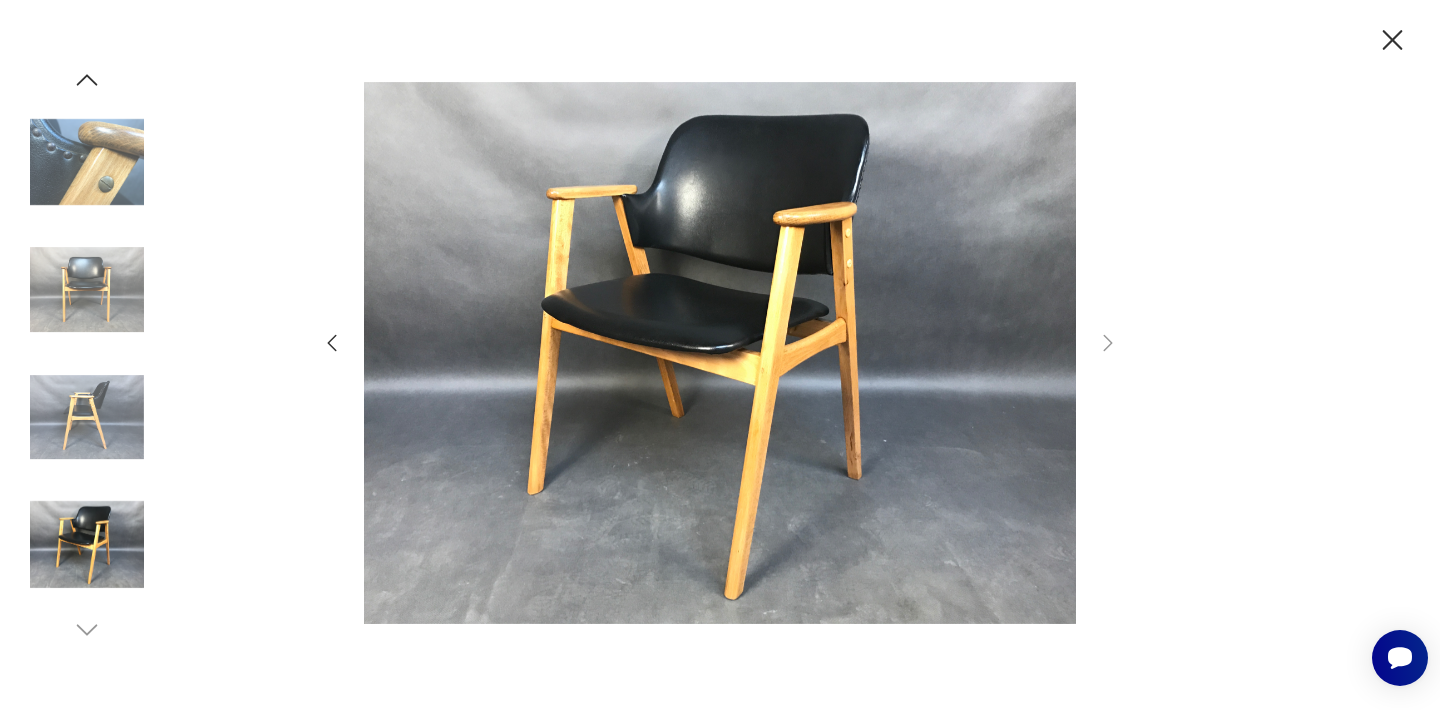 click 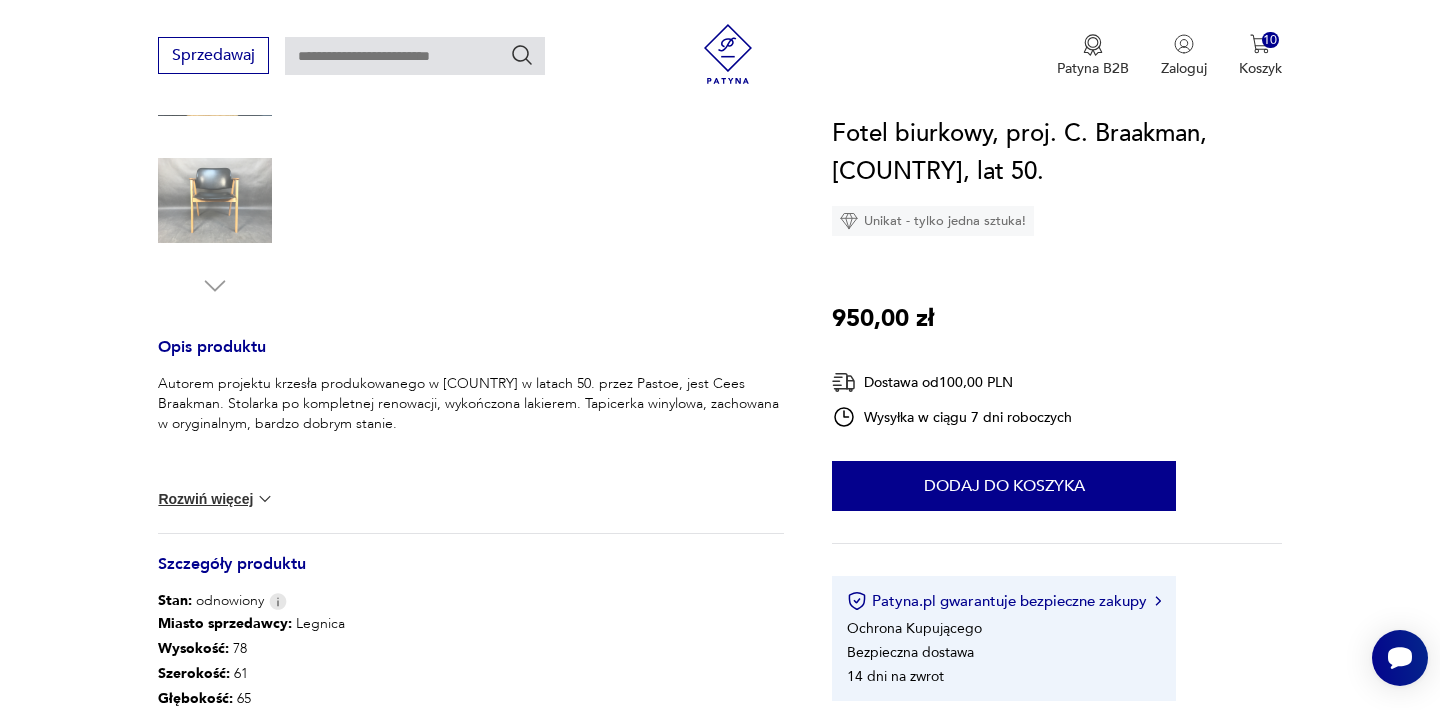 scroll, scrollTop: 640, scrollLeft: 0, axis: vertical 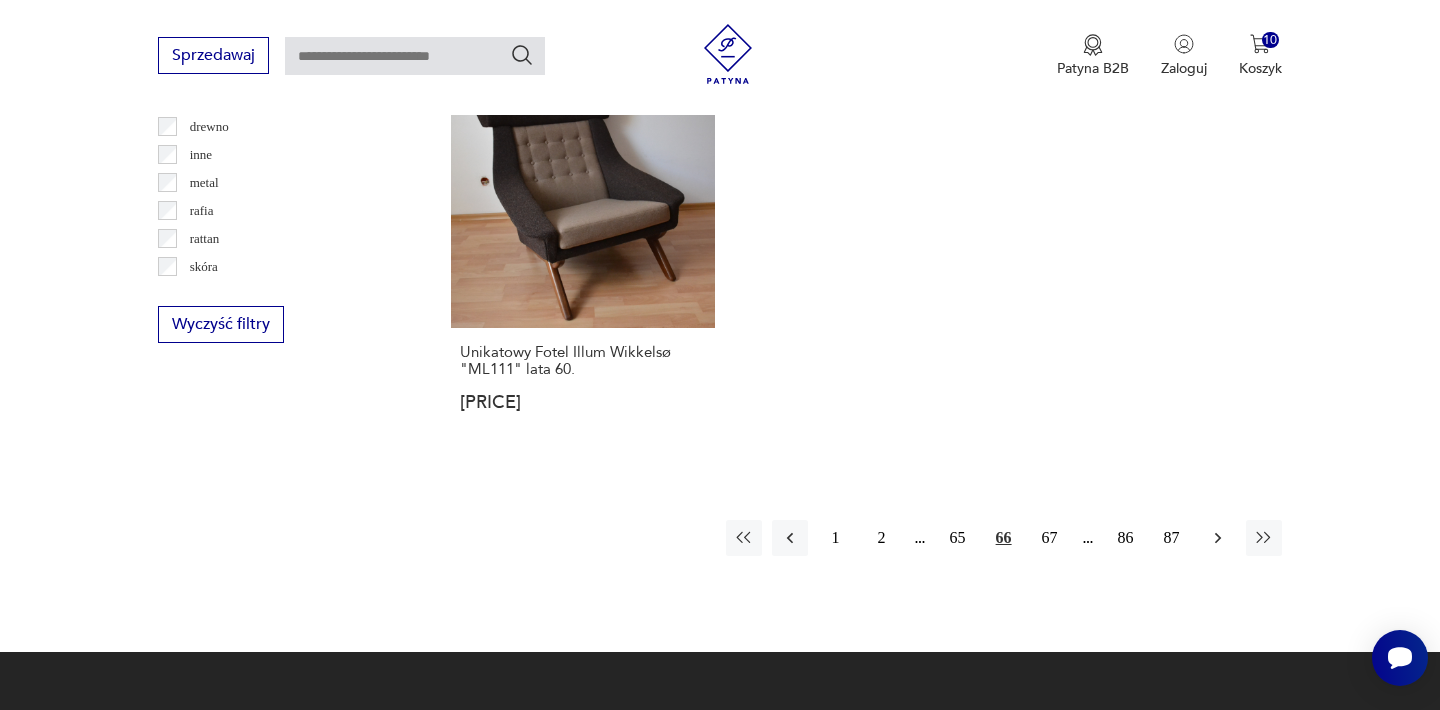 click 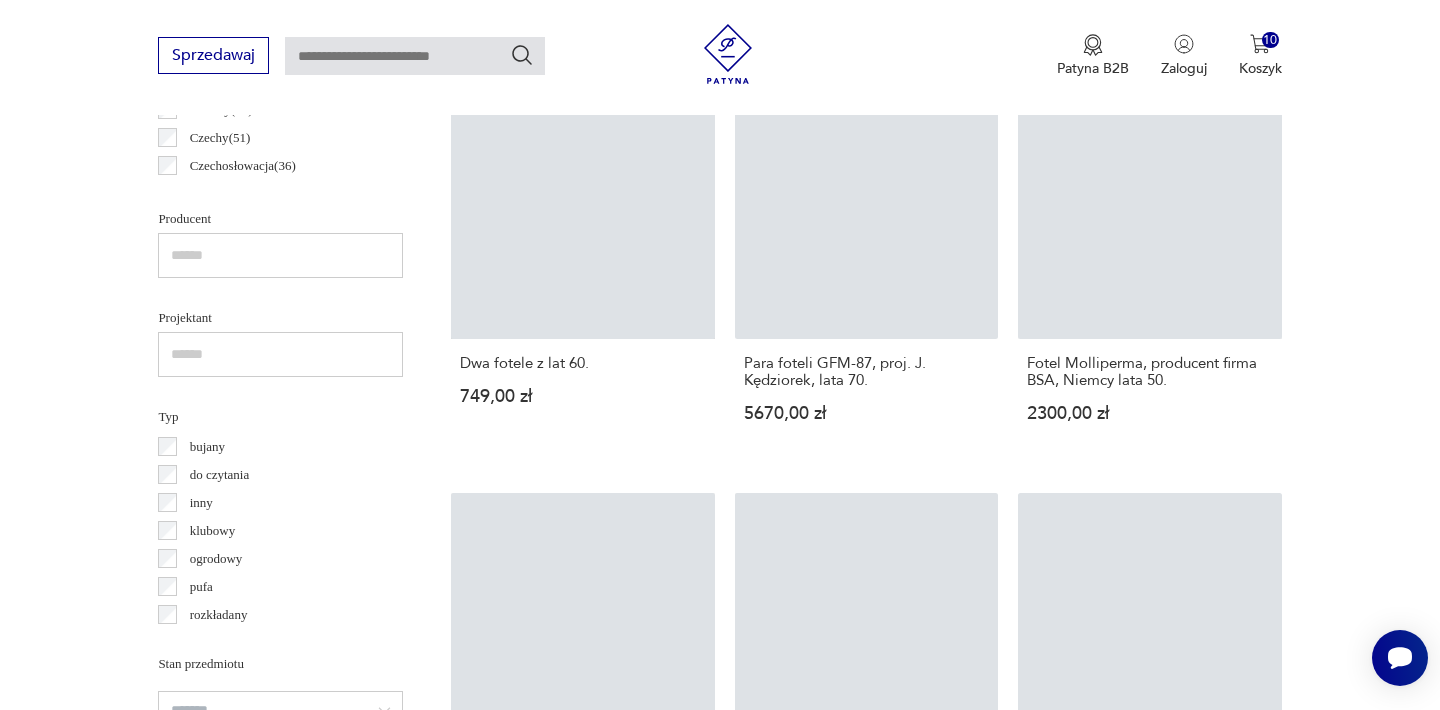 scroll, scrollTop: 532, scrollLeft: 0, axis: vertical 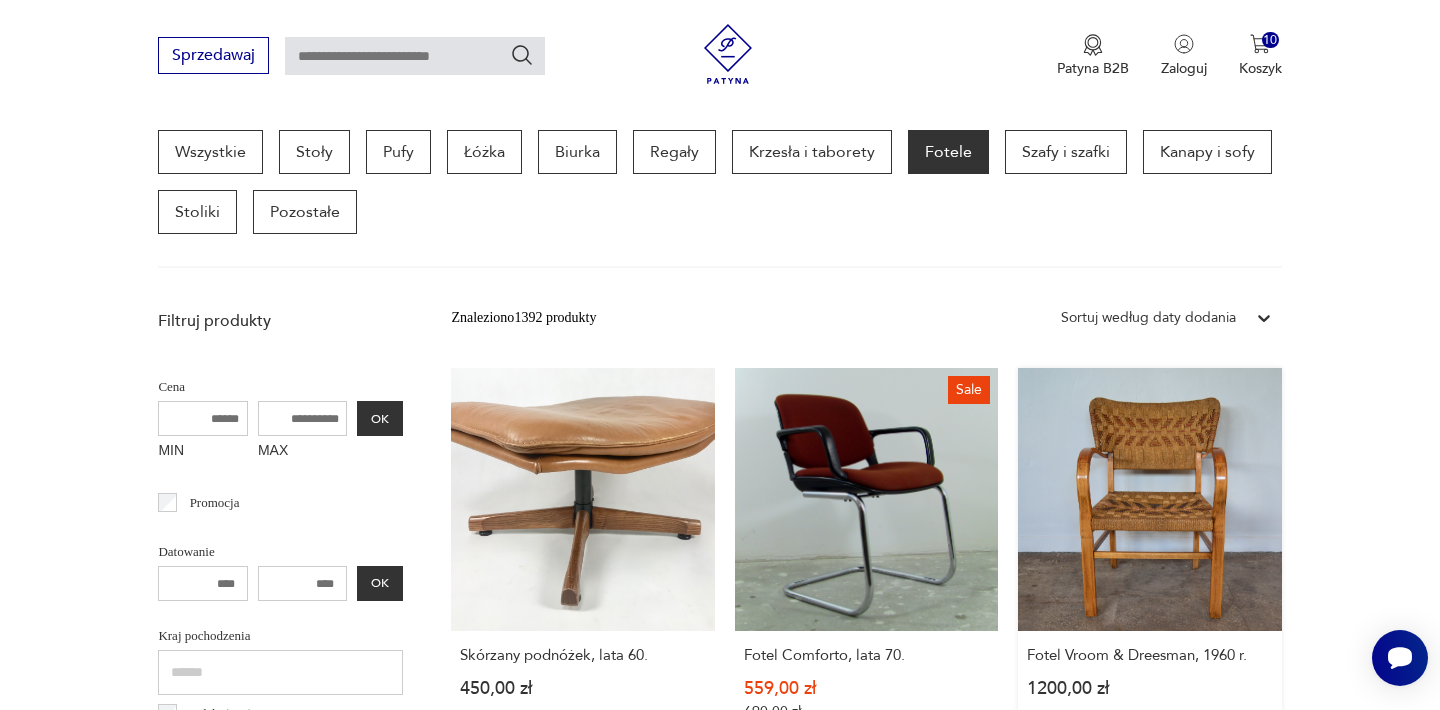 click on "Fotel Vroom & Dreesman, 1960 r. [PRICE]" at bounding box center (1149, 563) 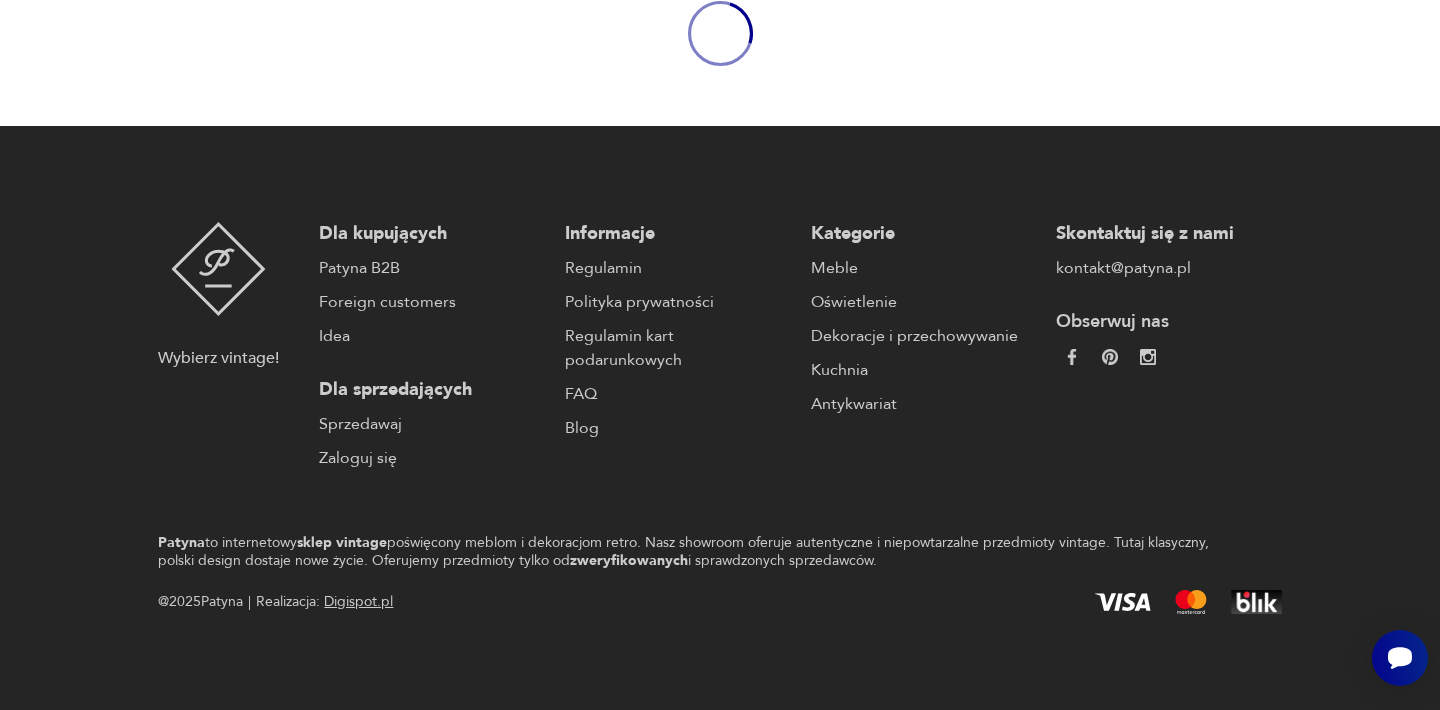 scroll, scrollTop: 150, scrollLeft: 0, axis: vertical 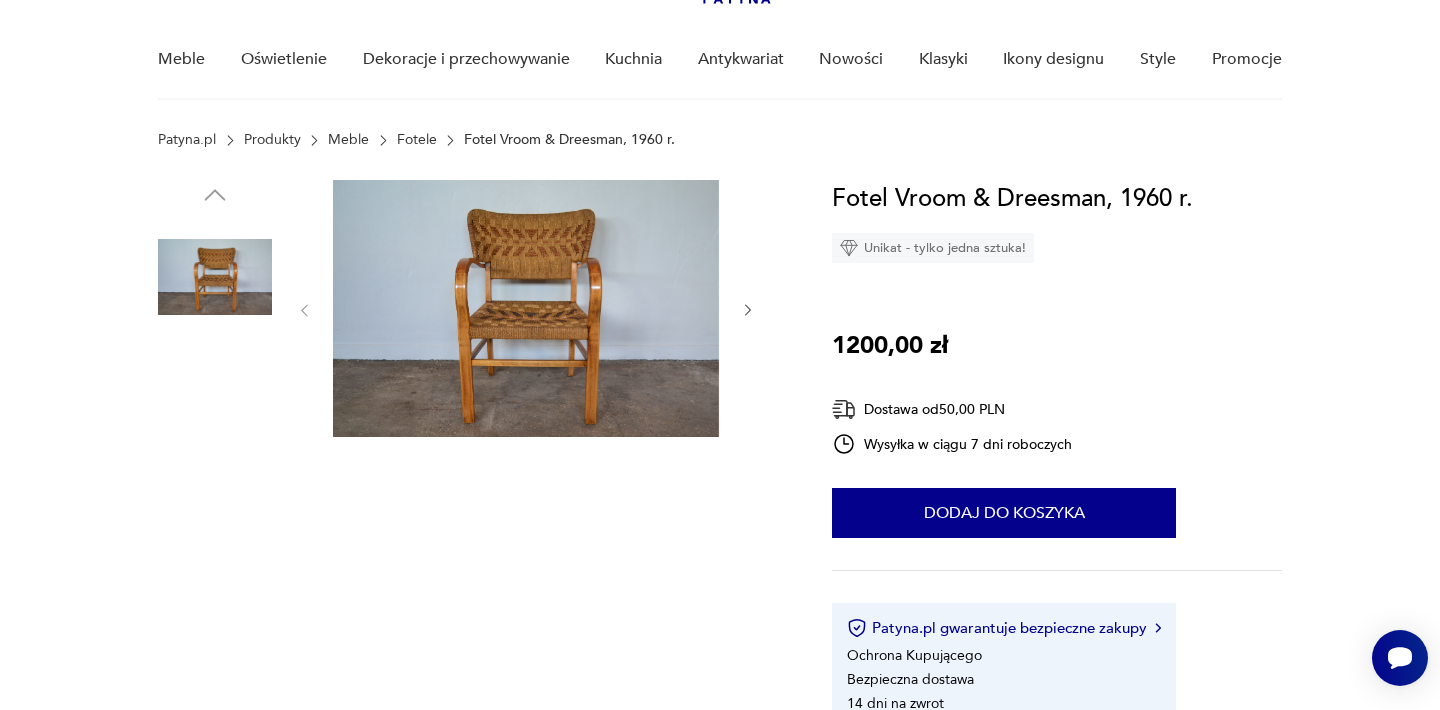 click at bounding box center (526, 308) 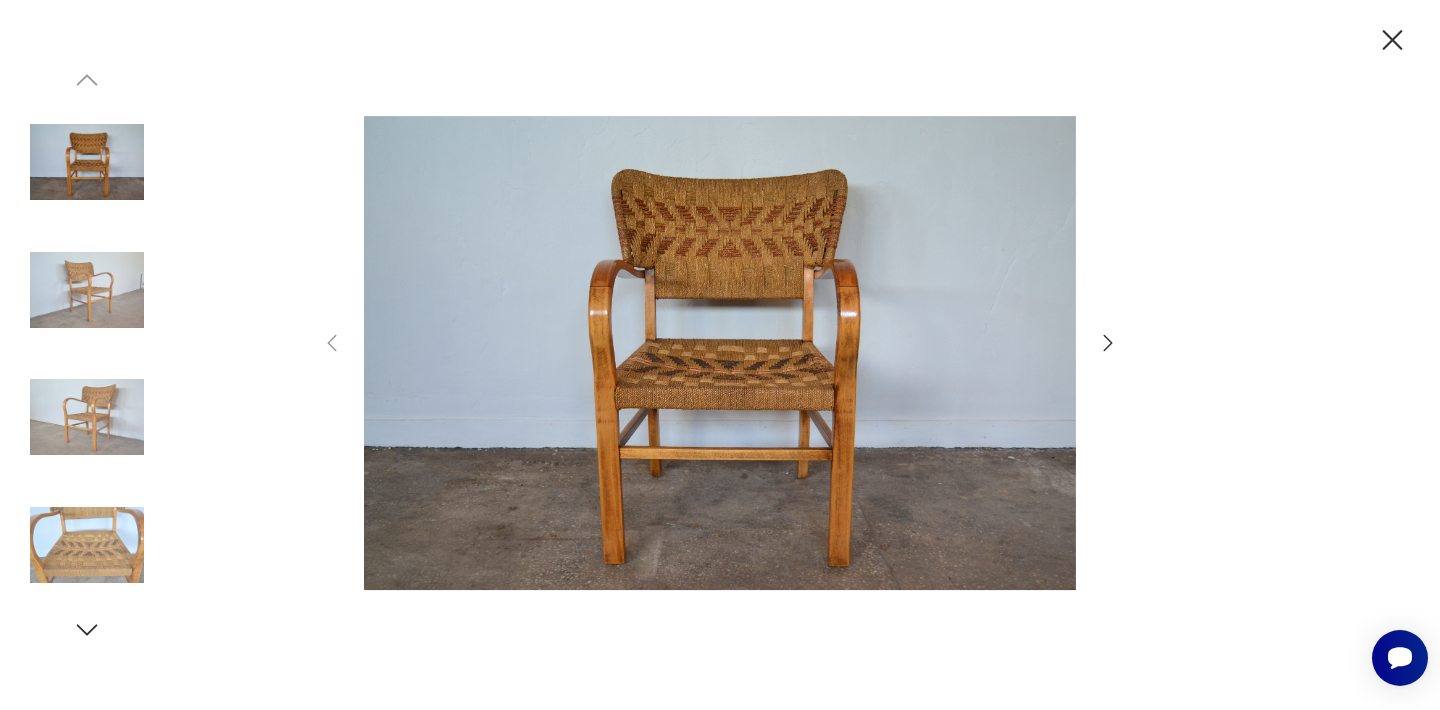 click 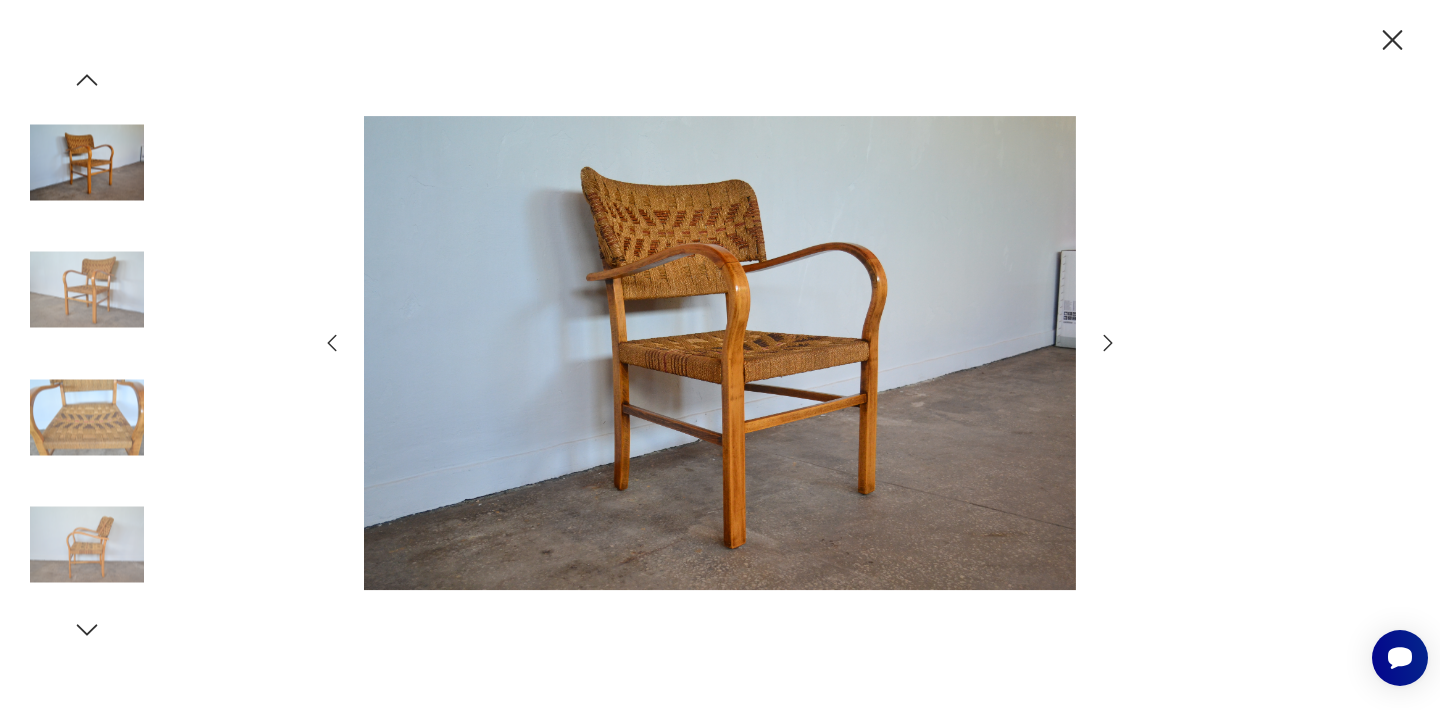 click 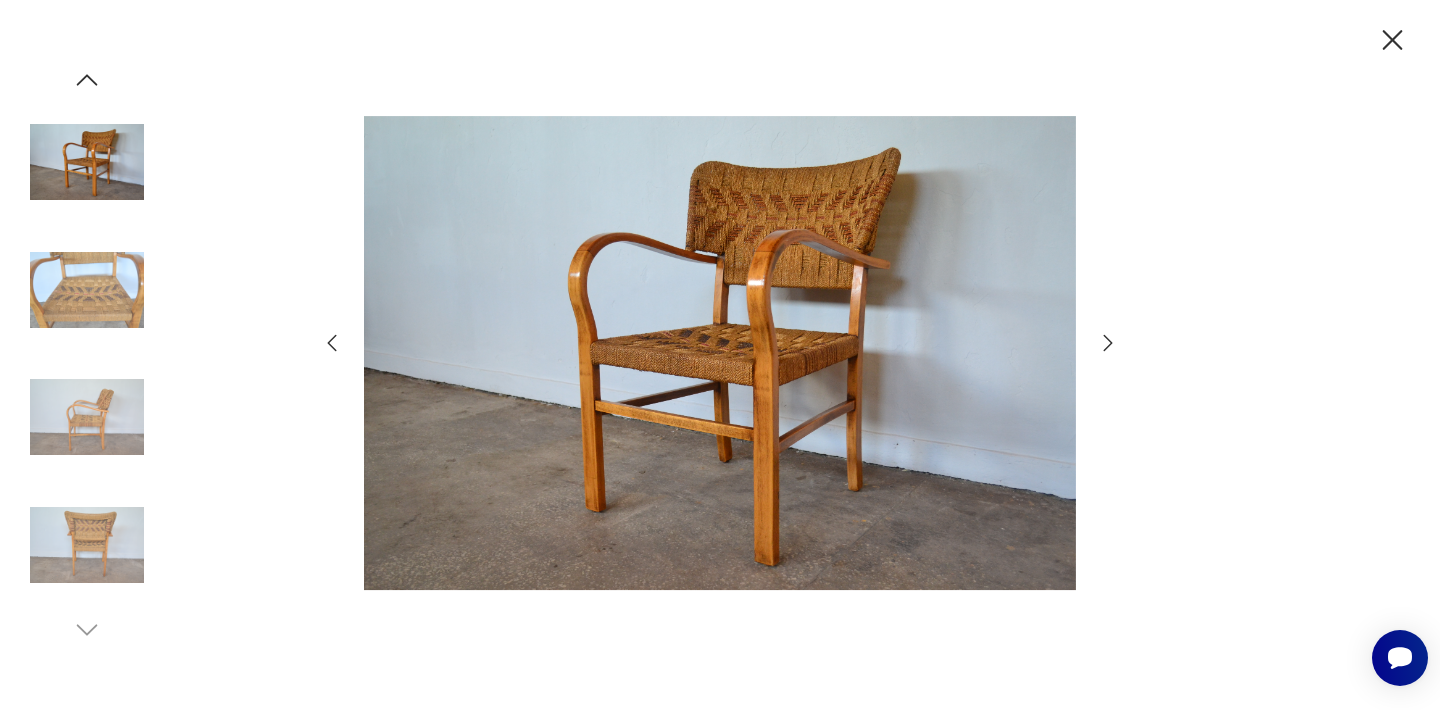 click 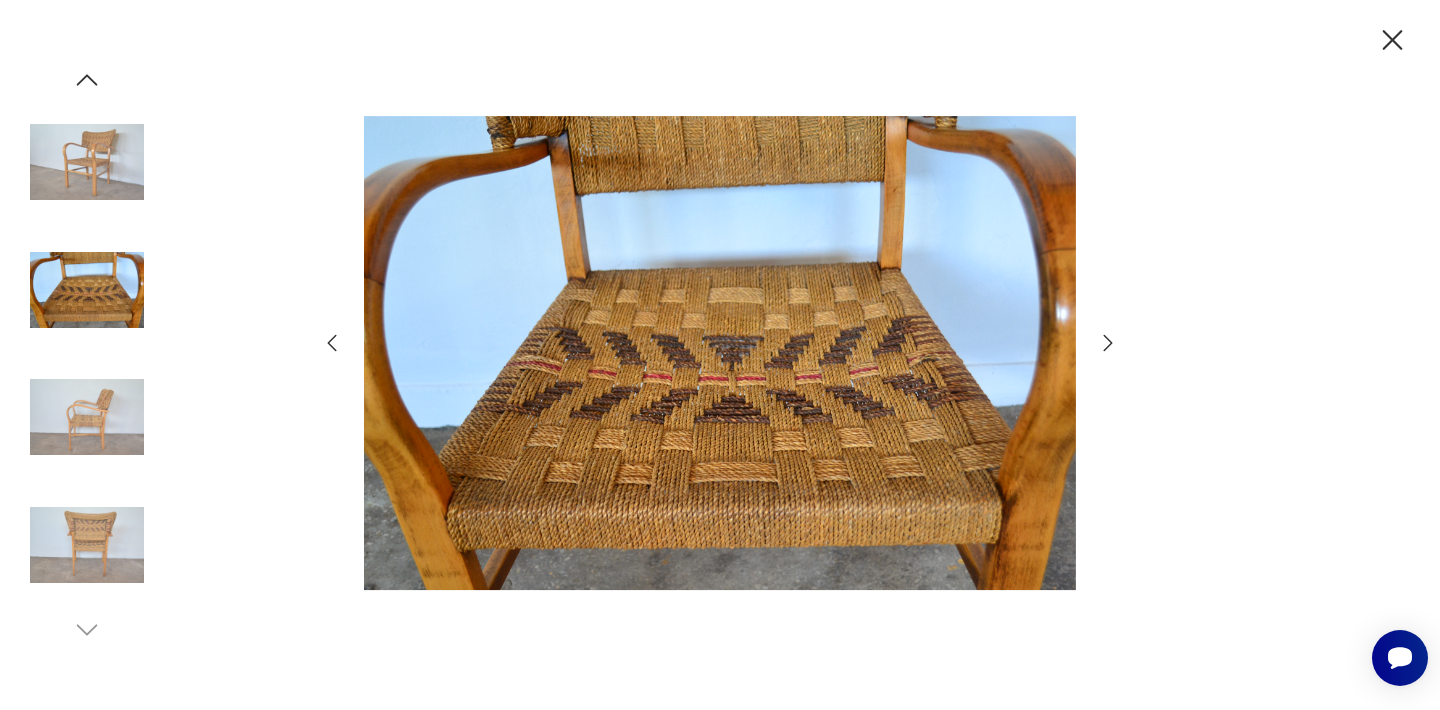 click 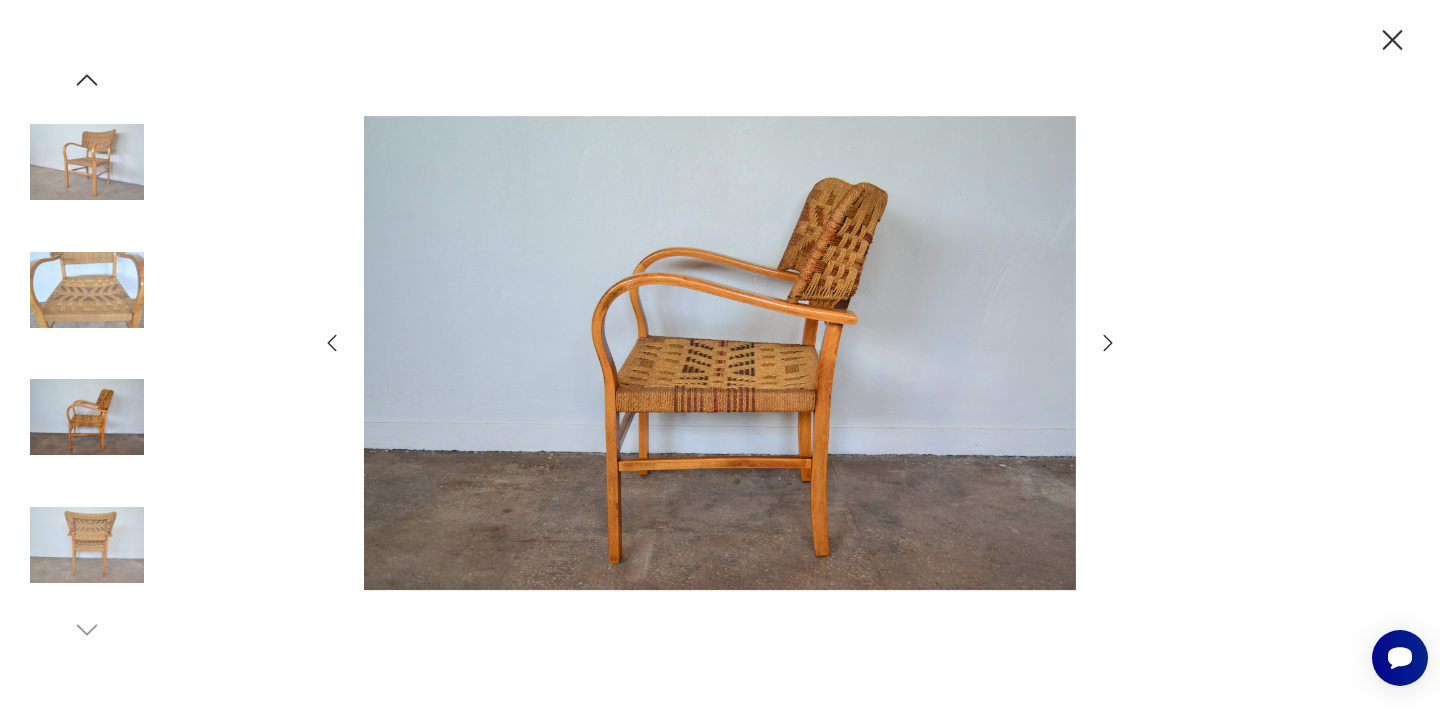click 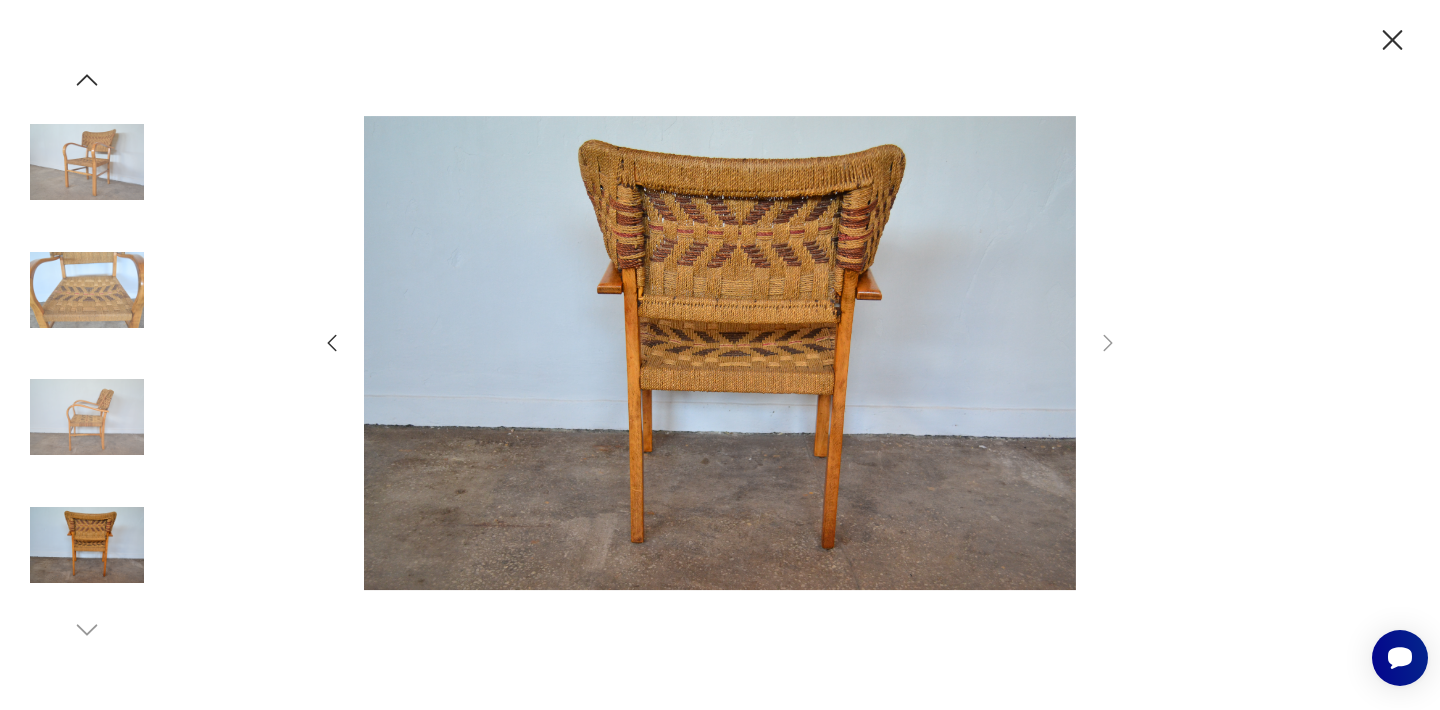 click 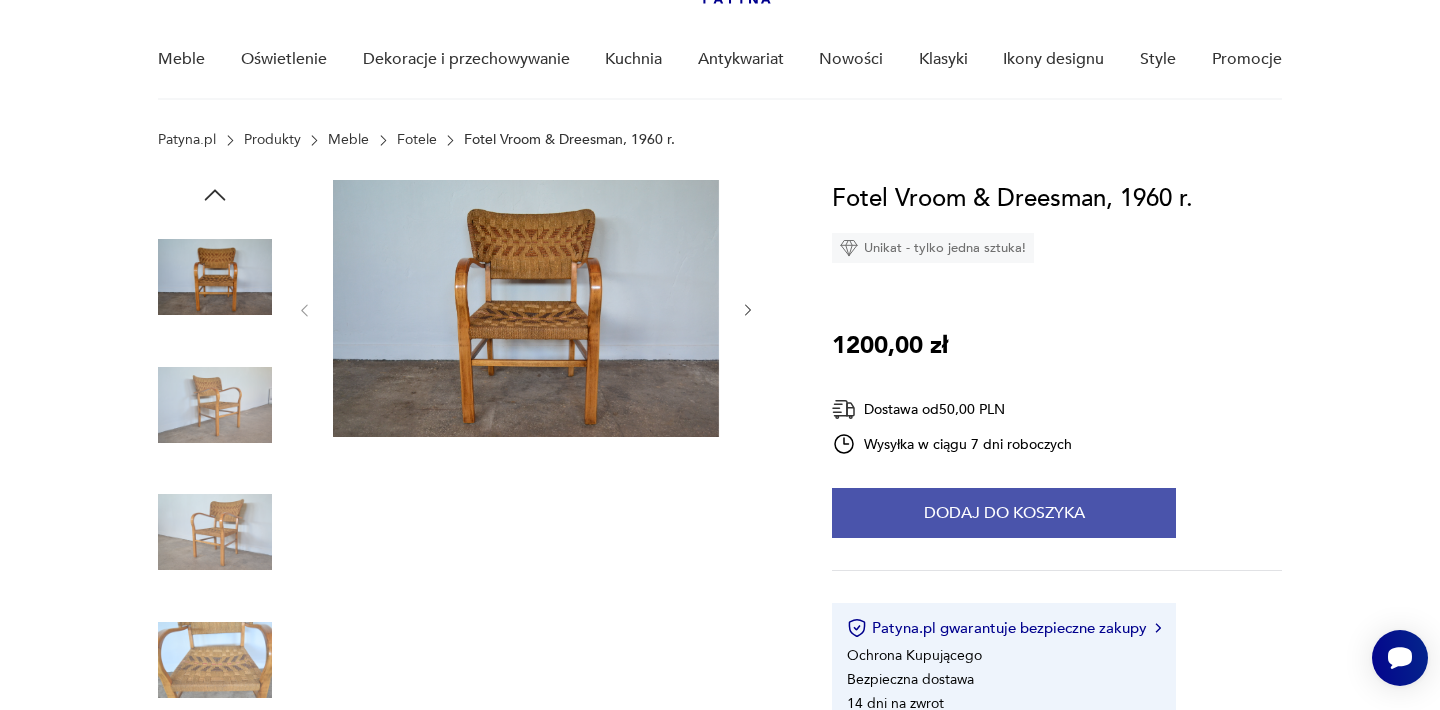 click on "Dodaj do koszyka" at bounding box center (1004, 513) 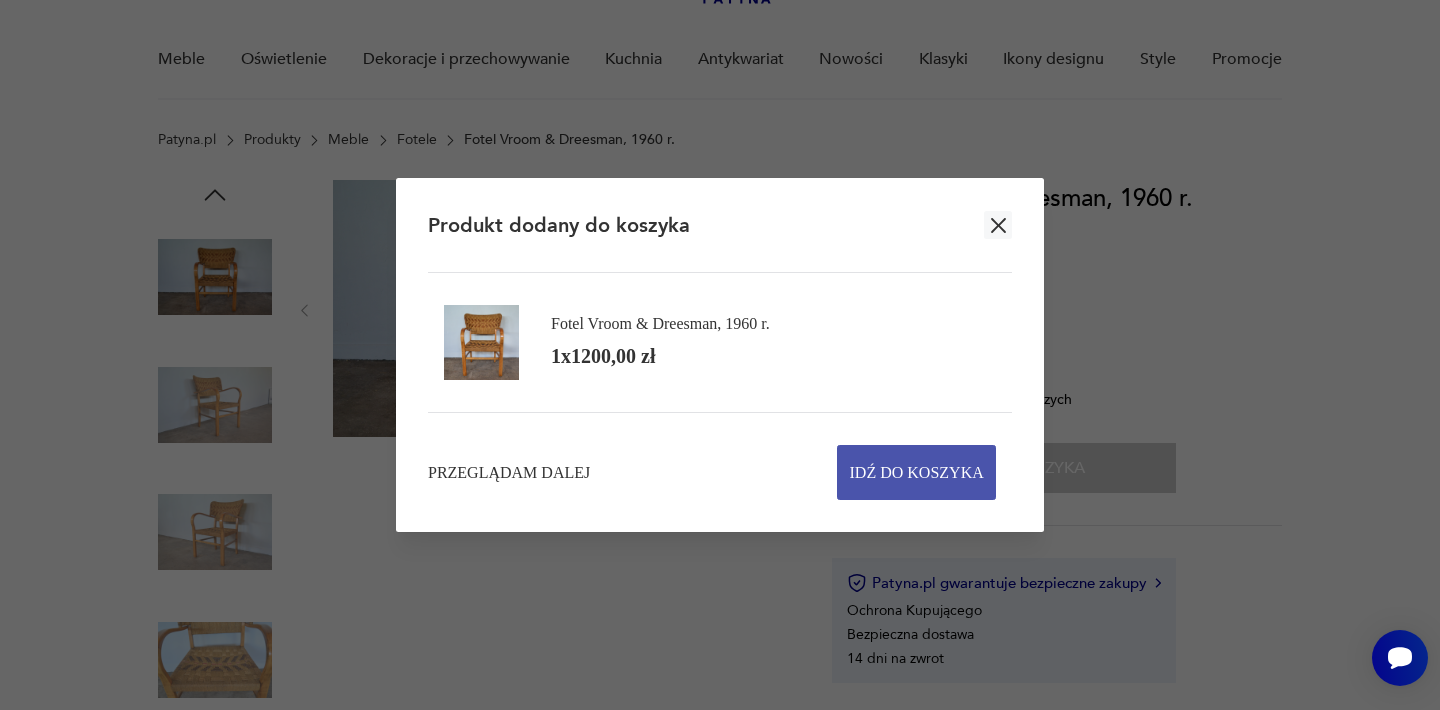 click on "Idź do koszyka" at bounding box center (917, 472) 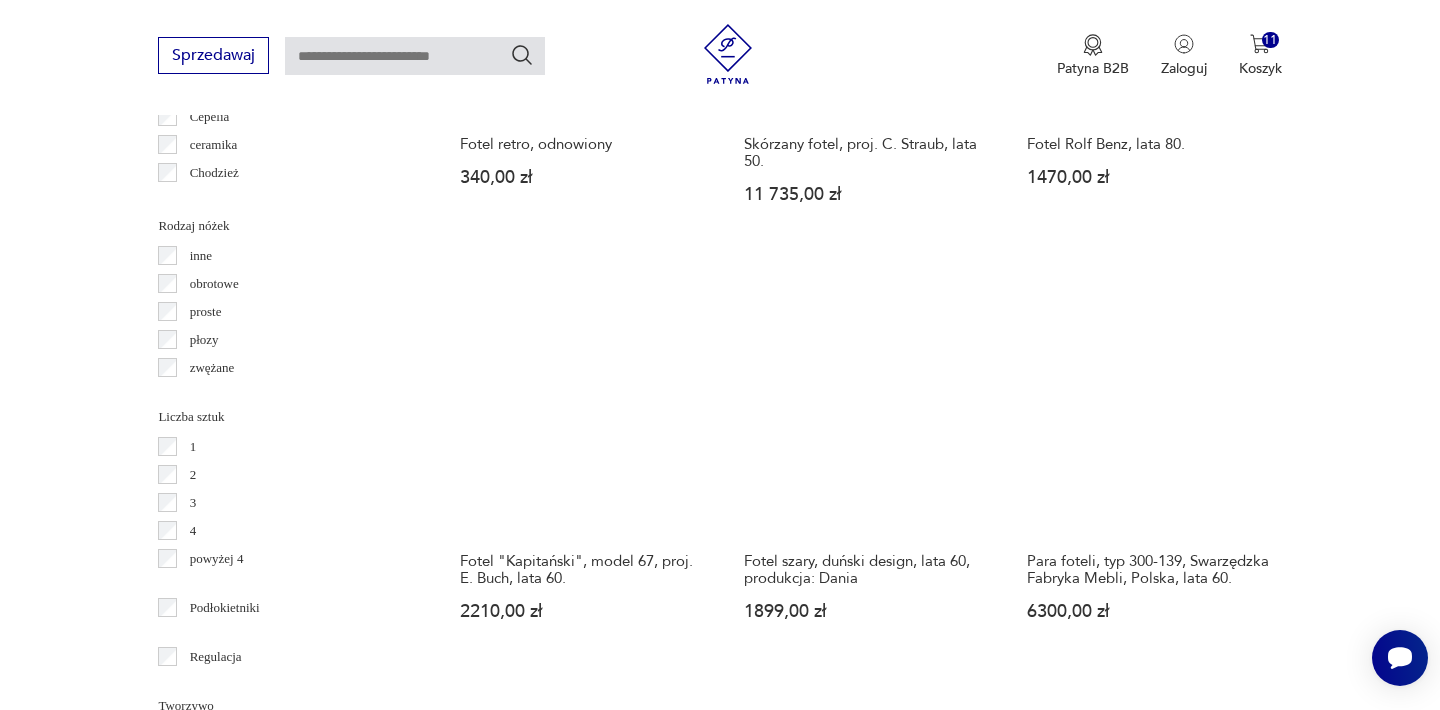 scroll, scrollTop: 2339, scrollLeft: 0, axis: vertical 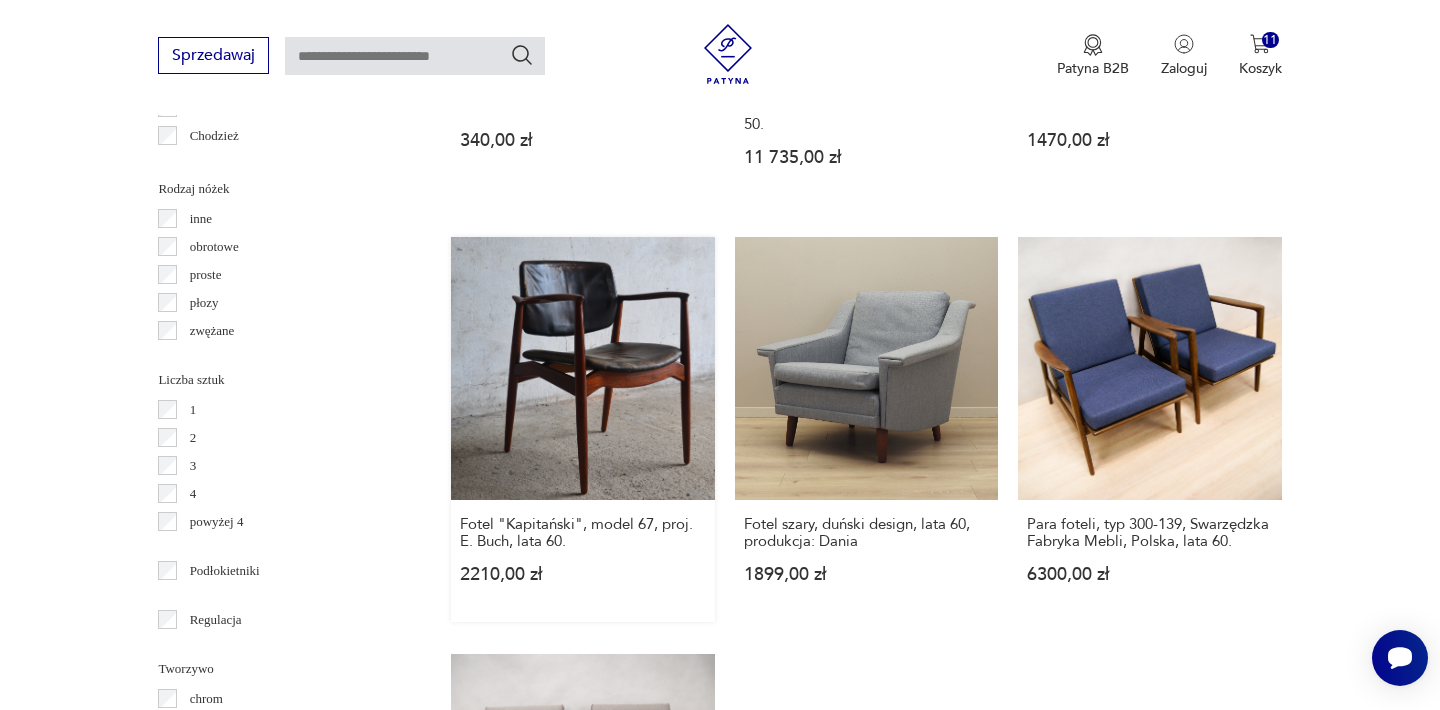 click on "Fotel "Kapitański", model 67, proj. E. Buch, lata 60. [PRICE]" at bounding box center [582, 429] 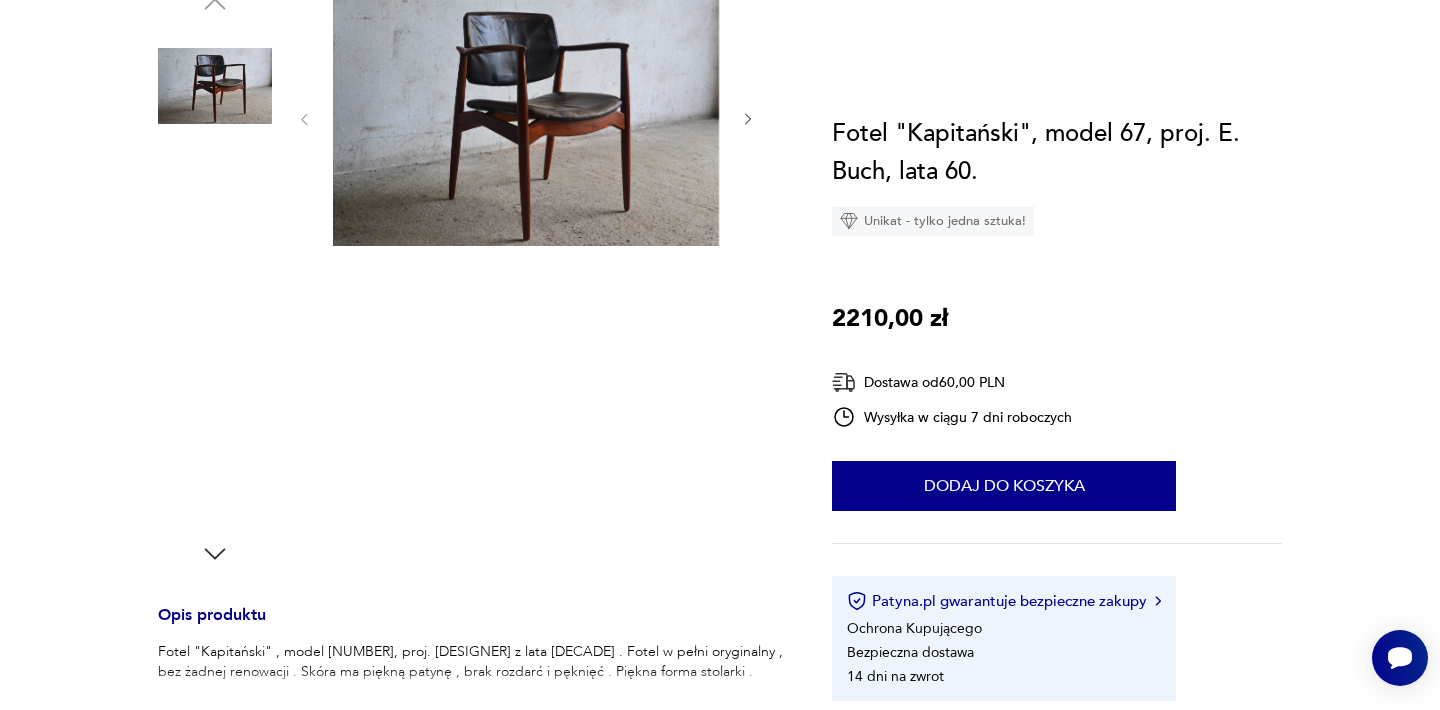 scroll, scrollTop: 0, scrollLeft: 0, axis: both 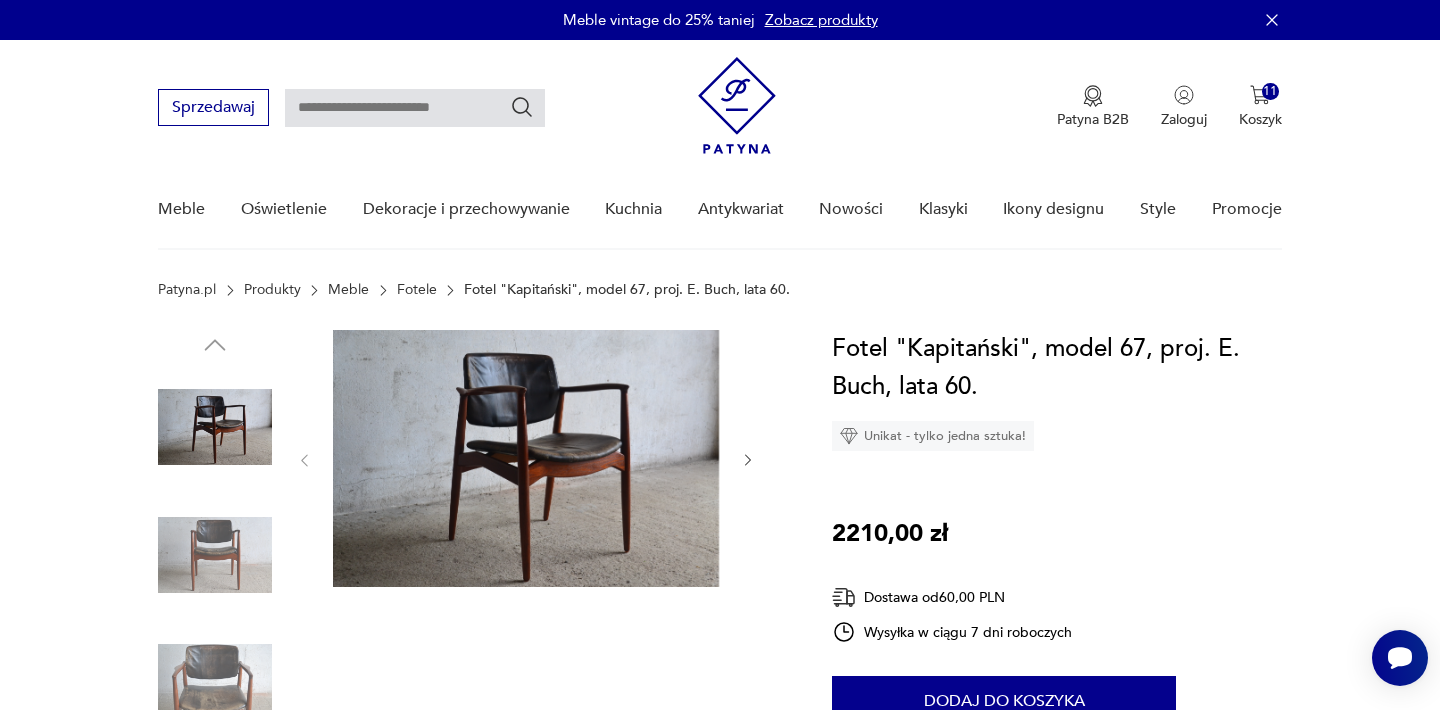click at bounding box center (526, 458) 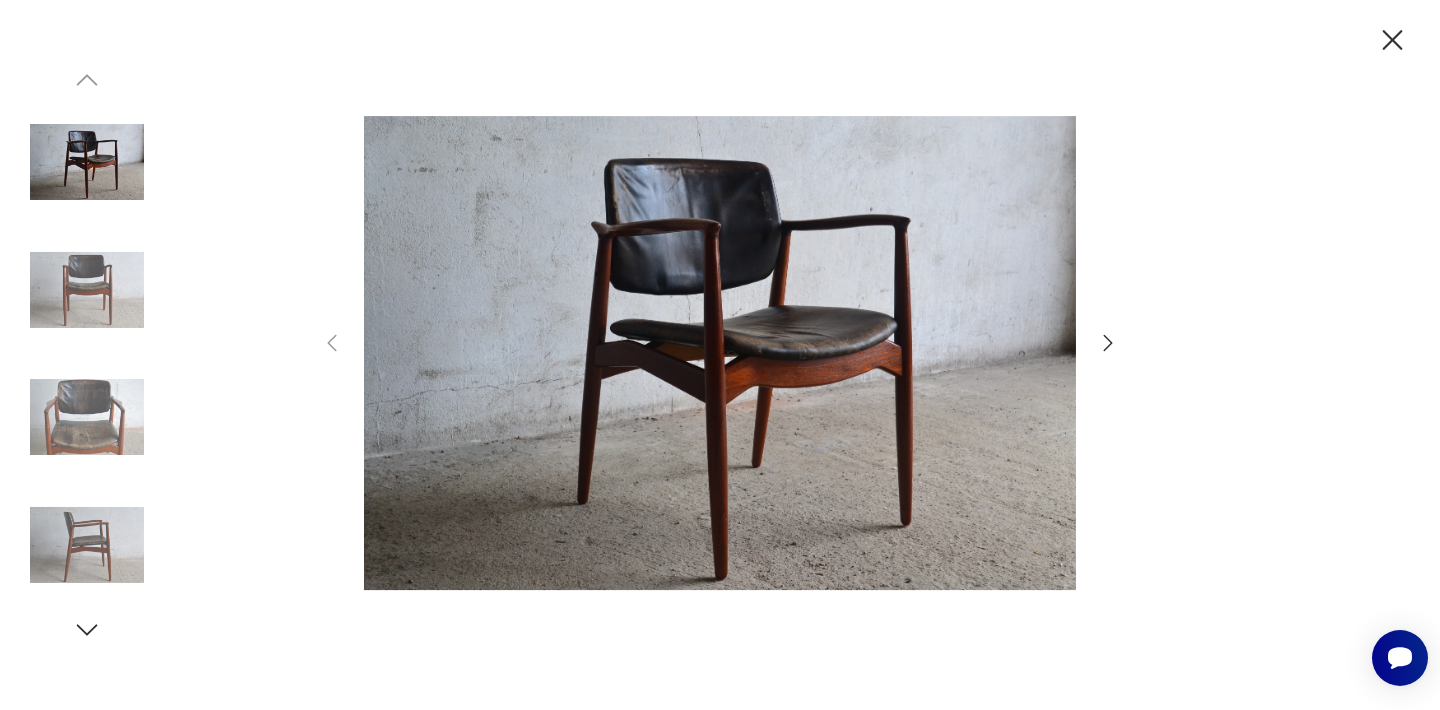 click 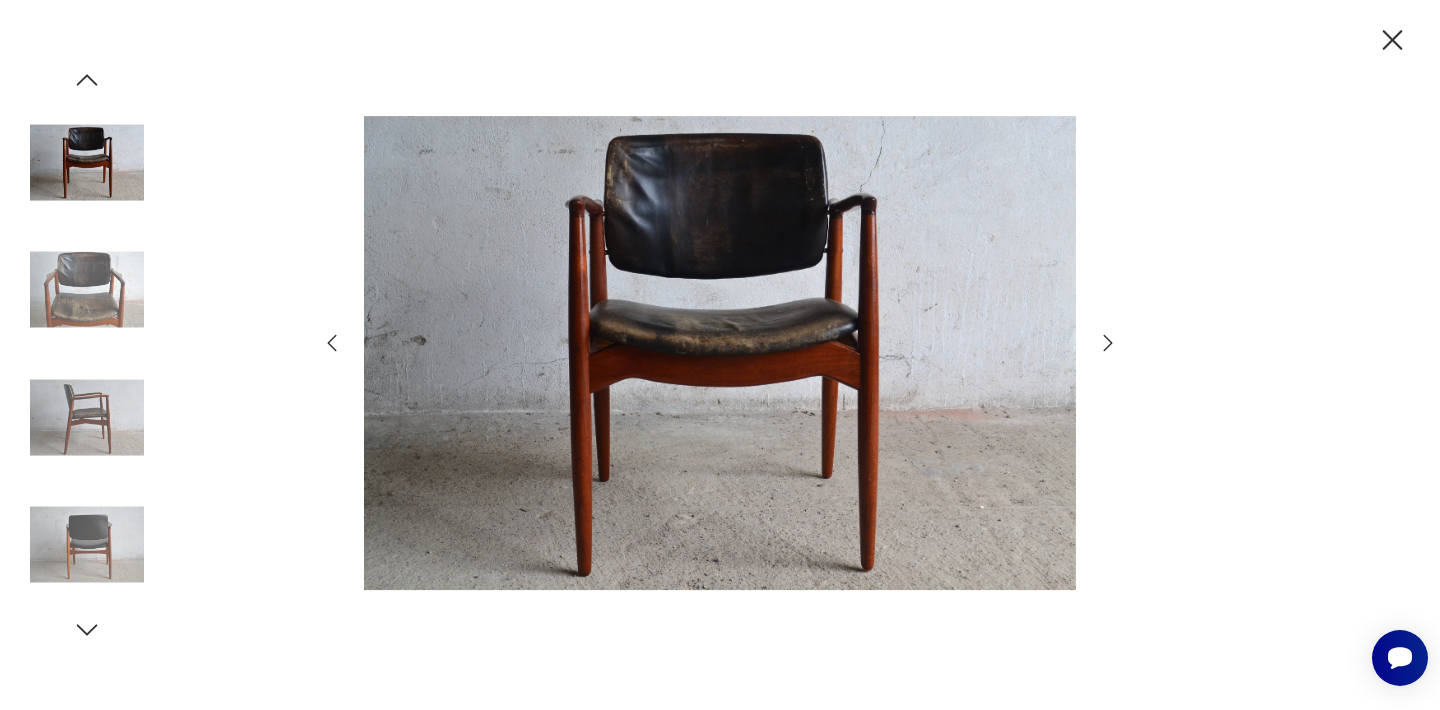 click 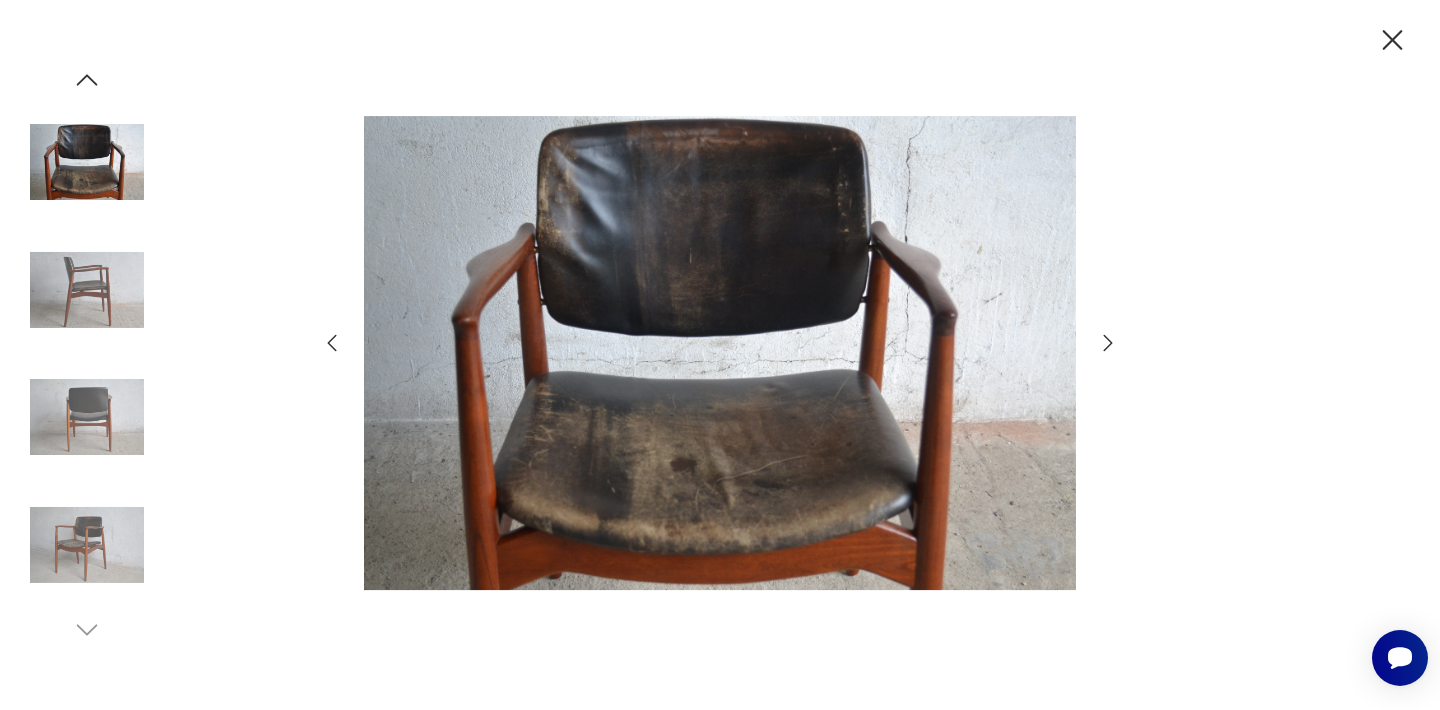 click 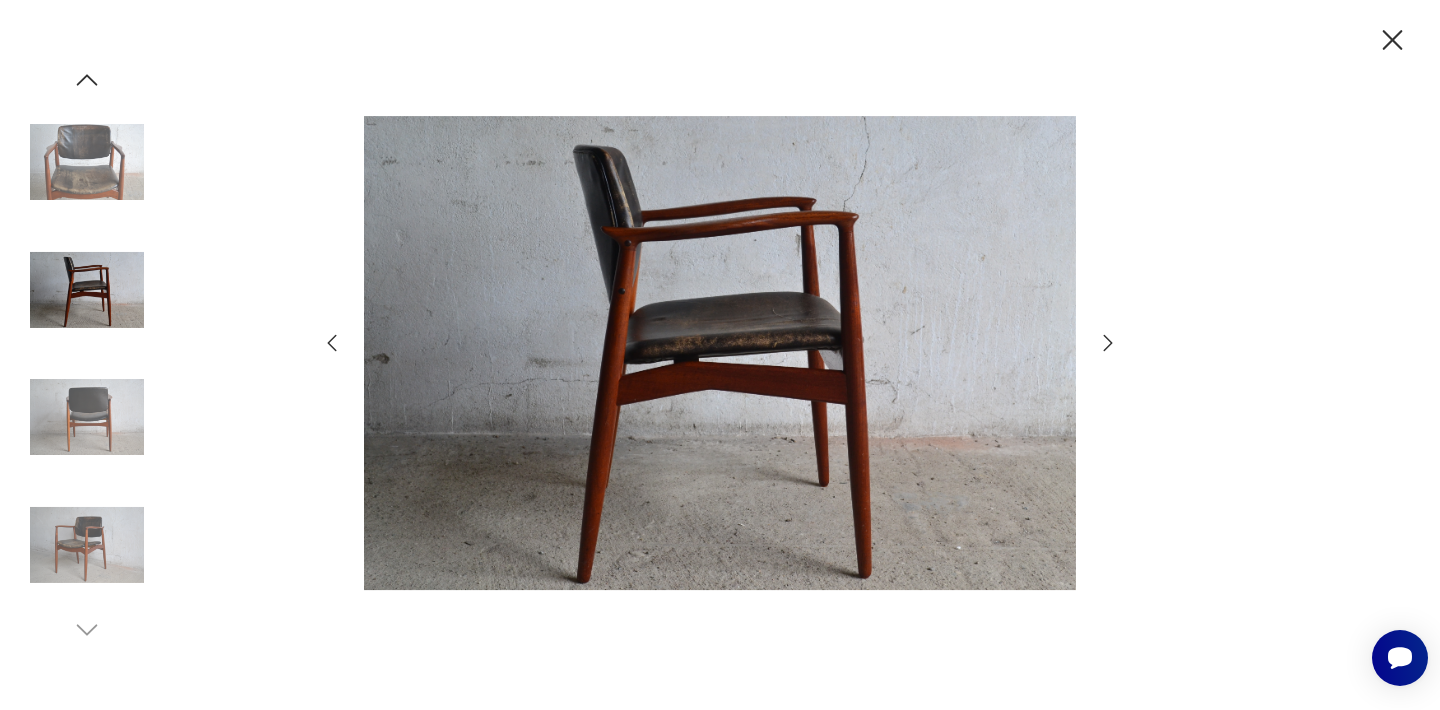 click 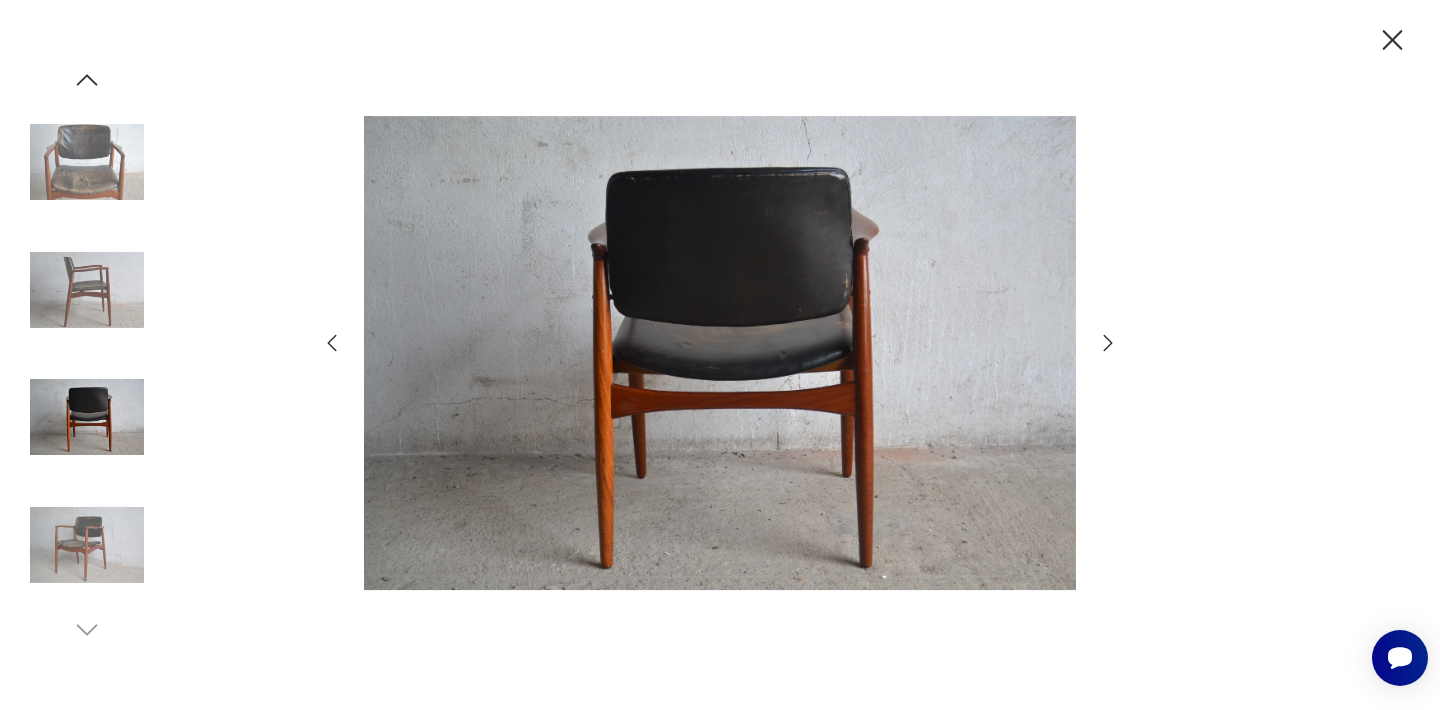 click 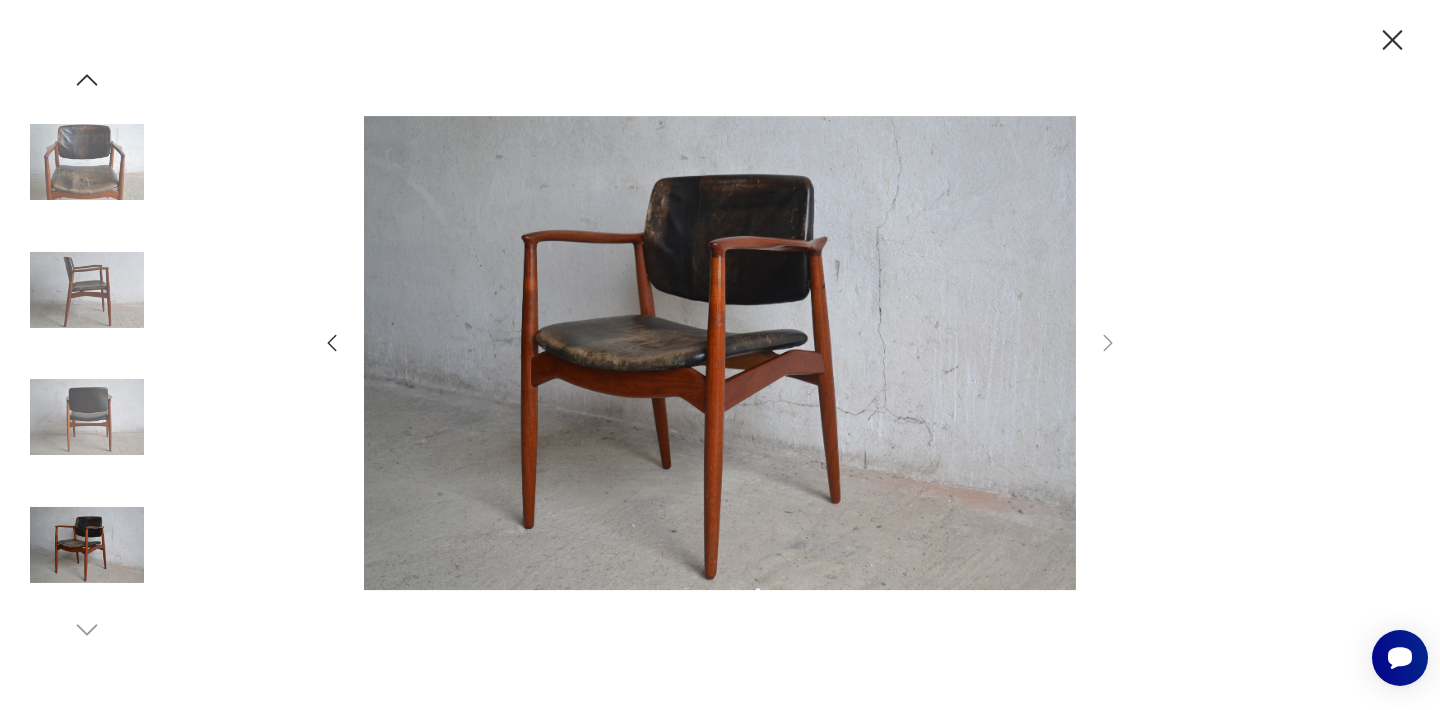 click 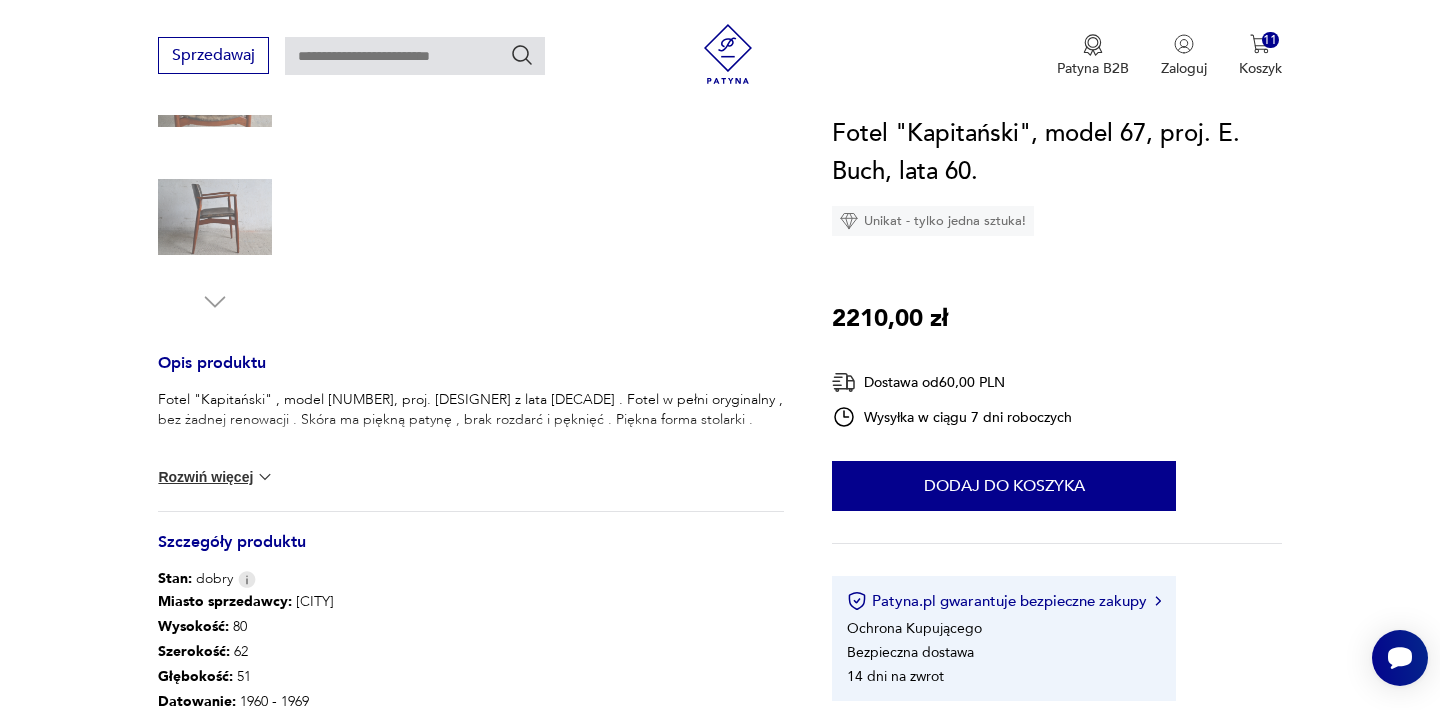 scroll, scrollTop: 640, scrollLeft: 0, axis: vertical 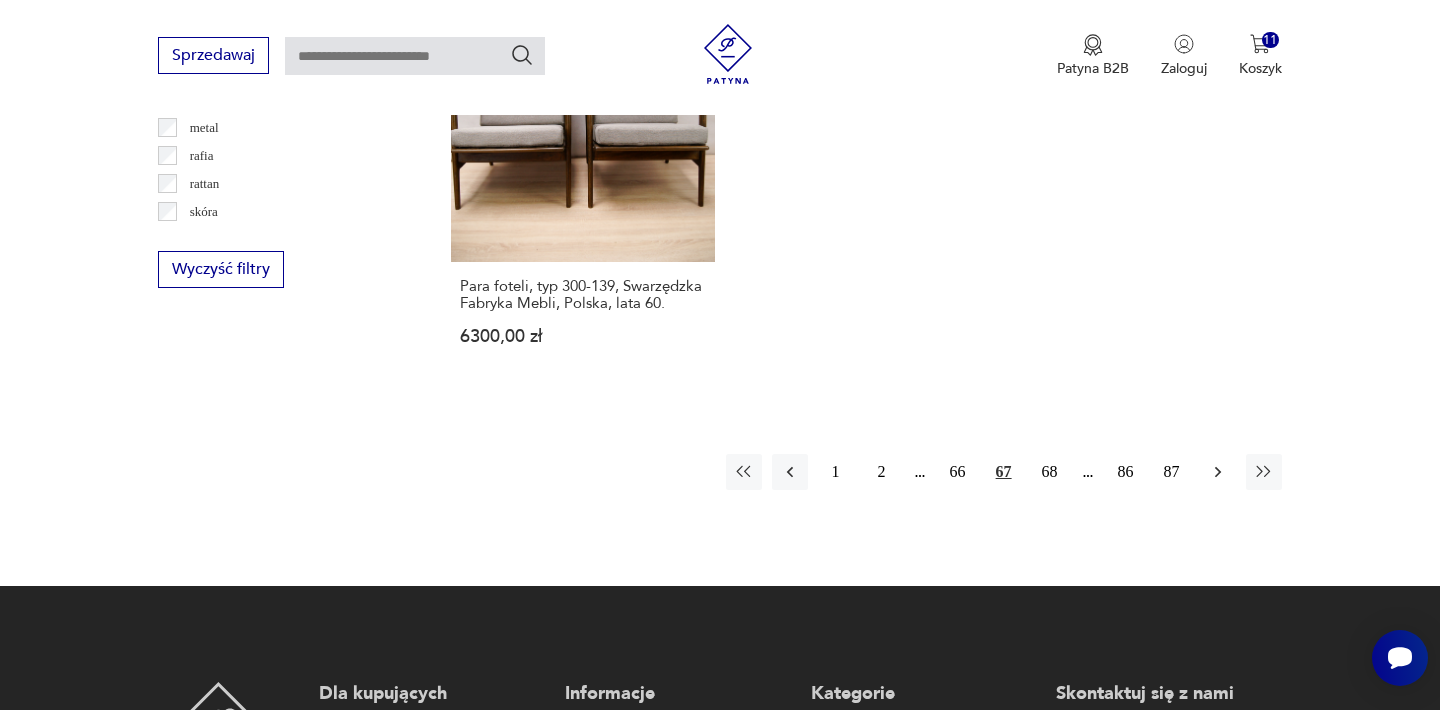 click 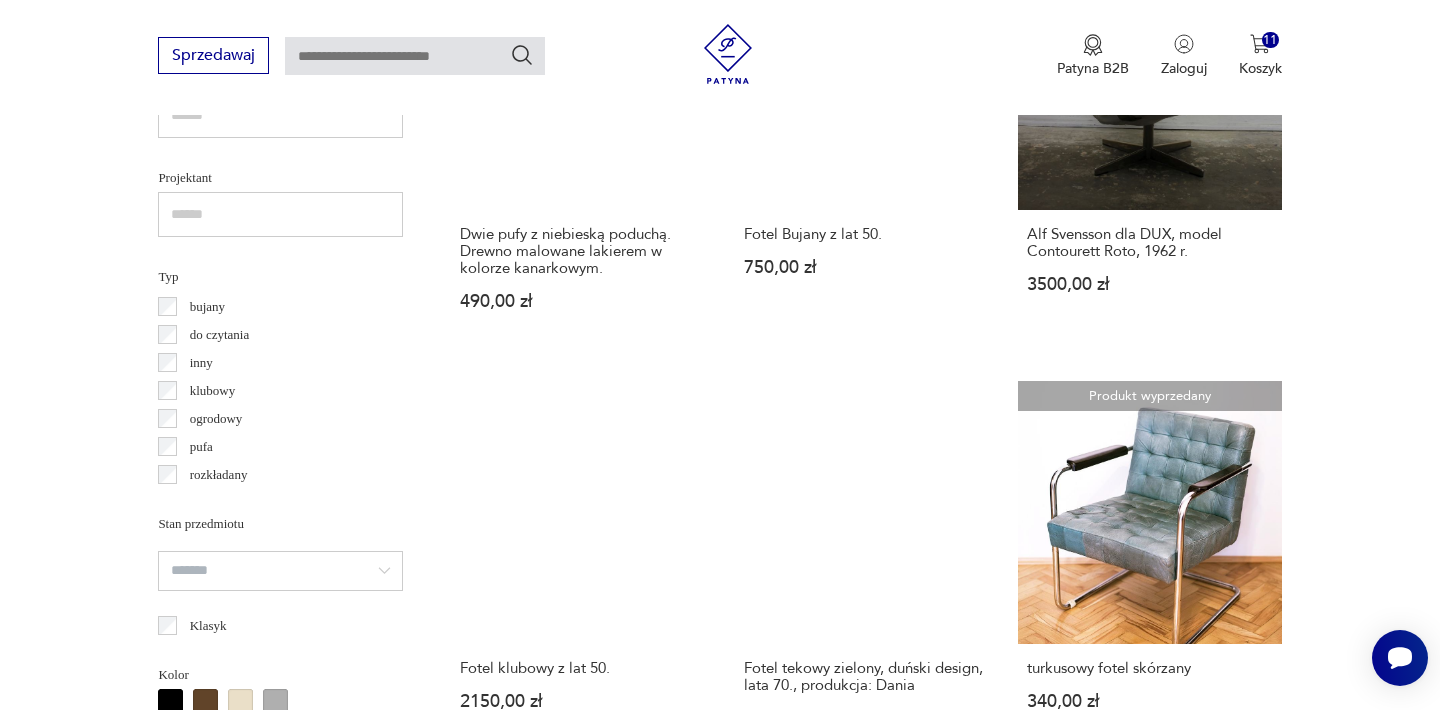 scroll, scrollTop: 1372, scrollLeft: 0, axis: vertical 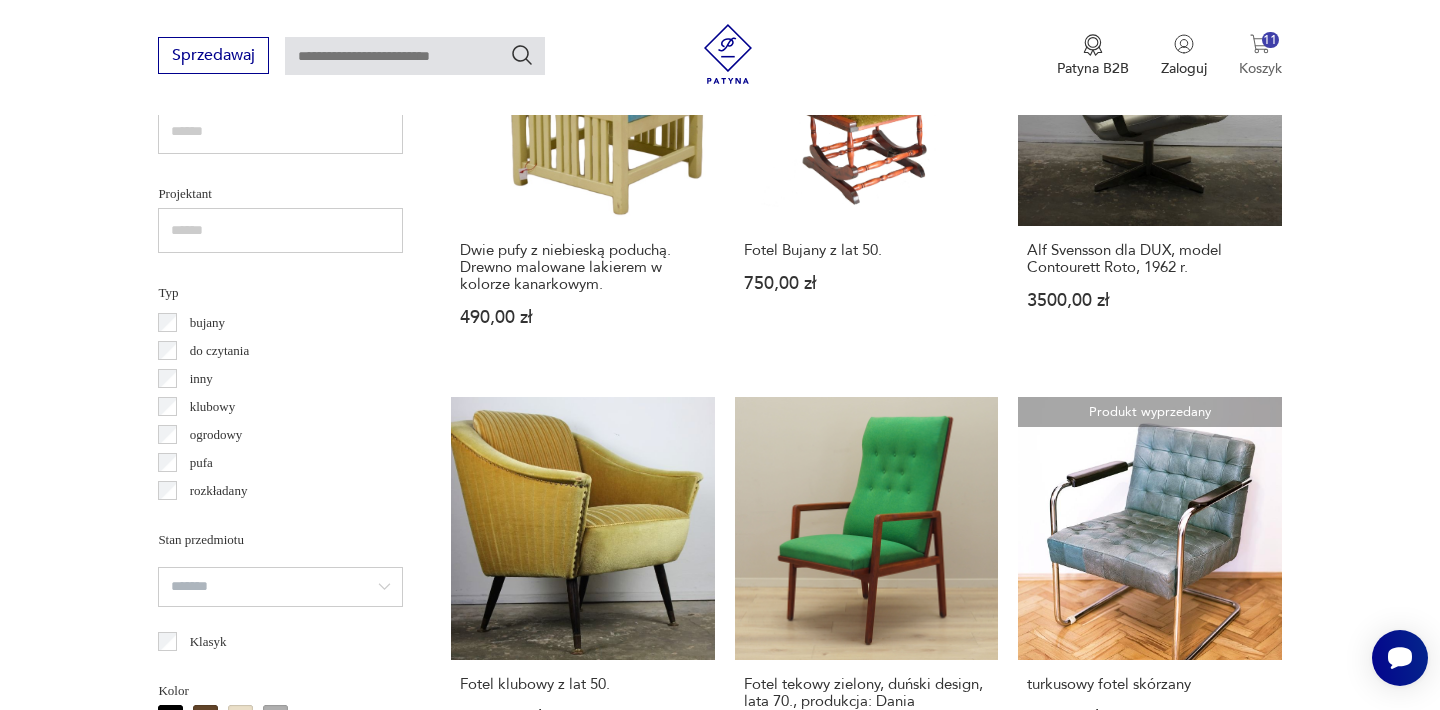 click at bounding box center [1260, 44] 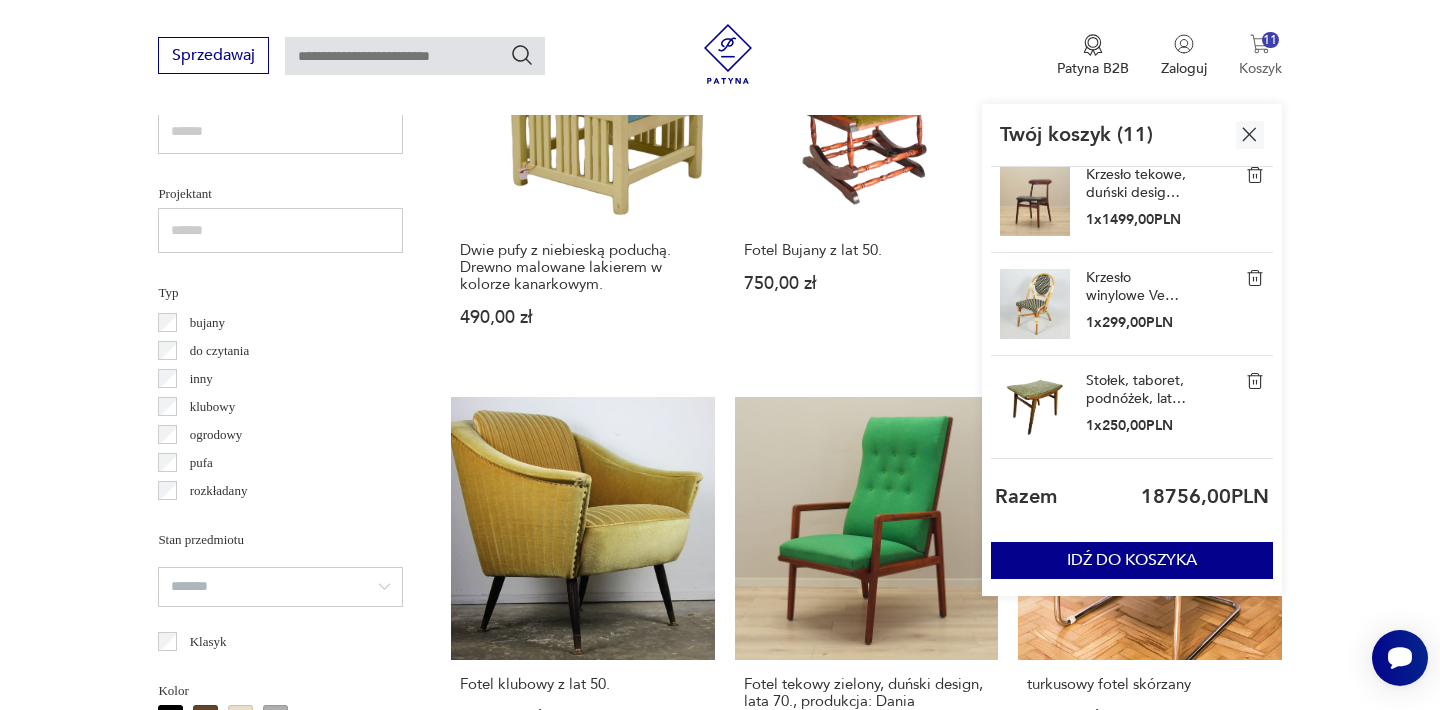type 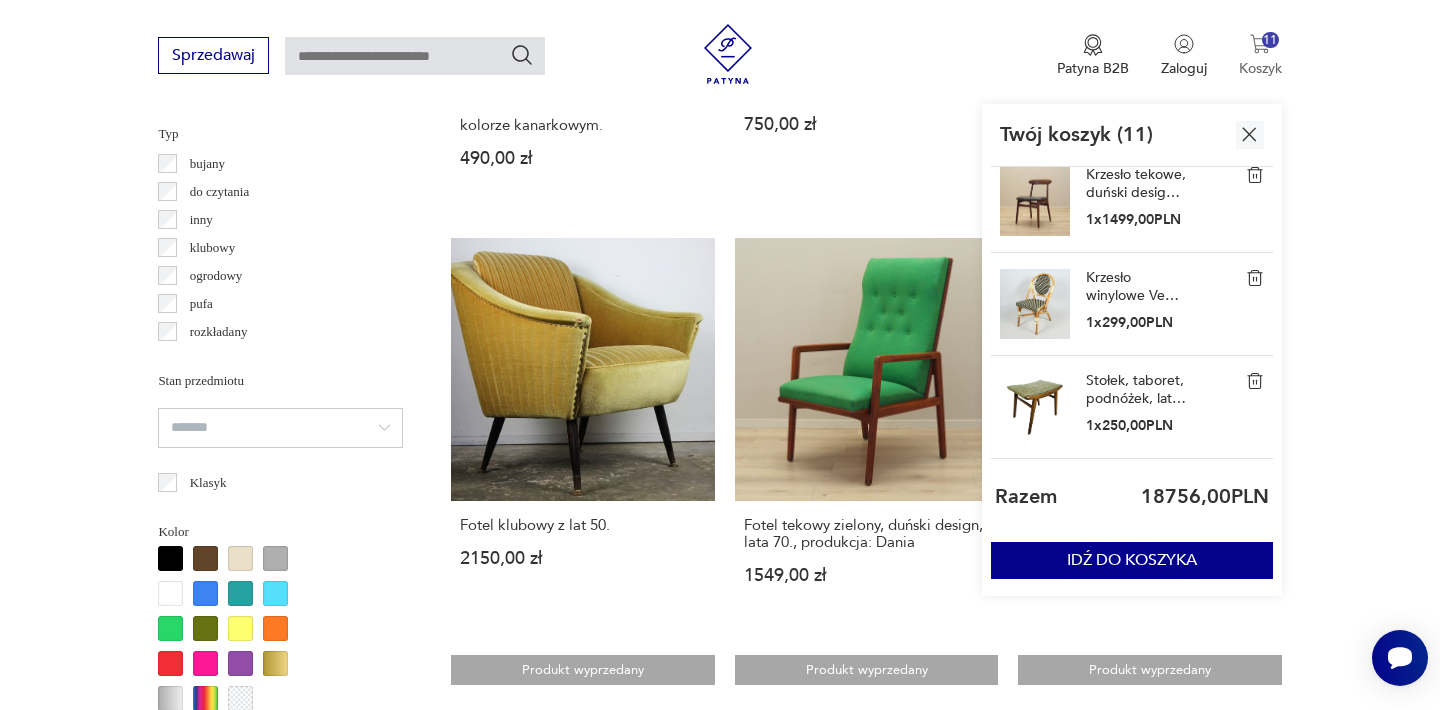 scroll, scrollTop: 1532, scrollLeft: 0, axis: vertical 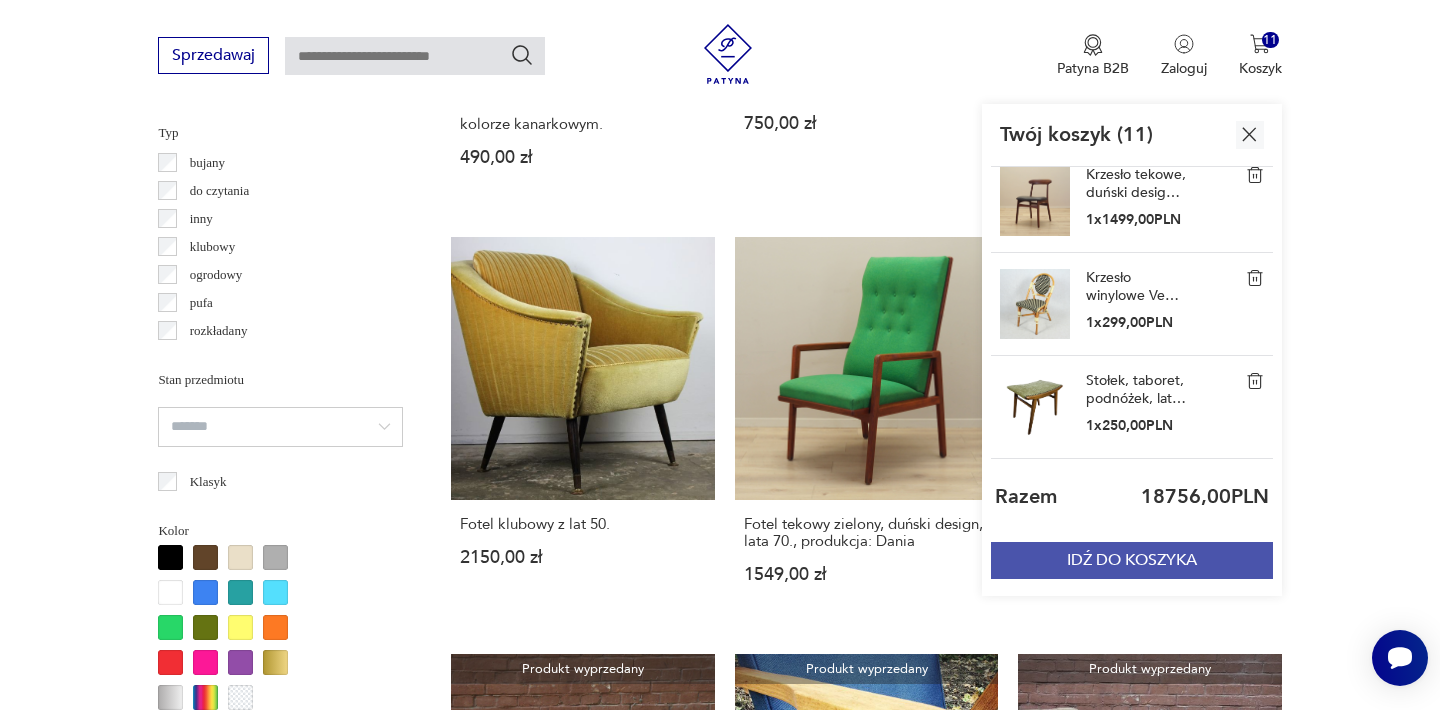 click on "IDŹ DO KOSZYKA" at bounding box center [1132, 560] 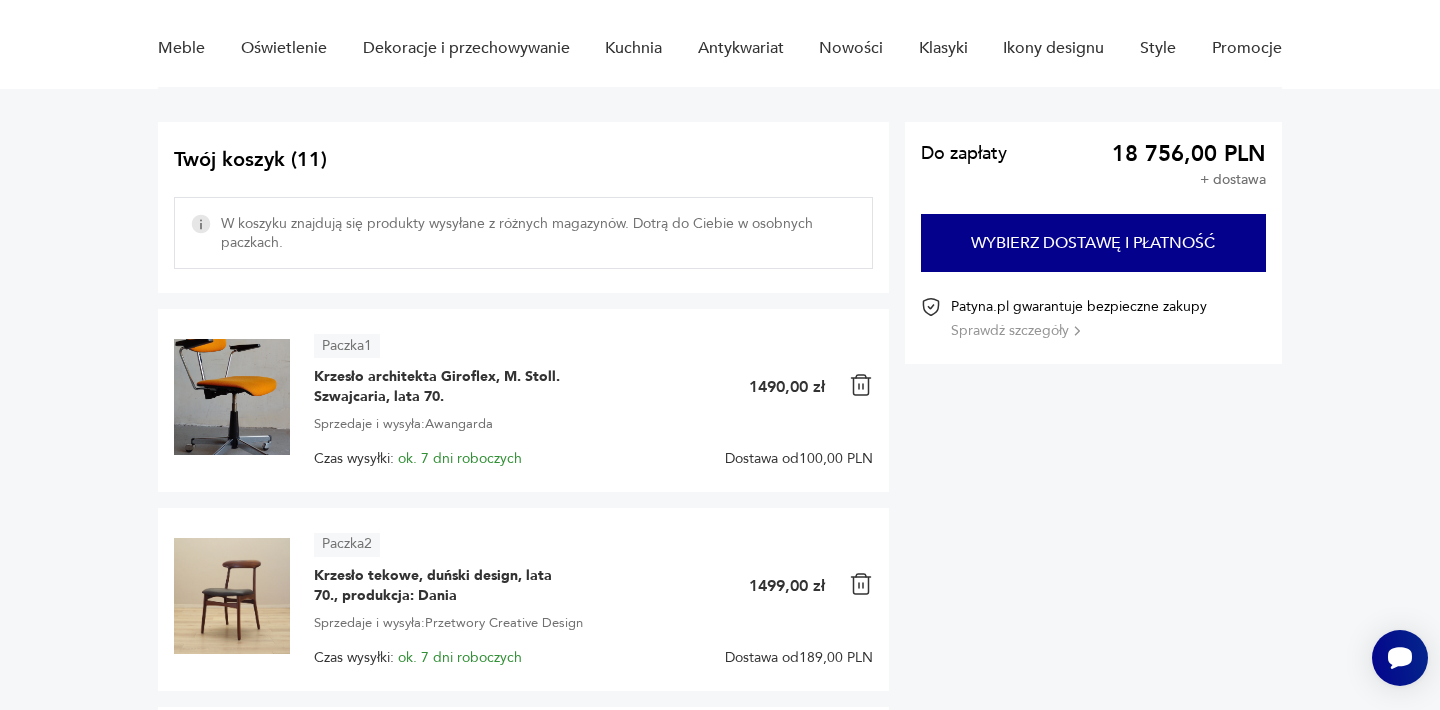 scroll, scrollTop: 160, scrollLeft: 0, axis: vertical 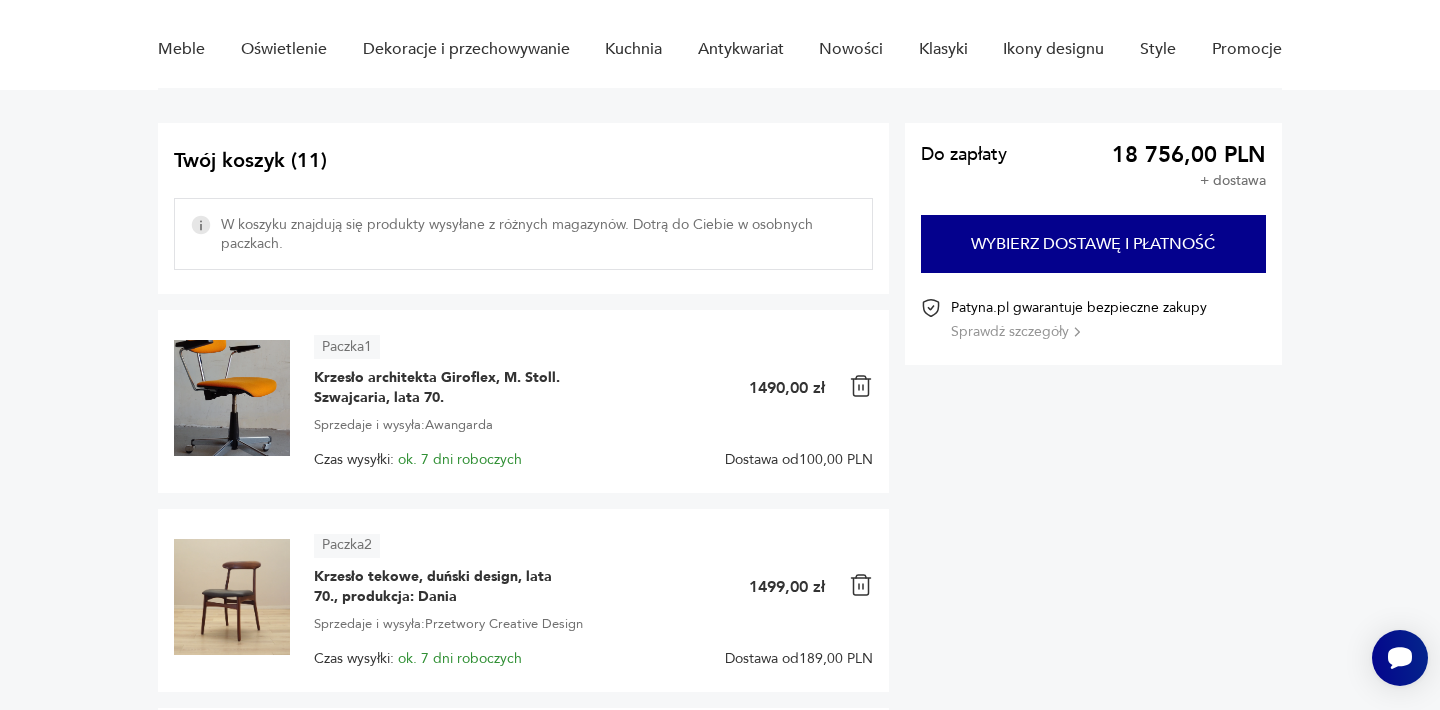 click on "Do zapłaty [PRICE] + dostawa Wybierz dostawę i płatność [WEBSITE] gwarantuje bezpieczne zakupy Sprawdź szczegóły" at bounding box center [1093, 1295] 